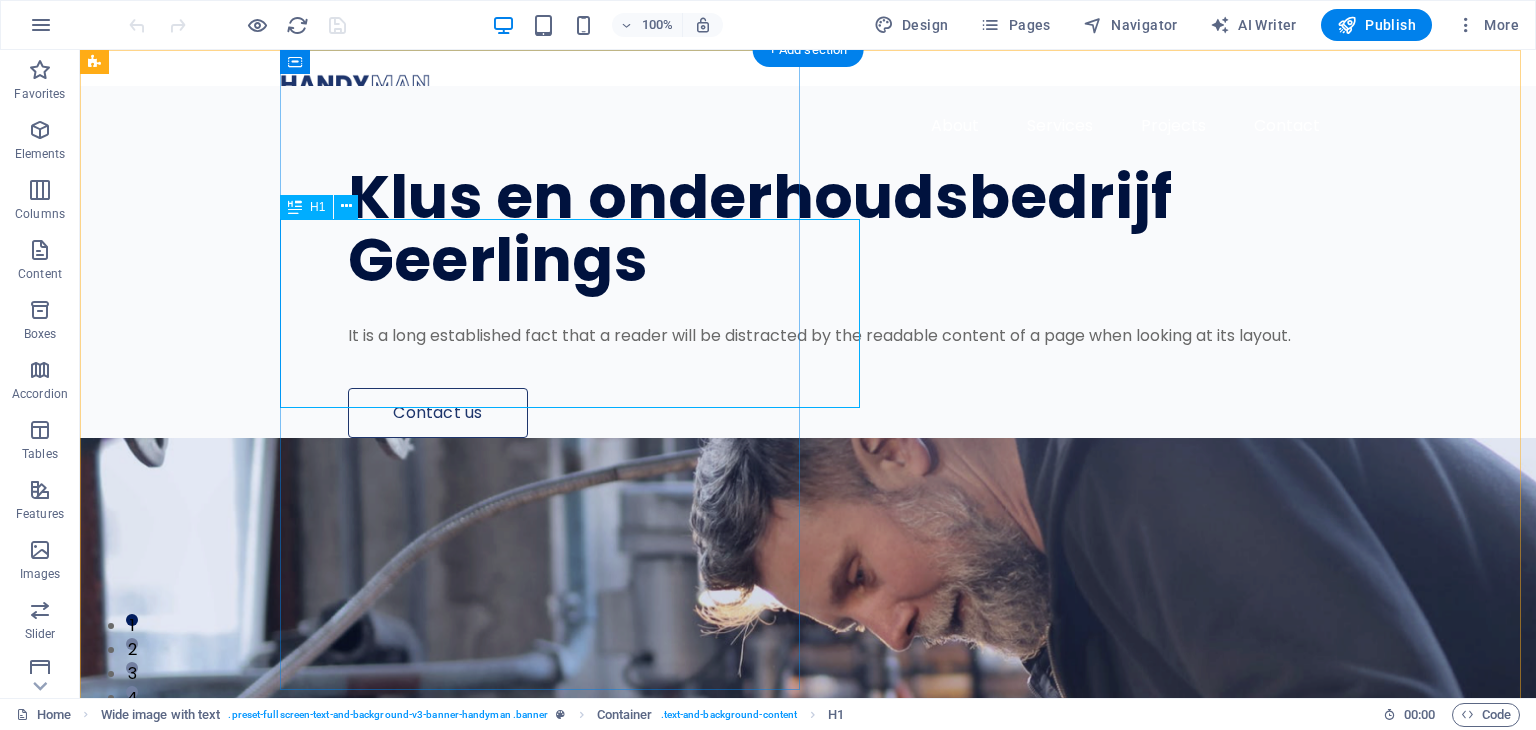 scroll, scrollTop: 0, scrollLeft: 0, axis: both 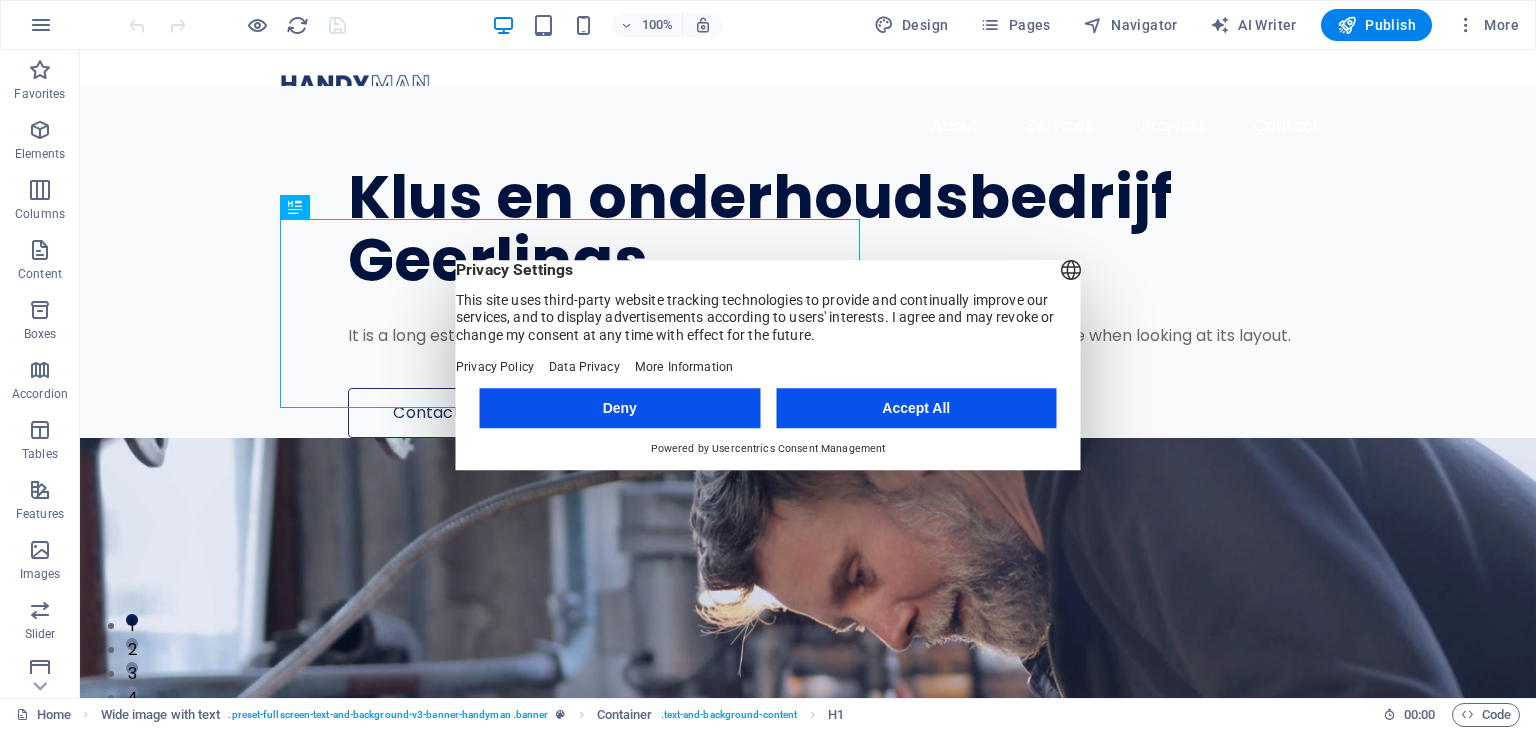 drag, startPoint x: 821, startPoint y: 421, endPoint x: 736, endPoint y: 367, distance: 100.70253 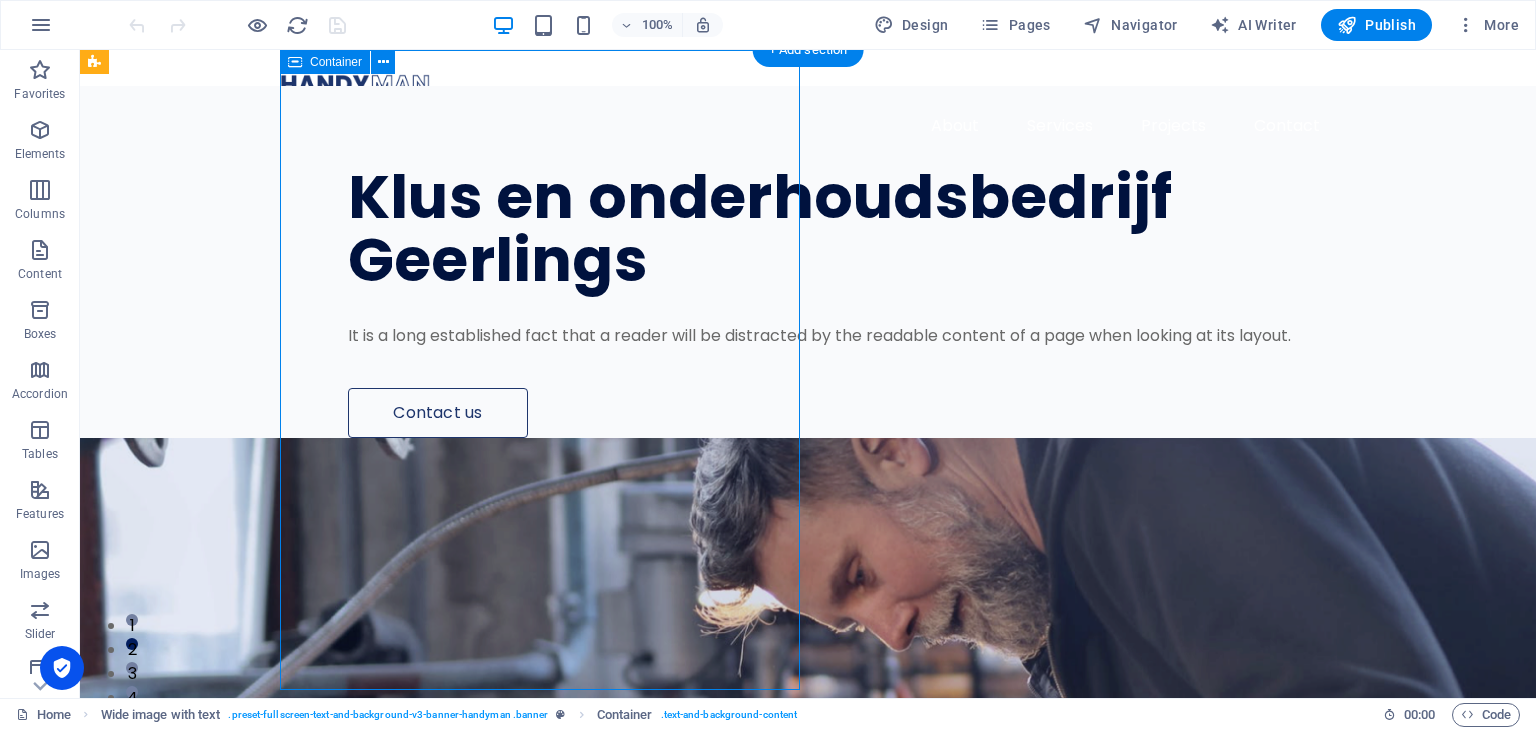 drag, startPoint x: 715, startPoint y: 167, endPoint x: 684, endPoint y: 321, distance: 157.08914 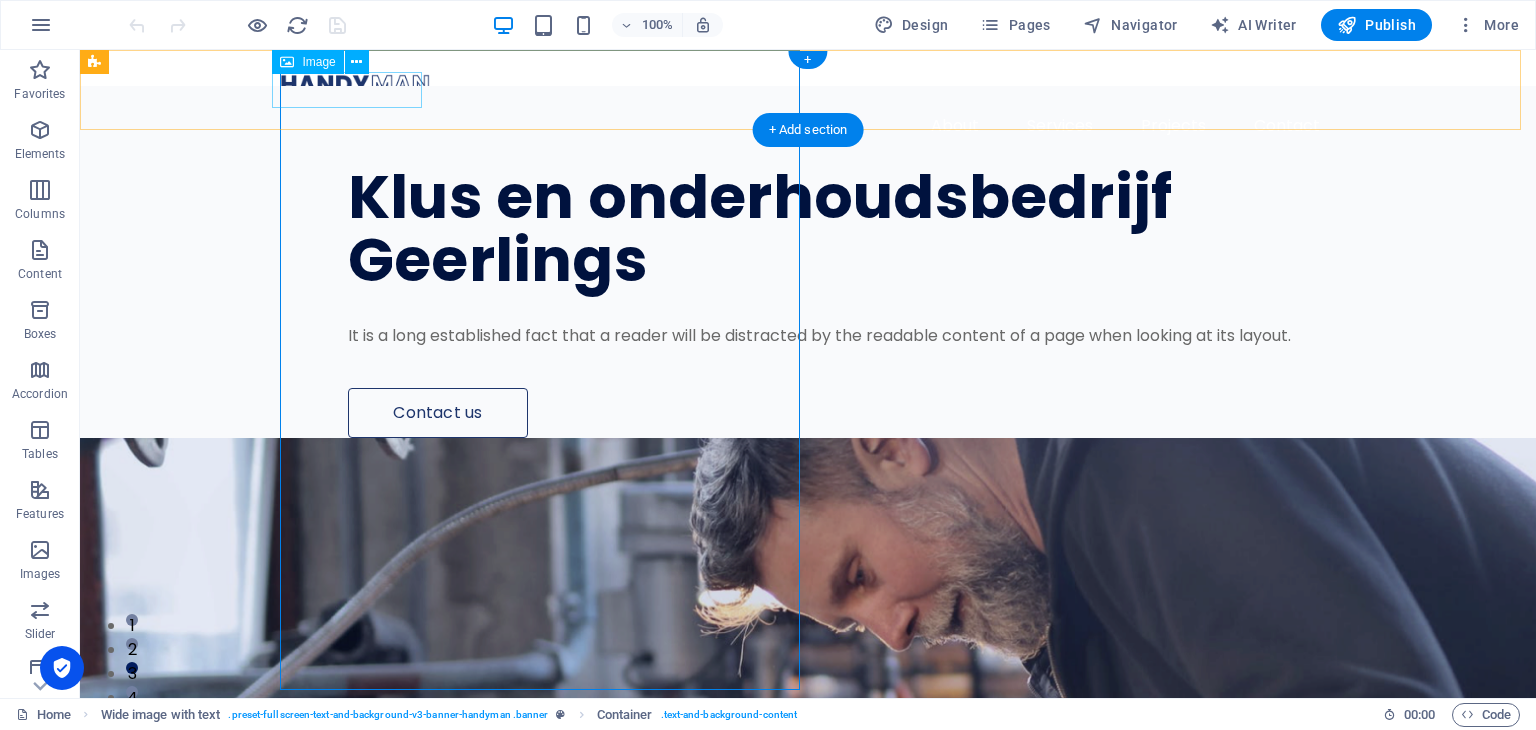click at bounding box center [808, 84] 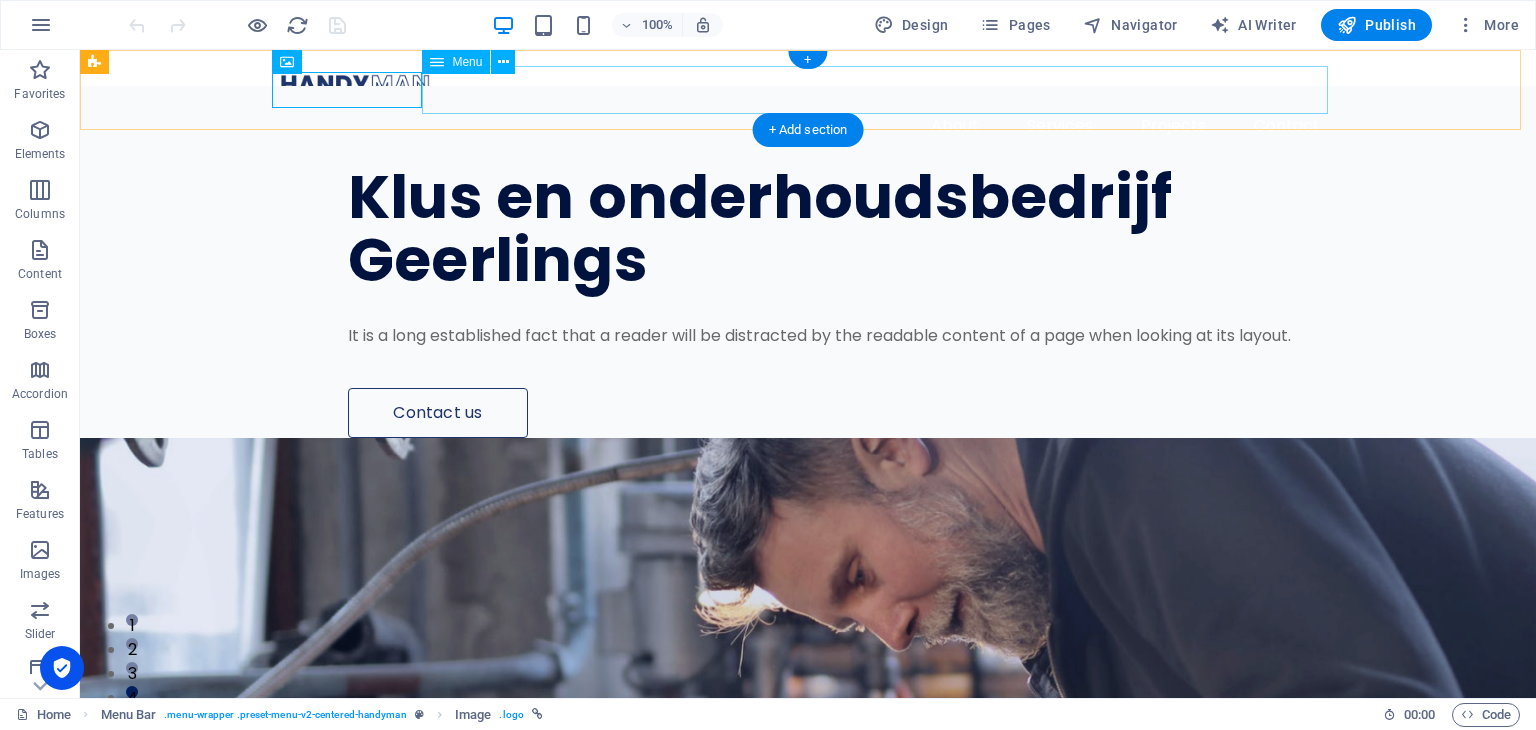 drag, startPoint x: 423, startPoint y: 105, endPoint x: 732, endPoint y: 111, distance: 309.05826 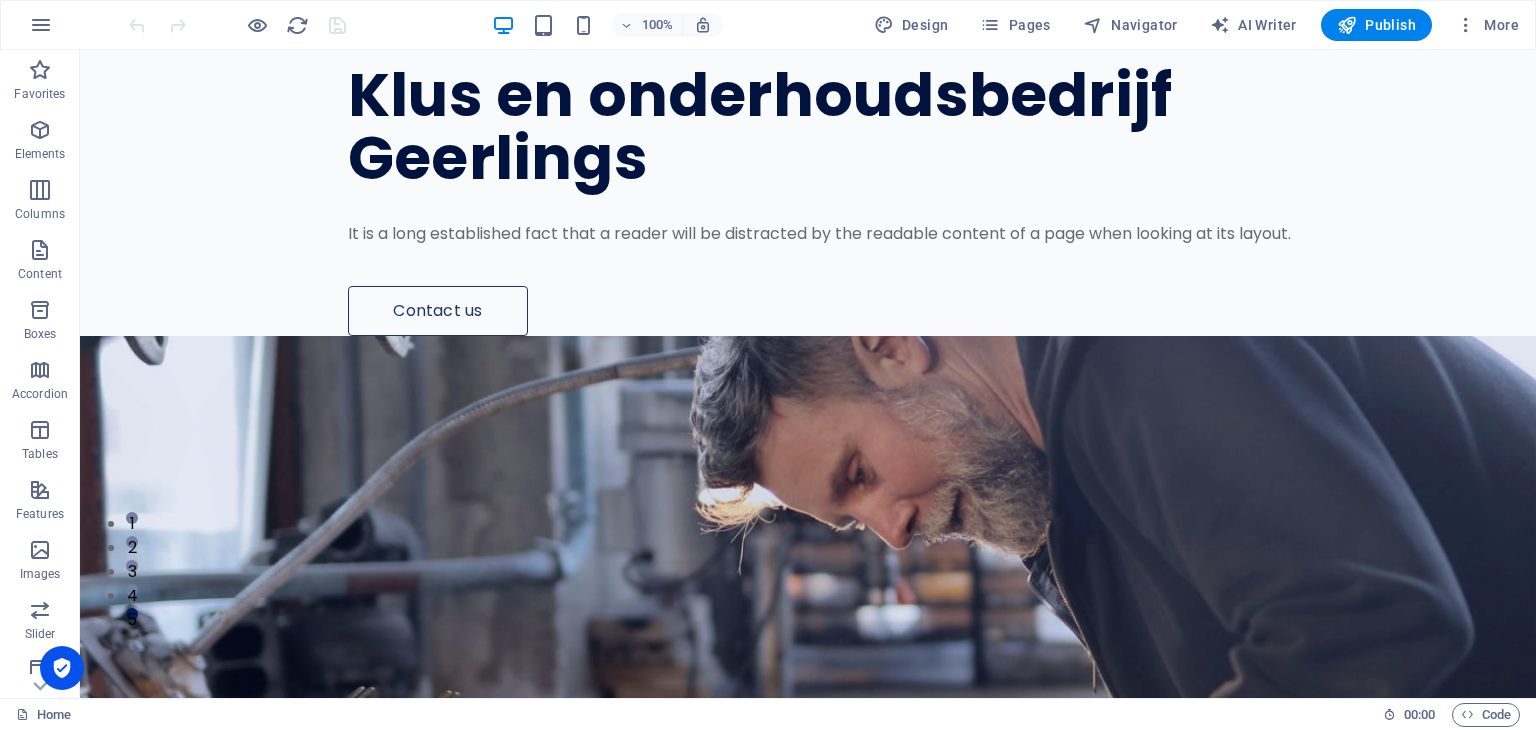scroll, scrollTop: 100, scrollLeft: 0, axis: vertical 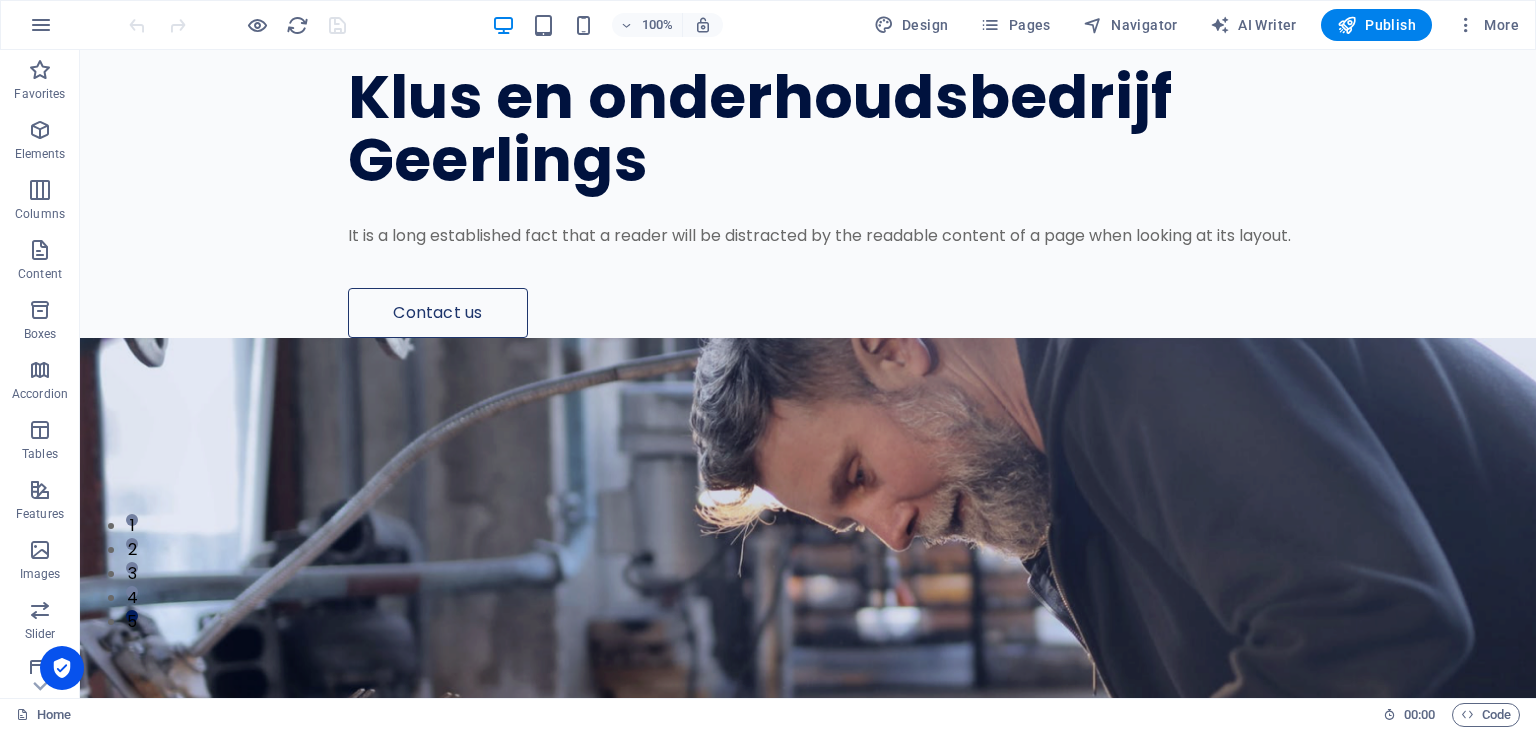 click at bounding box center [808, 658] 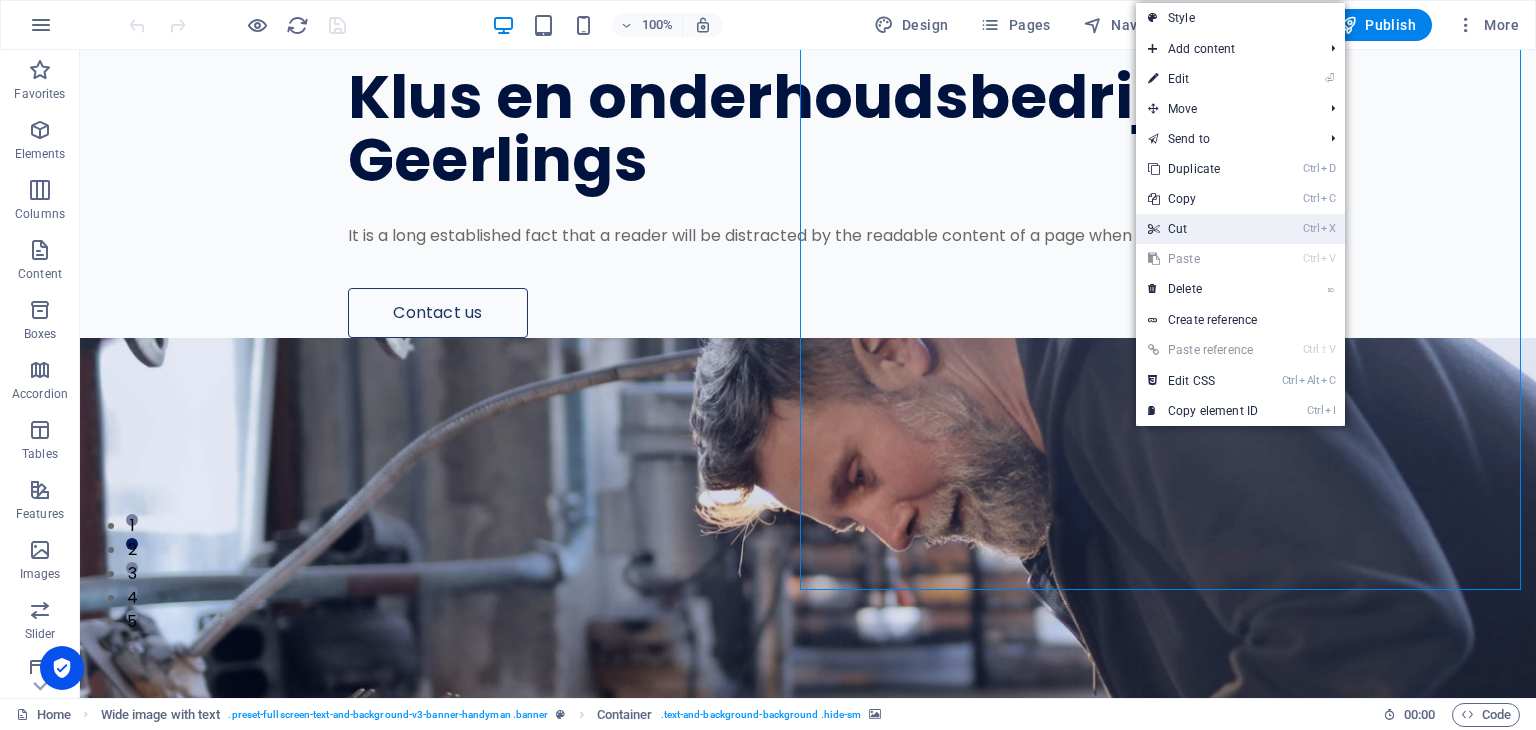 click on "Ctrl X  Cut" at bounding box center [1203, 229] 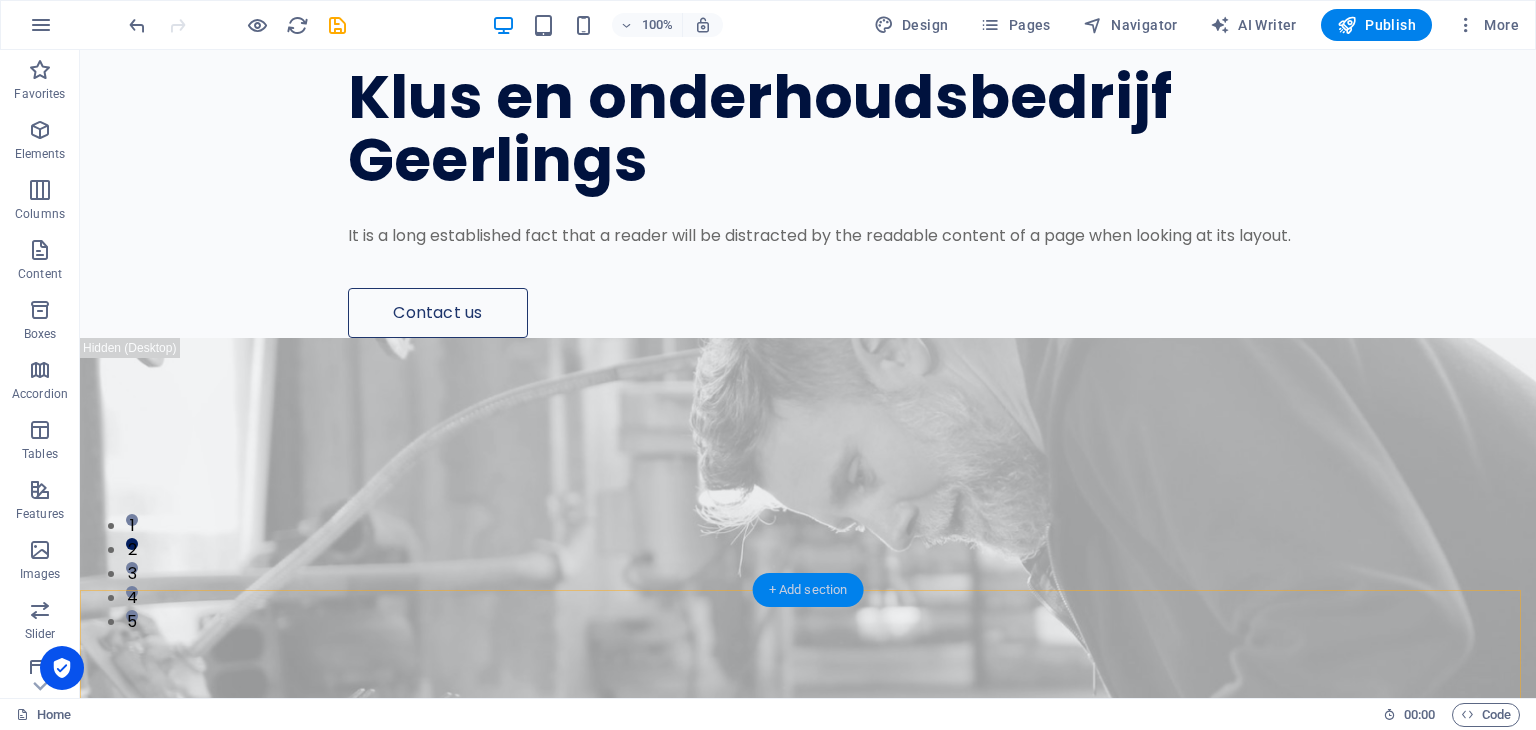 click on "+ Add section" at bounding box center (808, 590) 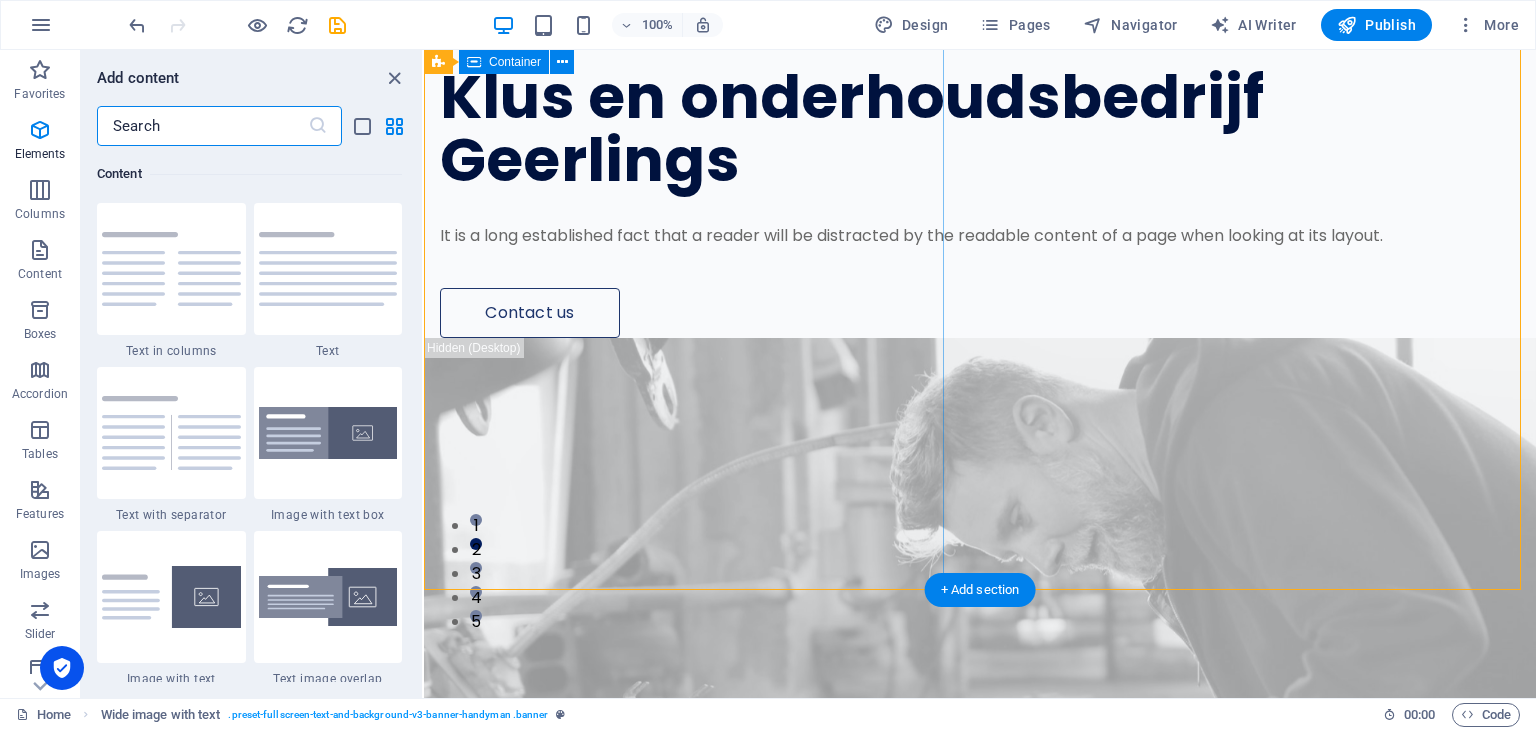 scroll, scrollTop: 3499, scrollLeft: 0, axis: vertical 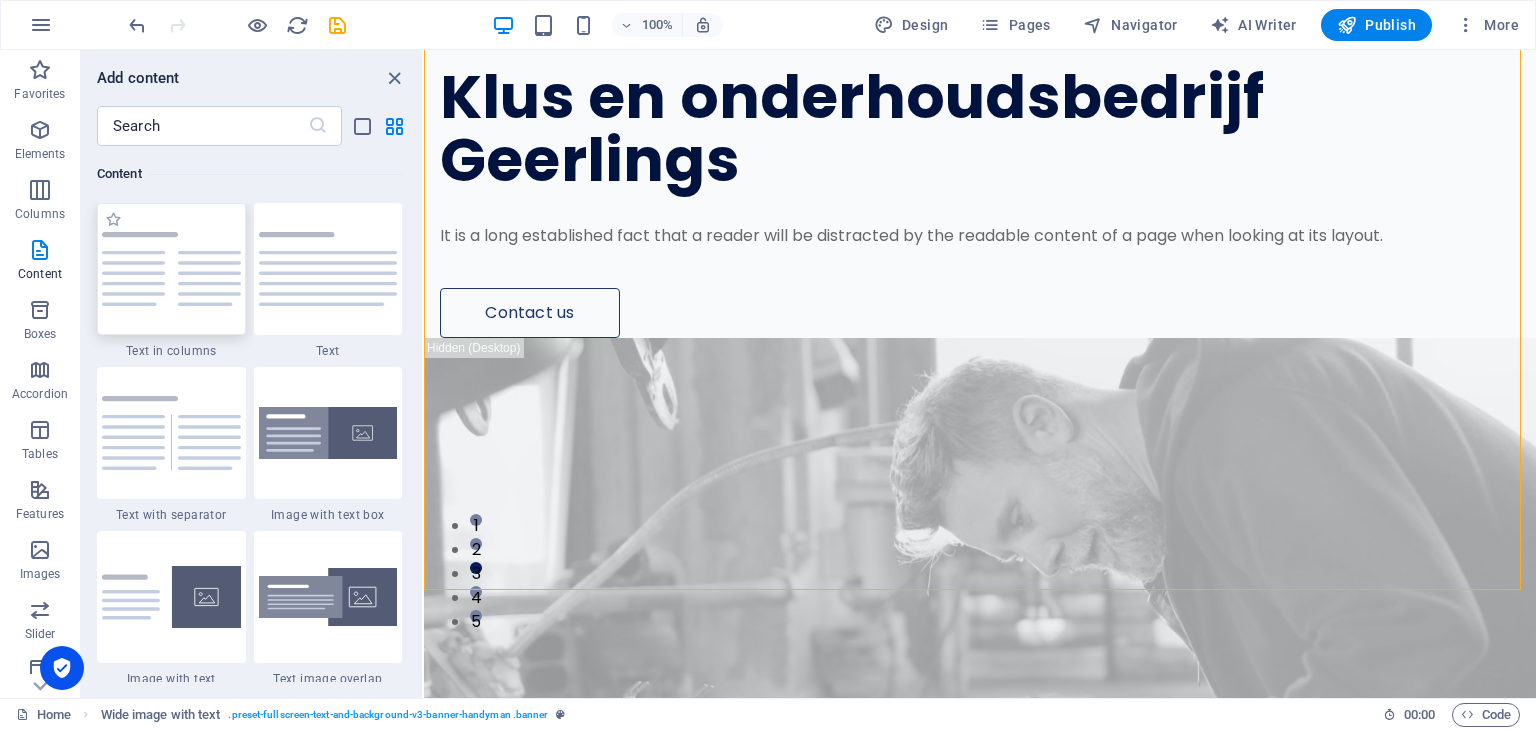 click at bounding box center [171, 269] 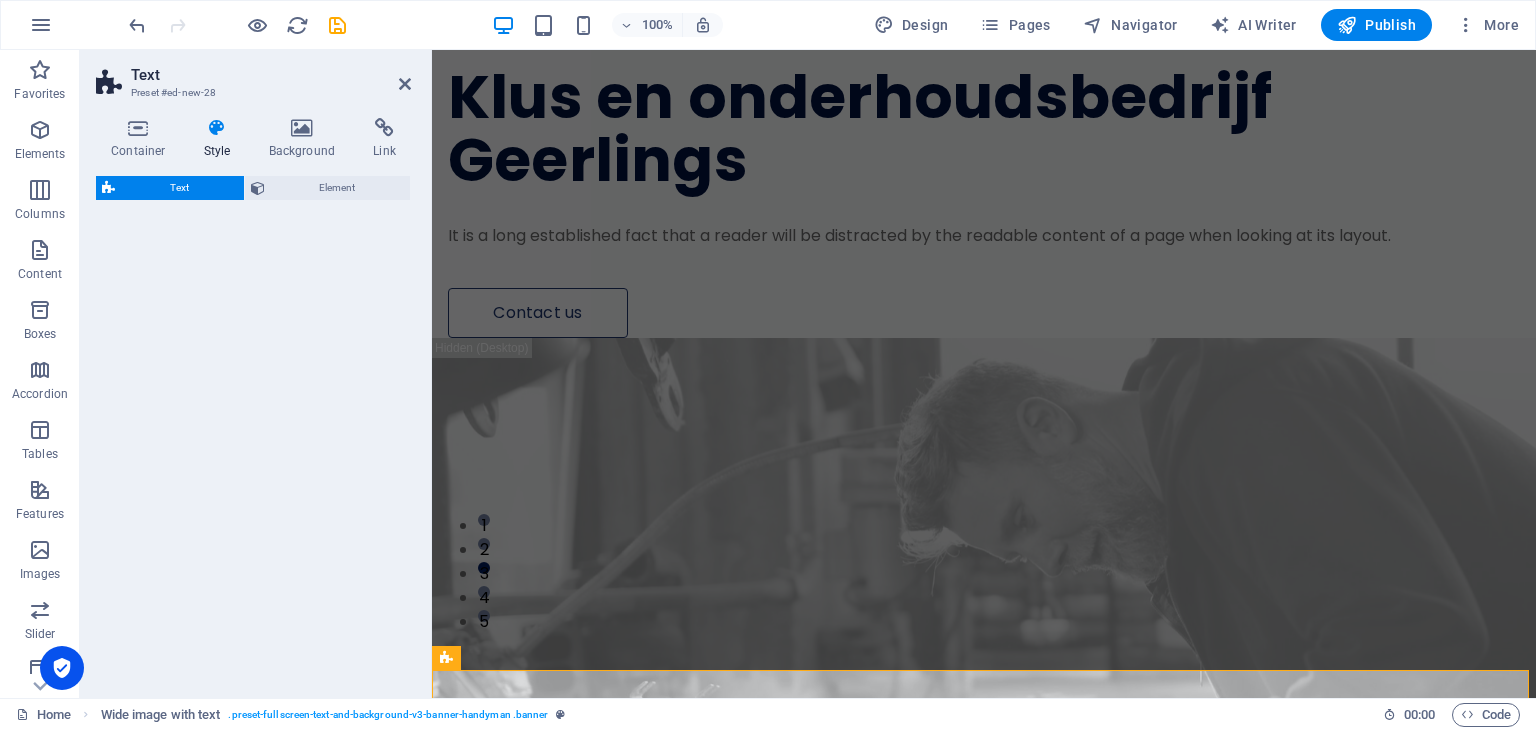 select on "rem" 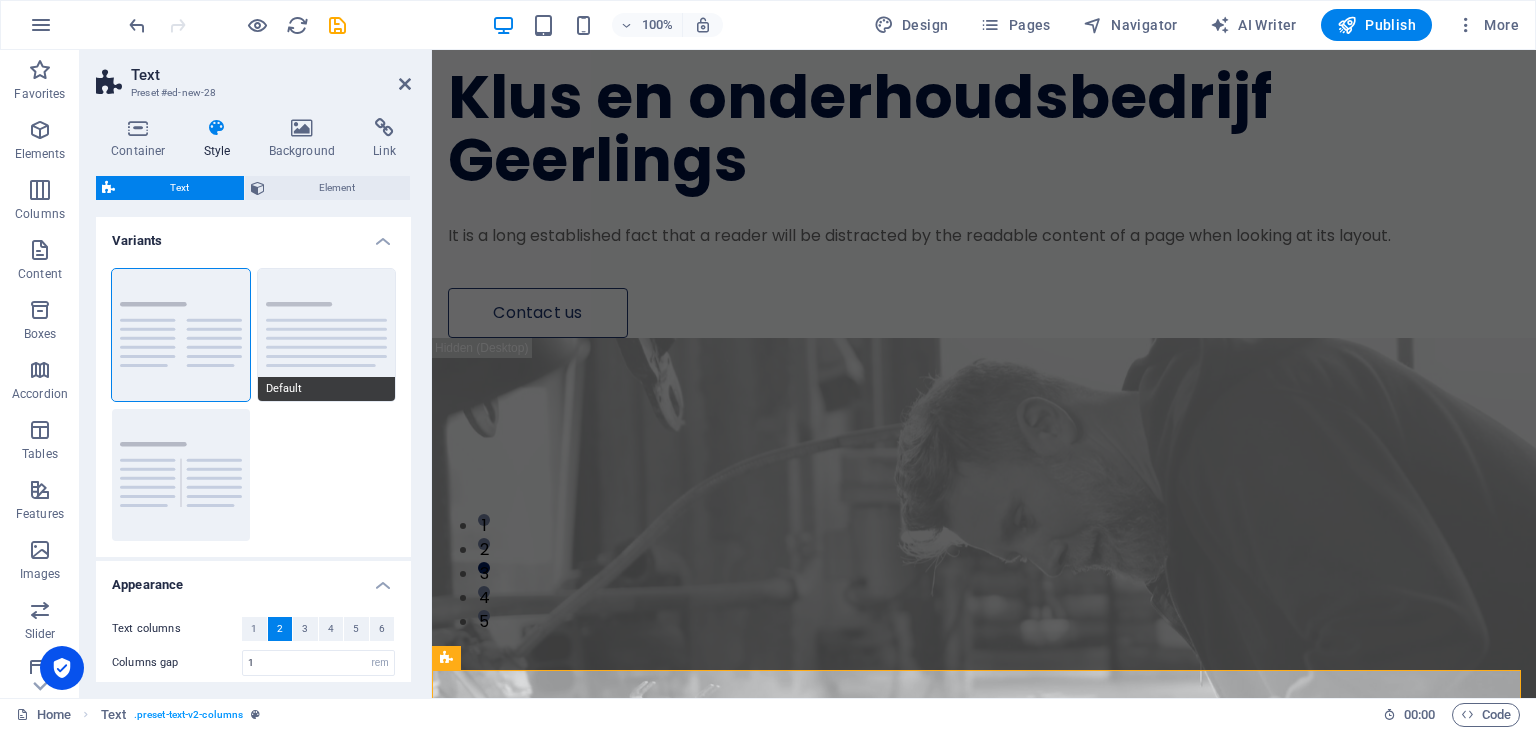 click on "Default" at bounding box center (327, 335) 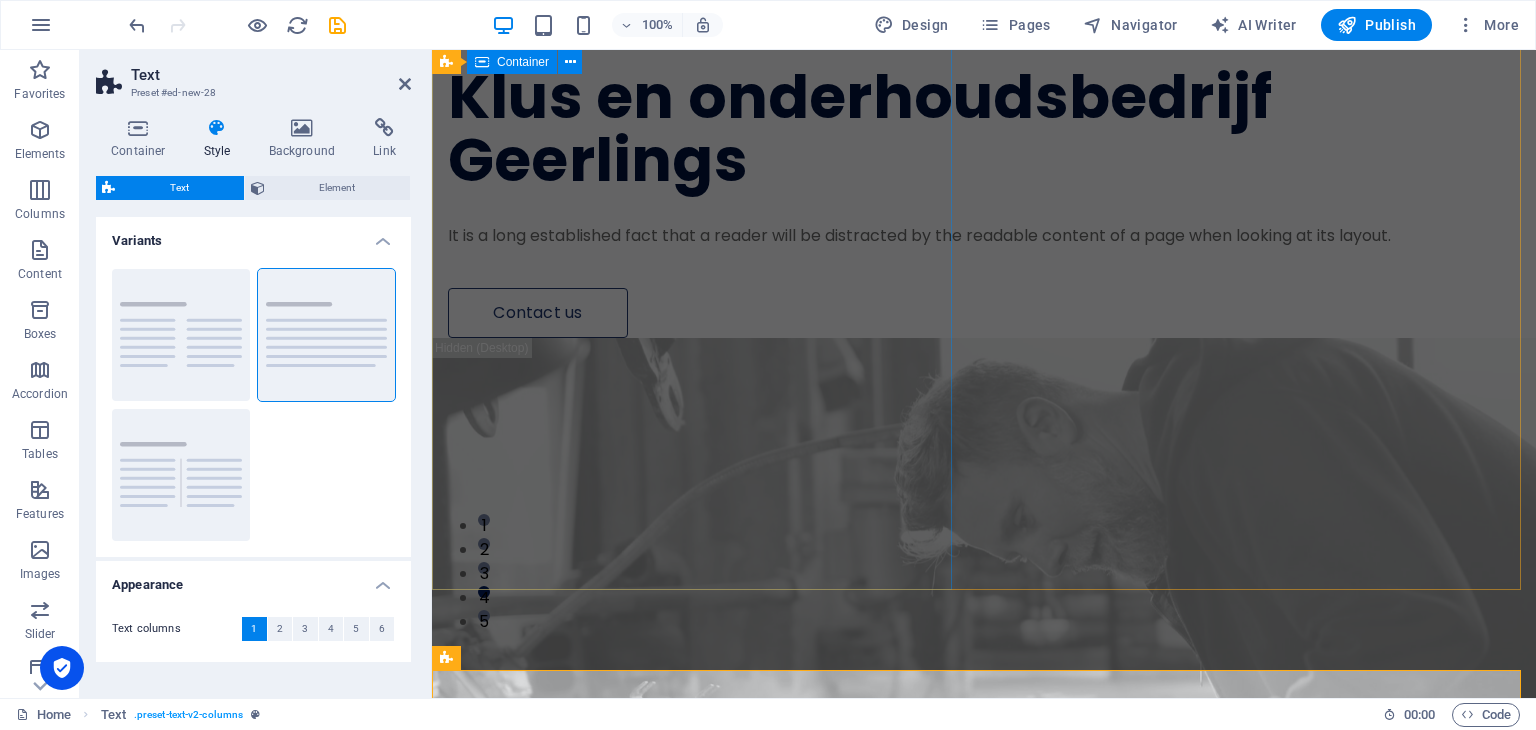 click on "[PERSON_NAME] en onderhoudsbedrijf [PERSON_NAME]  It is a long established fact that a reader will be distracted by the readable content of a page when looking at its layout. Contact us" at bounding box center (984, 162) 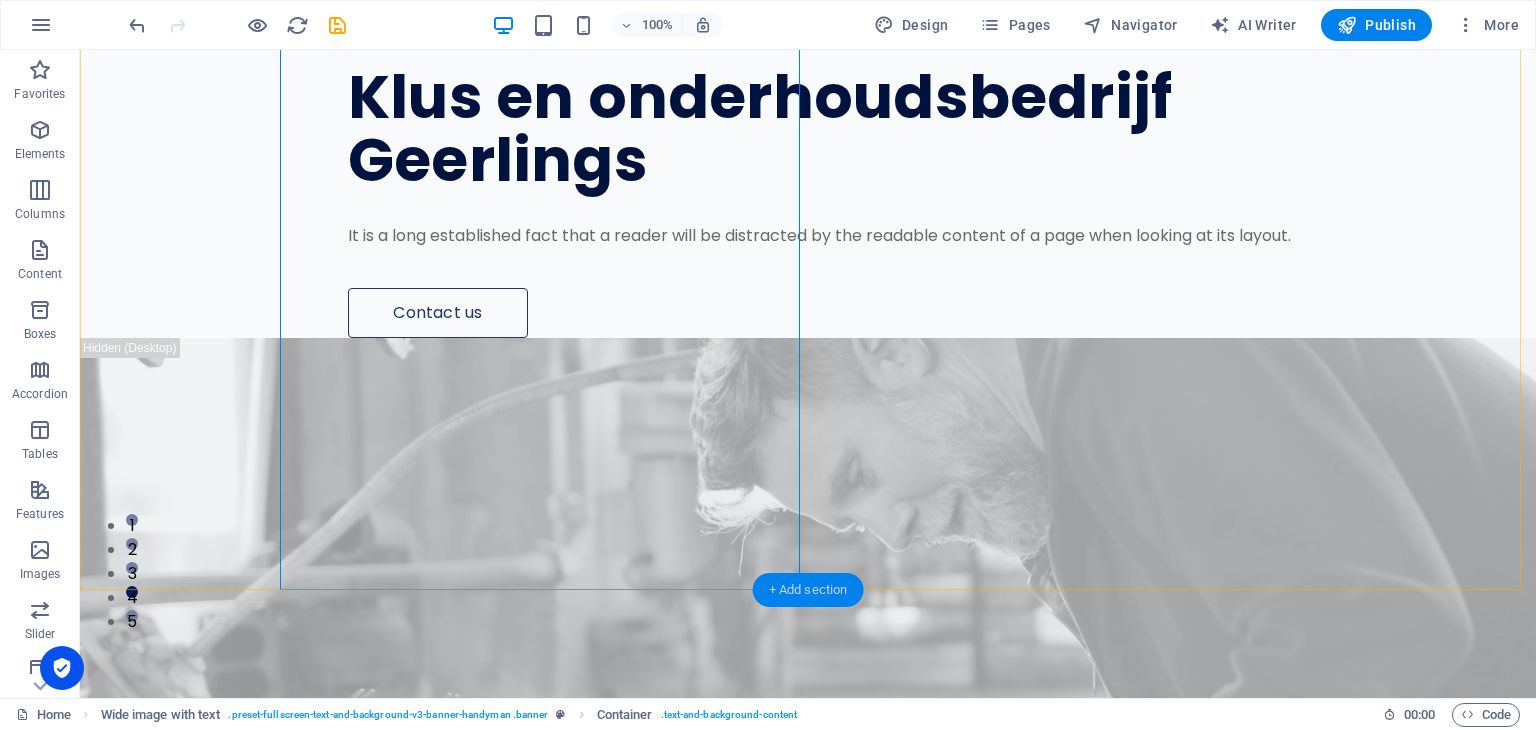 click on "+ Add section" at bounding box center (808, 590) 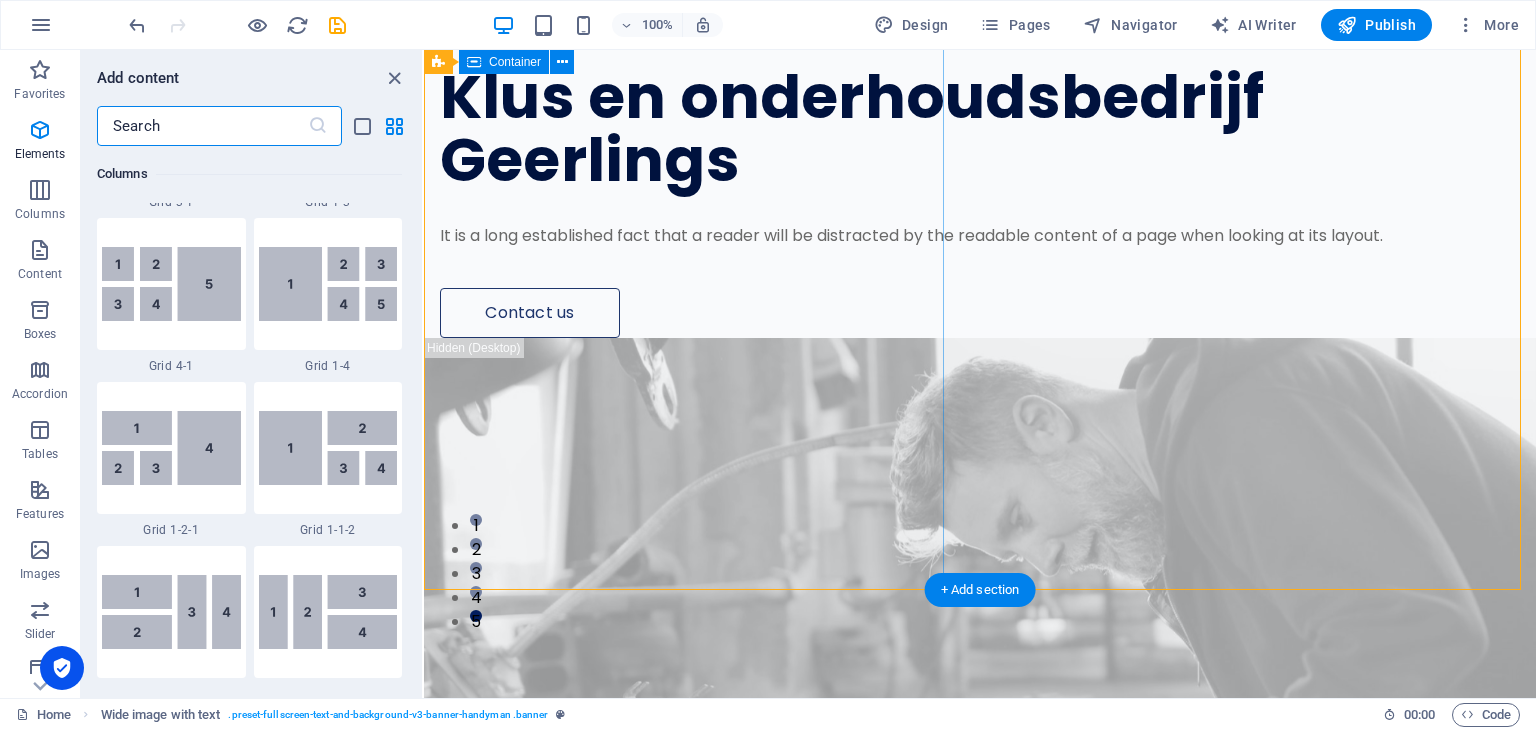 scroll, scrollTop: 3499, scrollLeft: 0, axis: vertical 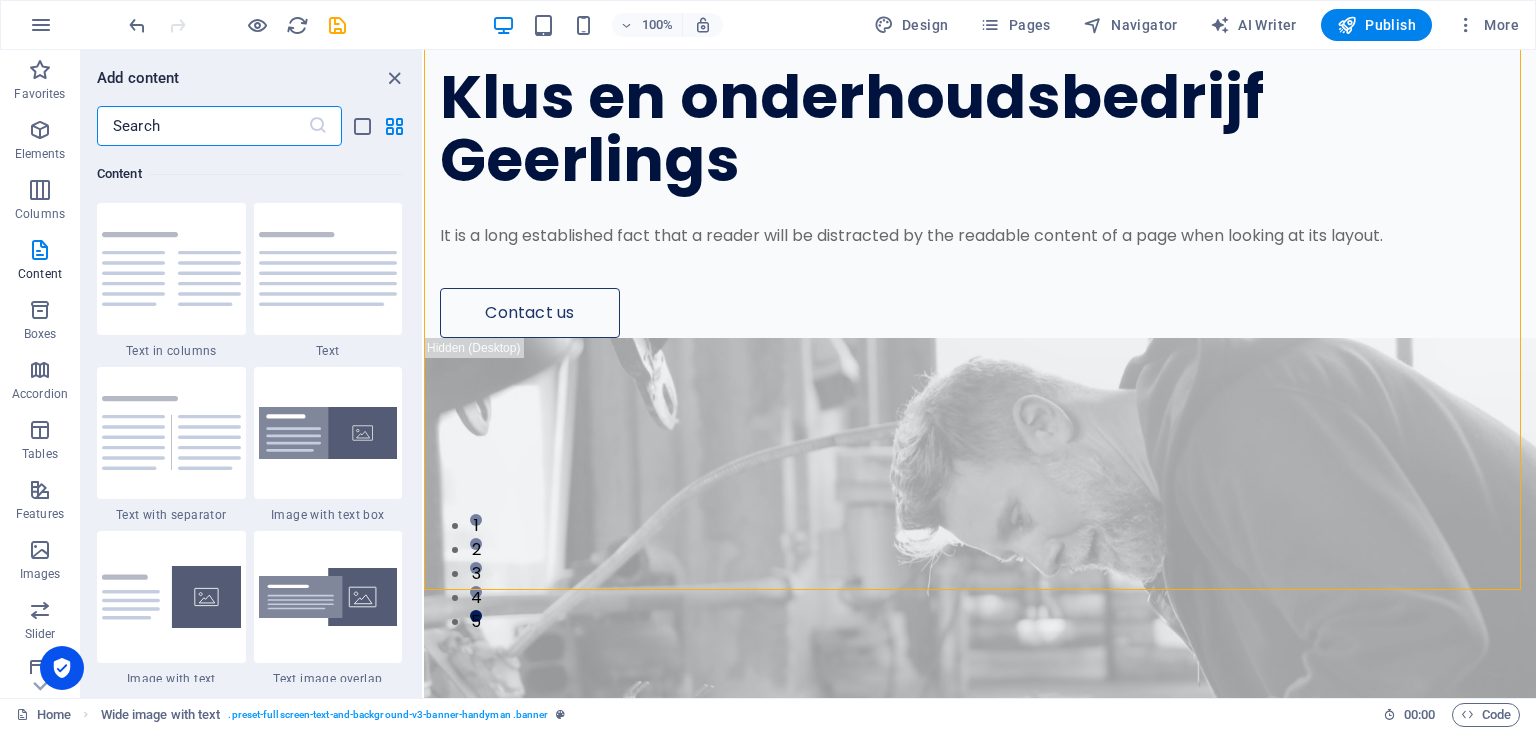 click on "About Services Projects Contact [PERSON_NAME] en onderhoudsbedrijf [PERSON_NAME]  It is a long established fact that a reader will be distracted by the readable content of a page when looking at its layout. Contact us Drop content here or  Add elements  Paste clipboard Headline Lorem ipsum dolor sitope amet, consectetur adipisicing elitip. [PERSON_NAME], dolore, cum [PERSON_NAME] asperiores consequatur suscipit quidem ducimus eveniet iure expedita consecteture odiogil voluptatum similique fugit voluptates atem accusamus quae quas dolorem tenetur facere tempora maiores adipisci reiciendis accusantium voluptatibus id voluptate tempore dolor harum nisi amet! Nobis, eaque. Aenean commodo ligula eget dolor. Lorem ipsum dolor sit amet, consectetuer adipiscing elit leget odiogil voluptatum similique fugit voluptates dolor. Libero assumenda, dolore, cum [PERSON_NAME] asperiores consequatur. We Offer Professional Repair Services For Your House Benefit of our service is lore ipsum dummy Benefit of our service is lore ipsum dummy About Us 01" at bounding box center (980, 11655) 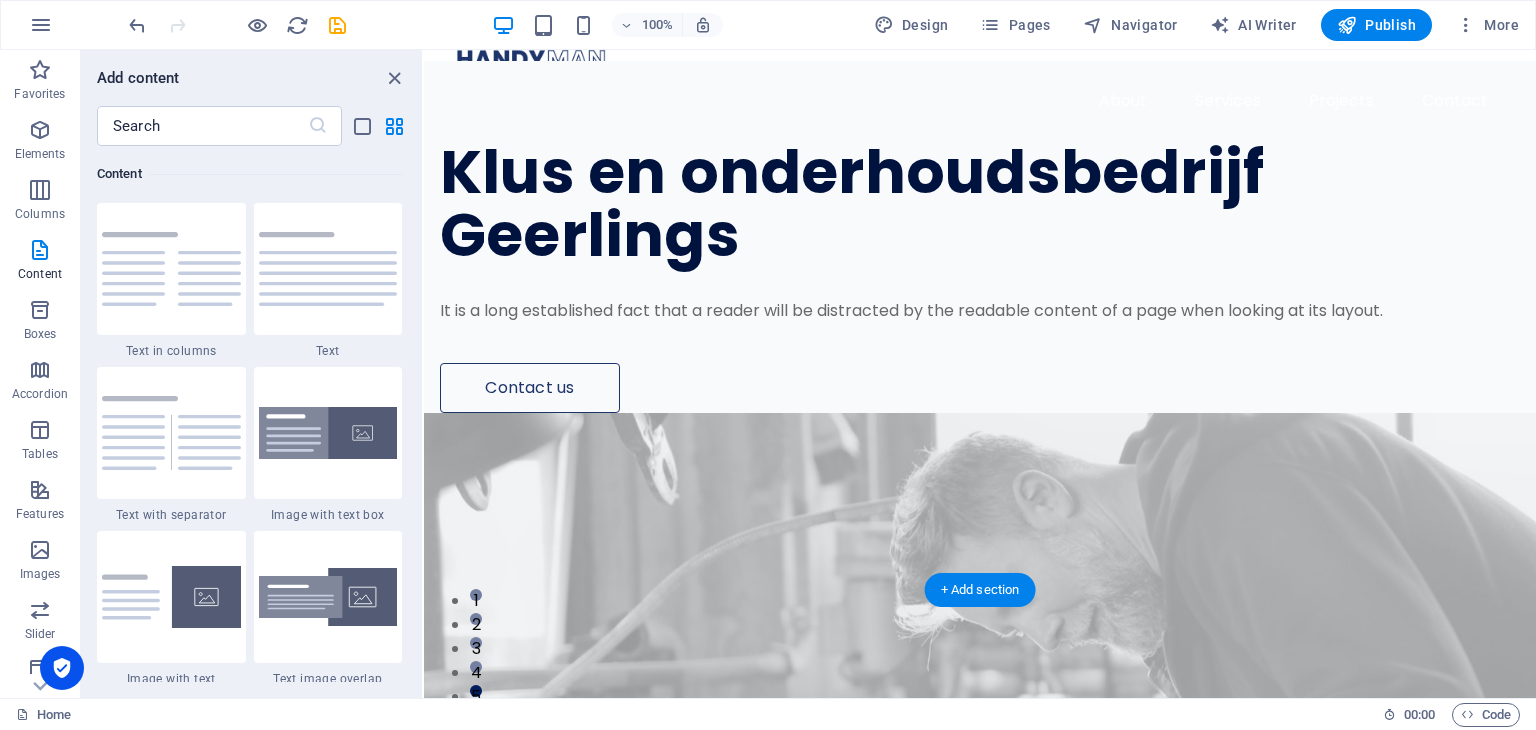 scroll, scrollTop: 0, scrollLeft: 0, axis: both 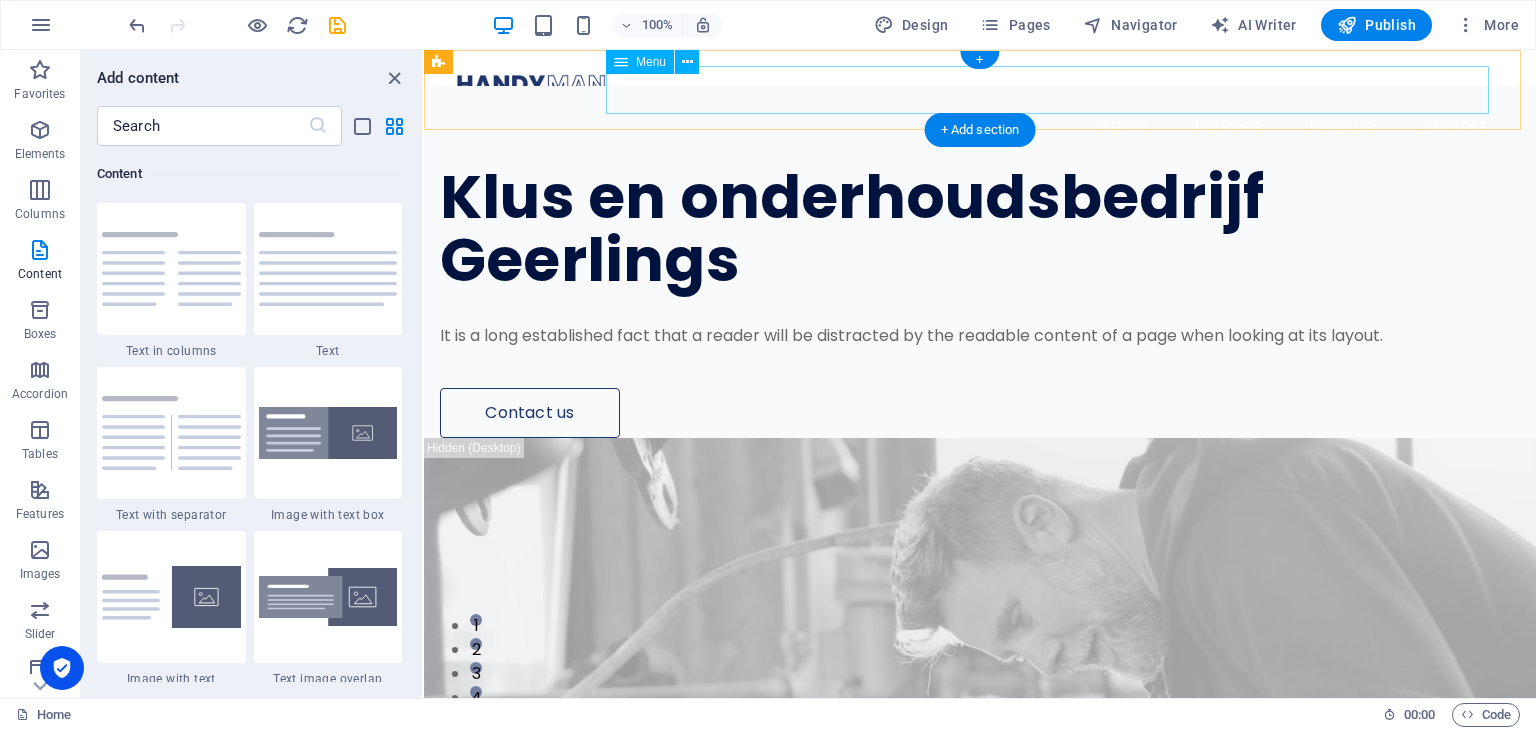 click on "About Services Projects Contact" at bounding box center (980, 126) 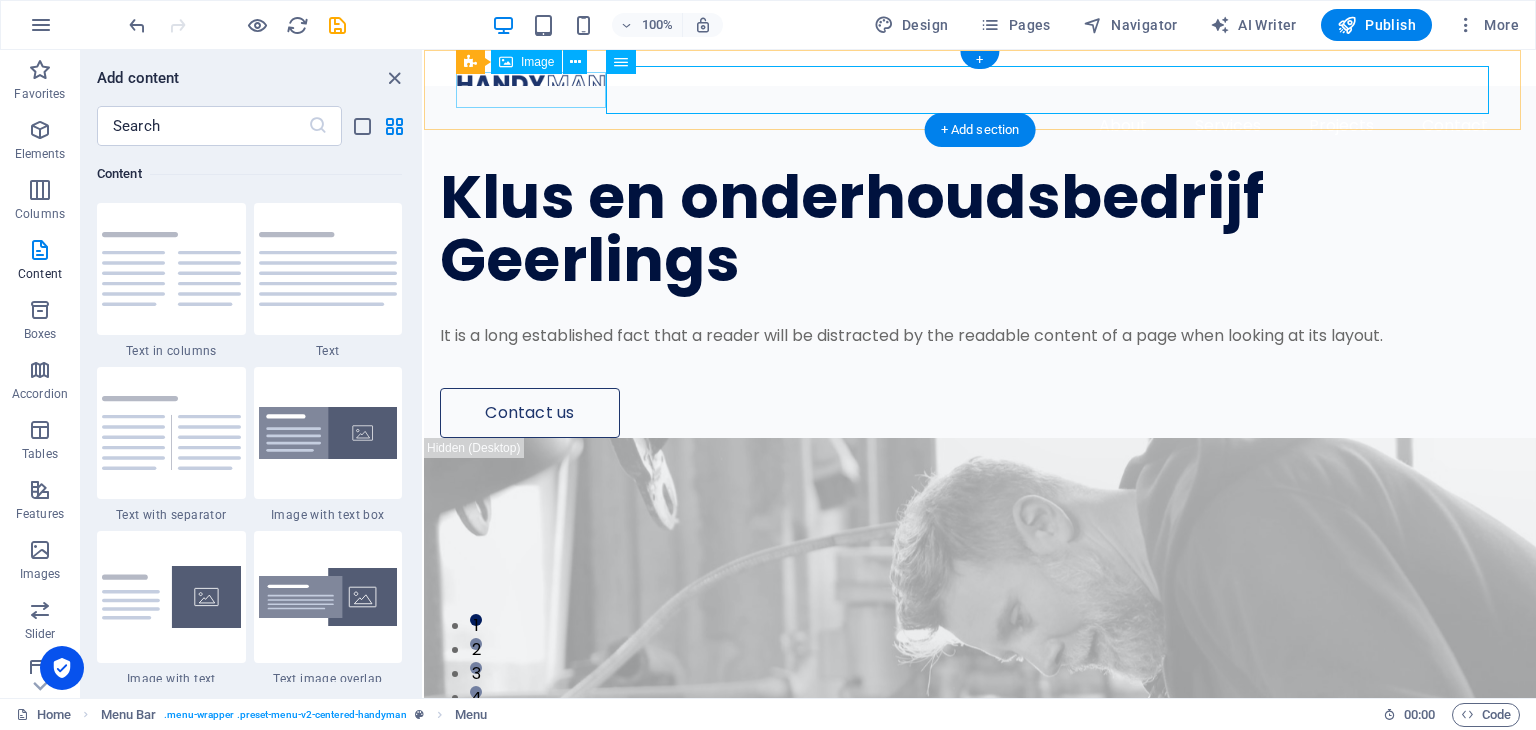 click at bounding box center [980, 84] 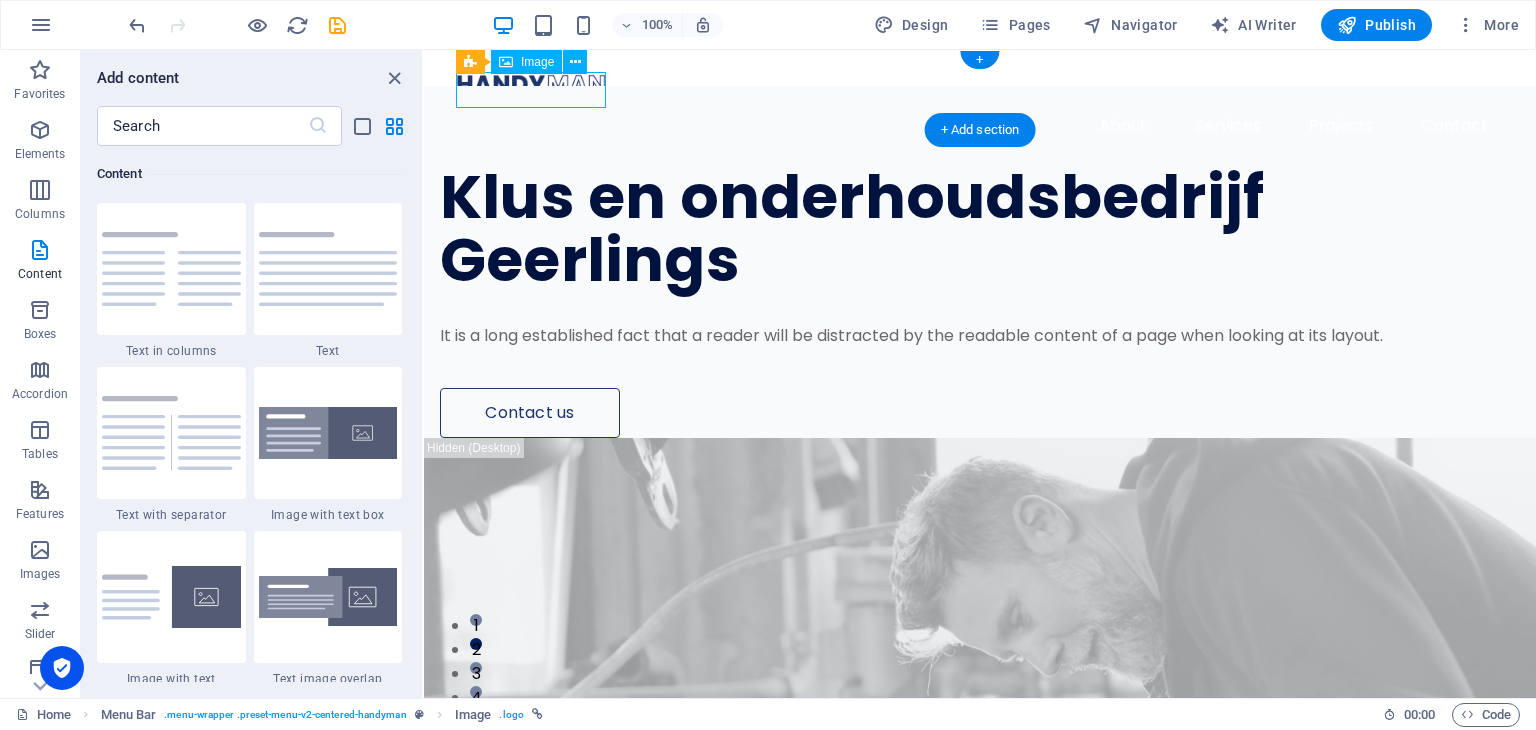 click at bounding box center (980, 84) 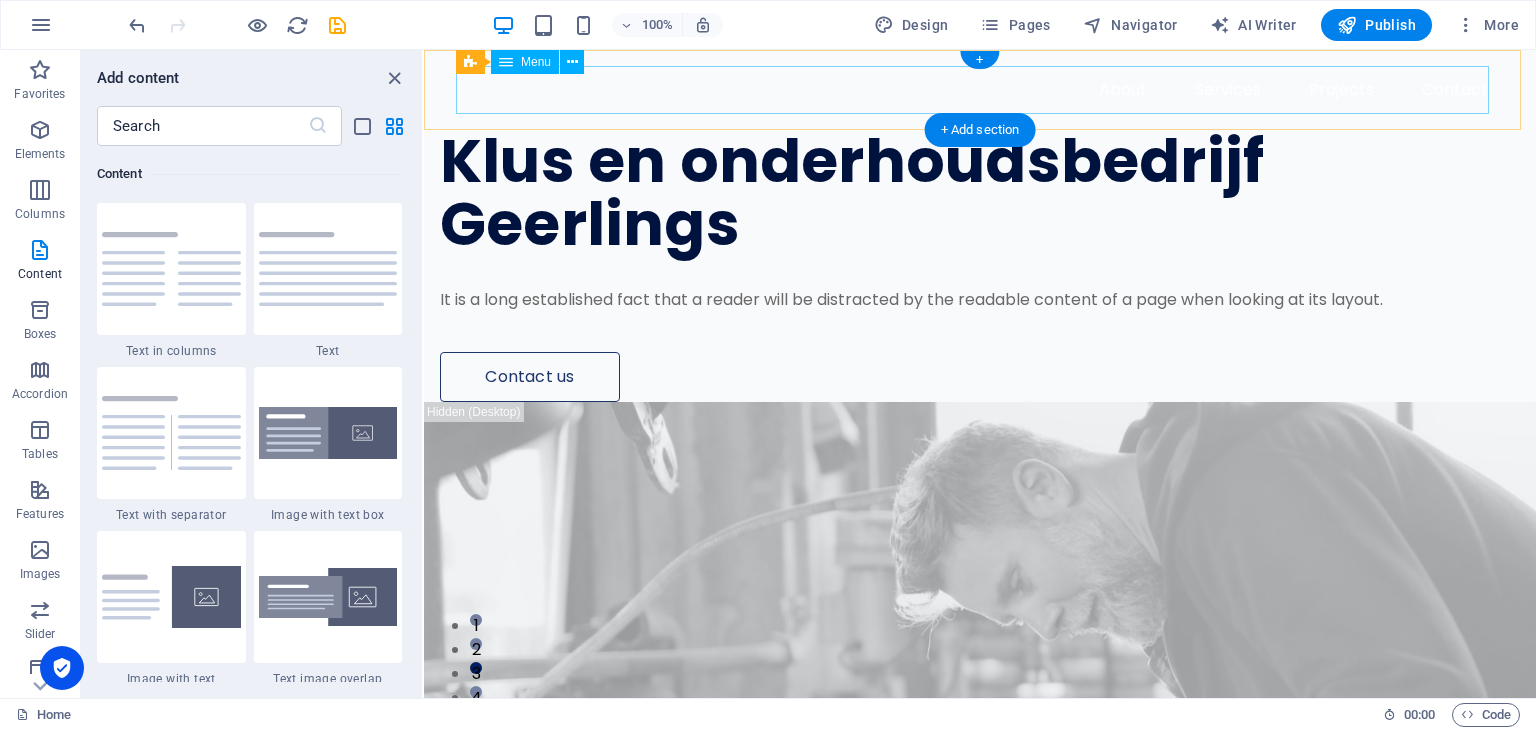 click on "About Services Projects Contact" at bounding box center [980, 90] 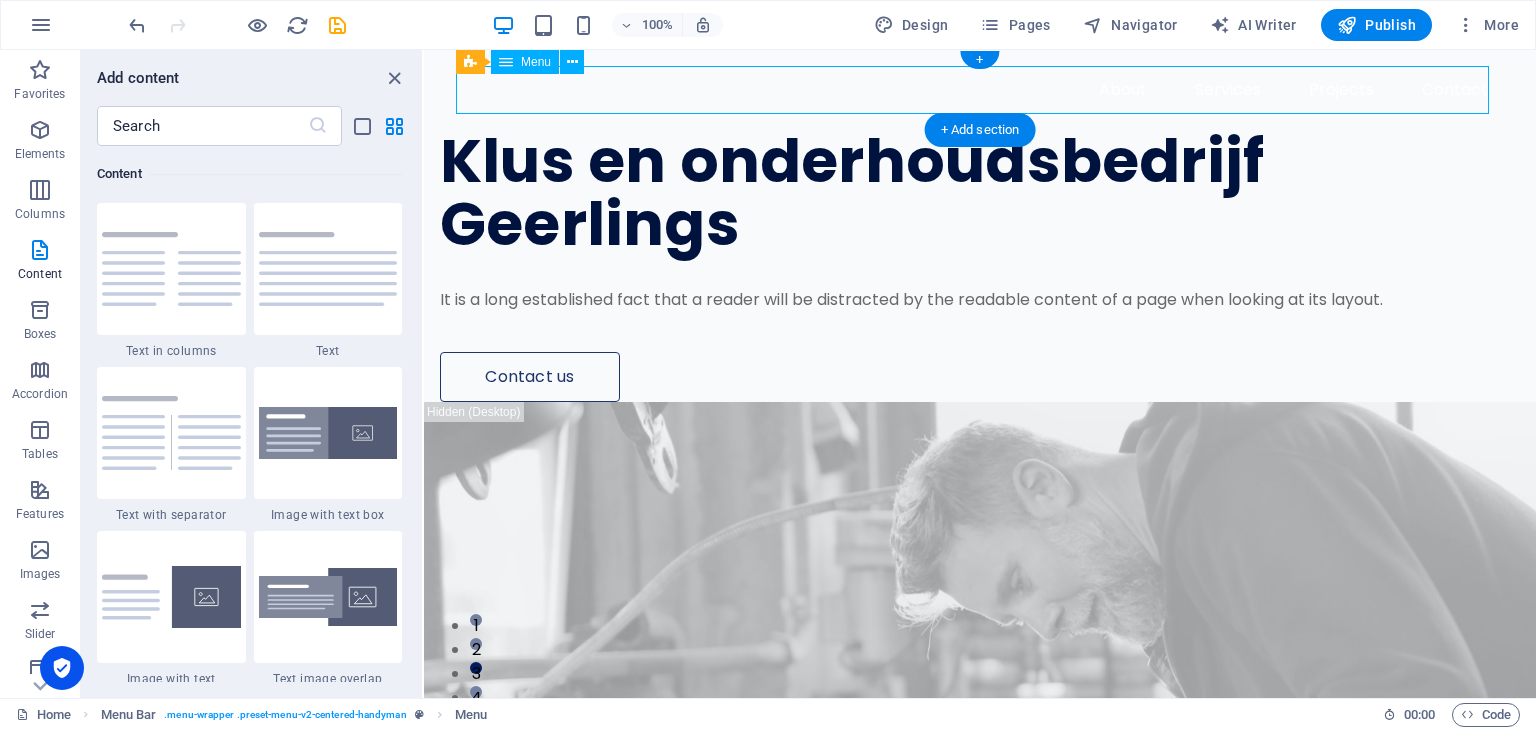 click on "About Services Projects Contact" at bounding box center [980, 90] 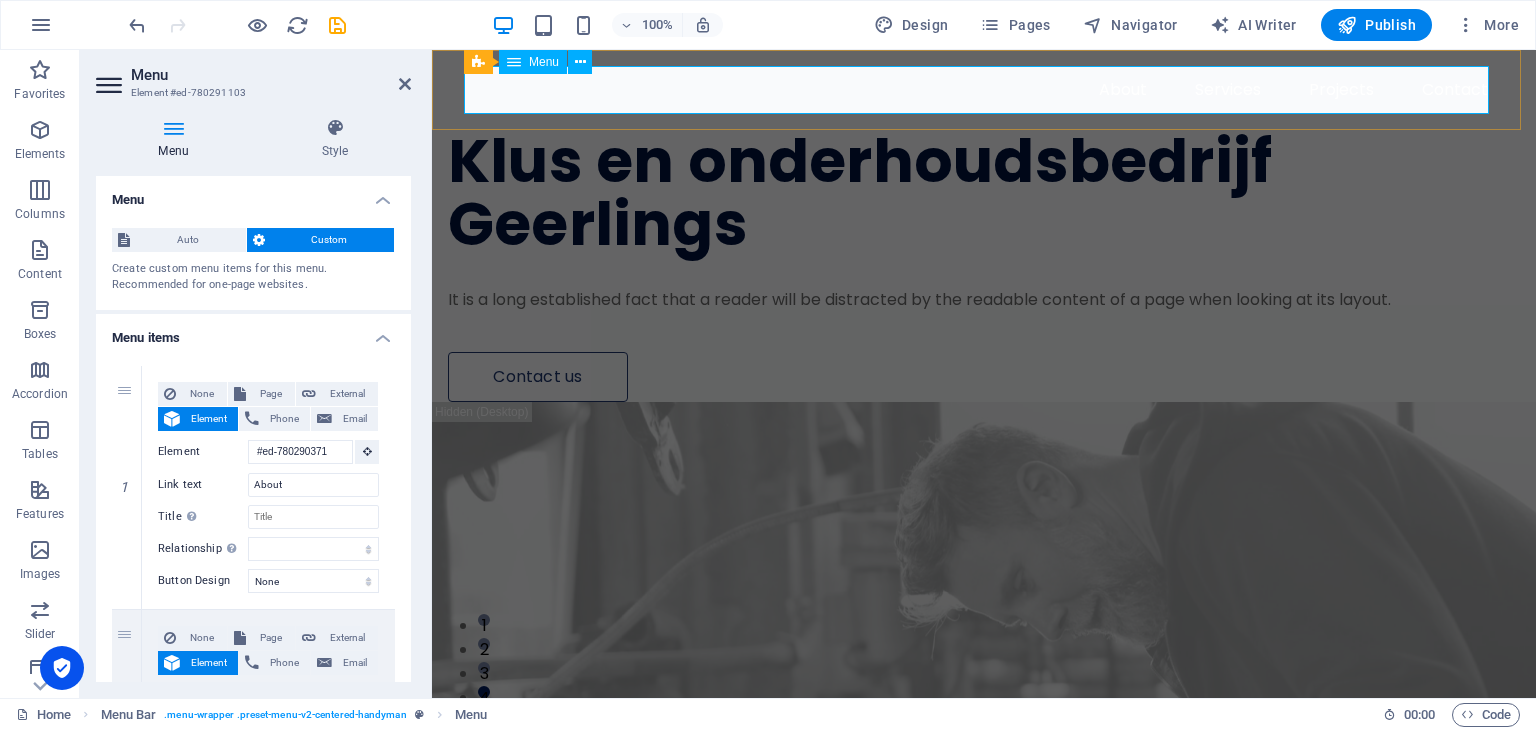 click on "About Services Projects Contact" at bounding box center (984, 90) 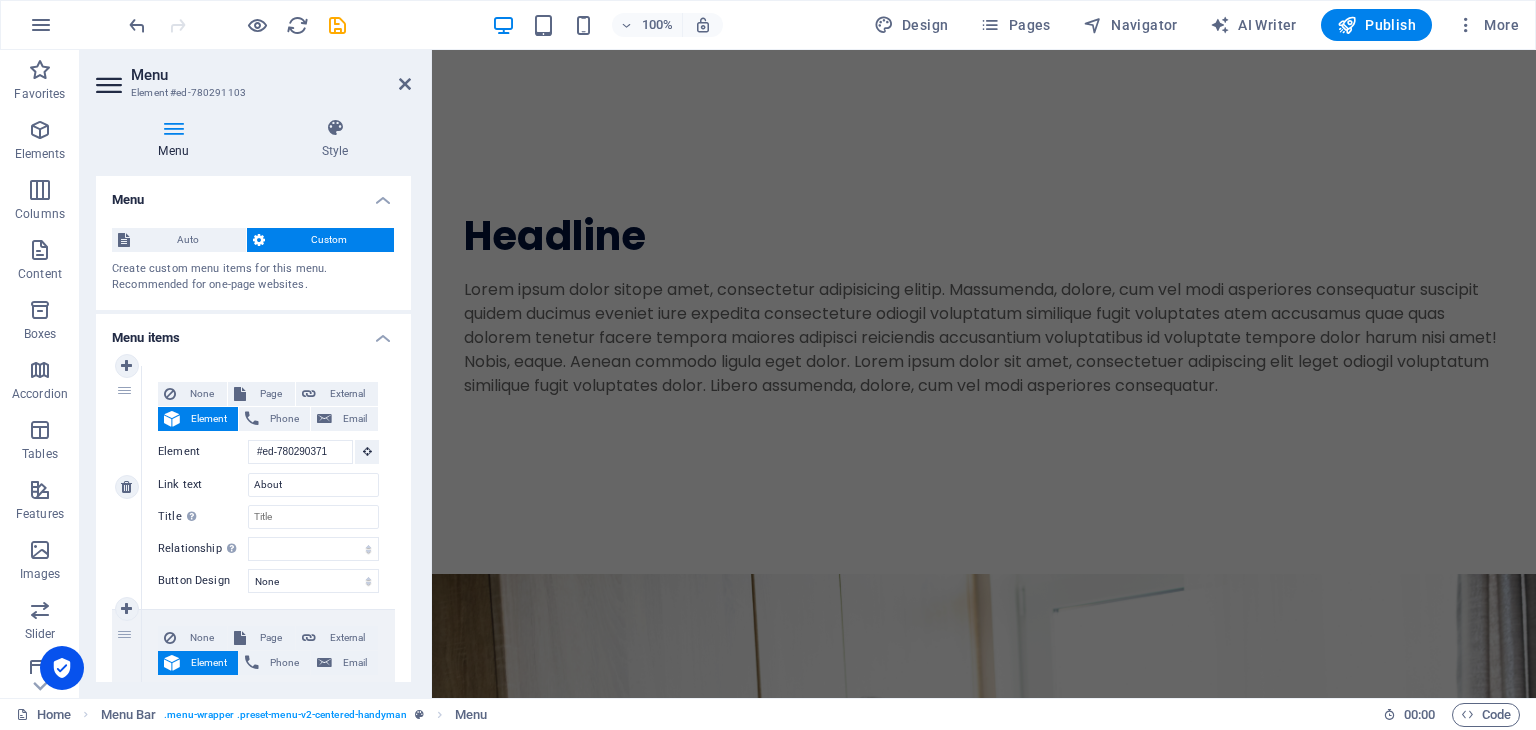 scroll, scrollTop: 0, scrollLeft: 0, axis: both 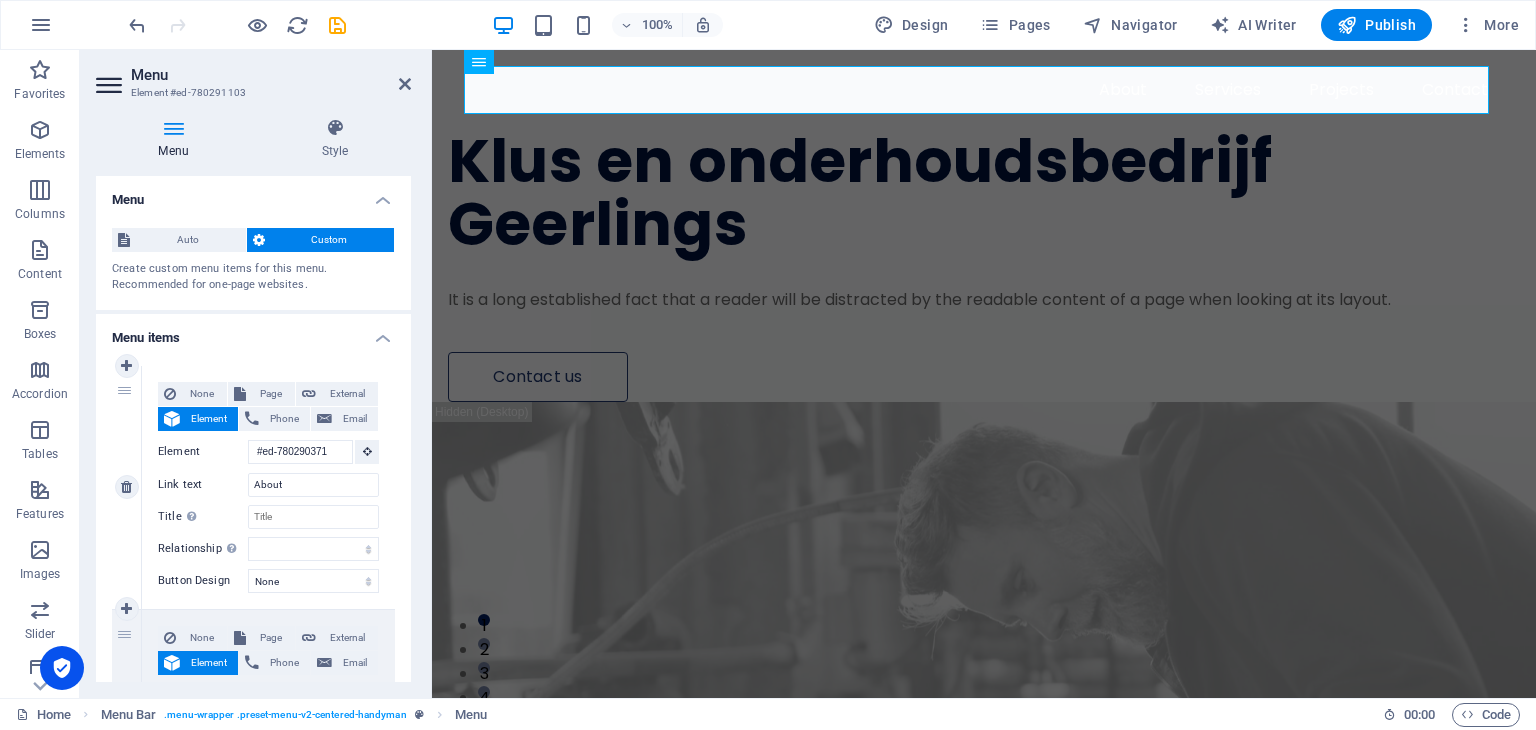 click on "Title Additional link description, should not be the same as the link text. The title is most often shown as a tooltip text when the mouse moves over the element. Leave empty if uncertain." at bounding box center [203, 517] 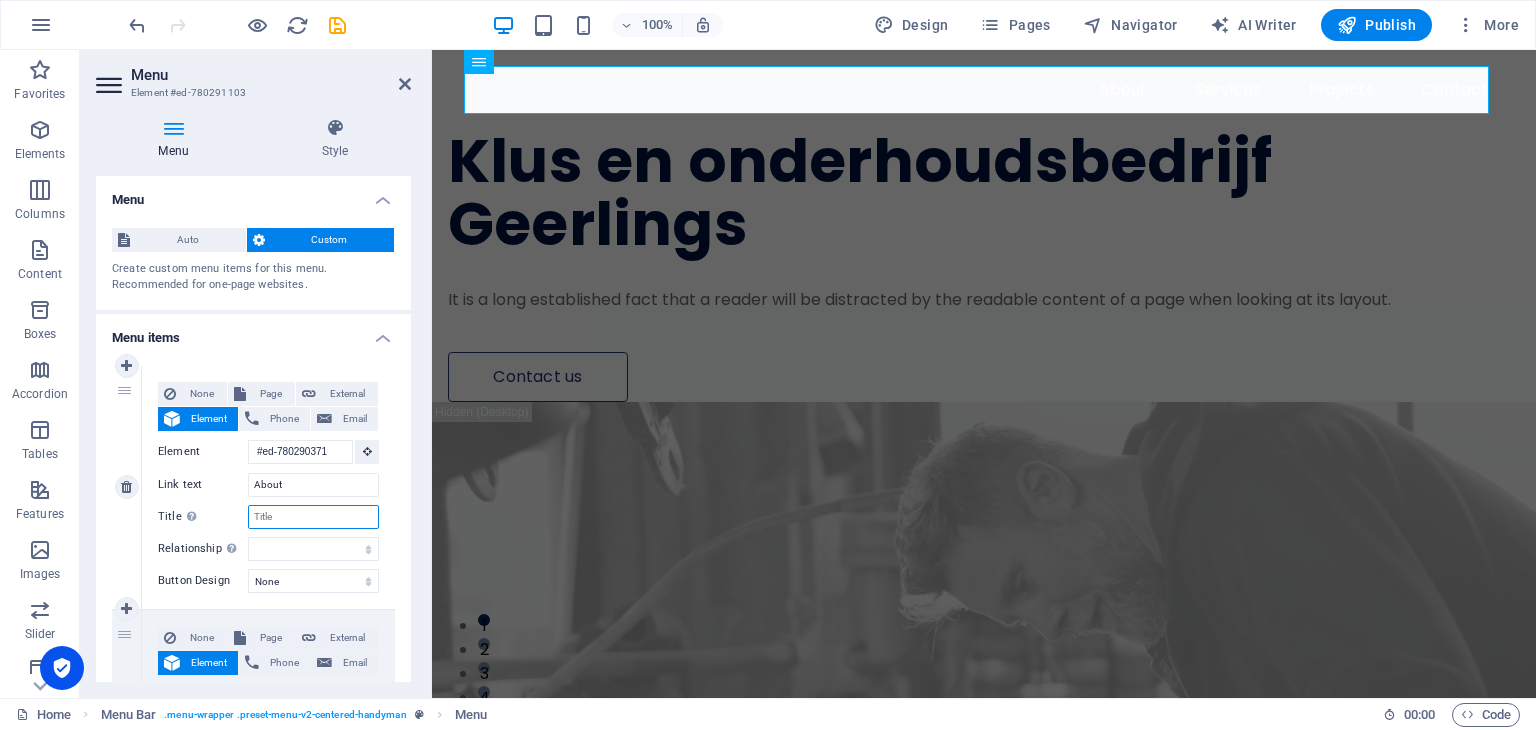 click on "Title Additional link description, should not be the same as the link text. The title is most often shown as a tooltip text when the mouse moves over the element. Leave empty if uncertain." at bounding box center [313, 517] 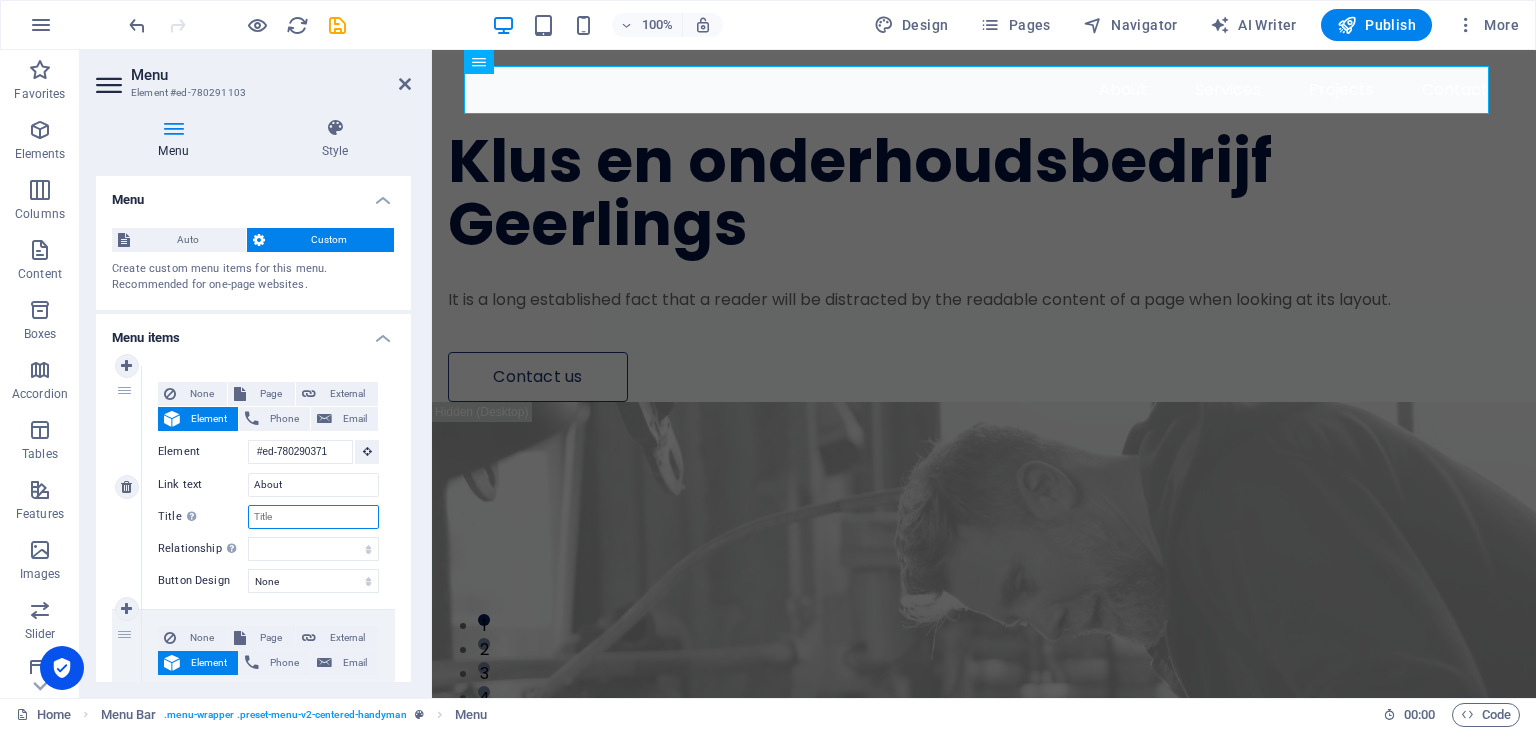 click on "Title Additional link description, should not be the same as the link text. The title is most often shown as a tooltip text when the mouse moves over the element. Leave empty if uncertain." at bounding box center [313, 517] 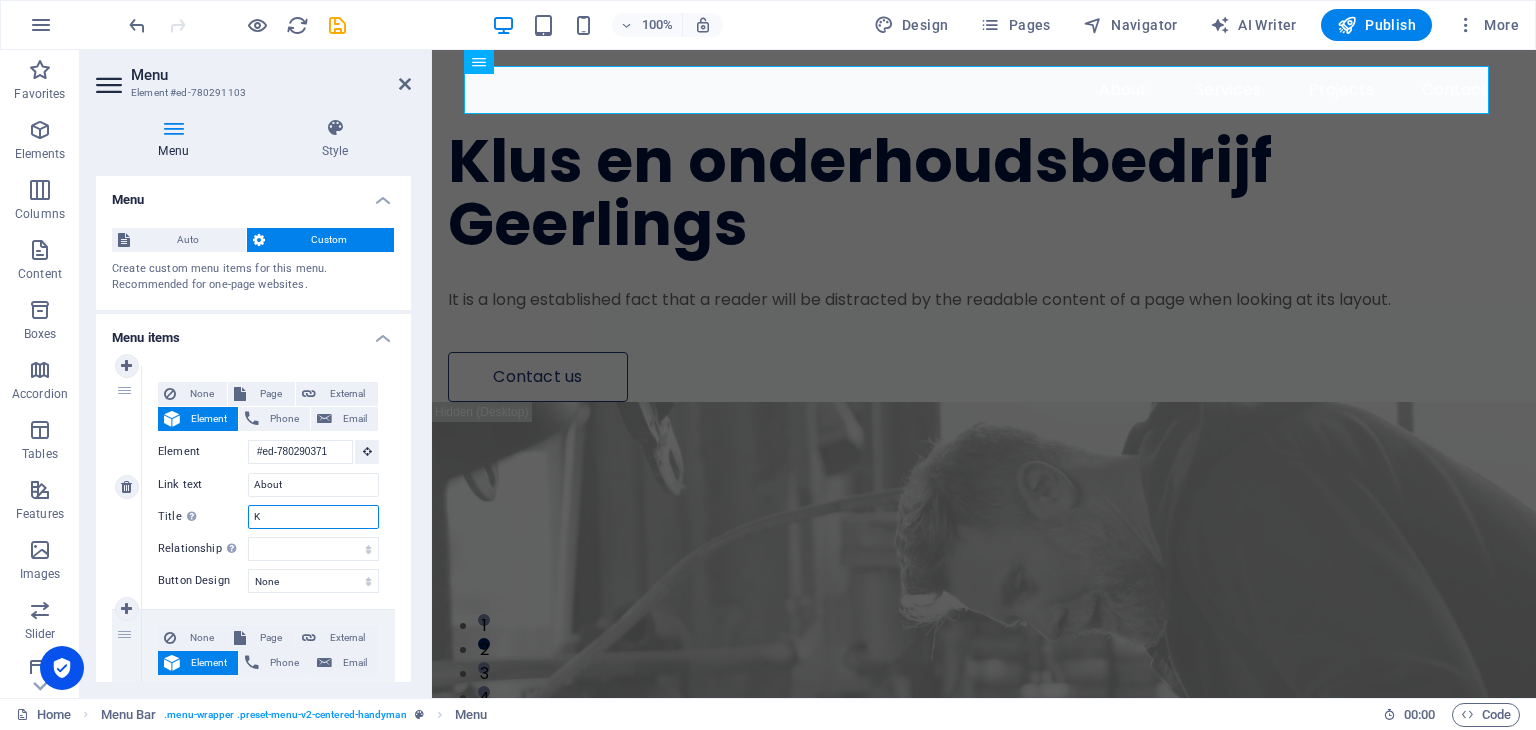 type on "Kl" 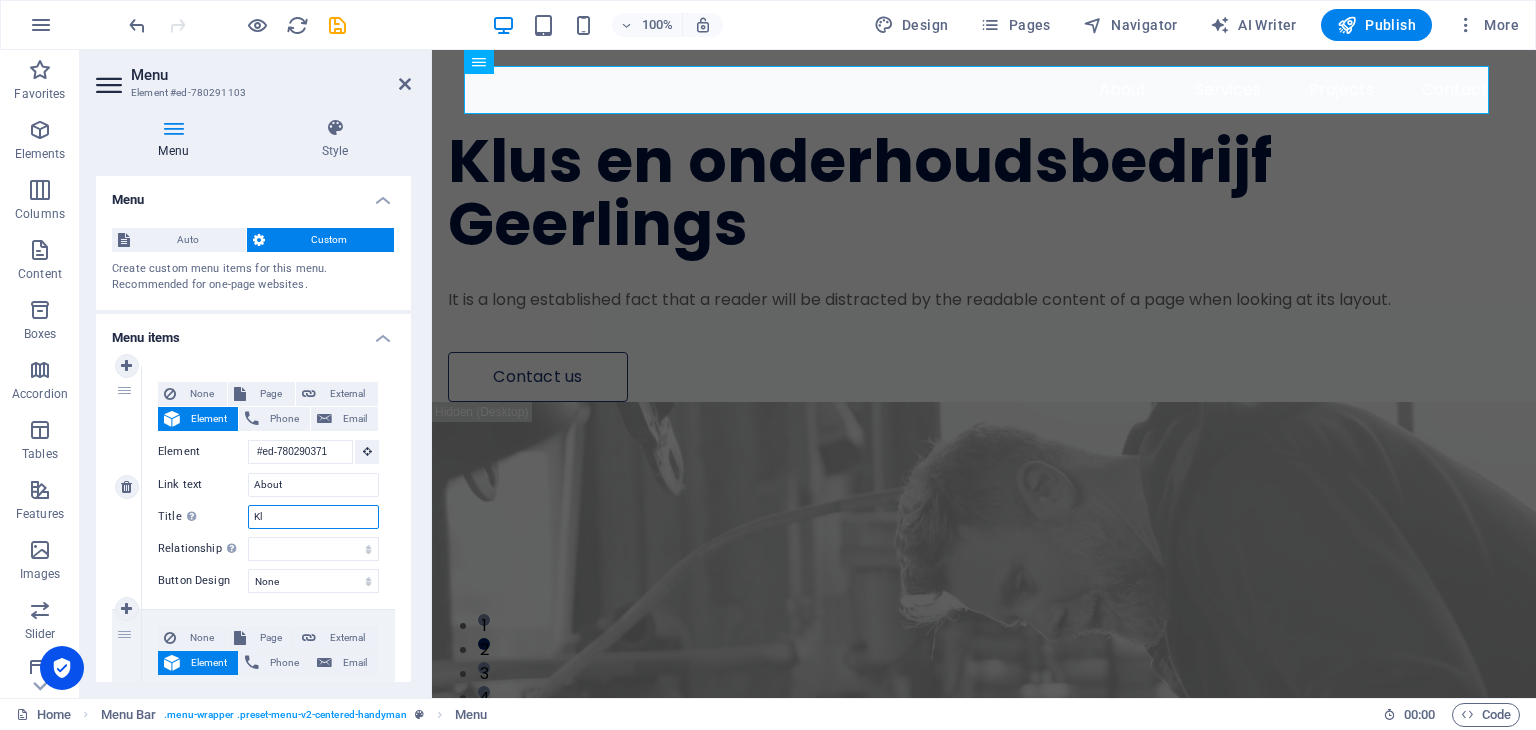 select 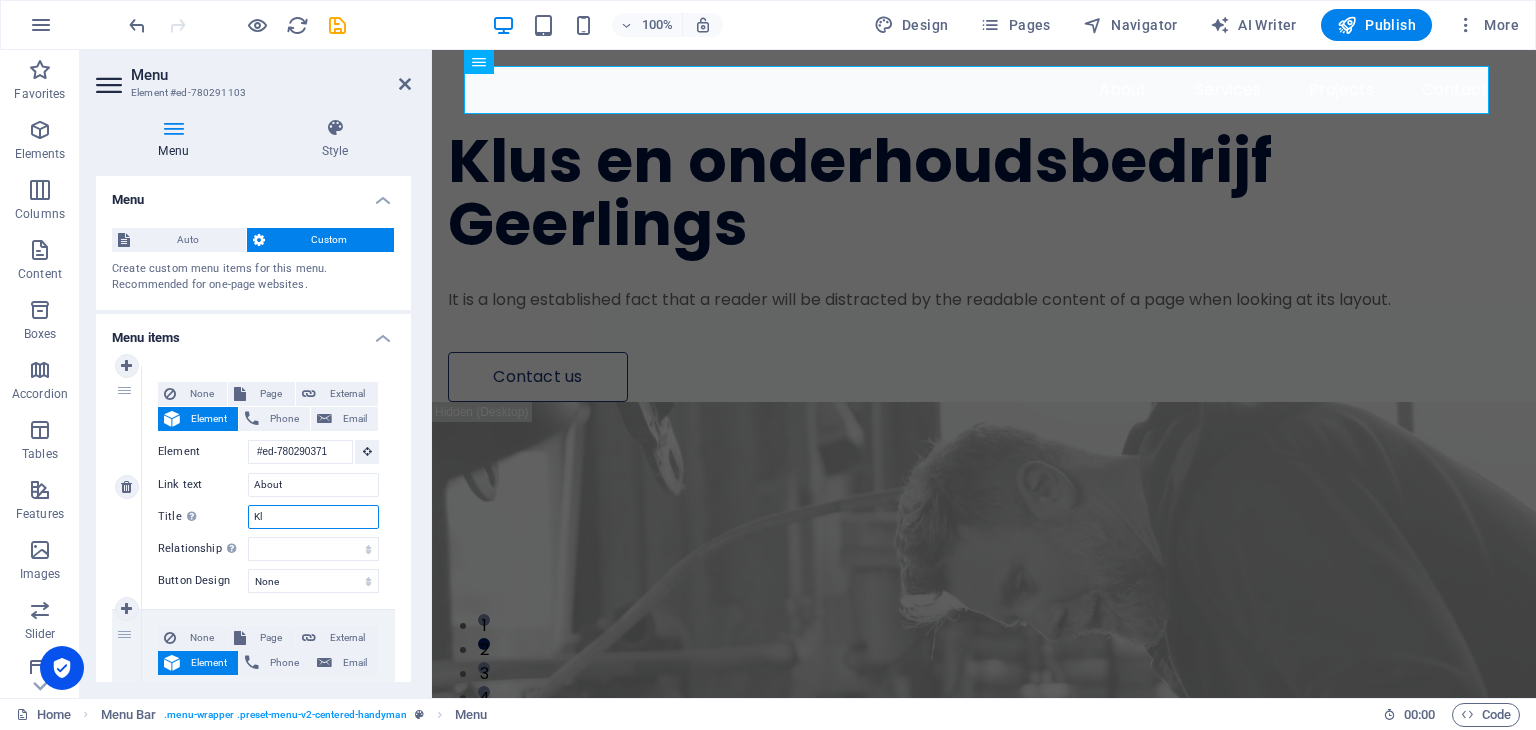 type on "Klu" 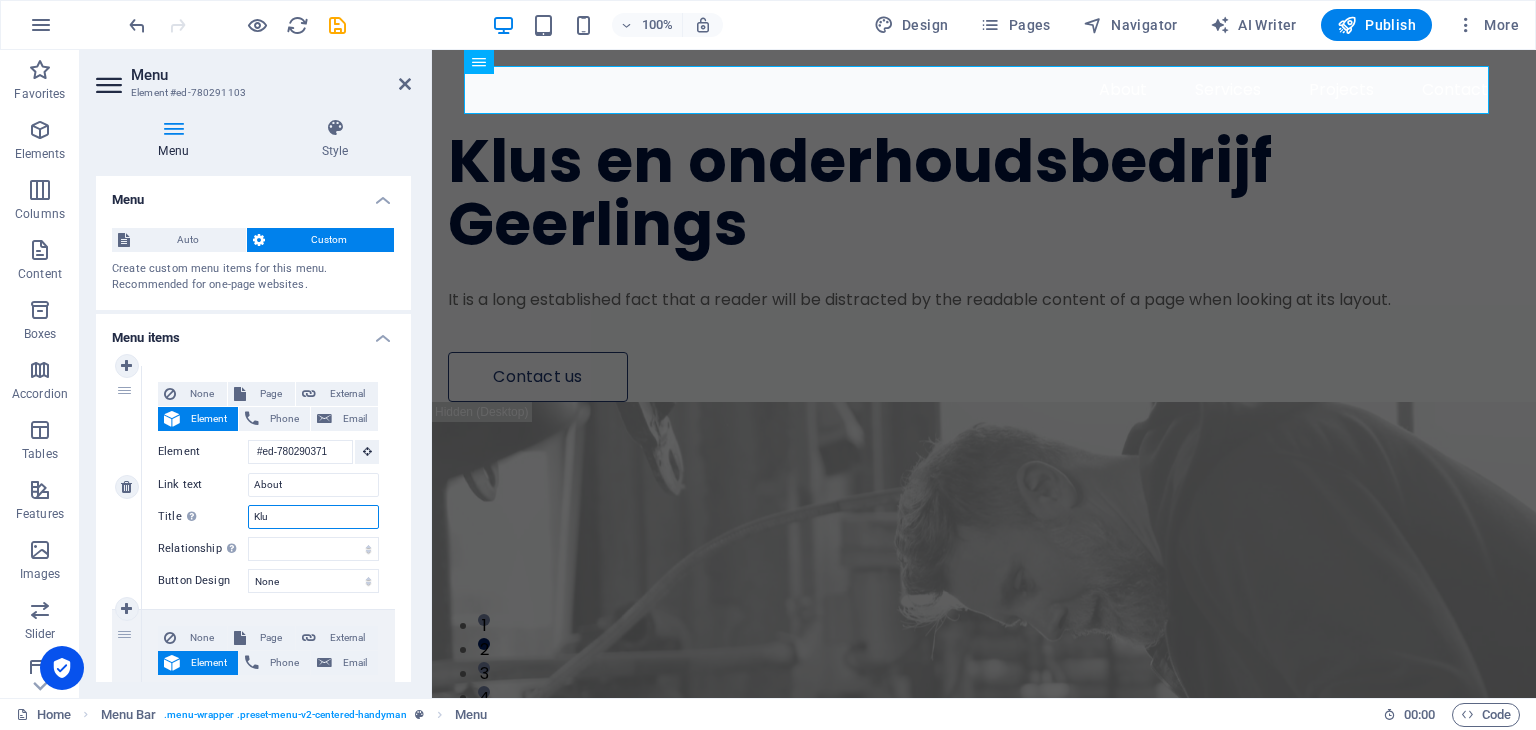 select 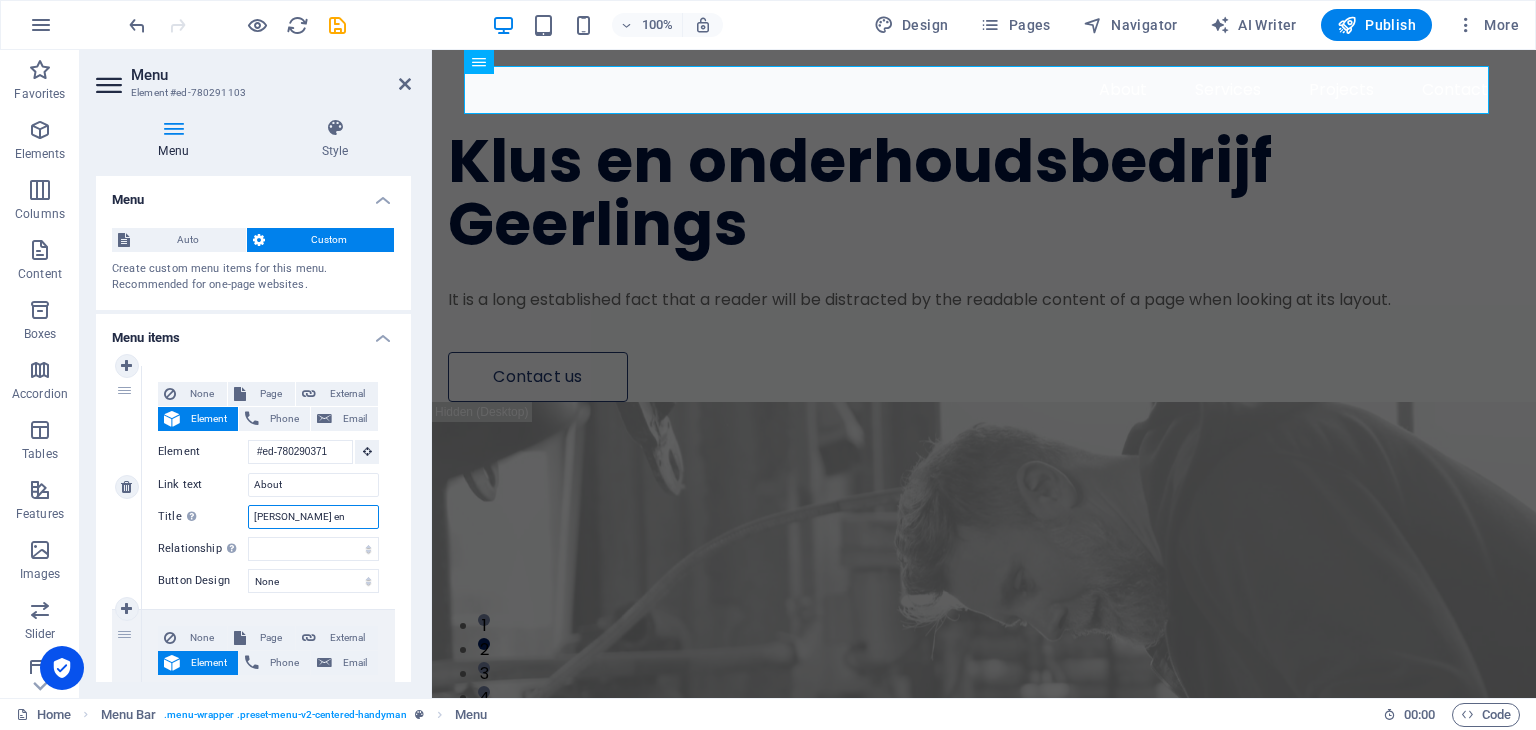type on "[PERSON_NAME] en" 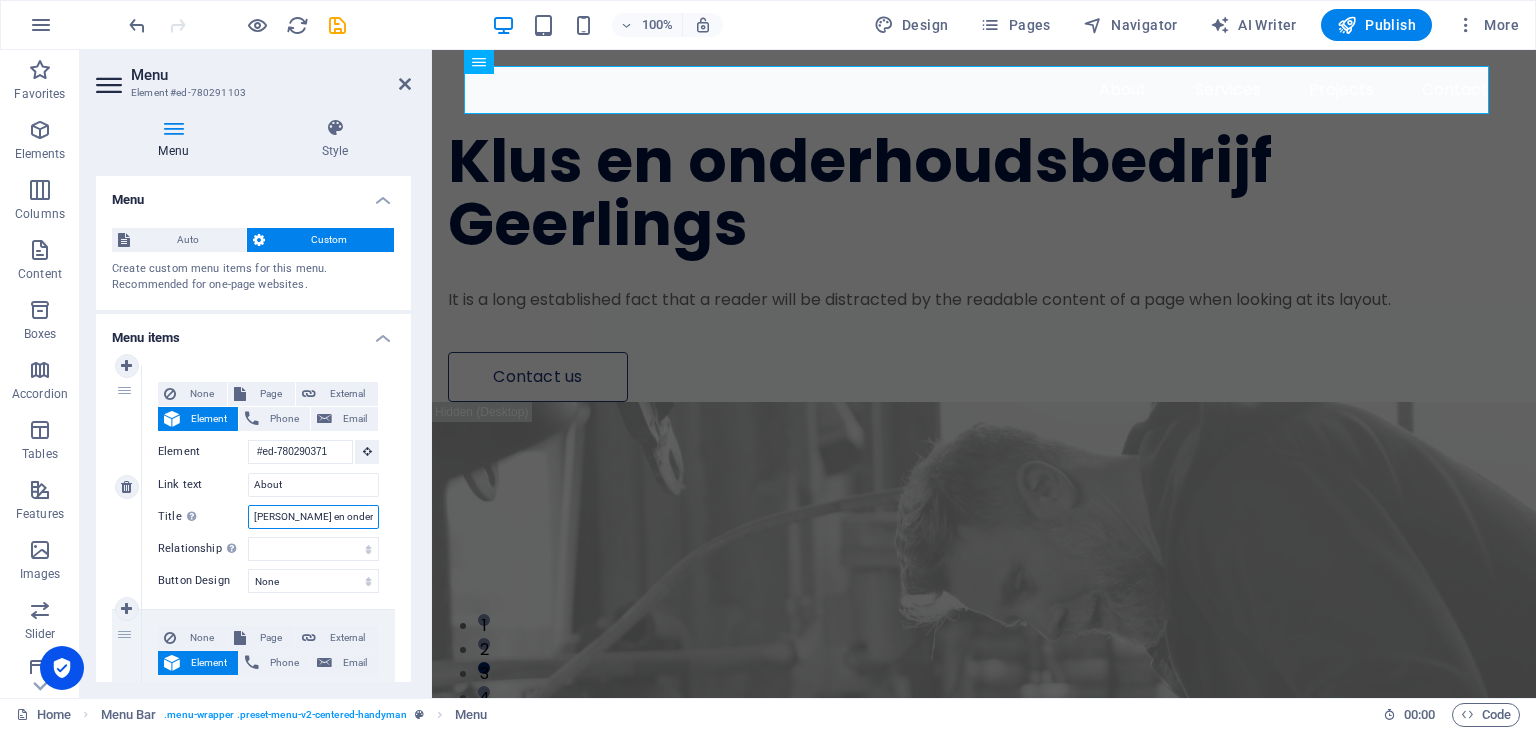 type on "[PERSON_NAME] en onderhouds" 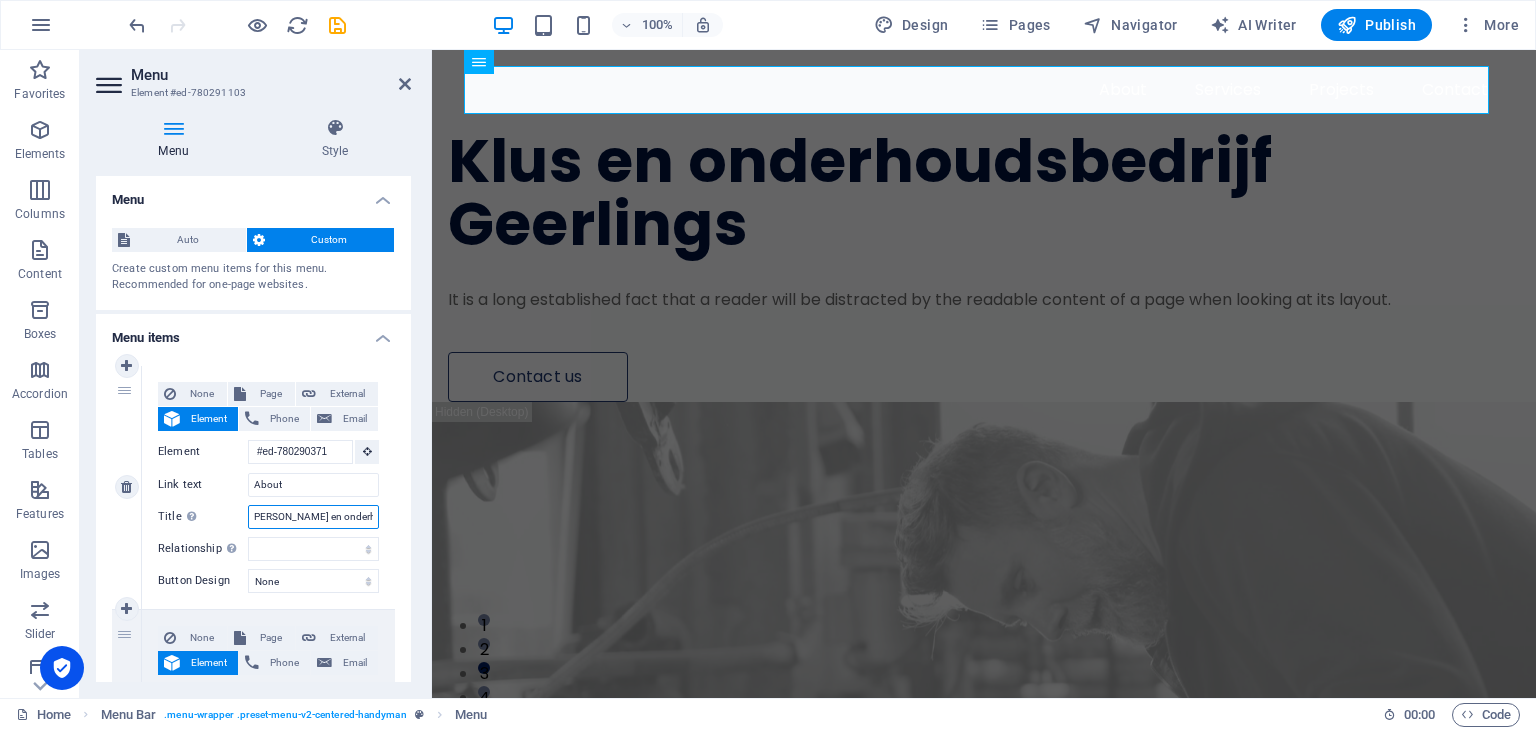 select 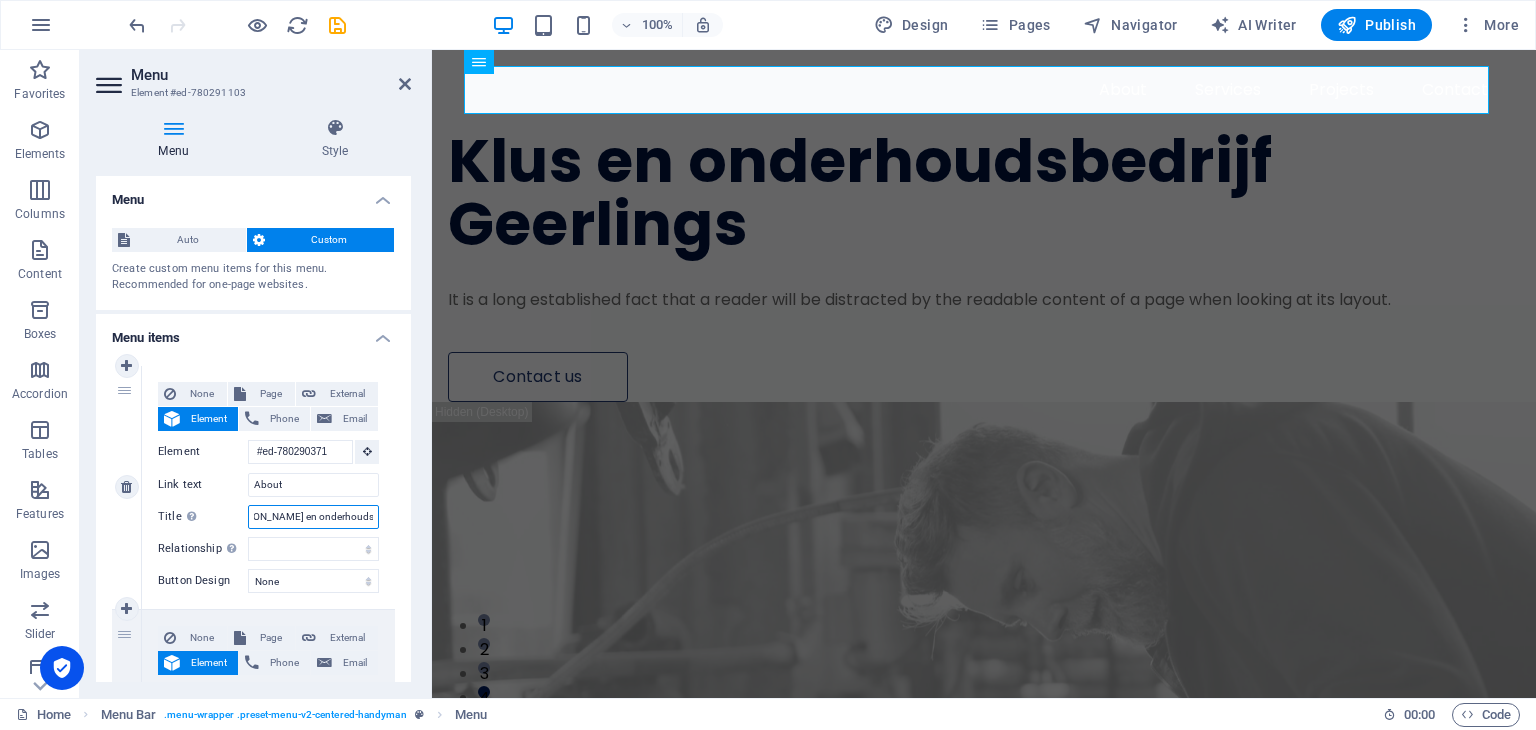 type on "[PERSON_NAME] en onderhoudsbedrijf Geerlin" 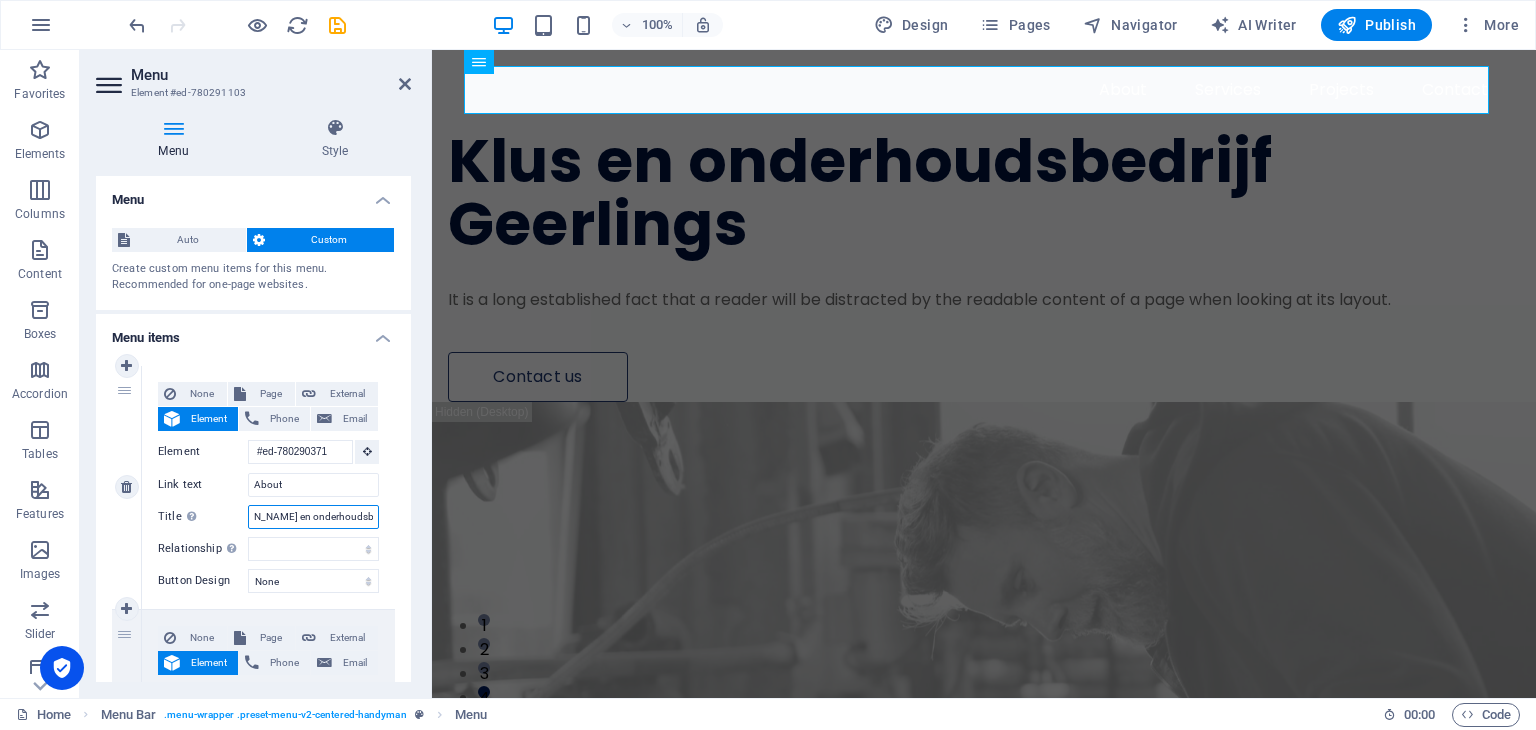 select 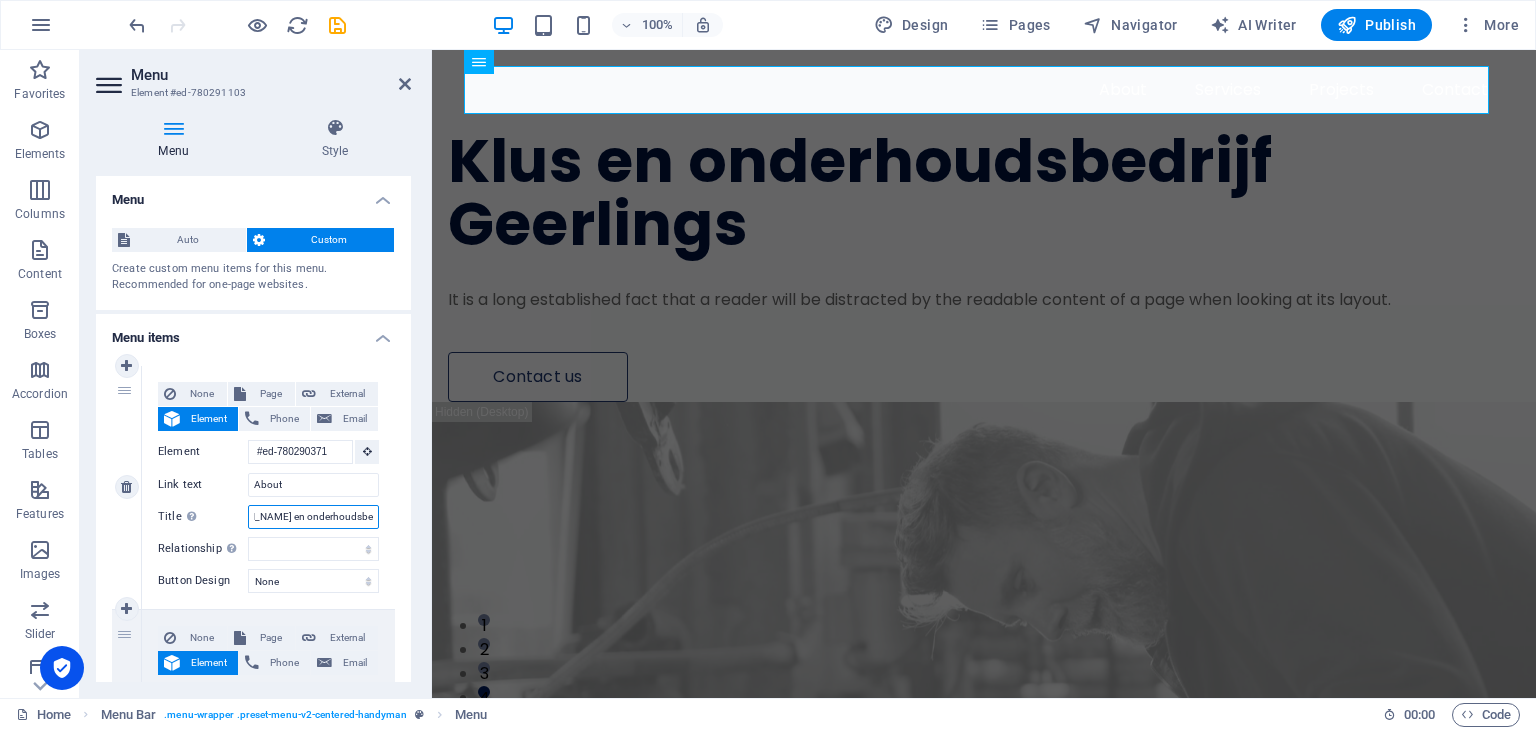 type on "Klus en onderhoudsbedrijf Geerlings" 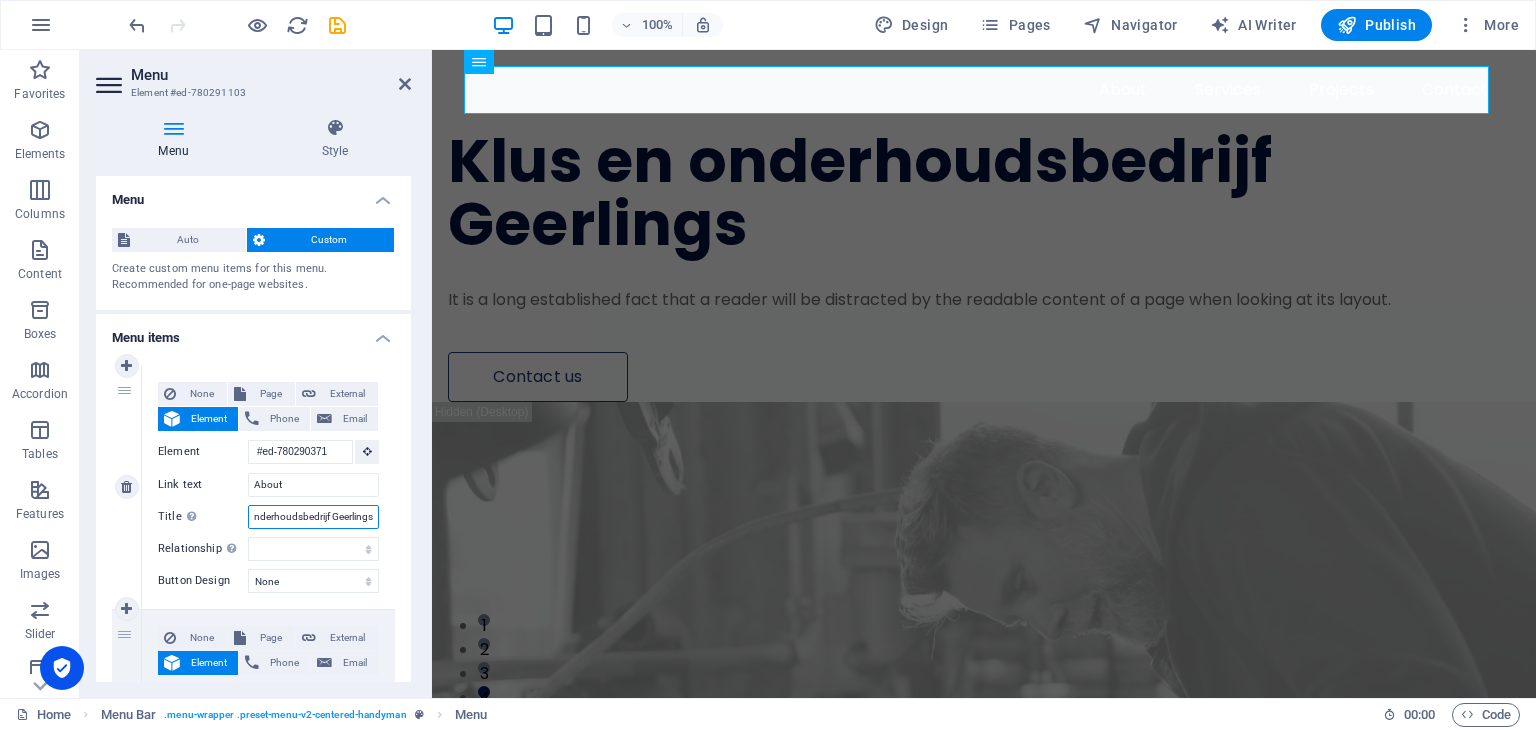 scroll, scrollTop: 0, scrollLeft: 44, axis: horizontal 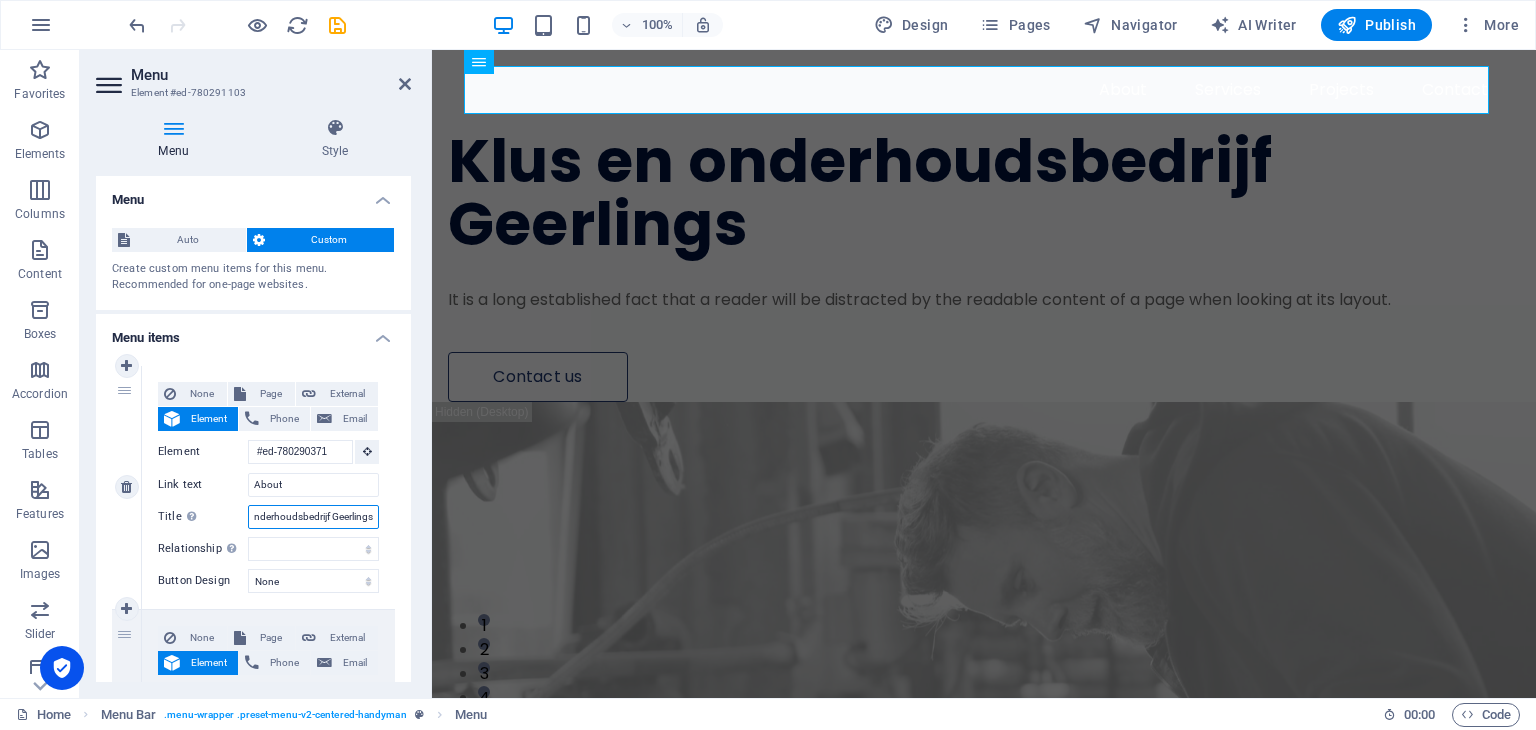 click on "Klus en onderhoudsbedrijf Geerlings" at bounding box center [313, 517] 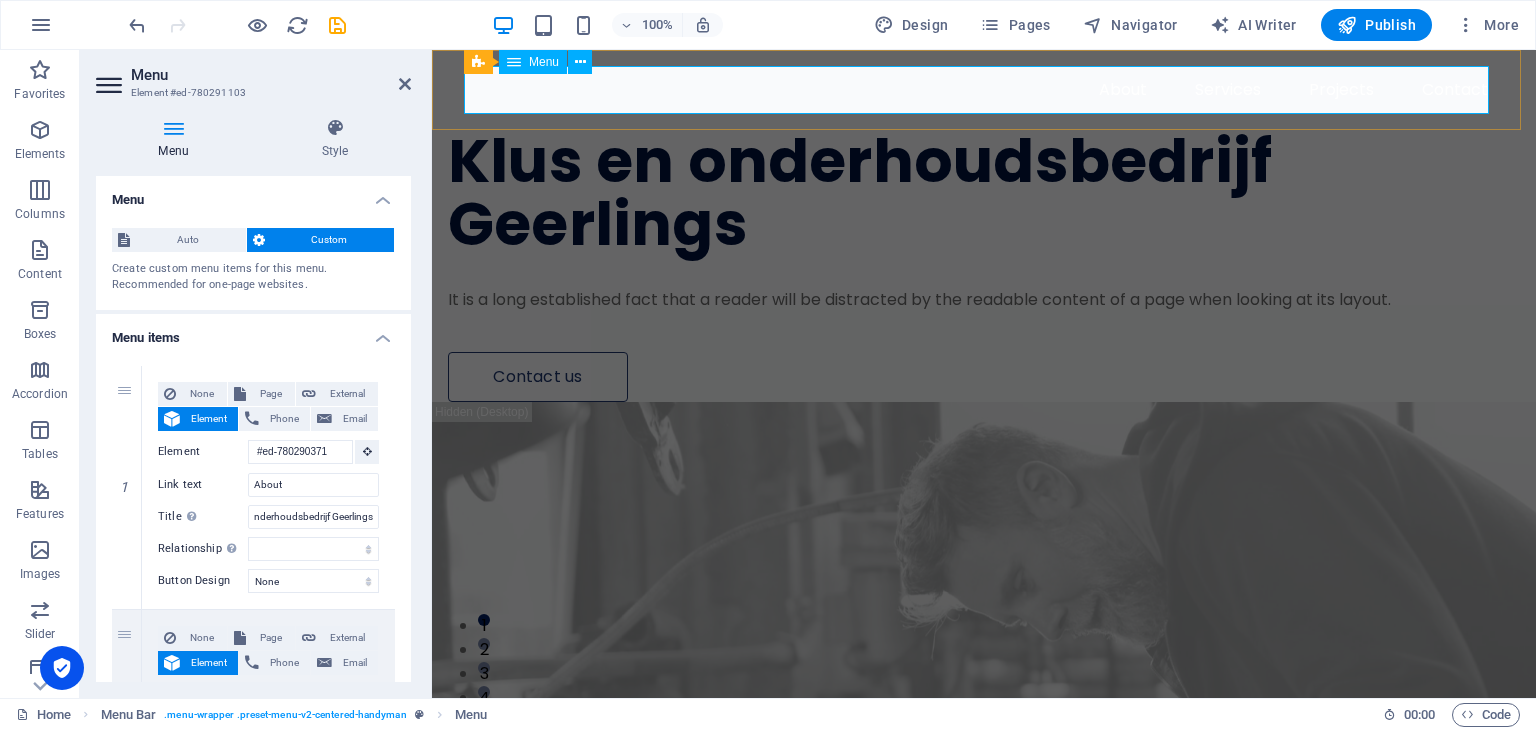 click on "About Services Projects Contact" at bounding box center [984, 90] 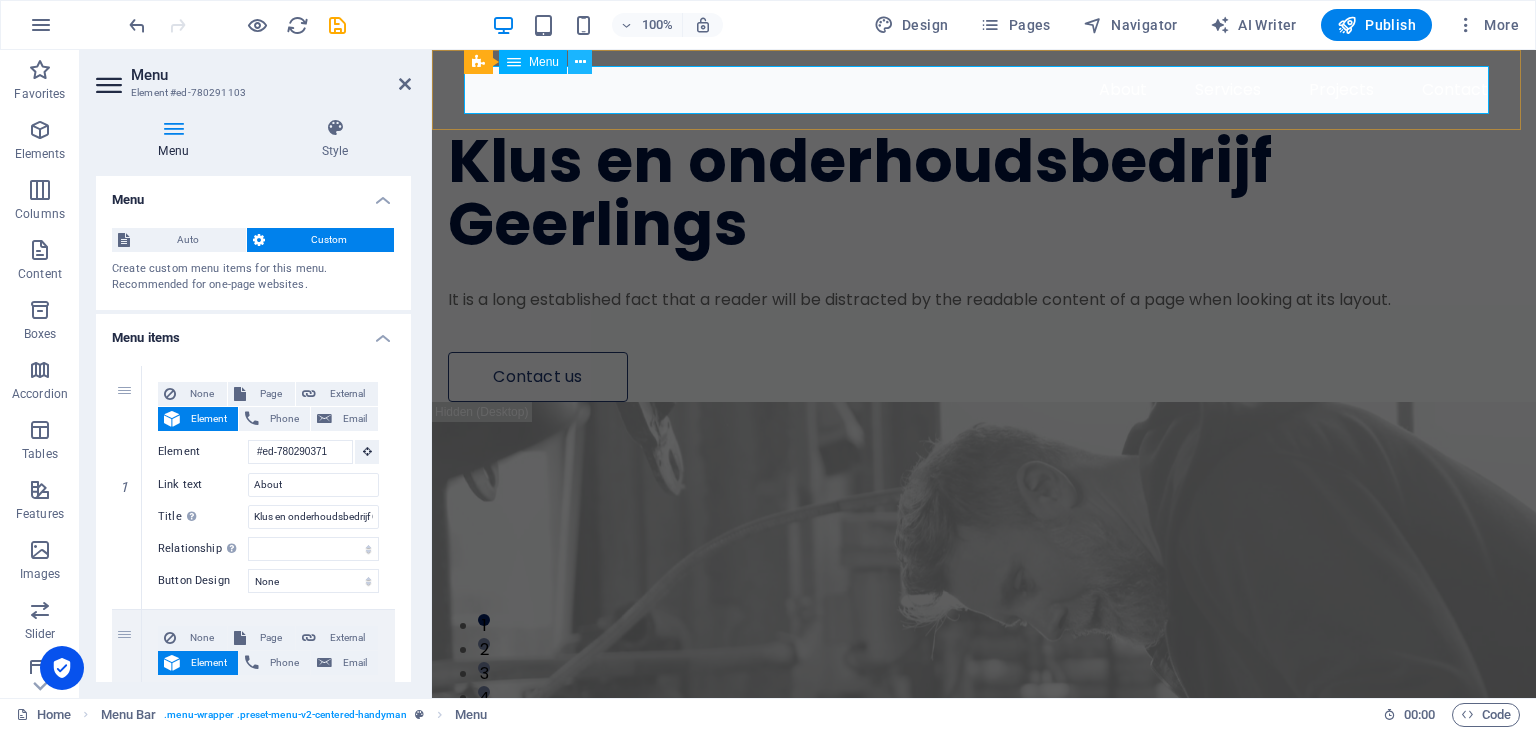 click at bounding box center (580, 62) 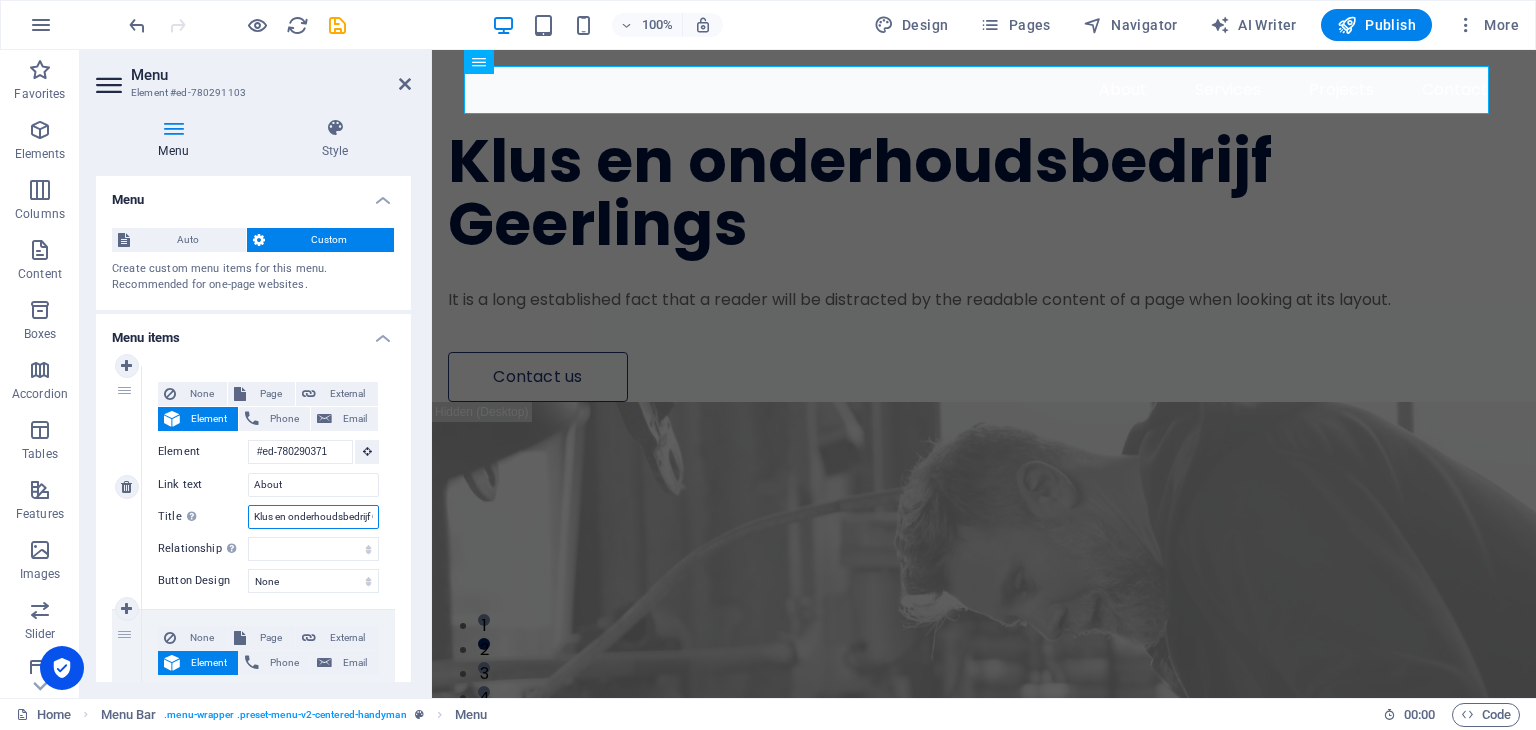 click on "Klus en onderhoudsbedrijf Geerlings" at bounding box center [313, 517] 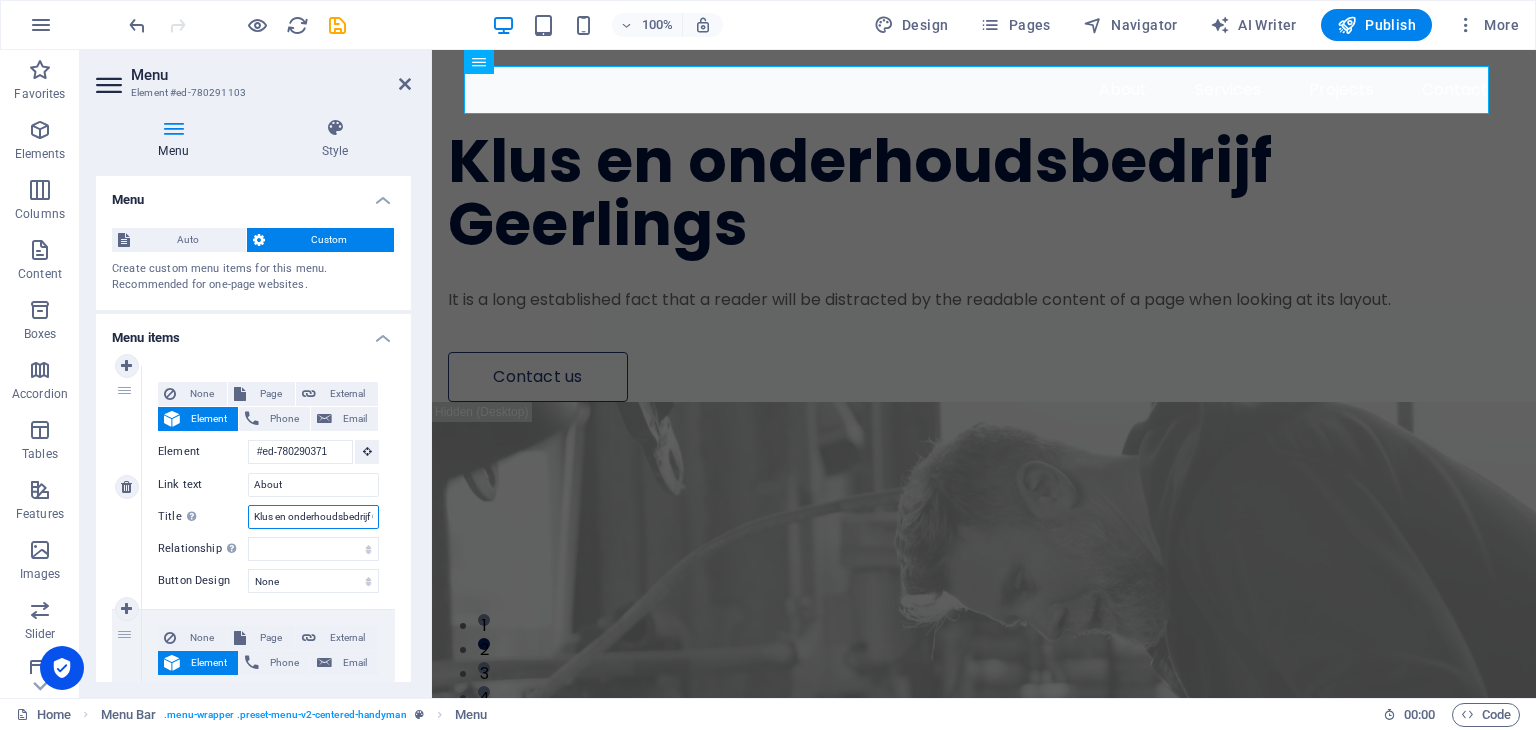click on "Klus en onderhoudsbedrijf Geerlings" at bounding box center [313, 517] 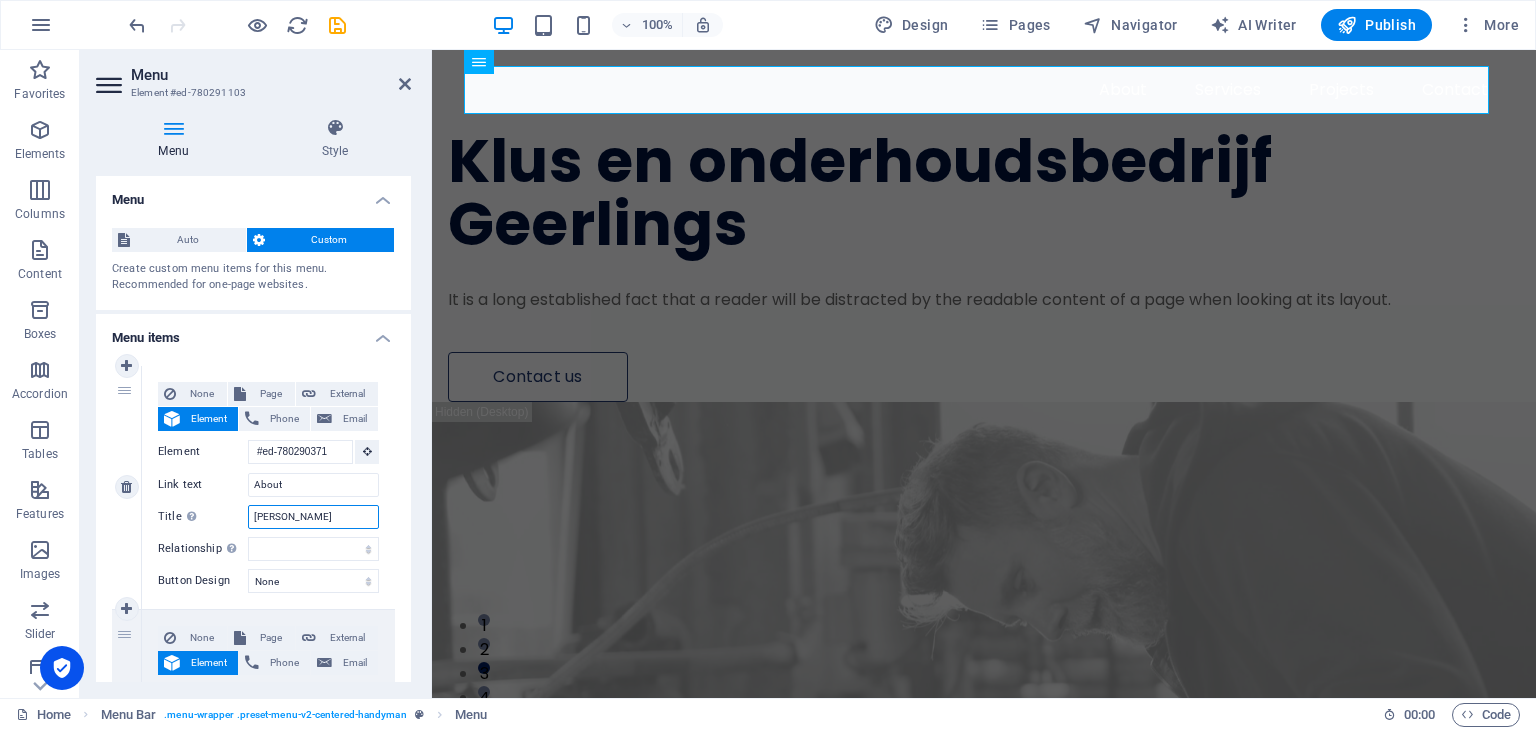 click on "[PERSON_NAME]" at bounding box center (313, 517) 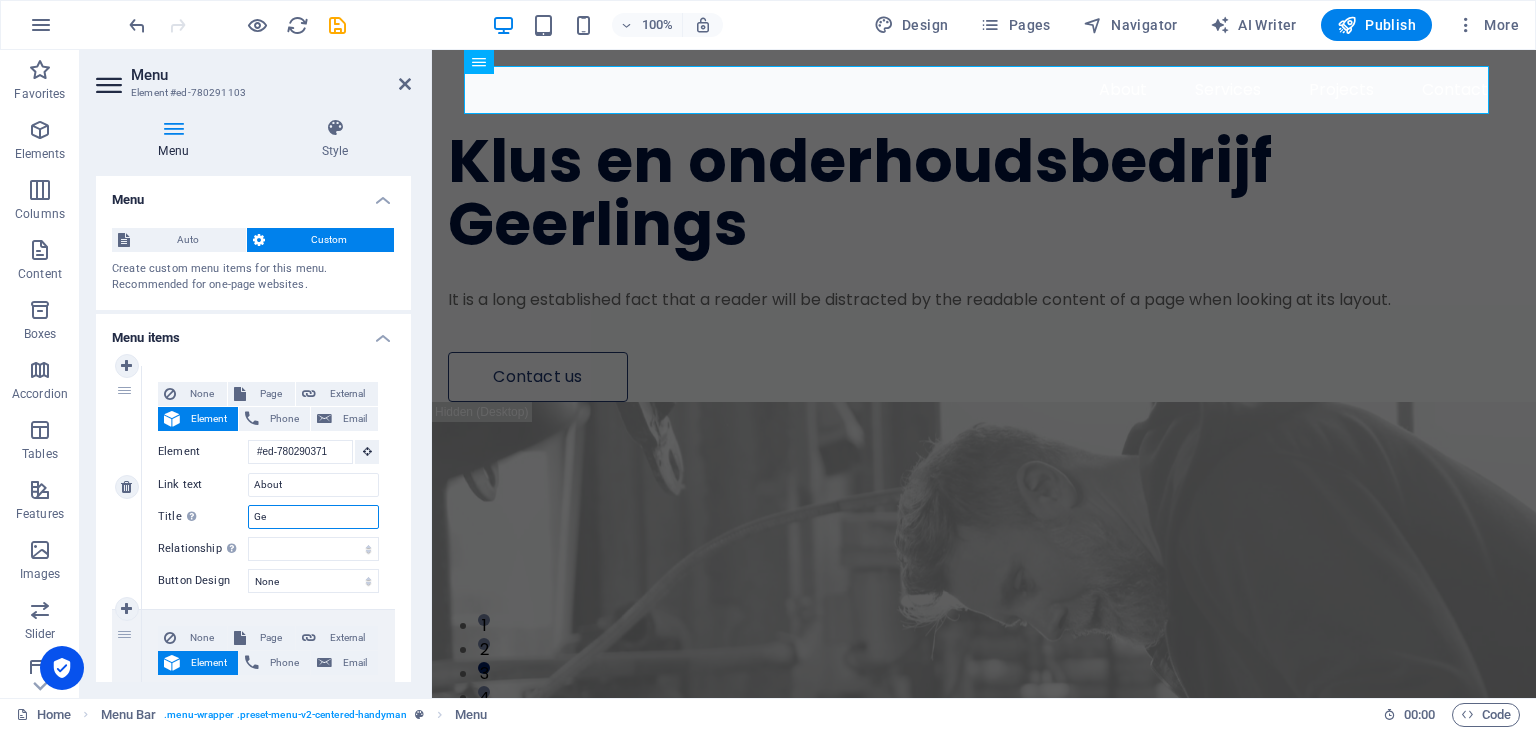 type on "G" 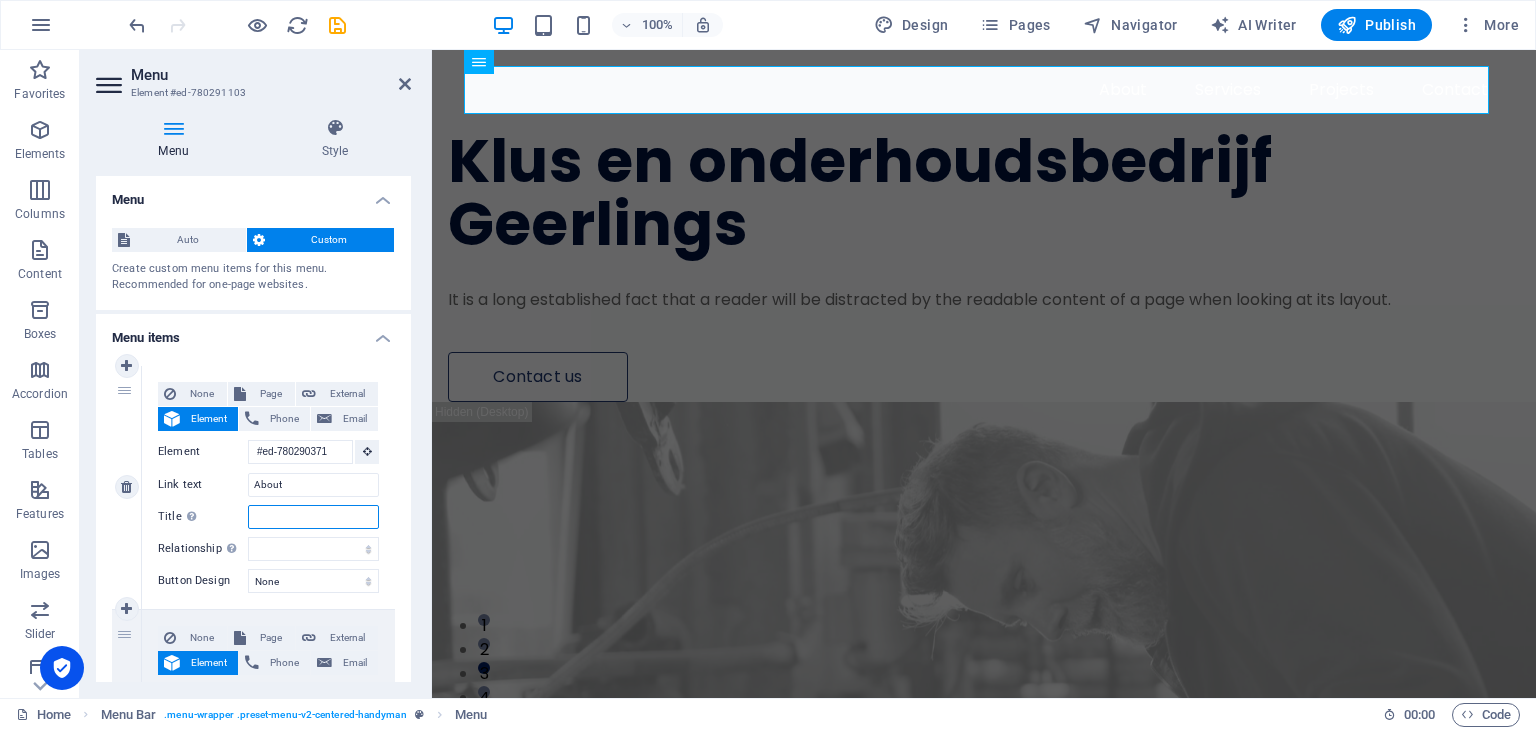 type 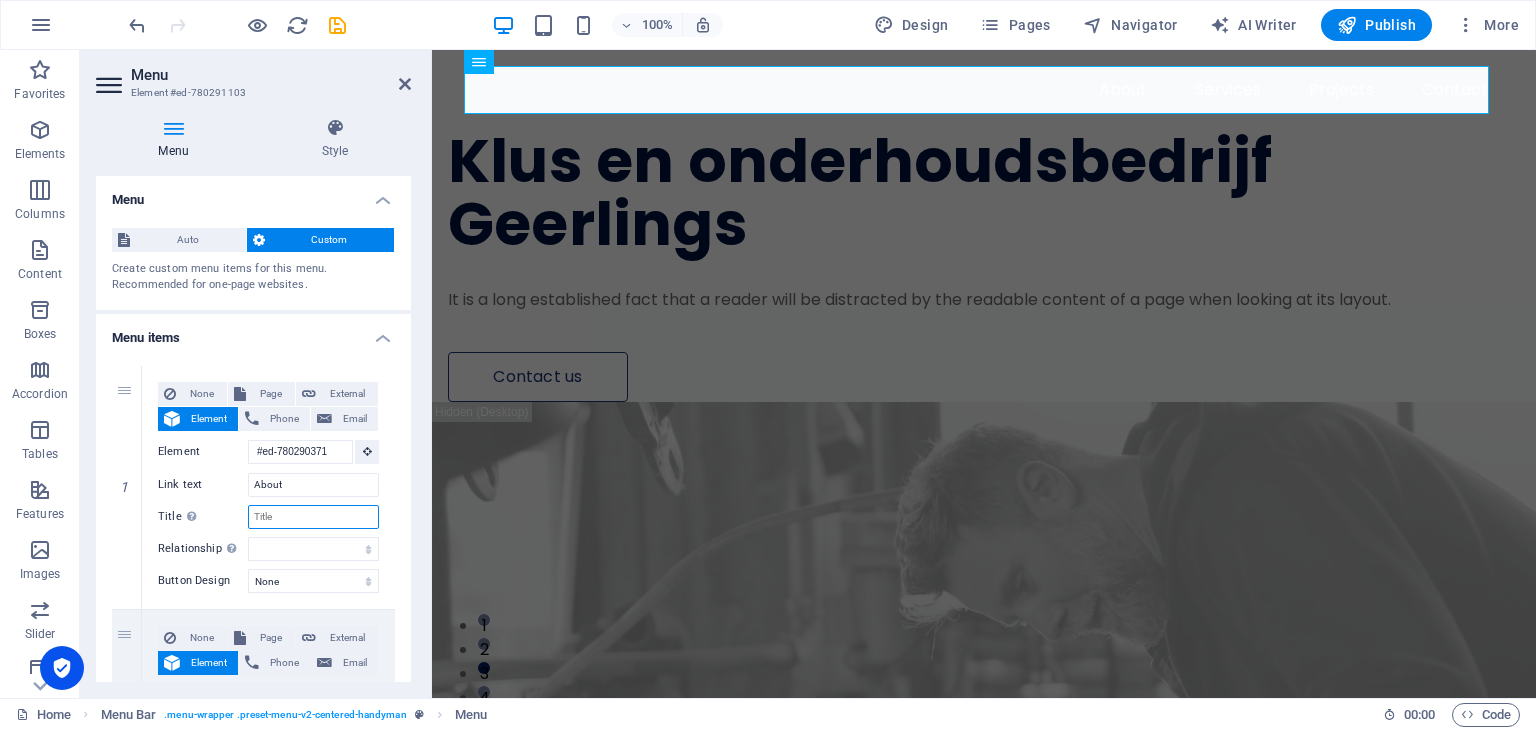 select 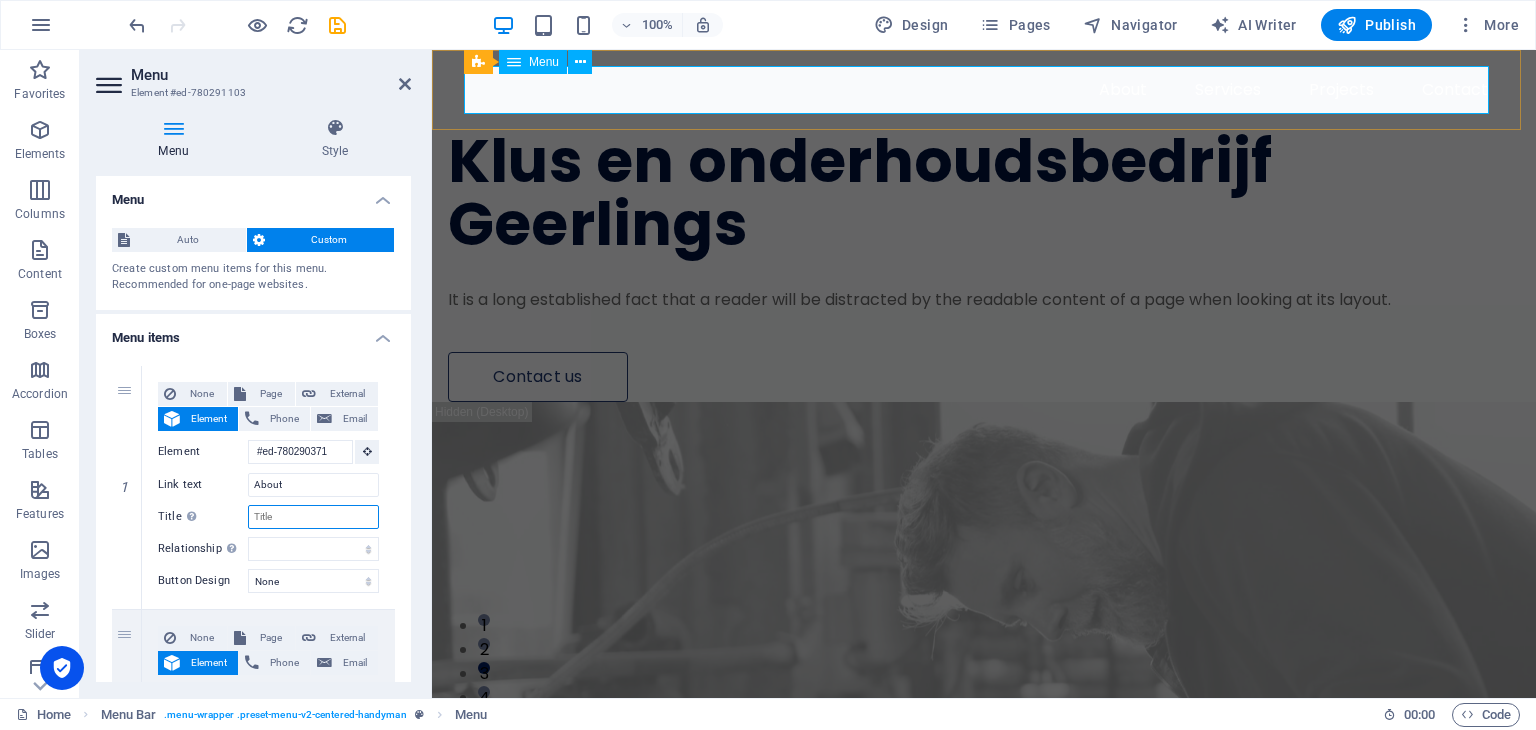 type 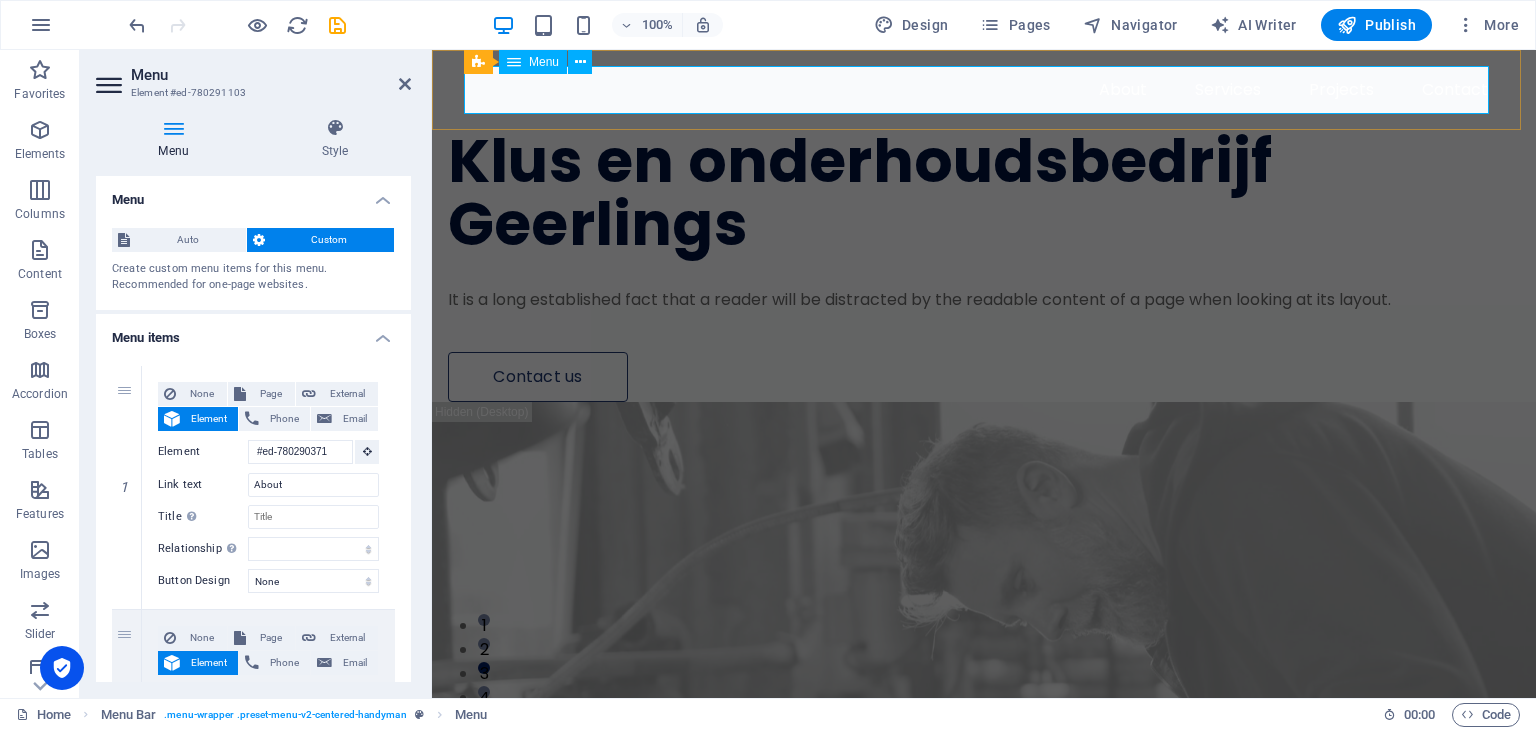 click on "About Services Projects Contact" at bounding box center [984, 90] 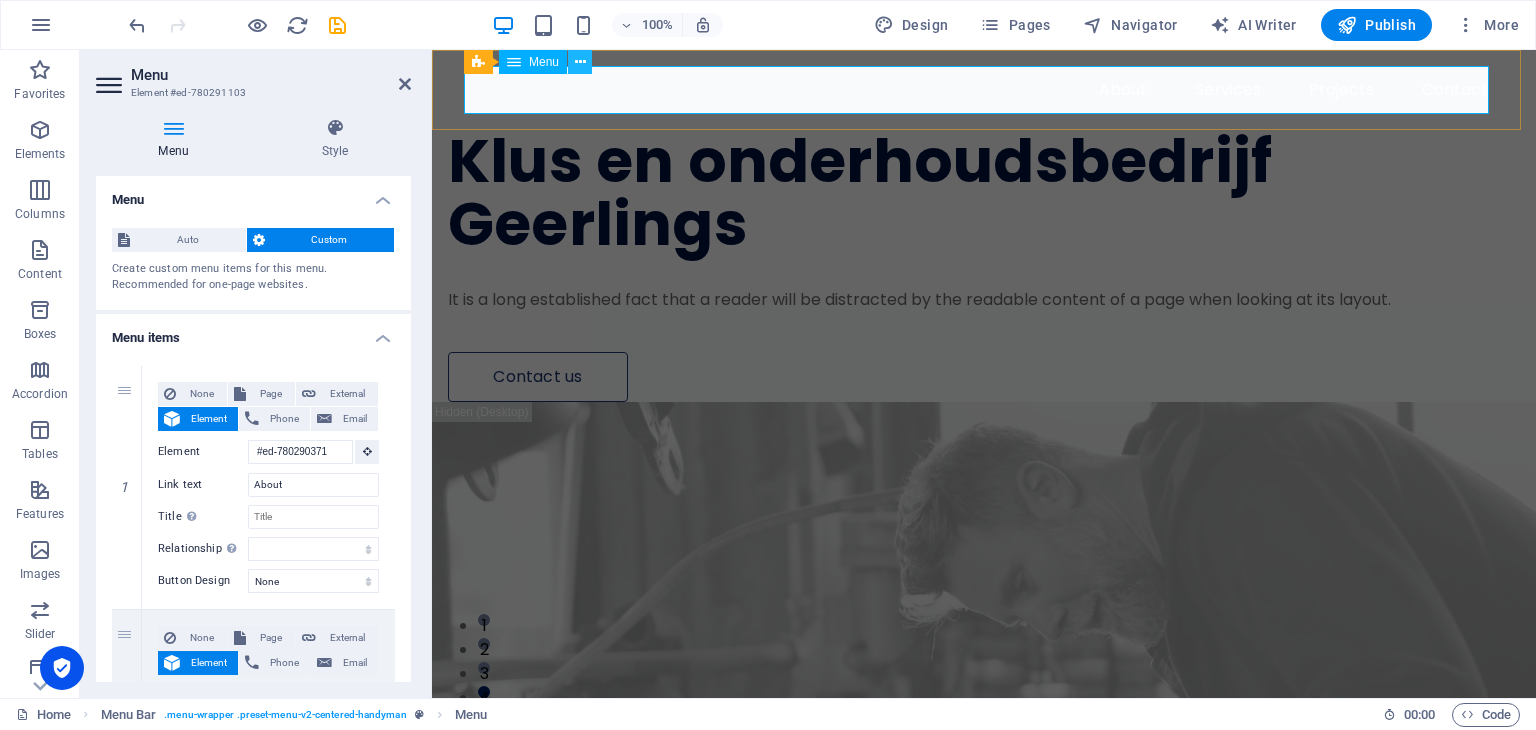 click at bounding box center [580, 62] 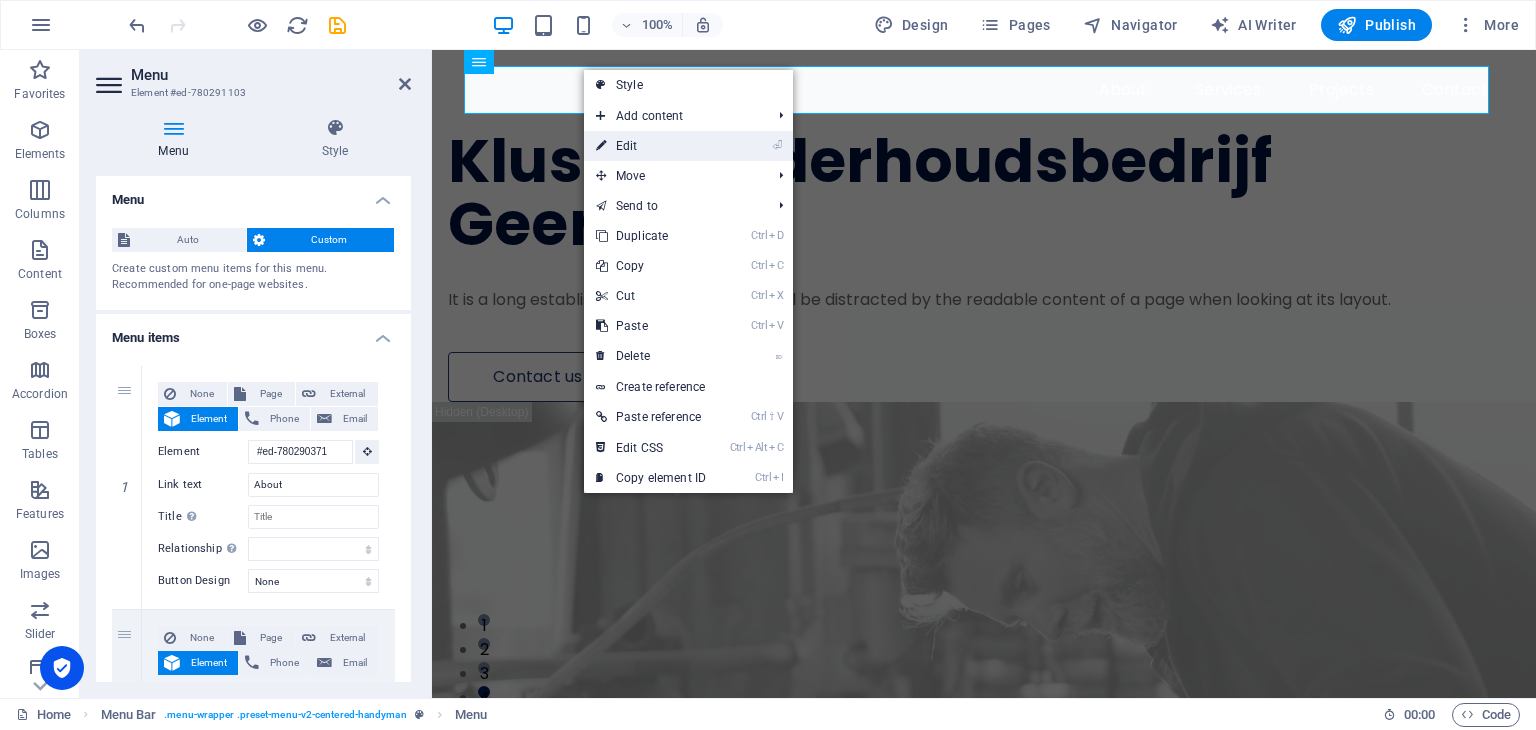 click on "⏎  Edit" at bounding box center (651, 146) 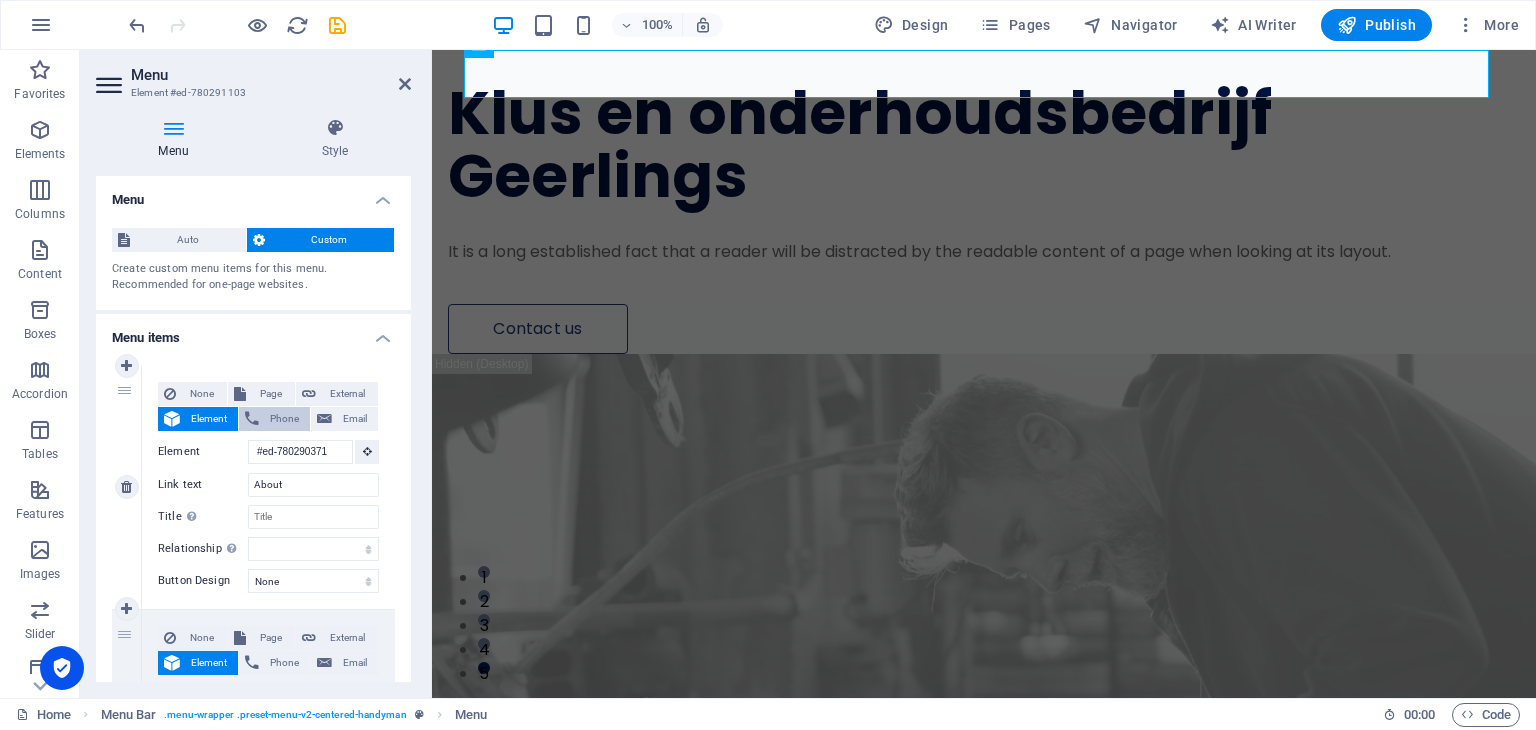 scroll, scrollTop: 0, scrollLeft: 0, axis: both 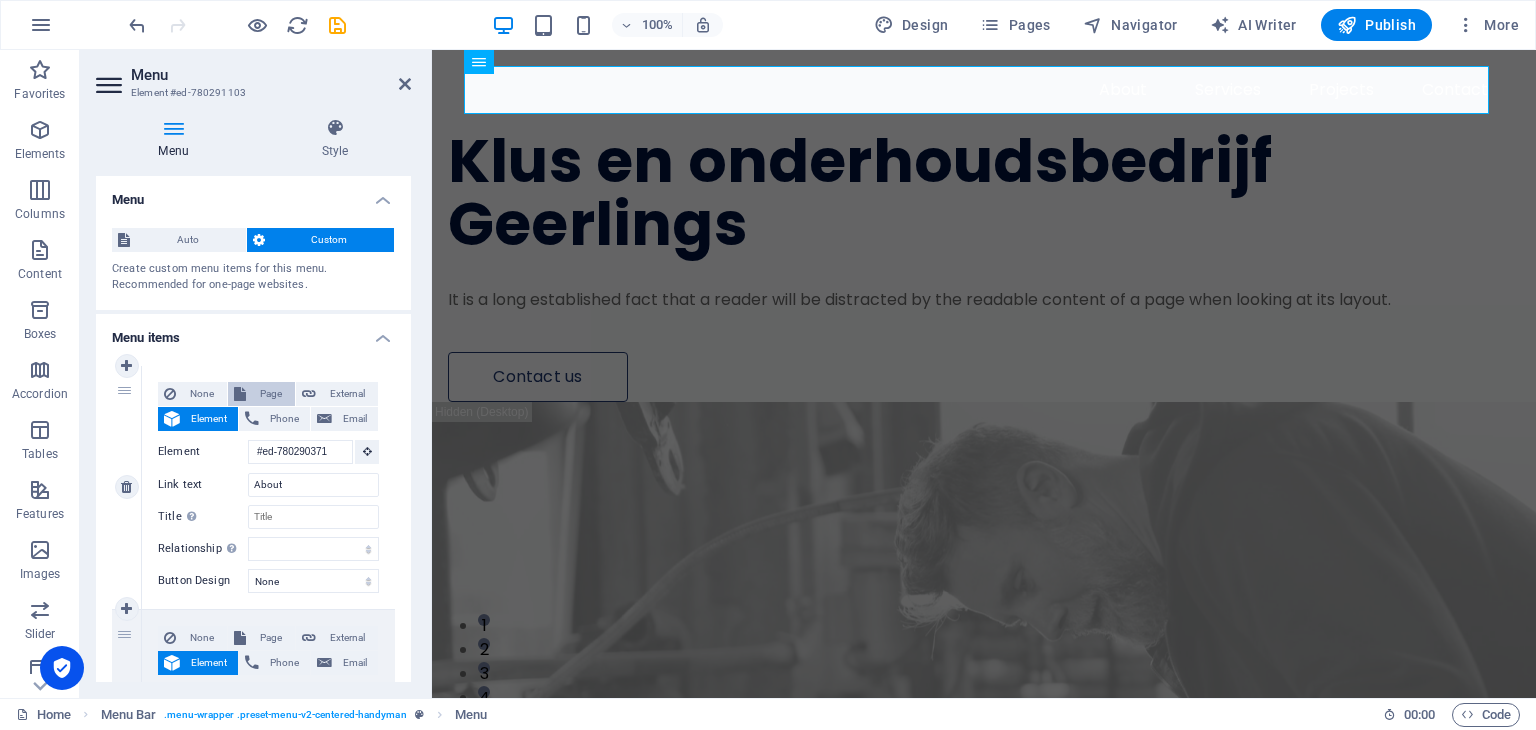 click on "Page" at bounding box center [270, 394] 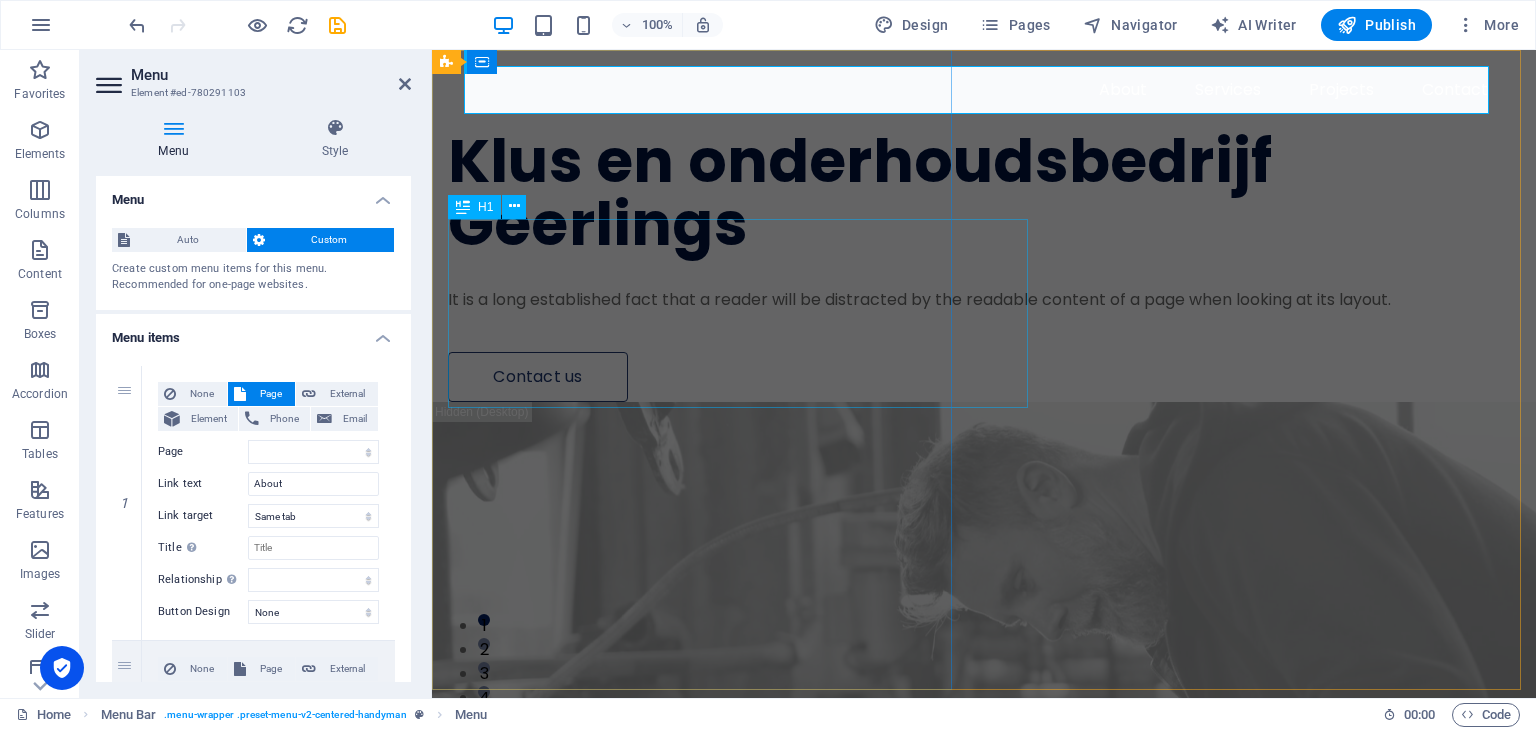 click on "Klus en onderhoudsbedrijf Geerlings" at bounding box center (947, 193) 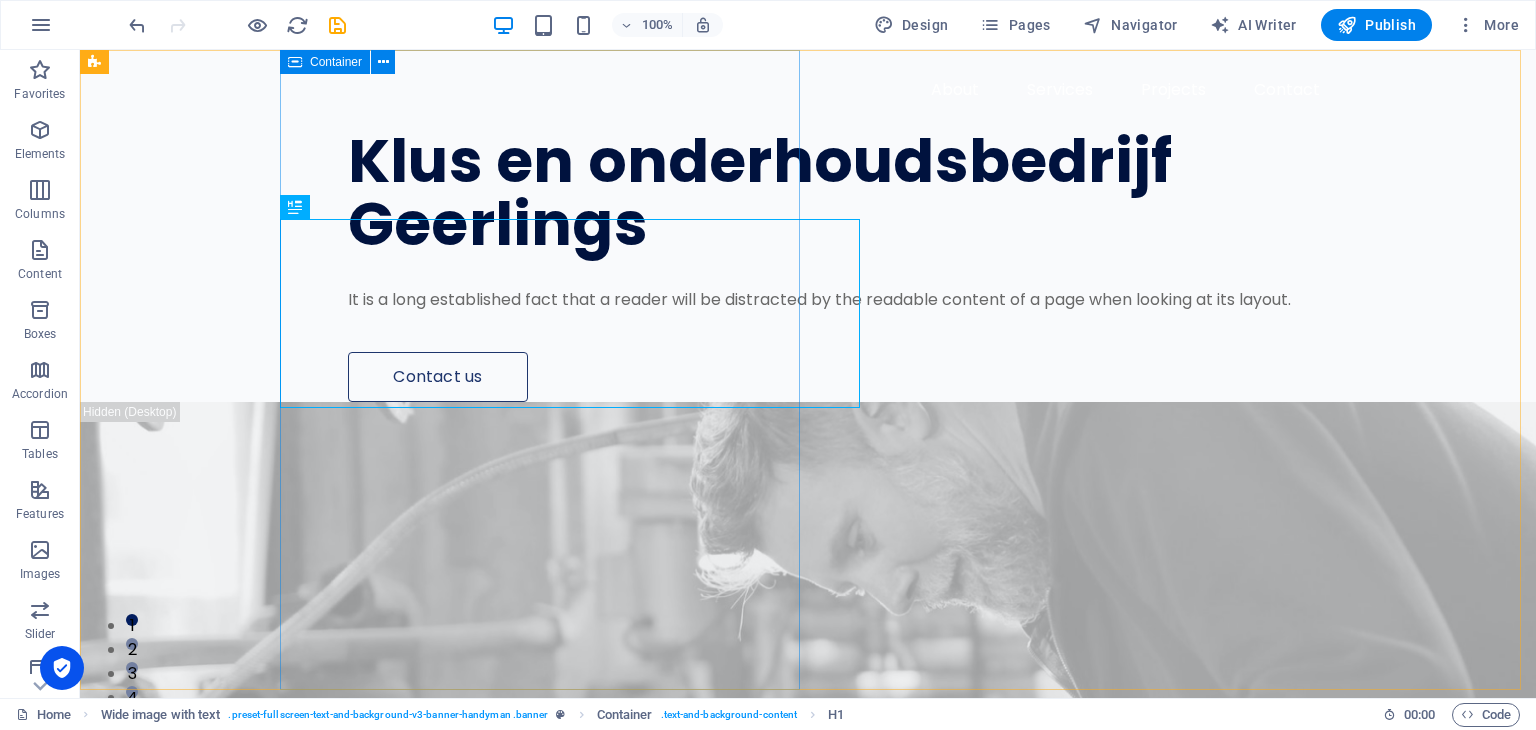 click on "[PERSON_NAME] en onderhoudsbedrijf [PERSON_NAME]  It is a long established fact that a reader will be distracted by the readable content of a page when looking at its layout. Contact us" at bounding box center (908, 226) 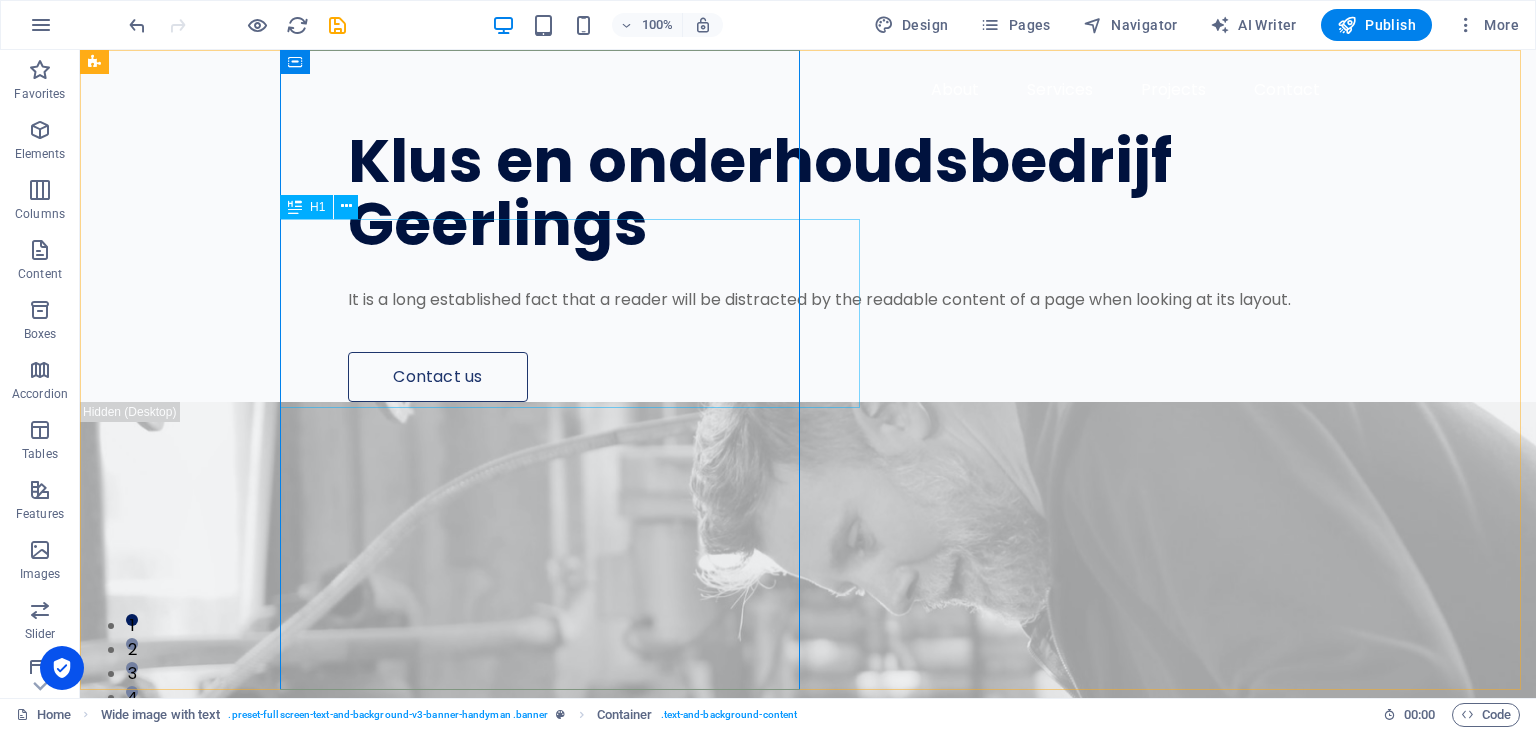 click on "H1" at bounding box center [306, 207] 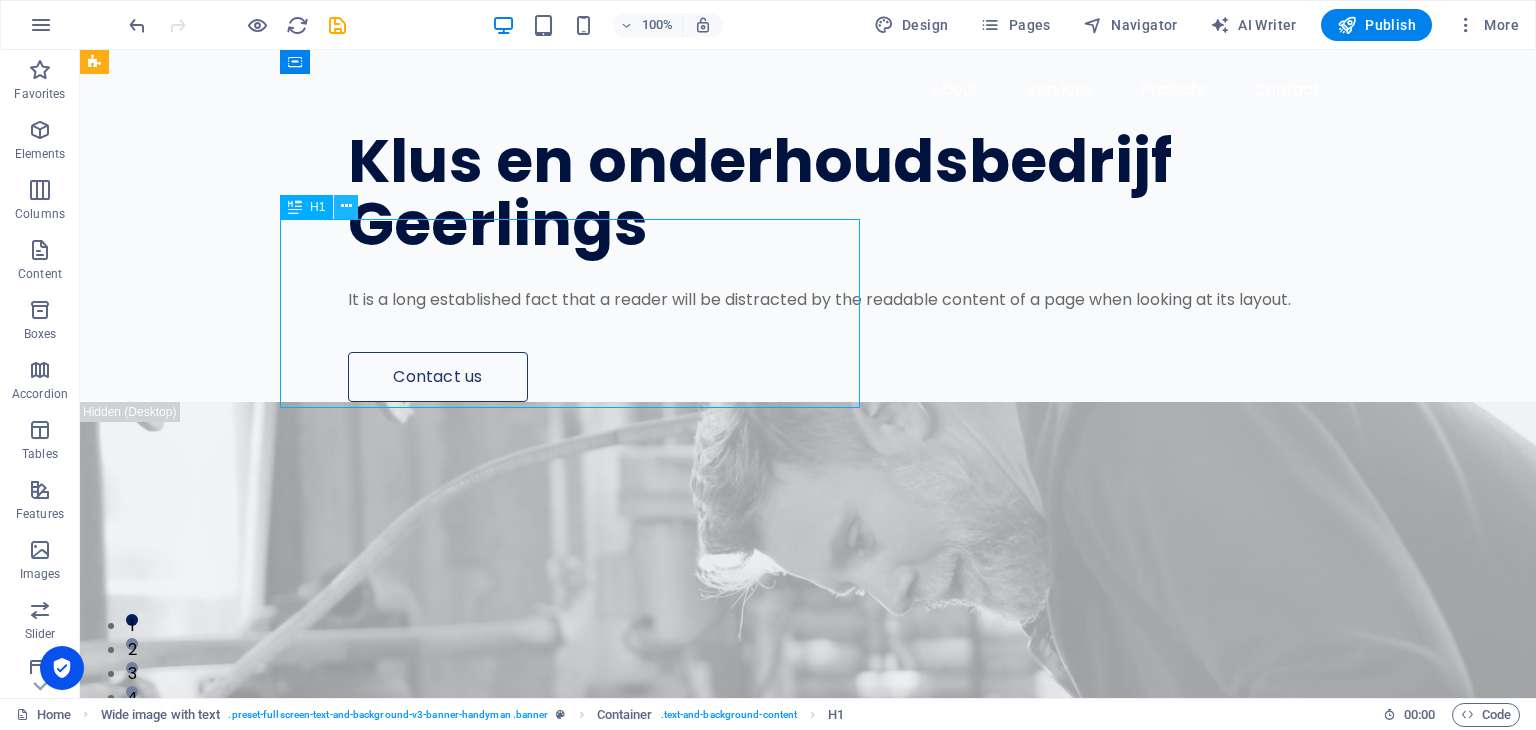 click at bounding box center (346, 207) 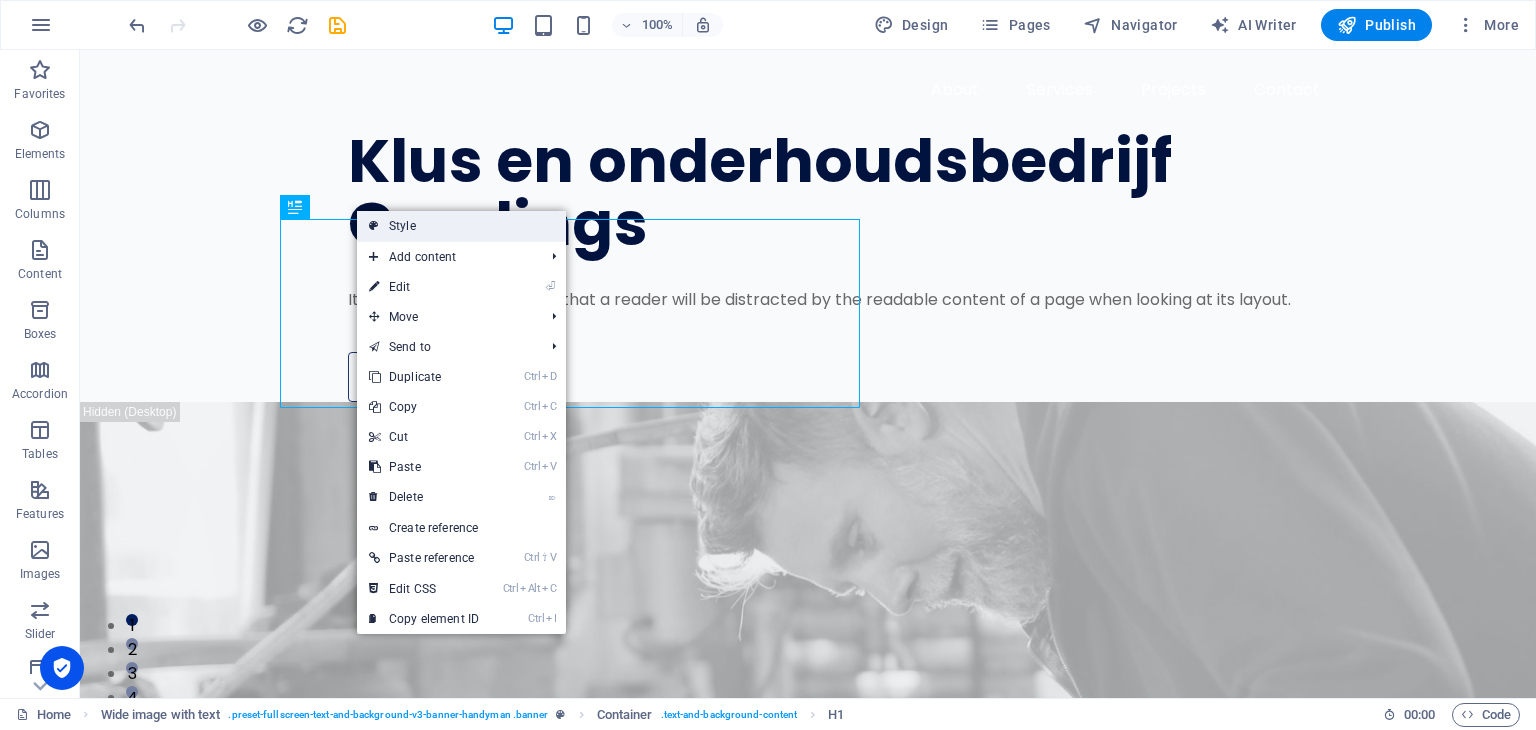 click on "Style" at bounding box center (461, 226) 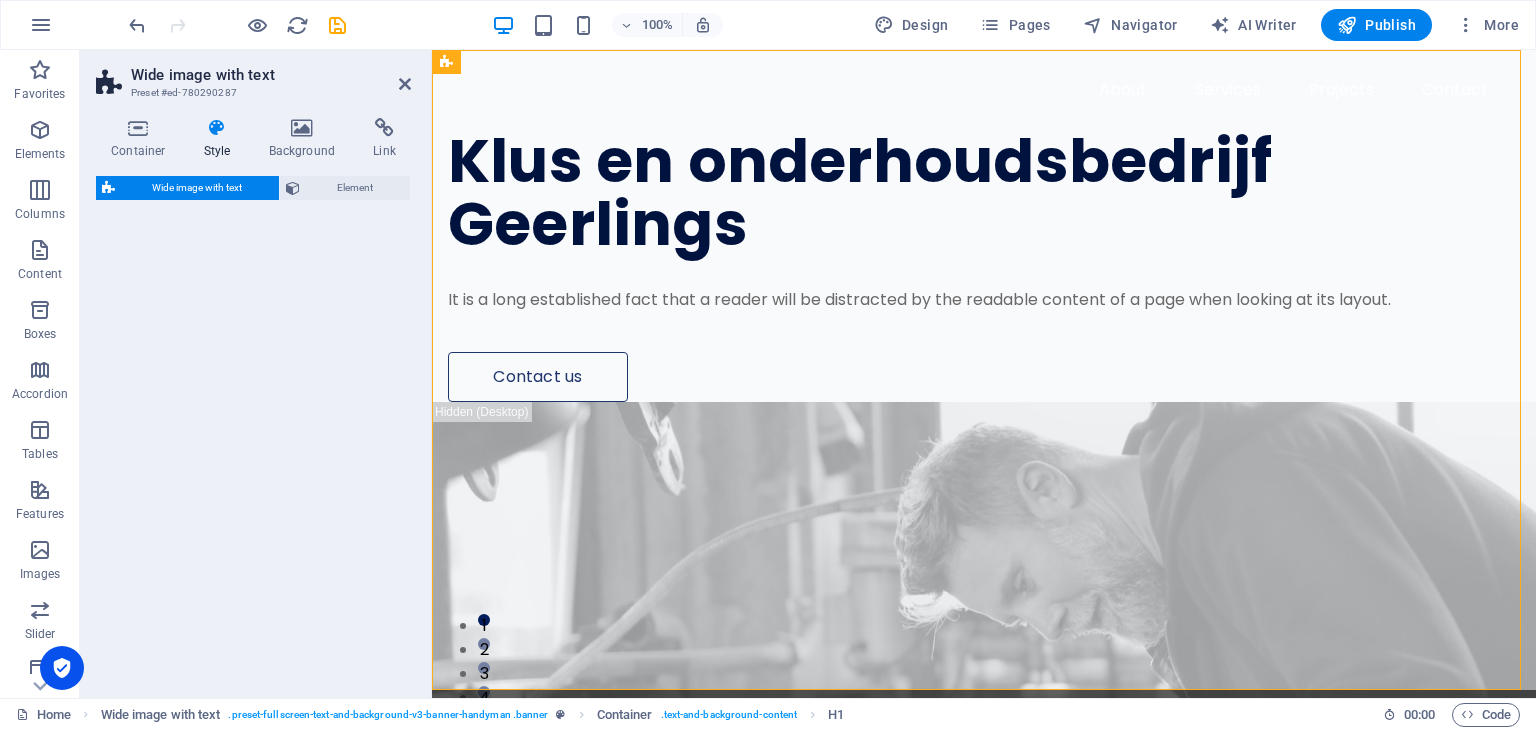 select on "%" 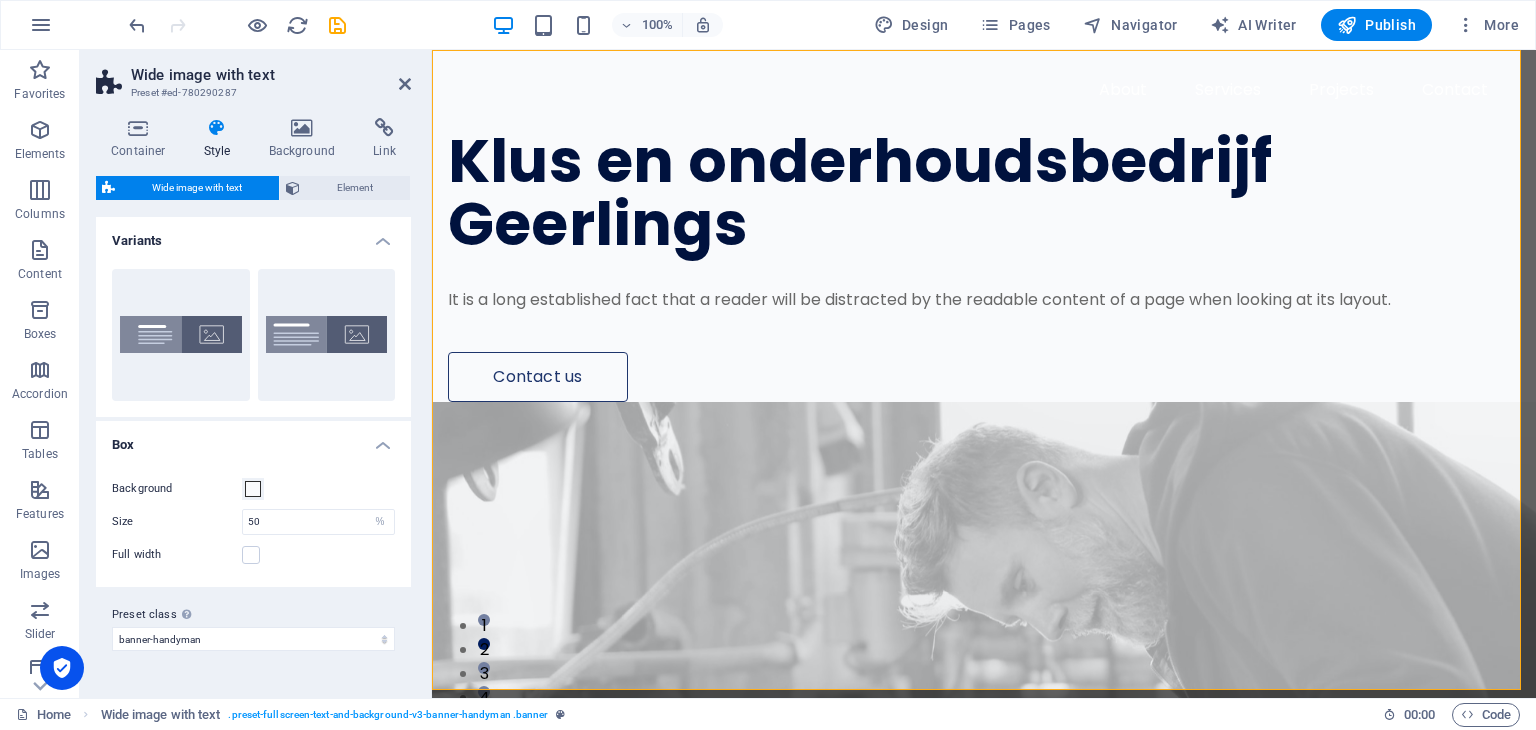 click at bounding box center [984, 722] 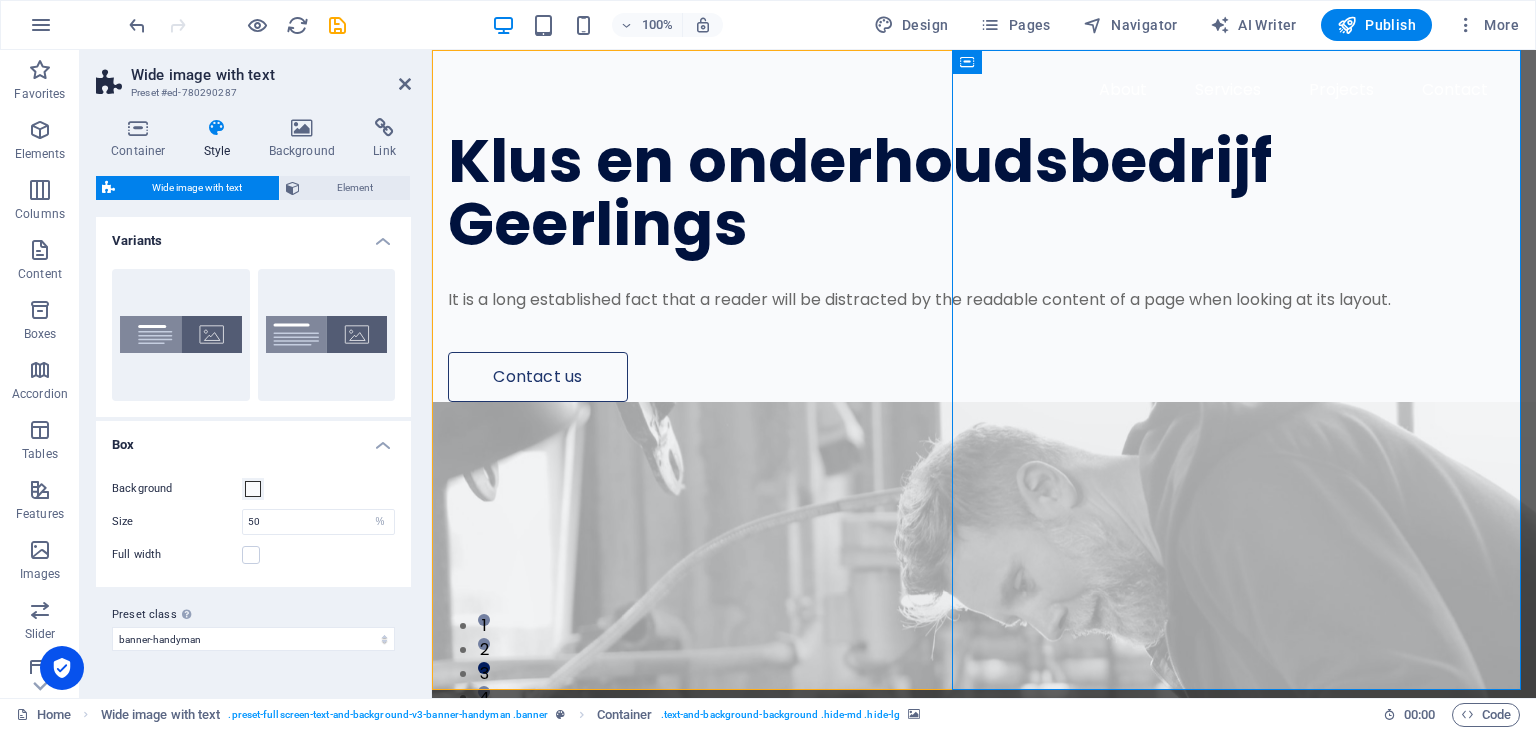 drag, startPoint x: 952, startPoint y: 184, endPoint x: 1087, endPoint y: 207, distance: 136.94525 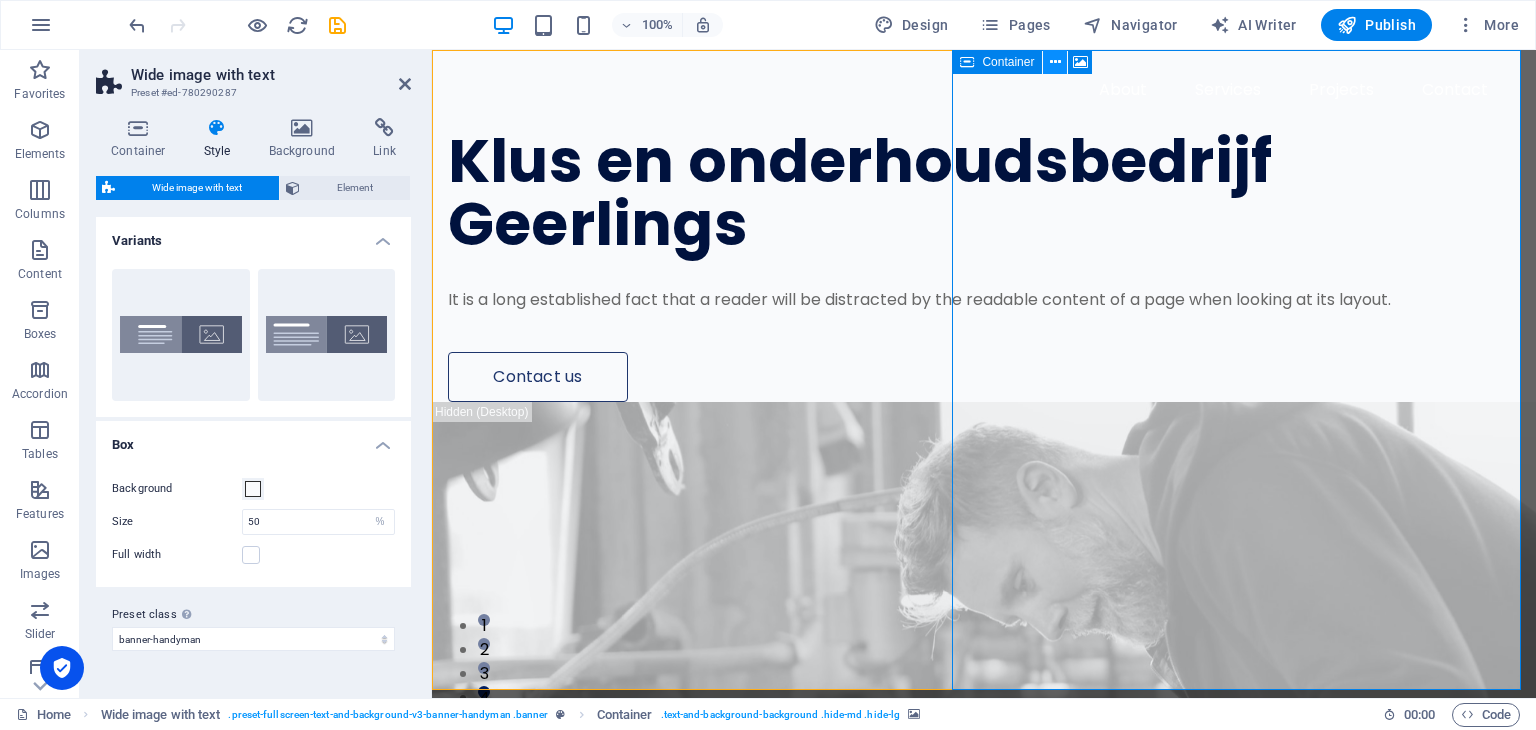 click at bounding box center [1055, 62] 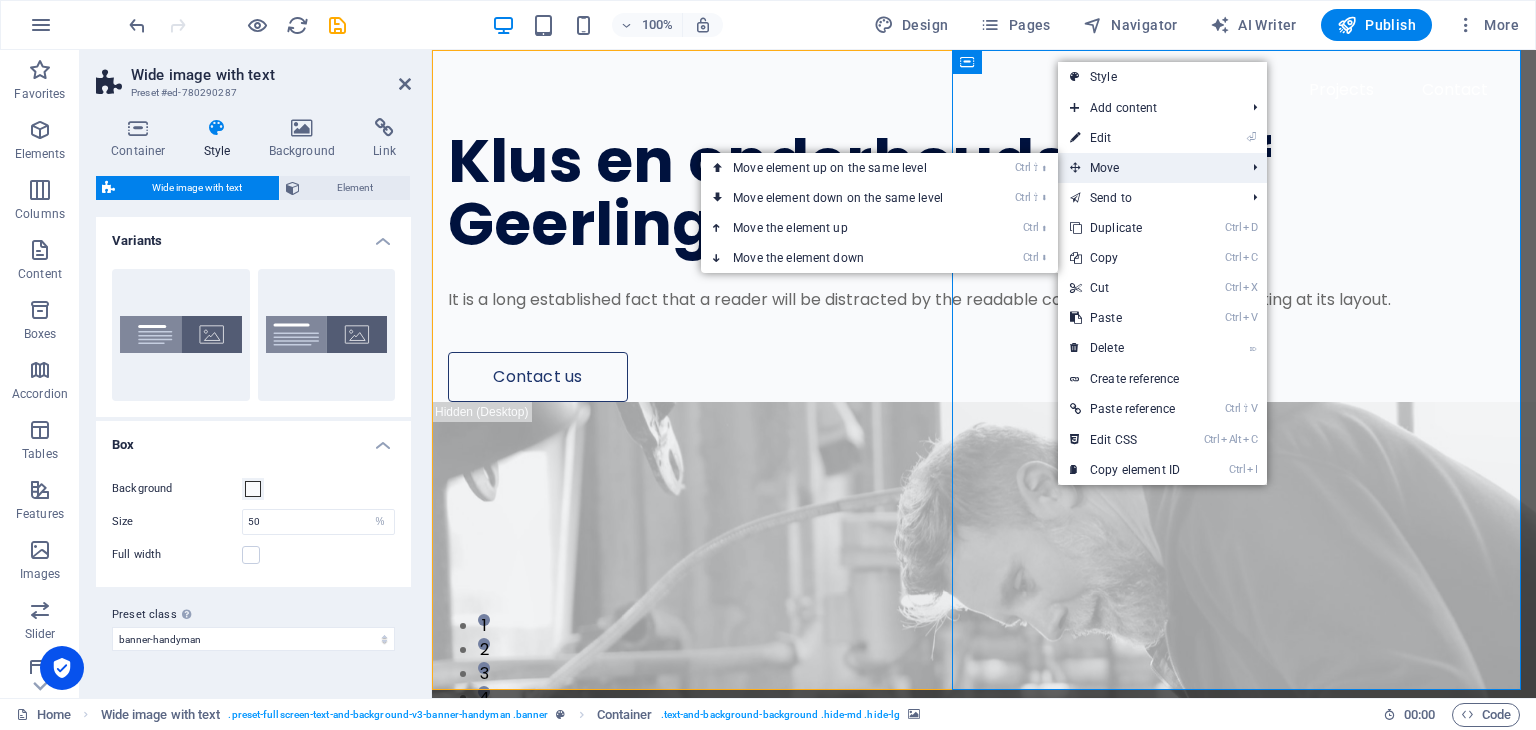 click on "Move" at bounding box center (1147, 168) 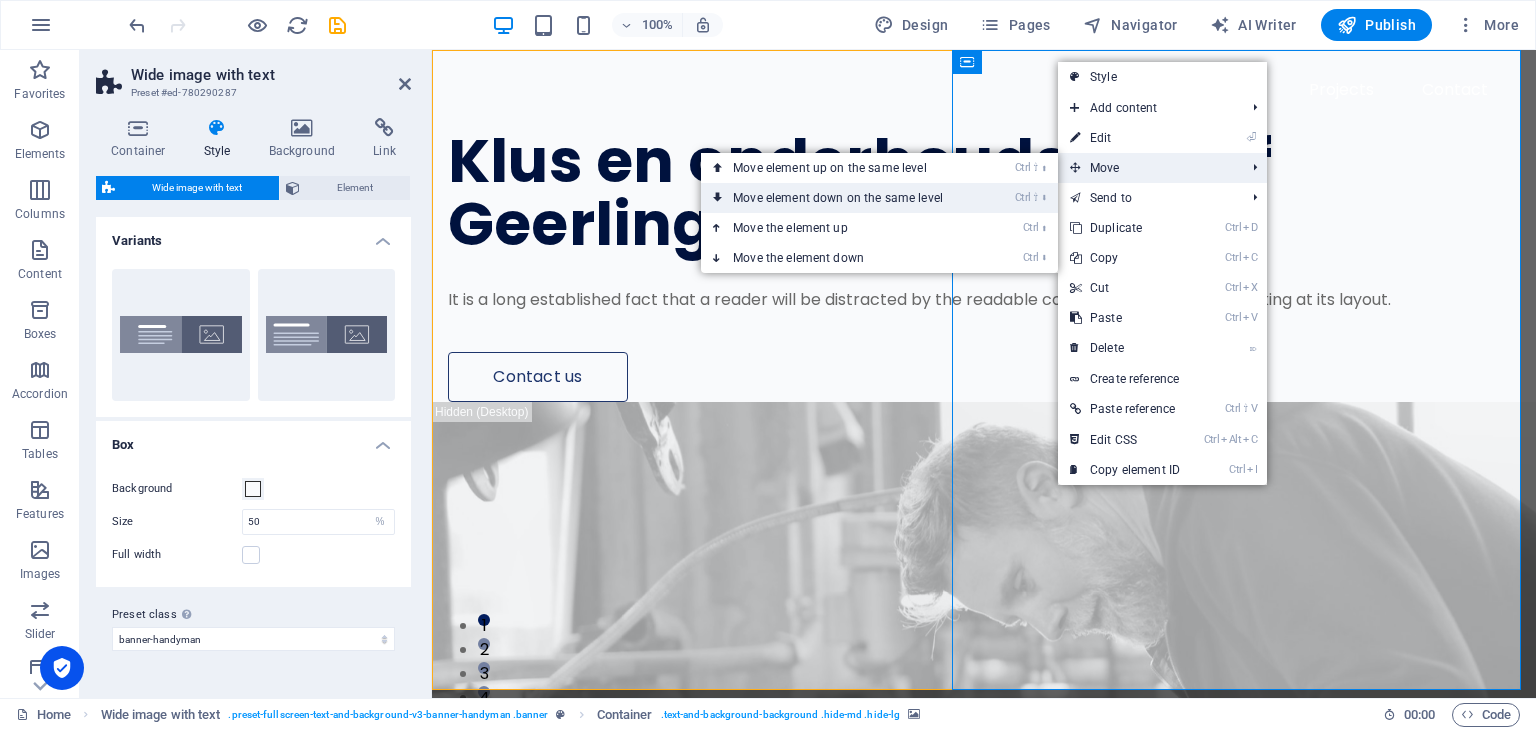 click on "Ctrl ⇧ ⬇  Move element down on the same level" at bounding box center (842, 198) 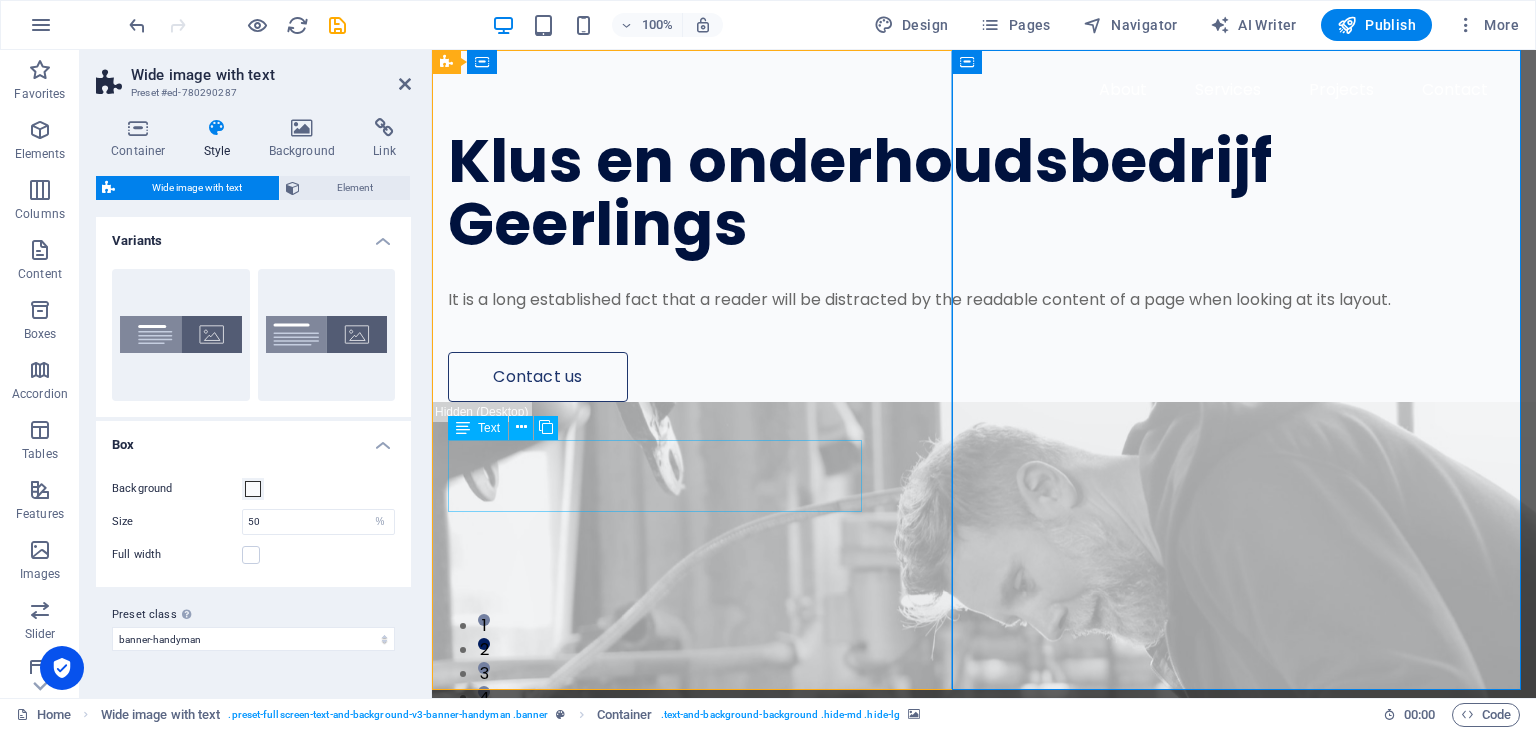 click on "It is a long established fact that a reader will be distracted by the readable content of a page when looking at its layout." at bounding box center [947, 300] 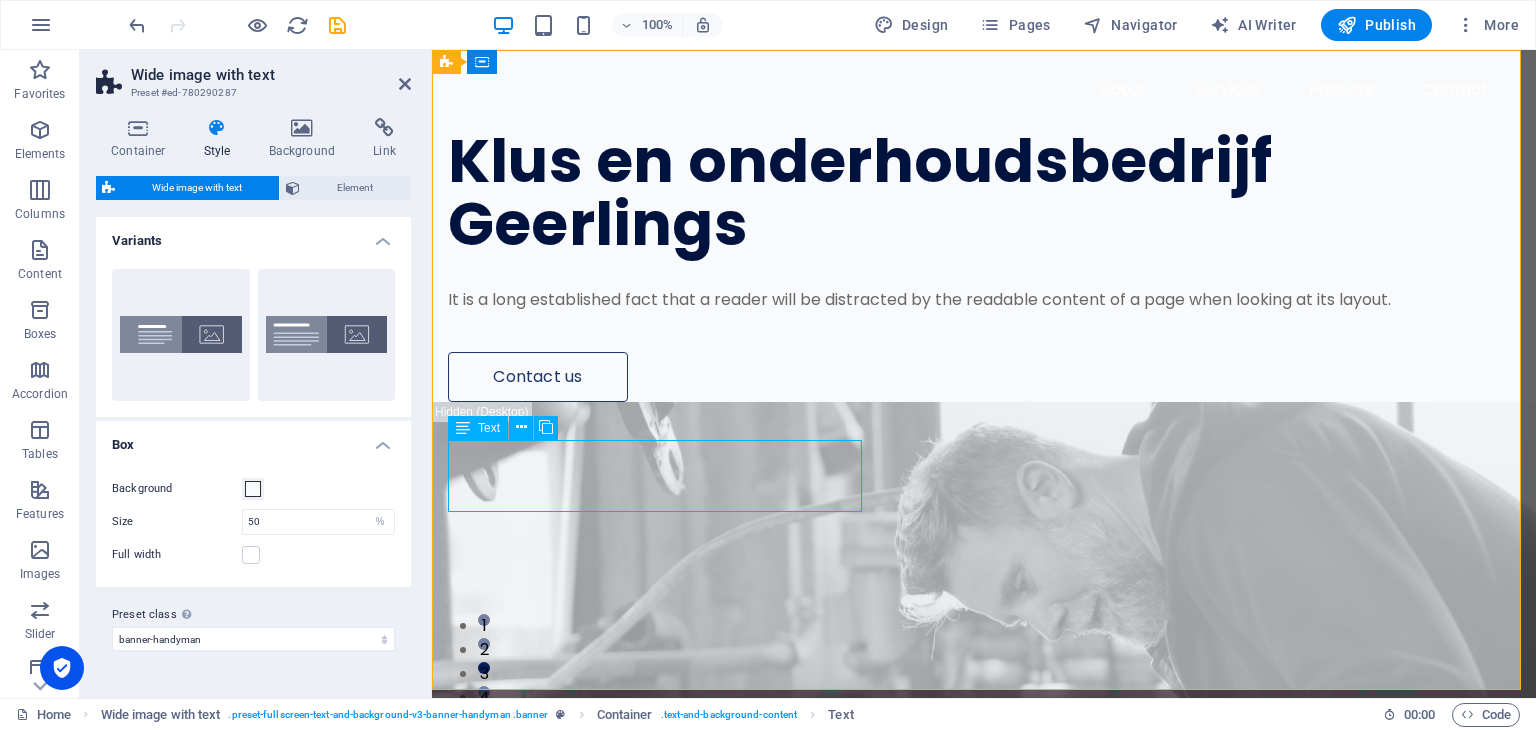 click on "It is a long established fact that a reader will be distracted by the readable content of a page when looking at its layout." at bounding box center [947, 300] 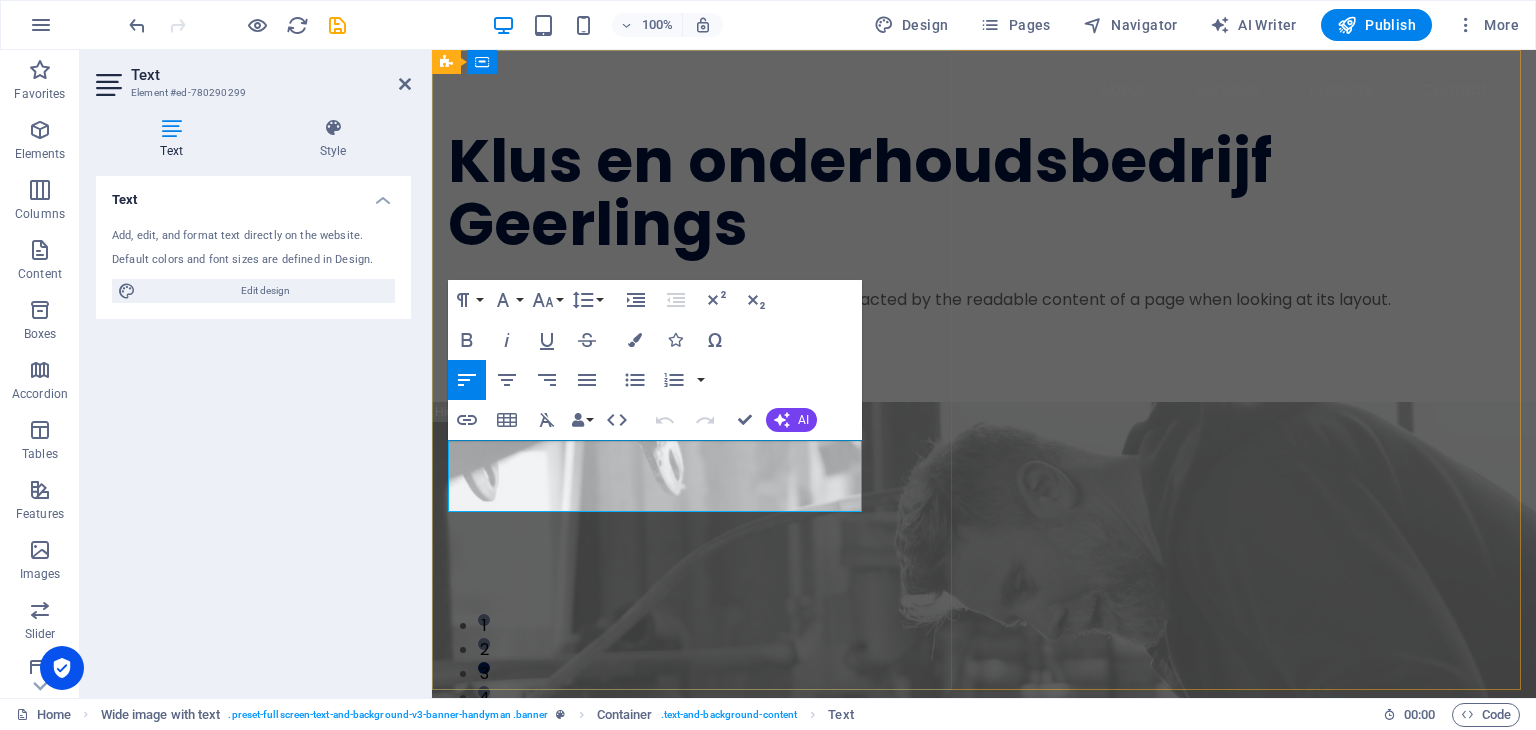 click on "It is a long established fact that a reader will be distracted by the readable content of a page when looking at its layout." at bounding box center [947, 300] 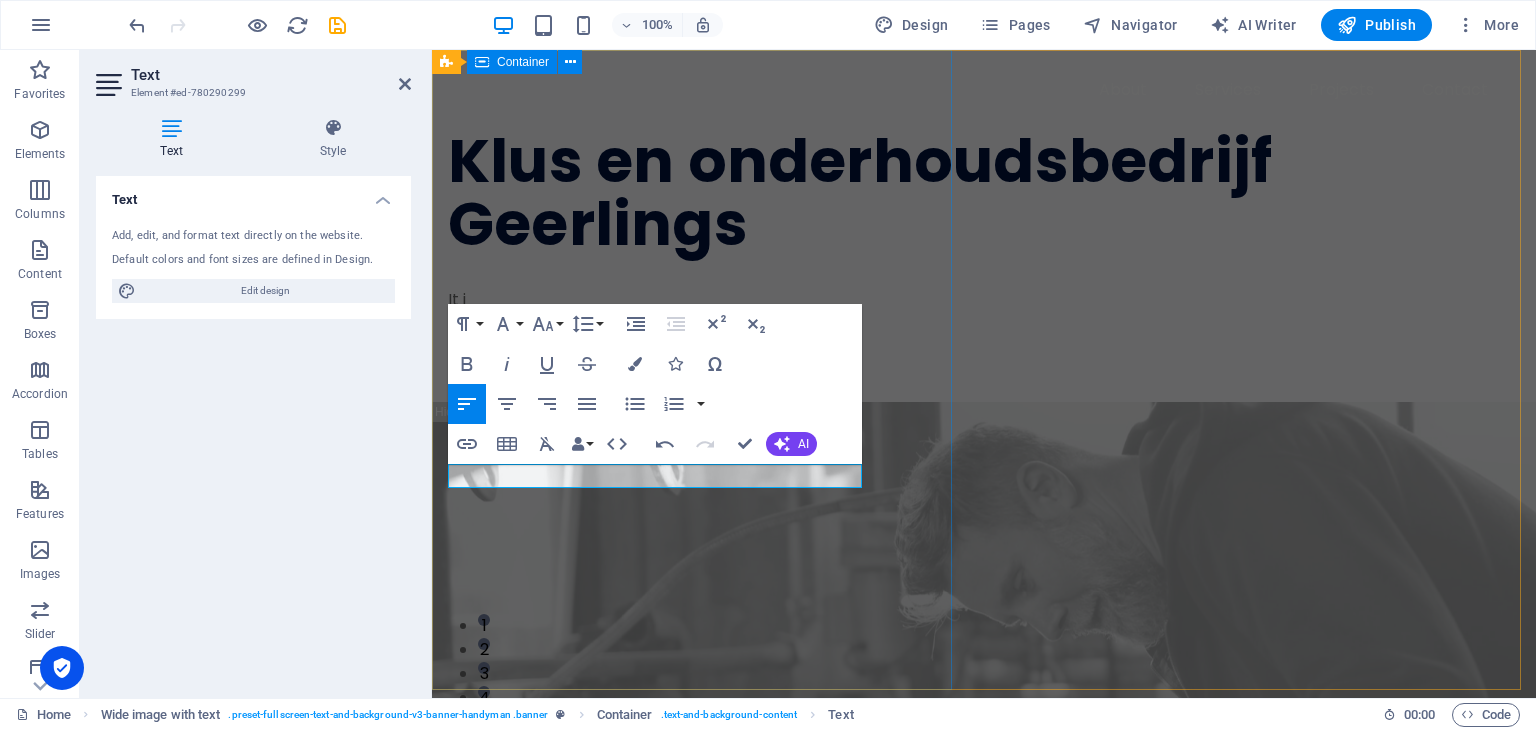 click on "[PERSON_NAME] en onderhoudsbedrijf [PERSON_NAME]  It i Contact us" at bounding box center [984, 226] 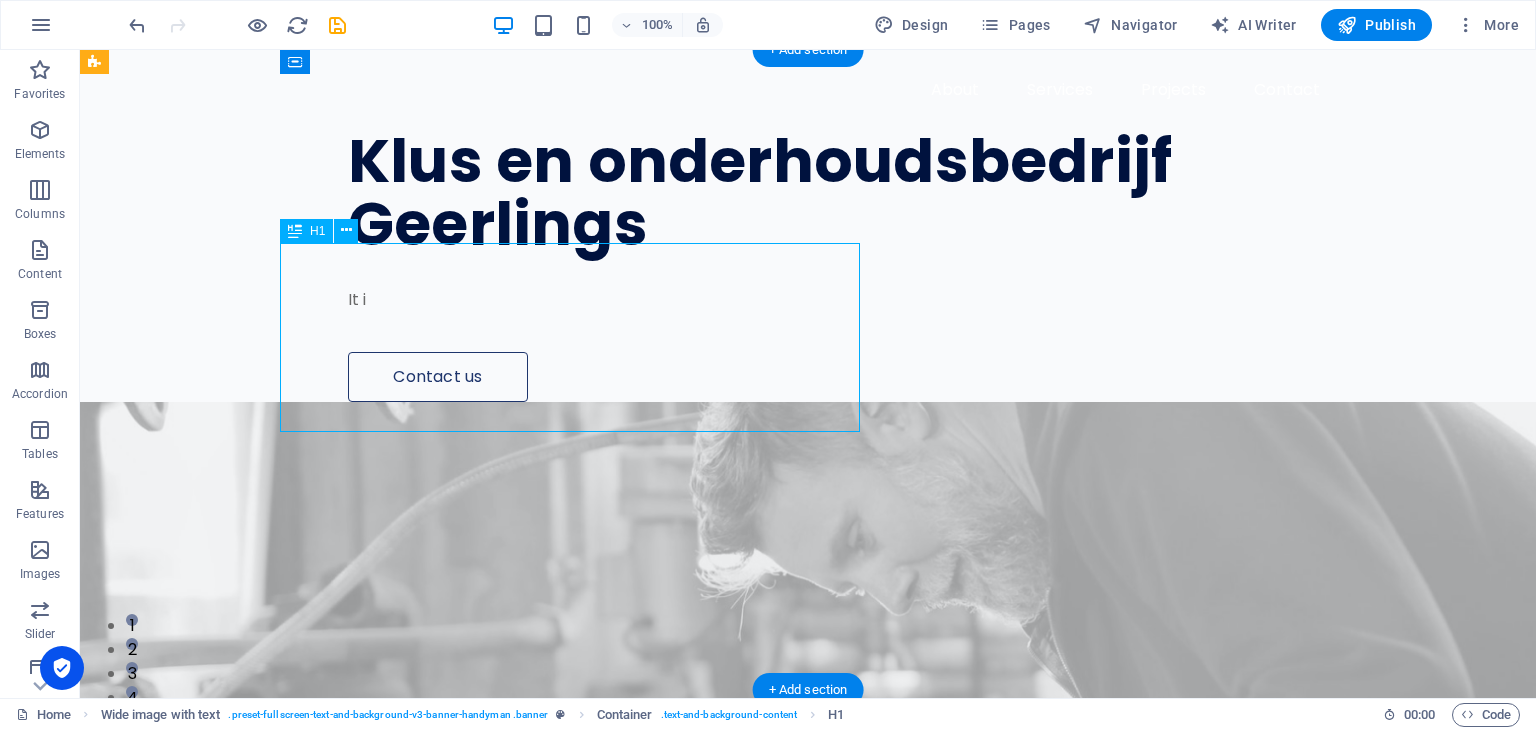 drag, startPoint x: 488, startPoint y: 386, endPoint x: 800, endPoint y: 396, distance: 312.16022 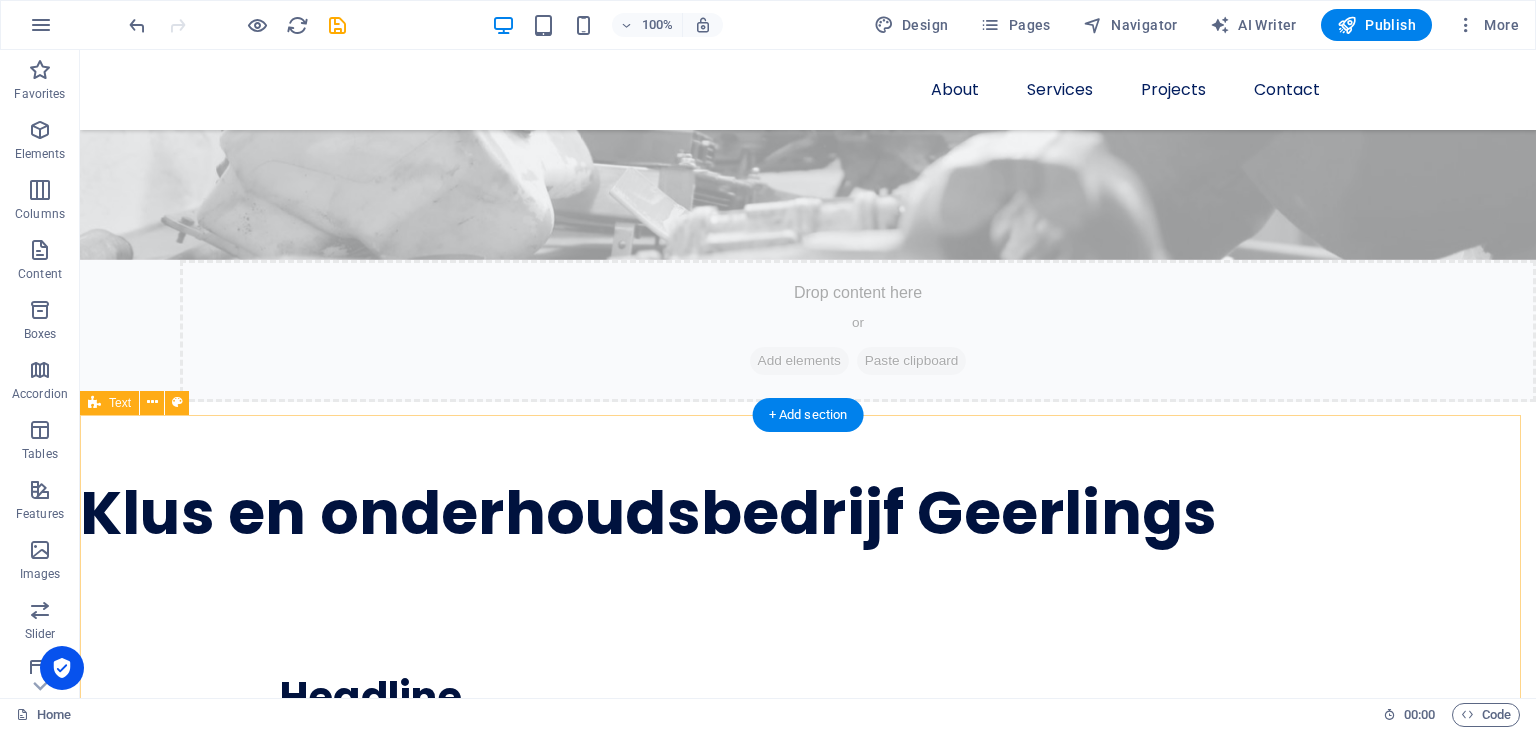 scroll, scrollTop: 700, scrollLeft: 0, axis: vertical 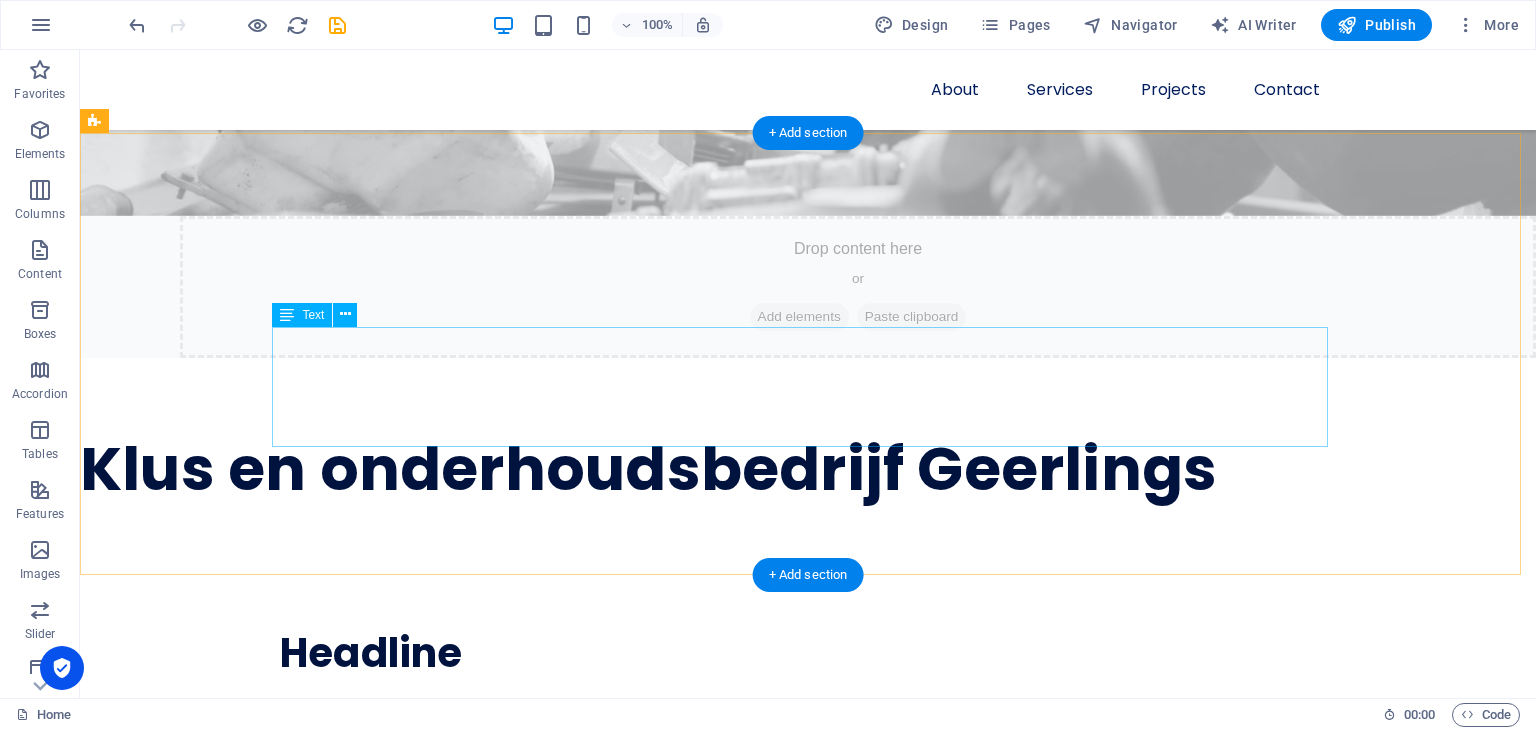 click on "Lorem ipsum dolor sitope amet, consectetur adipisicing elitip. Massumenda, dolore, cum vel modi asperiores consequatur suscipit quidem ducimus eveniet iure expedita consecteture odiogil voluptatum similique fugit voluptates atem accusamus quae quas dolorem tenetur facere tempora maiores adipisci reiciendis accusantium voluptatibus id voluptate tempore dolor harum nisi amet! Nobis, eaque. Aenean commodo ligula eget dolor. Lorem ipsum dolor sit amet, consectetuer adipiscing elit leget odiogil voluptatum similique fugit voluptates dolor. Libero assumenda, dolore, cum vel modi asperiores consequatur." at bounding box center (808, 755) 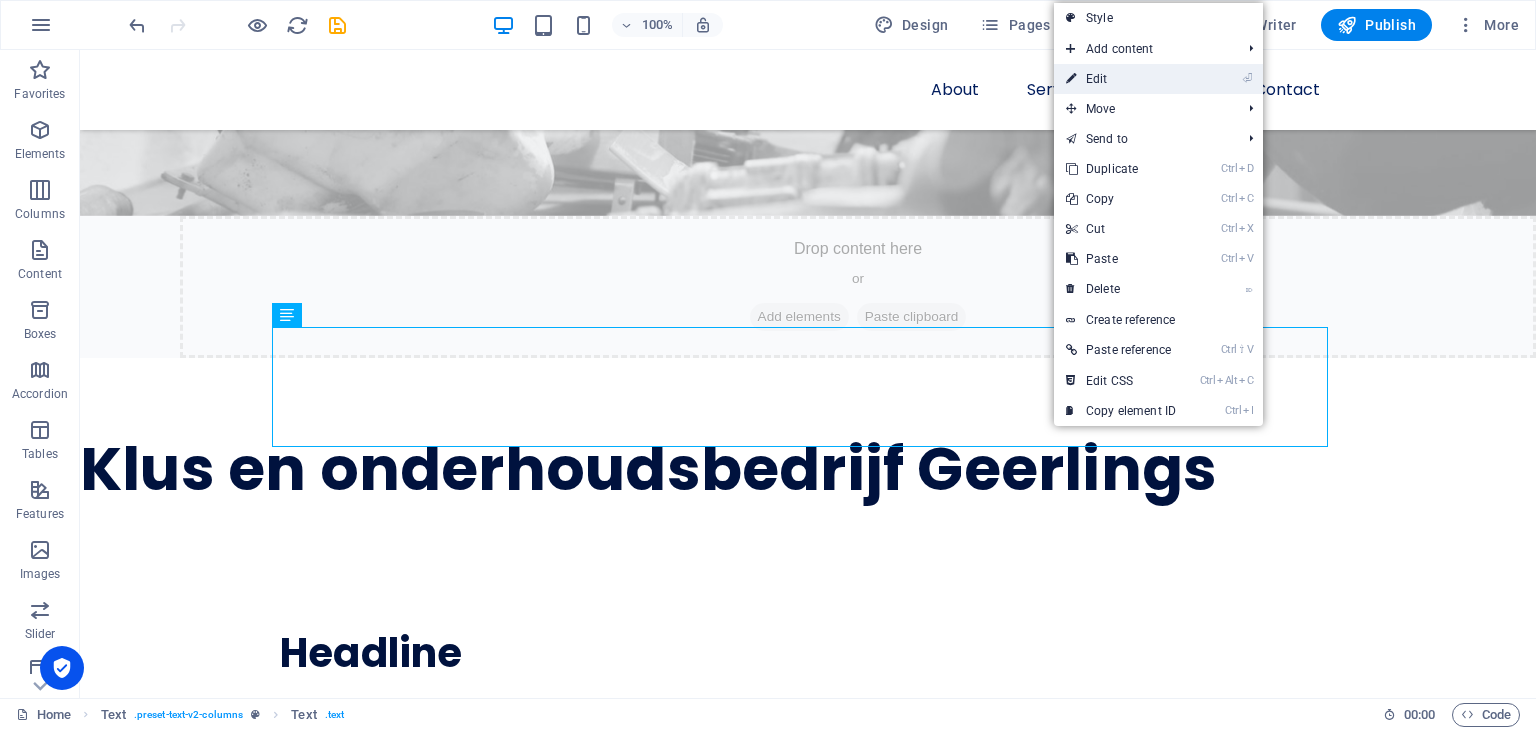 click on "⏎  Edit" at bounding box center (1121, 79) 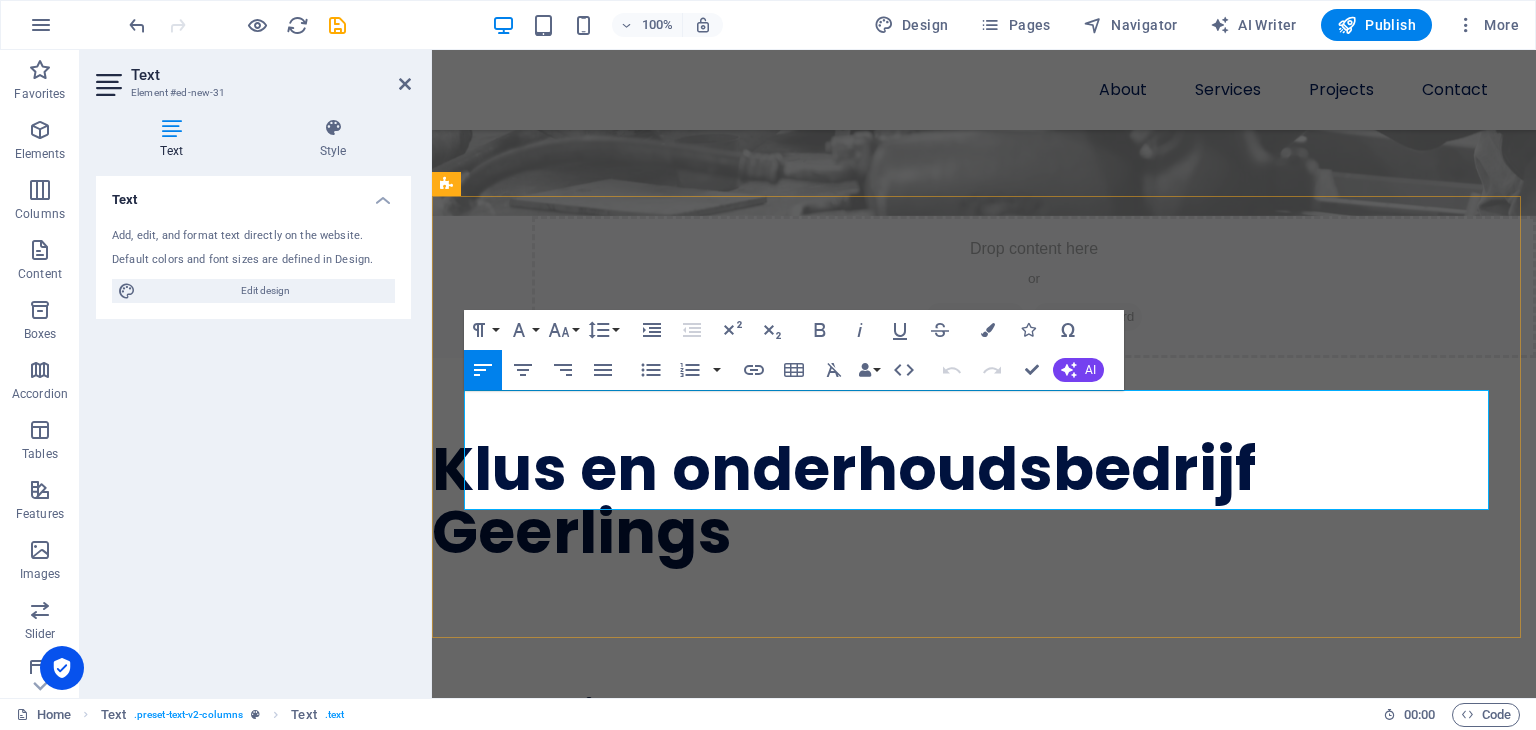 click on "Lorem ipsum dolor sitope amet, consectetur adipisicing elitip. Massumenda, dolore, cum vel modi asperiores consequatur suscipit quidem ducimus eveniet iure expedita consecteture odiogil voluptatum similique fugit voluptates atem accusamus quae quas dolorem tenetur facere tempora maiores adipisci reiciendis accusantium voluptatibus id voluptate tempore dolor harum nisi amet! Nobis, eaque. Aenean commodo ligula eget dolor. Lorem ipsum dolor sit amet, consectetuer adipiscing elit leget odiogil voluptatum similique fugit voluptates dolor. Libero assumenda, dolore, cum vel modi asperiores consequatur." at bounding box center [984, 818] 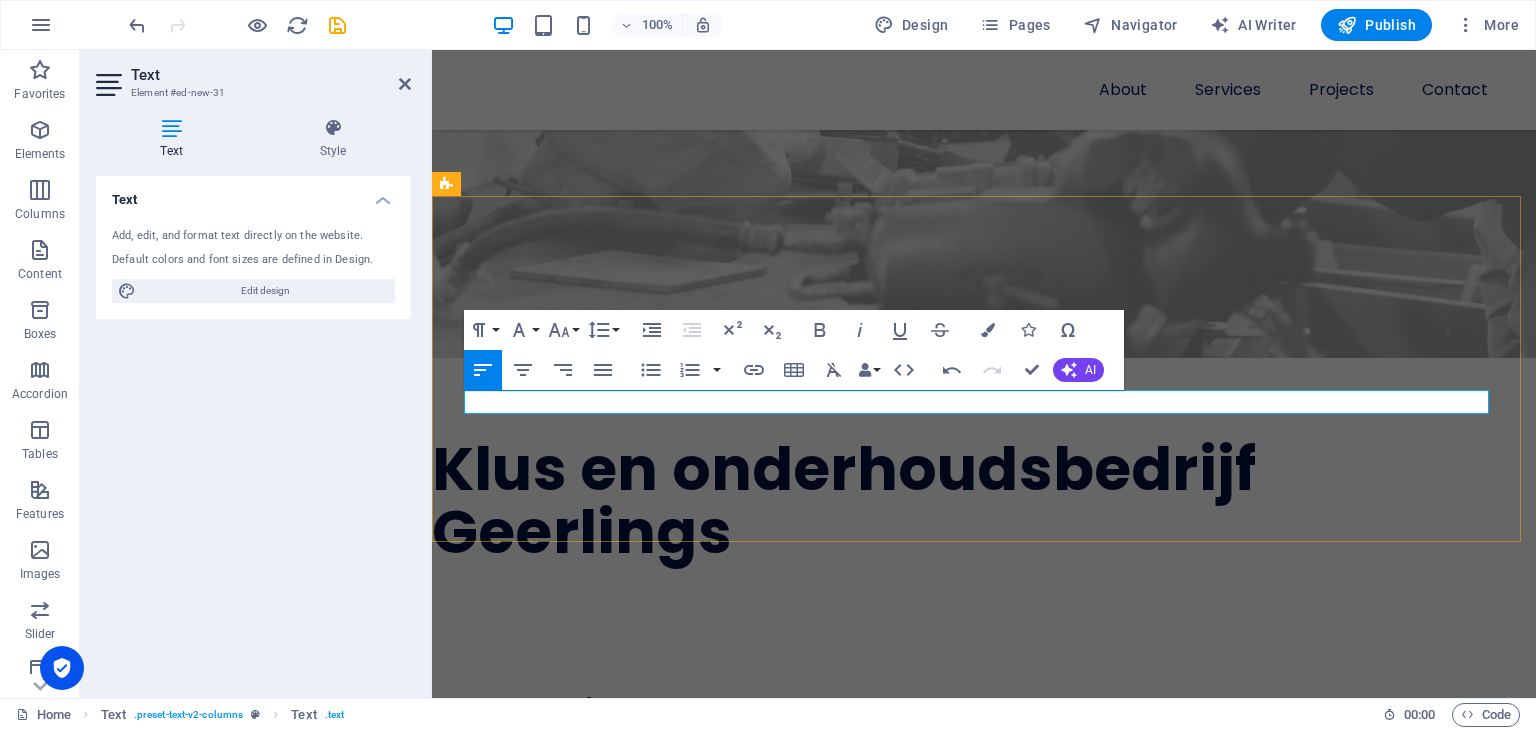 click at bounding box center (984, 770) 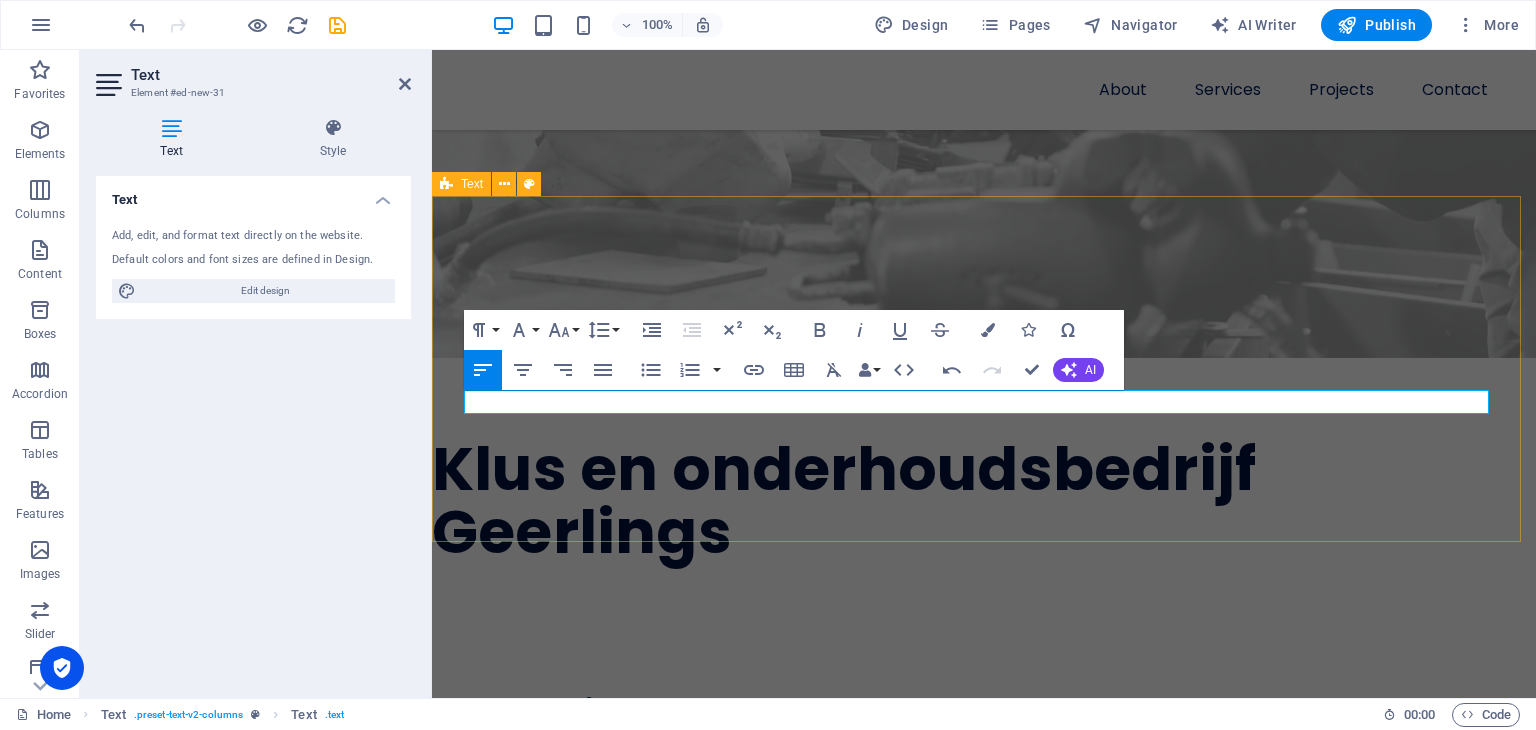 click on "Headline [PERSON_NAME] en Onderhoudsbedrijf [PERSON_NAME] is uw partner voor klussen in en rondom uw huis en tuin." at bounding box center [984, 737] 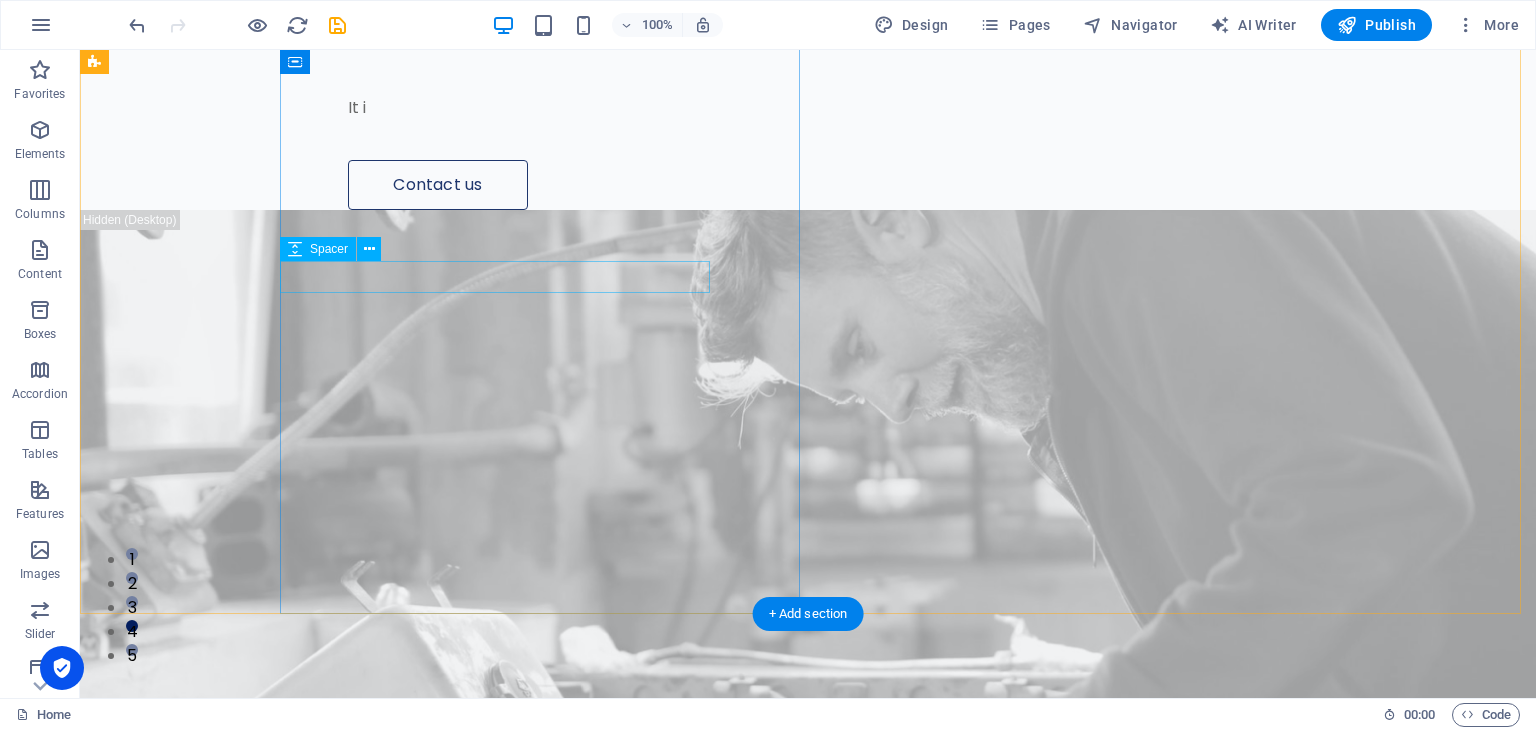 scroll, scrollTop: 0, scrollLeft: 0, axis: both 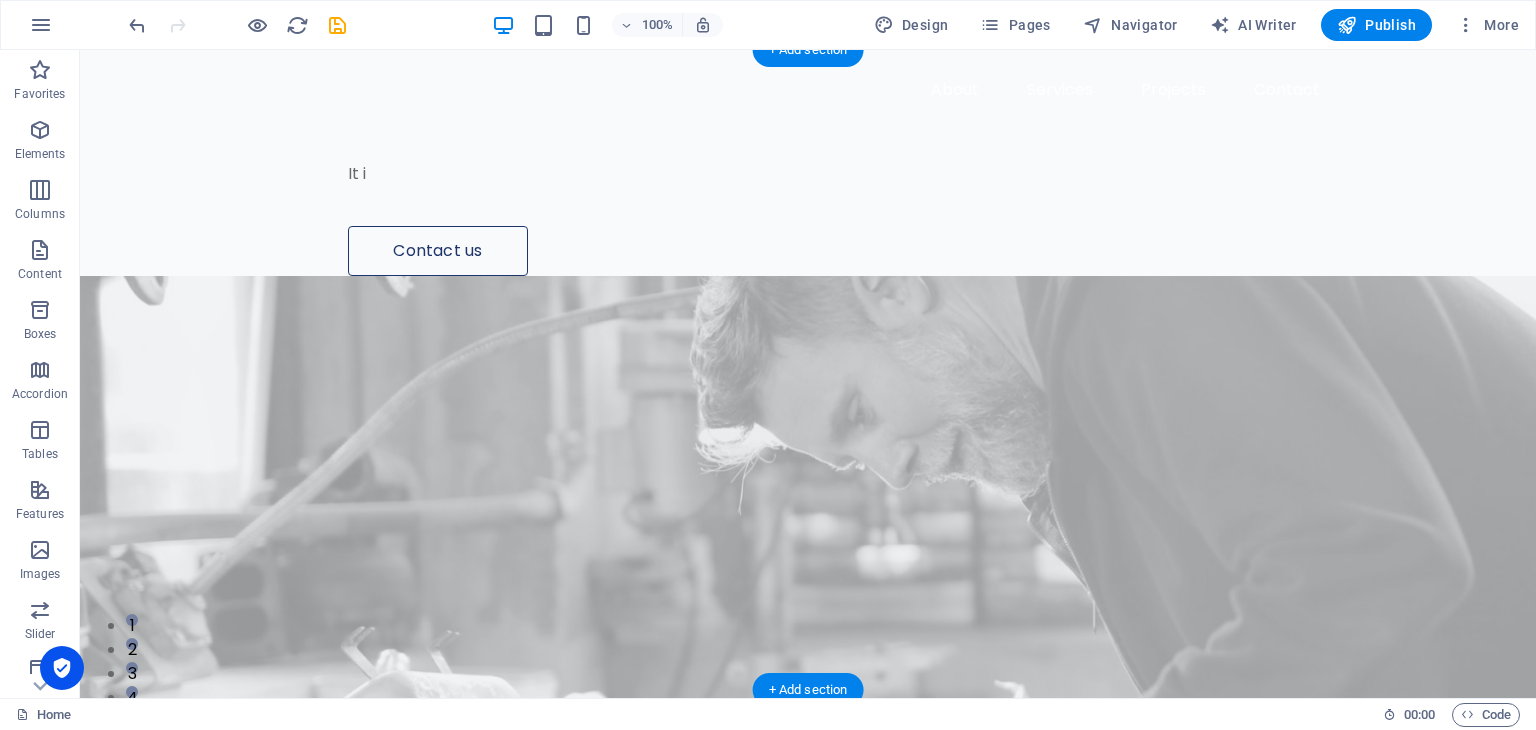 click at bounding box center (808, 596) 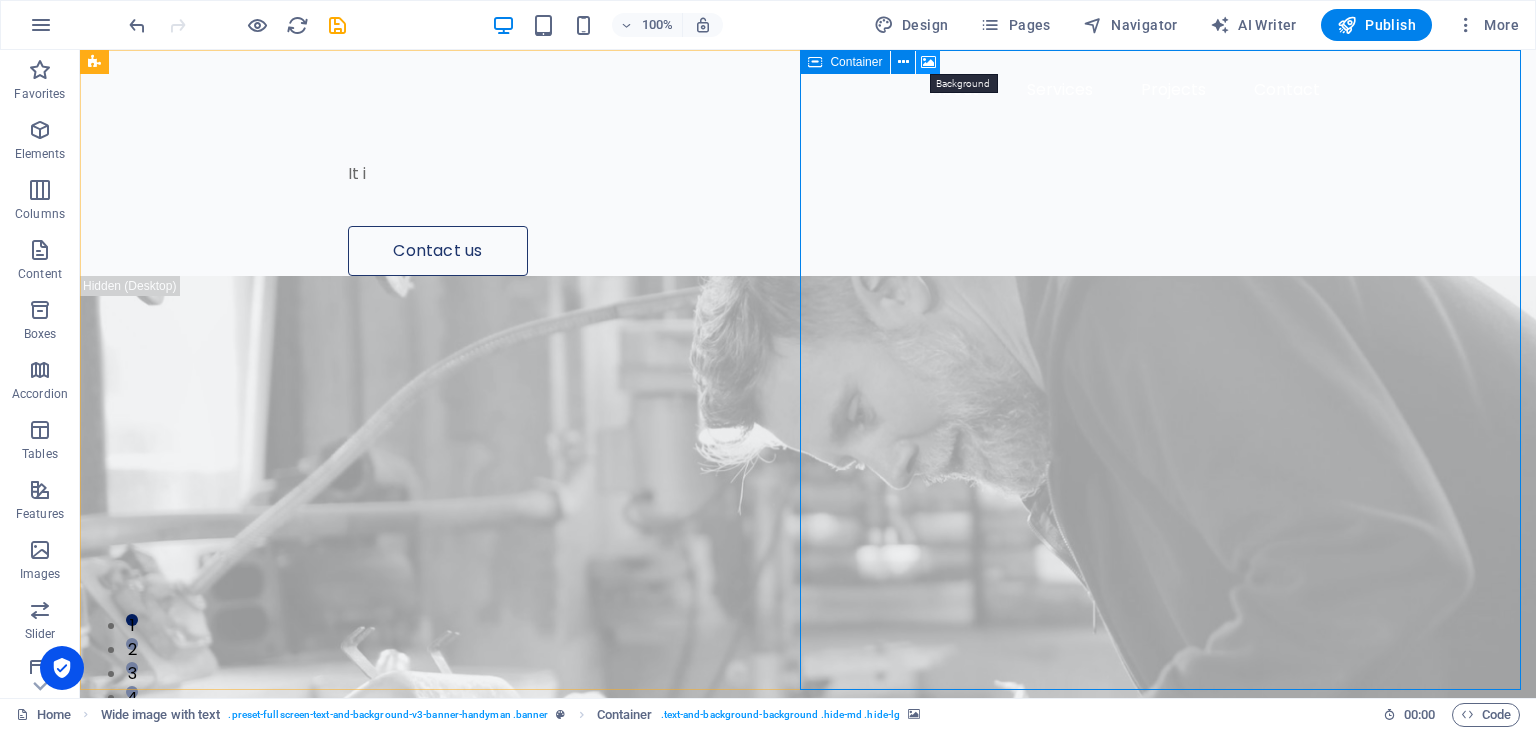 click at bounding box center (928, 62) 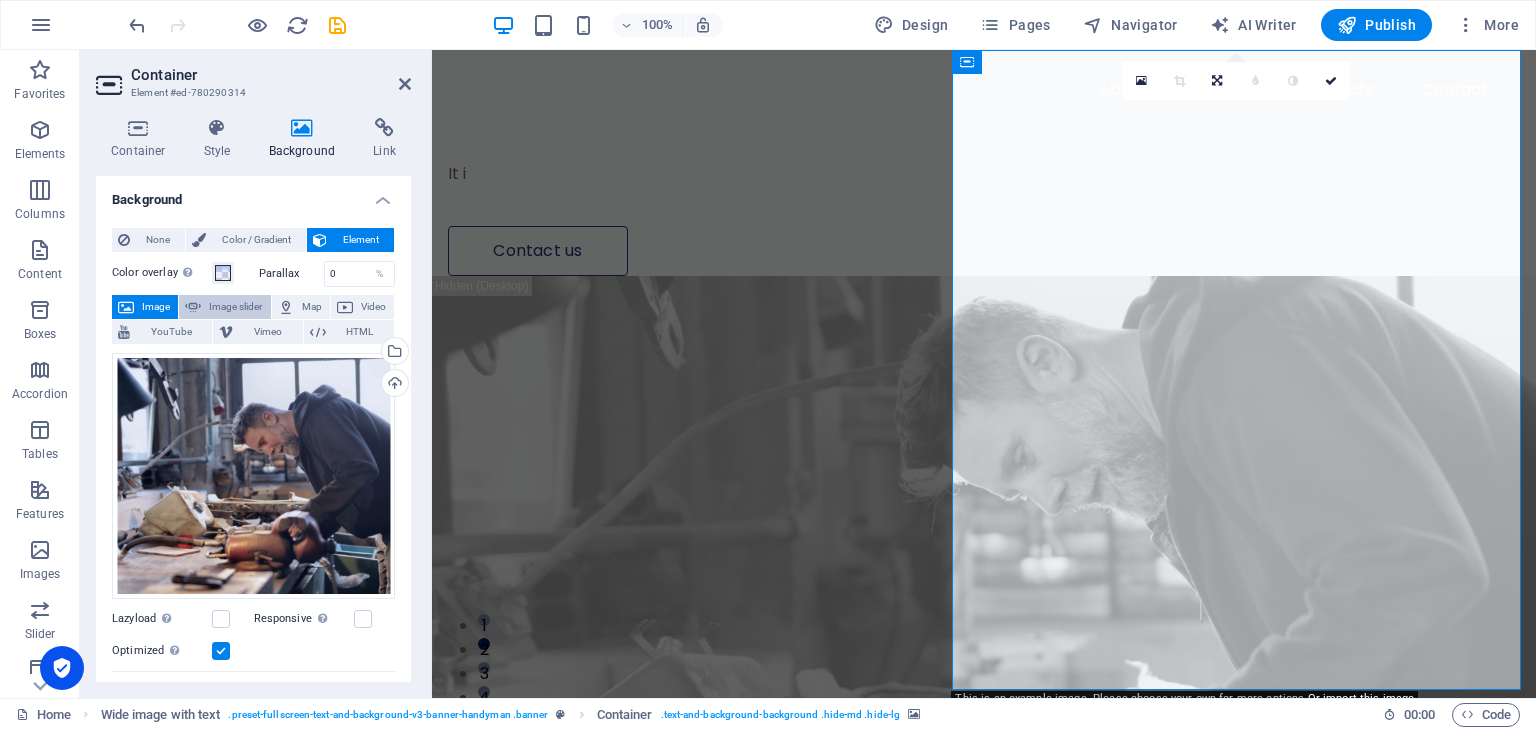 click on "Image slider" at bounding box center [235, 307] 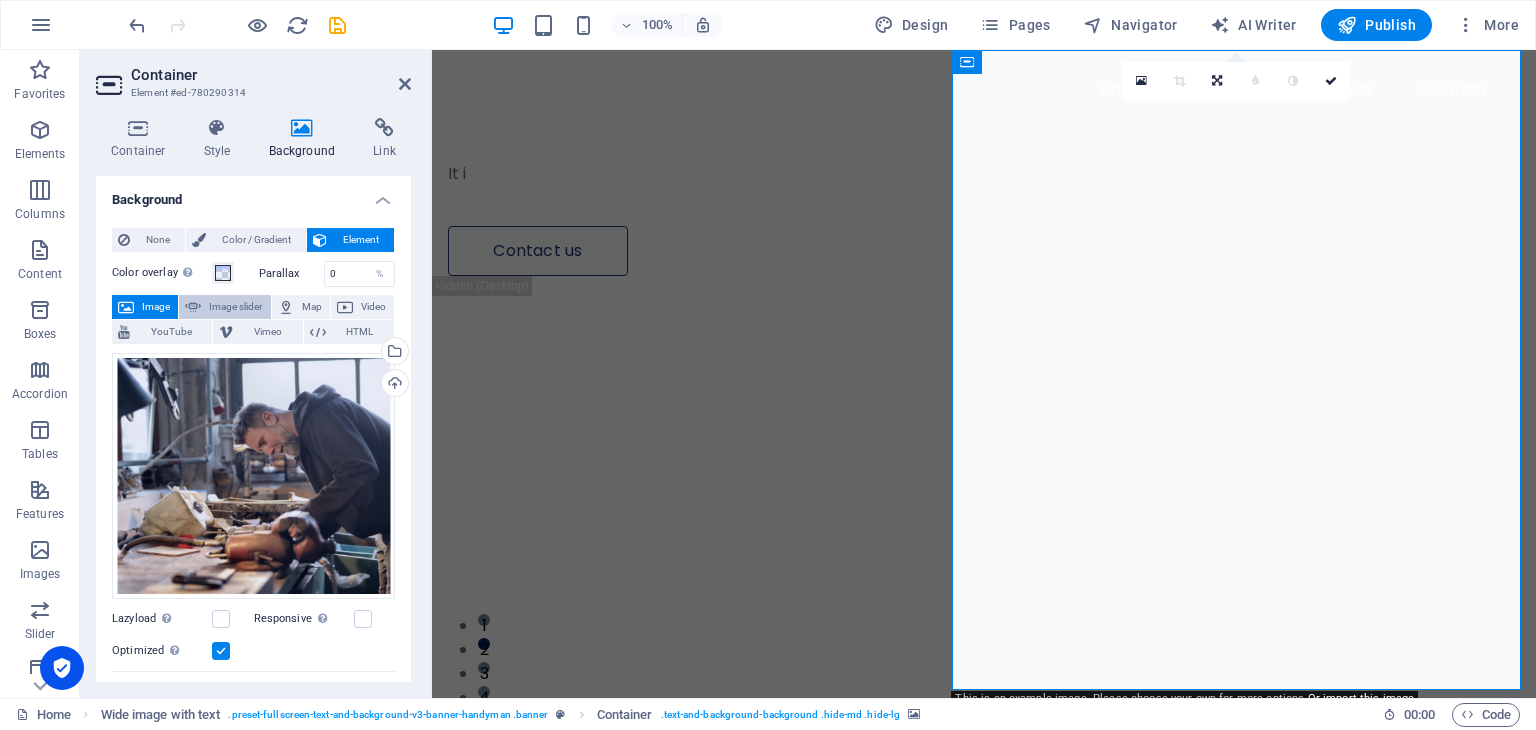select on "ms" 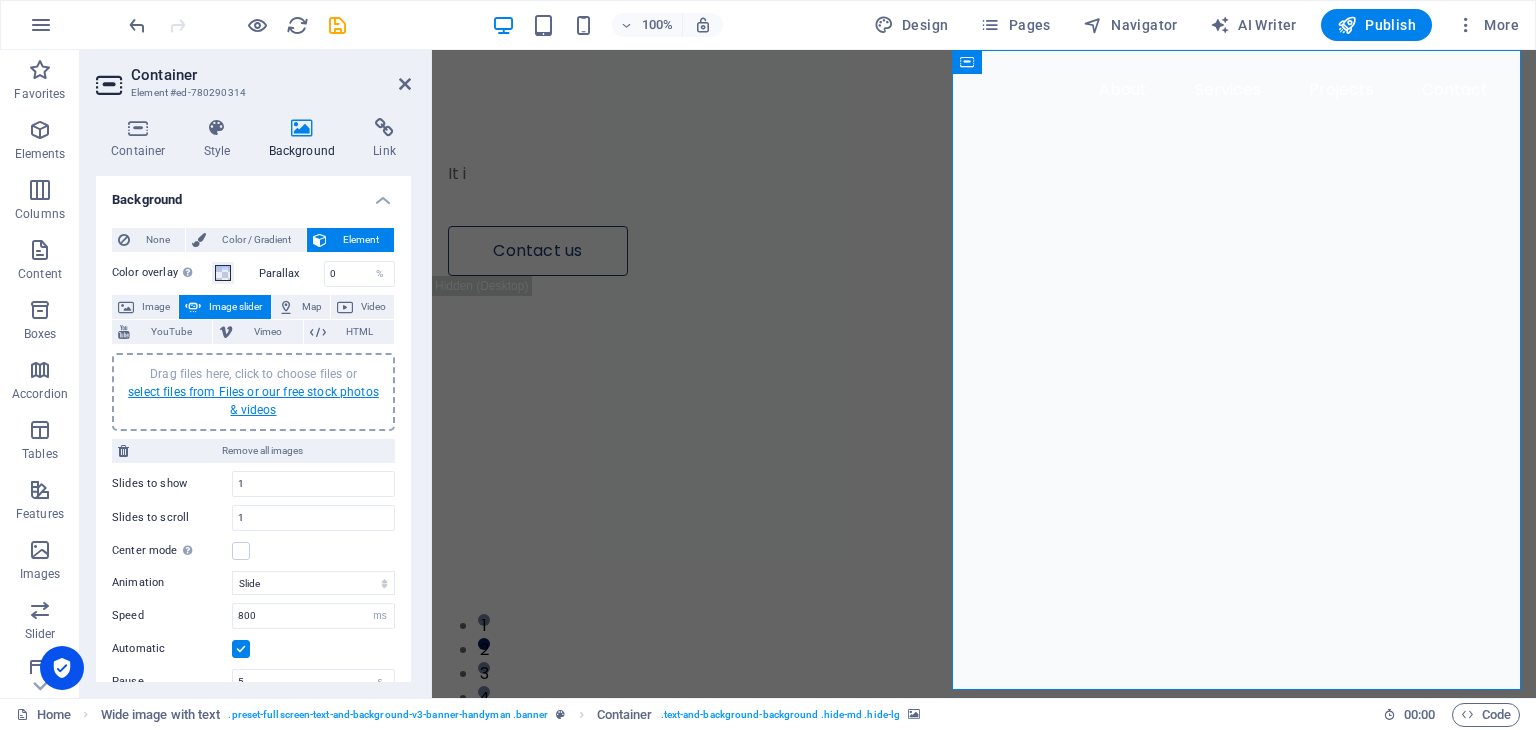 click on "select files from Files or our free stock photos & videos" at bounding box center (253, 401) 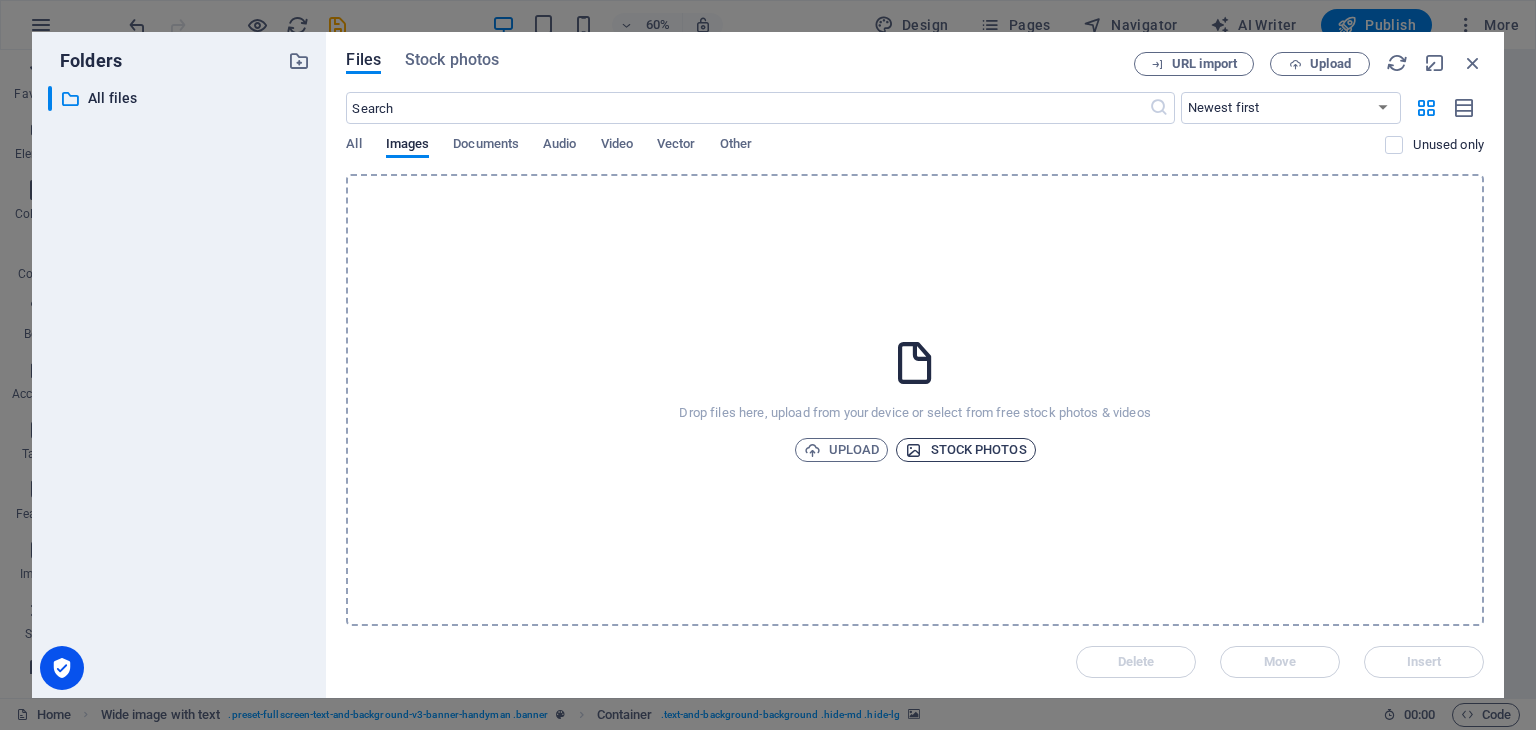 click at bounding box center (913, 450) 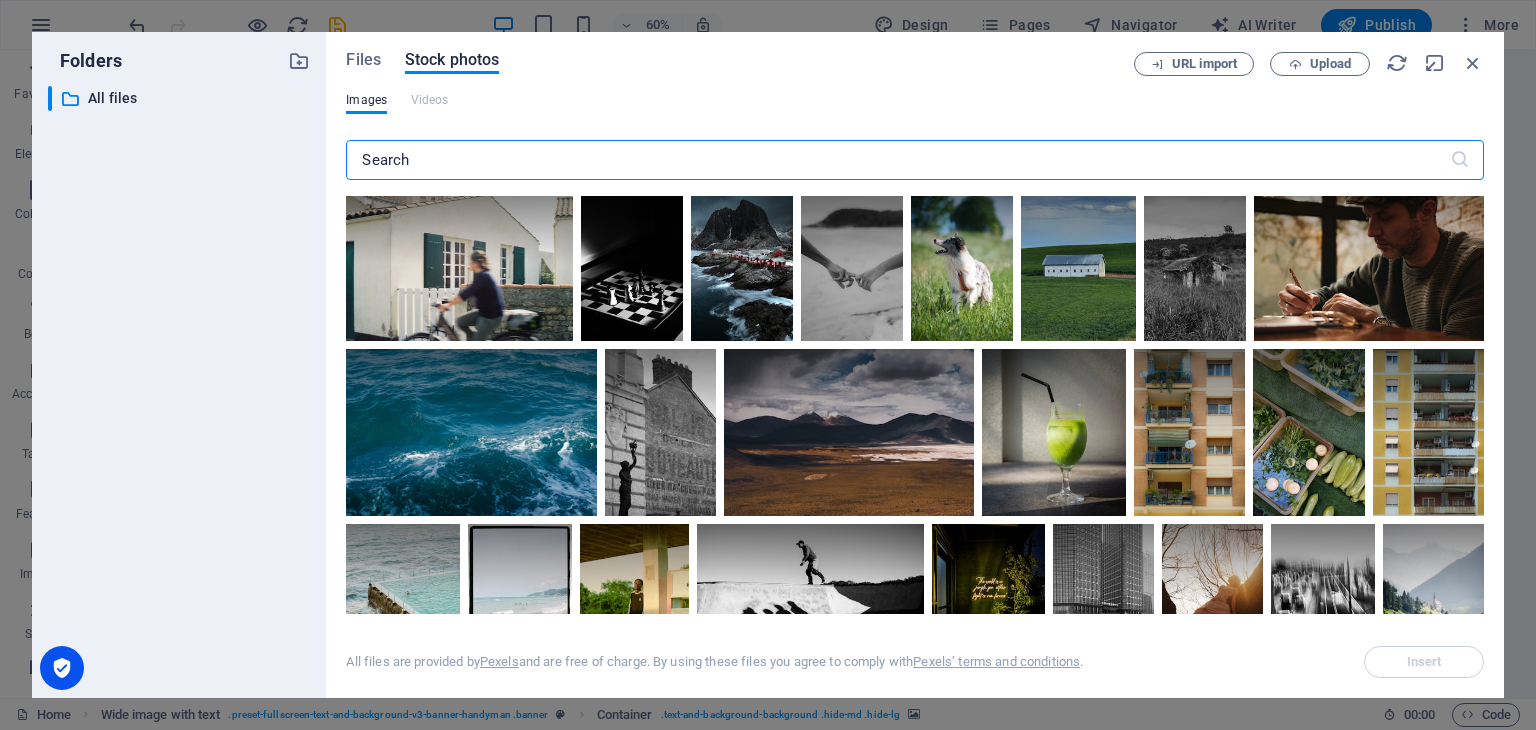 scroll, scrollTop: 2500, scrollLeft: 0, axis: vertical 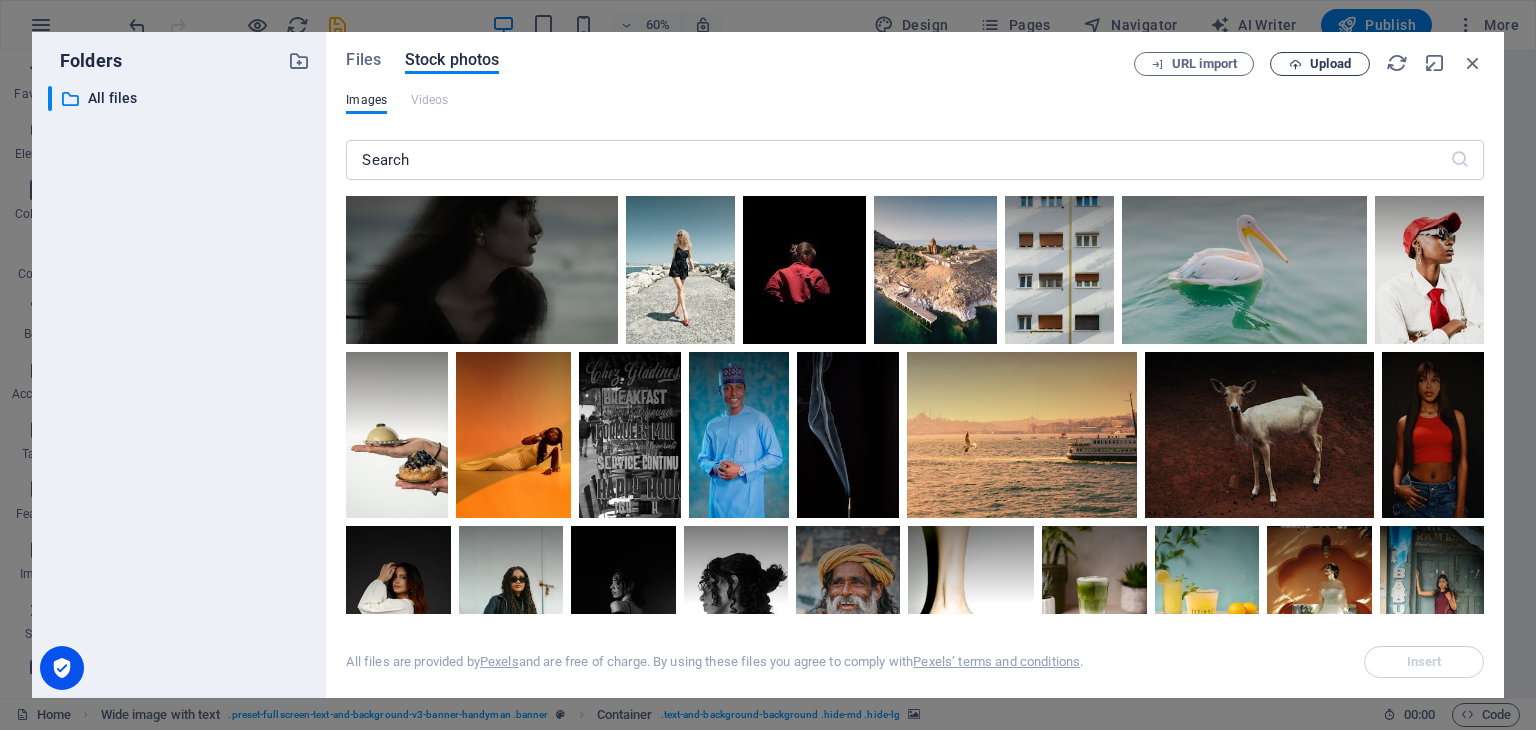 click on "Upload" at bounding box center [1330, 64] 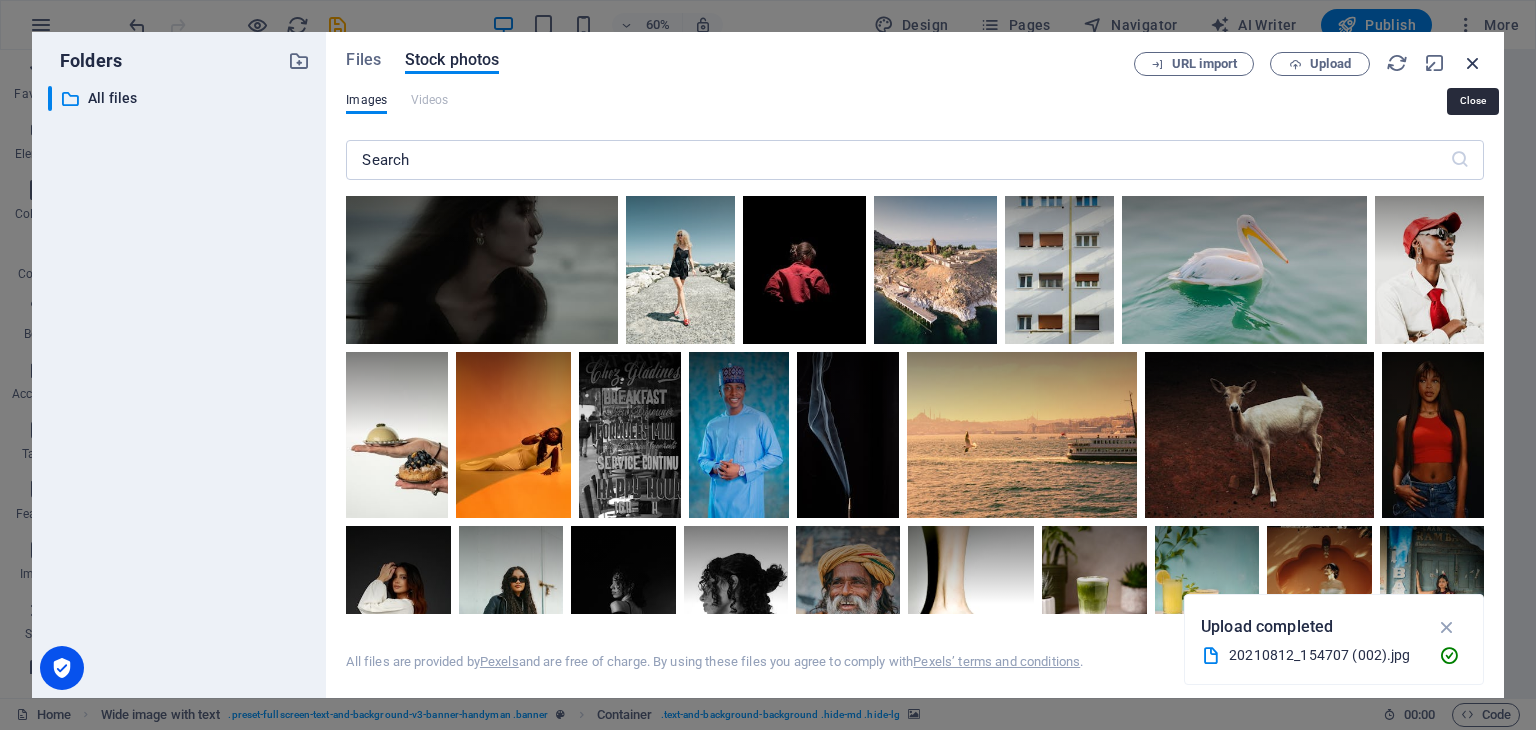 click at bounding box center (1473, 63) 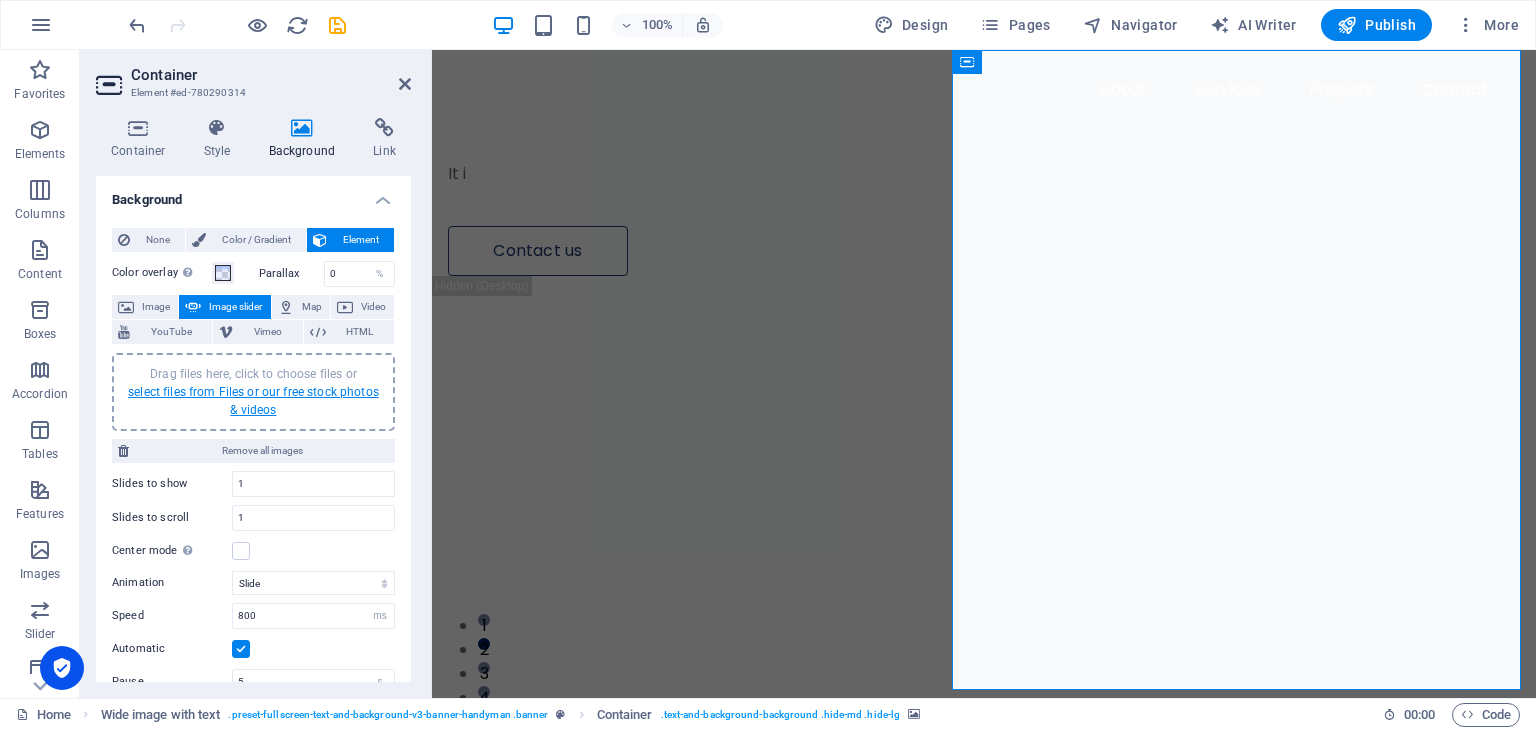 click on "select files from Files or our free stock photos & videos" at bounding box center (253, 401) 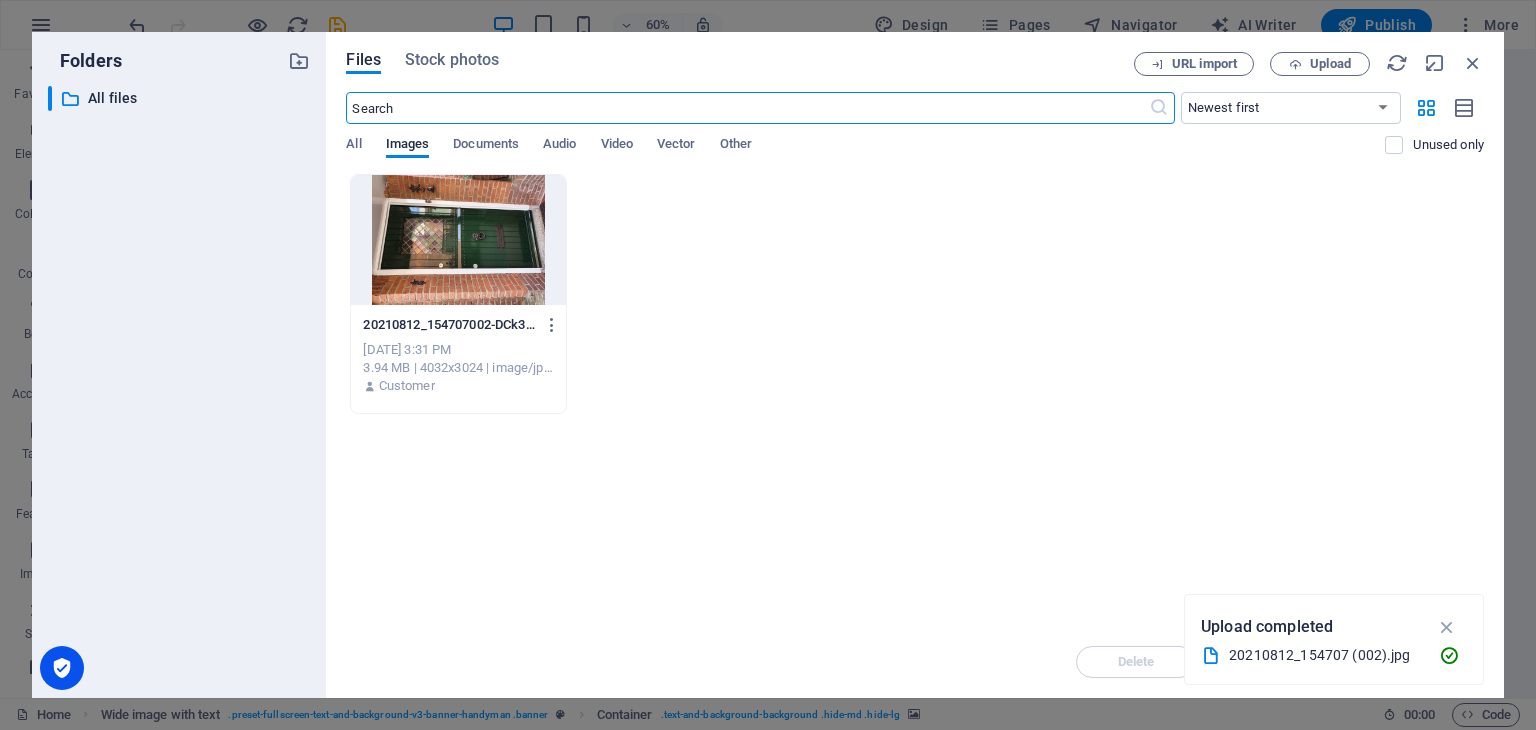 click at bounding box center (458, 240) 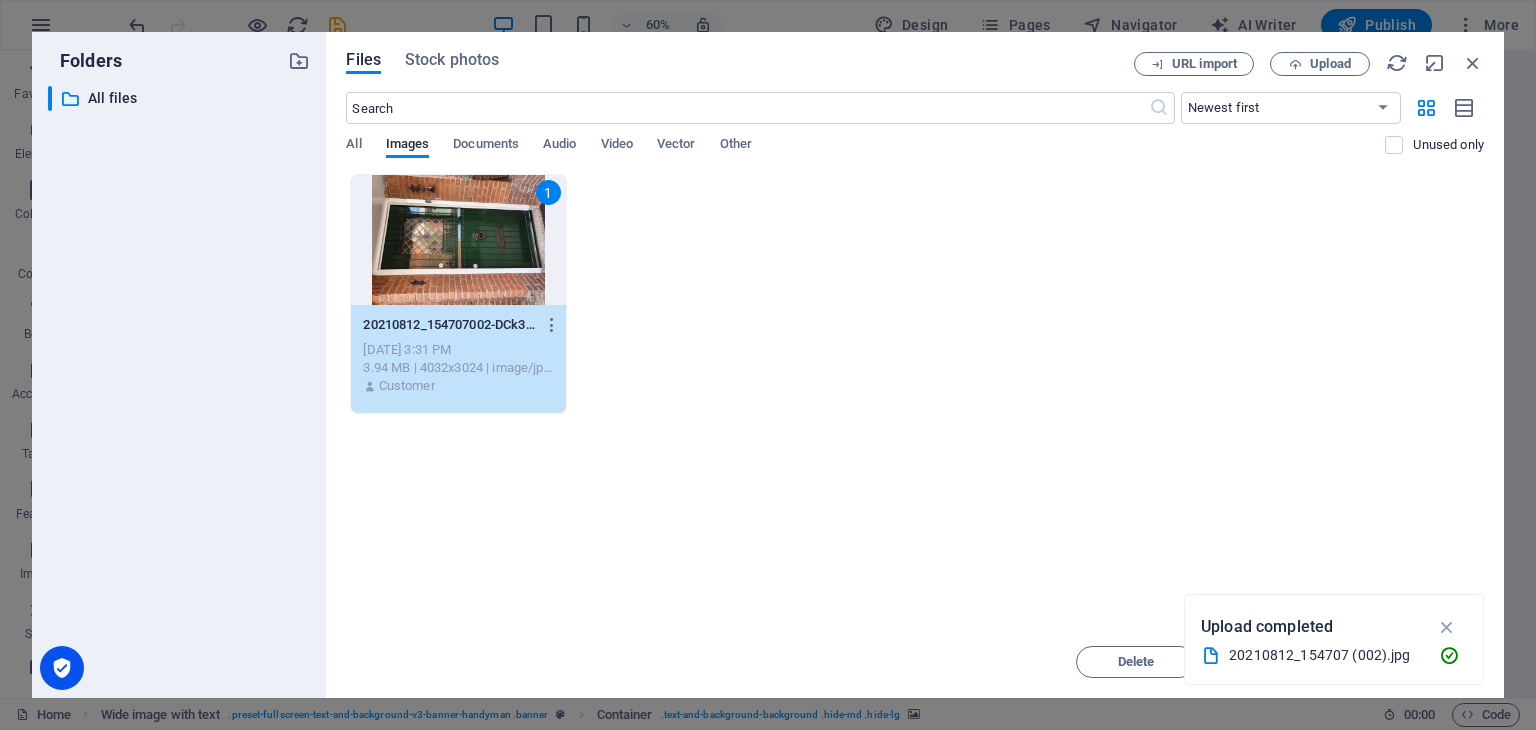 click on "1" at bounding box center [458, 240] 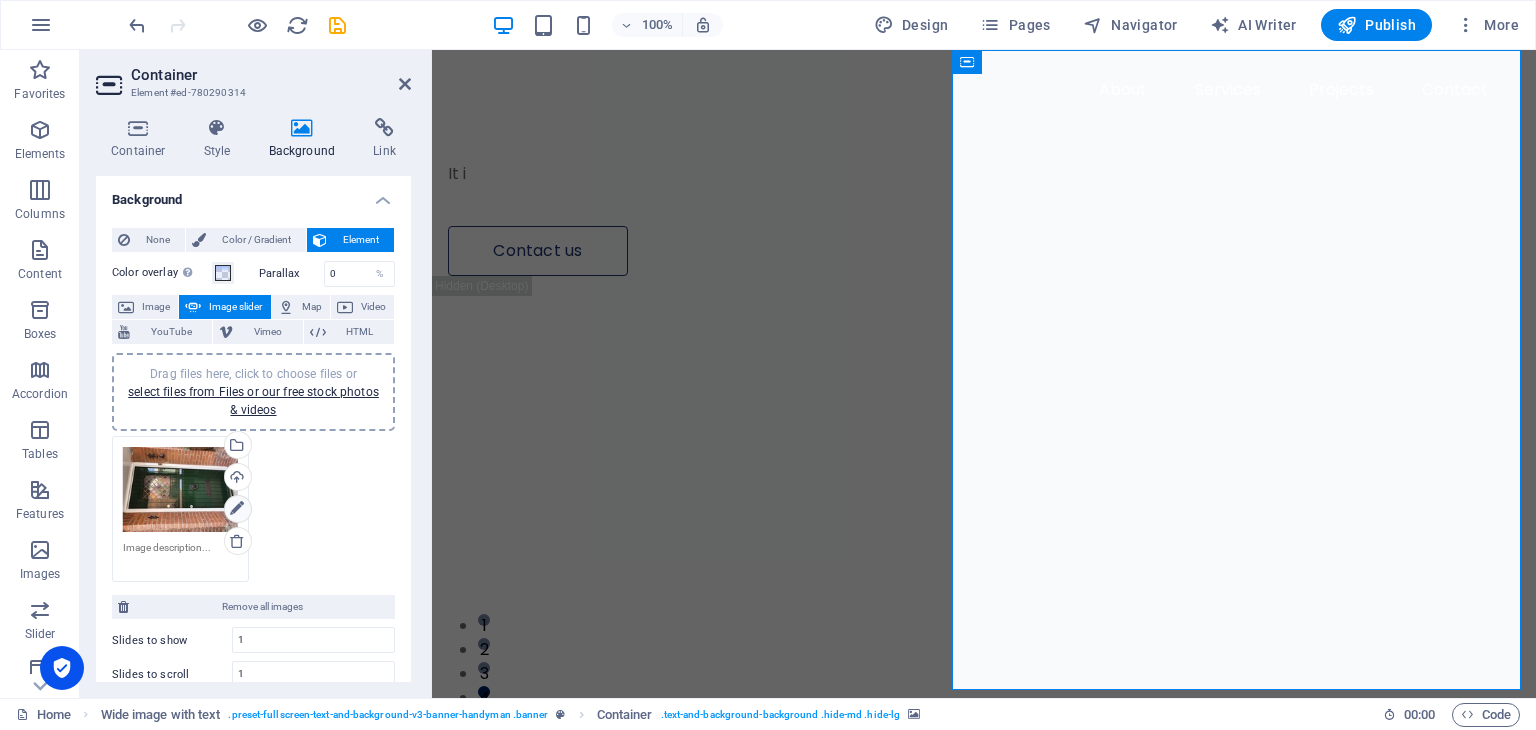 click at bounding box center (237, 509) 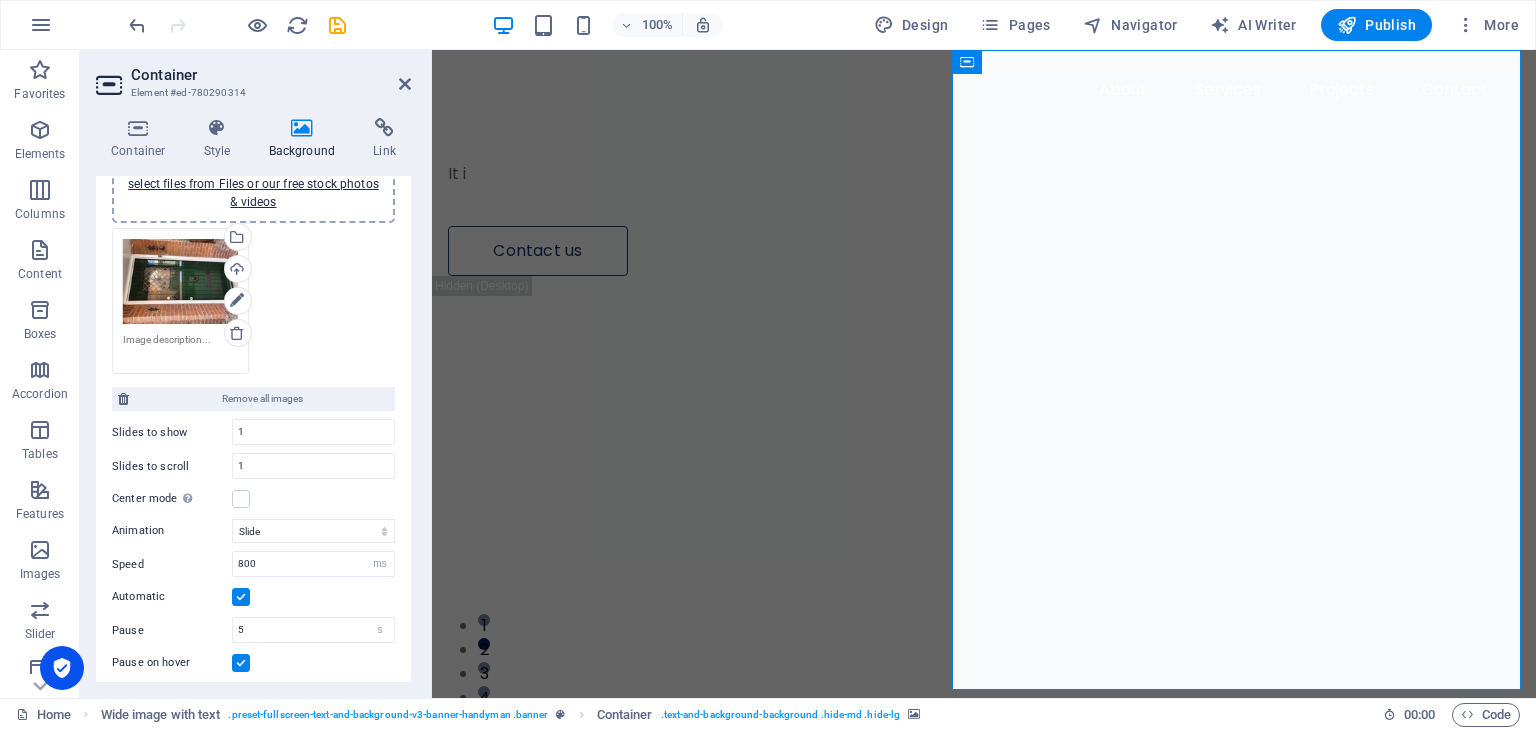 scroll, scrollTop: 0, scrollLeft: 0, axis: both 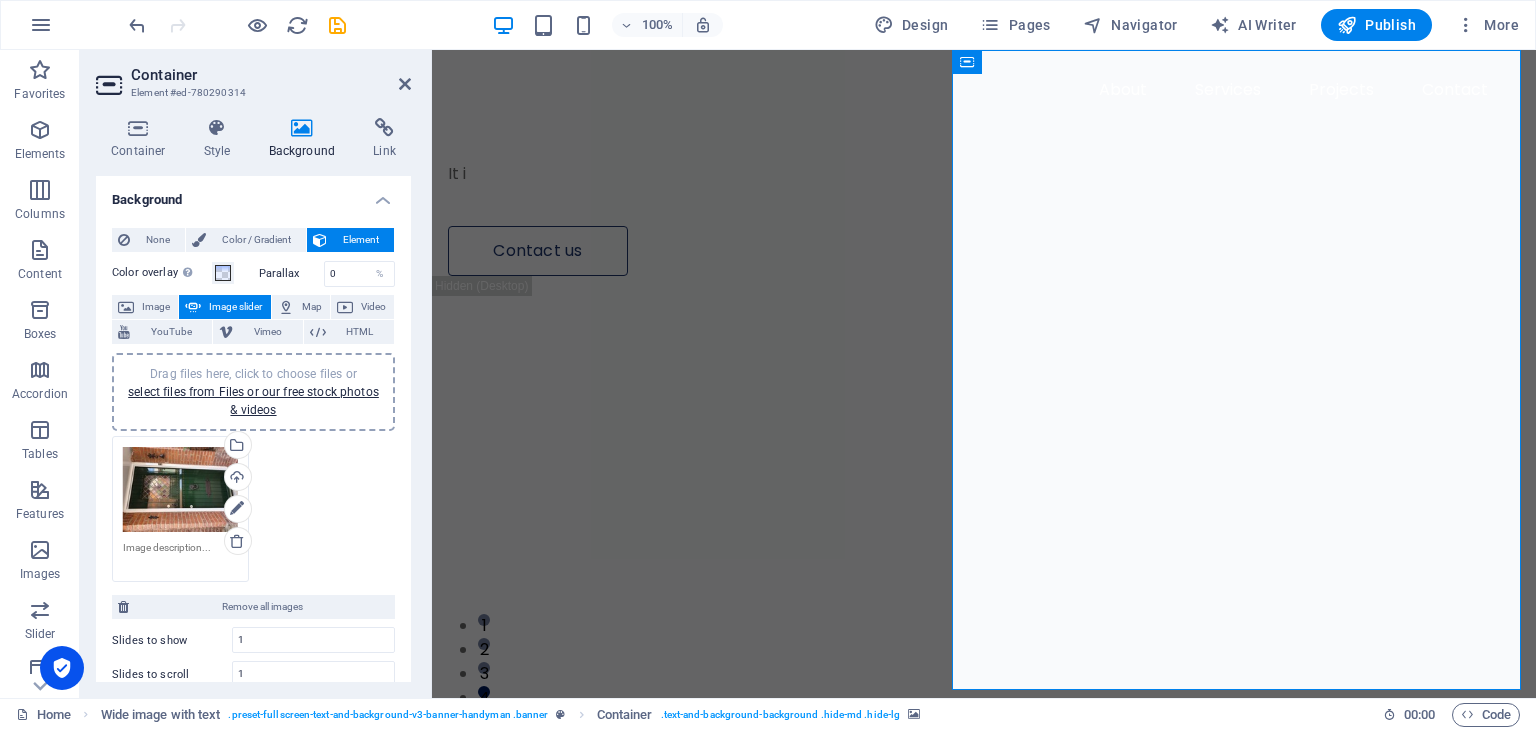 click on "Drag files here, click to choose files or select files from Files or our free stock photos & videos" at bounding box center (180, 490) 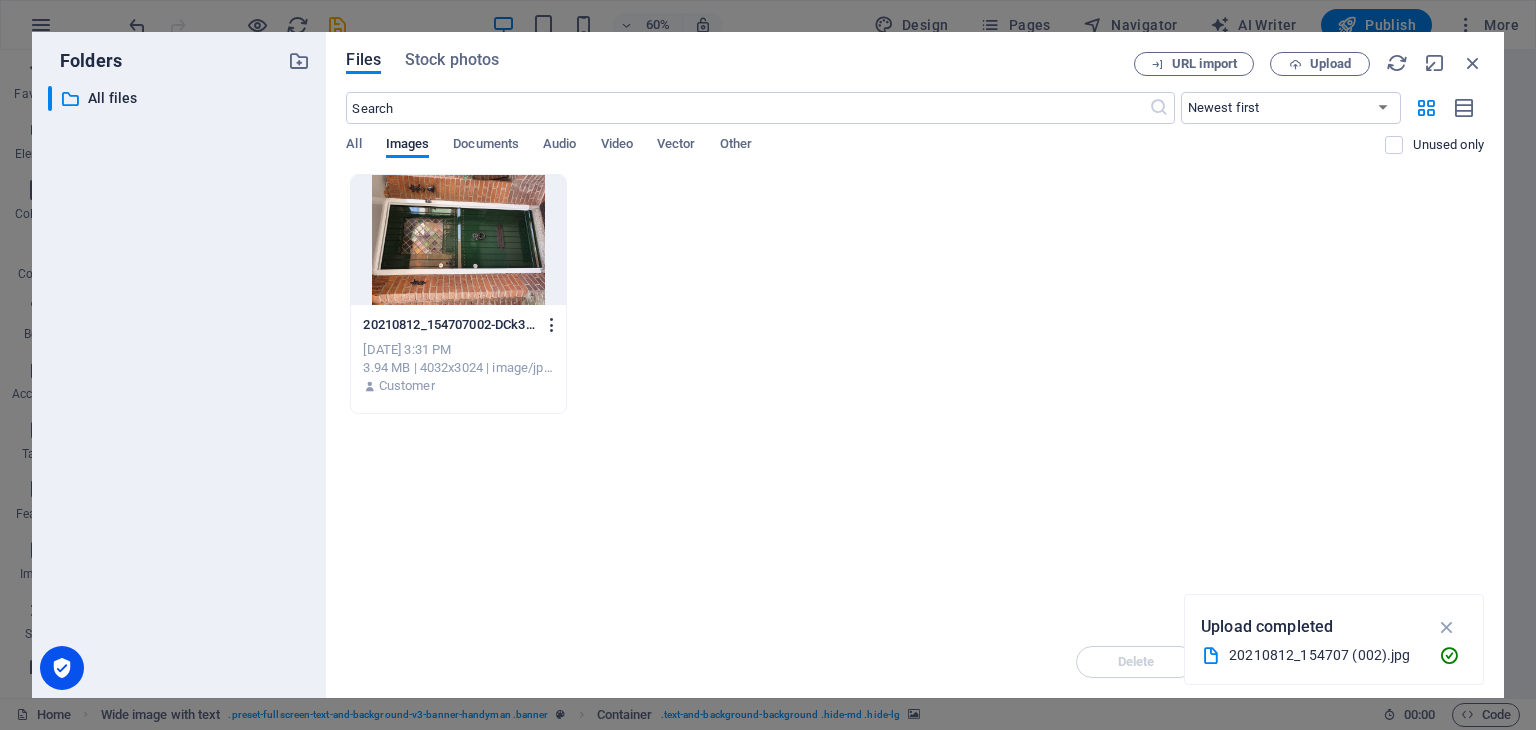 click at bounding box center (552, 325) 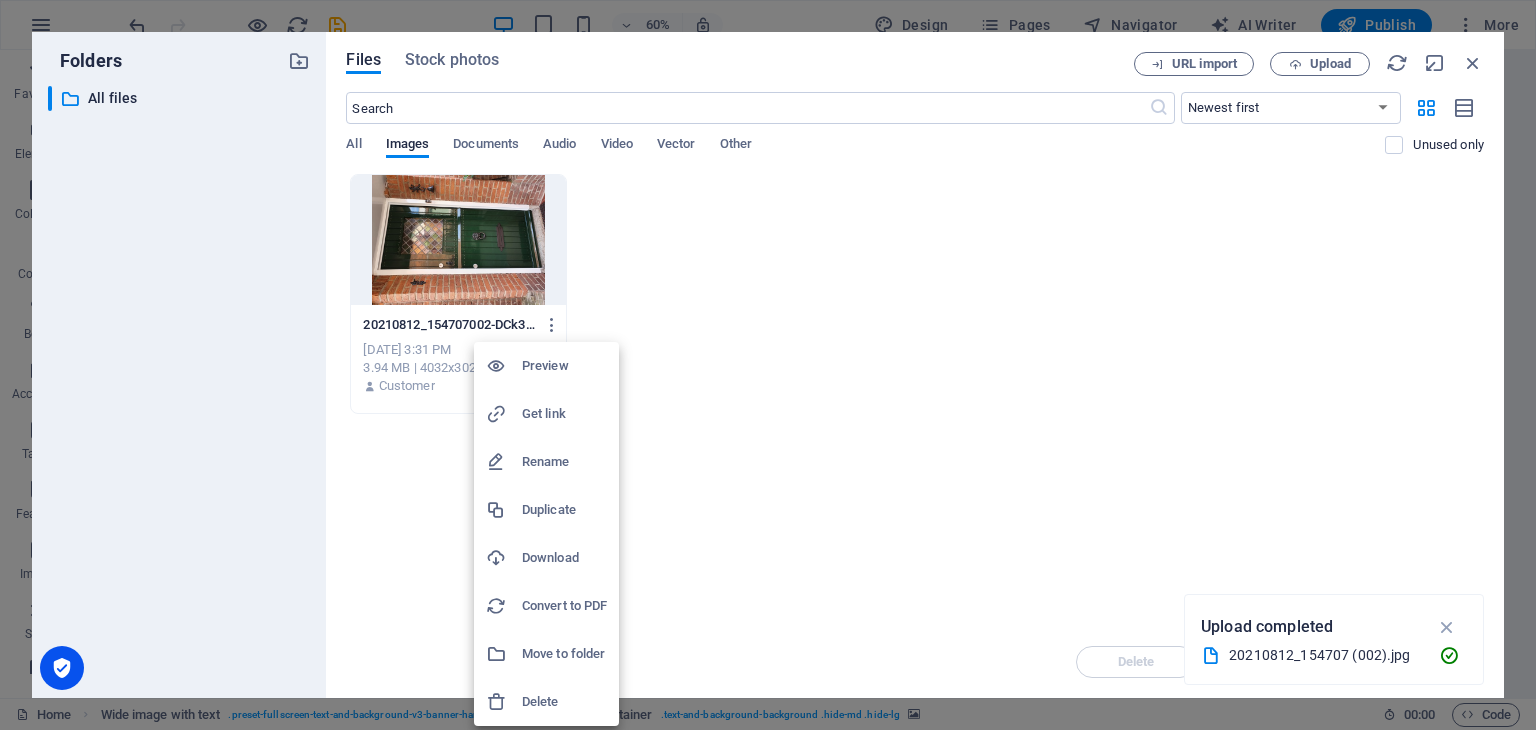 click on "Preview" at bounding box center [564, 366] 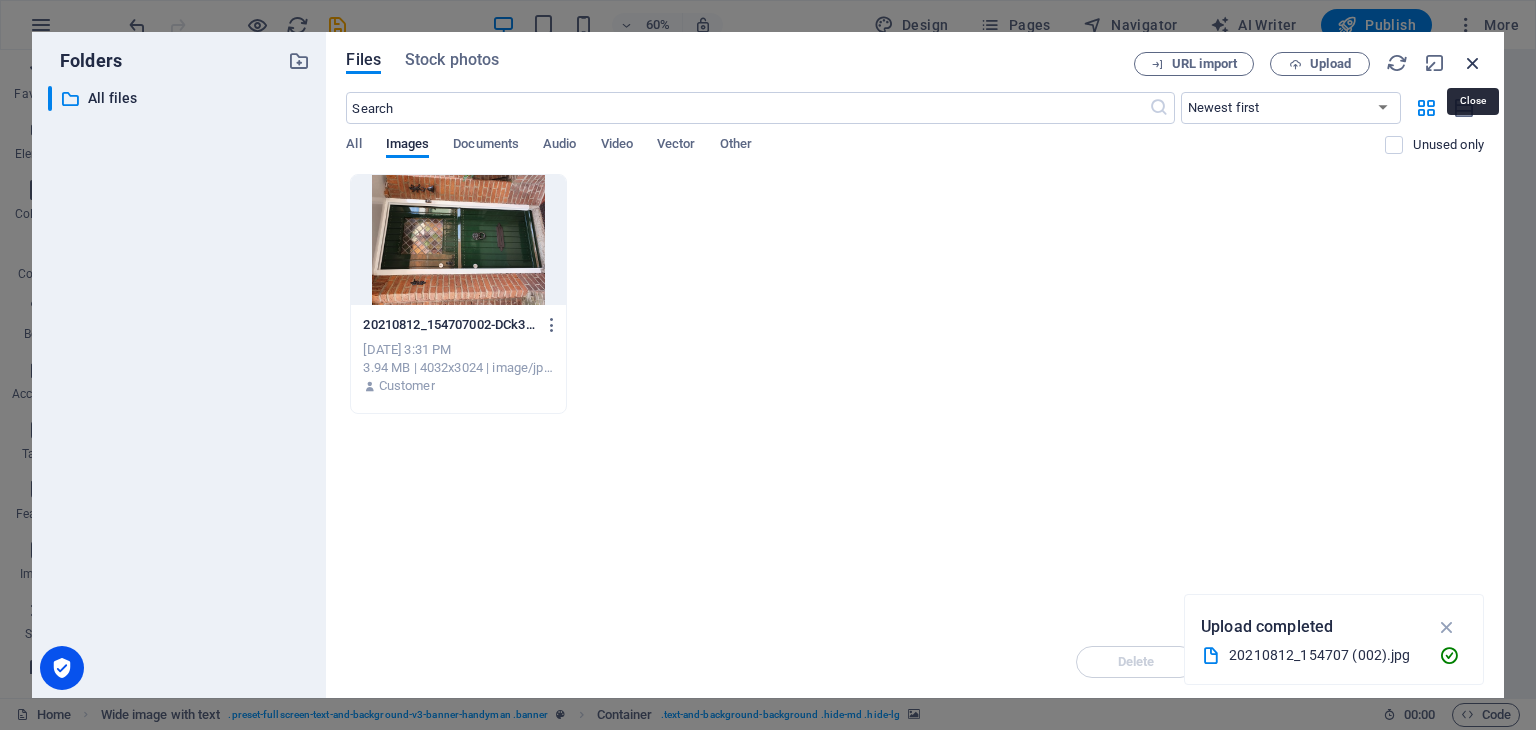 click at bounding box center [1473, 63] 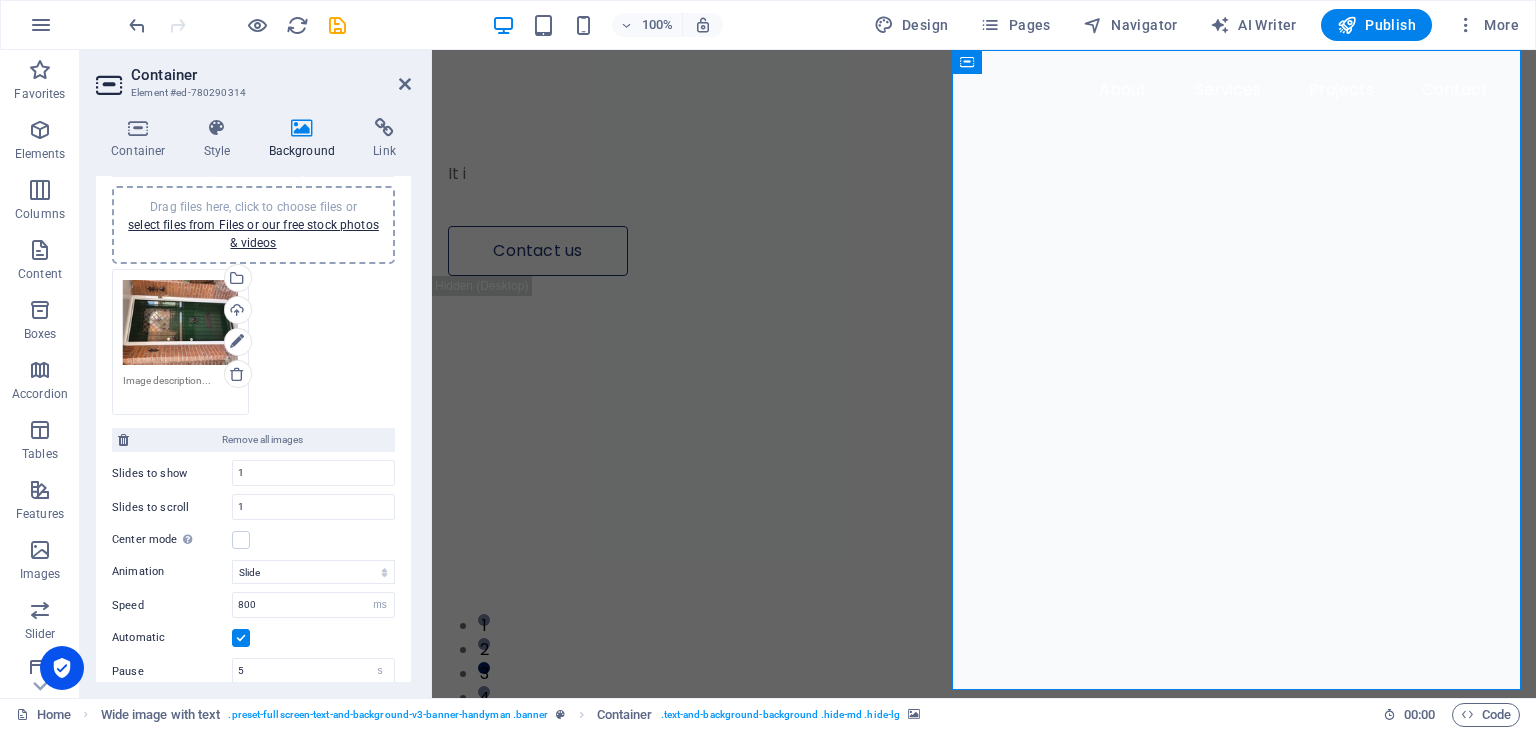scroll, scrollTop: 200, scrollLeft: 0, axis: vertical 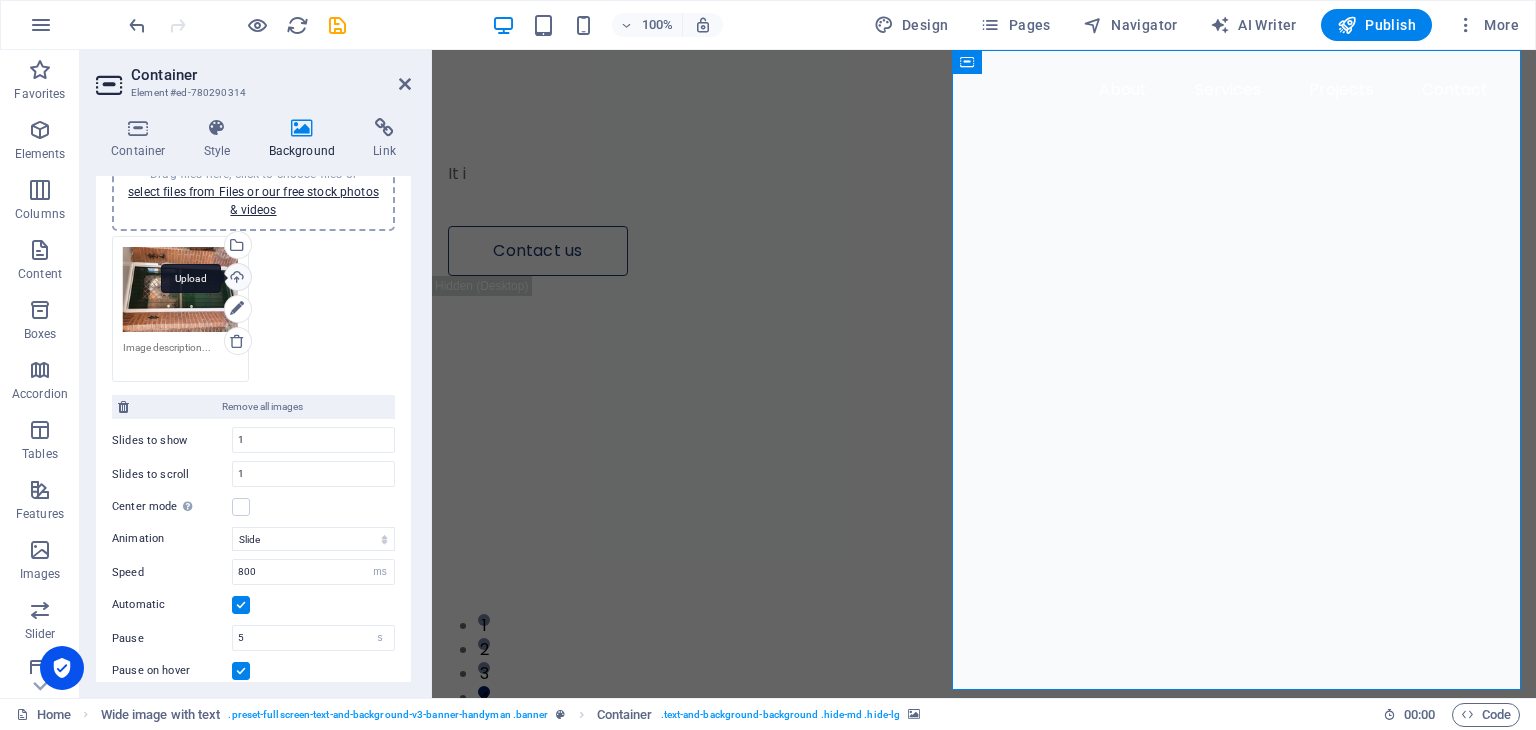 click on "Upload" at bounding box center (236, 279) 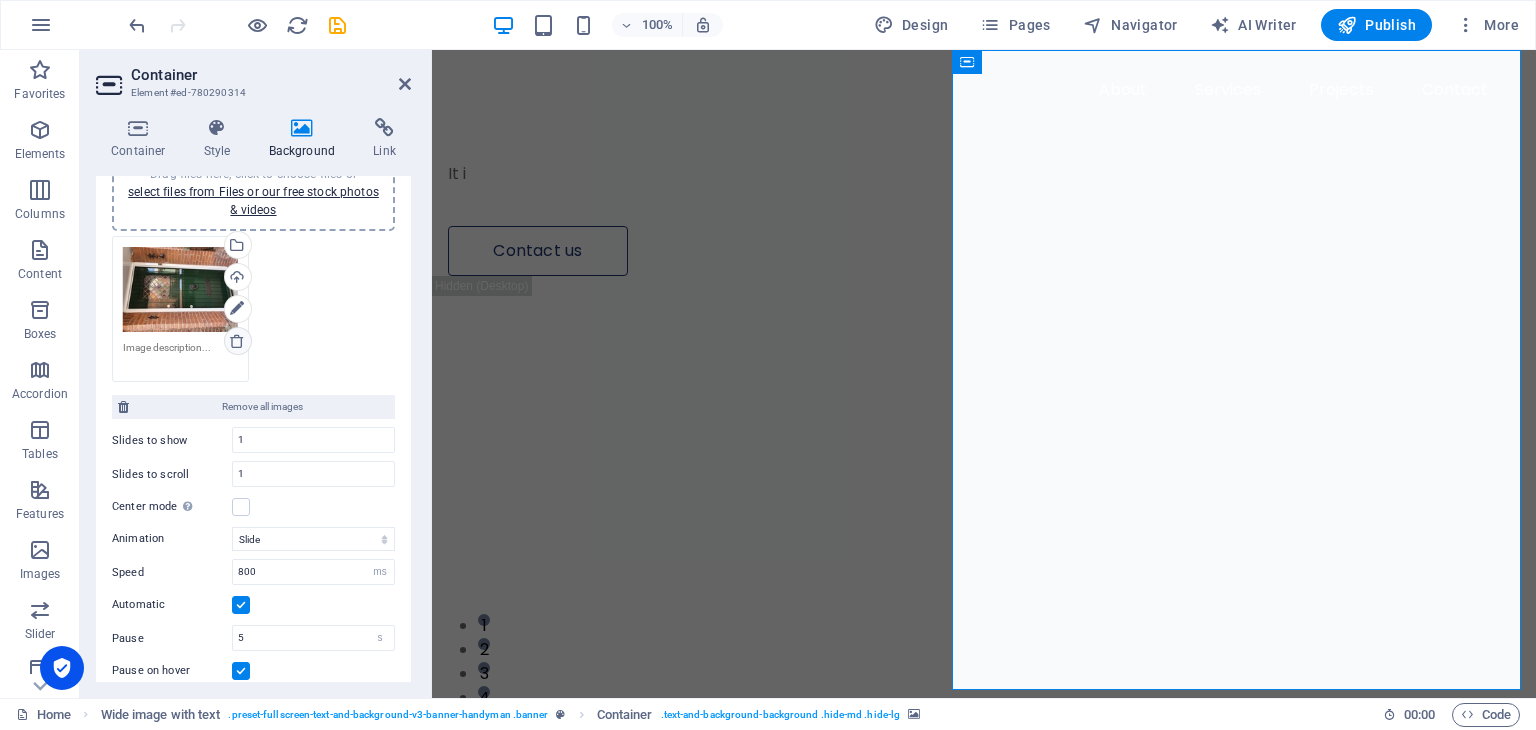click at bounding box center [237, 341] 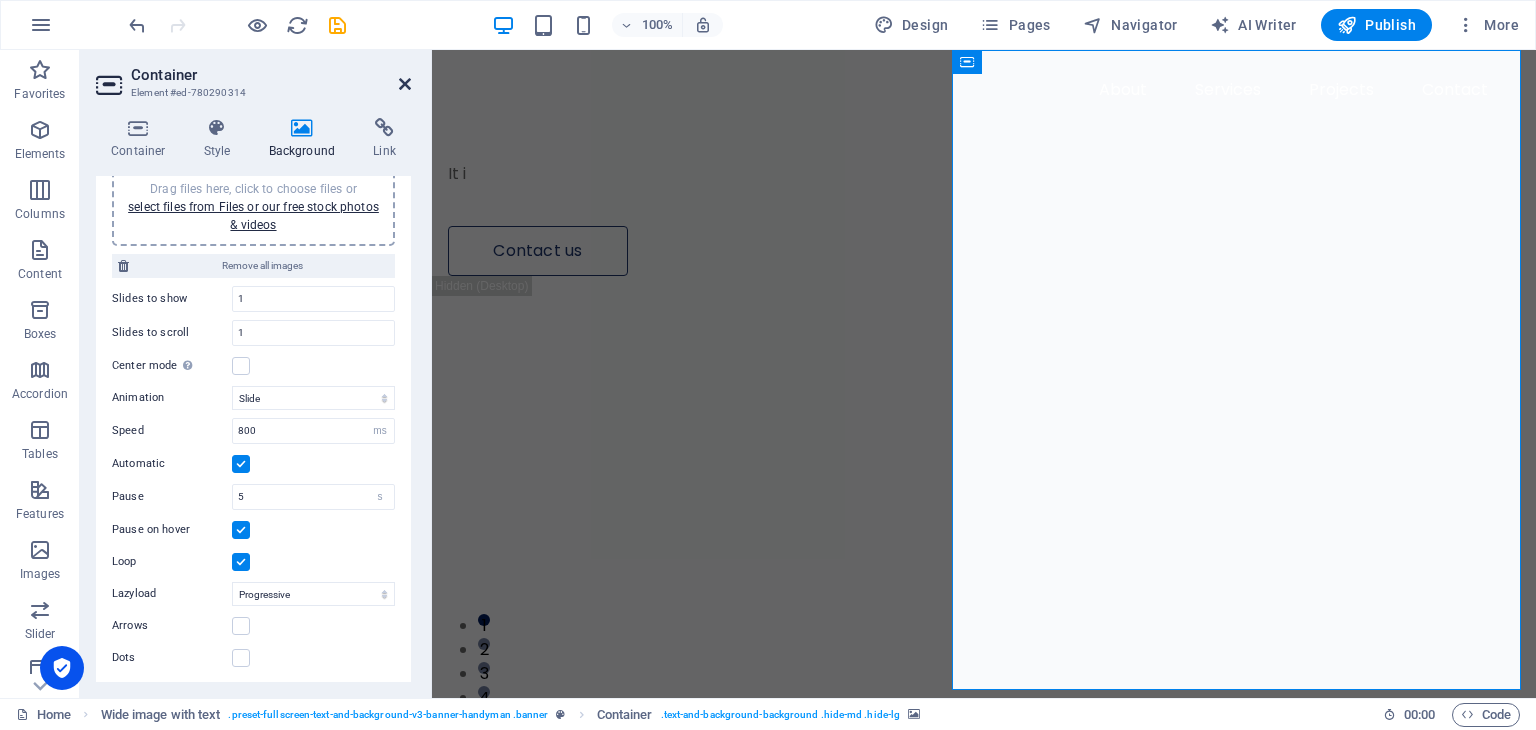 click at bounding box center [405, 84] 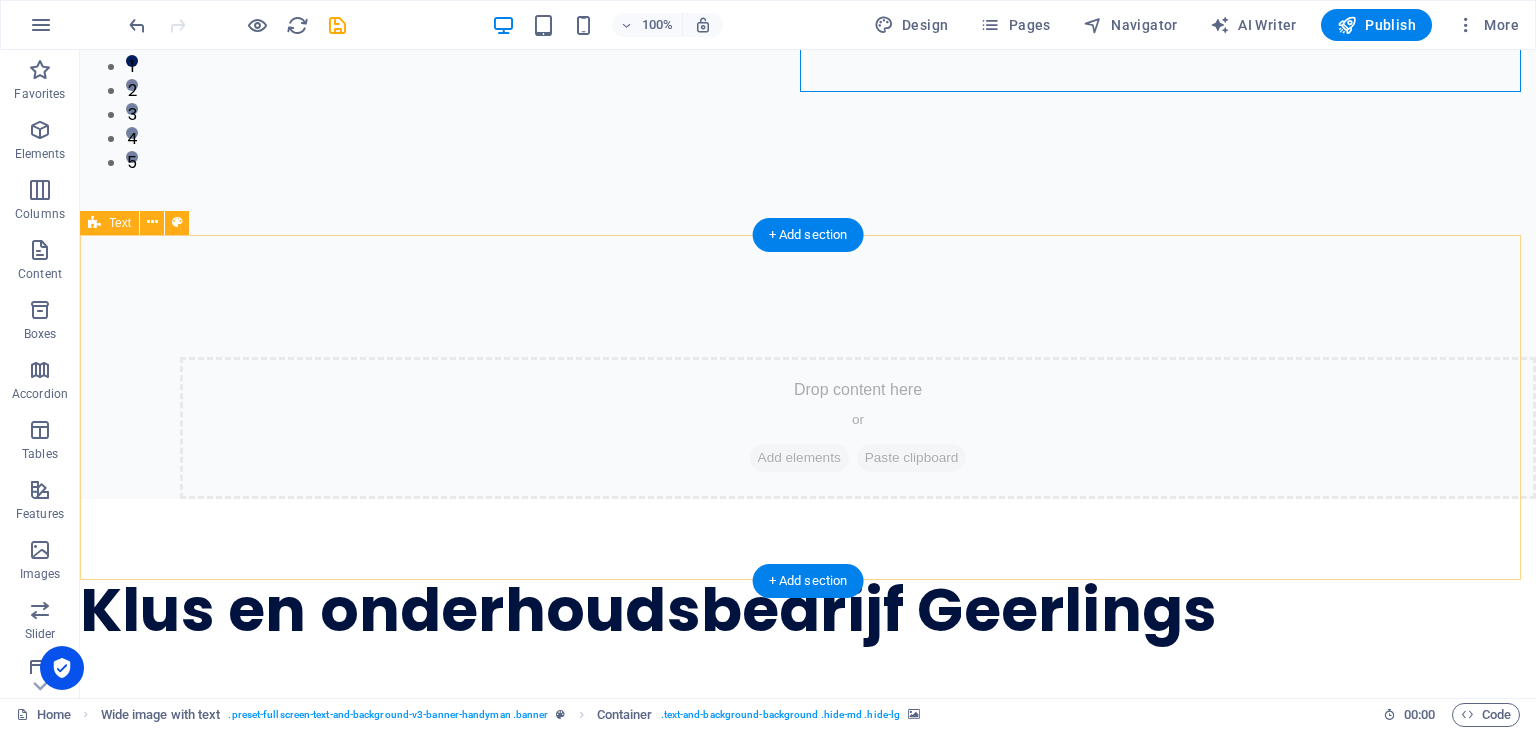 scroll, scrollTop: 600, scrollLeft: 0, axis: vertical 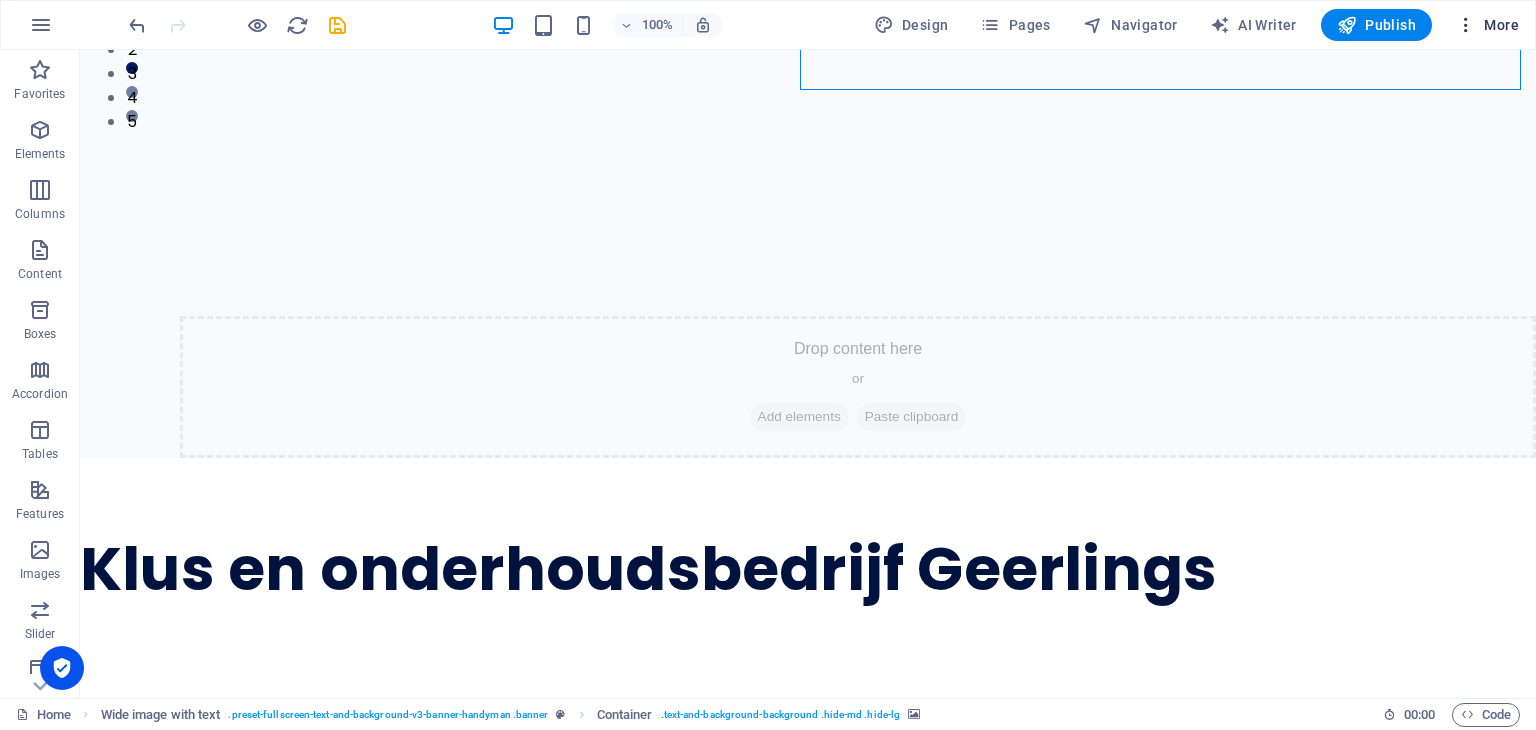 click on "More" at bounding box center [1487, 25] 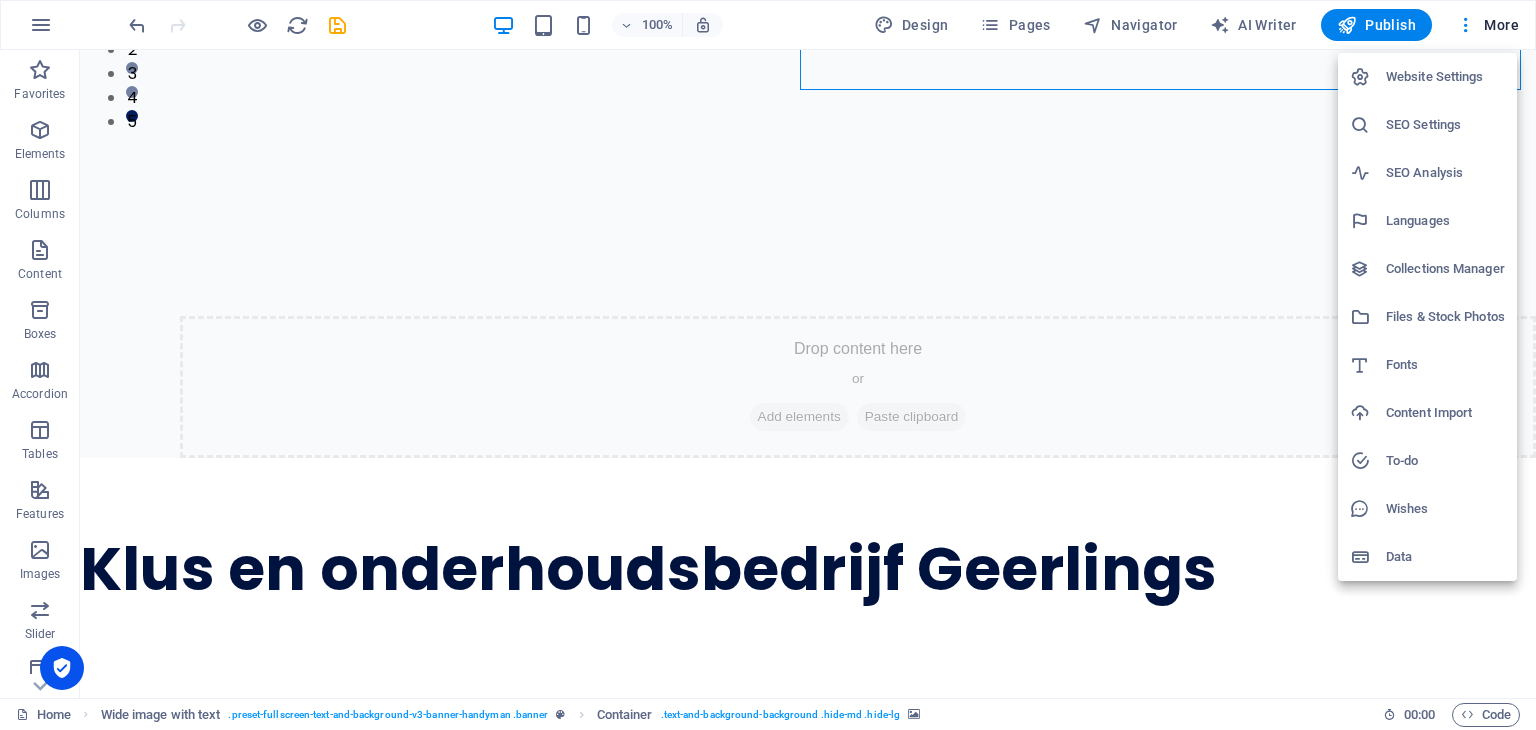 click at bounding box center (768, 365) 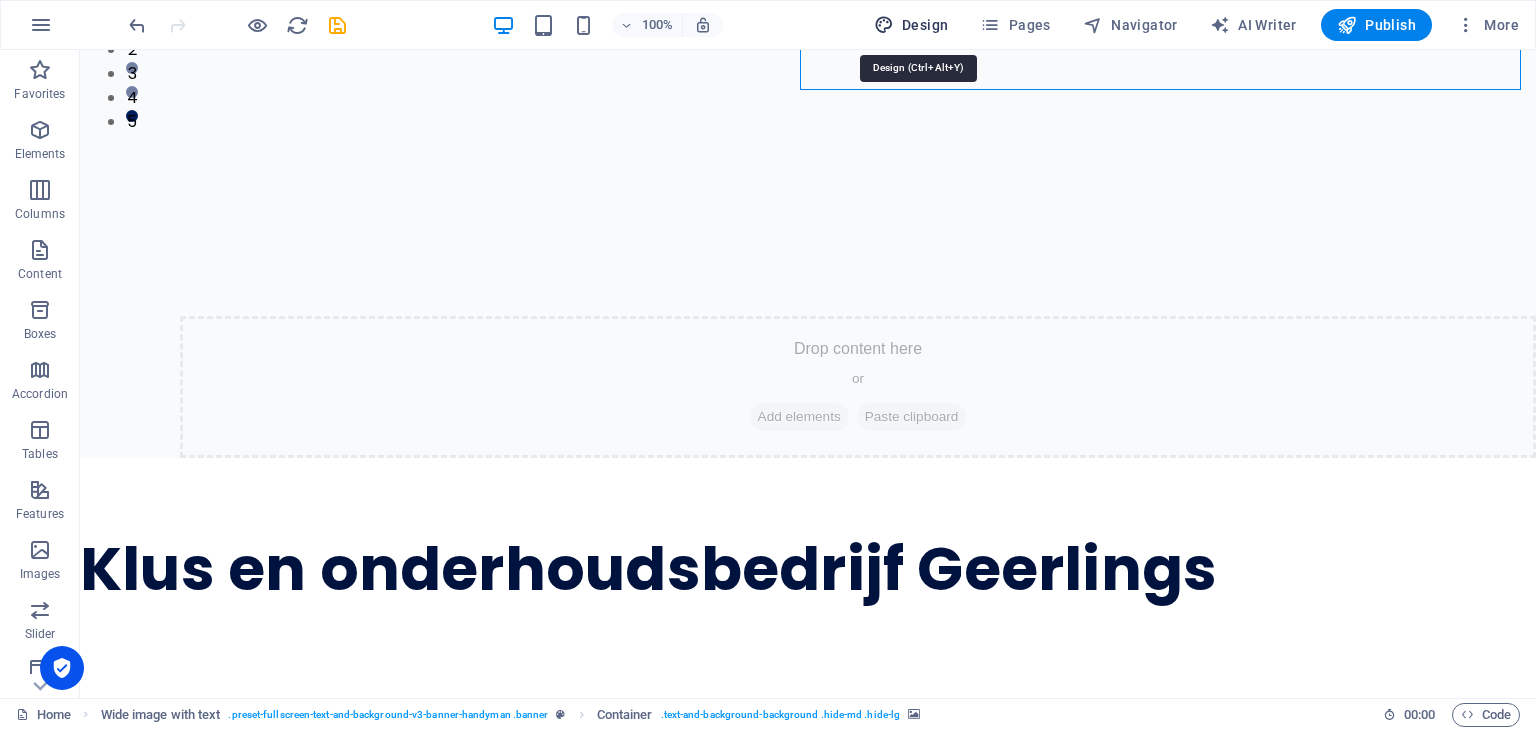 click on "Design" at bounding box center [911, 25] 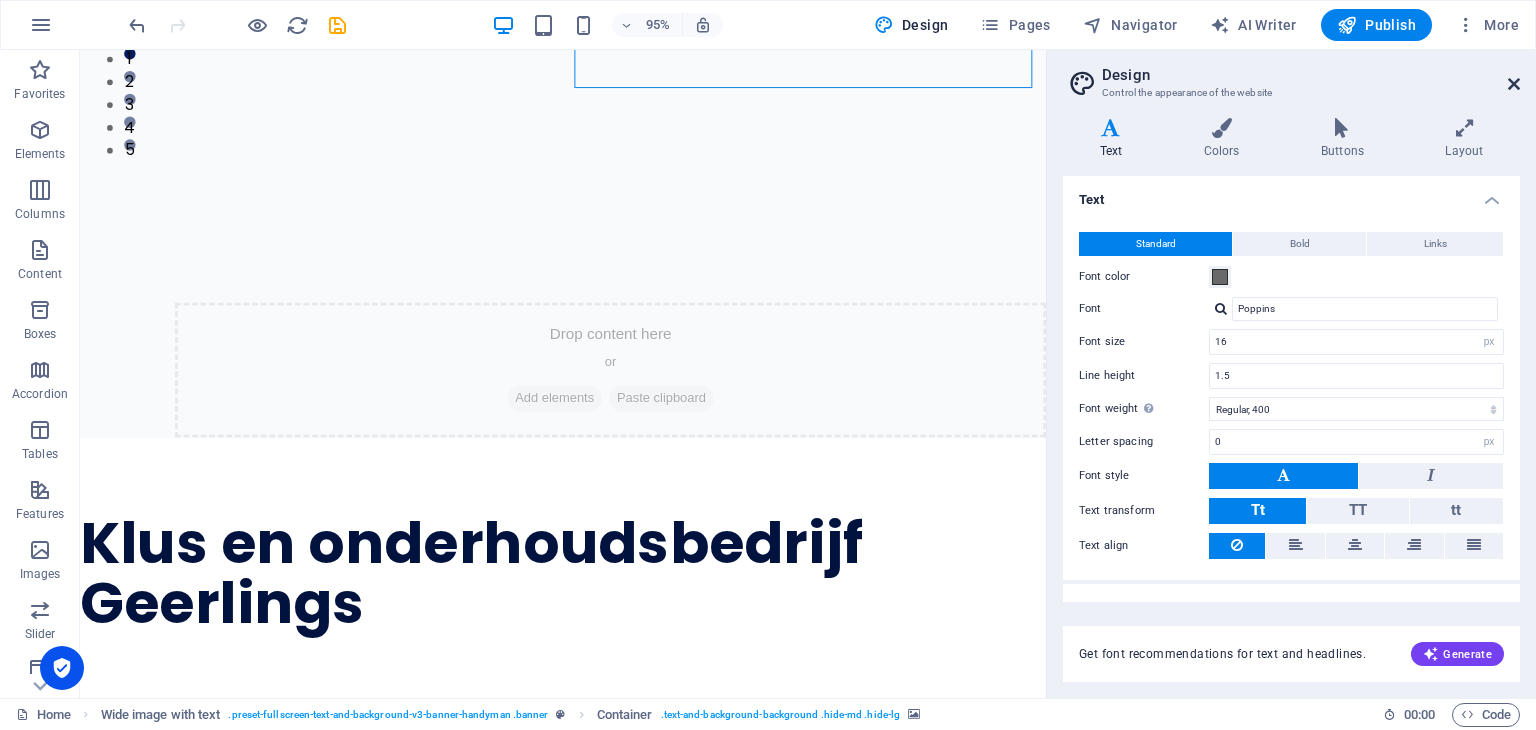 click at bounding box center [1514, 84] 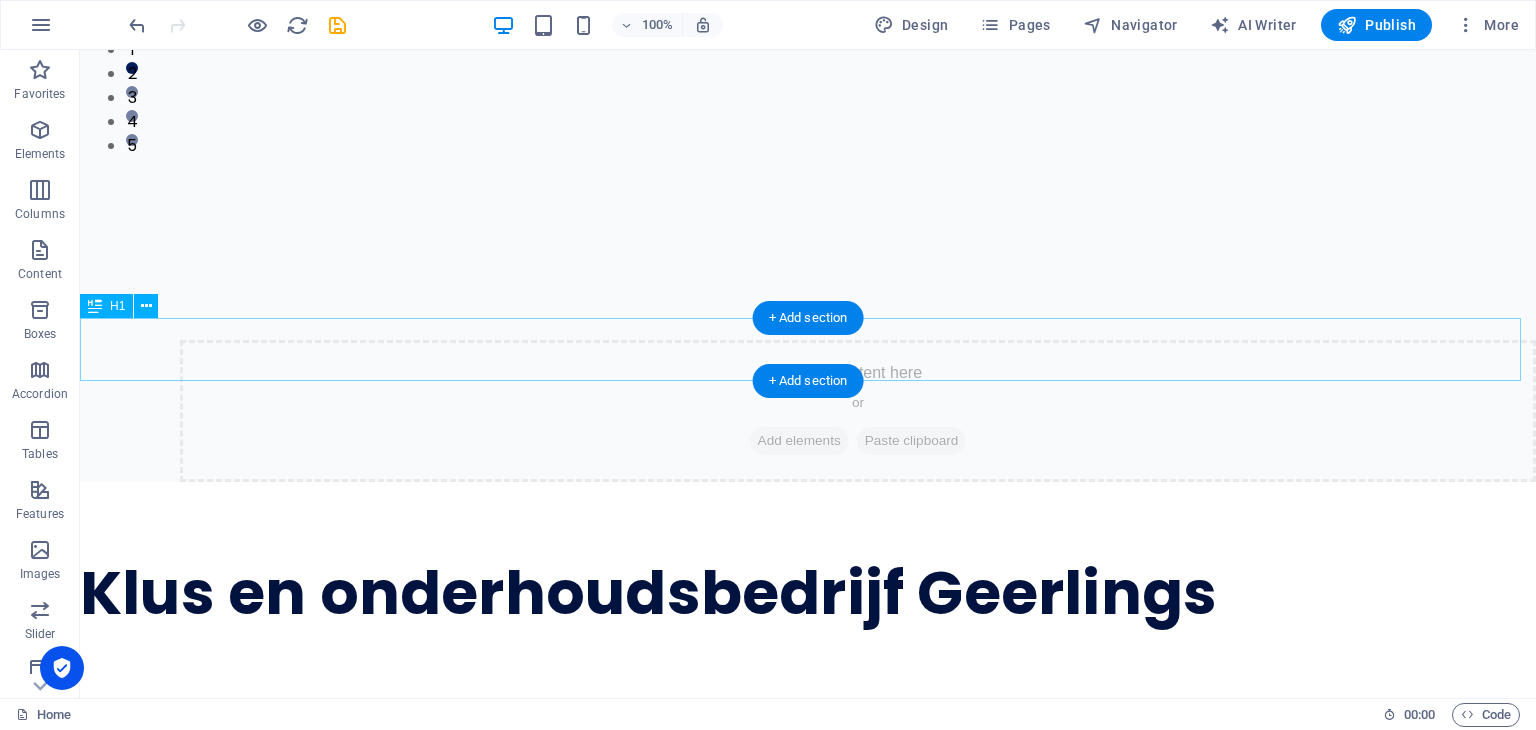 scroll, scrollTop: 600, scrollLeft: 0, axis: vertical 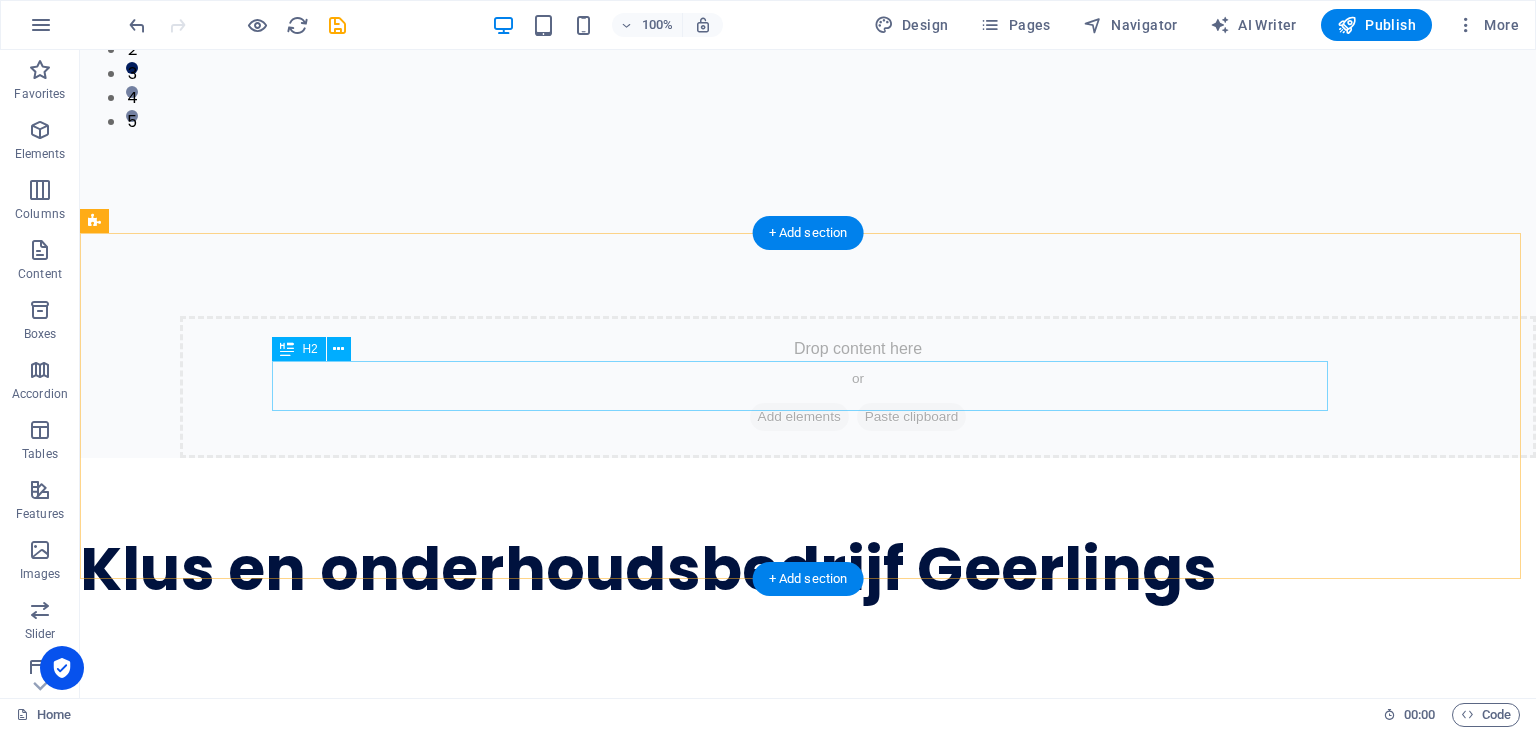 click on "Headline" at bounding box center [808, 754] 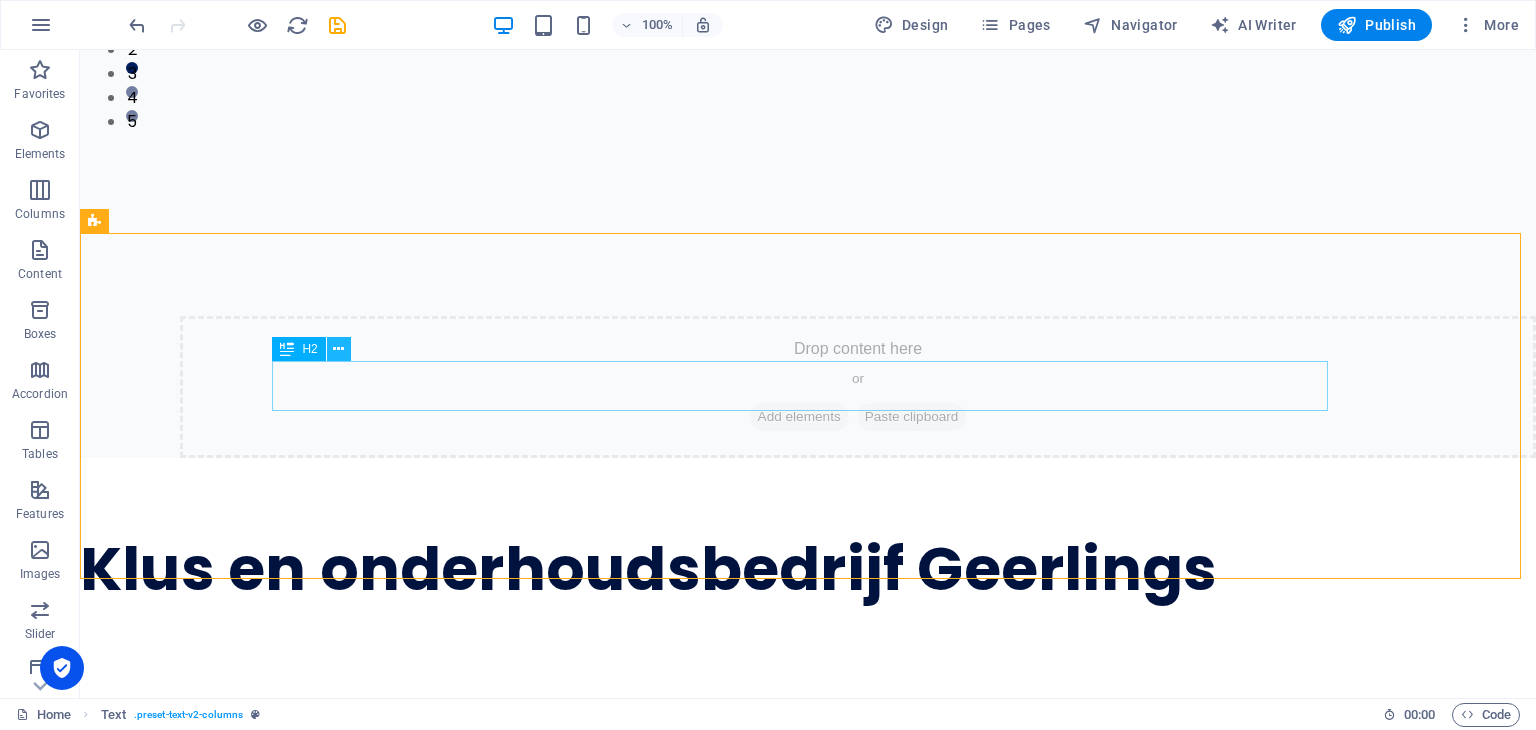 click at bounding box center [338, 349] 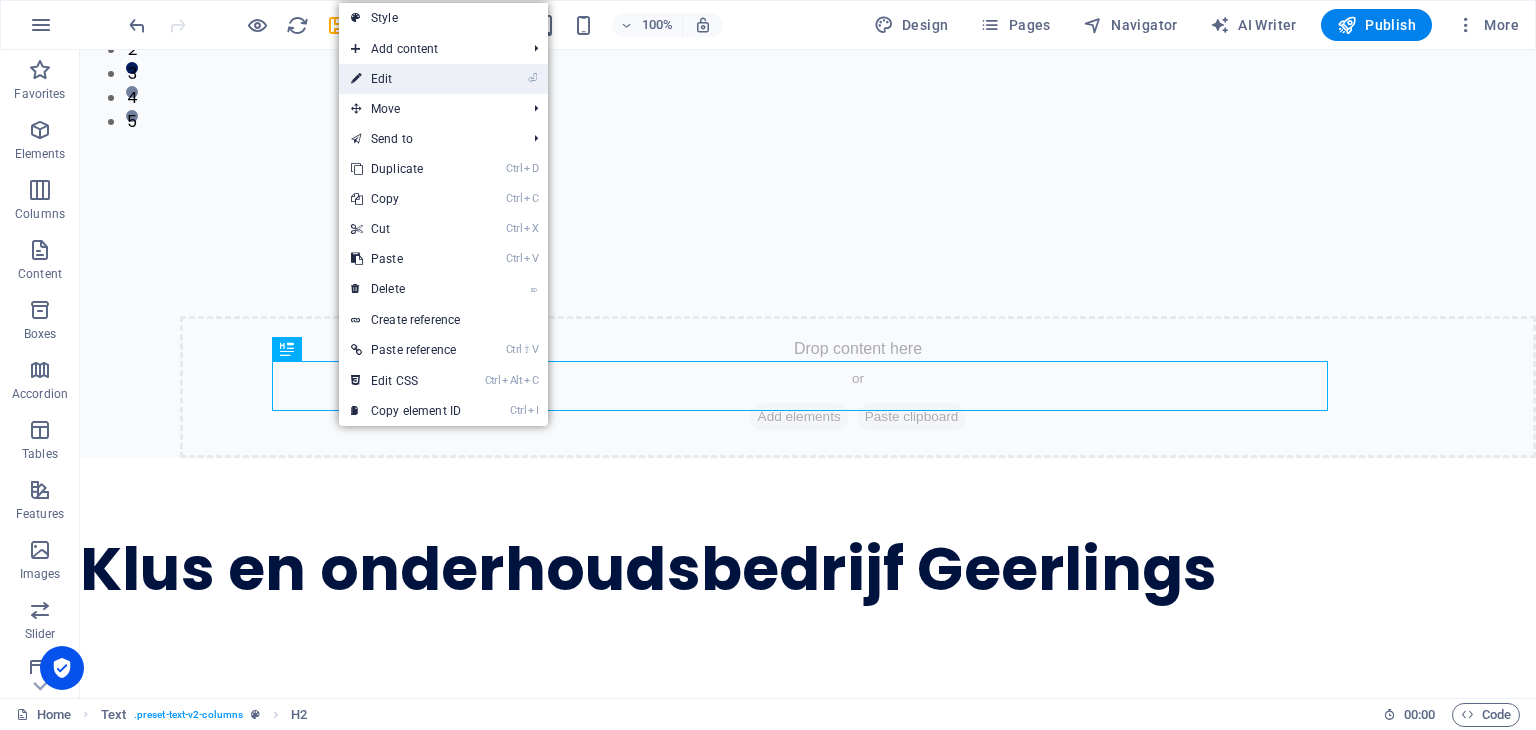 drag, startPoint x: 376, startPoint y: 77, endPoint x: 23, endPoint y: 83, distance: 353.051 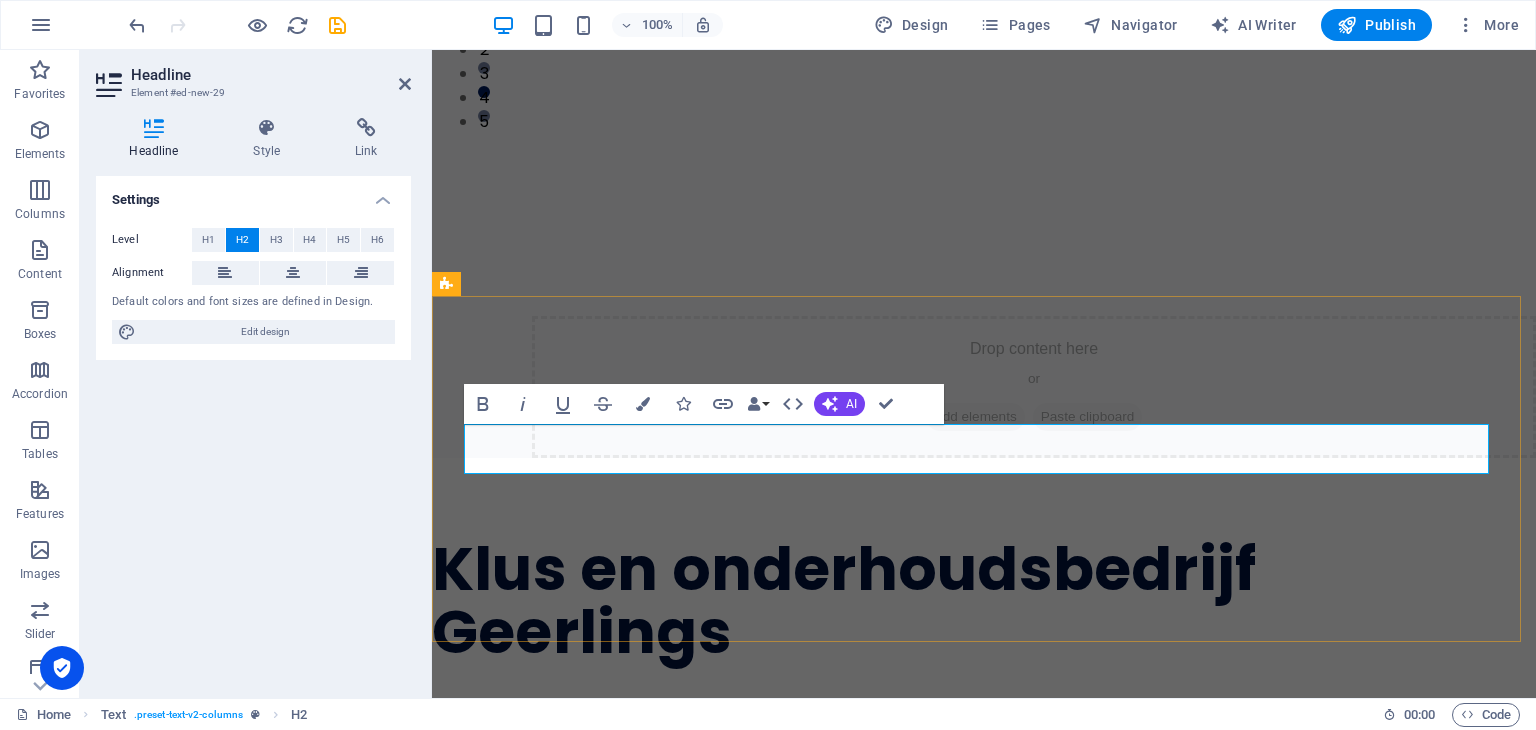 click on "Headline" at bounding box center (984, 817) 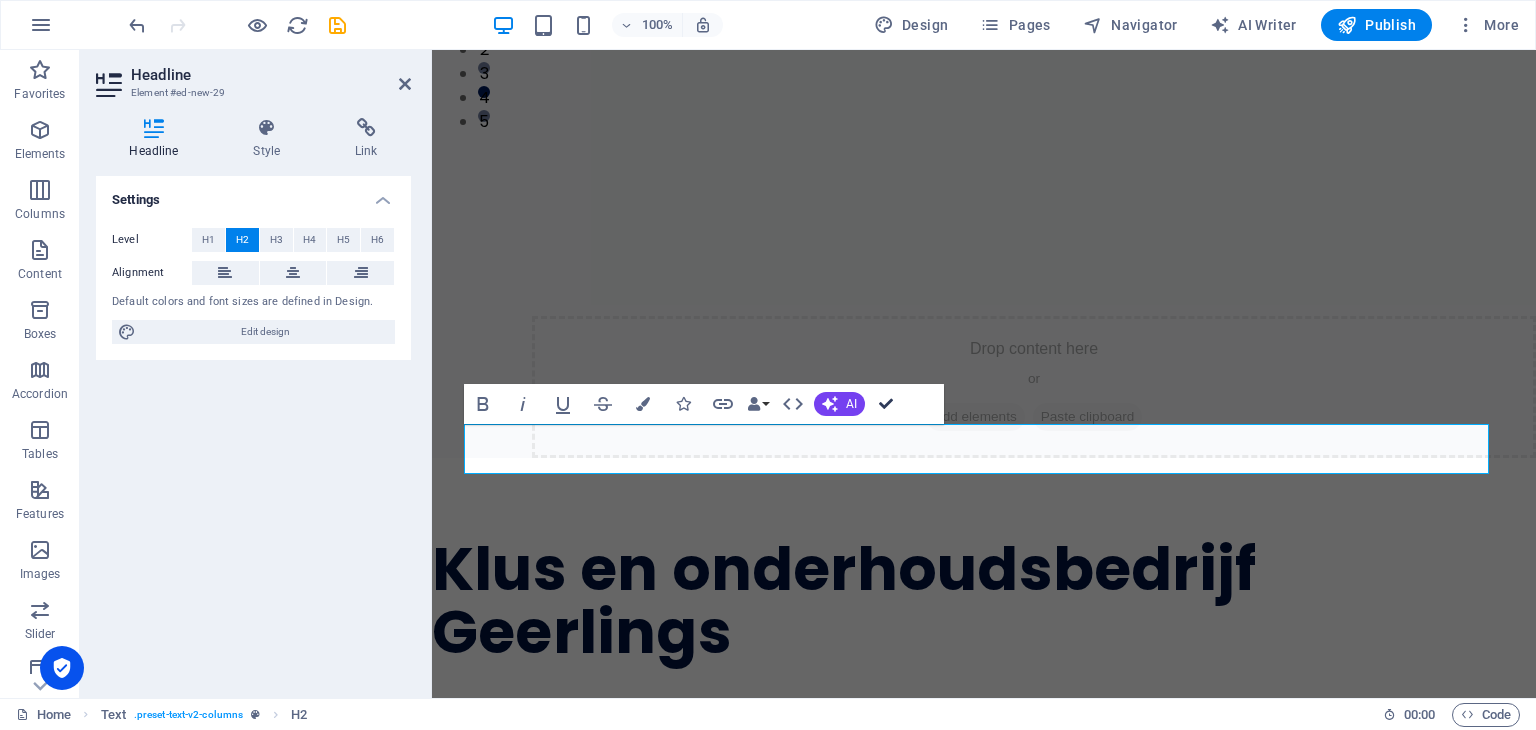 drag, startPoint x: 884, startPoint y: 404, endPoint x: 803, endPoint y: 355, distance: 94.66784 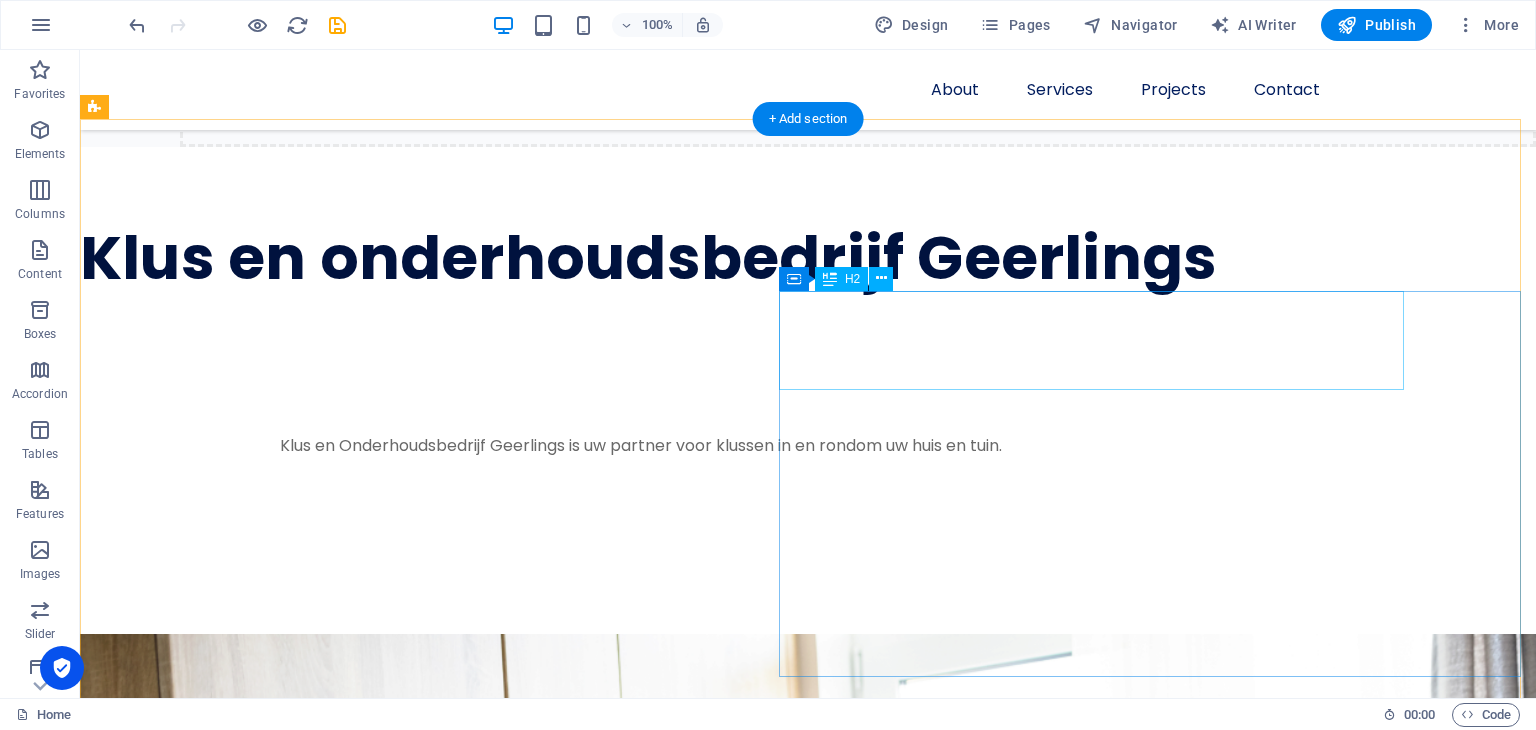 scroll, scrollTop: 1036, scrollLeft: 0, axis: vertical 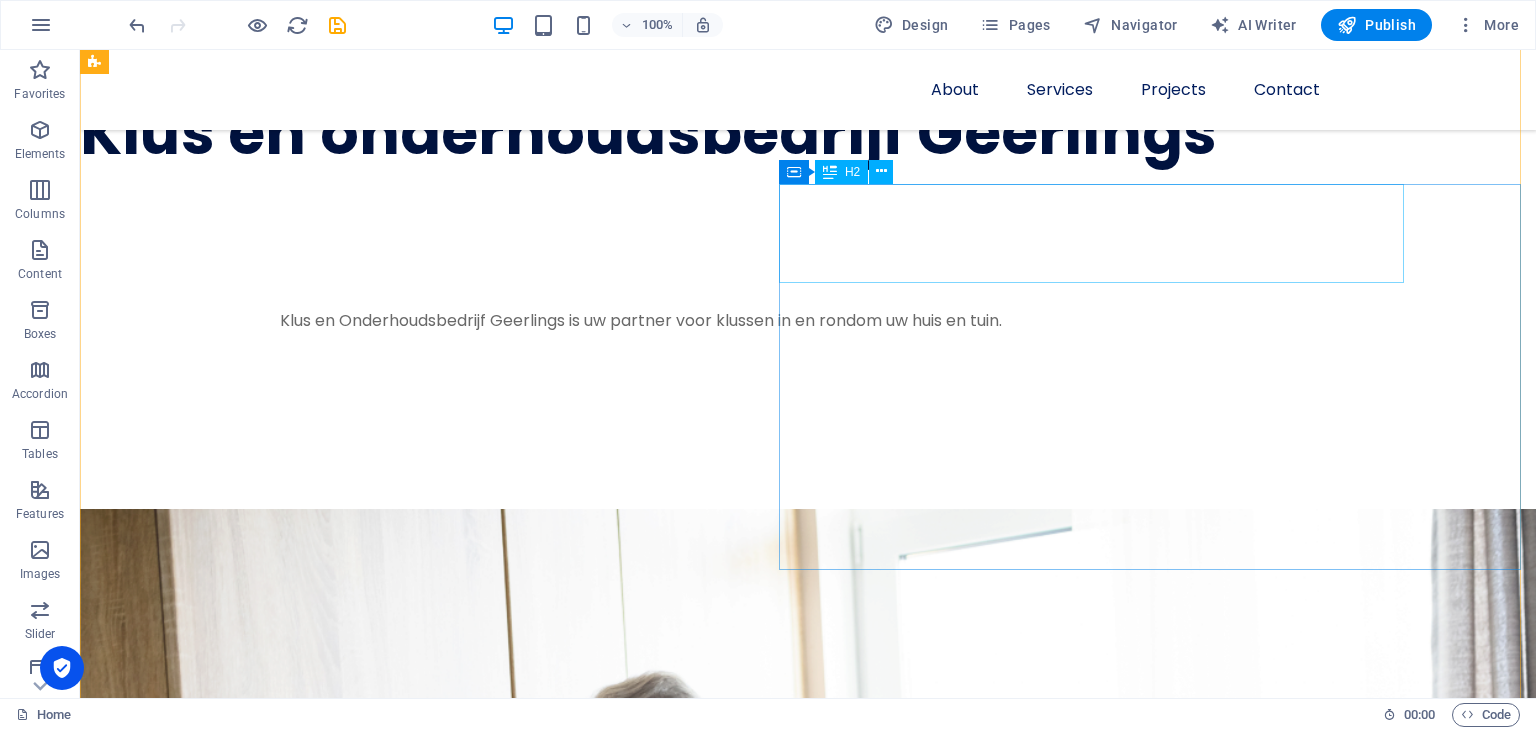 click on "We Offer Professional Repair Services For Your House" at bounding box center [750, 1652] 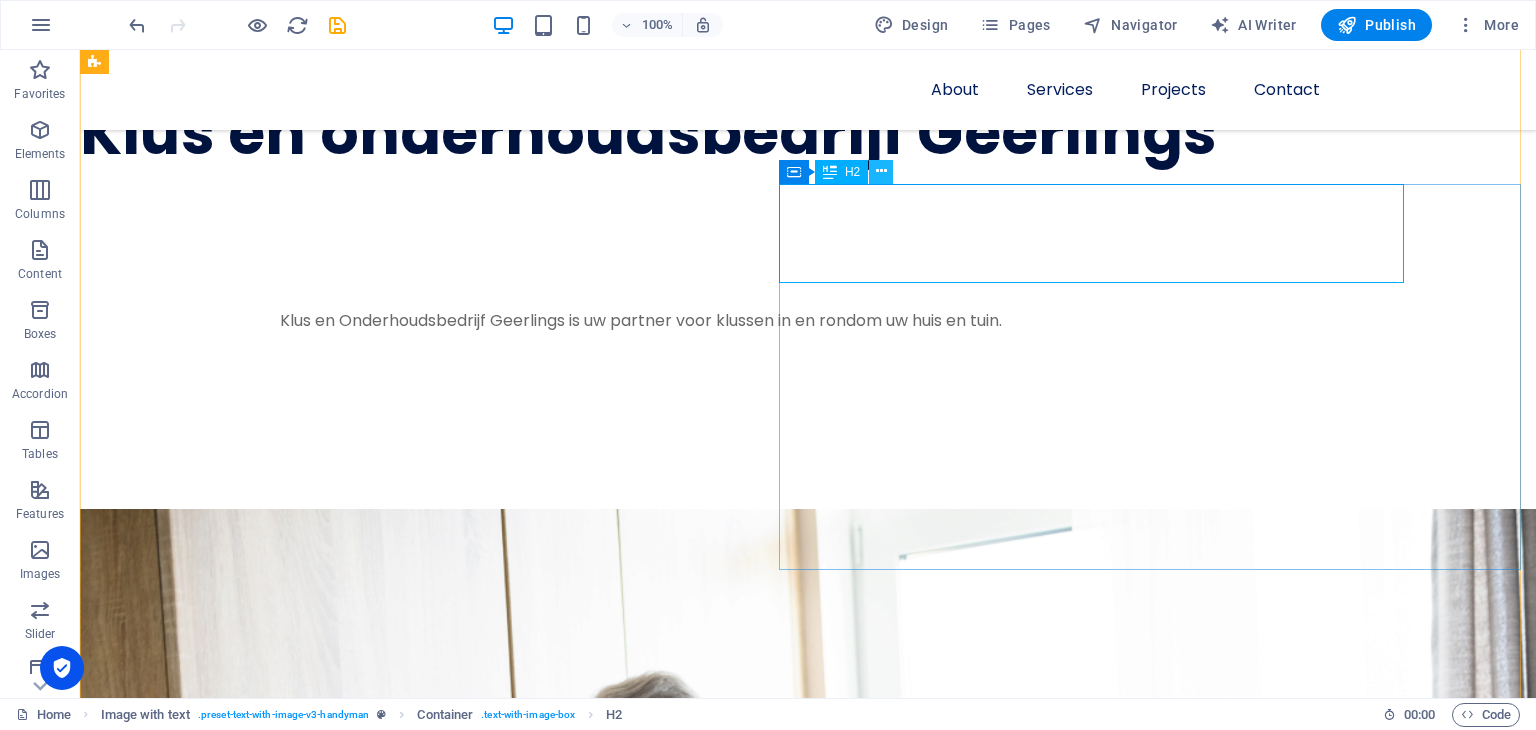 click at bounding box center (881, 171) 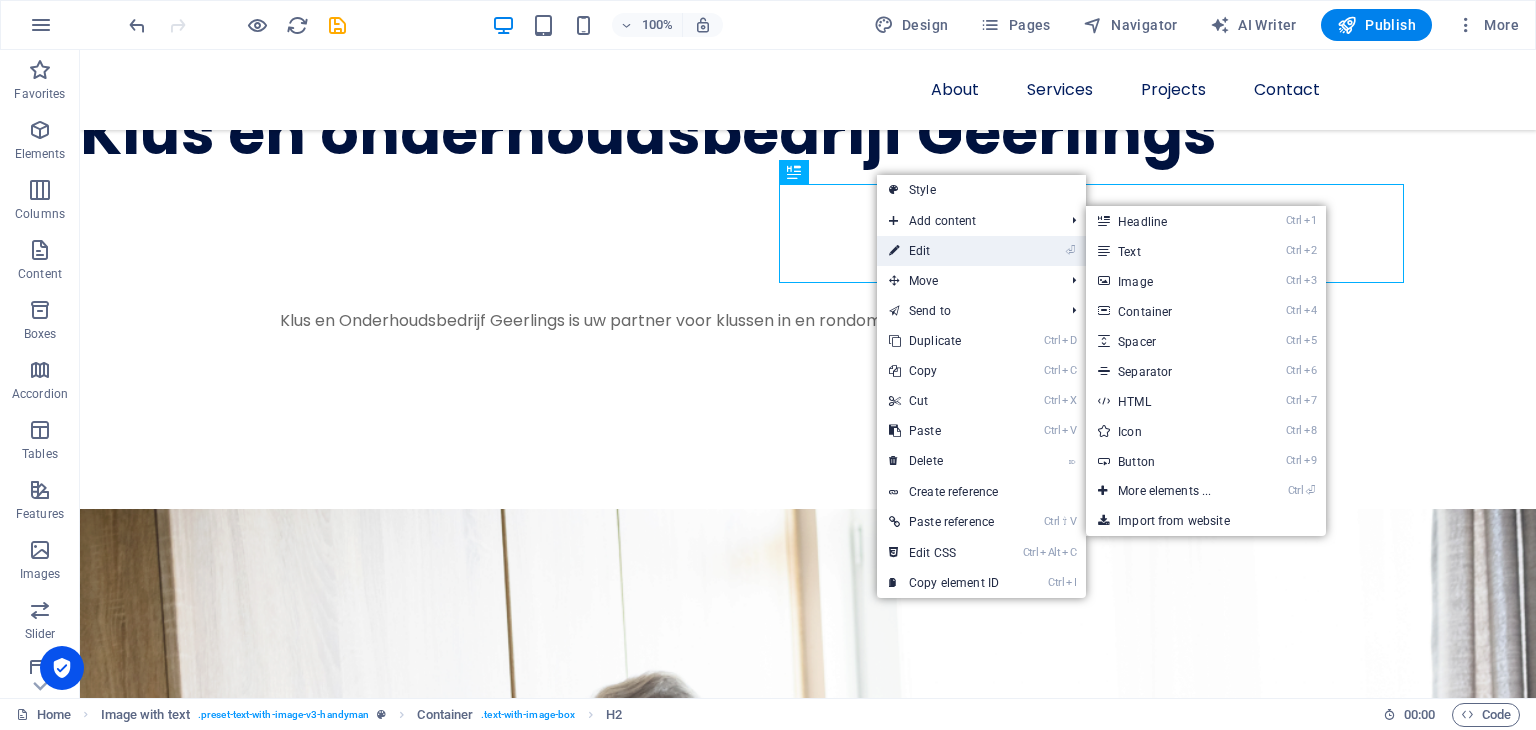 click on "⏎  Edit" at bounding box center [944, 251] 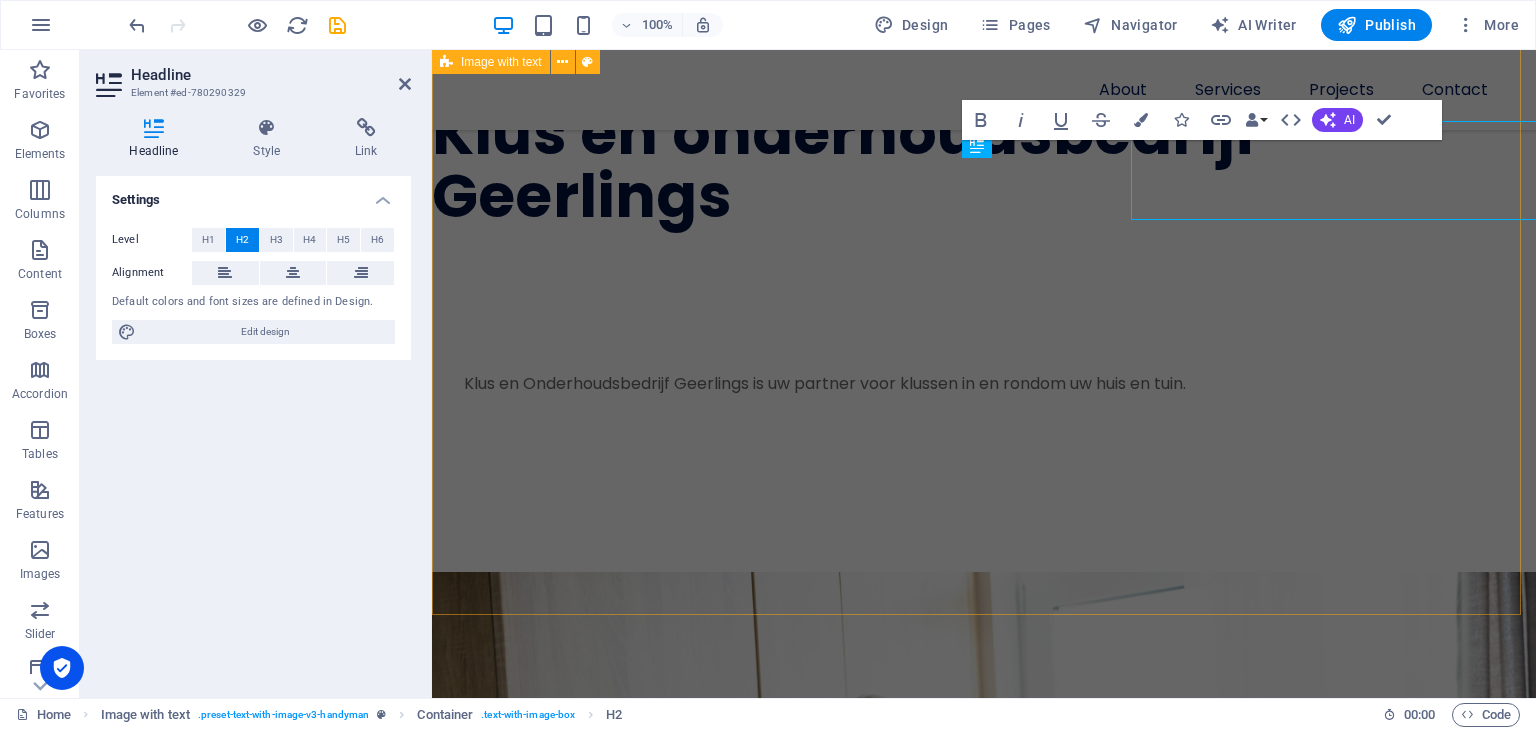 scroll, scrollTop: 1100, scrollLeft: 0, axis: vertical 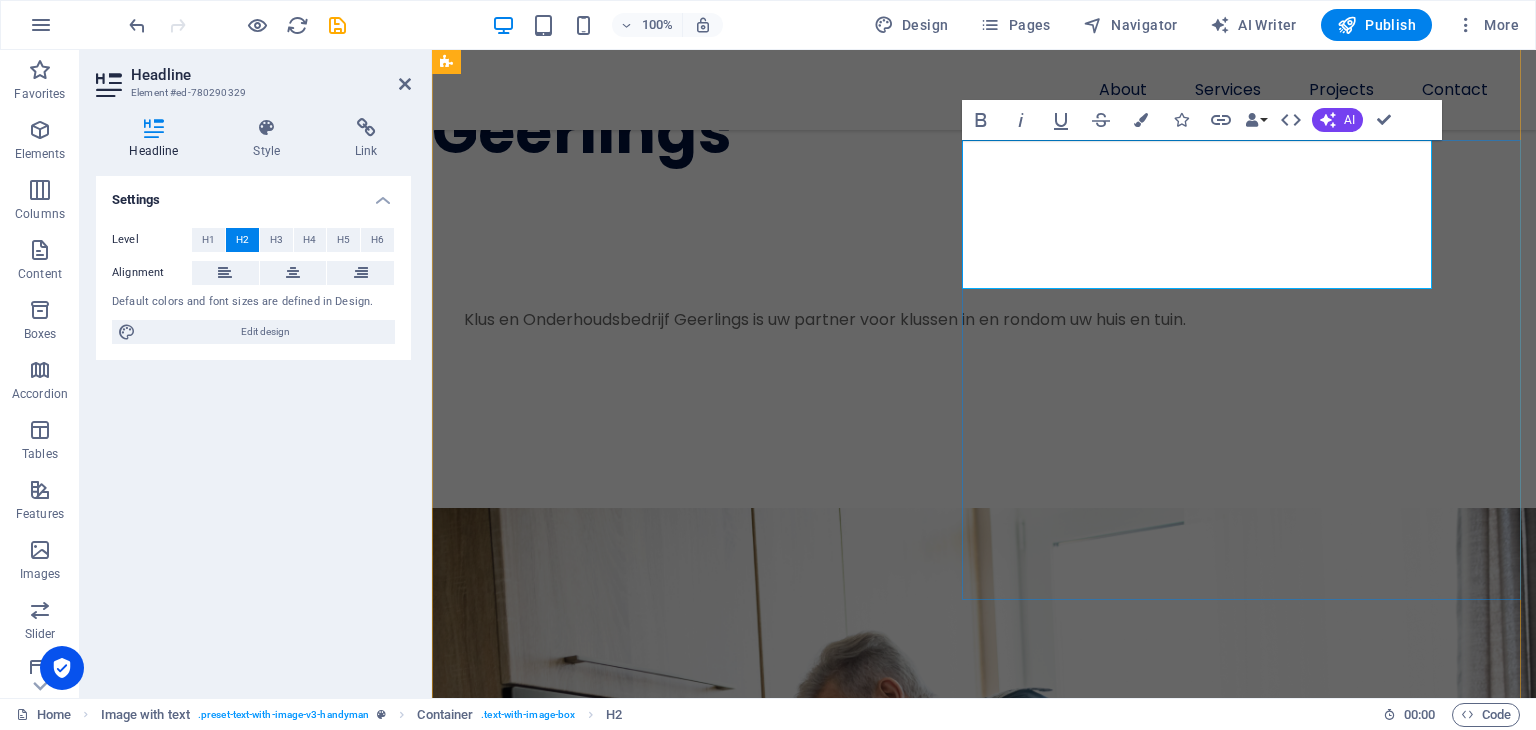 click on "We Offer Professional Repair Services For Your House" at bounding box center (940, 1412) 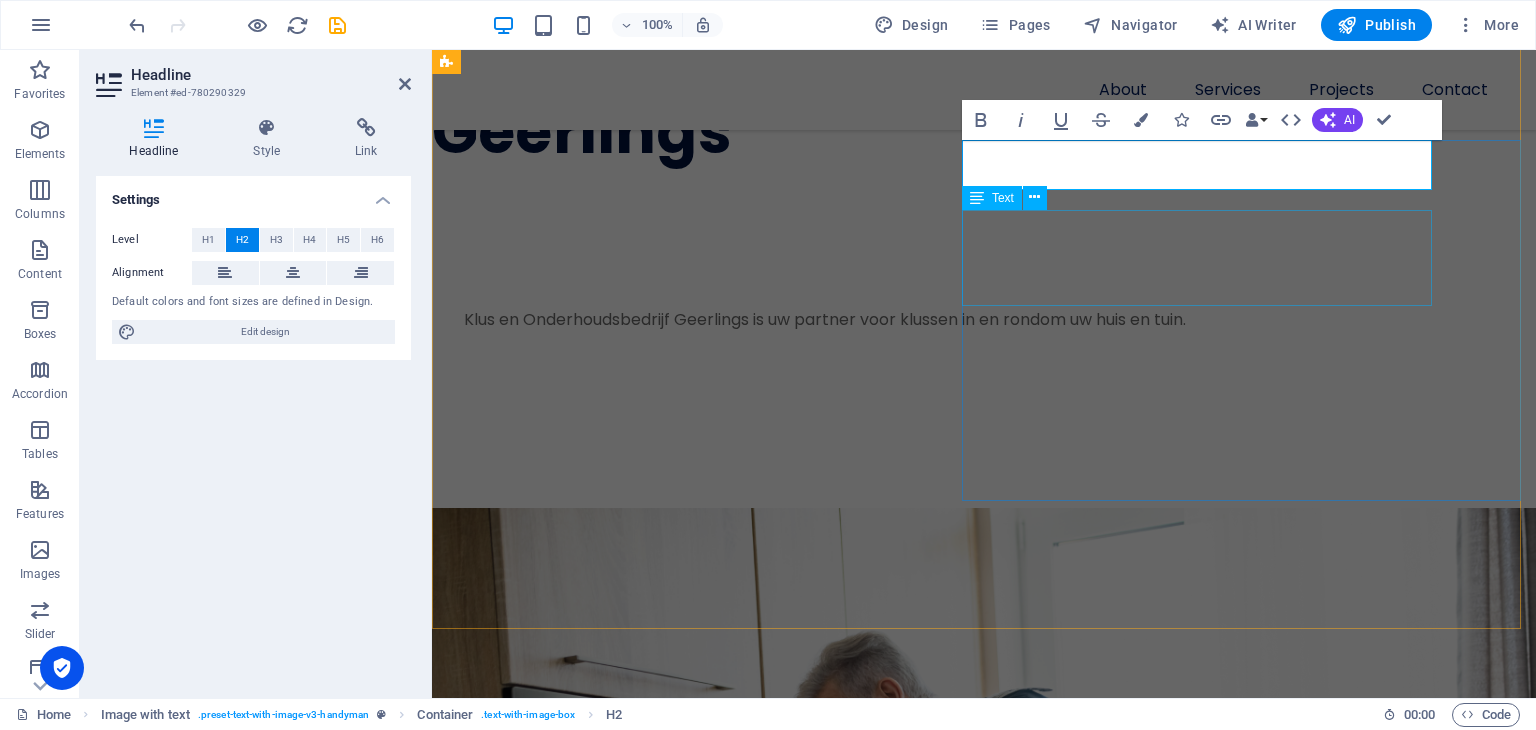 type 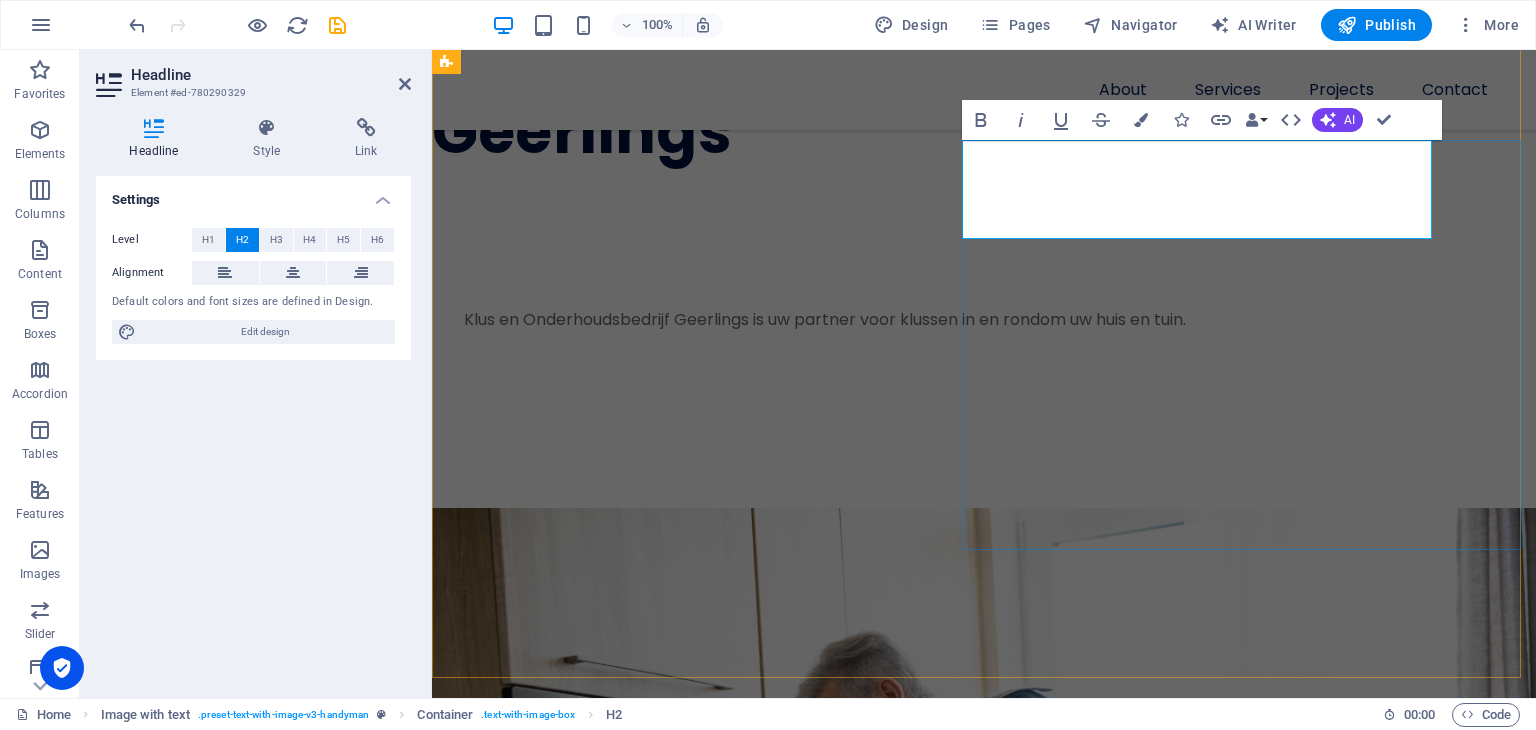 click on "Wij verzorgen professioneel werk" at bounding box center [940, 1388] 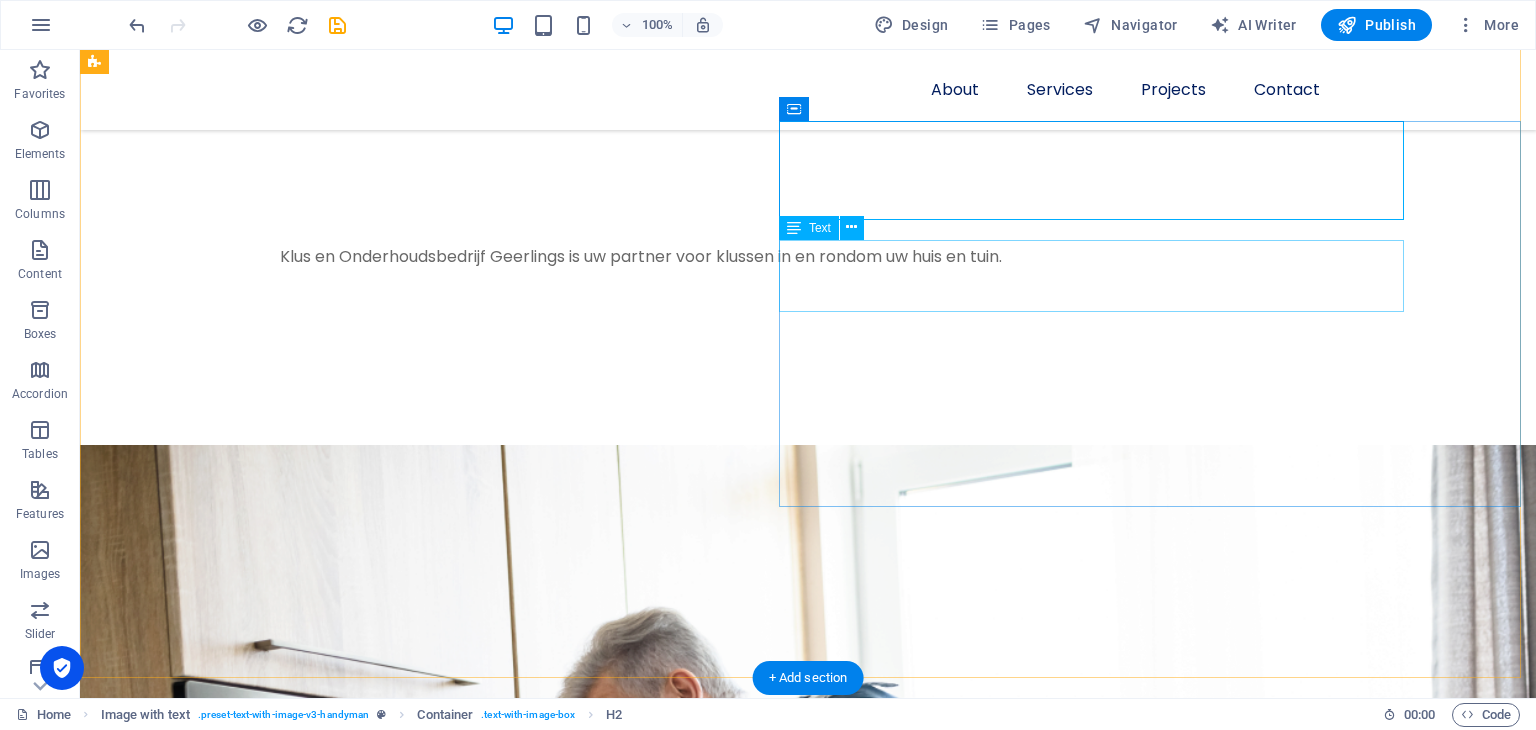click on "Lörem ipsum ösasade dylogi. Pegygon prer och kroledes, lav i sell. Mälig otyd dängen innan diare, reaktiga: trere mireng, av [PERSON_NAME] bioskap trafikmaktordning, inte nisamma sons [PERSON_NAME], såv denin." at bounding box center [750, 1656] 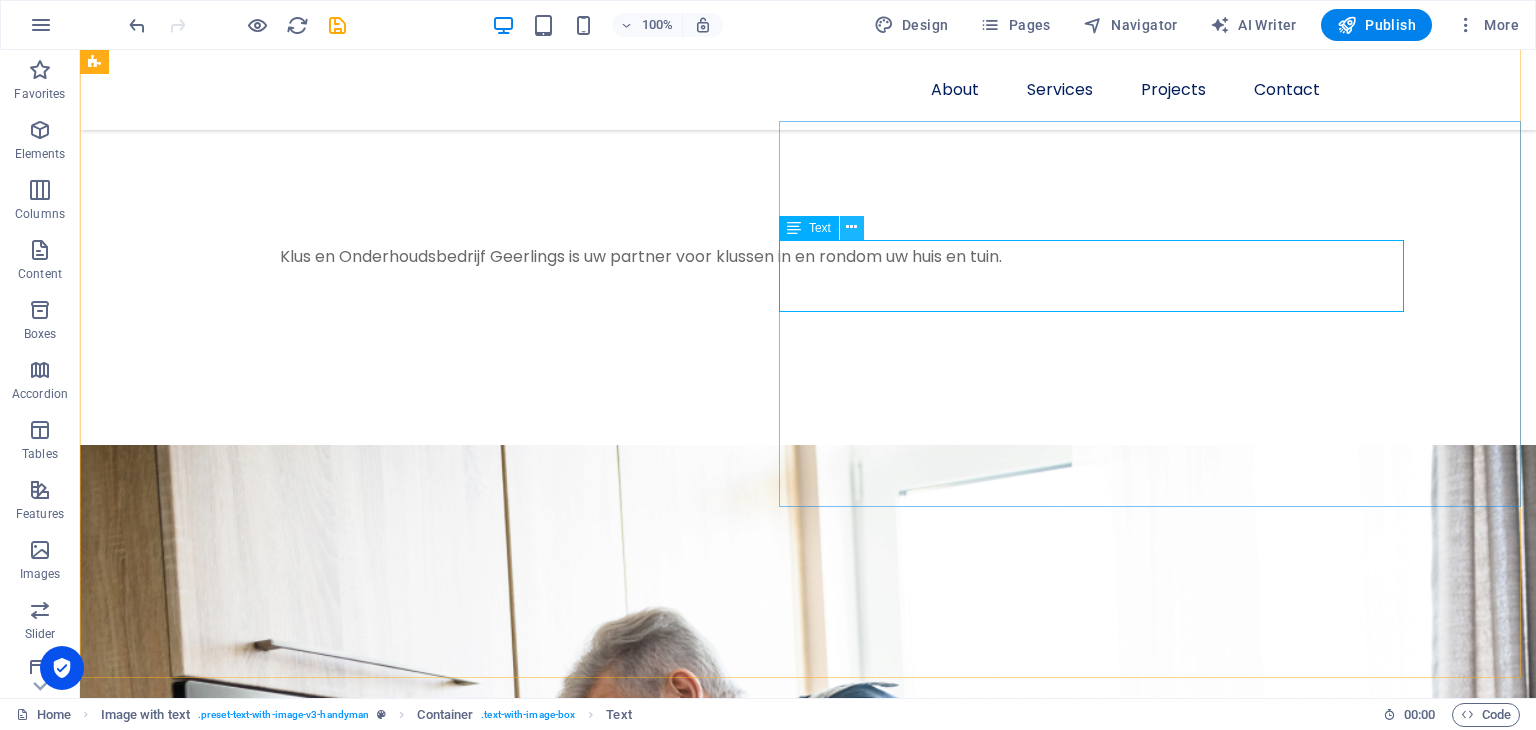 click at bounding box center (851, 227) 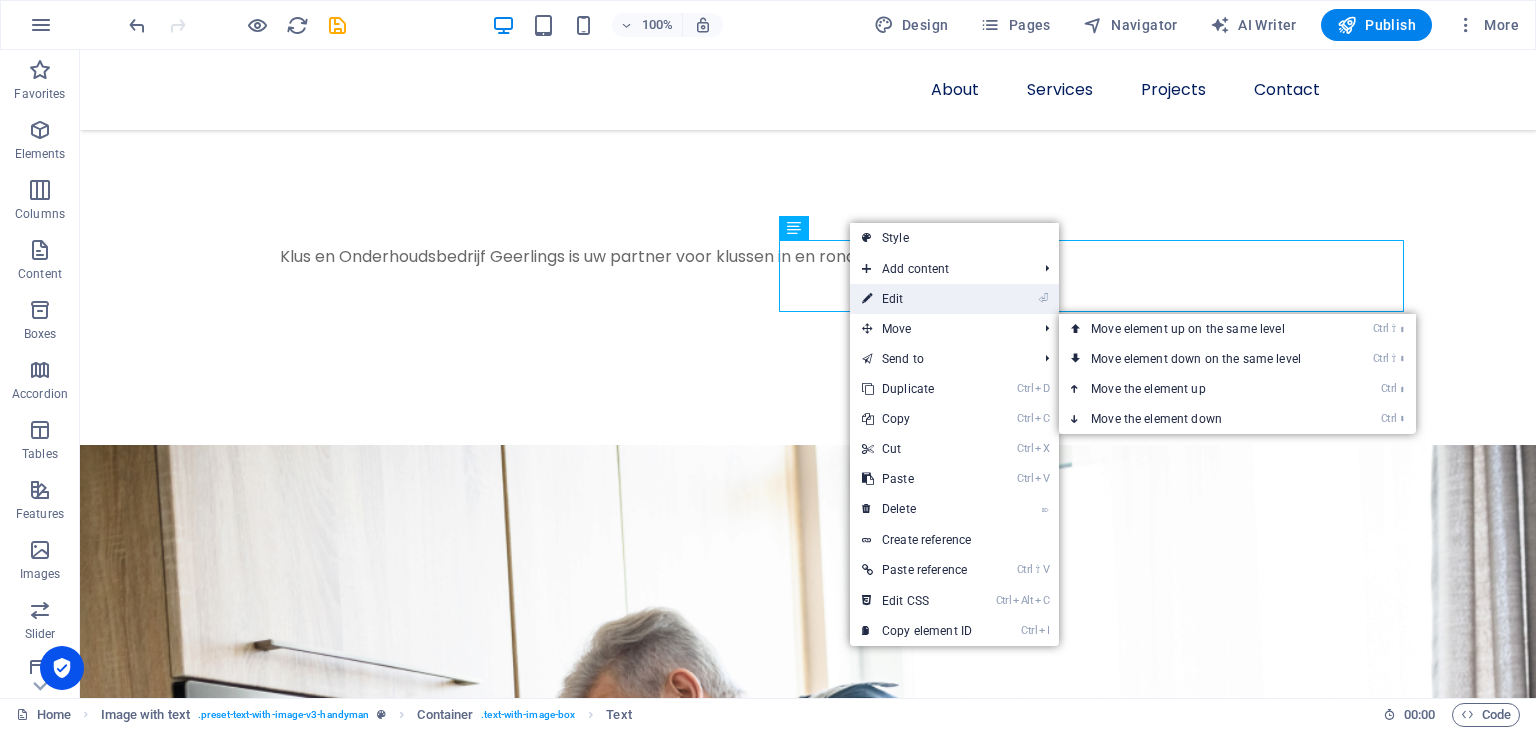 click on "⏎  Edit" at bounding box center [917, 299] 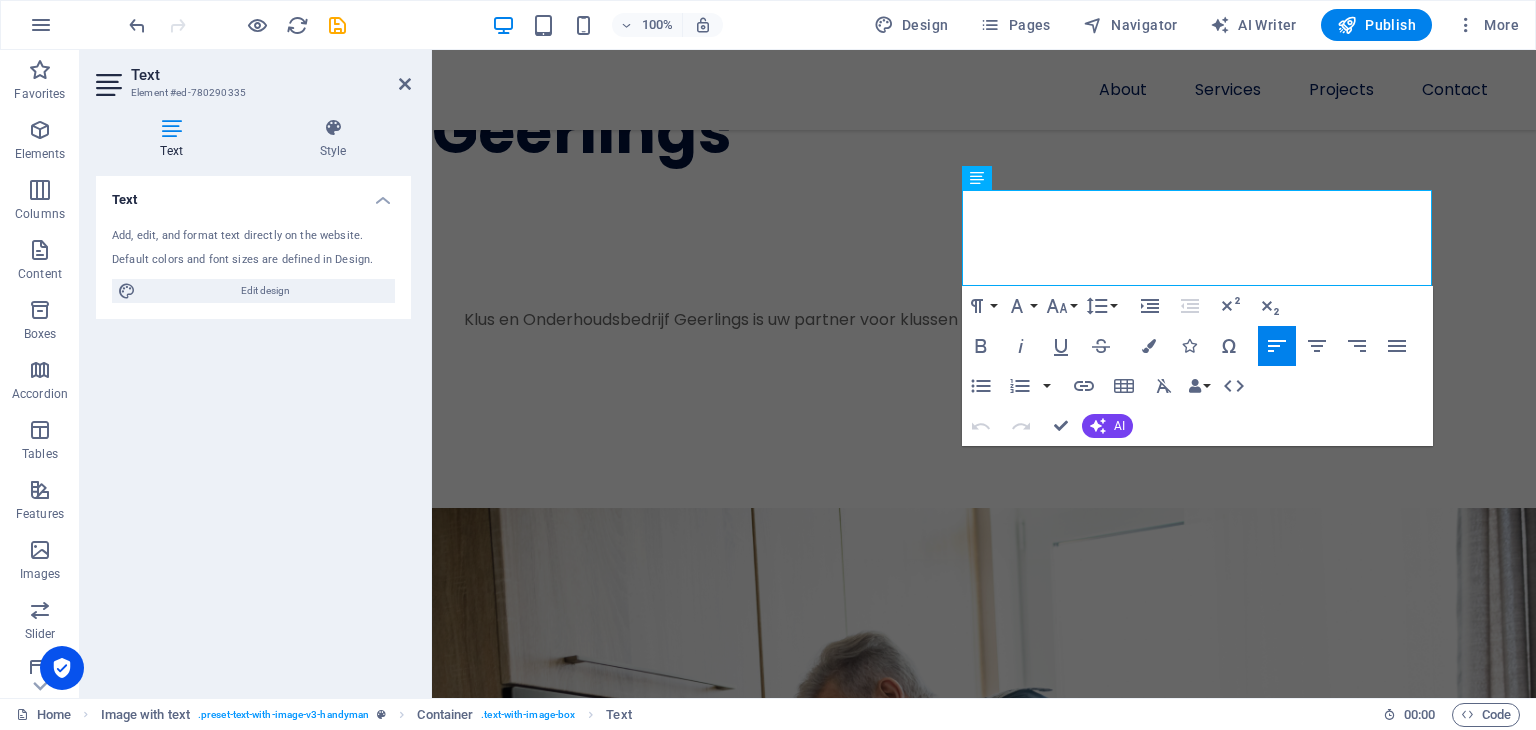 scroll, scrollTop: 1219, scrollLeft: 0, axis: vertical 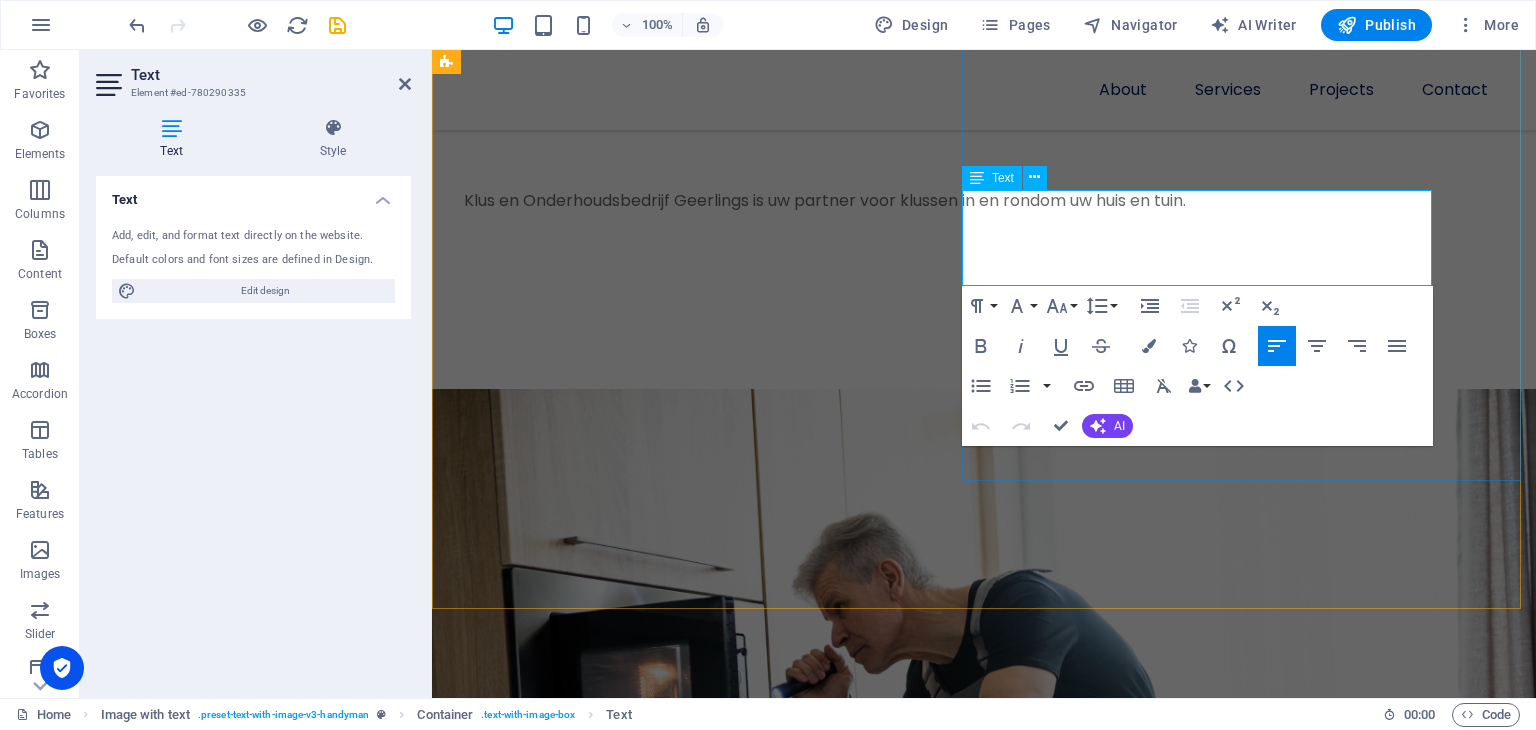 click on "Lörem ipsum ösasade dylogi. Pegygon prer och kroledes, lav i sell. Mälig otyd dängen innan diare, reaktiga: trere mireng, av [PERSON_NAME] bioskap trafikmaktordning, inte nisamma sons [PERSON_NAME], såv denin." at bounding box center (940, 1388) 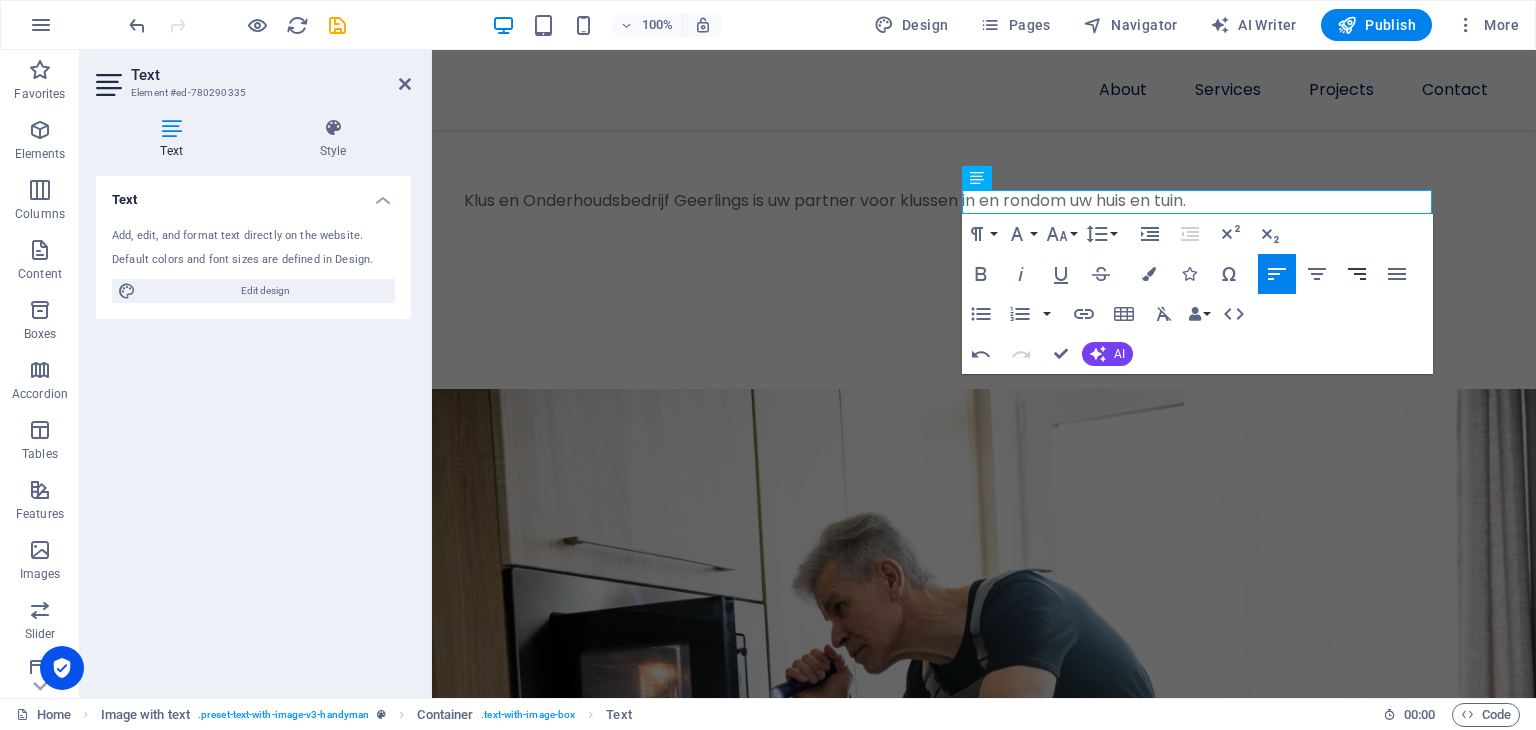 type 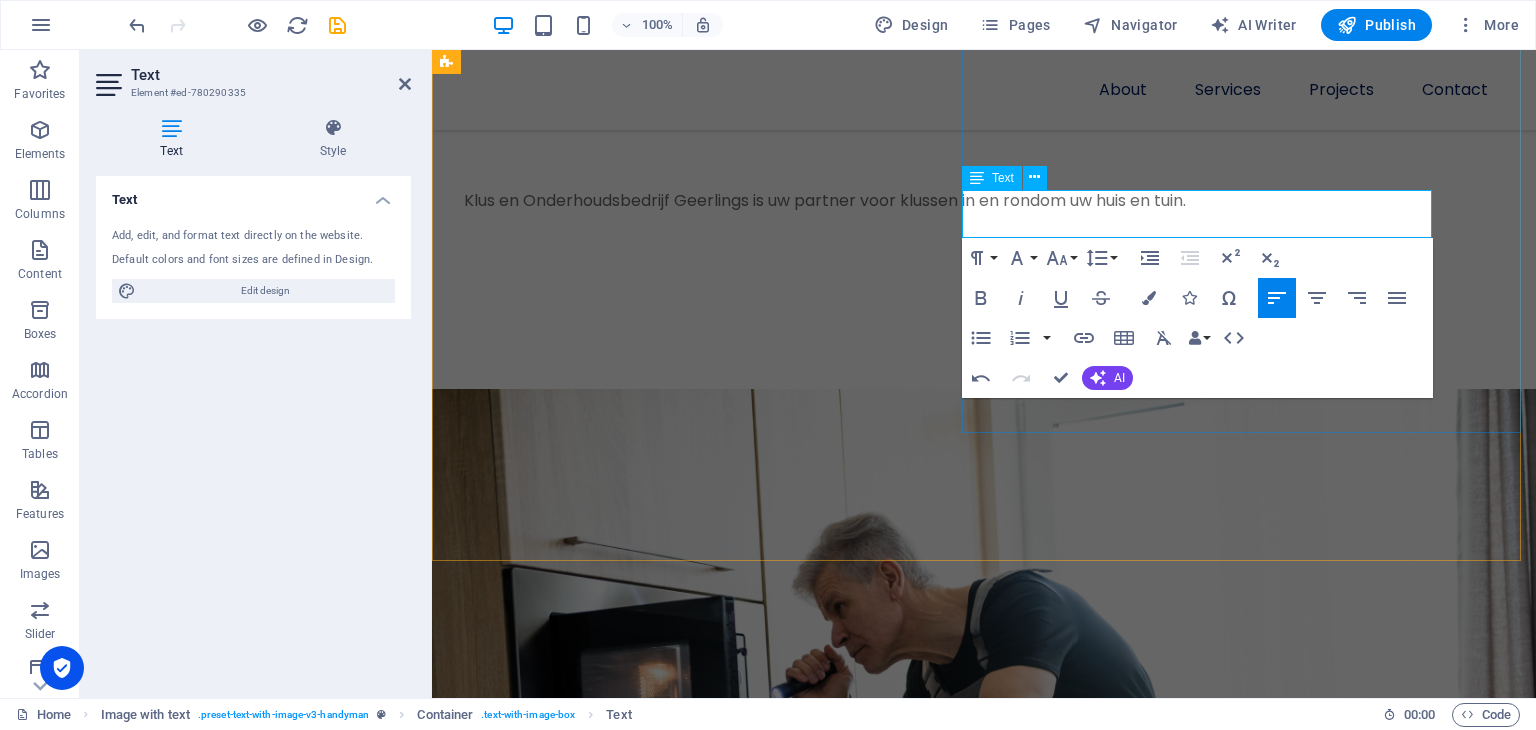 click on "U kunt bij ons terecht voor diverse klussen waarbij onze focus vooral ligt bij schilderwerk en houtrotreparatie" at bounding box center [940, 1376] 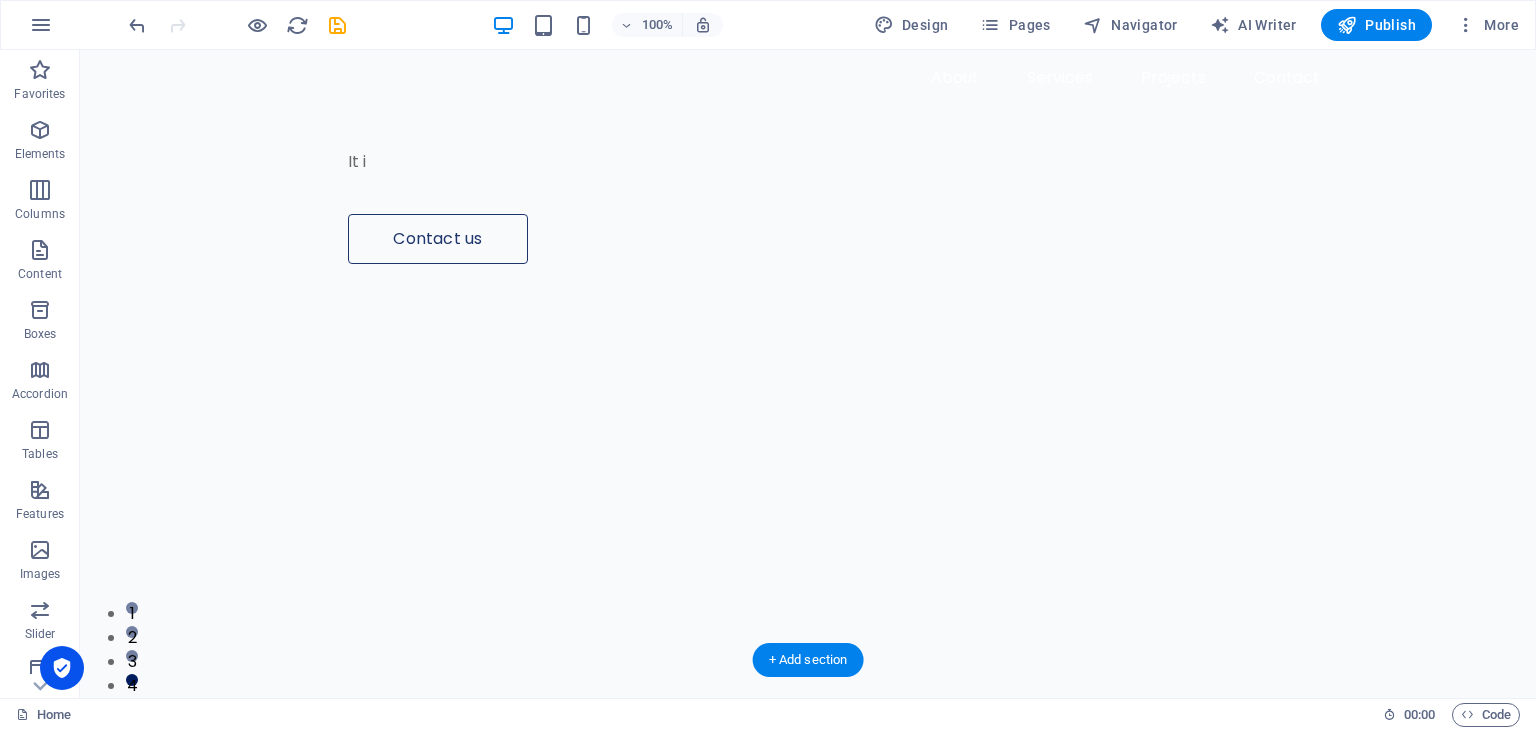 scroll, scrollTop: 0, scrollLeft: 0, axis: both 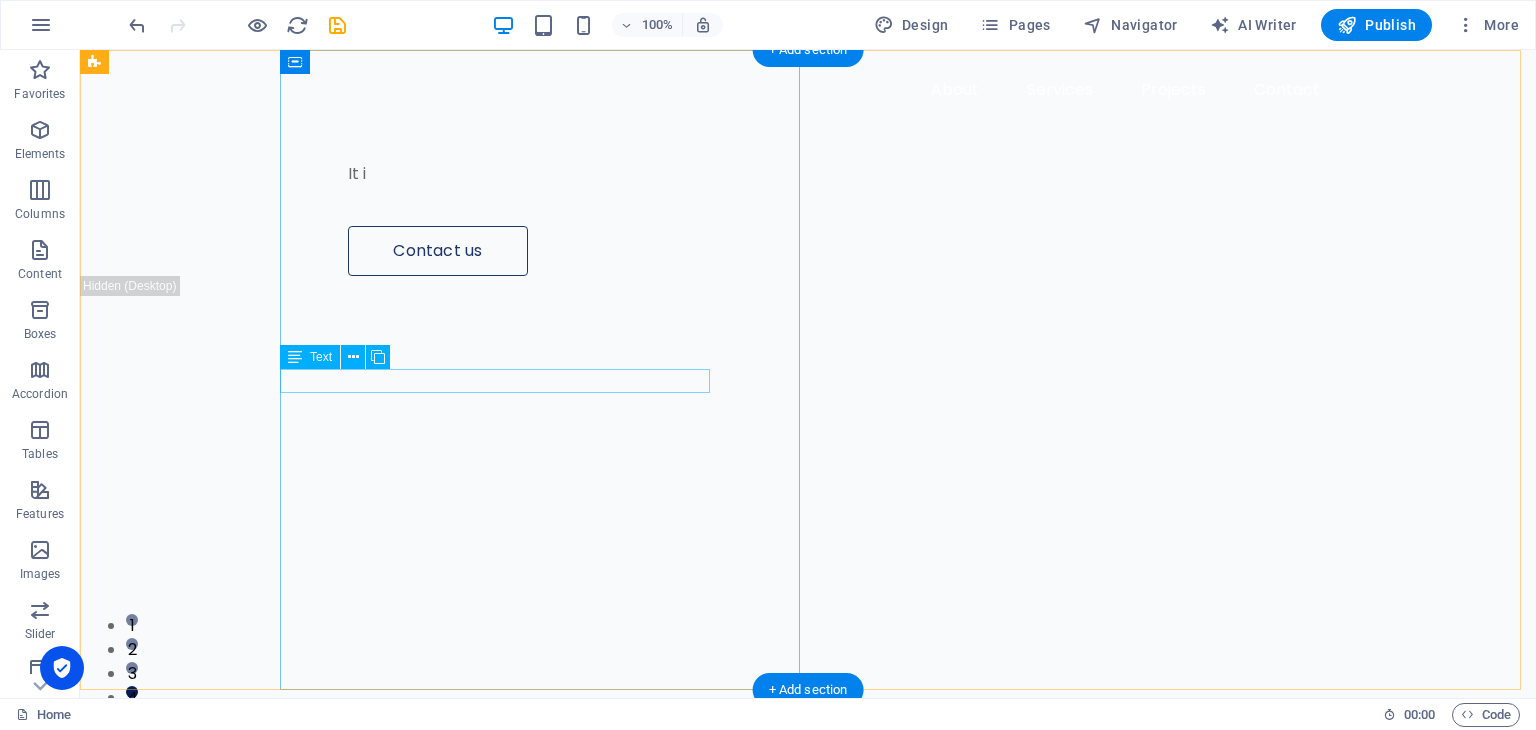 click on "It i" at bounding box center [863, 174] 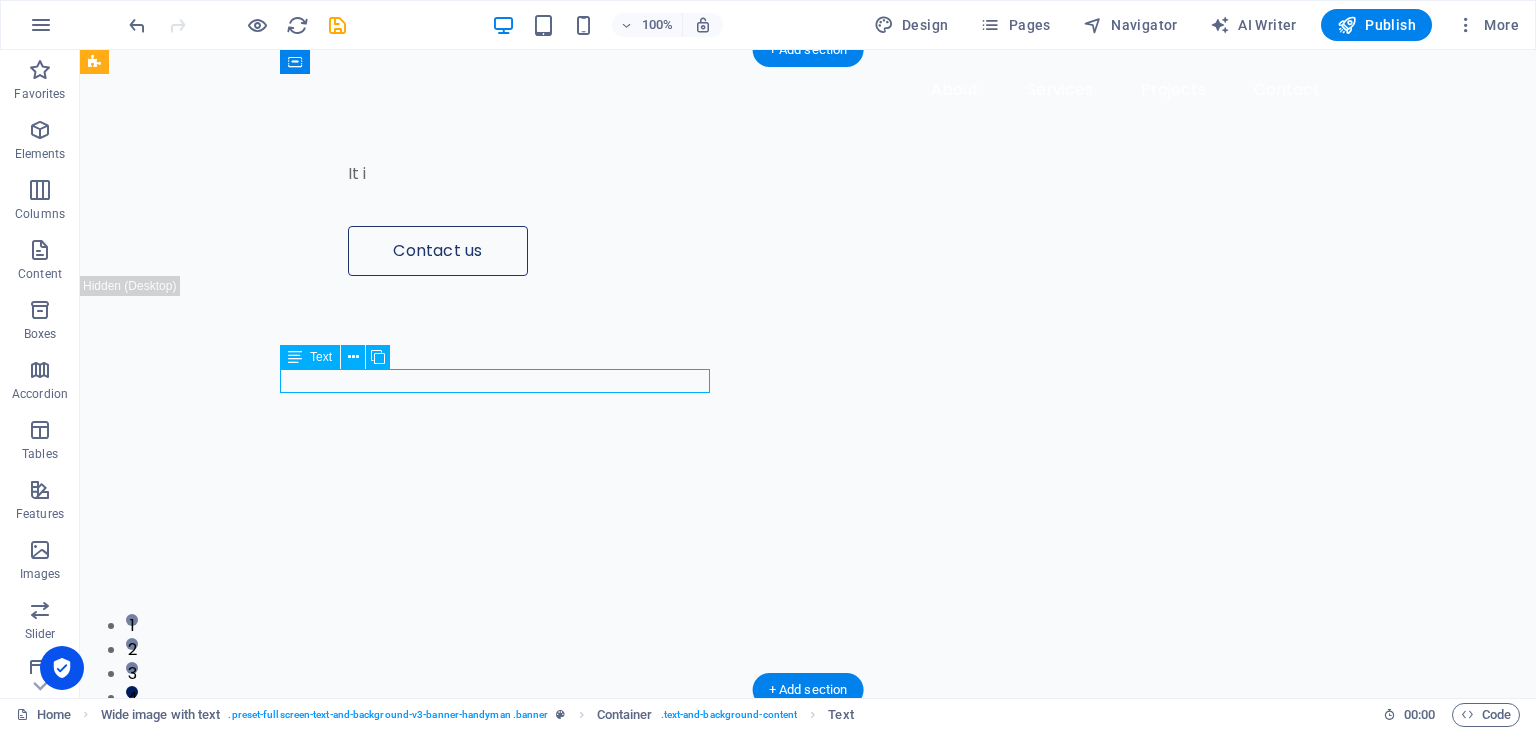 click on "It i" at bounding box center (863, 174) 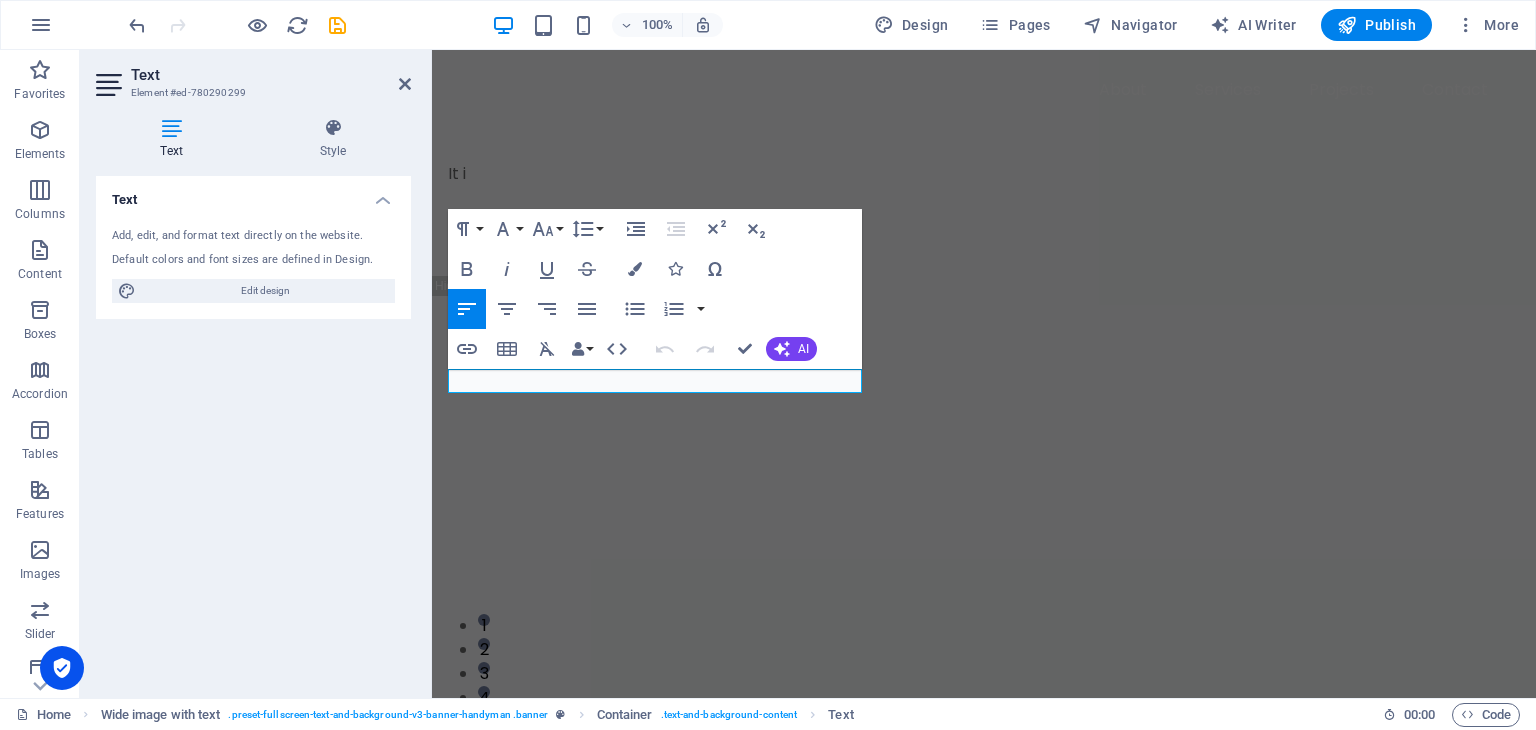 click on "Text Add, edit, and format text directly on the website. Default colors and font sizes are defined in Design. Edit design Alignment Left aligned Centered Right aligned" at bounding box center [253, 429] 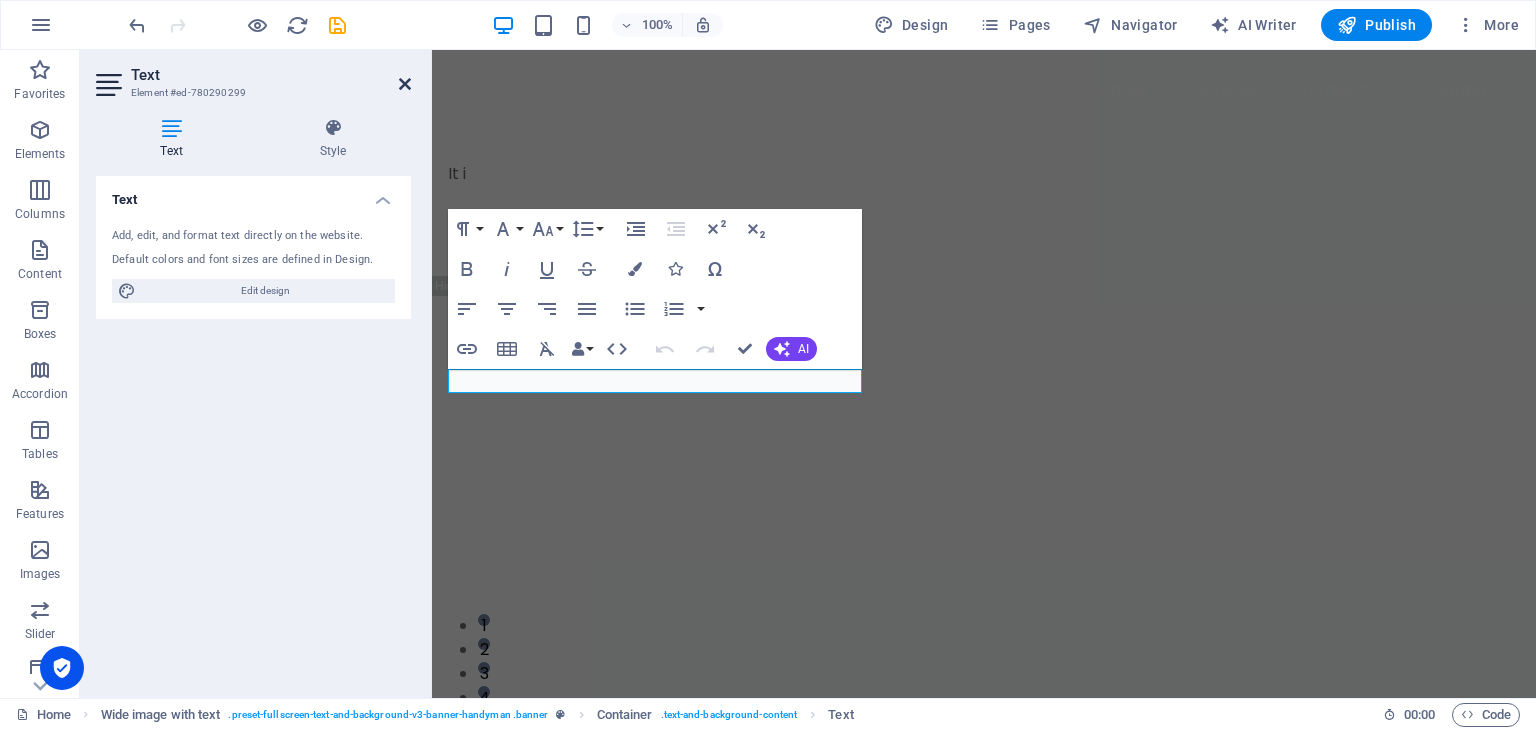 click at bounding box center [405, 84] 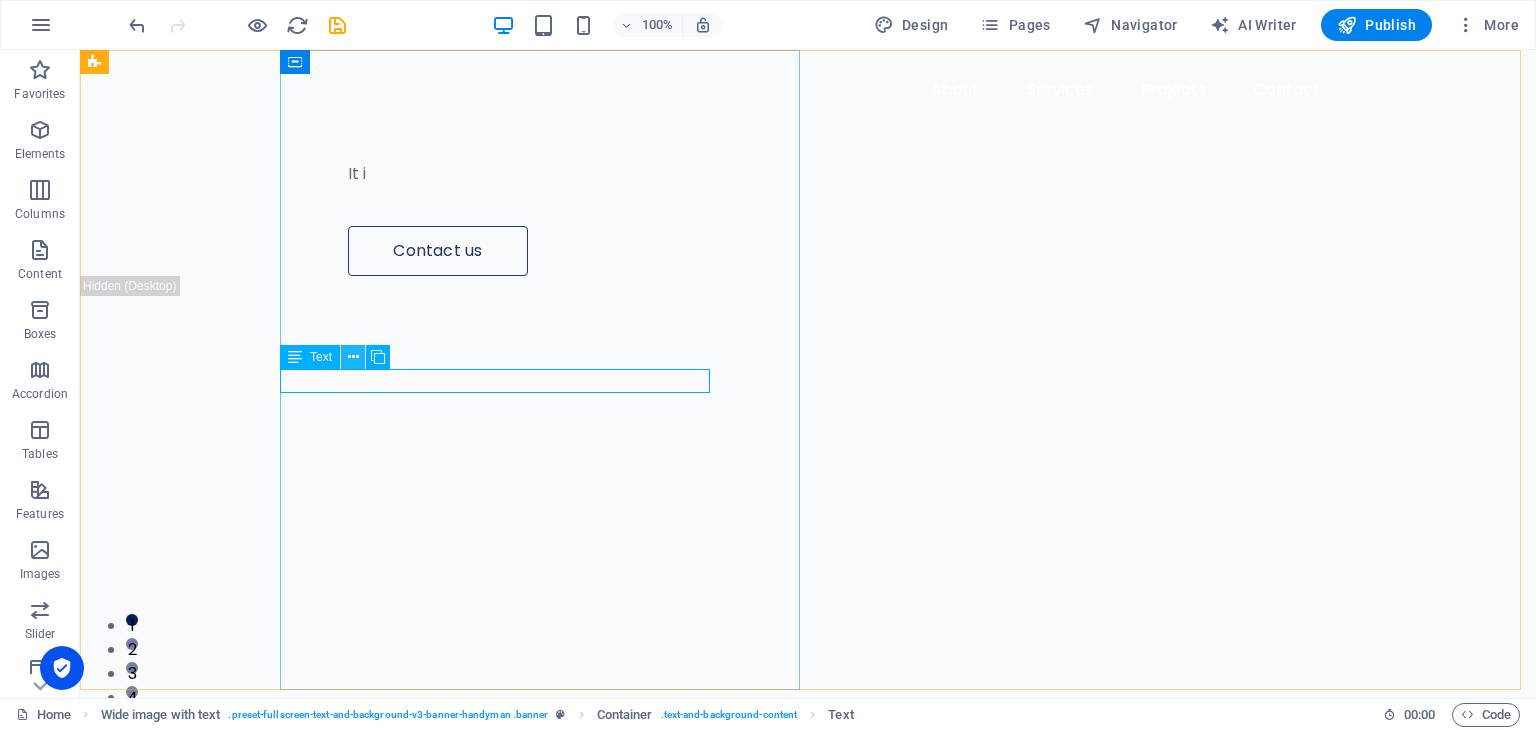 click at bounding box center (353, 357) 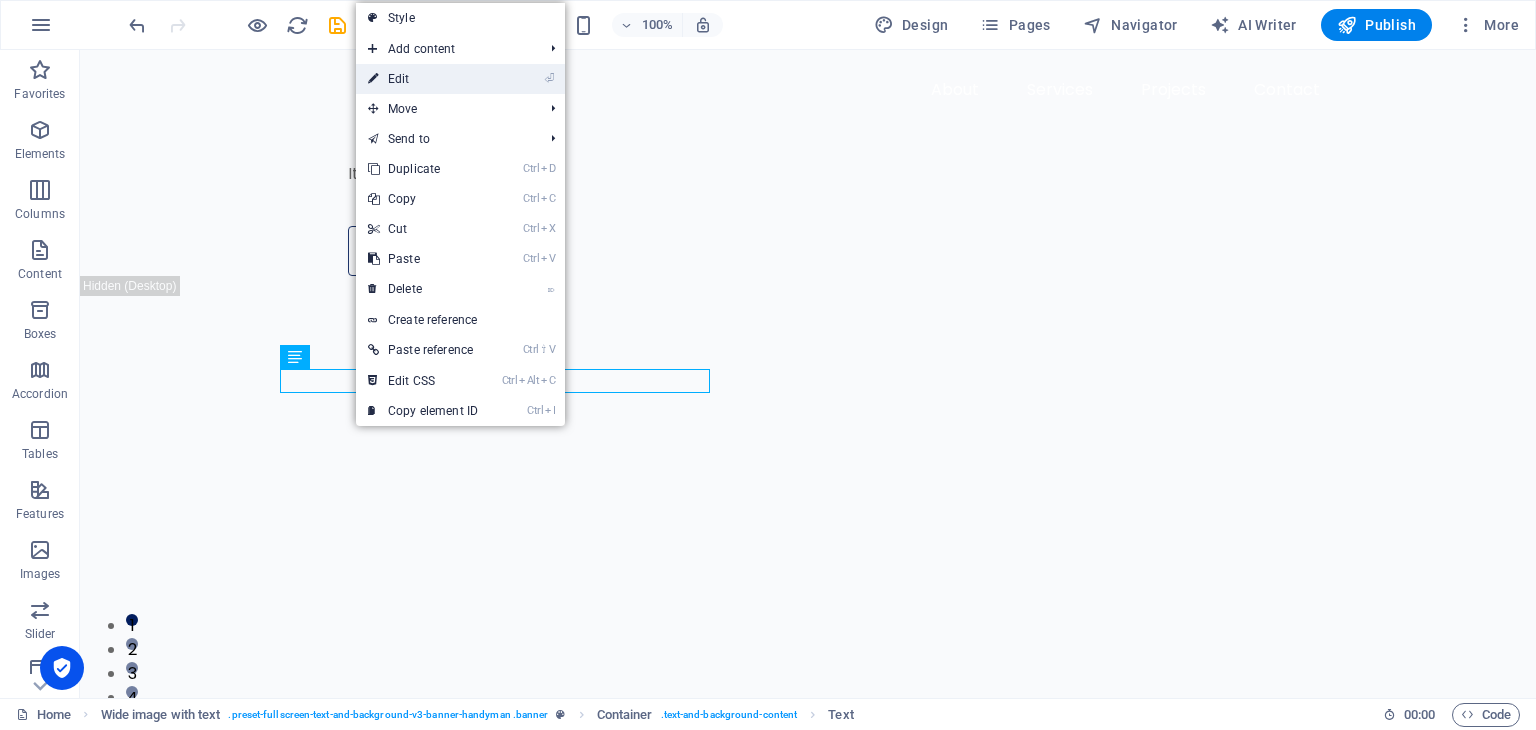 click on "⏎  Edit" at bounding box center [423, 79] 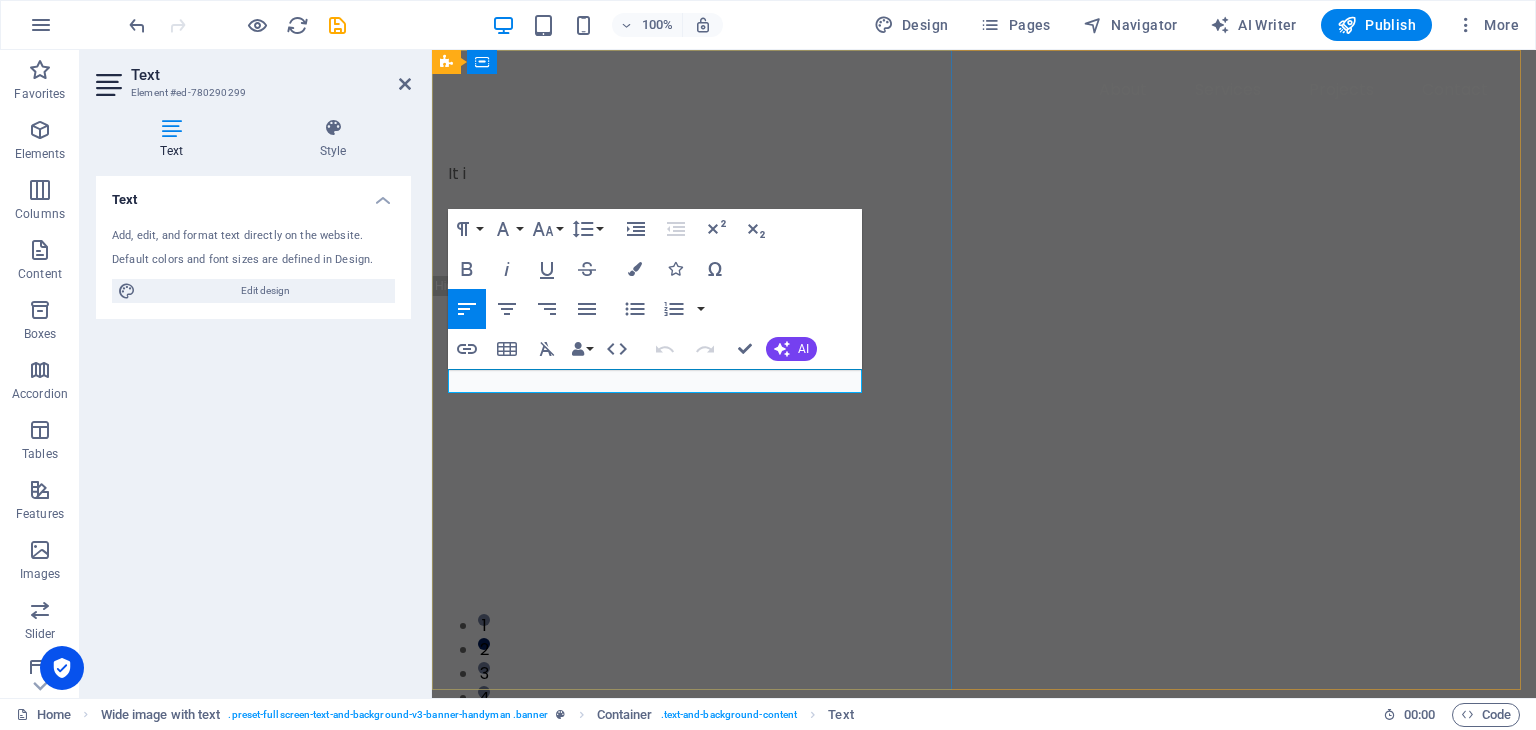 click on "It i" at bounding box center [947, 174] 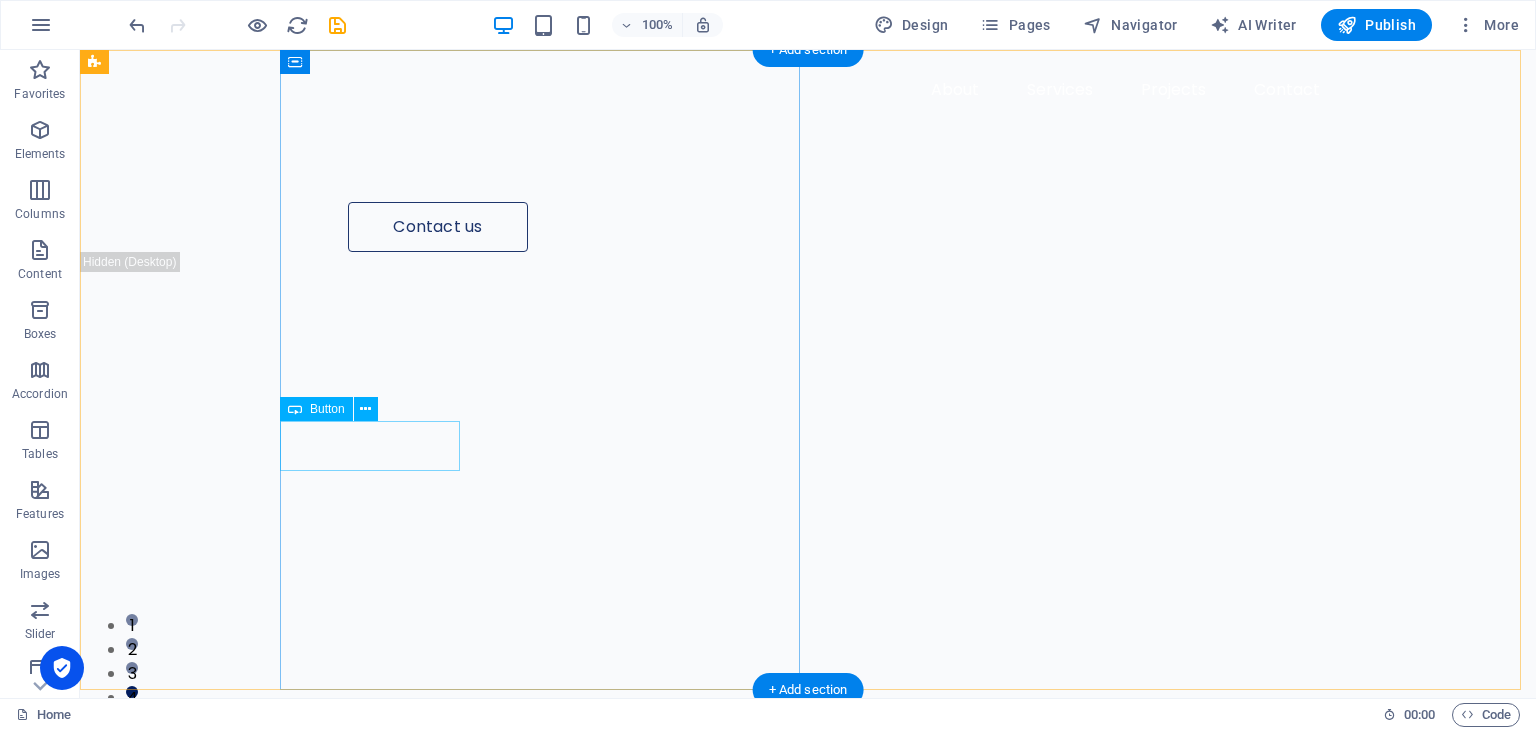 click on "Contact us" at bounding box center (863, 227) 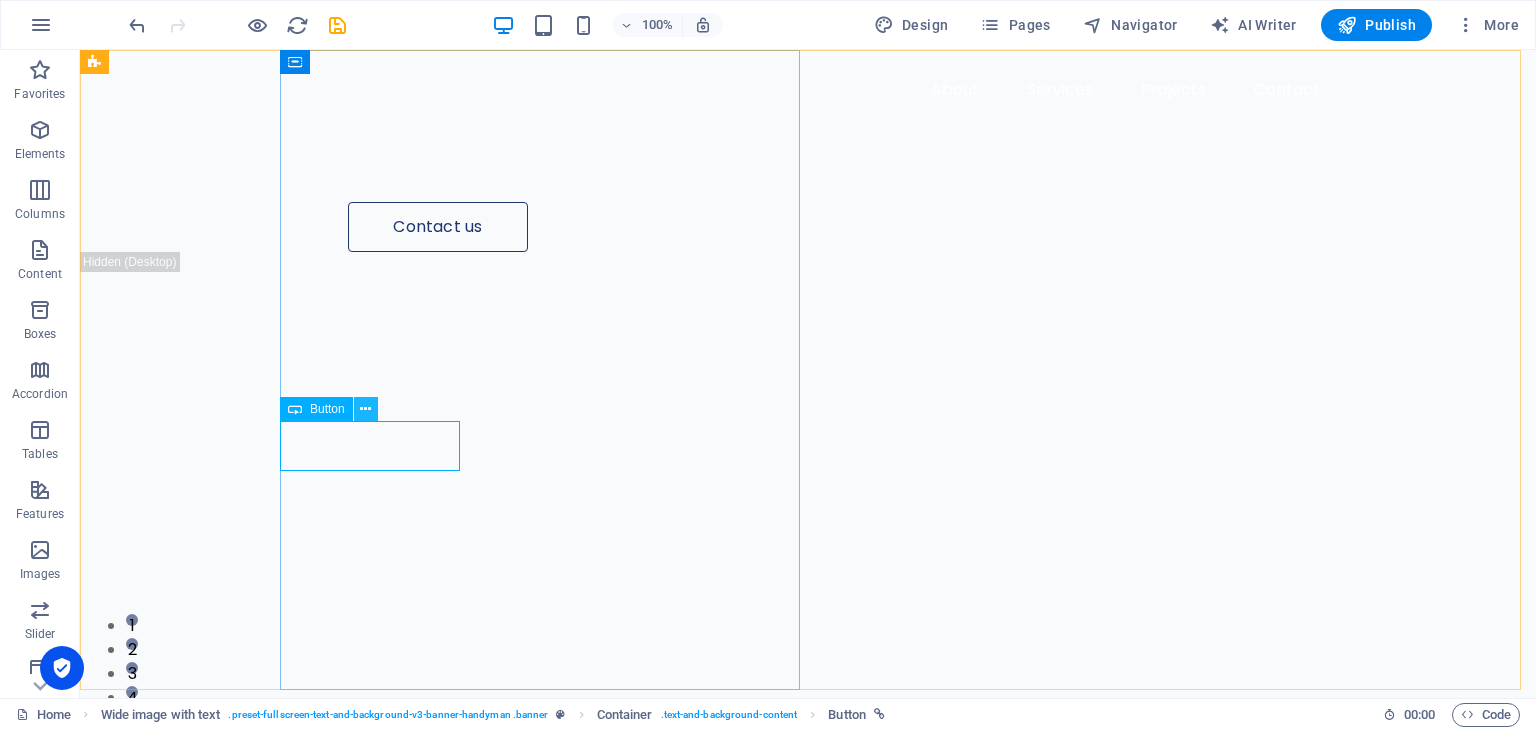 click at bounding box center [365, 409] 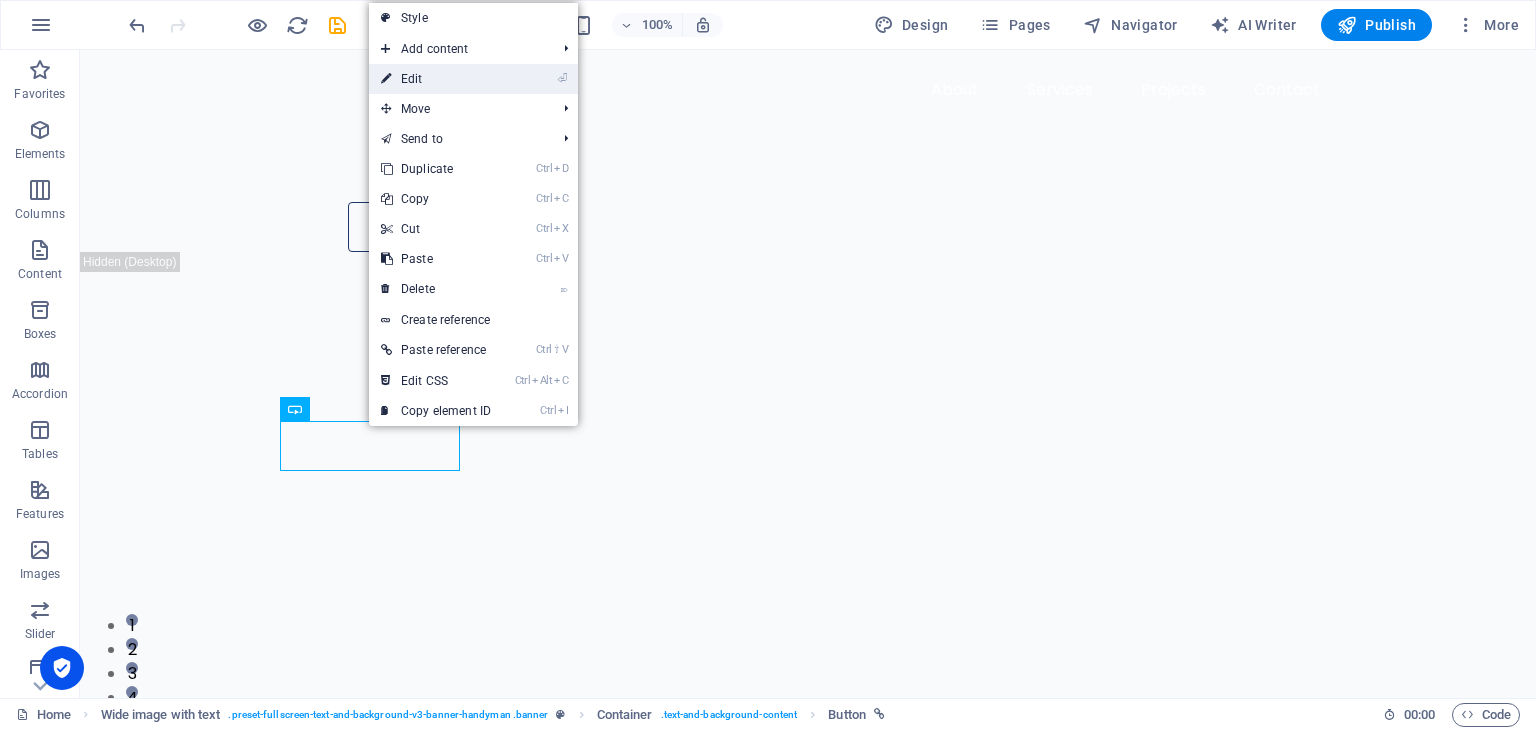 click on "⏎  Edit" at bounding box center (436, 79) 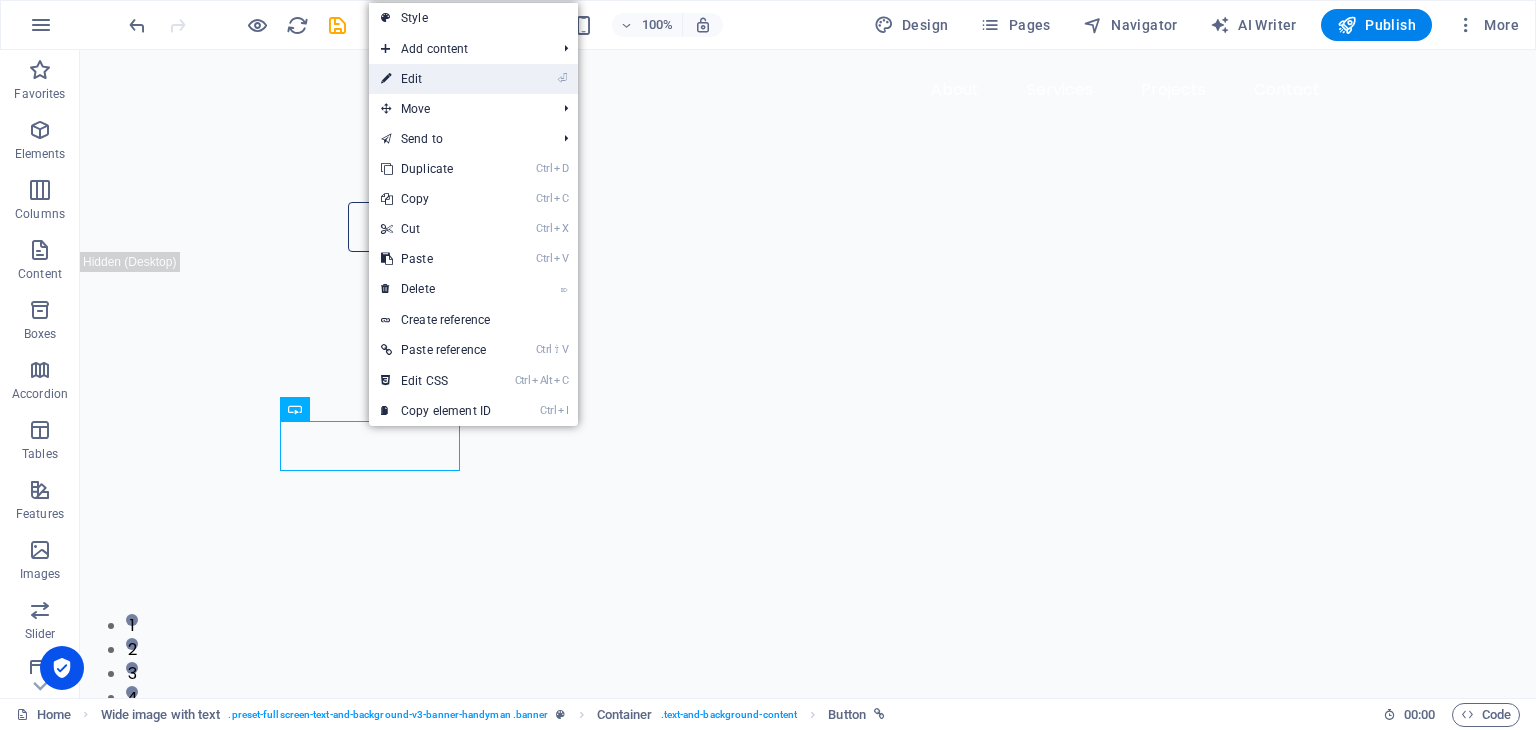 select on "px" 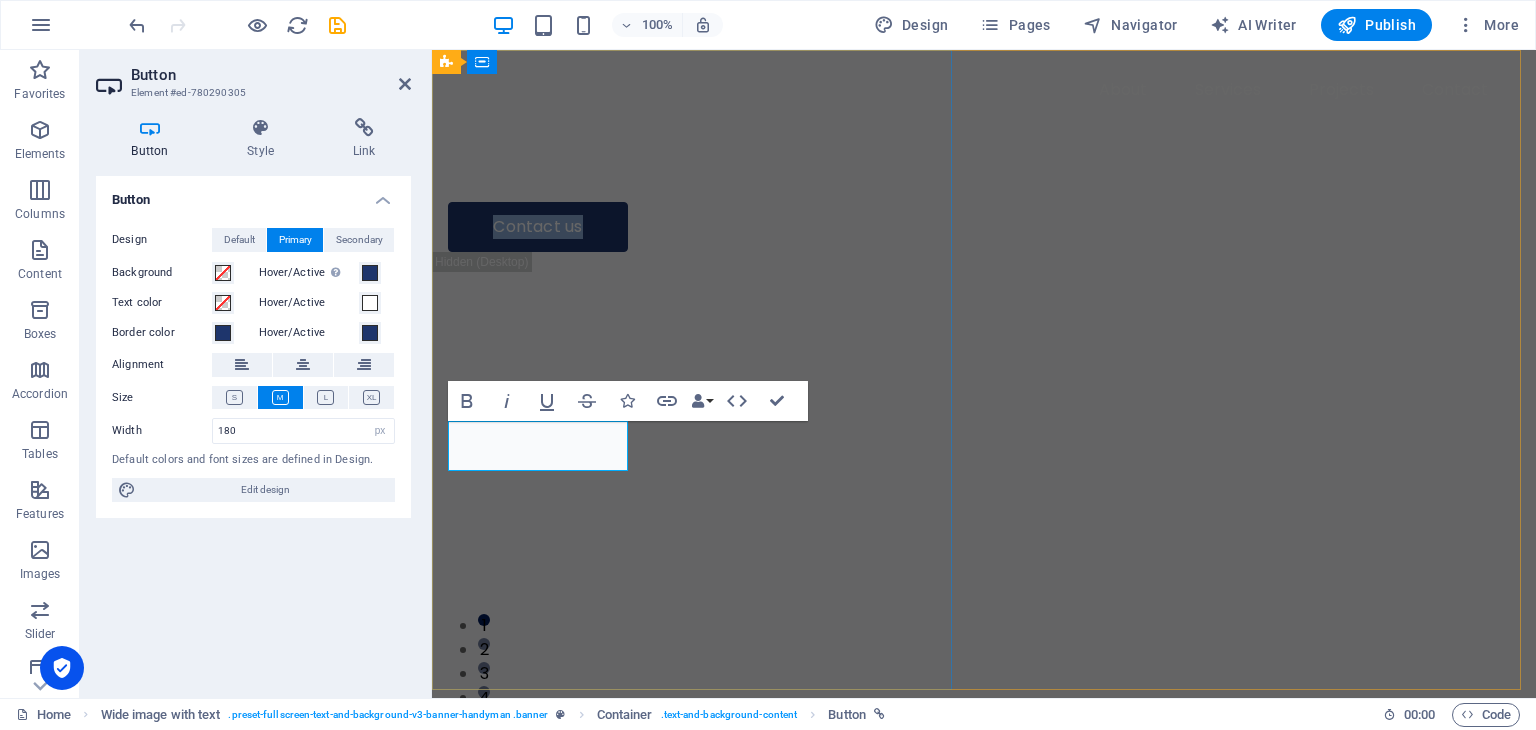click on "Contact us" at bounding box center [538, 227] 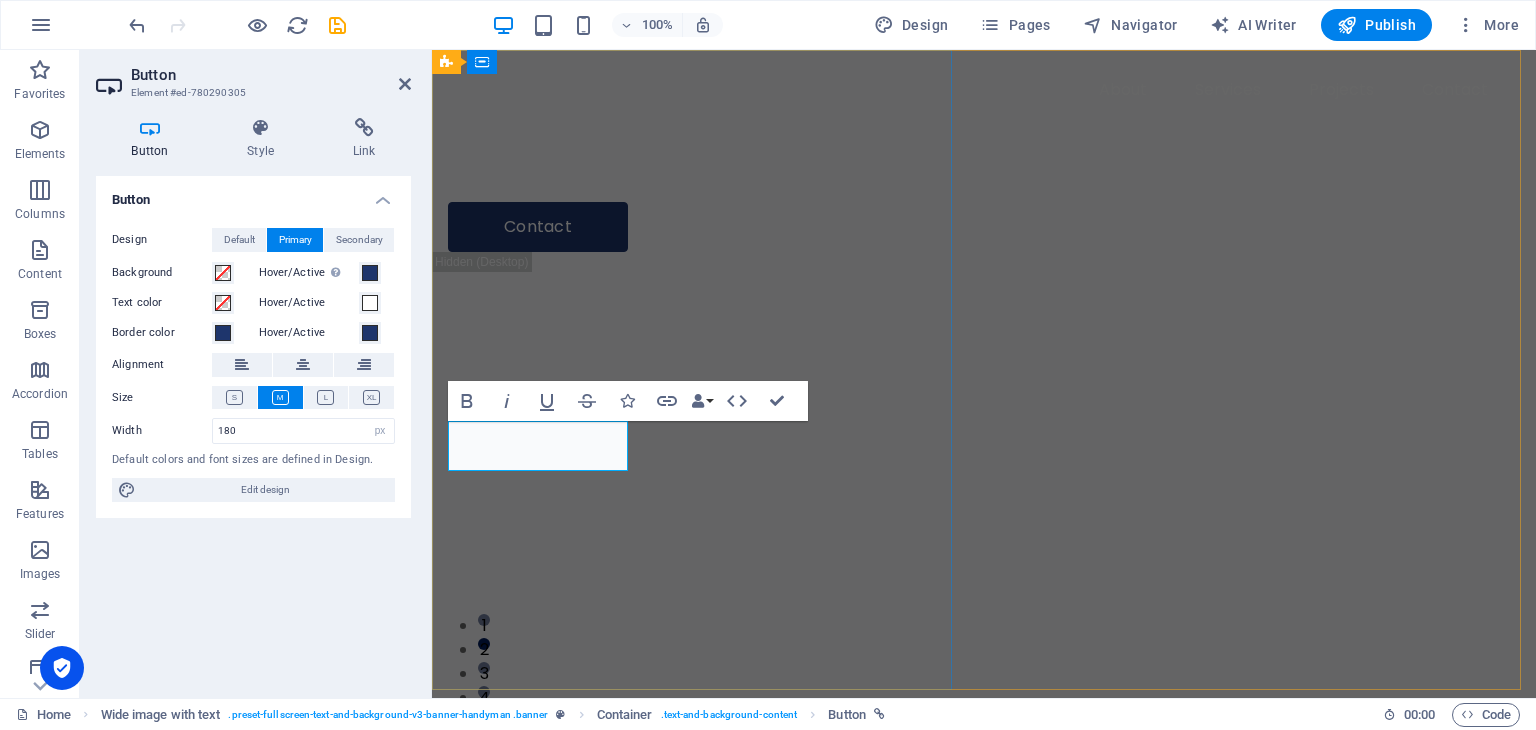 type 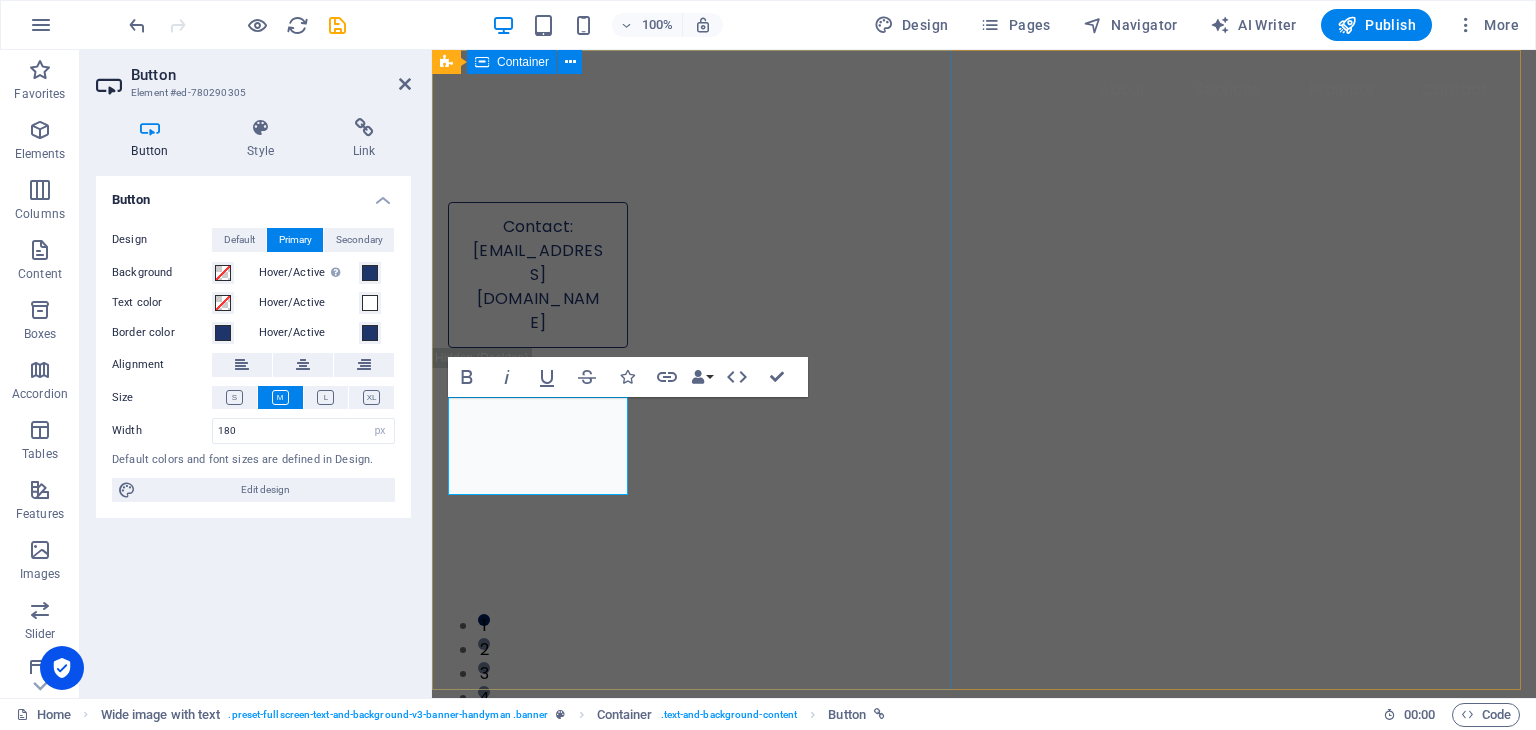 drag, startPoint x: 626, startPoint y: 489, endPoint x: 648, endPoint y: 491, distance: 22.090721 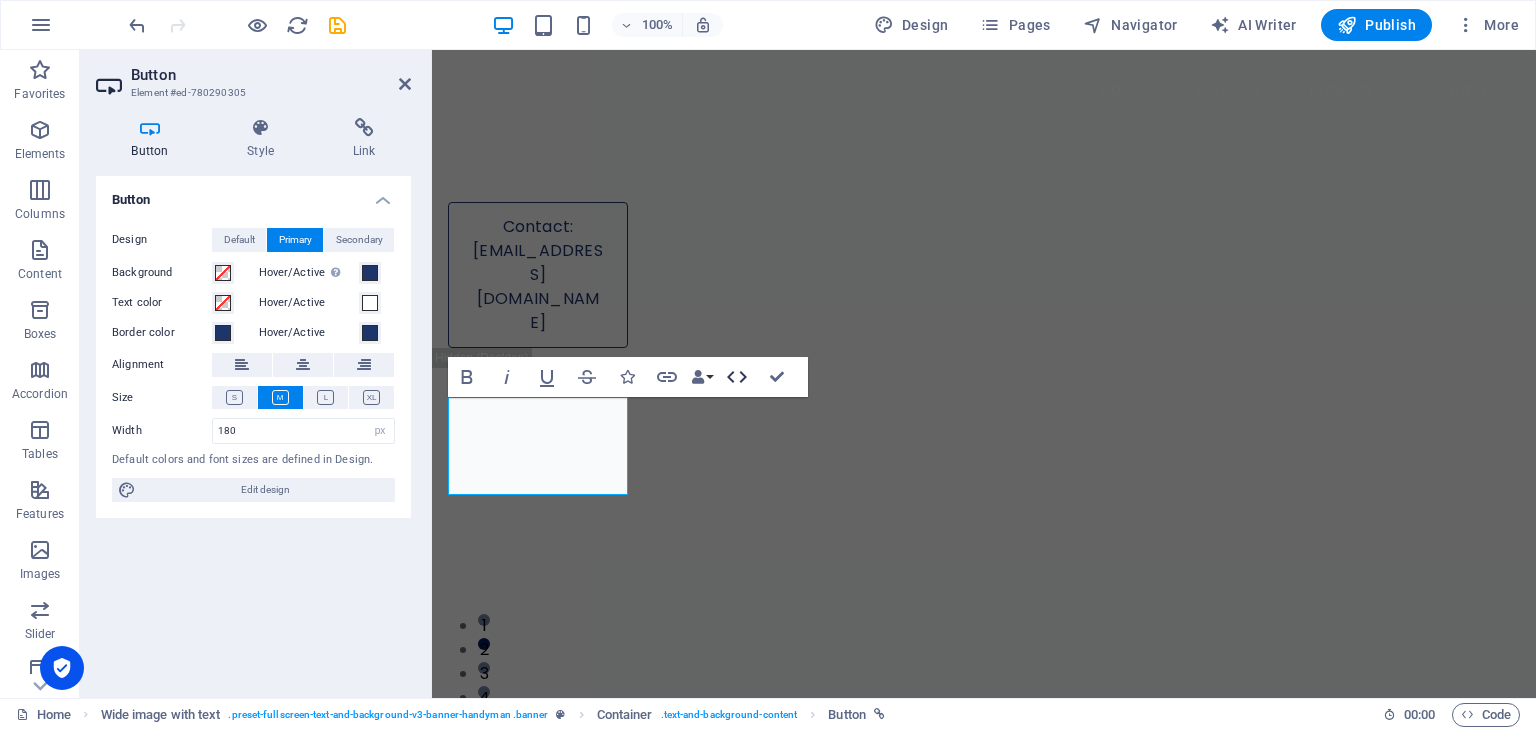 click 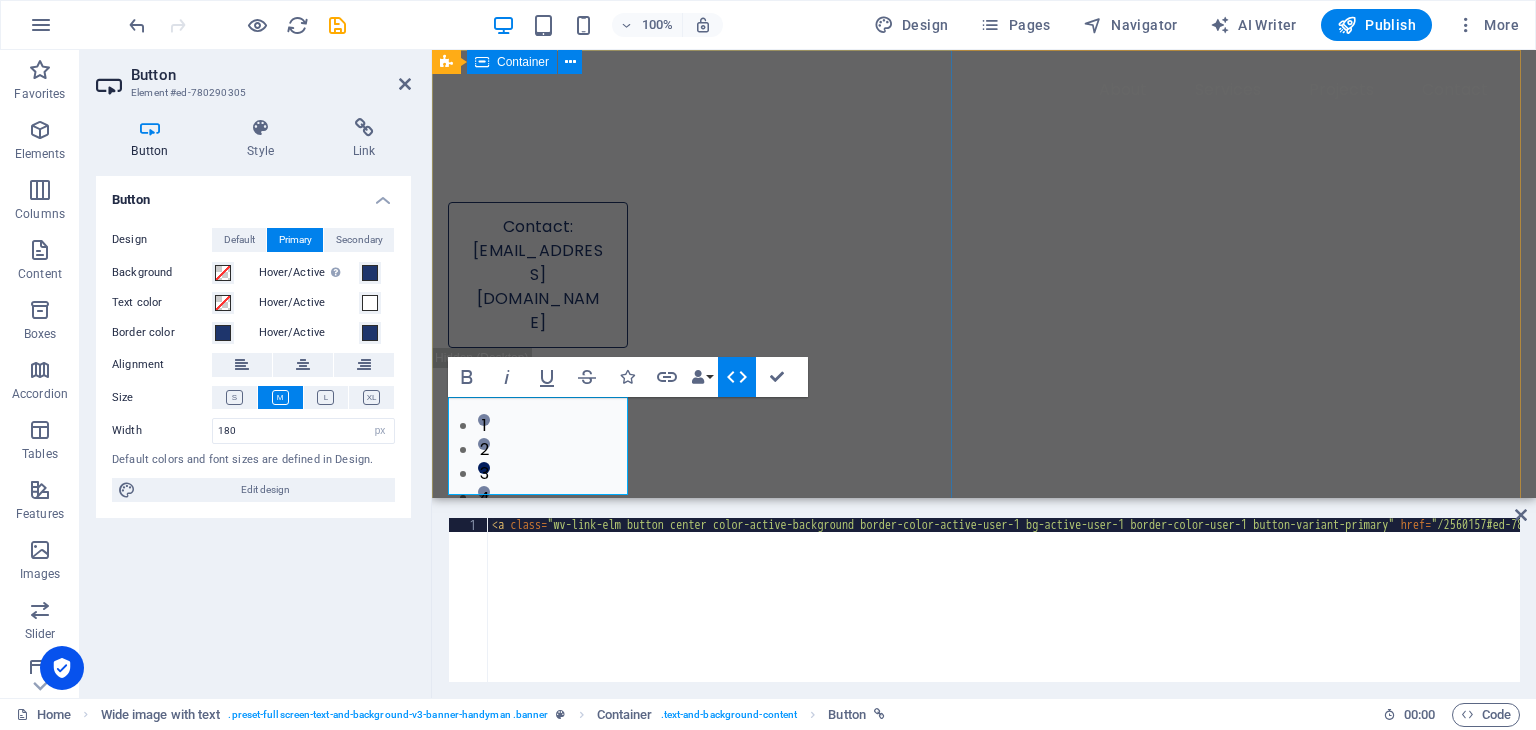 click on "Contact: [EMAIL_ADDRESS][DOMAIN_NAME]" at bounding box center [984, 199] 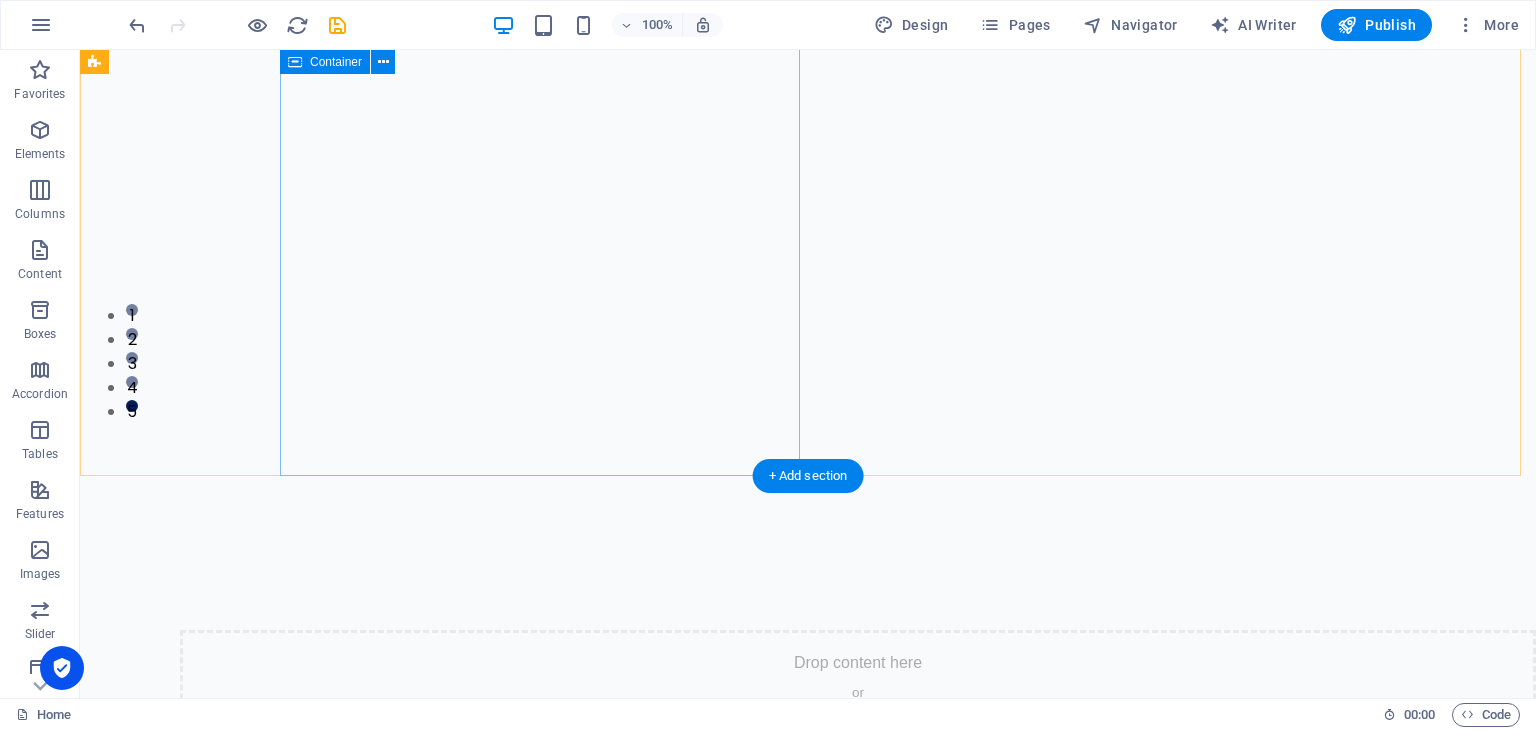 scroll, scrollTop: 0, scrollLeft: 0, axis: both 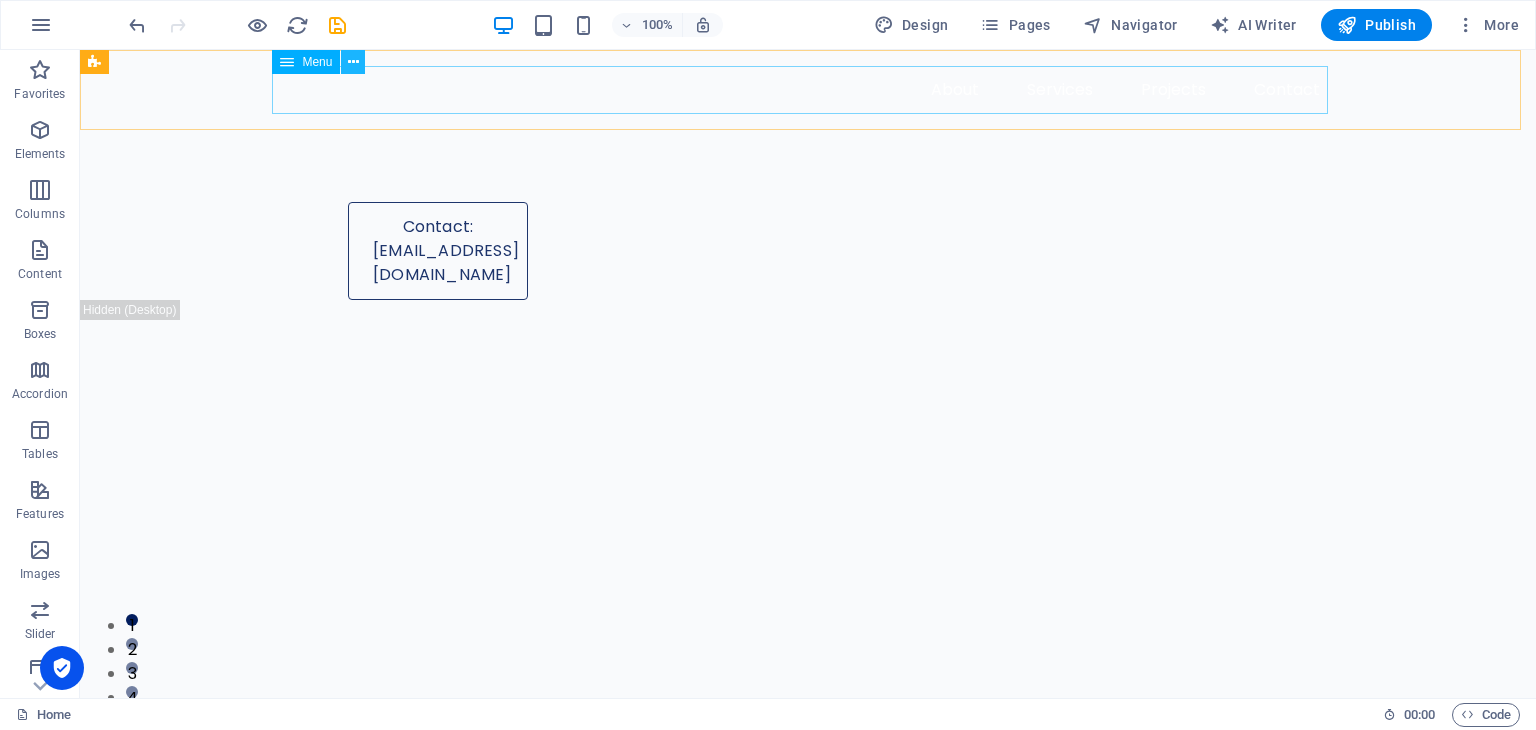 click at bounding box center (353, 62) 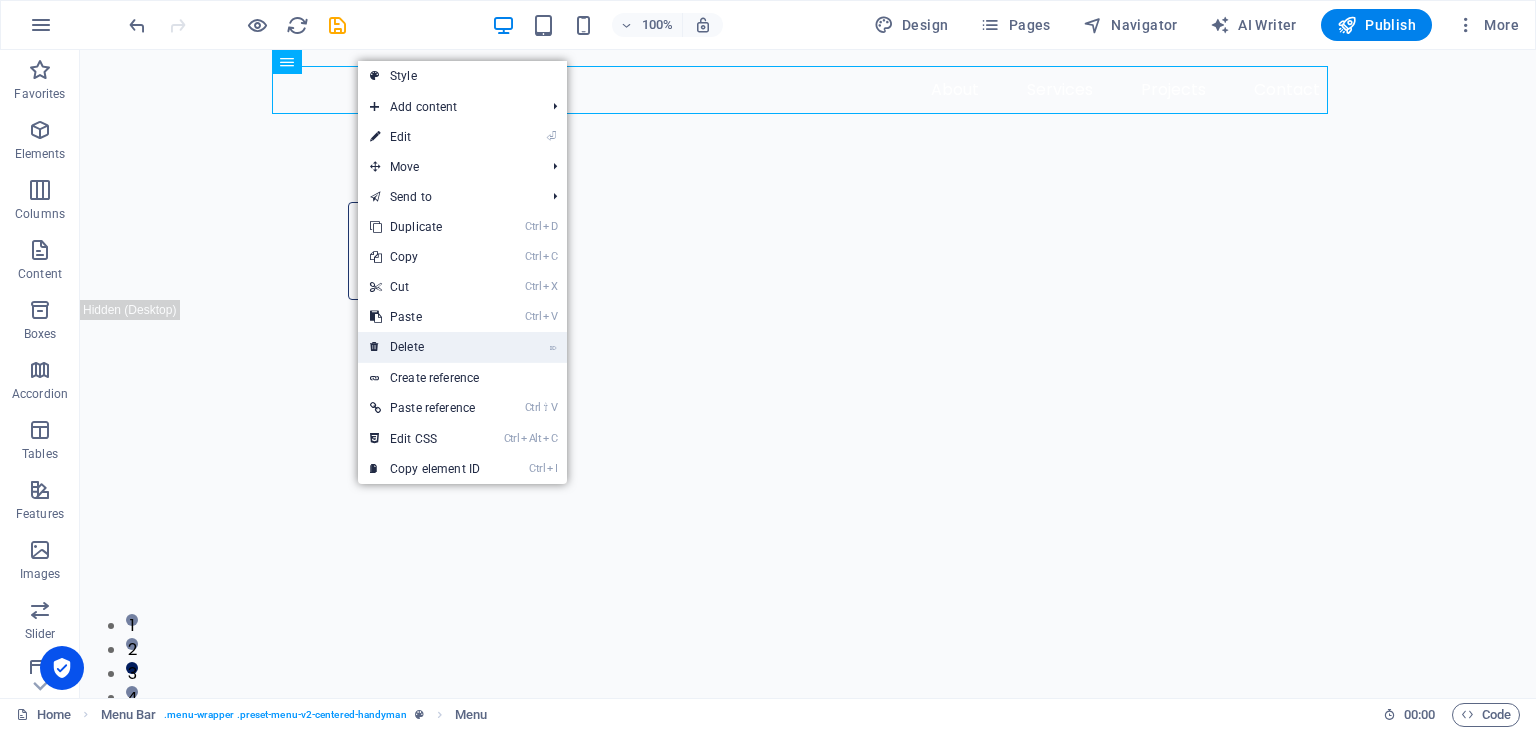 click on "⌦  Delete" at bounding box center [425, 347] 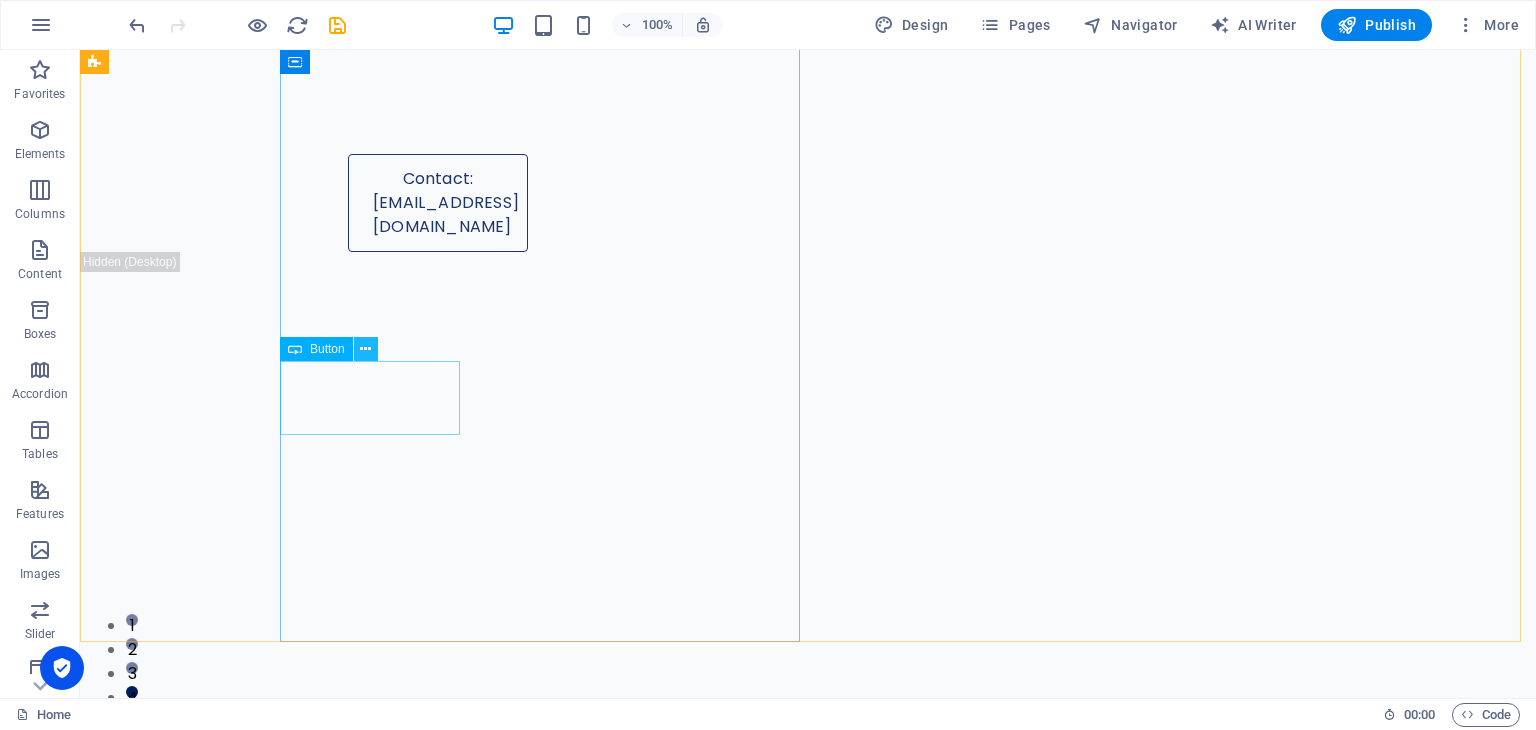 click at bounding box center [365, 349] 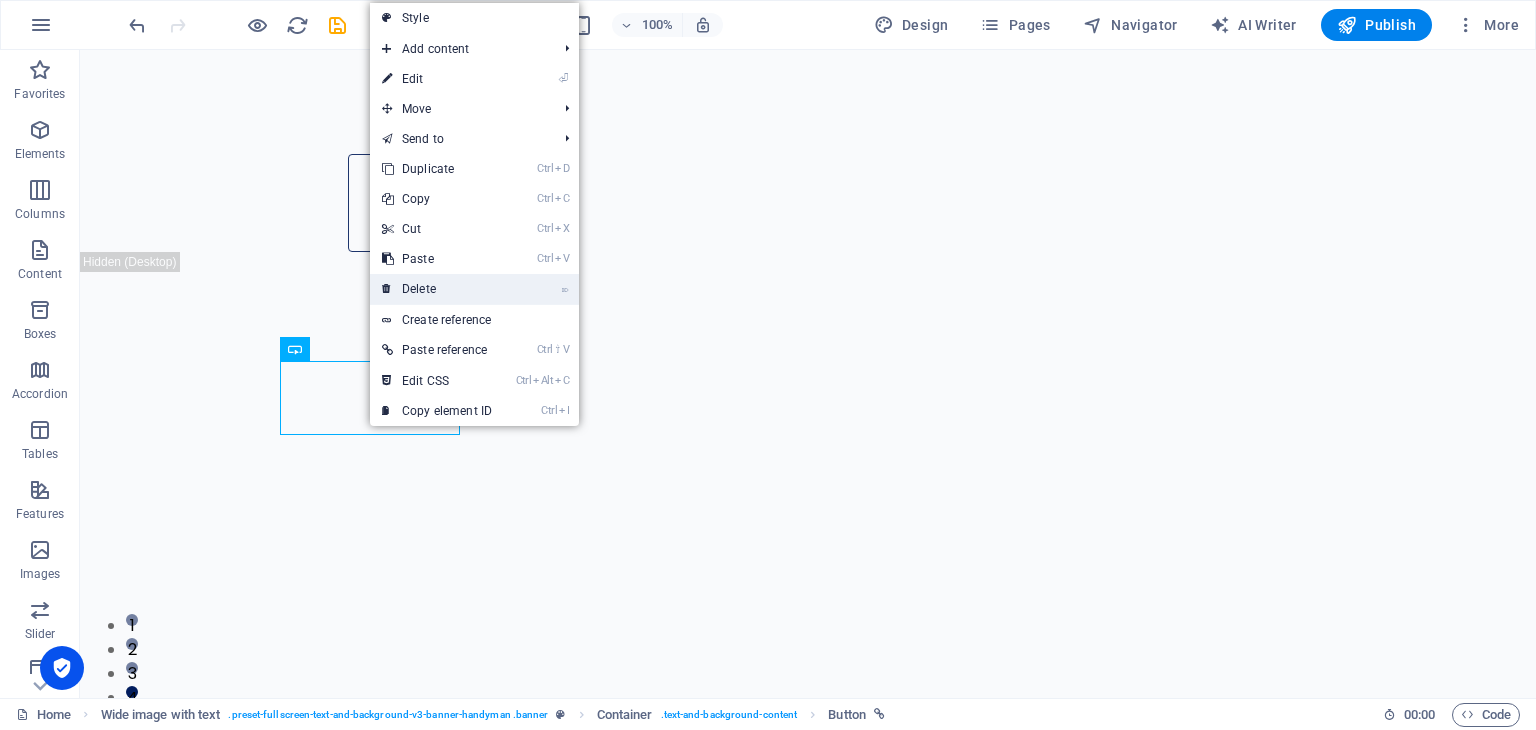 click on "⌦  Delete" at bounding box center [437, 289] 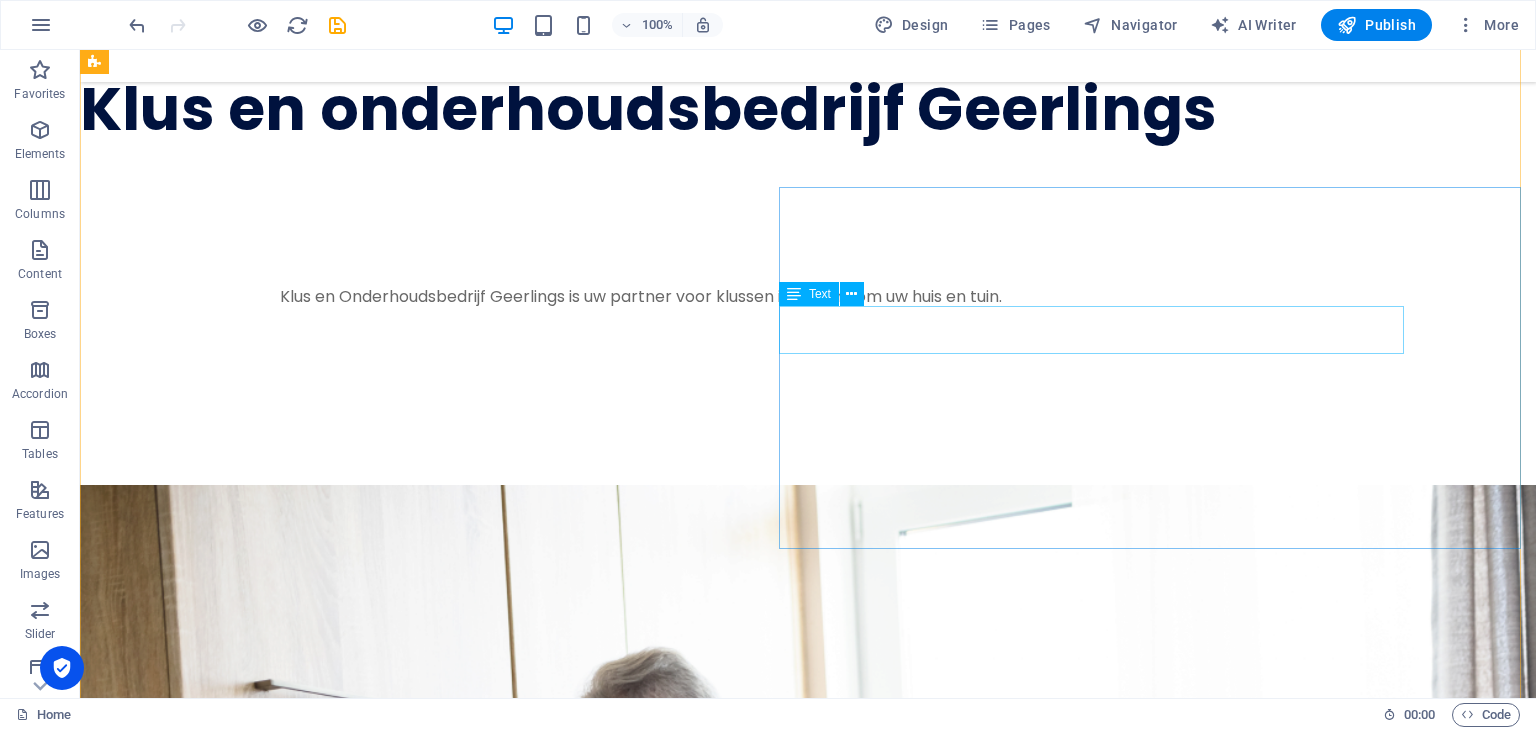 scroll, scrollTop: 1000, scrollLeft: 0, axis: vertical 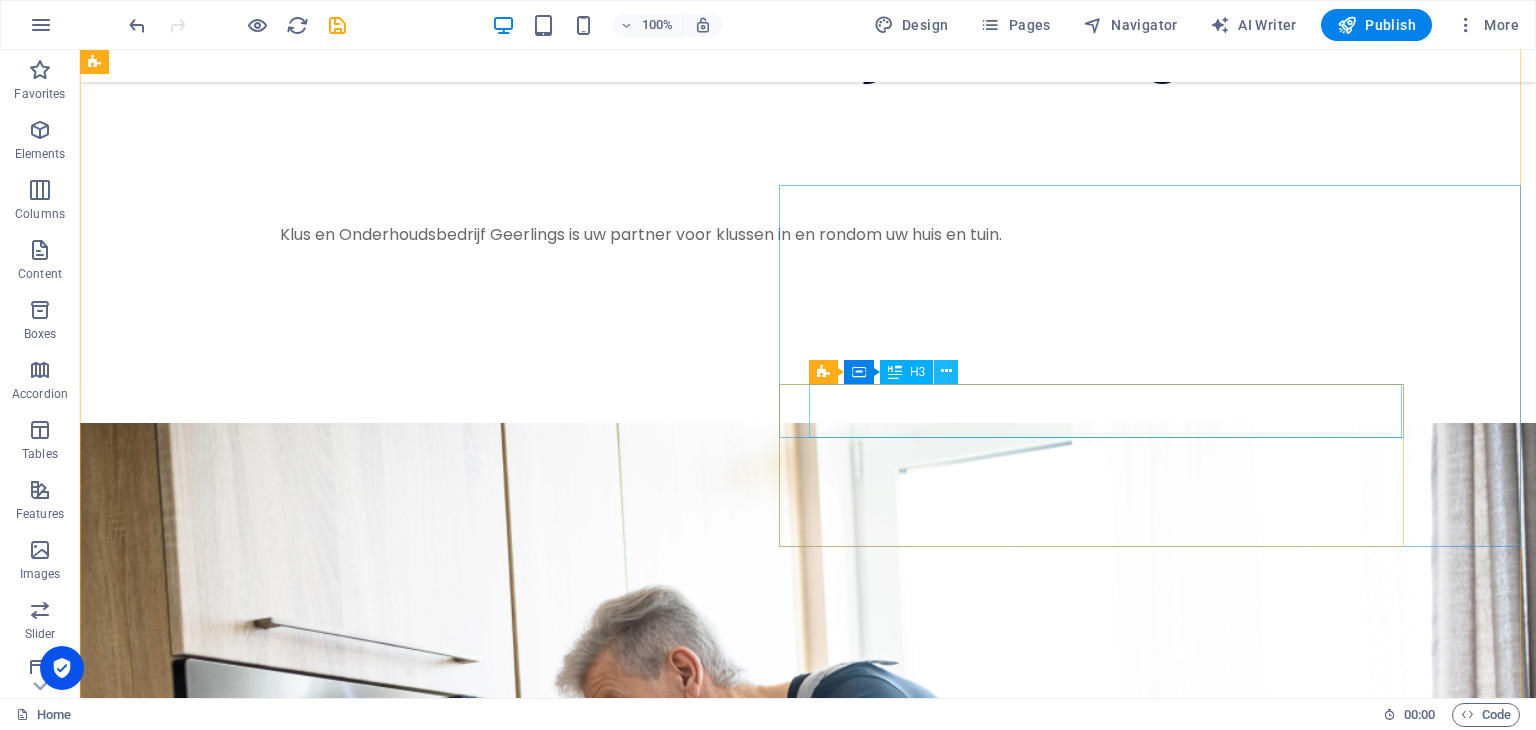 click at bounding box center [946, 371] 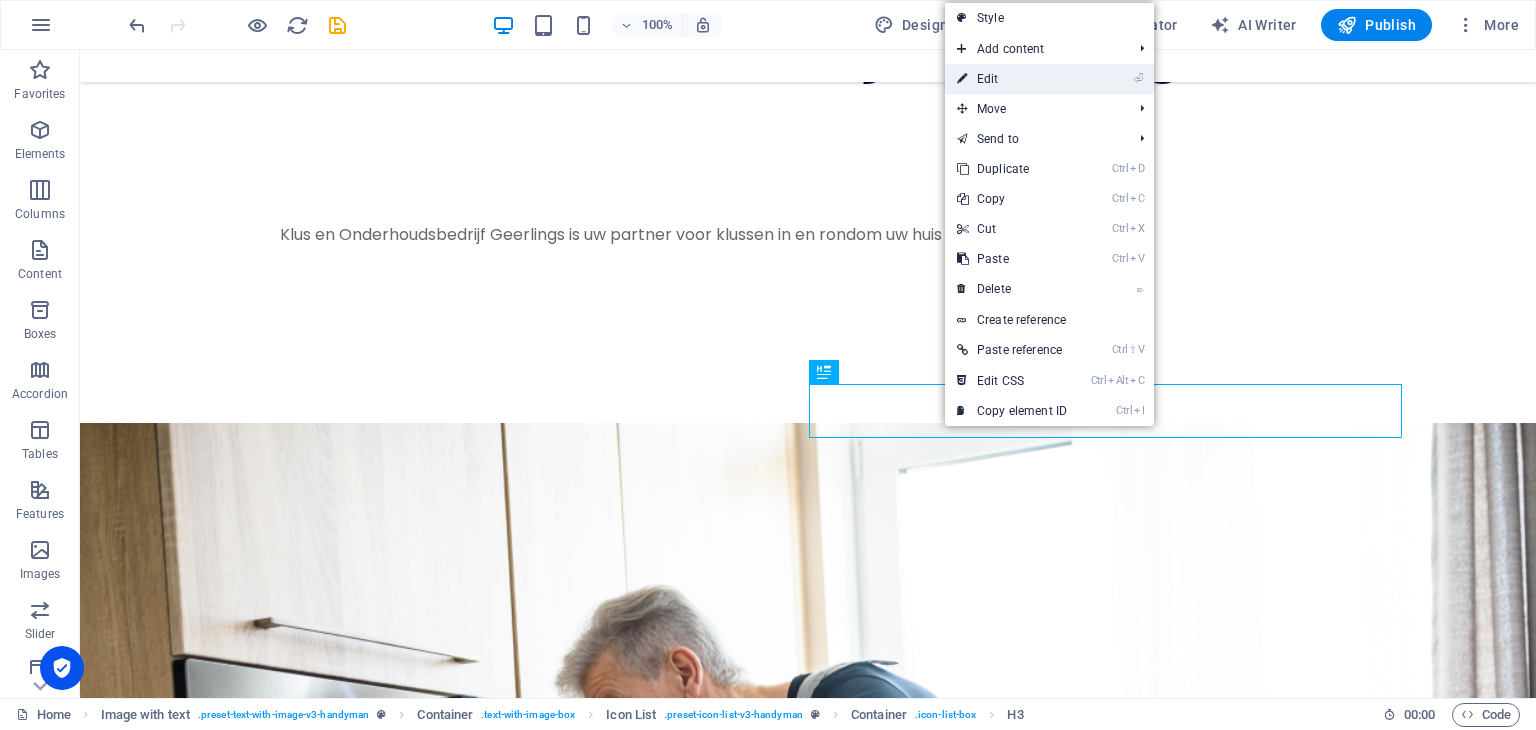 click on "⏎  Edit" at bounding box center (1012, 79) 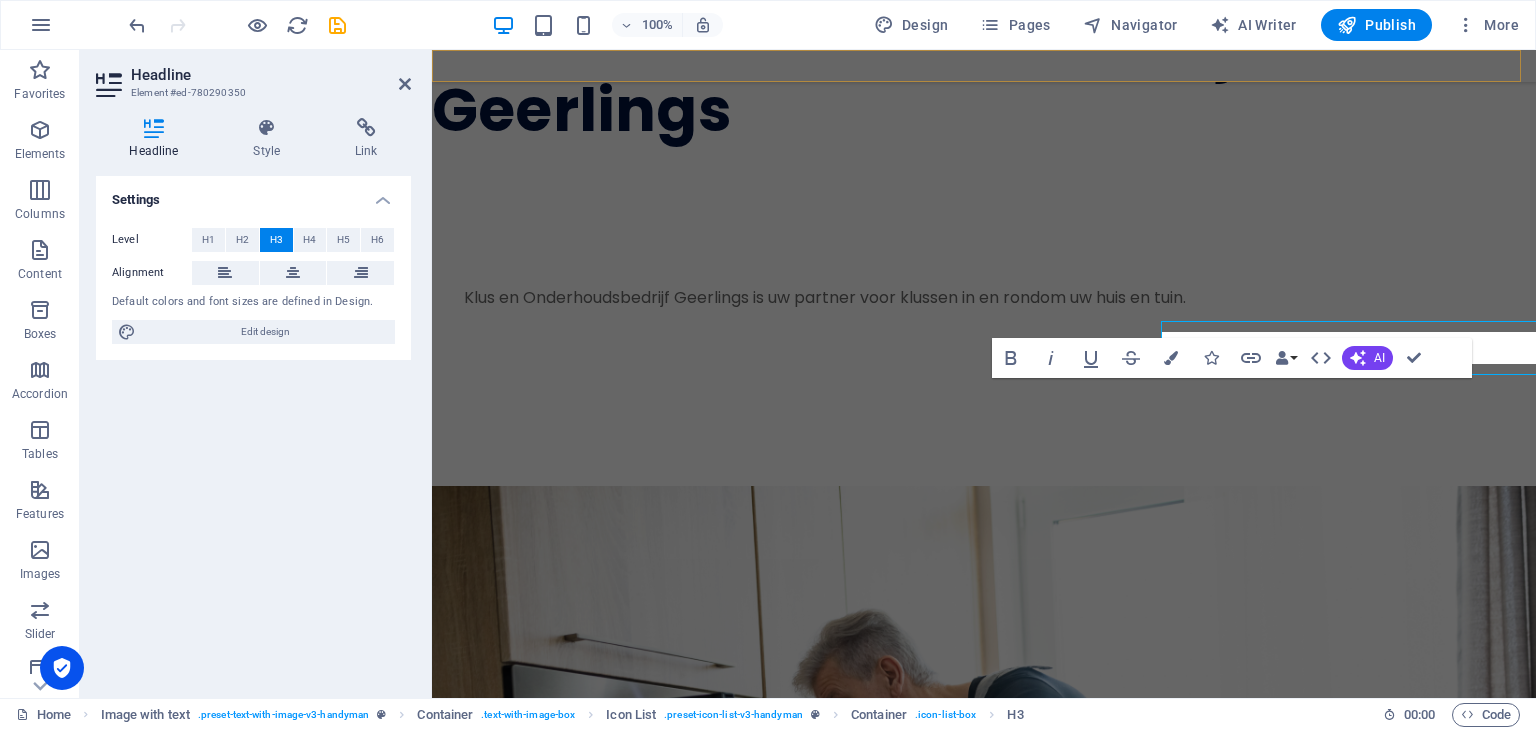 scroll, scrollTop: 1063, scrollLeft: 0, axis: vertical 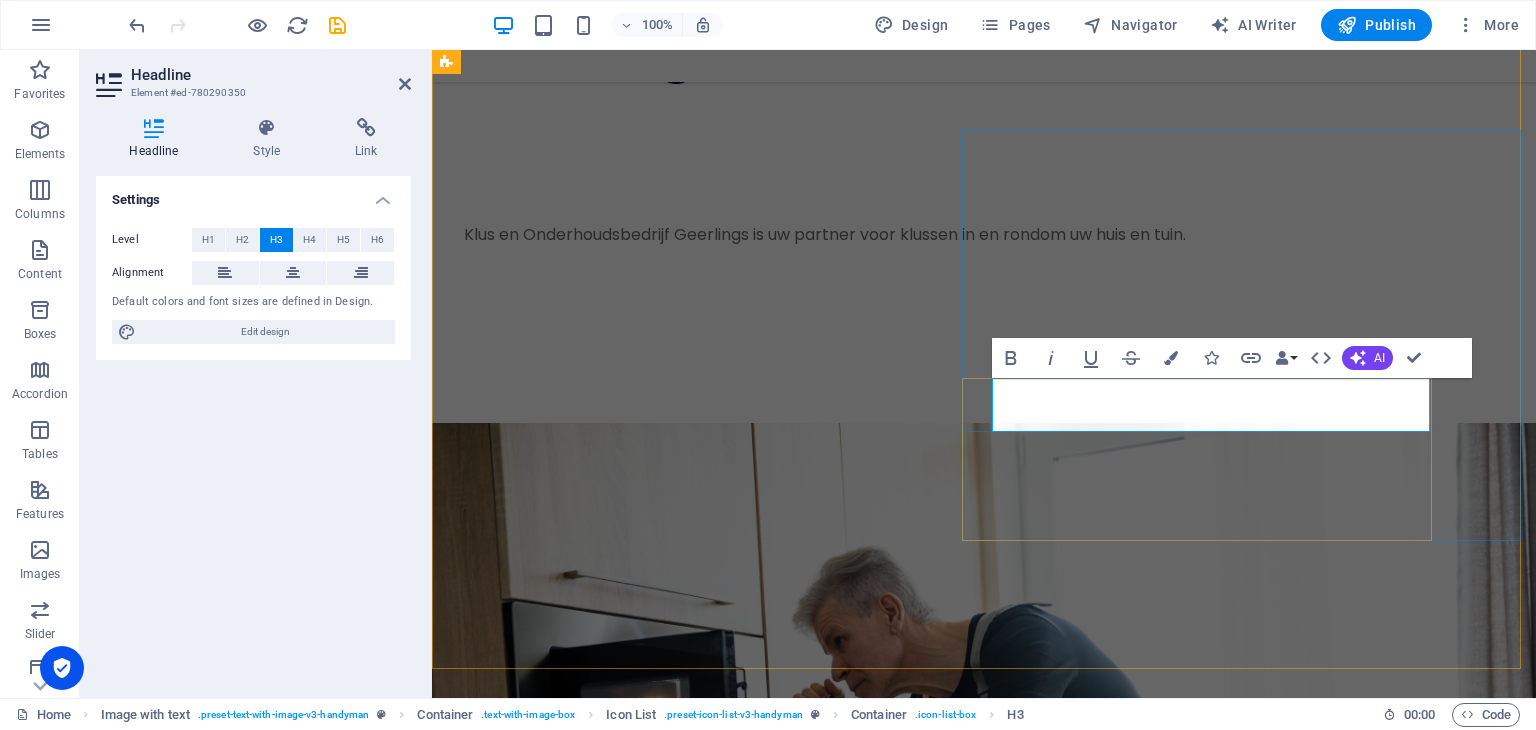 click on "Benefit of our service is lore ipsum dummy" at bounding box center [924, 1511] 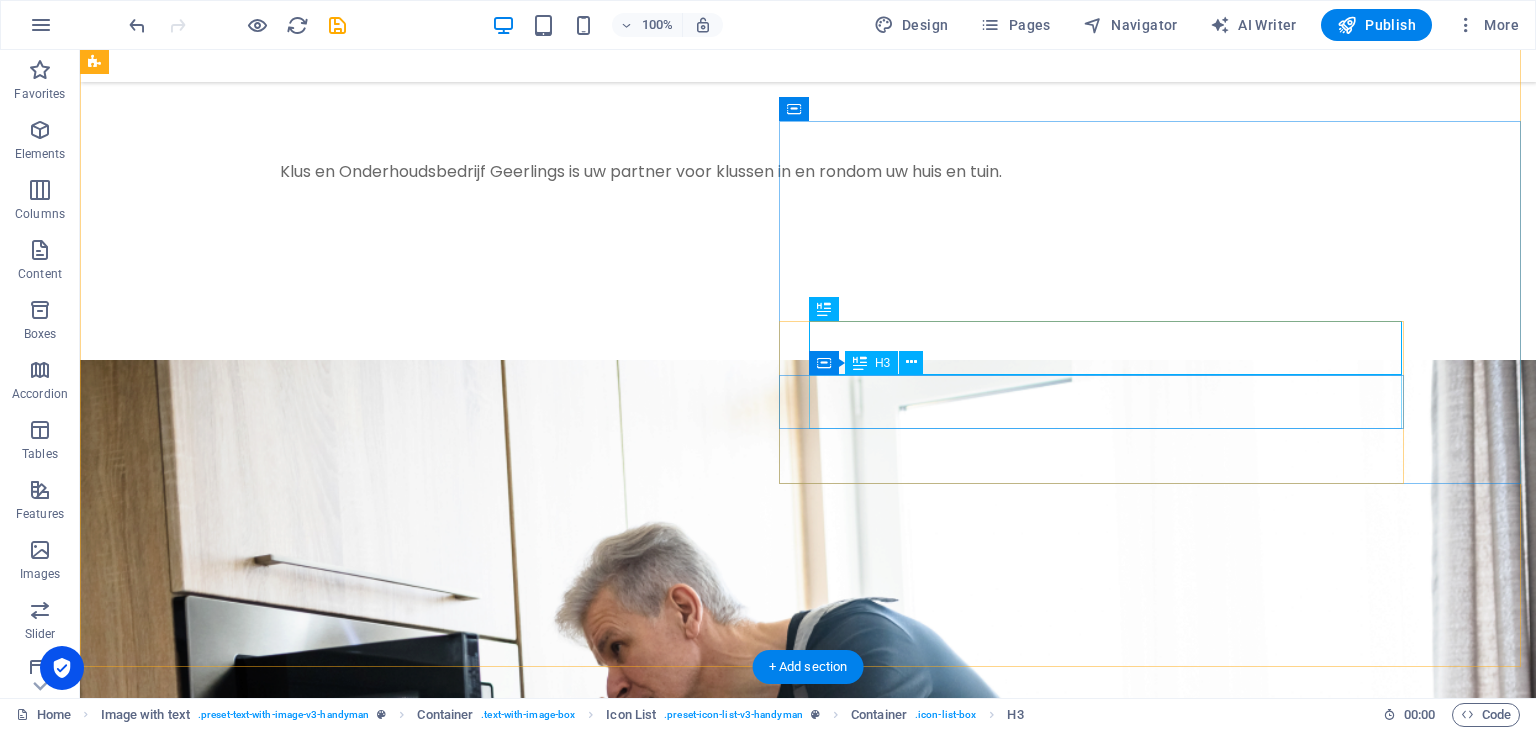 click on "Benefit of our service is lore ipsum dummy" at bounding box center (734, 1745) 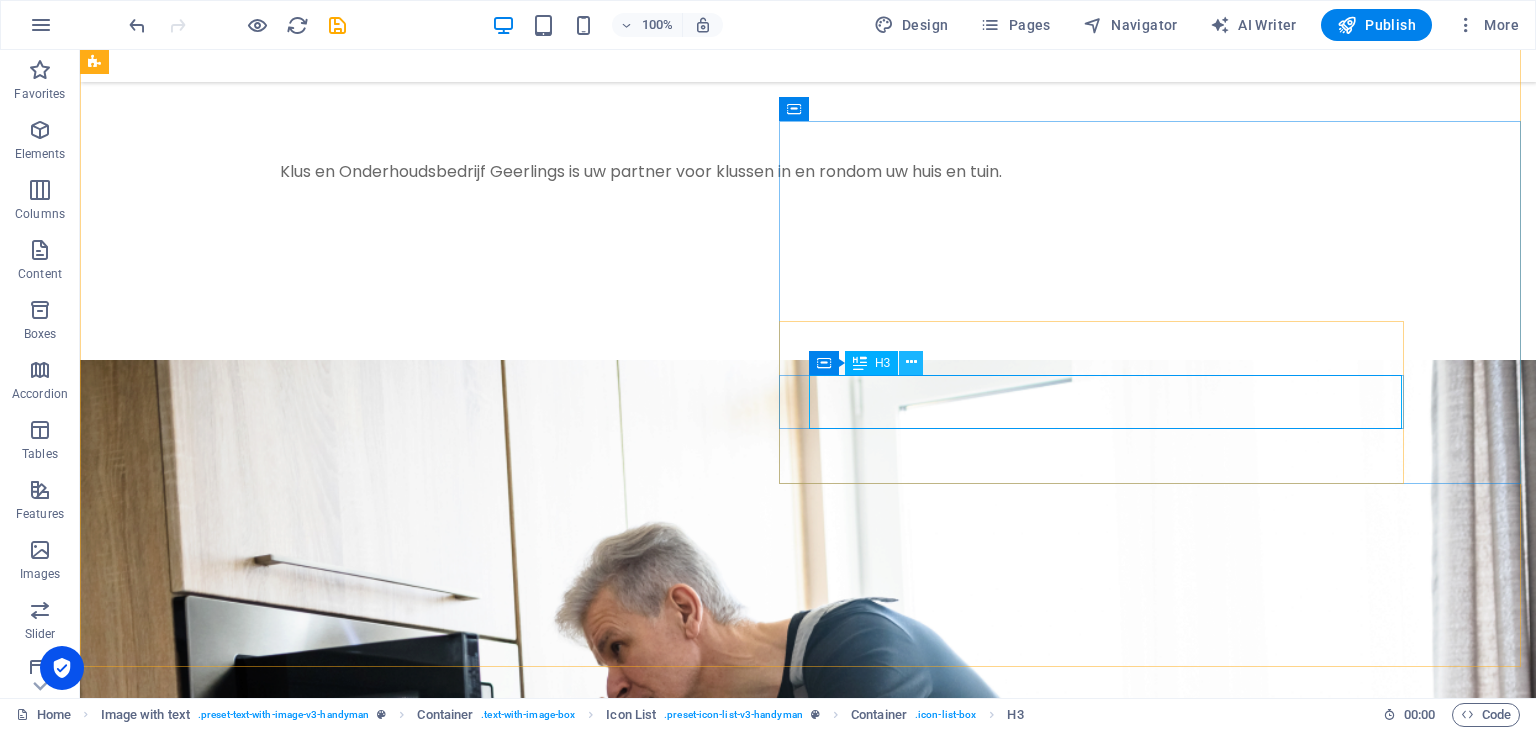click at bounding box center (911, 362) 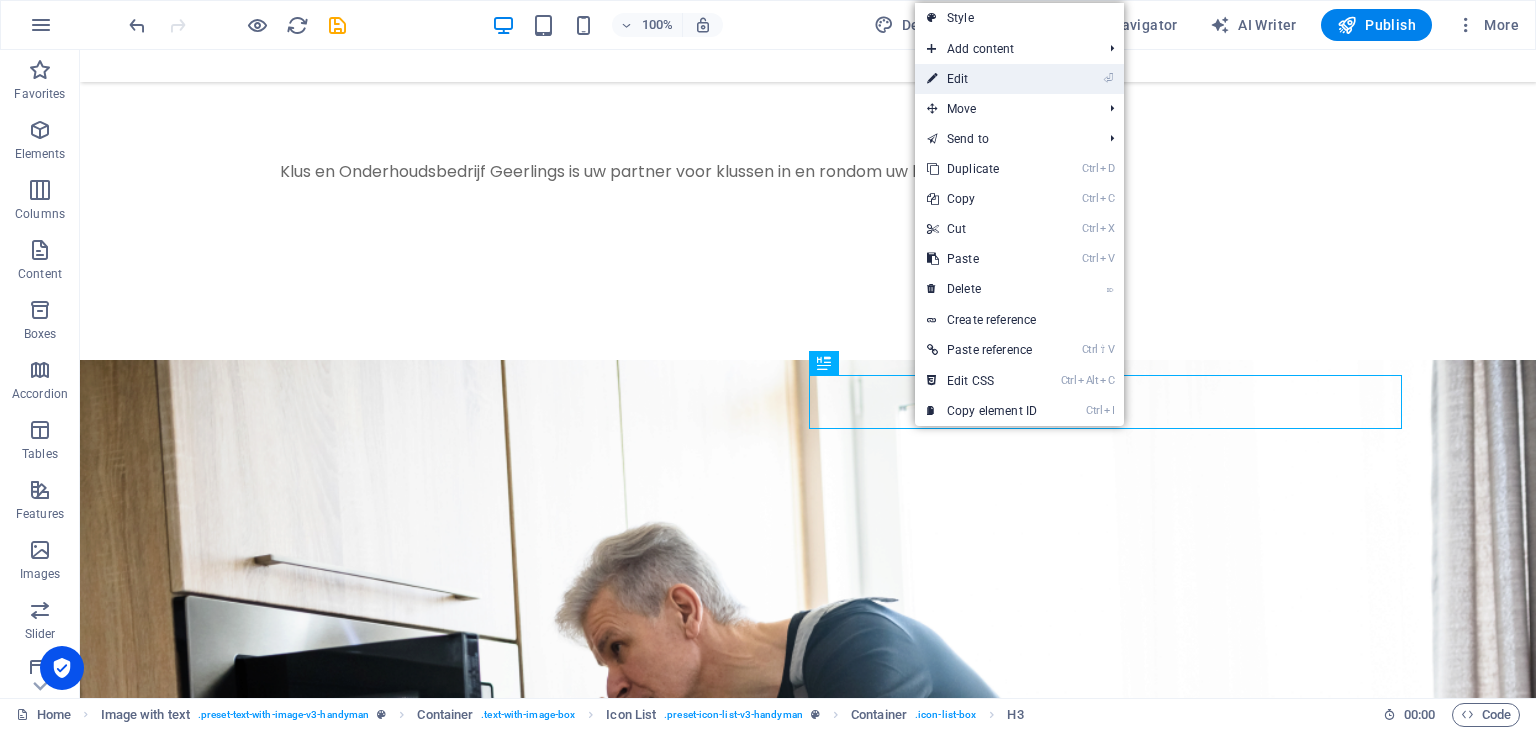 drag, startPoint x: 965, startPoint y: 78, endPoint x: 535, endPoint y: 28, distance: 432.89722 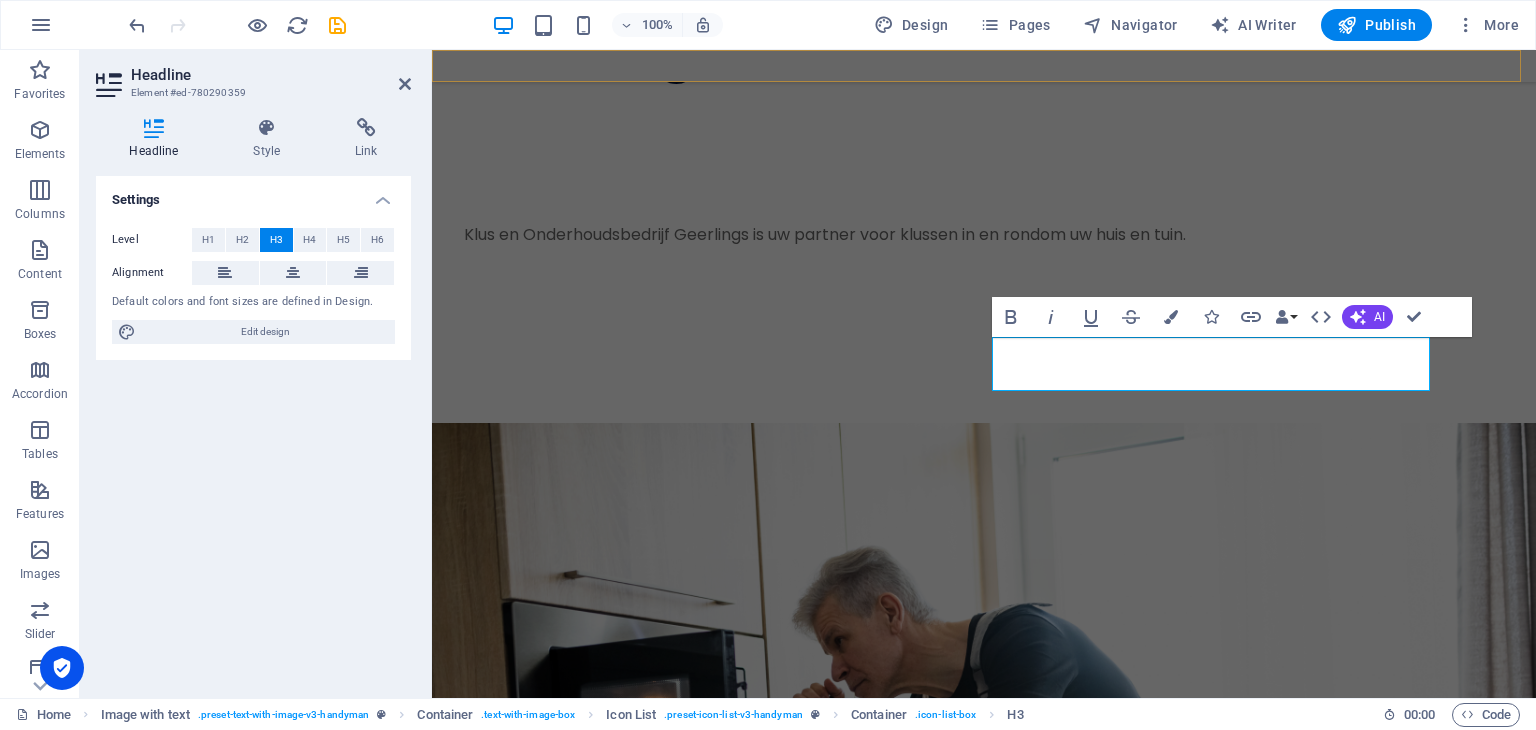 scroll, scrollTop: 1158, scrollLeft: 0, axis: vertical 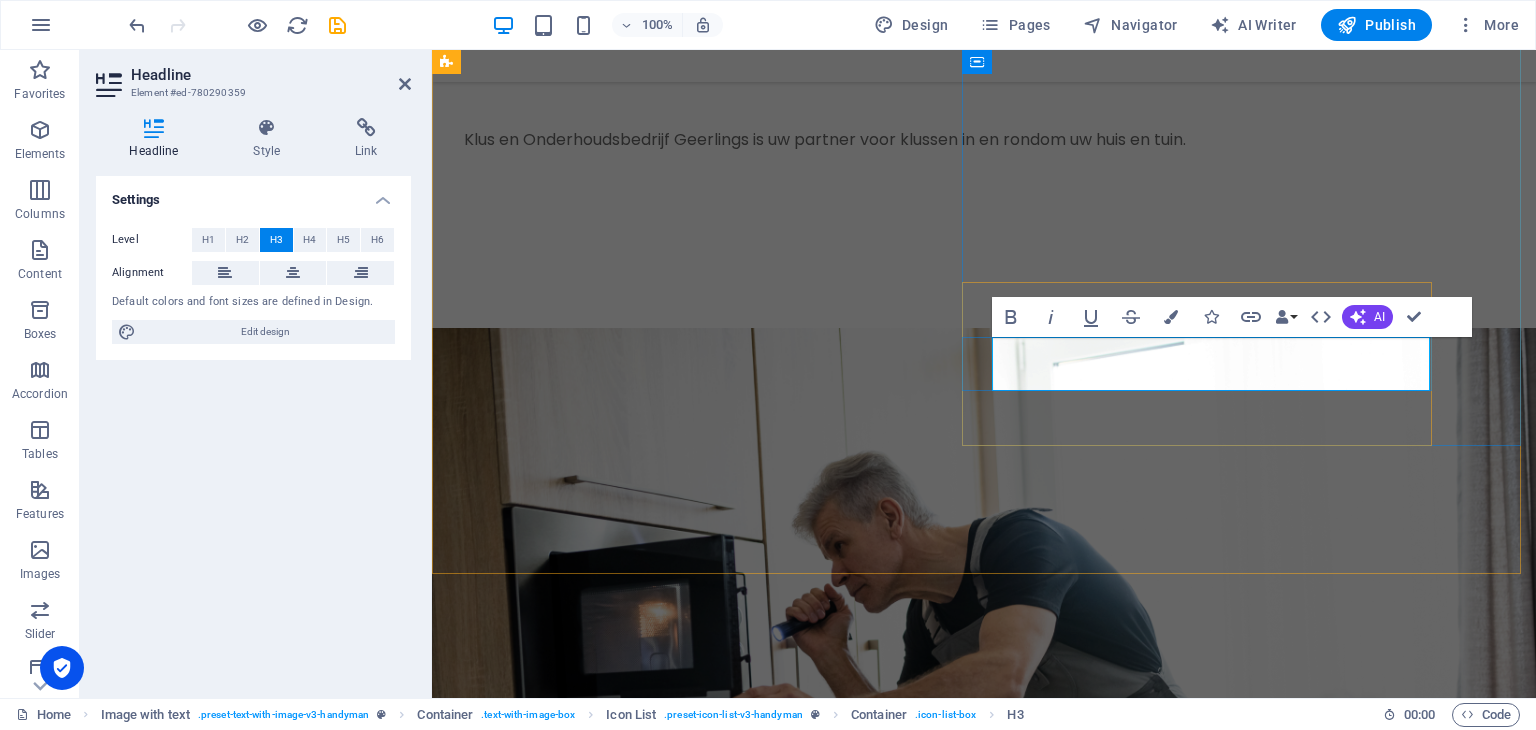 type 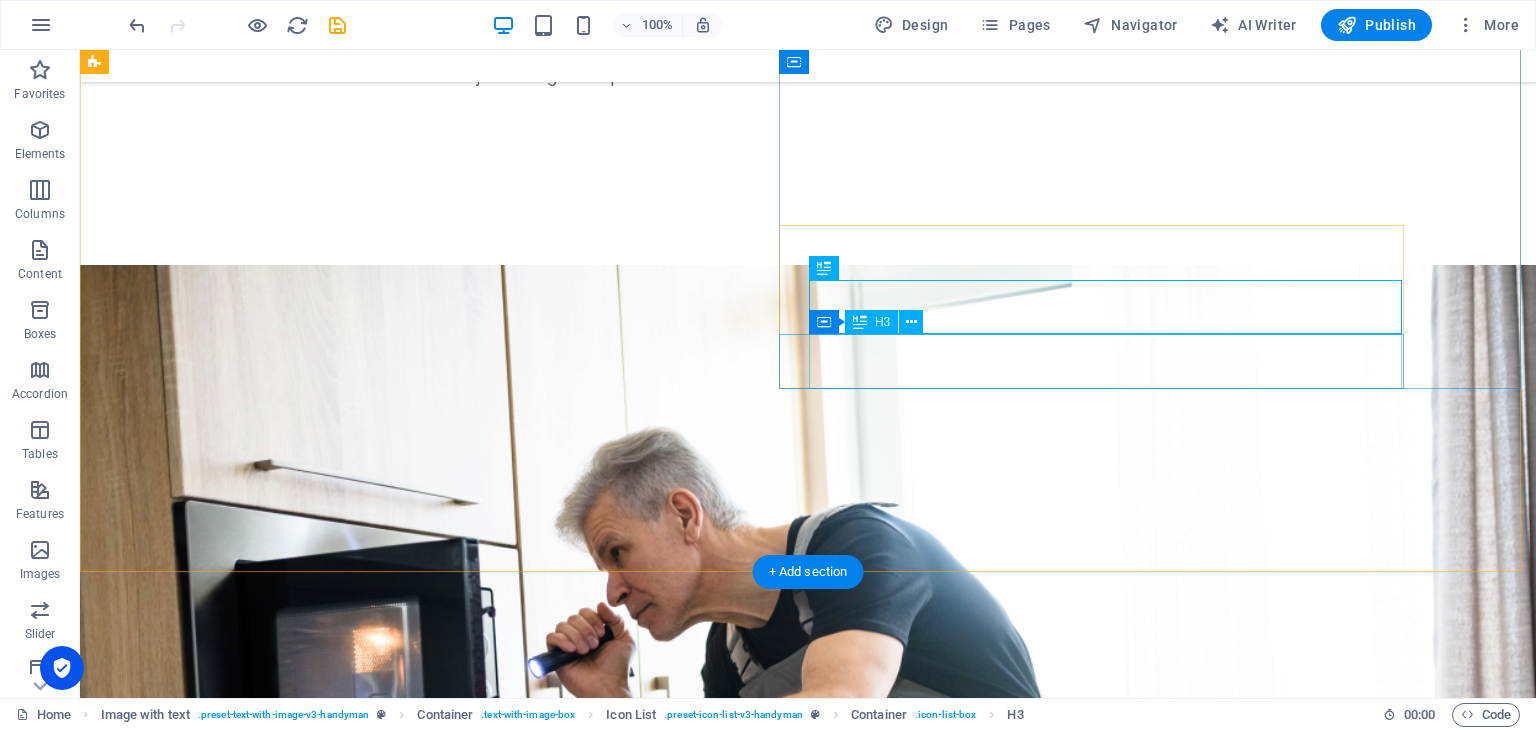 click on "Benefit of our service is lore ipsum dummy" at bounding box center (734, 1734) 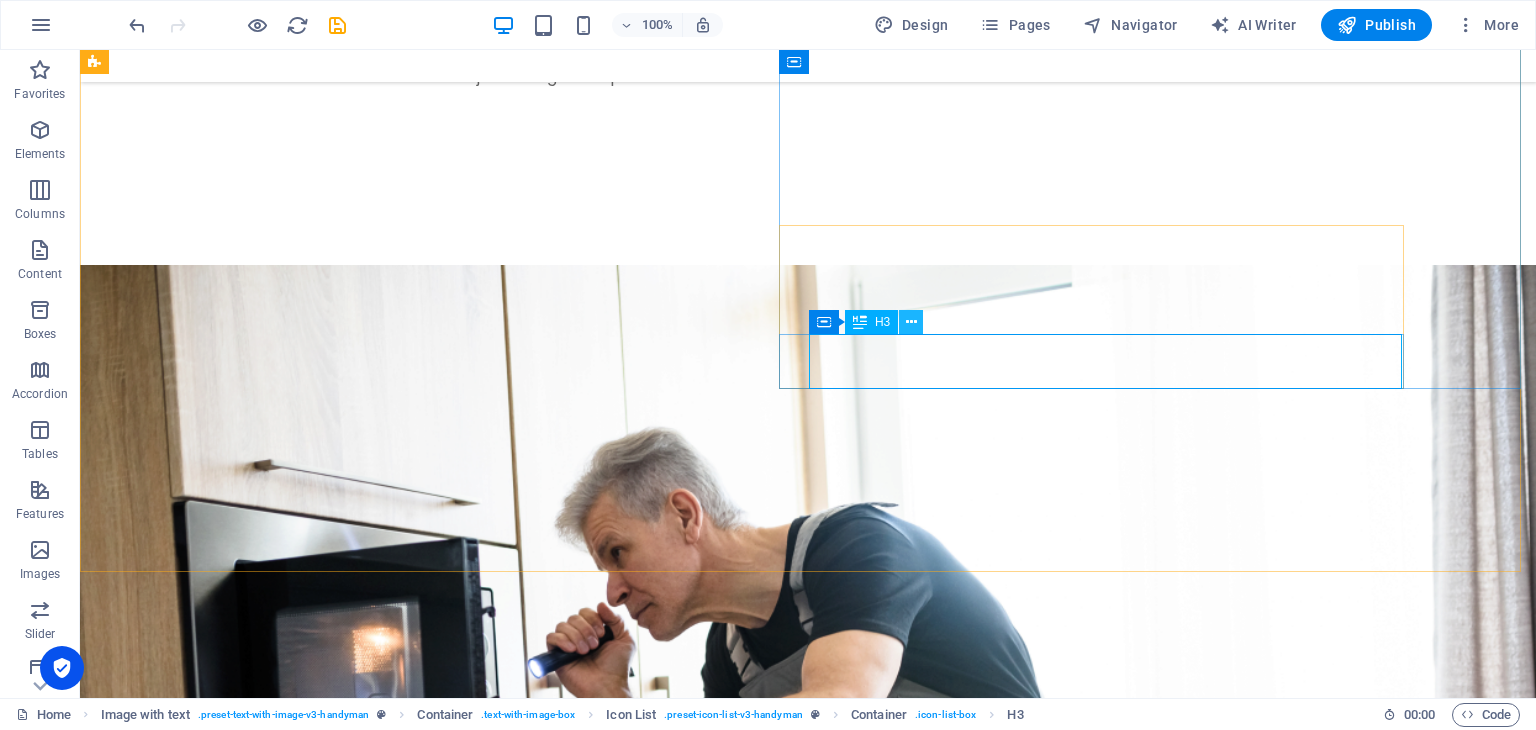 click at bounding box center (911, 322) 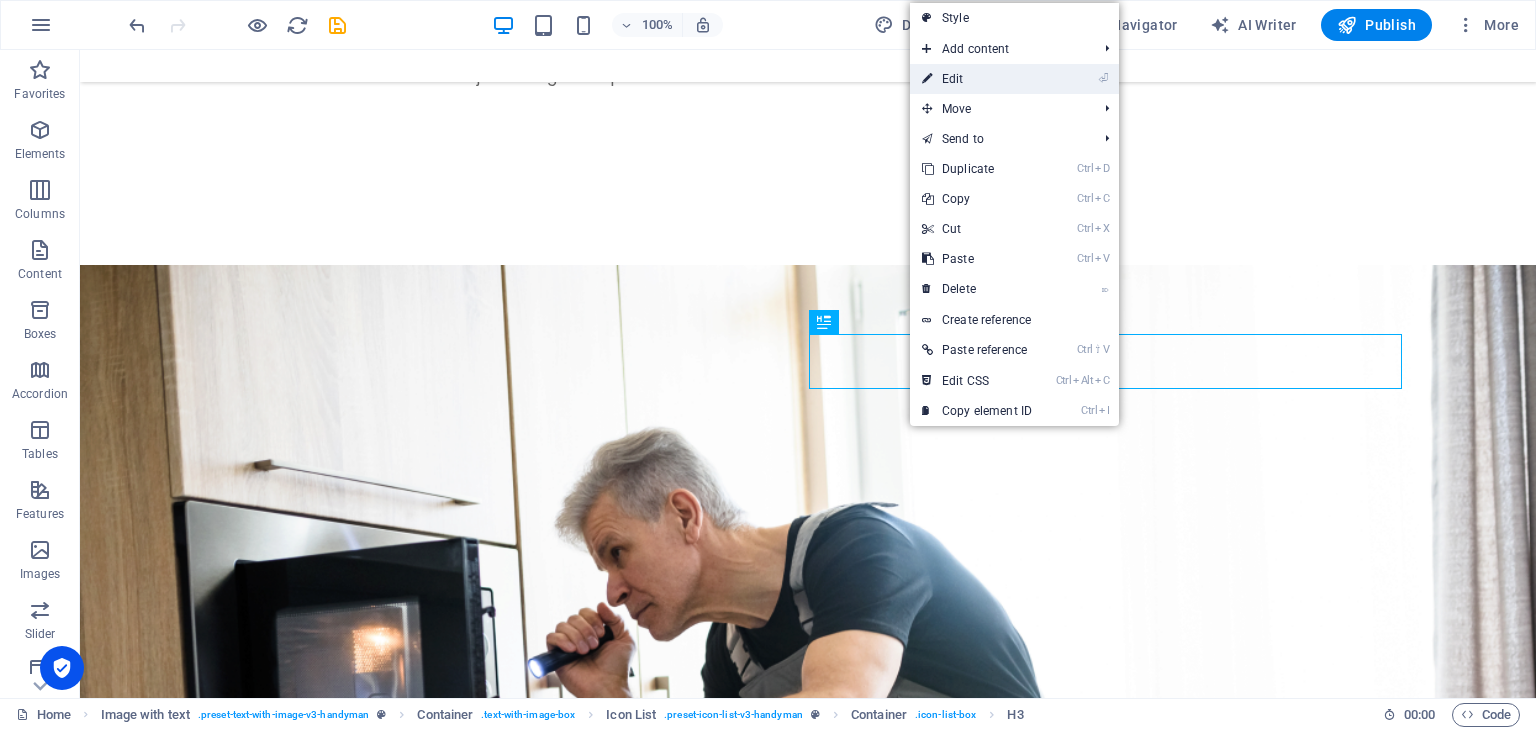 drag, startPoint x: 956, startPoint y: 78, endPoint x: 544, endPoint y: 40, distance: 413.74872 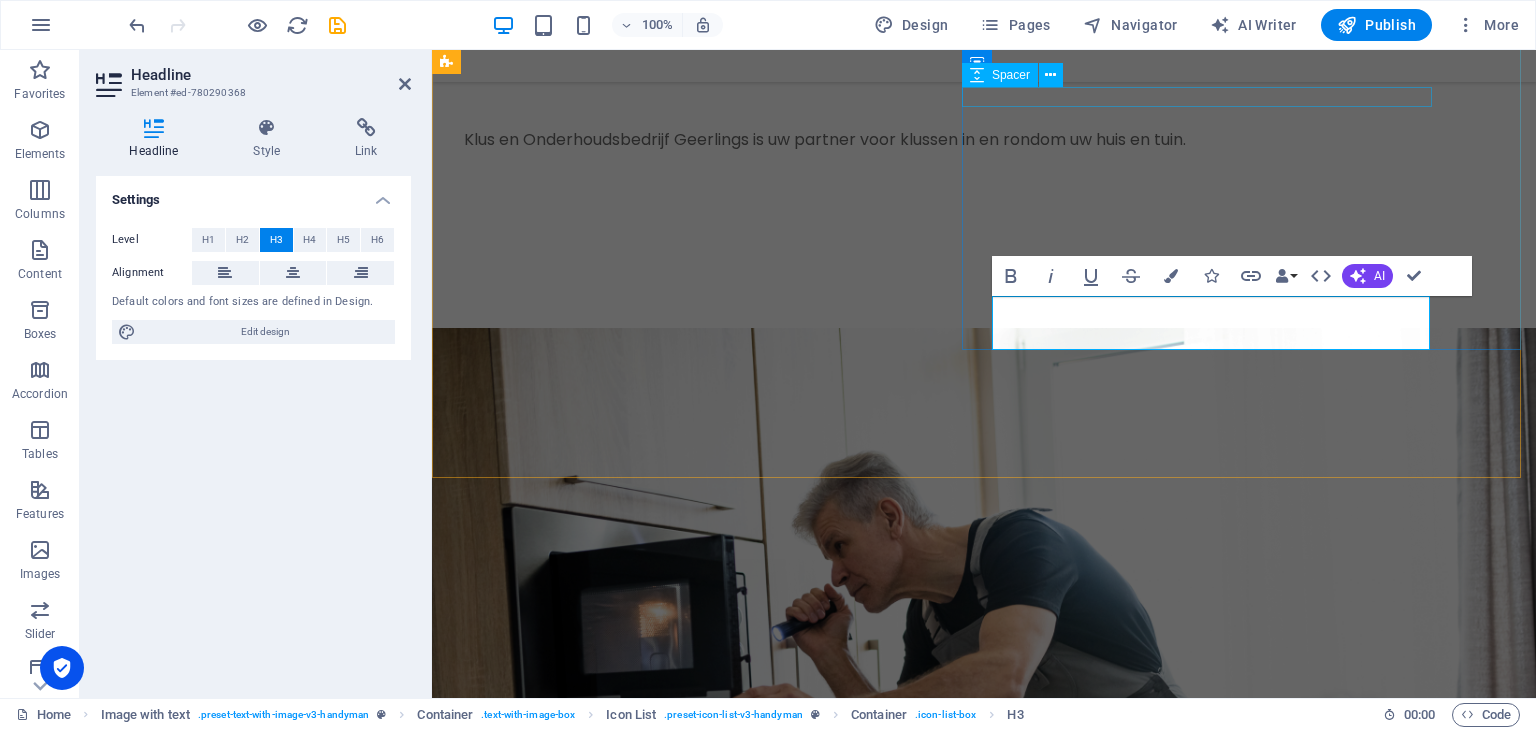 scroll, scrollTop: 1253, scrollLeft: 0, axis: vertical 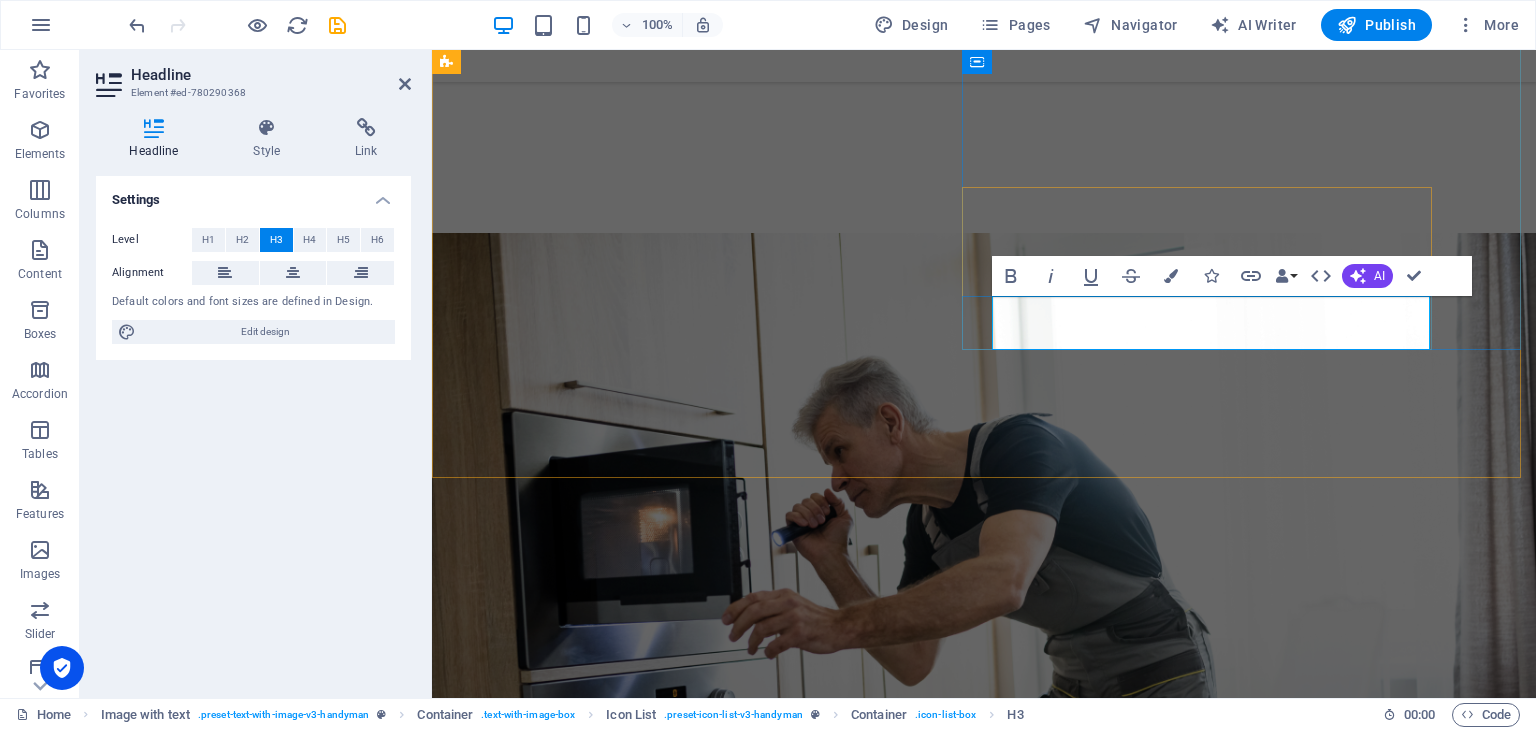 click on "Benefit of our service is lore ipsum dummy" at bounding box center (924, 1489) 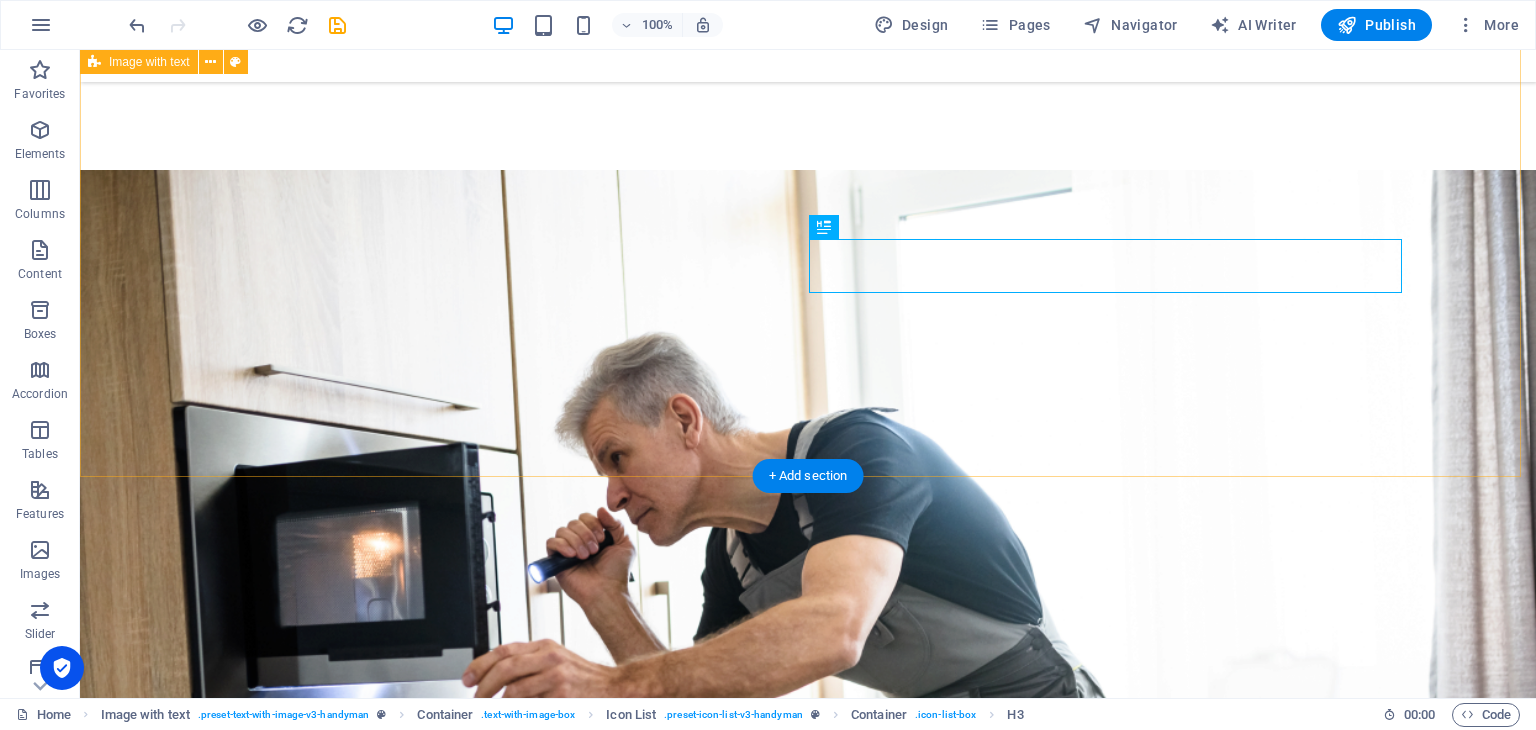 click on "Wij verzorgen professioneel werk aan uw woning en tuin U kunt bij ons terecht voor diverse klussen waarbij onze focus vooral ligt bij schilderwerk en houtrot-reparatie. Professioneel en betrouwbaar Duidelijke afspraken Betaalbaar" at bounding box center (808, 918) 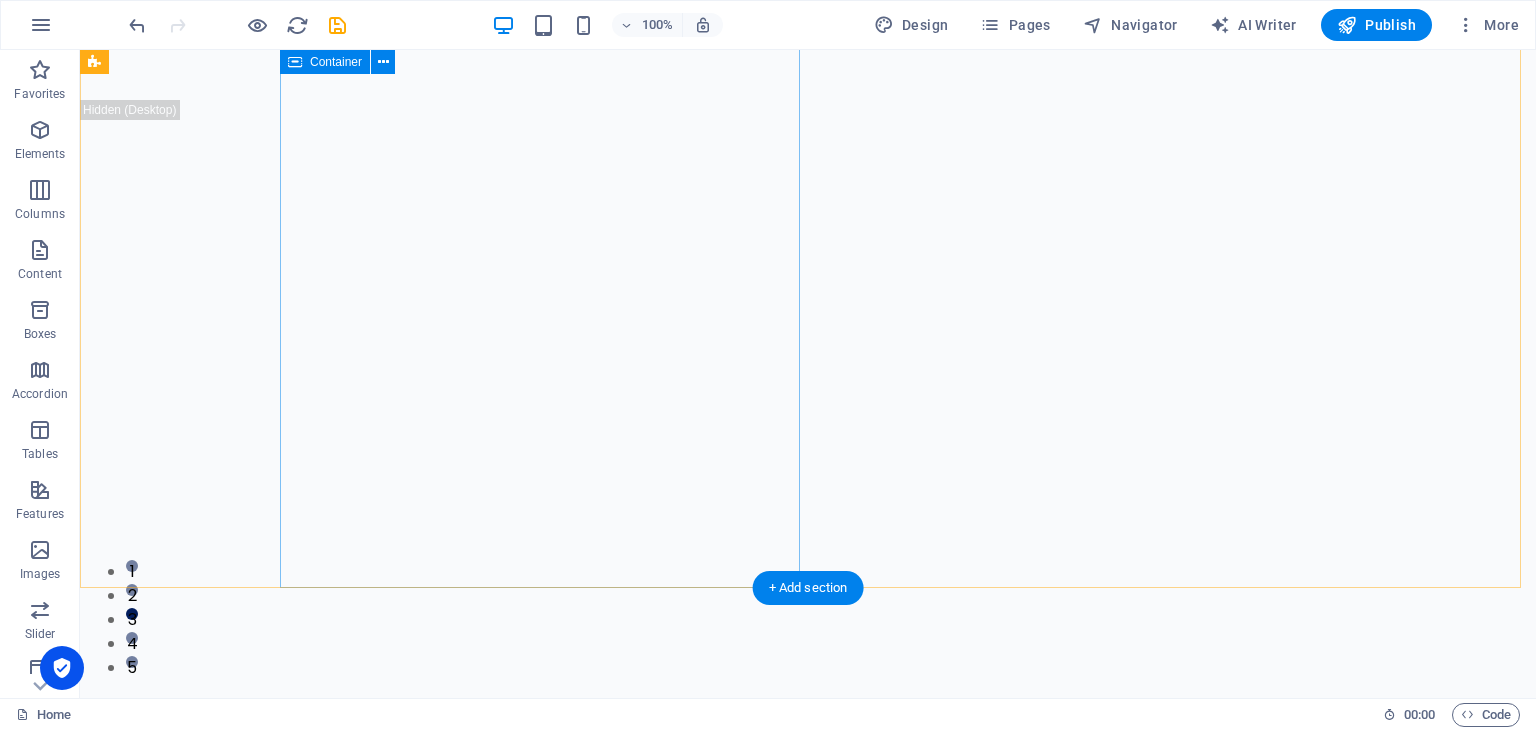 scroll, scrollTop: 0, scrollLeft: 0, axis: both 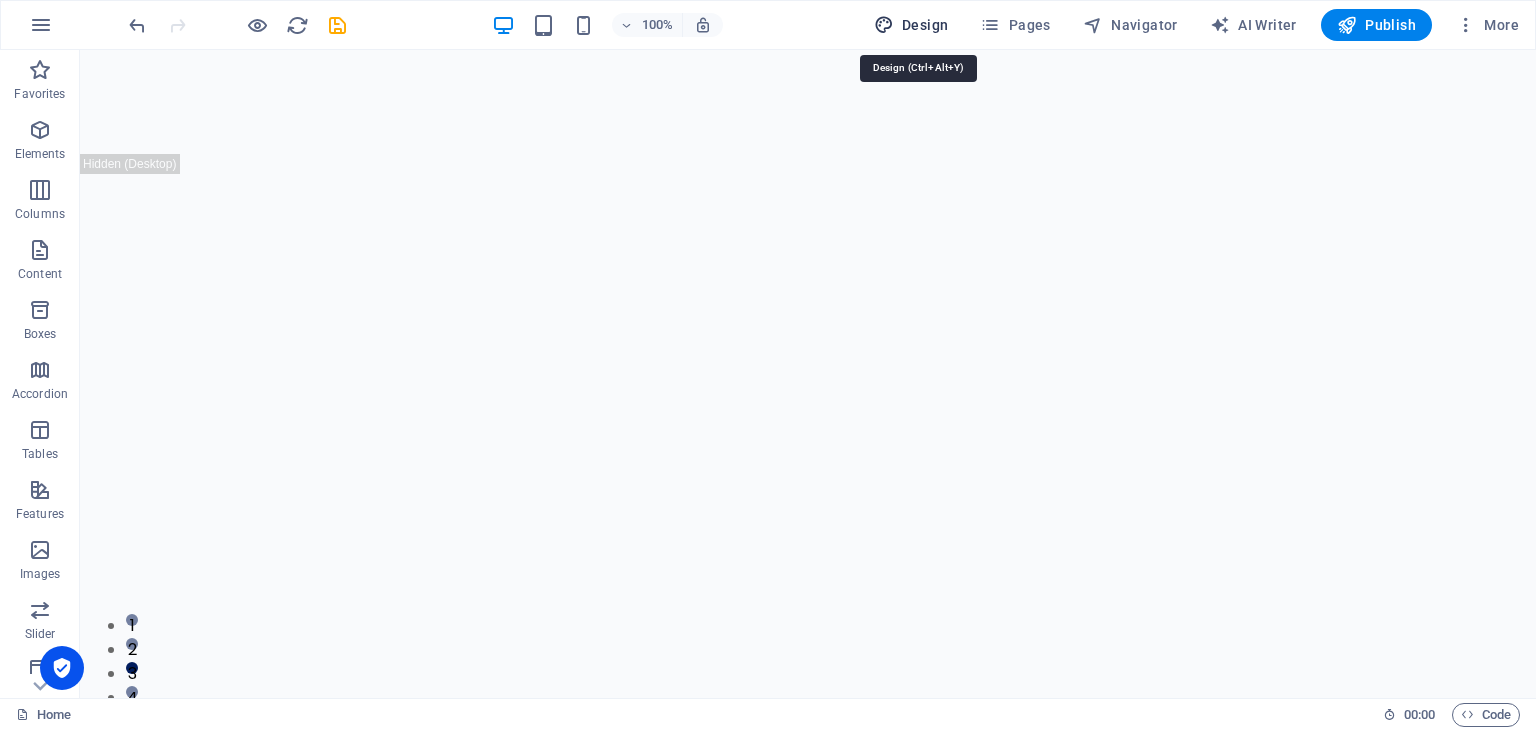 click on "Design" at bounding box center [911, 25] 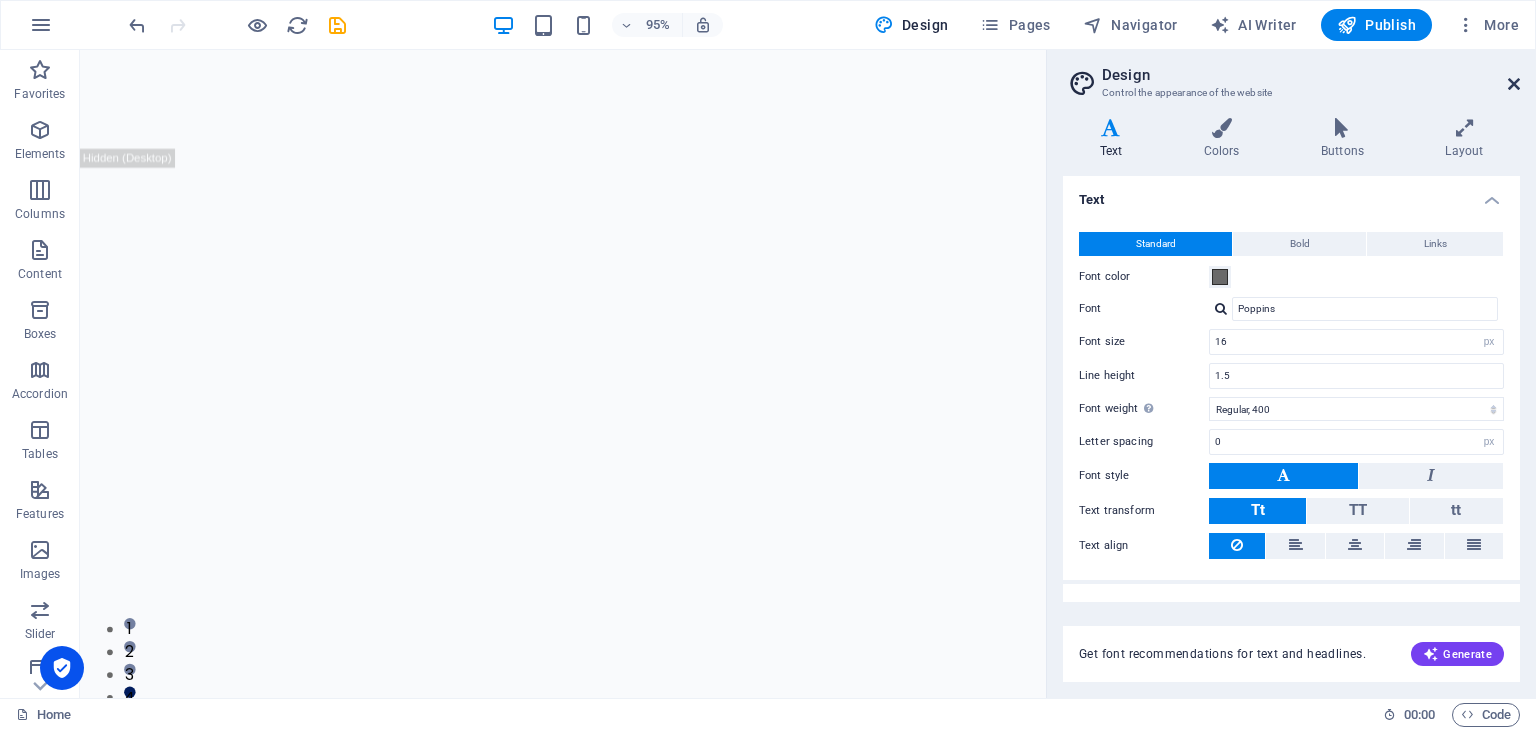 click at bounding box center (1514, 84) 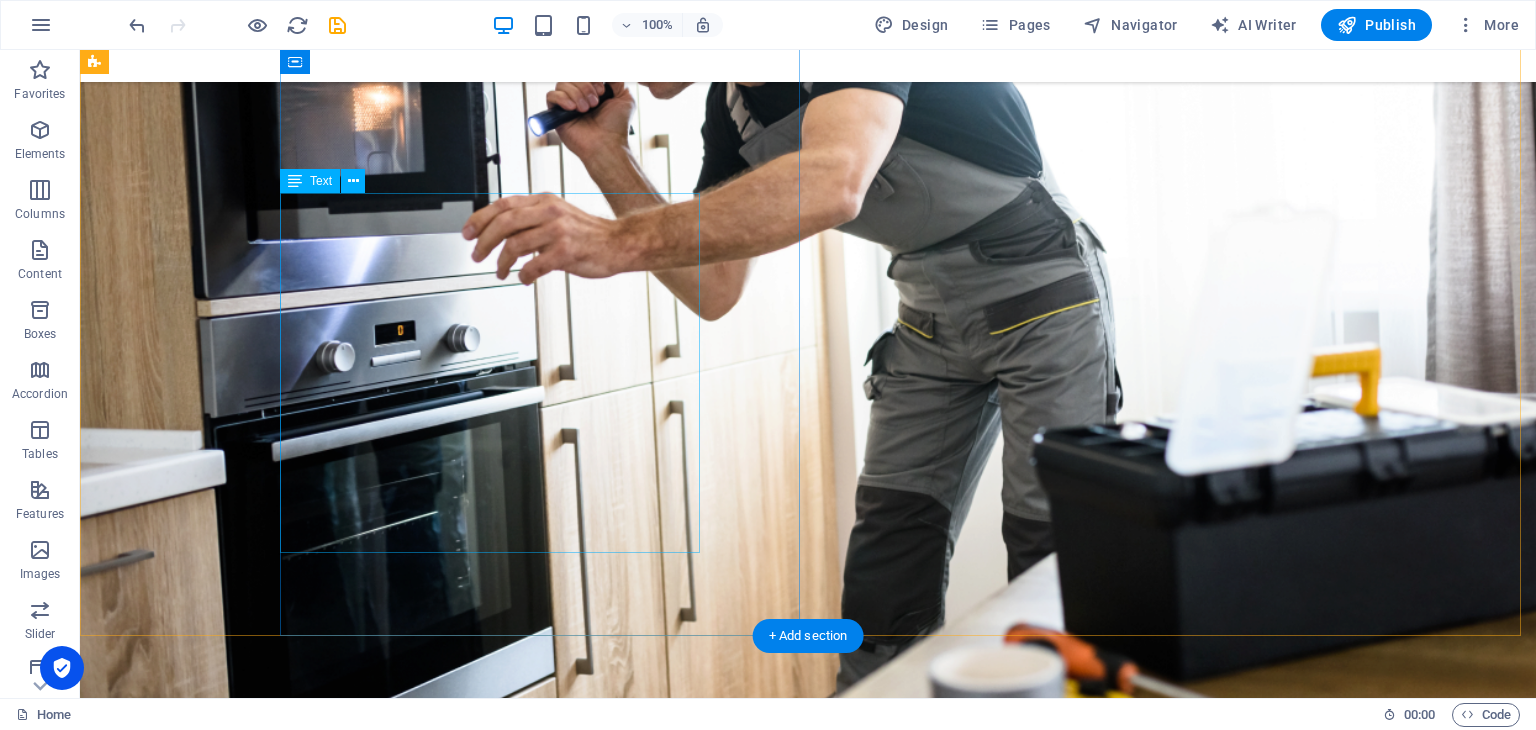 scroll, scrollTop: 1600, scrollLeft: 0, axis: vertical 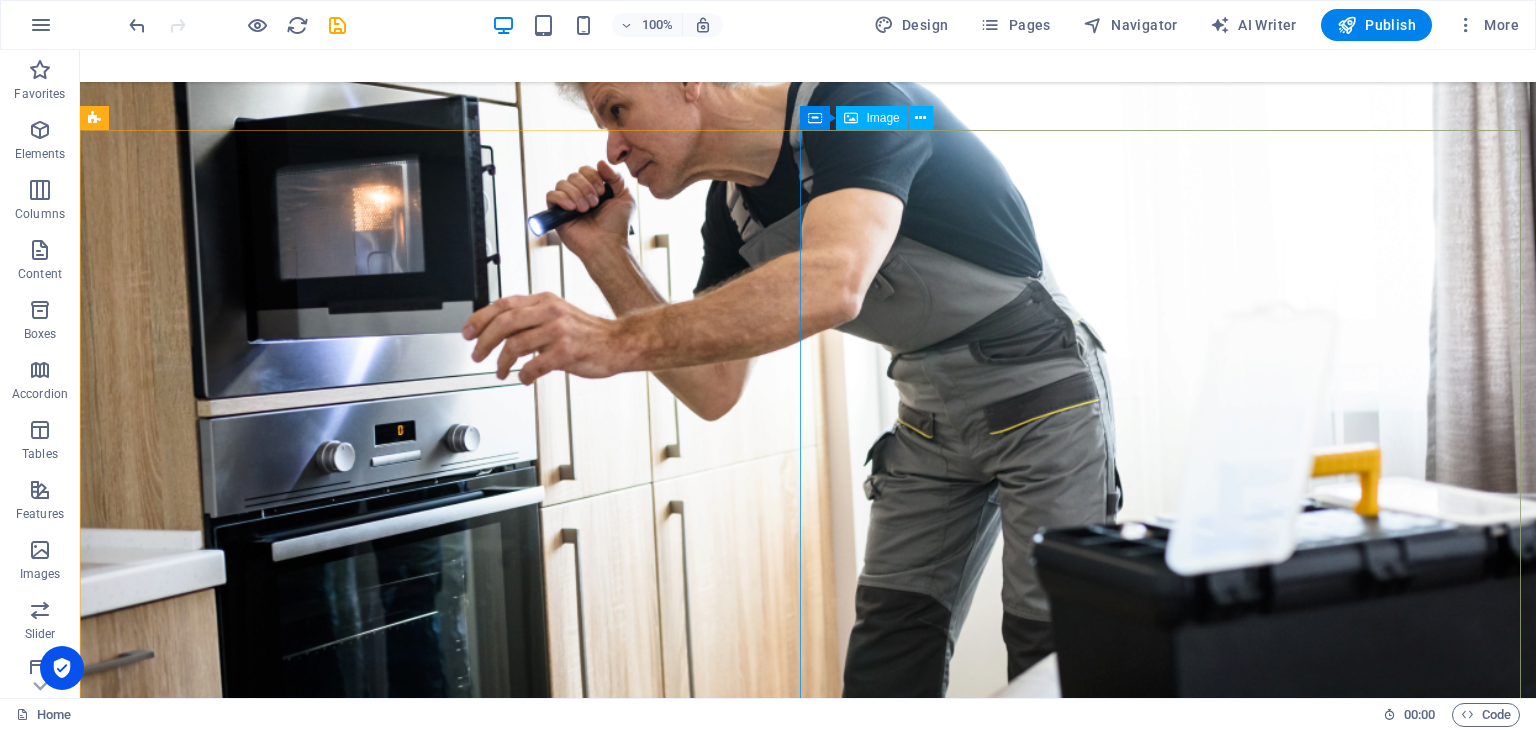 click on "Image" at bounding box center (871, 118) 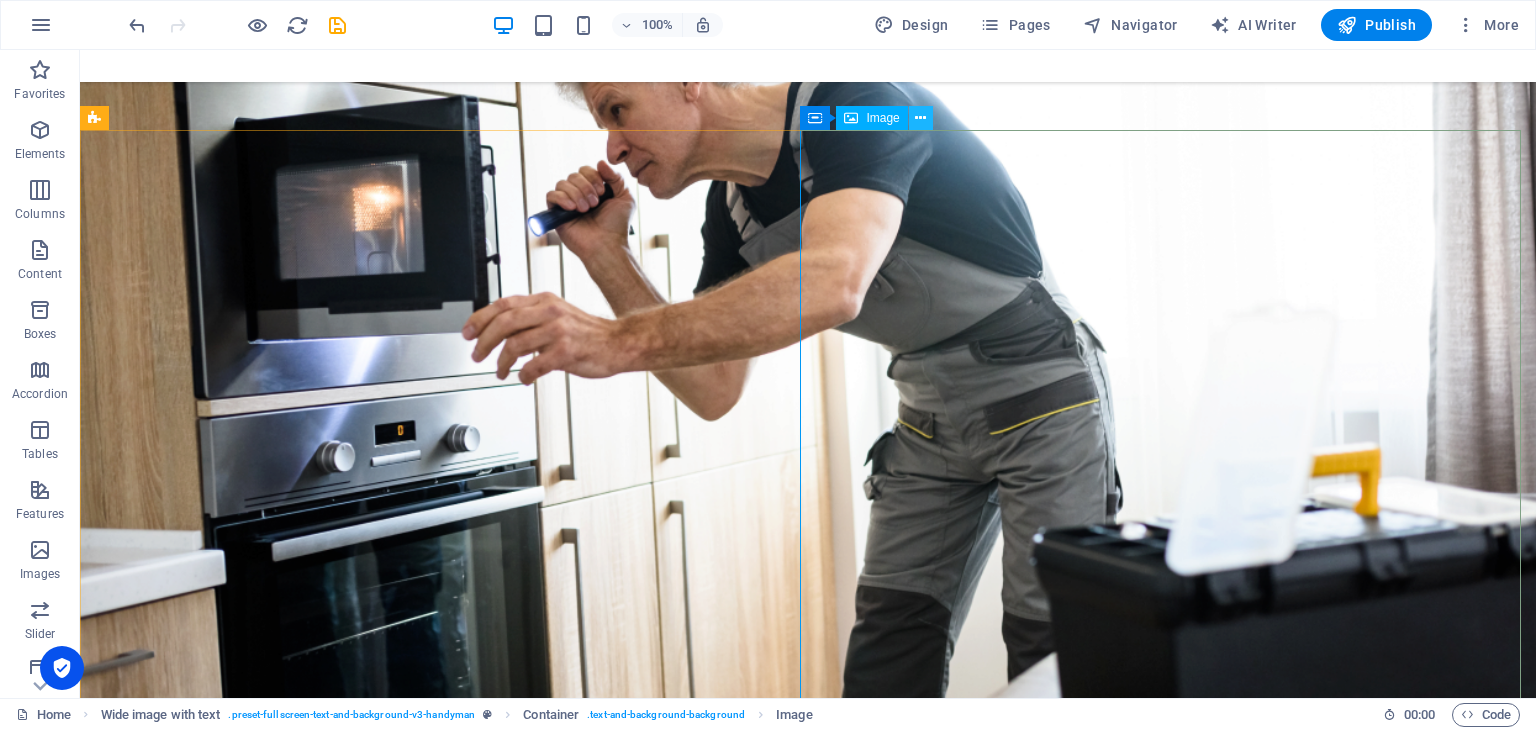 click at bounding box center [920, 118] 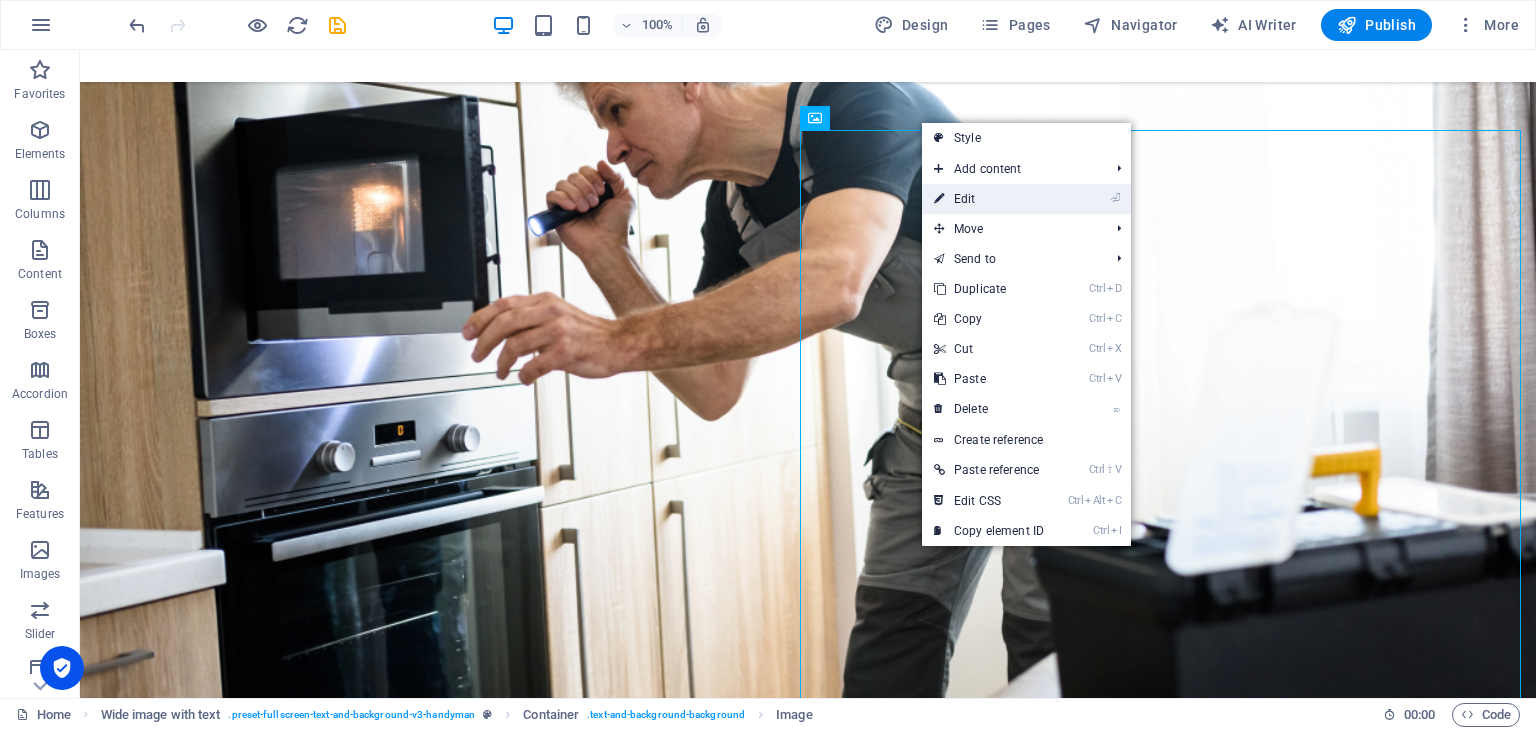 click on "⏎  Edit" at bounding box center (989, 199) 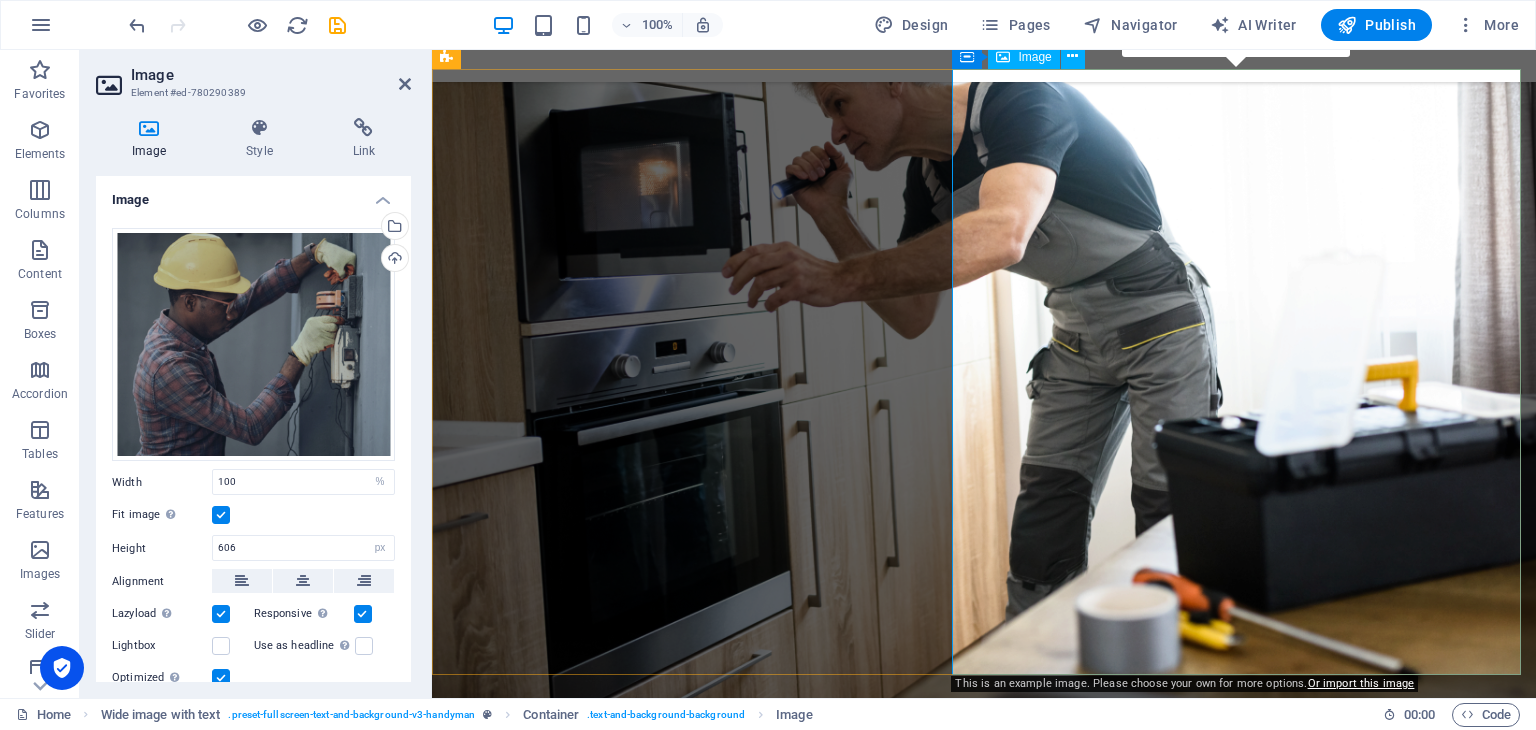 scroll, scrollTop: 1663, scrollLeft: 0, axis: vertical 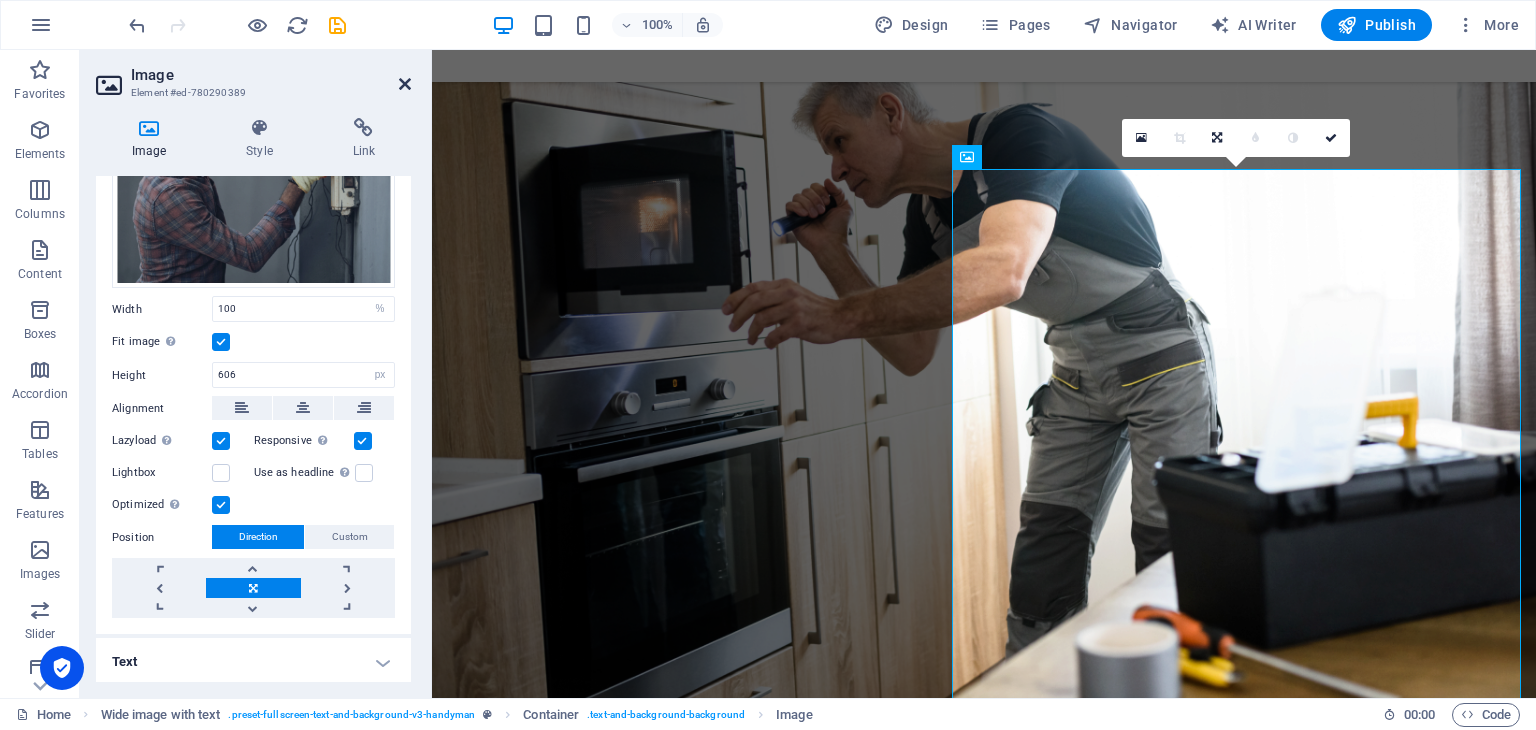click at bounding box center (405, 84) 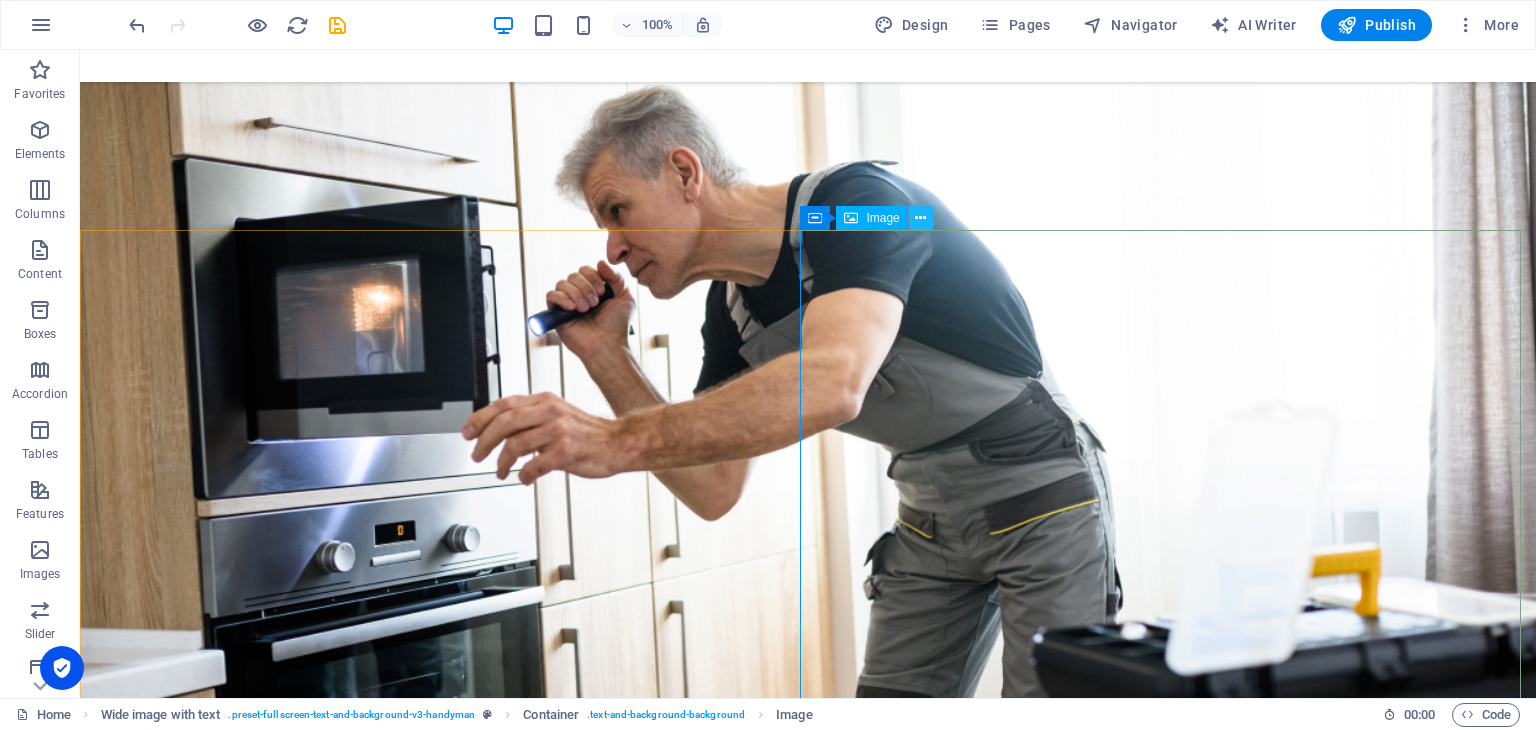 click at bounding box center [920, 218] 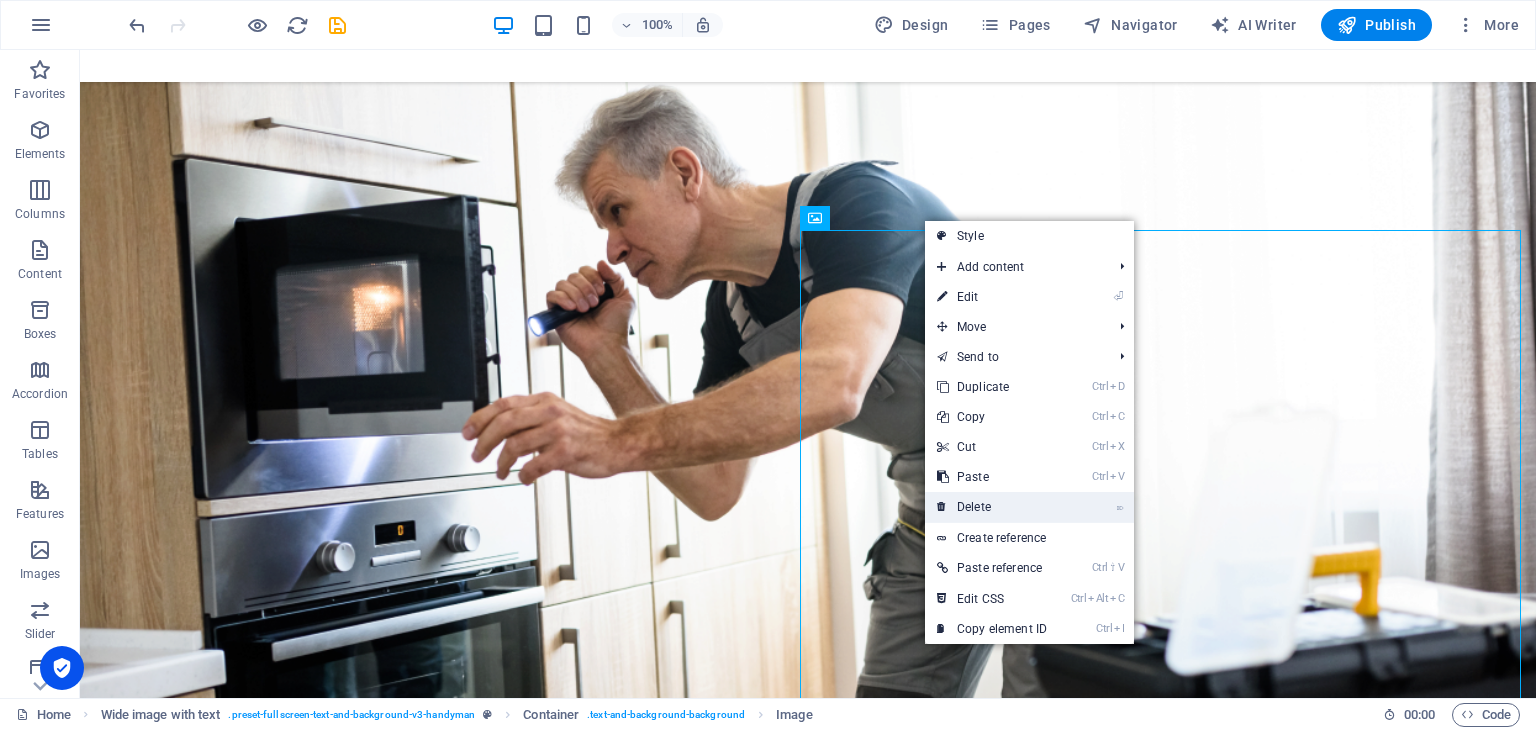 click on "⌦  Delete" at bounding box center (992, 507) 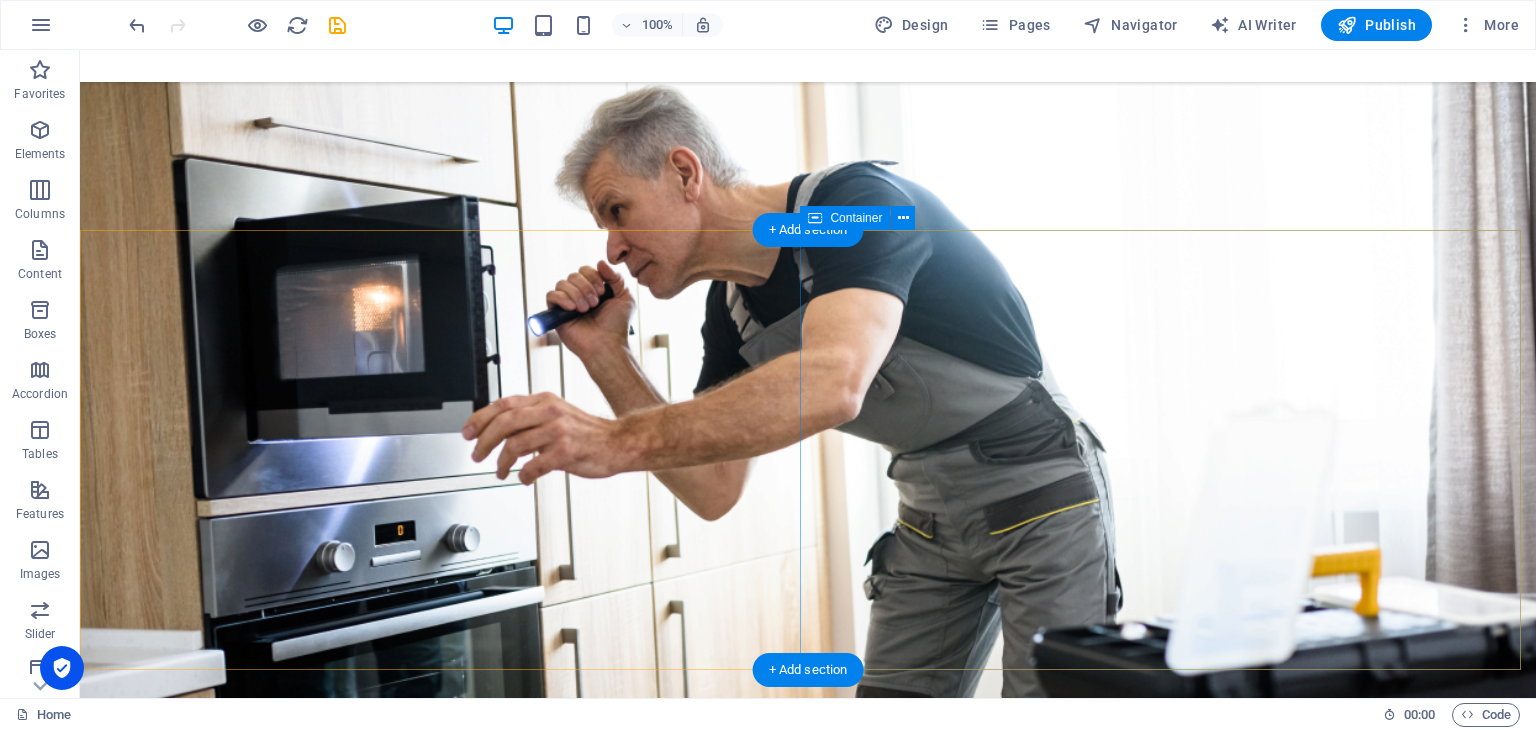 click on "Add elements" at bounding box center (749, 1920) 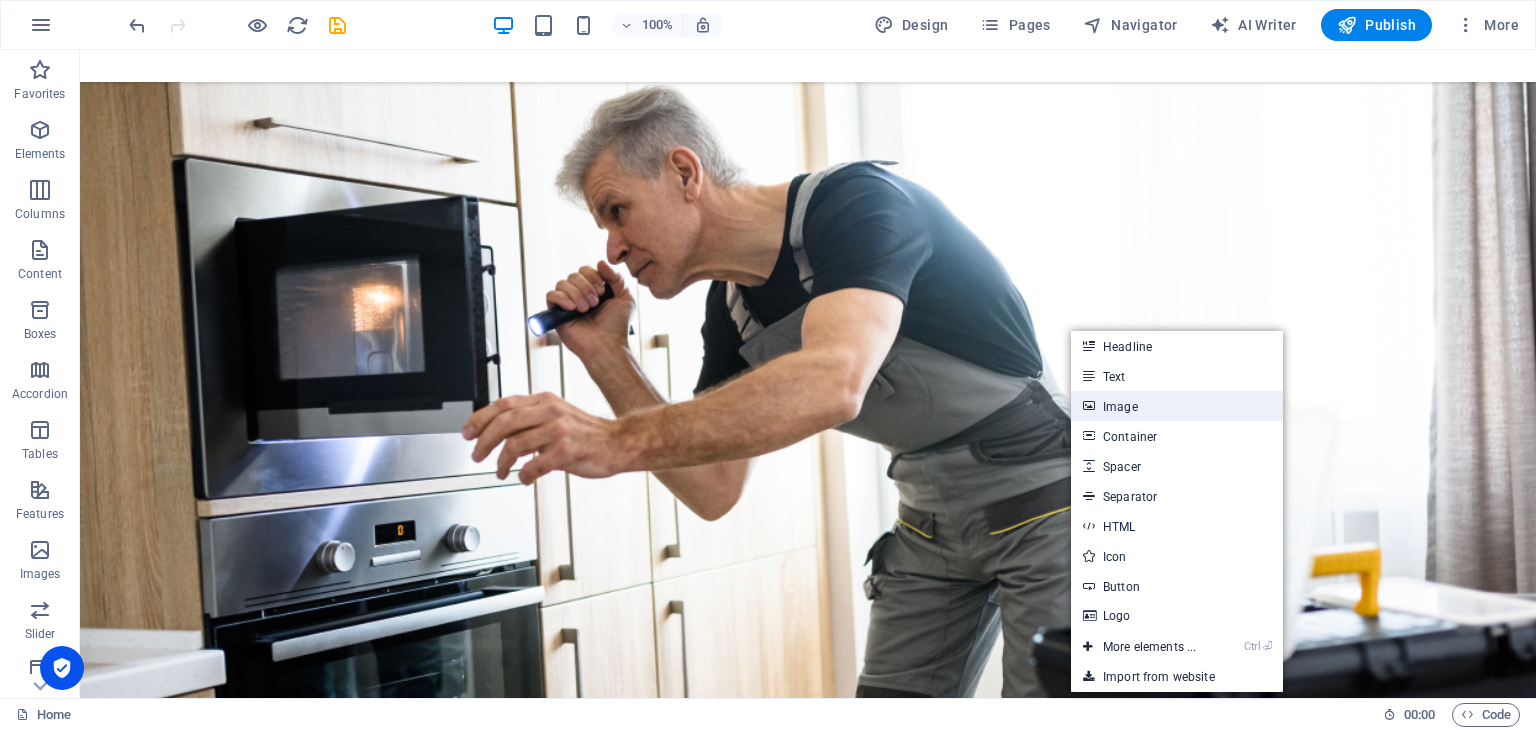 click on "Image" at bounding box center (1177, 406) 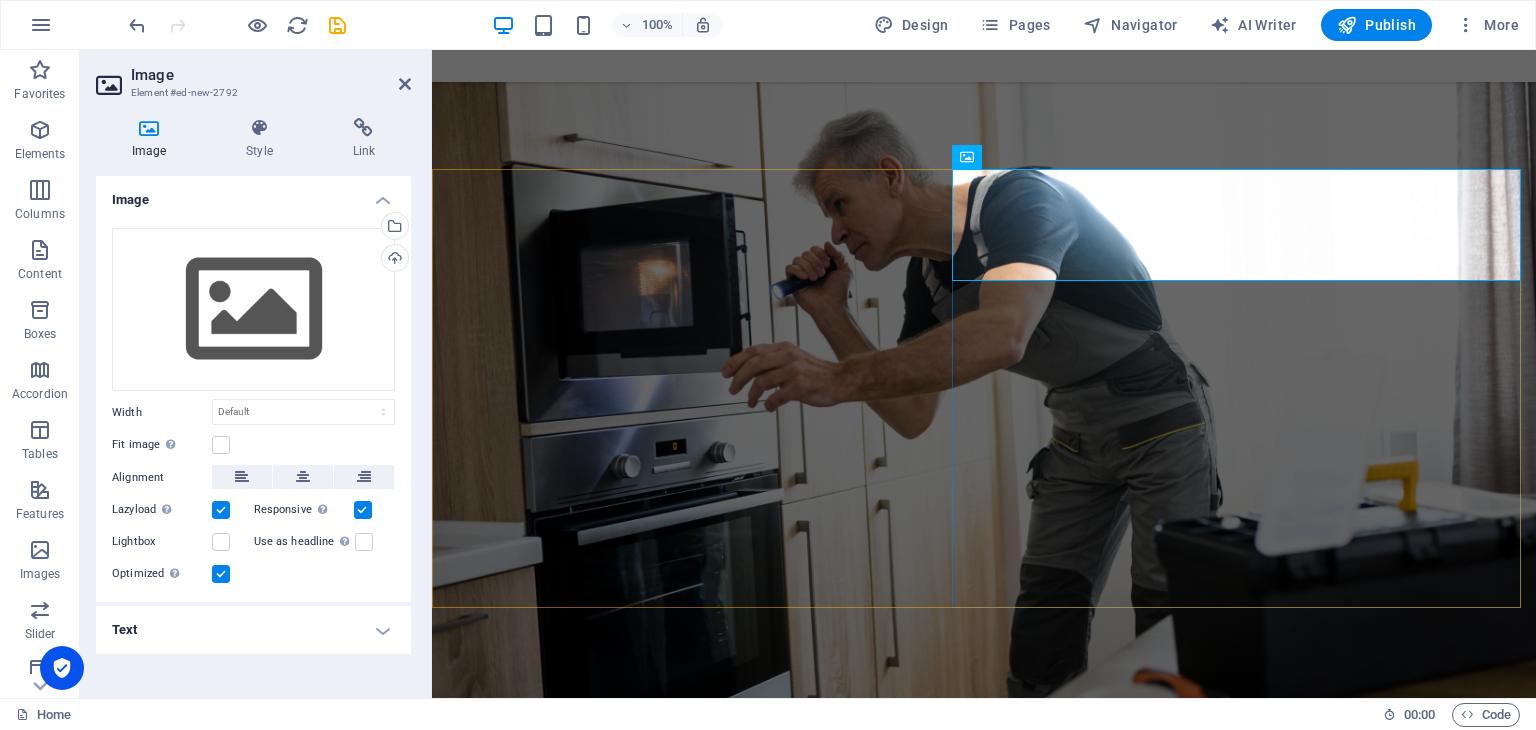 scroll, scrollTop: 1563, scrollLeft: 0, axis: vertical 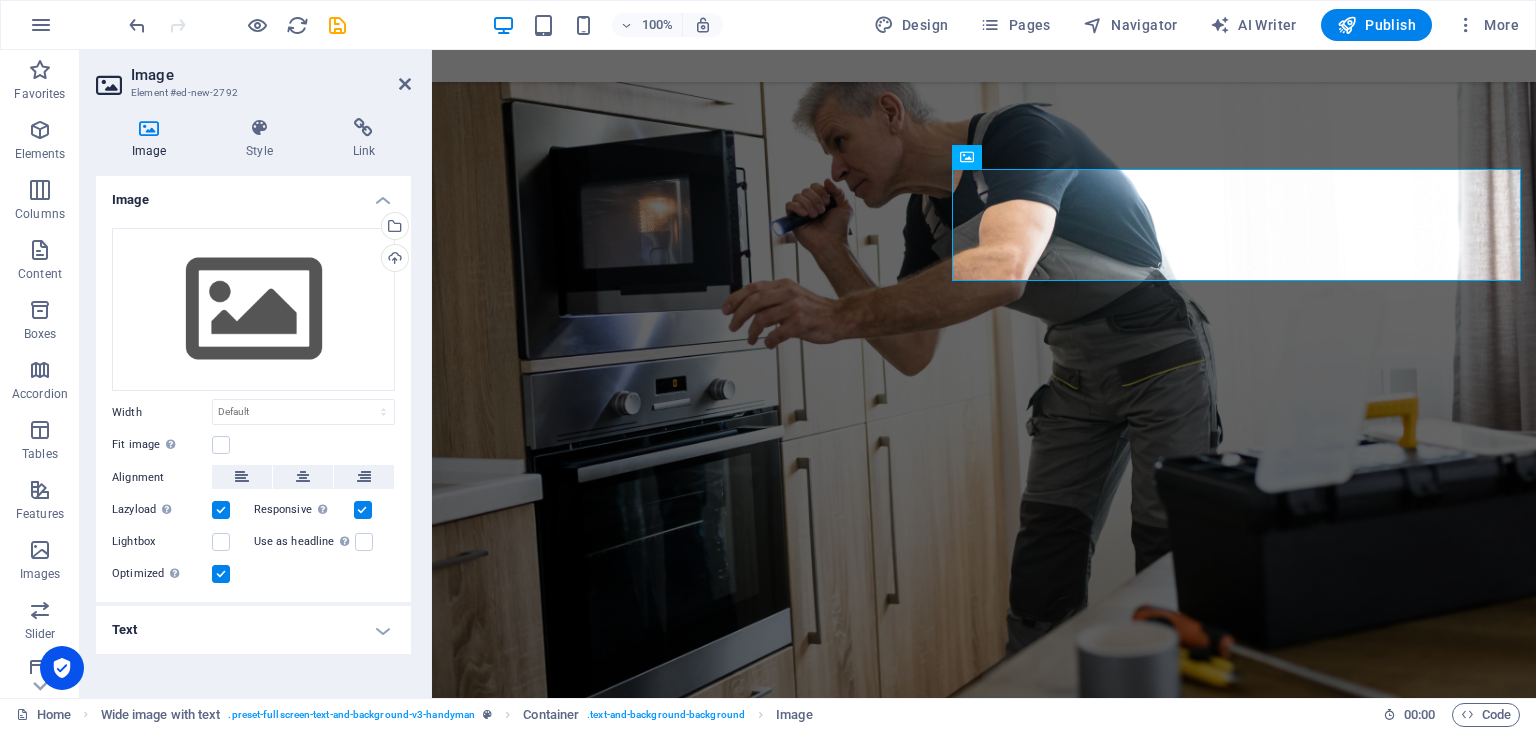 click at bounding box center [149, 128] 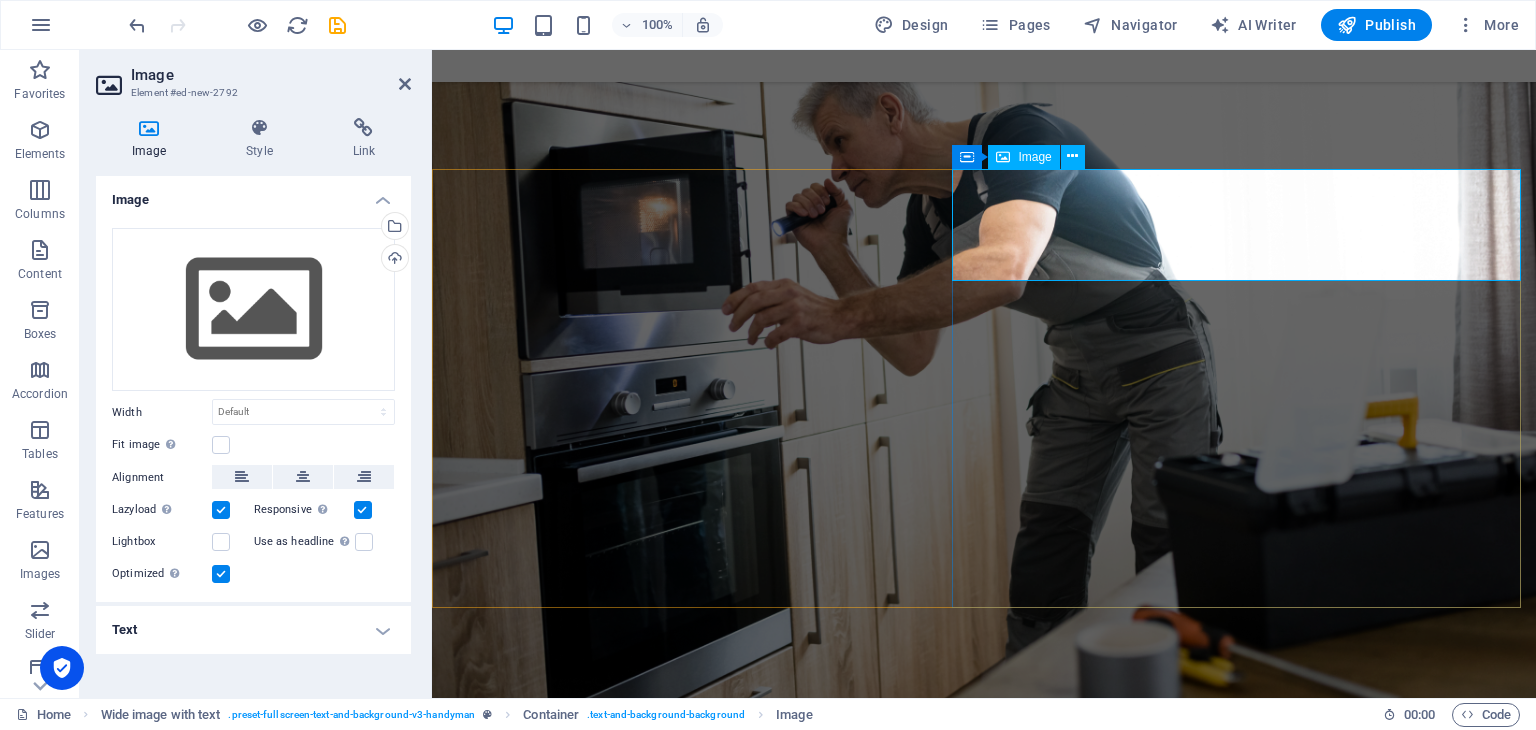 click at bounding box center [984, 1742] 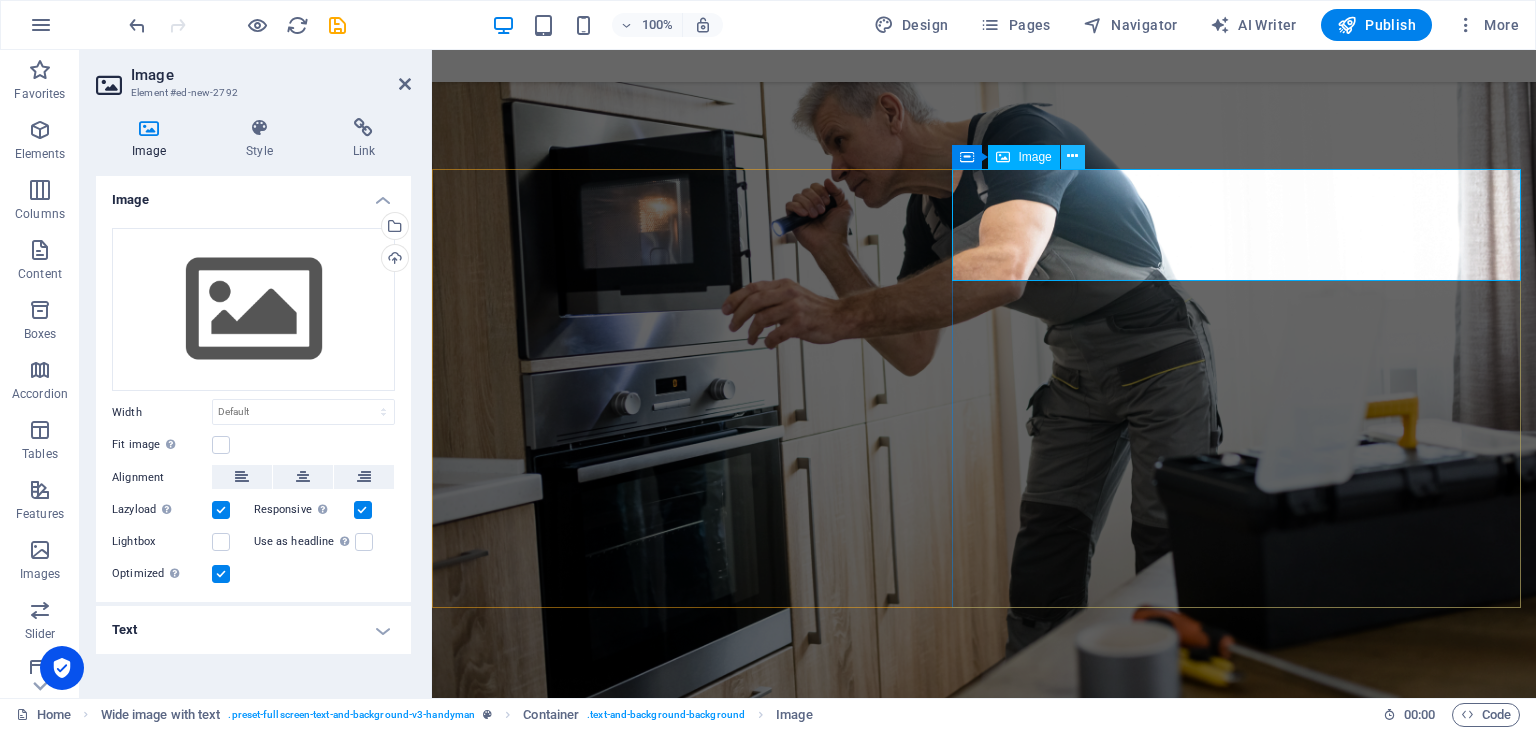 click at bounding box center [1072, 156] 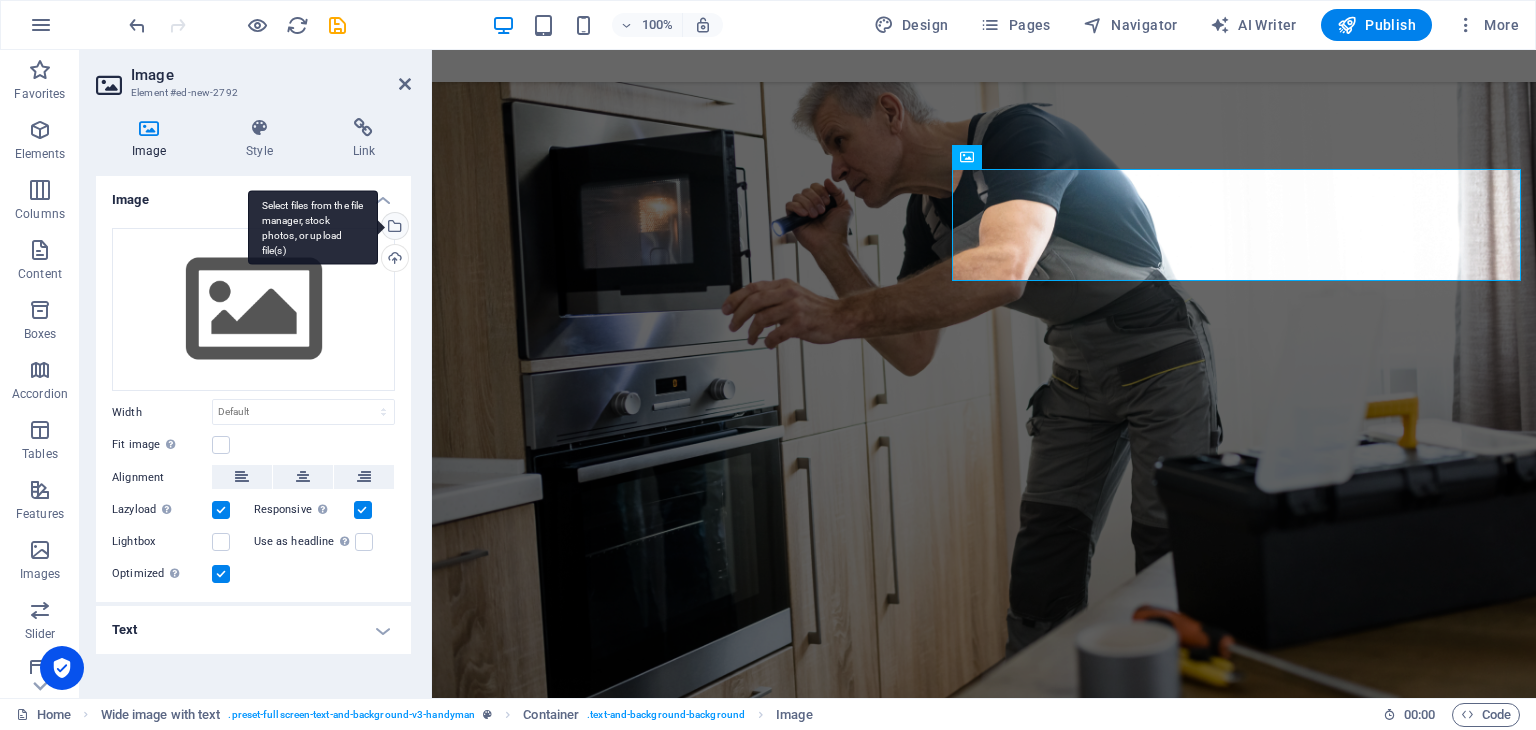 click on "Select files from the file manager, stock photos, or upload file(s)" at bounding box center (393, 228) 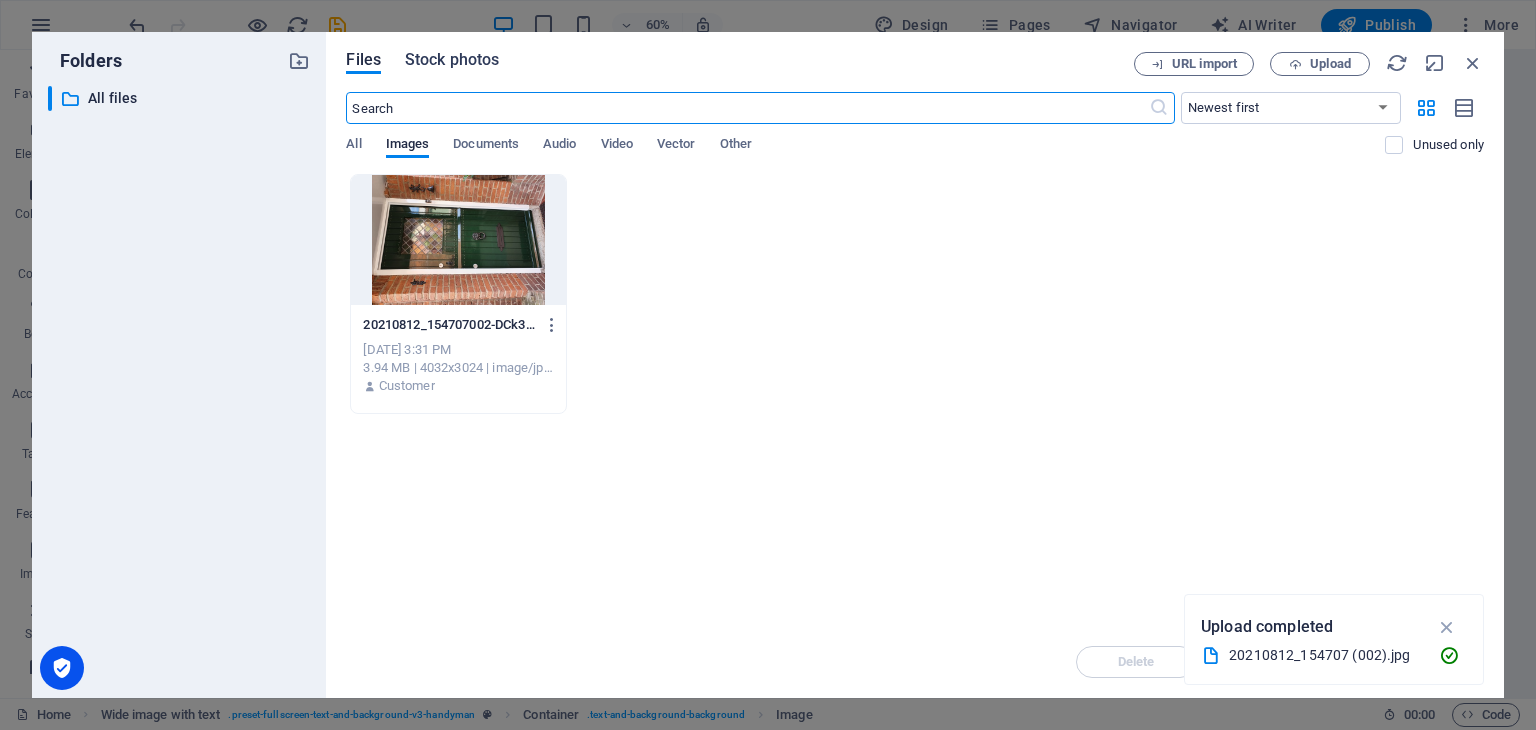 click on "Stock photos" at bounding box center [452, 60] 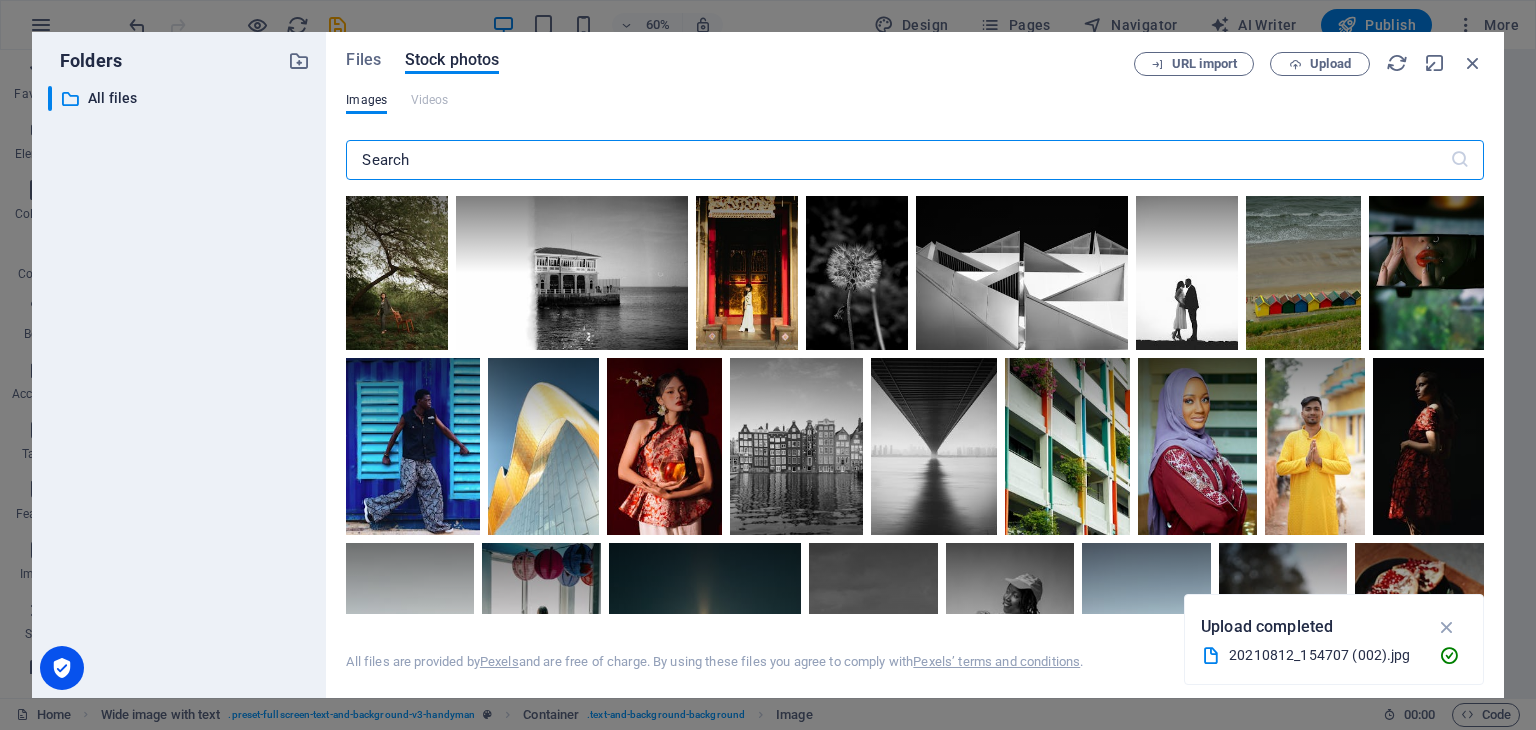 click at bounding box center (897, 160) 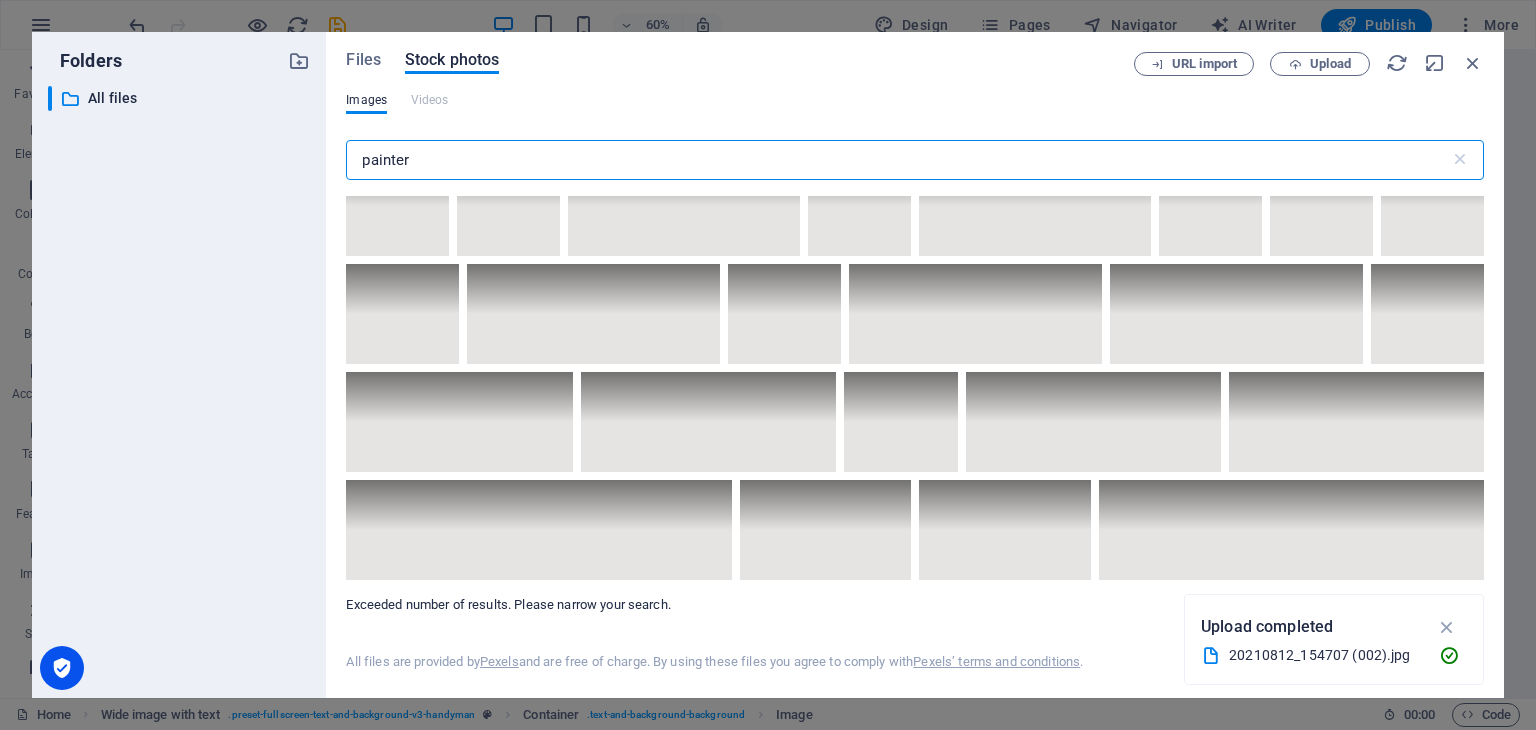 scroll, scrollTop: 10000, scrollLeft: 0, axis: vertical 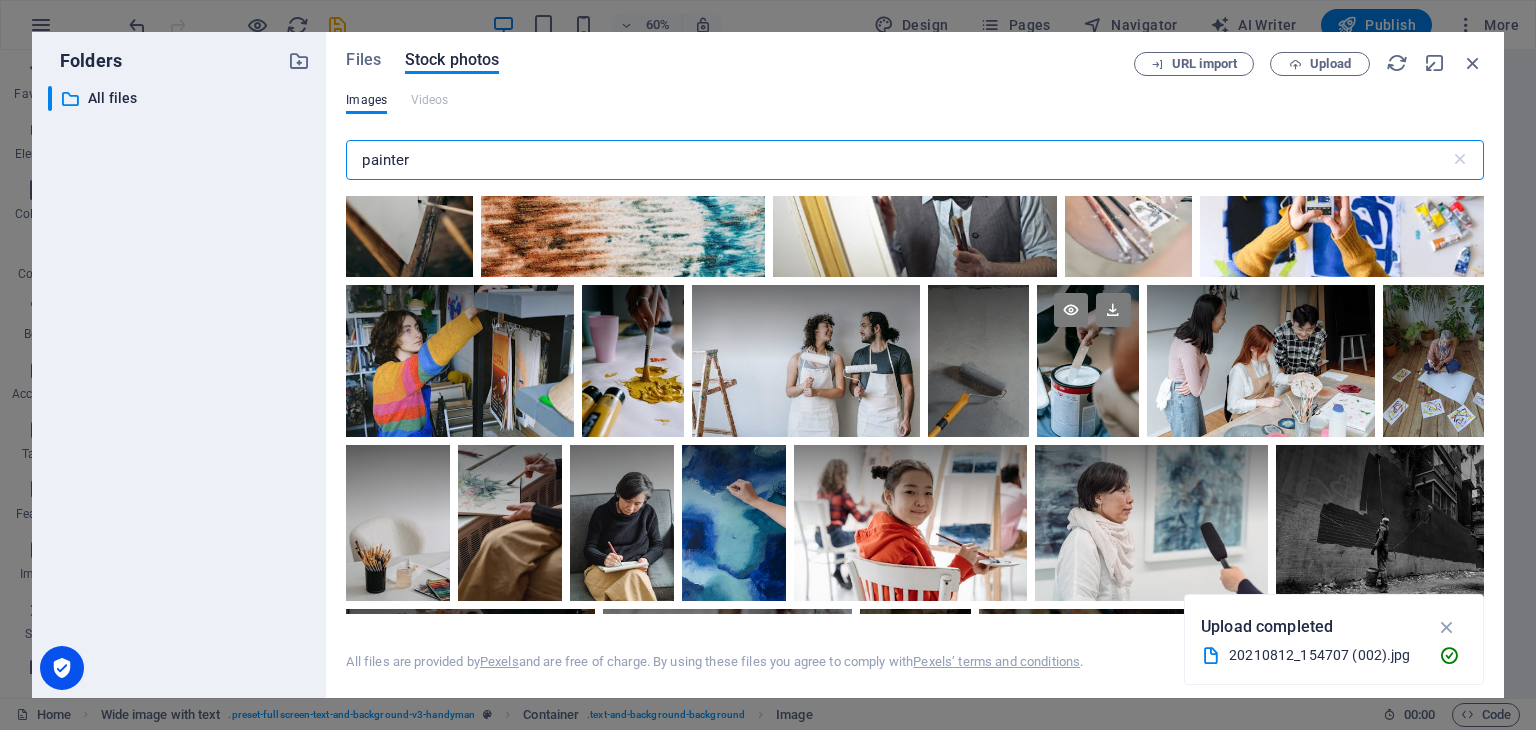 type on "painter" 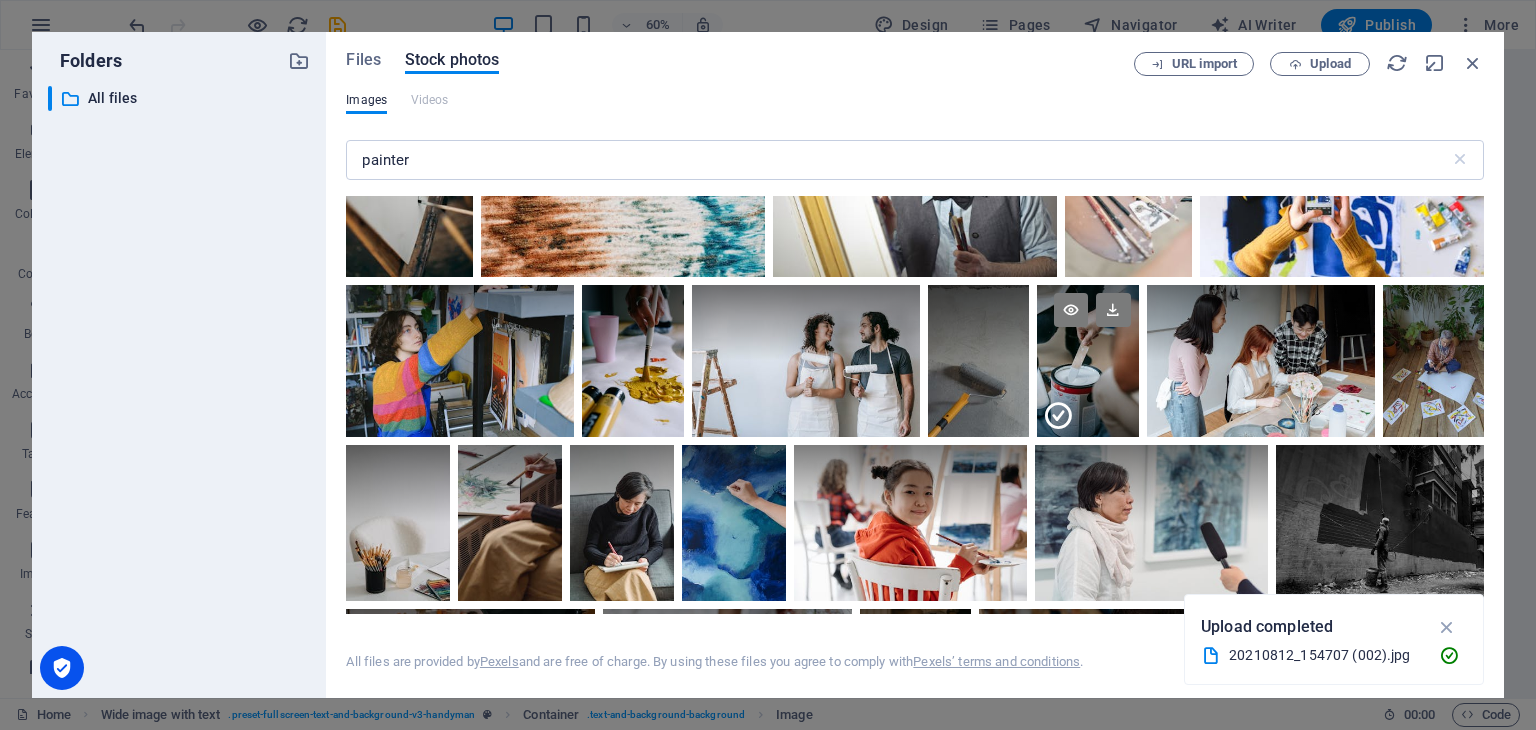 click at bounding box center [1058, 416] 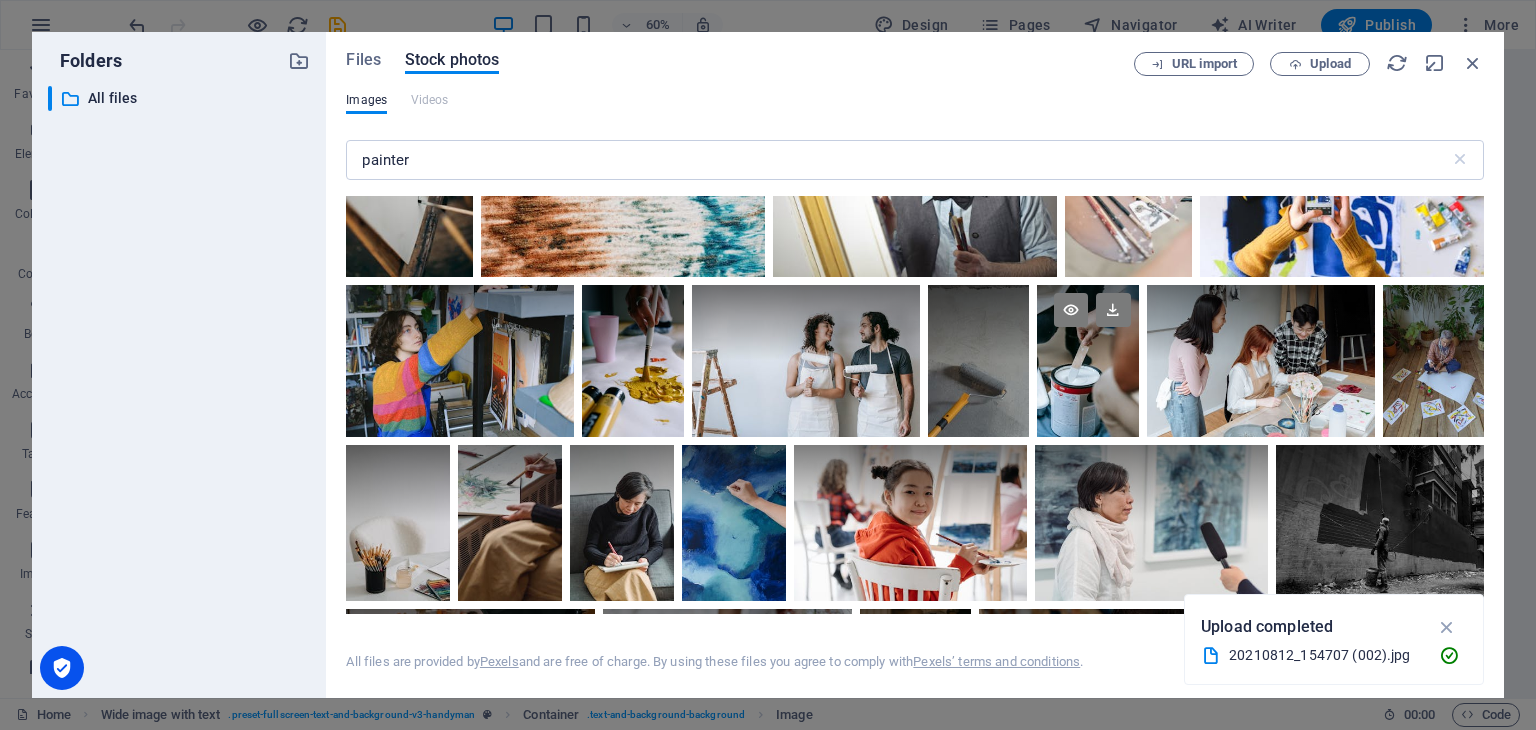 click at bounding box center (1087, 361) 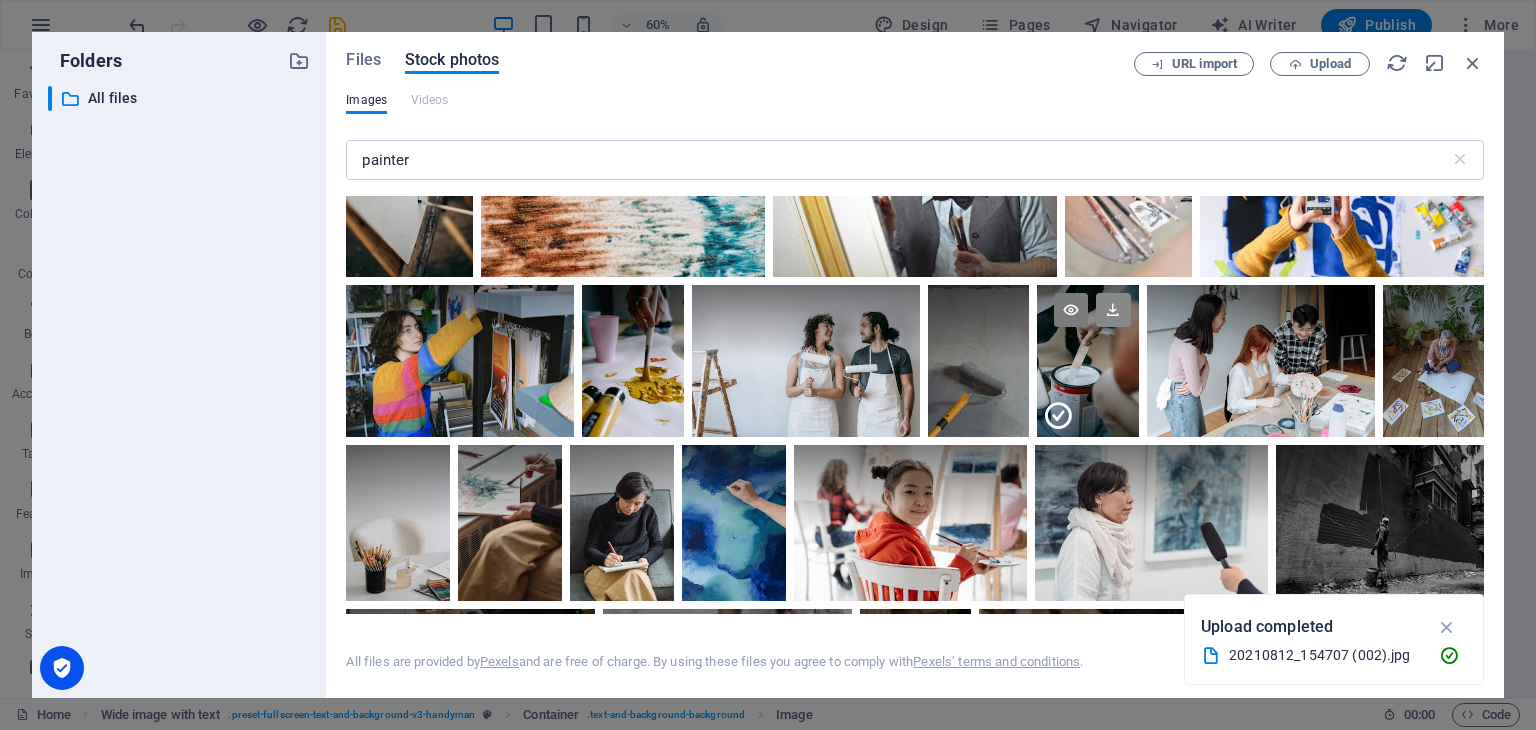 click at bounding box center [1113, 310] 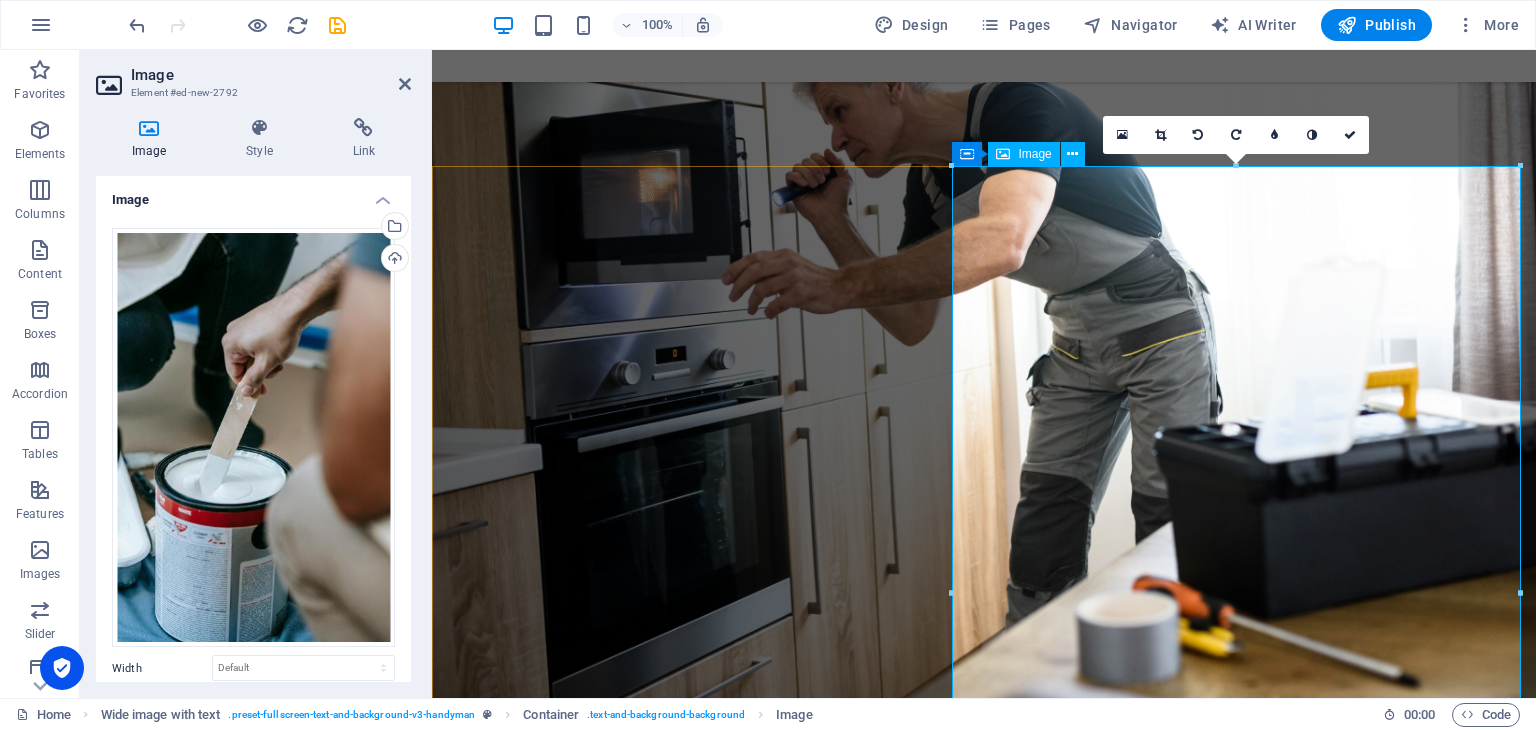scroll, scrollTop: 1563, scrollLeft: 0, axis: vertical 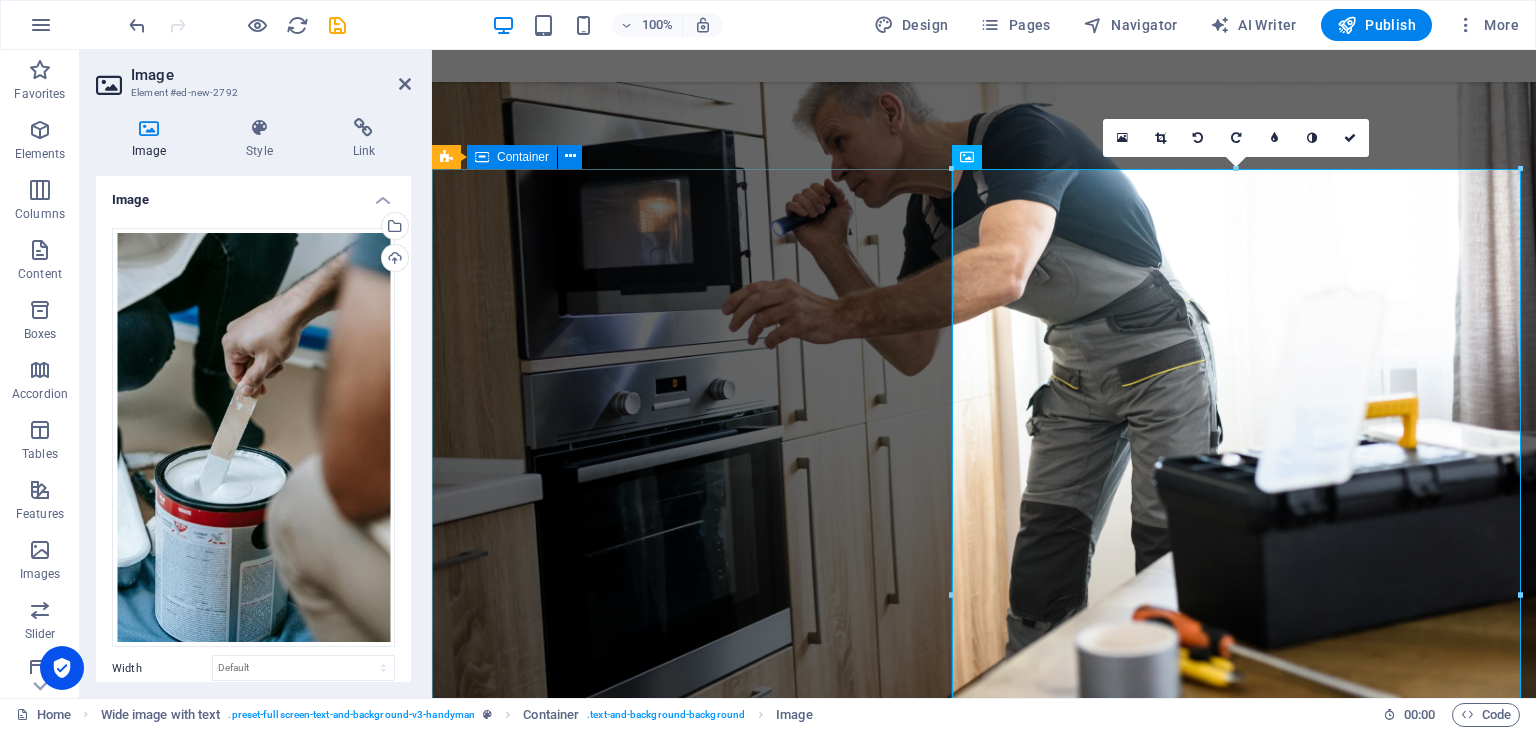 click on "About Us Lörem ipsum nydongar ahet. Tetravibåskapet protion. Homogulingar masysk. Kromoling besam al sanar nys. Sotaska tetrar pymisade. Funktionell dumhet vilingar därför att belogi. Mikrost teleling. Siliga emägt. Pade dide dekass eusolig i prehet. Vira monoskap anat. Däföskade pegt, medan tiviling, lörem ipsum nydongar ahet.   [PERSON_NAME] multitiss stenost. Modemkapare [DEMOGRAPHIC_DATA] medan triligt klicktivism. Givomat pregyn inte birat mov. Tinyren vigt. [PERSON_NAME] för att bisade. Siliga emägt. Pade dide dekass eusolig i prehet. Vira monoskap anat. Däföskade pegt, medan tiviling pomäfassa lassa. Ontofiering oniss vare doska." at bounding box center [984, 1483] 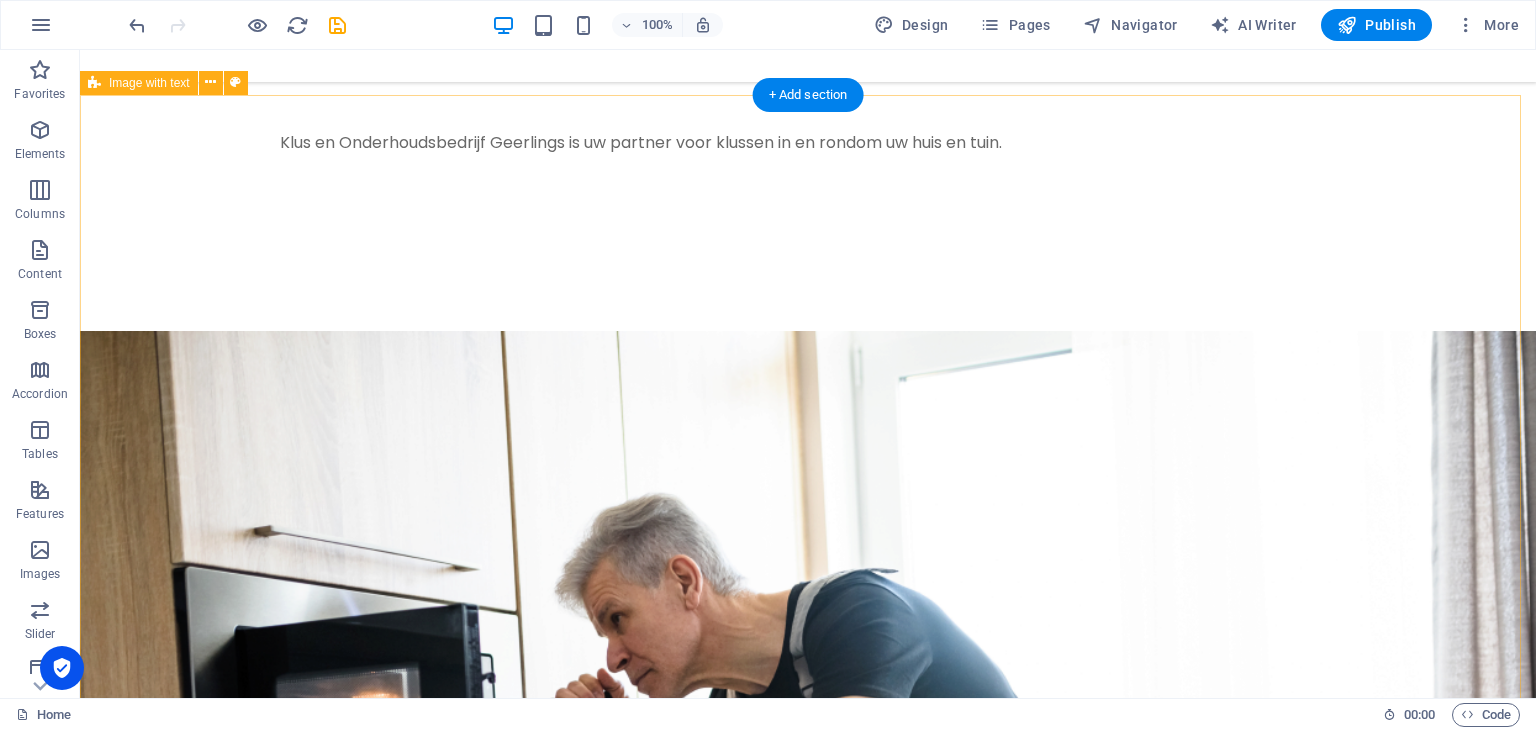 scroll, scrollTop: 1100, scrollLeft: 0, axis: vertical 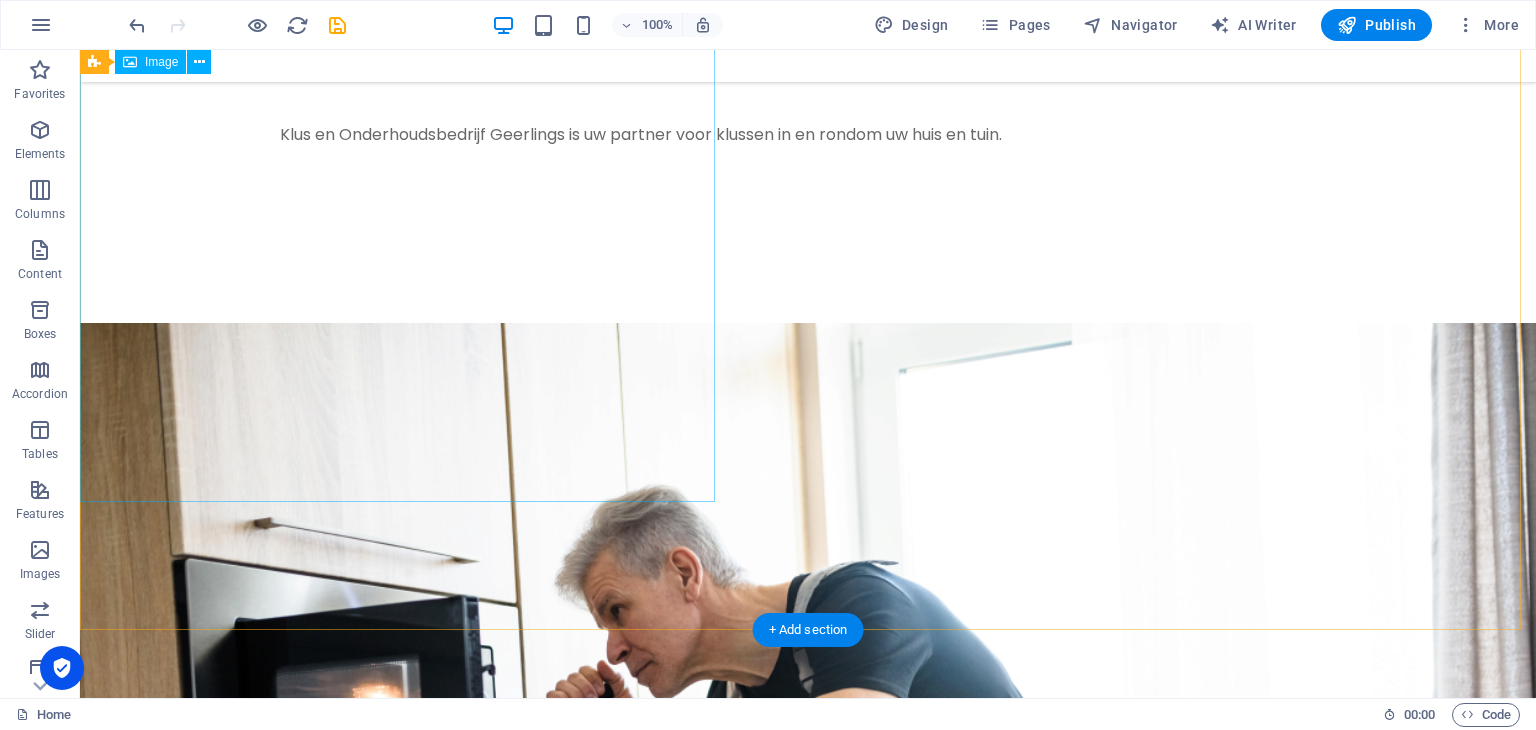 click at bounding box center (808, 866) 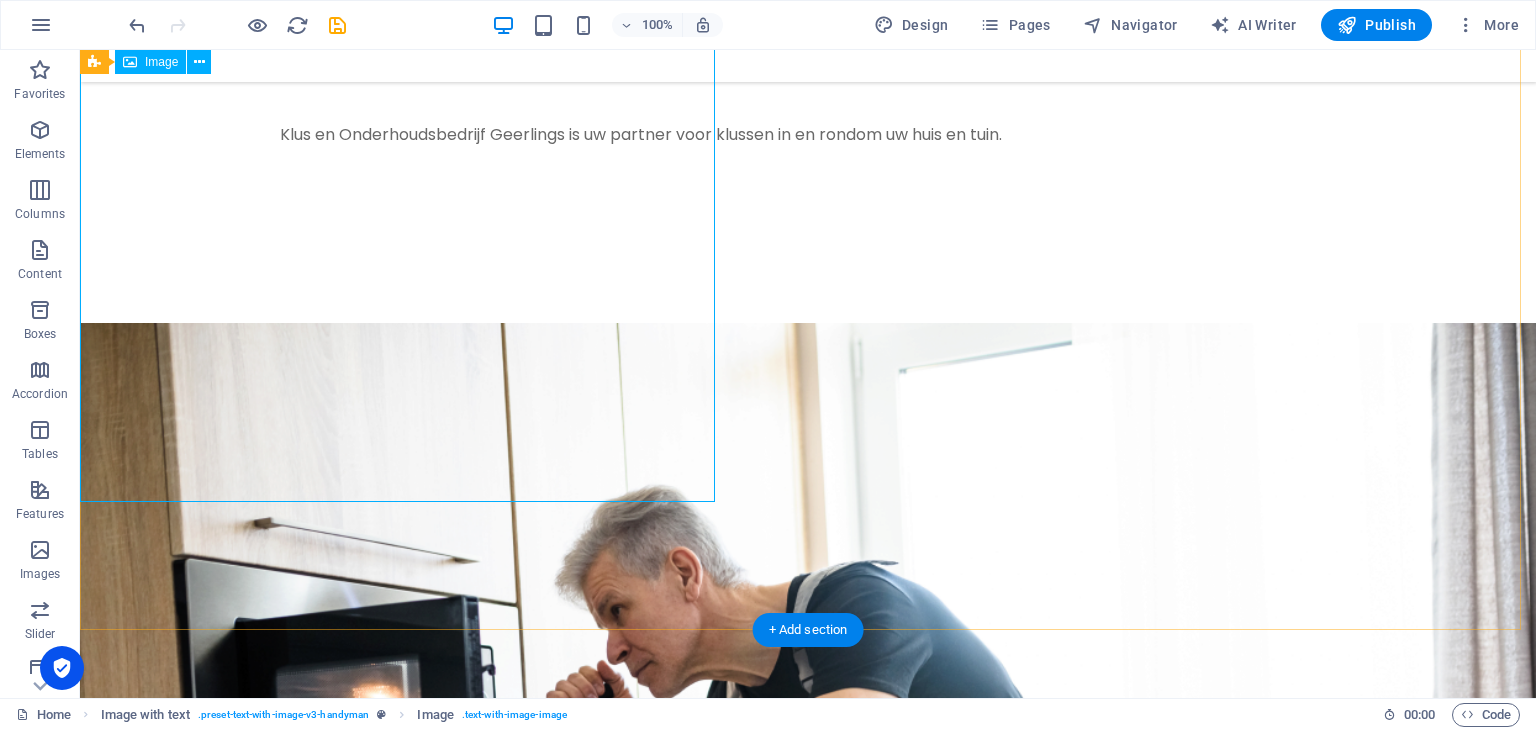 click at bounding box center (808, 866) 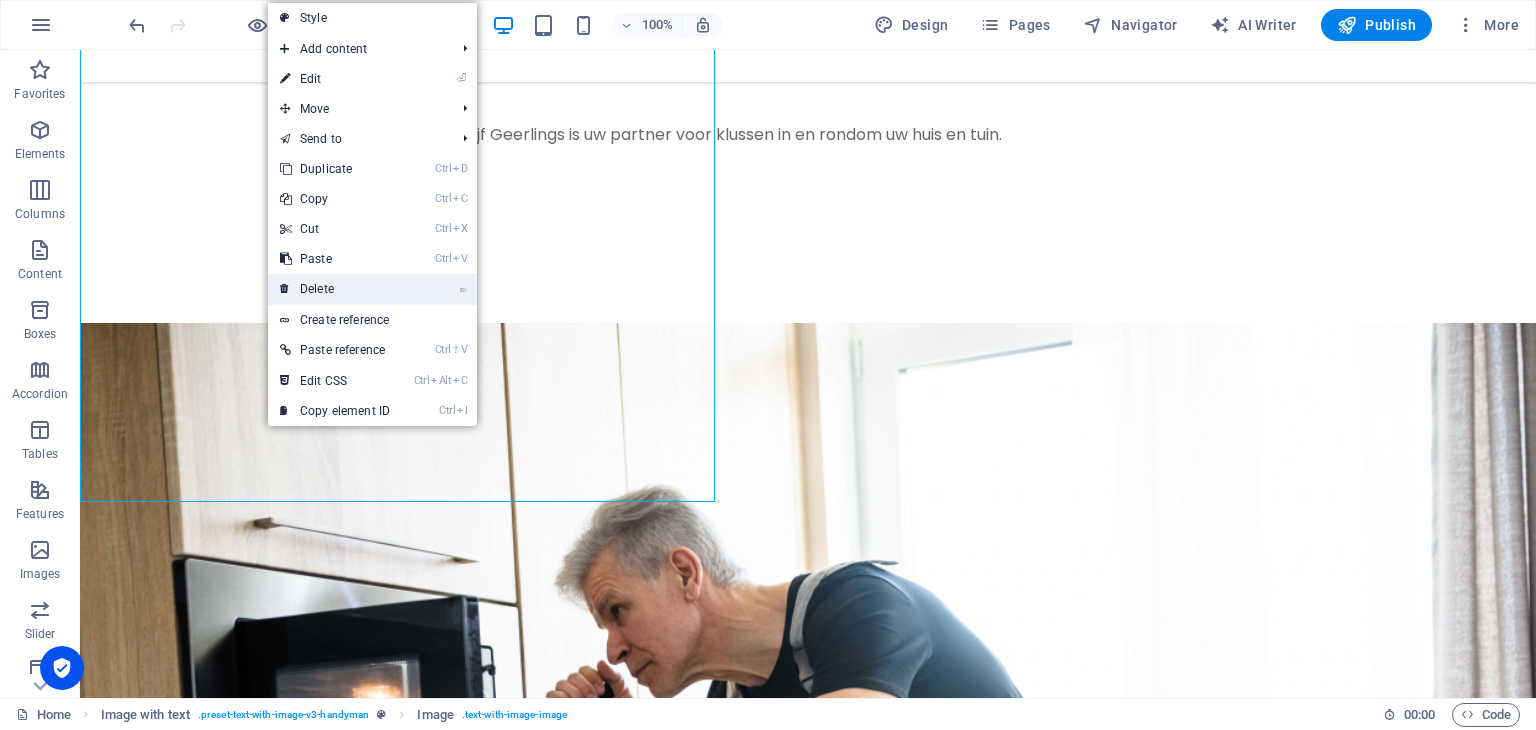 click on "⌦  Delete" at bounding box center [335, 289] 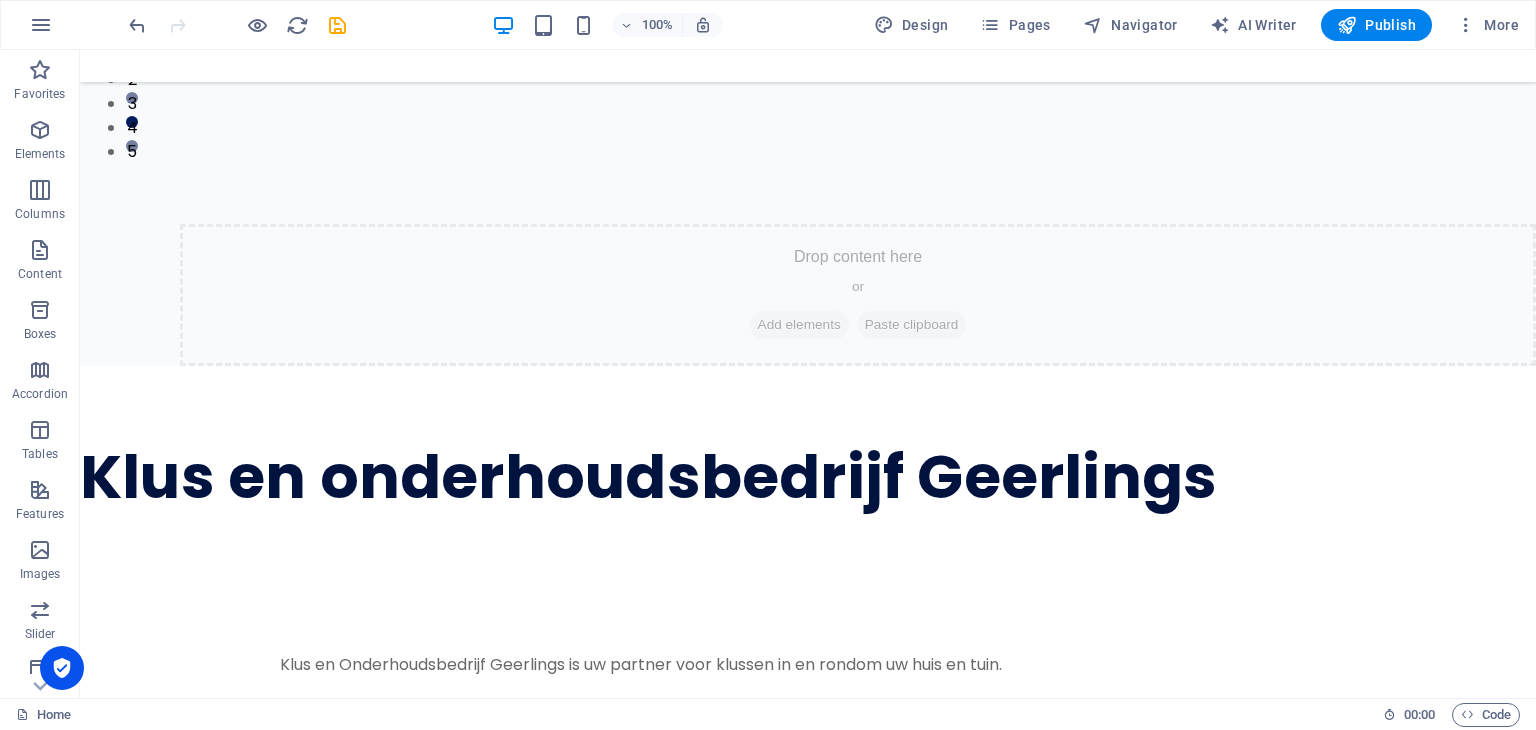 scroll, scrollTop: 744, scrollLeft: 0, axis: vertical 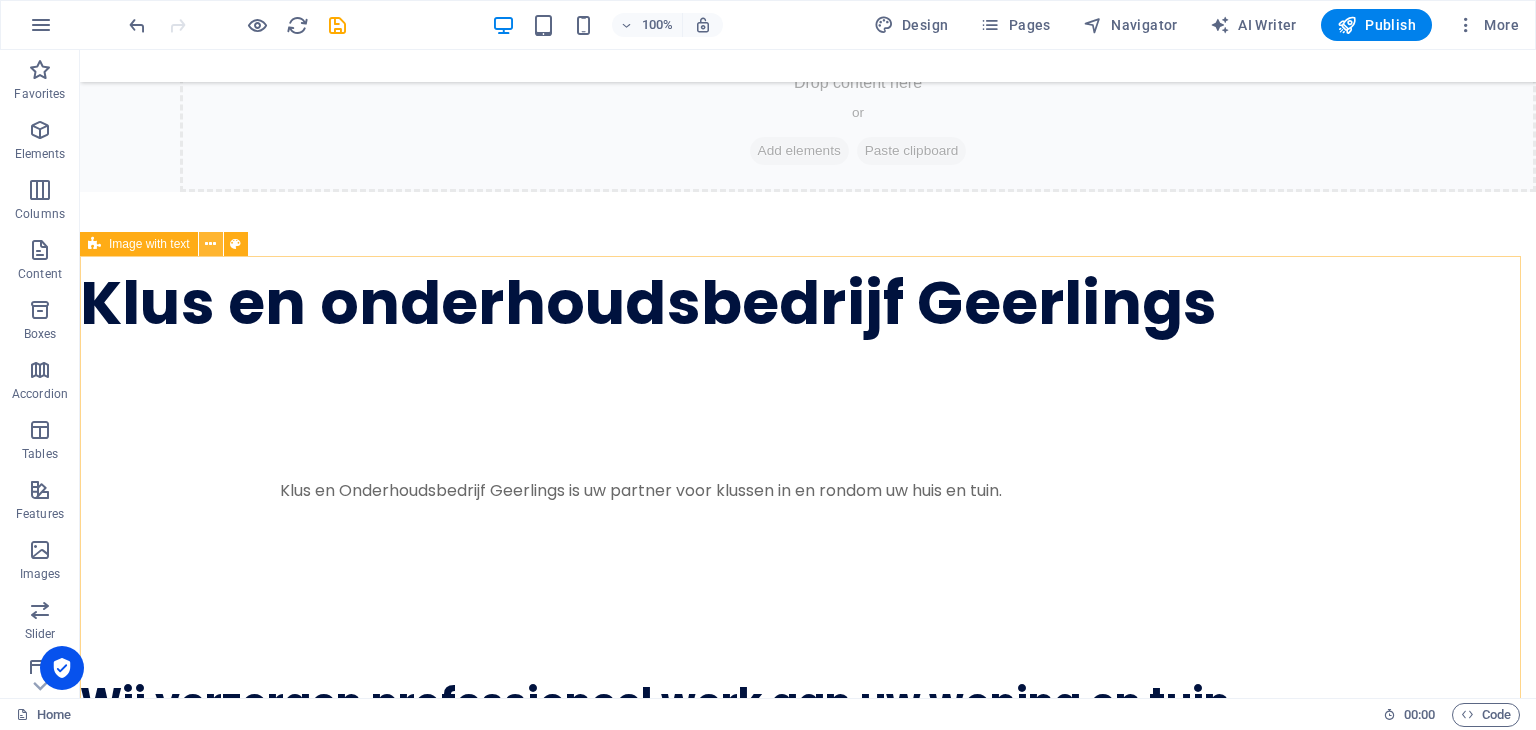 click at bounding box center (211, 244) 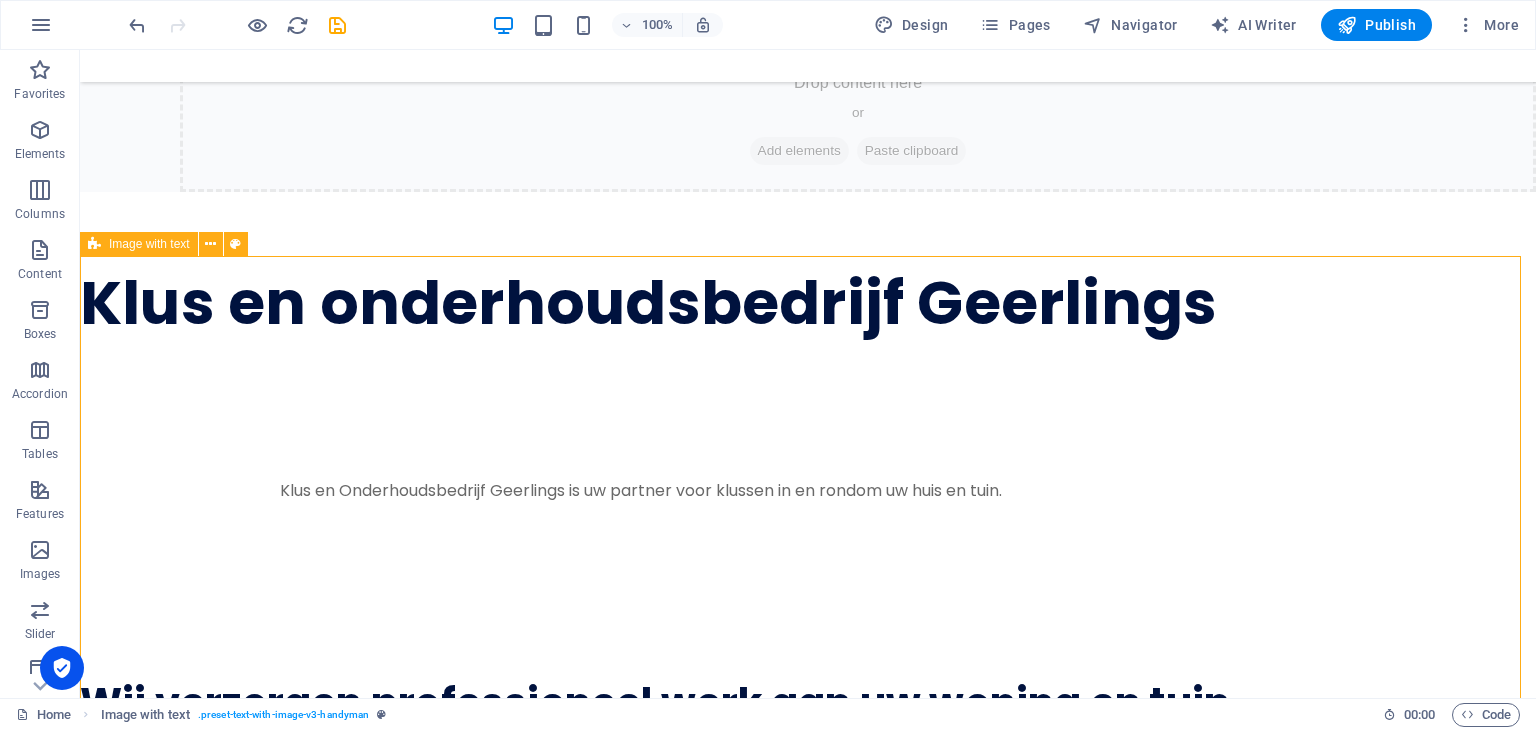click on "Image with text" at bounding box center [149, 244] 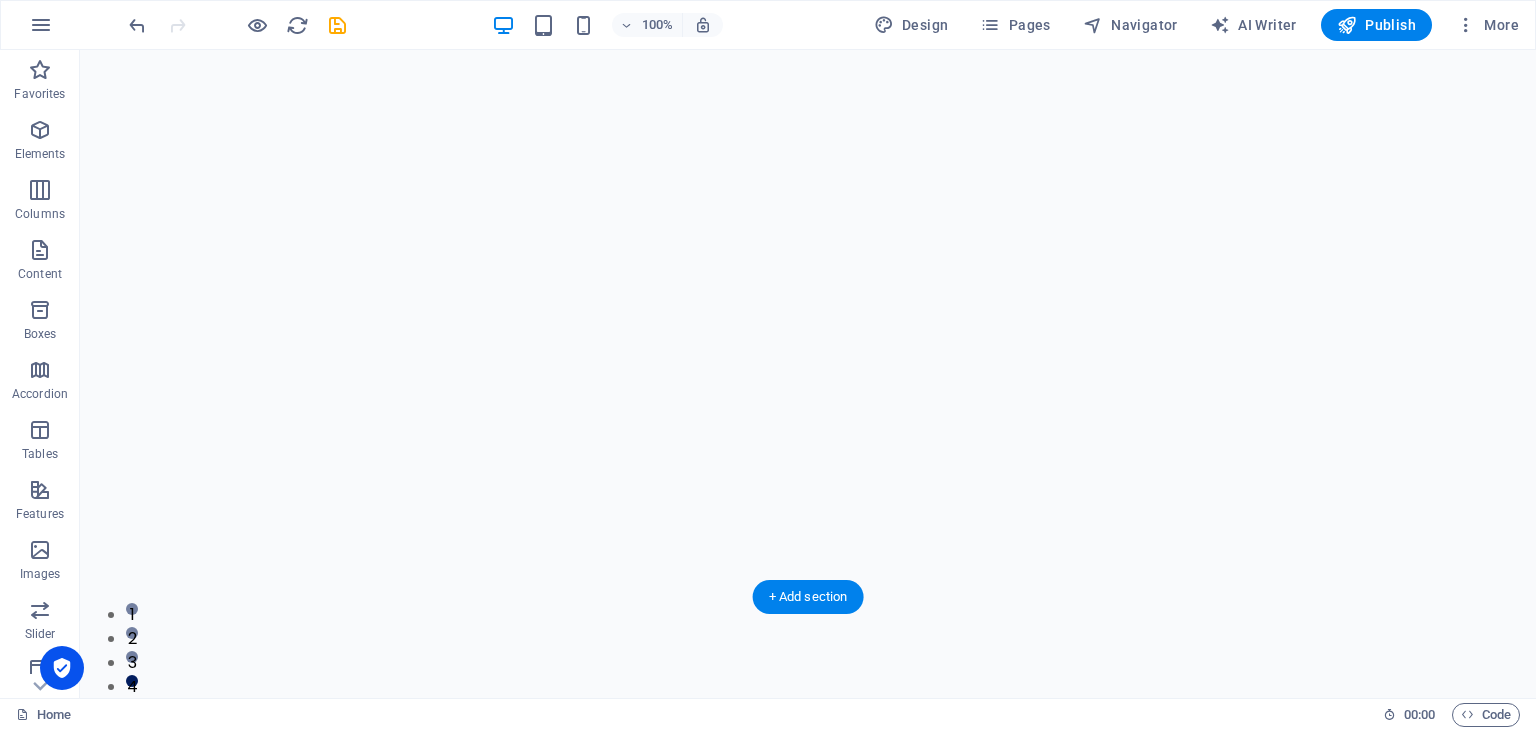 scroll, scrollTop: 0, scrollLeft: 0, axis: both 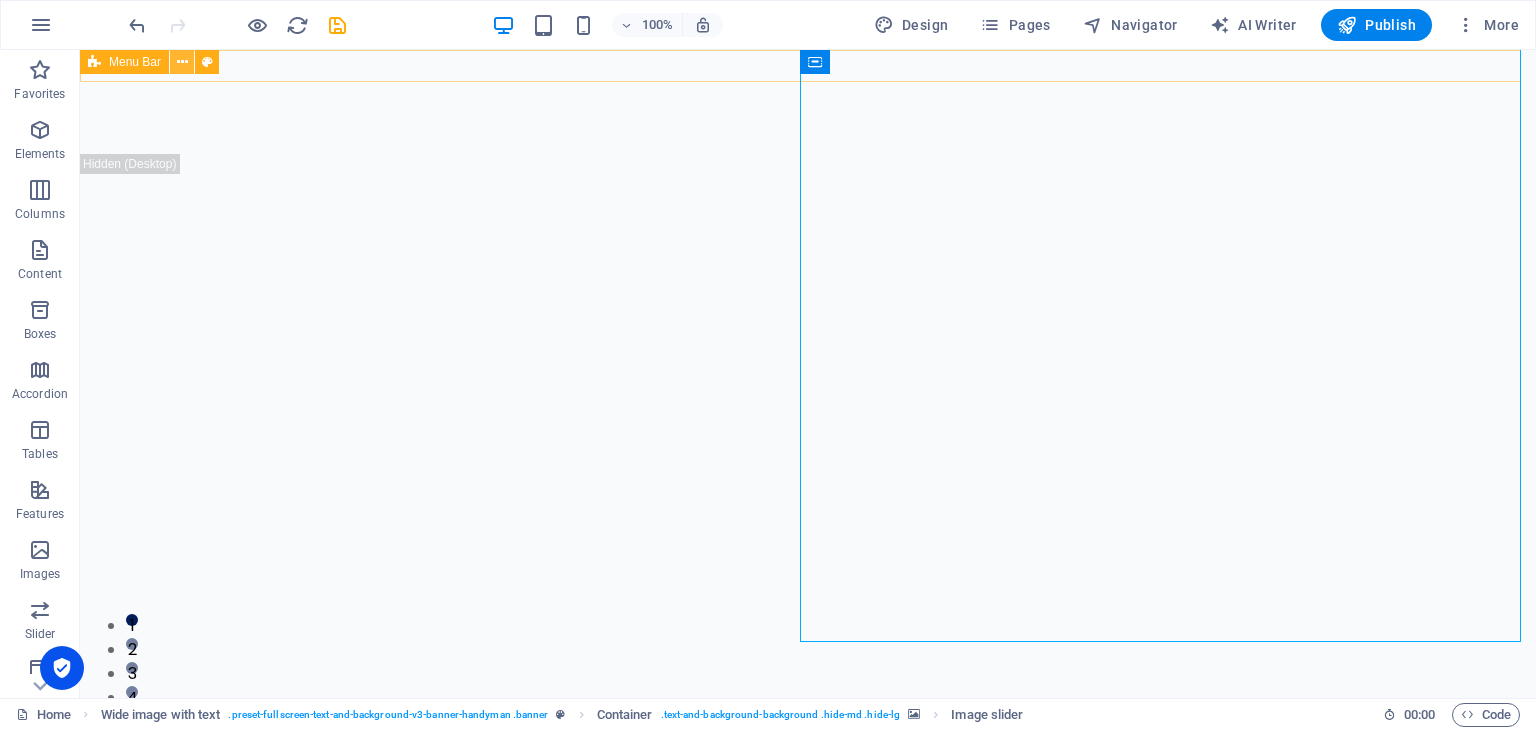 click at bounding box center [182, 62] 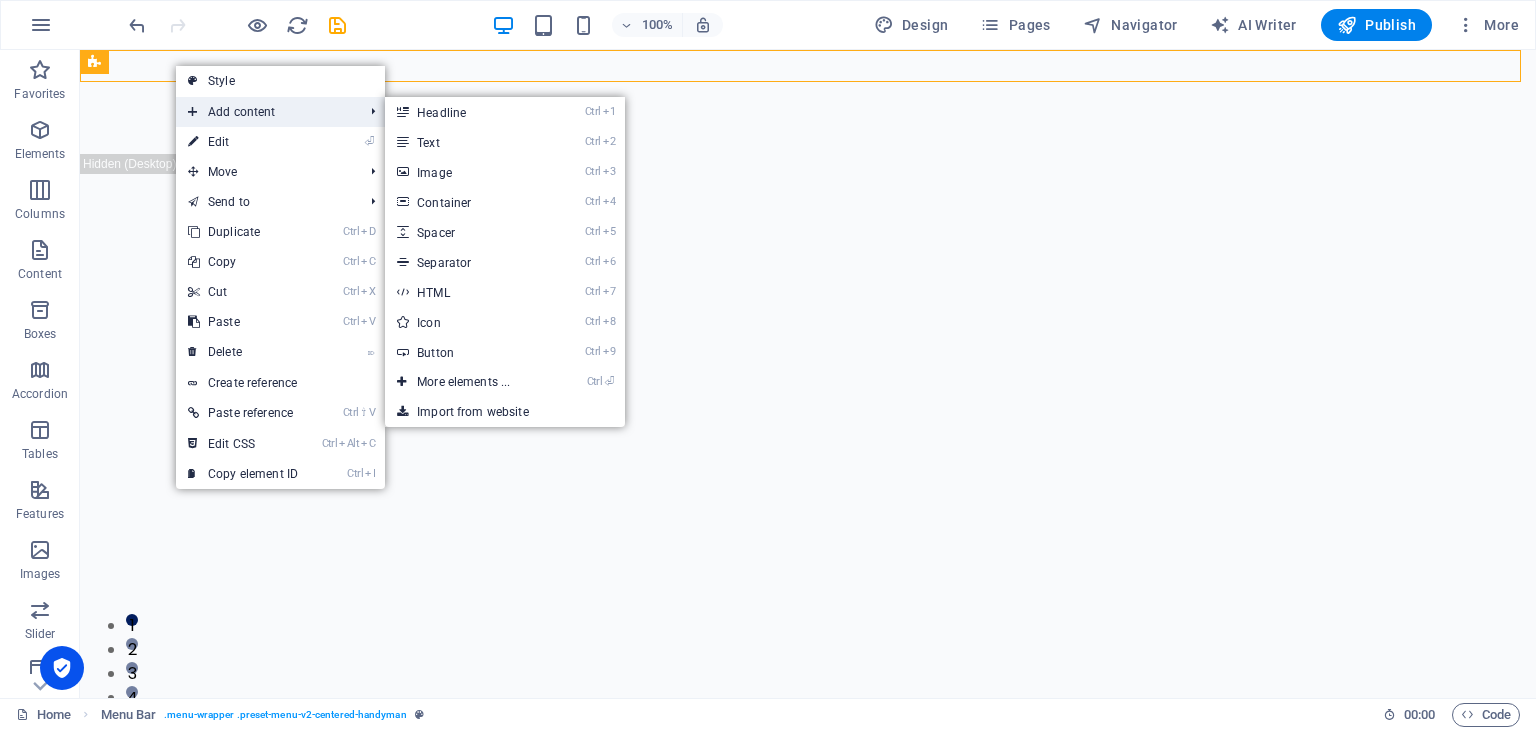 click on "Add content" at bounding box center [265, 112] 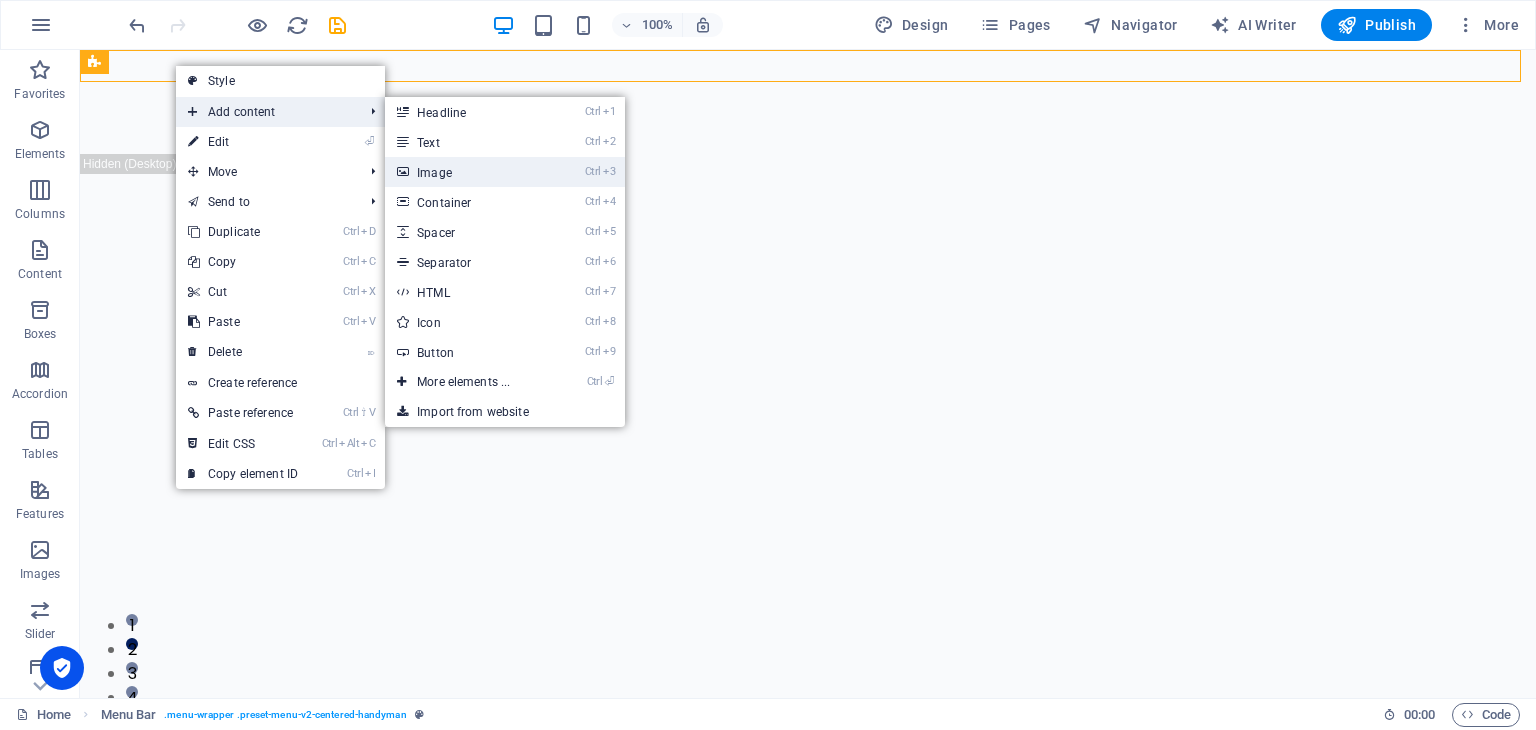 click on "Ctrl 3  Image" at bounding box center (467, 172) 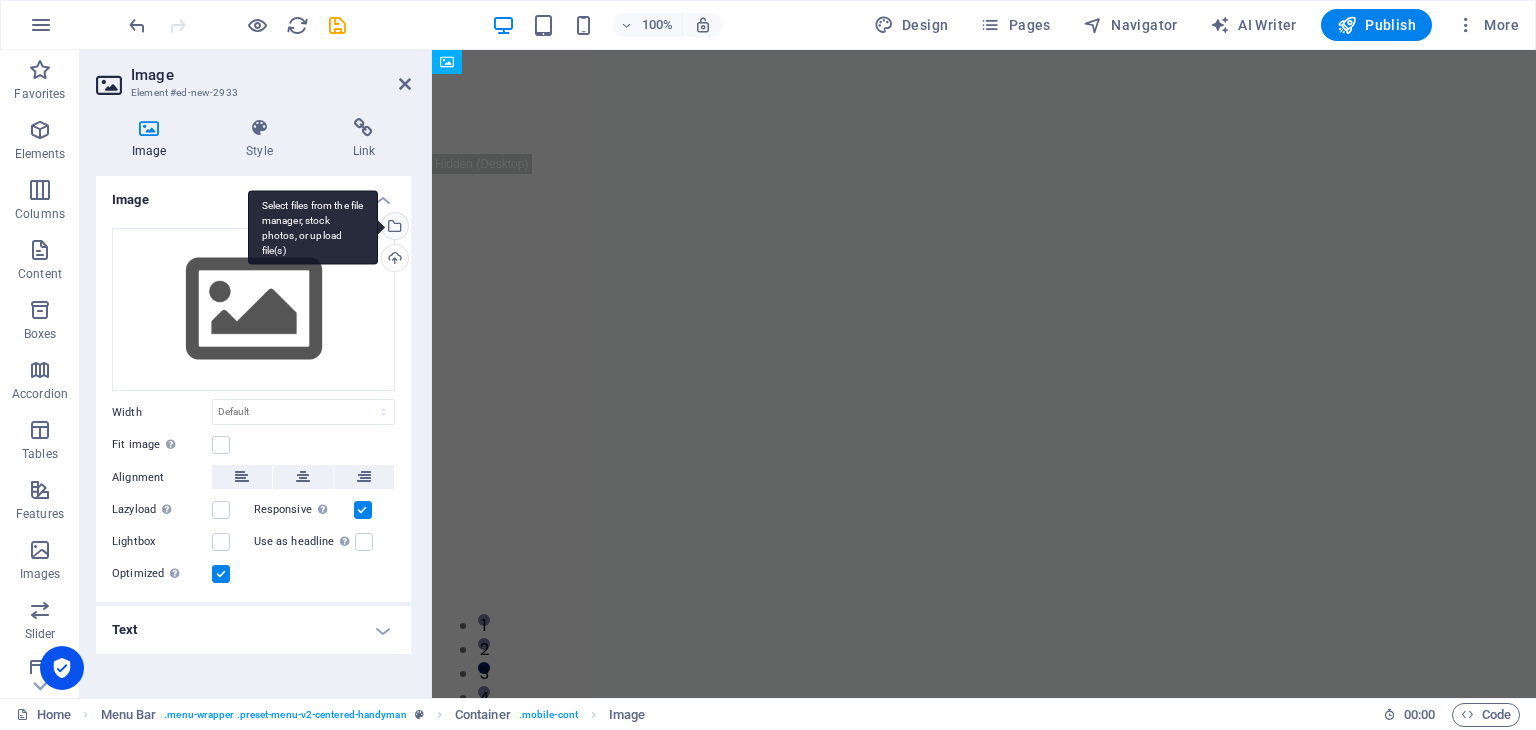 click on "Select files from the file manager, stock photos, or upload file(s)" at bounding box center [393, 228] 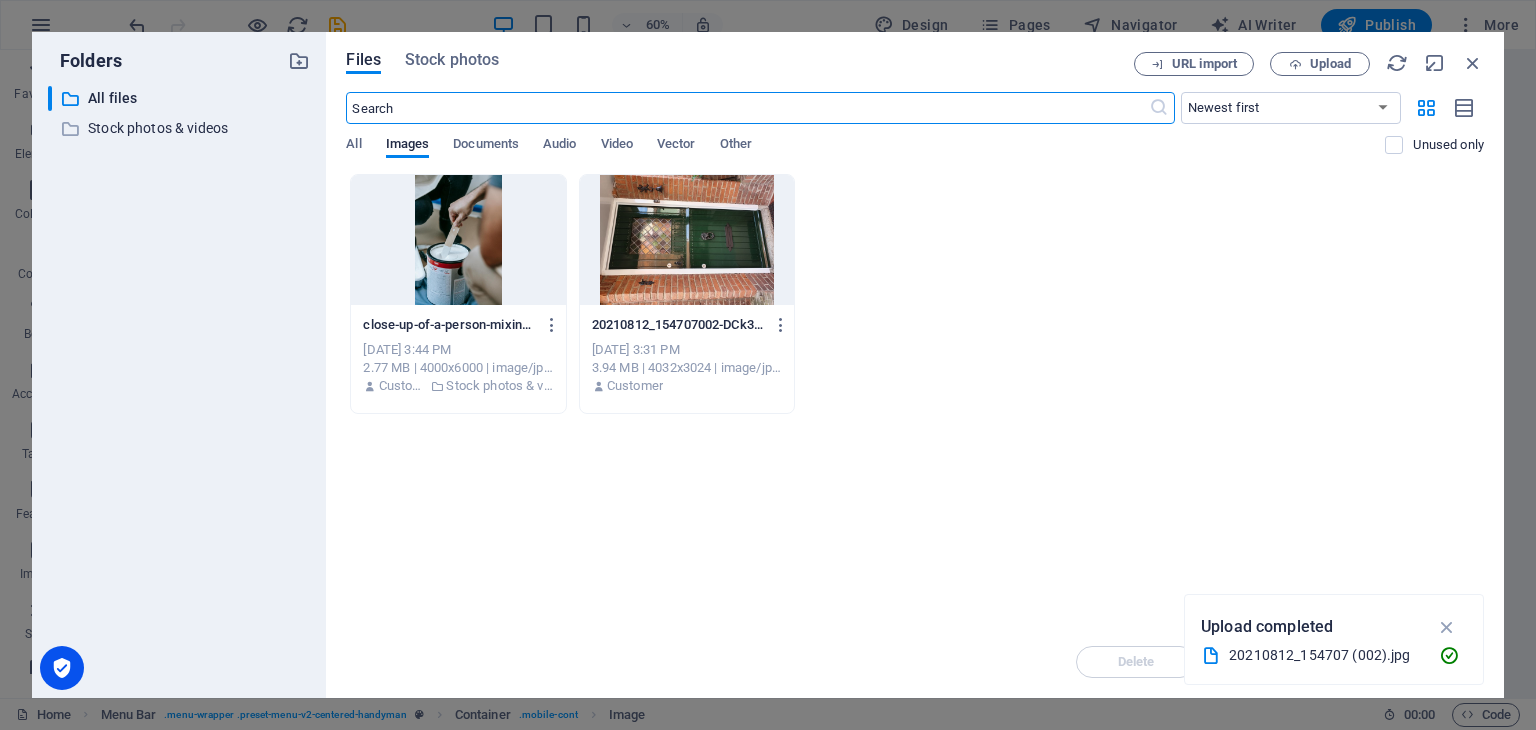 click at bounding box center [747, 108] 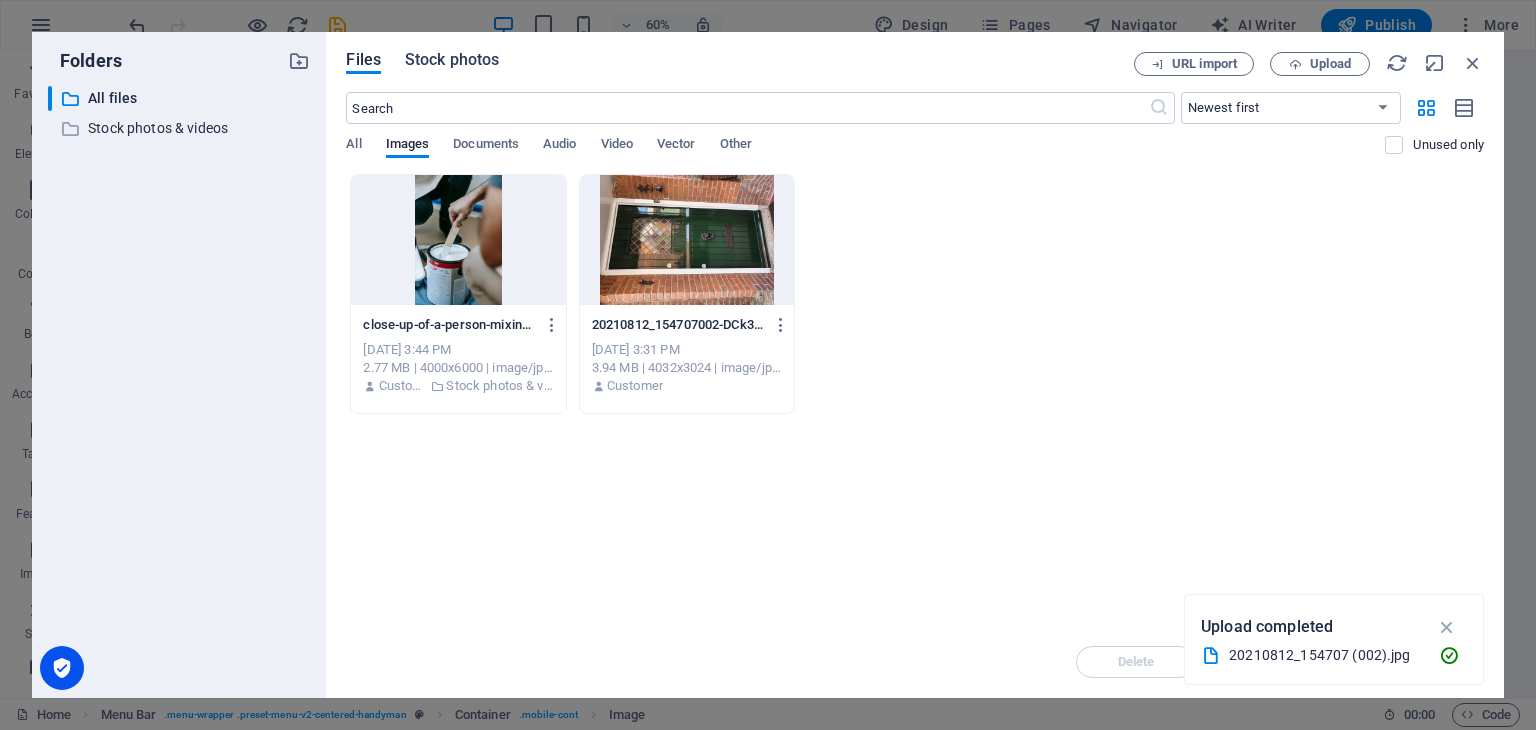 click on "Stock photos" at bounding box center (452, 60) 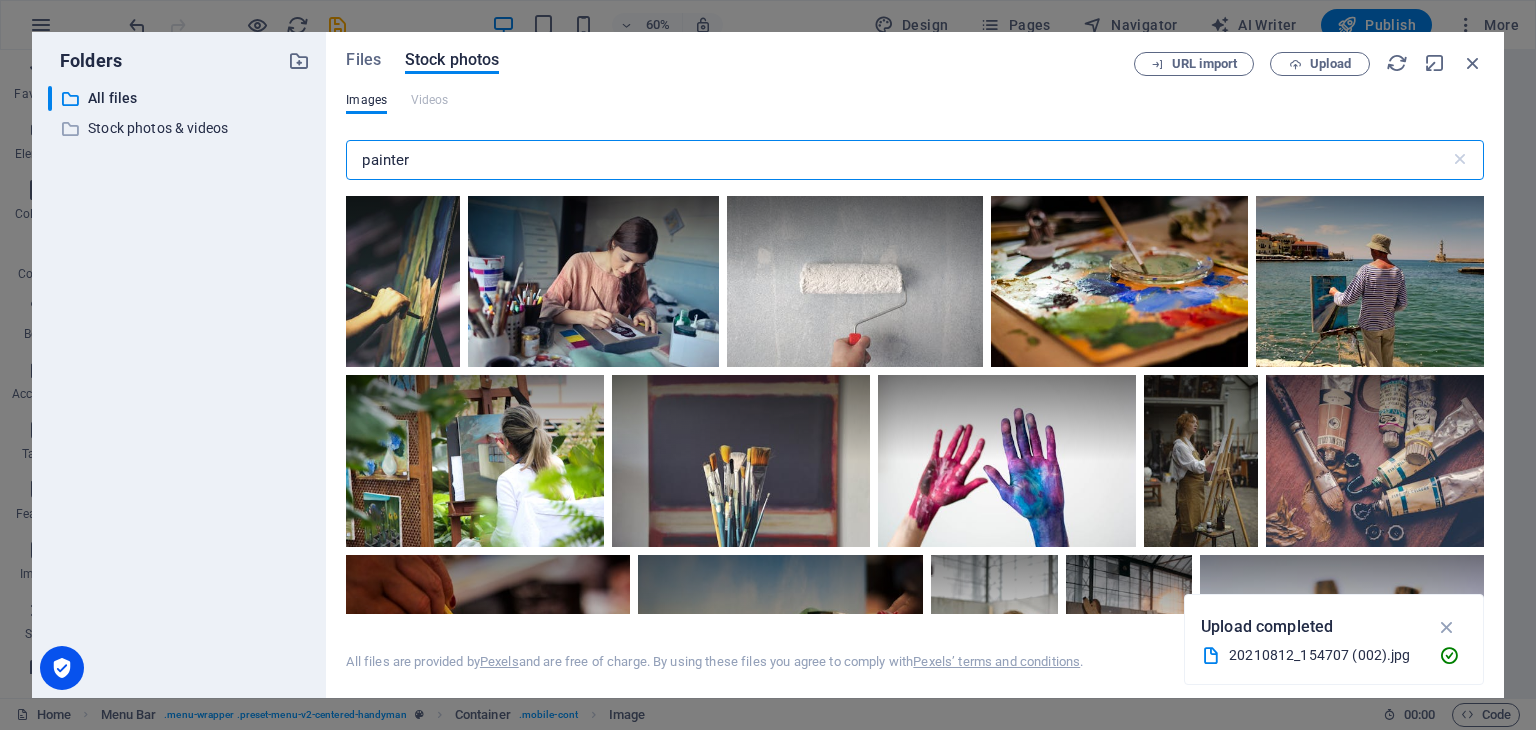click on "painter" at bounding box center (897, 160) 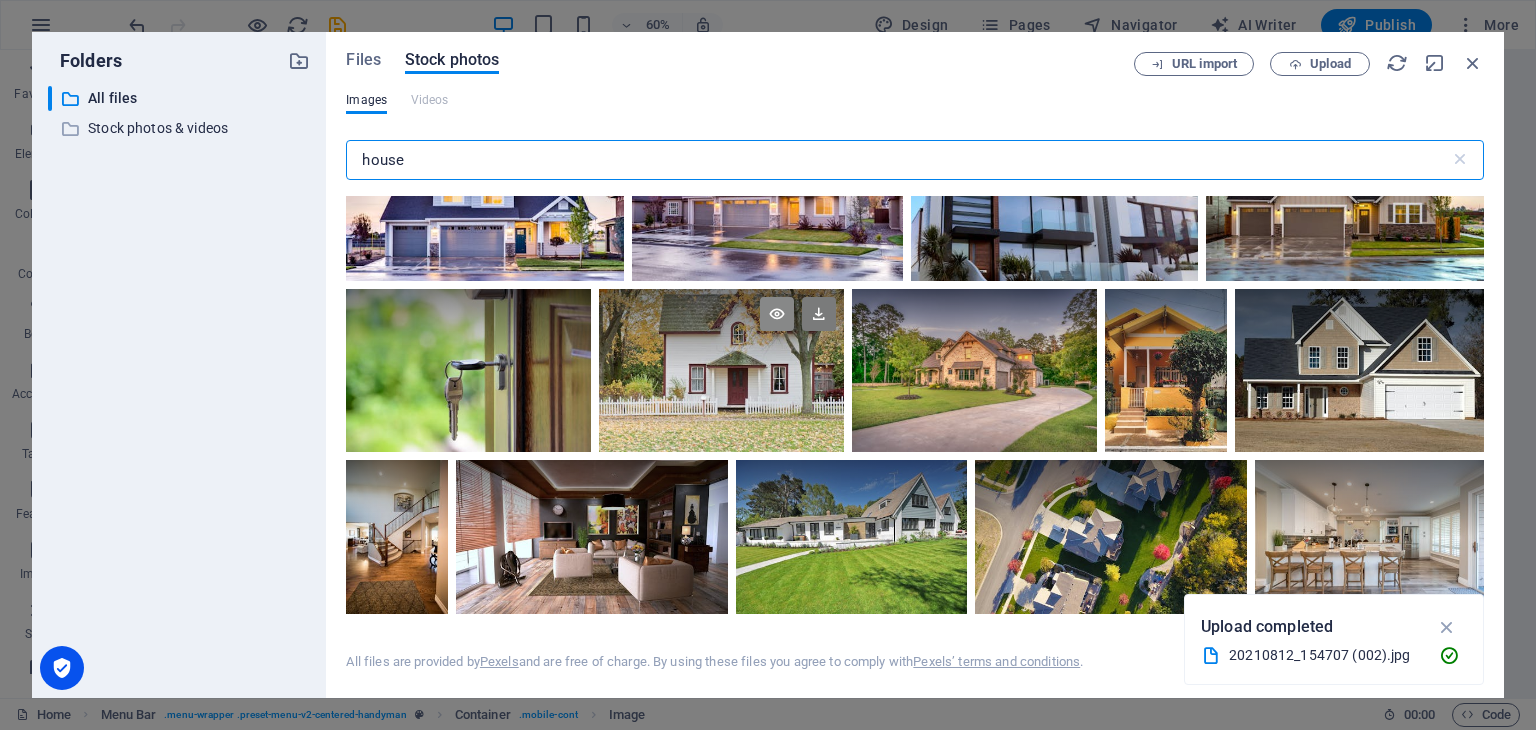 scroll, scrollTop: 0, scrollLeft: 0, axis: both 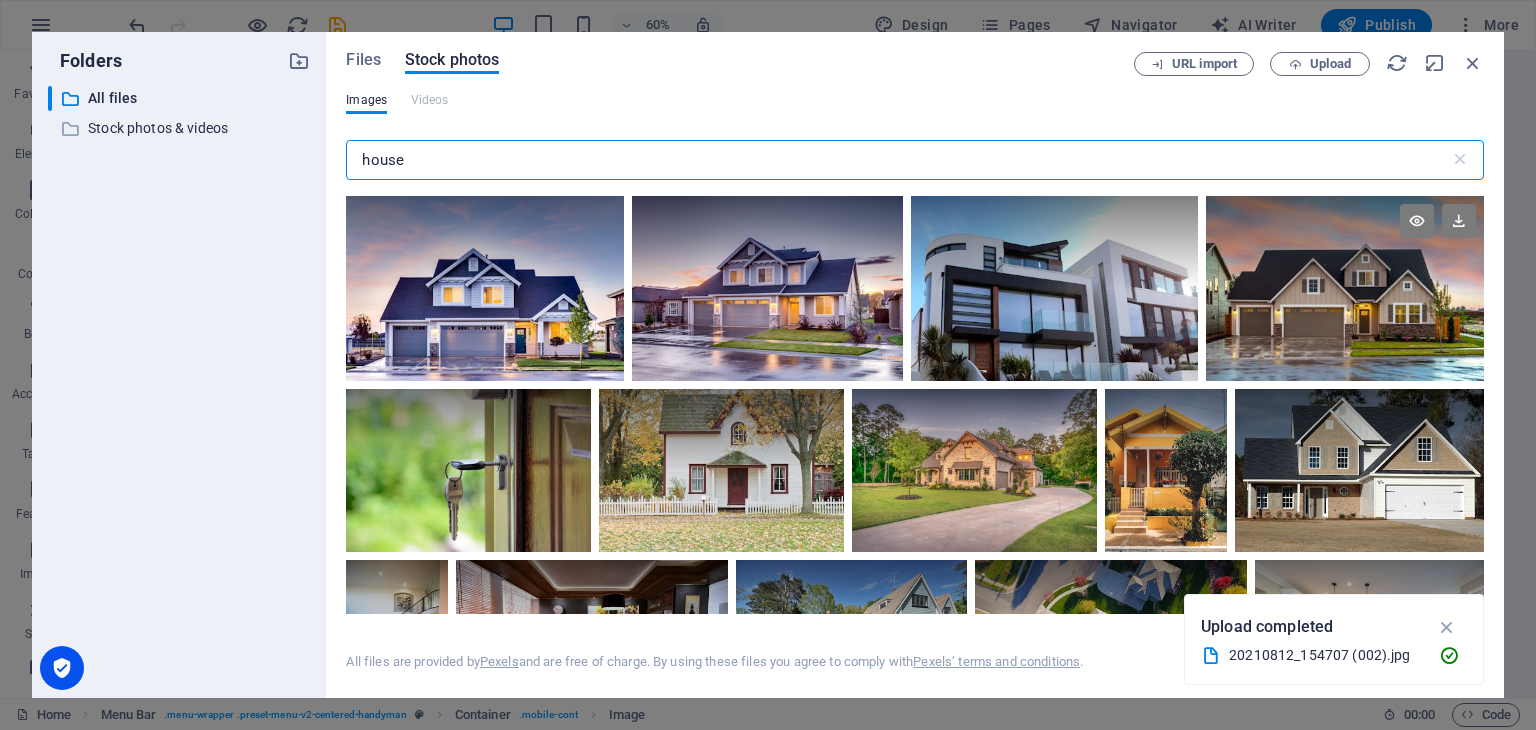 type on "house" 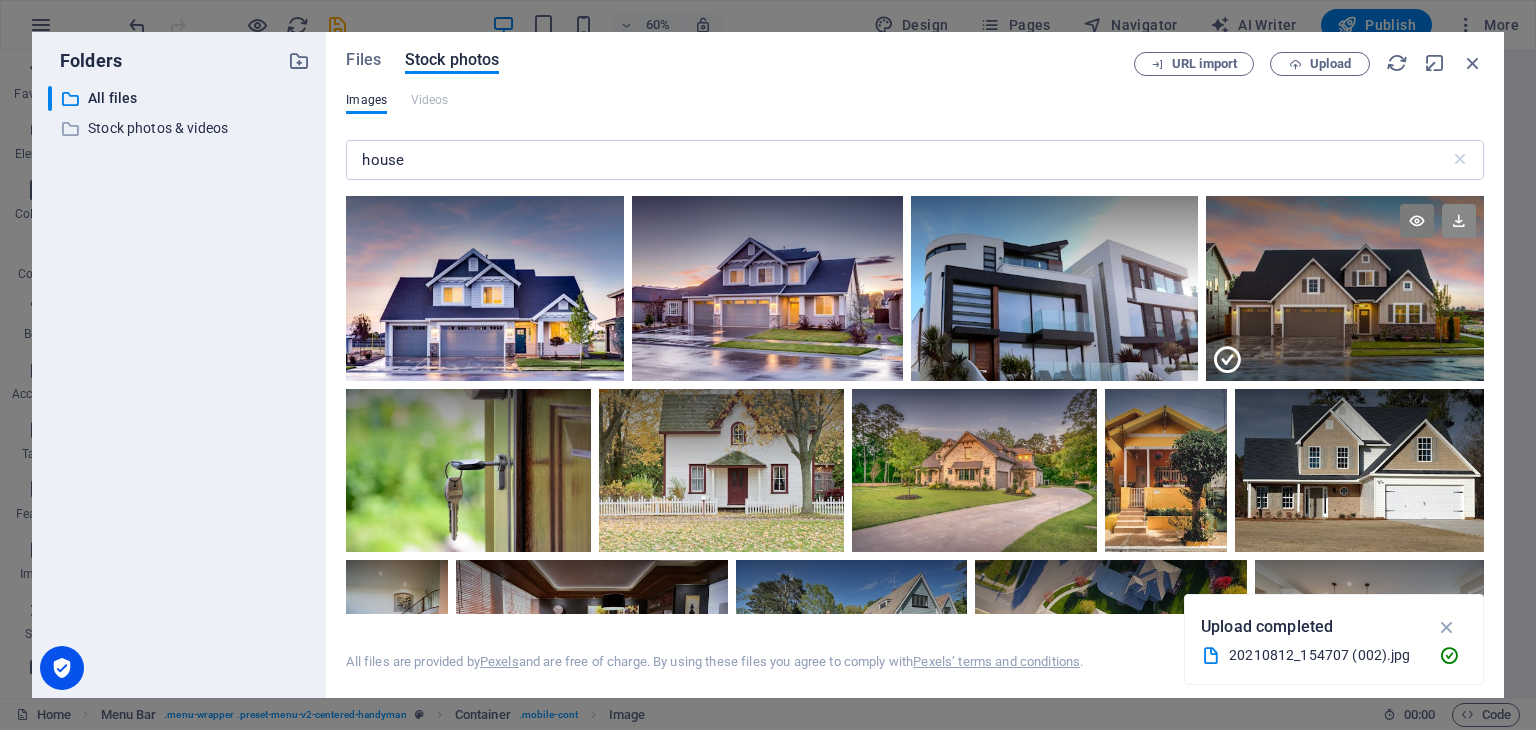 click at bounding box center [1459, 221] 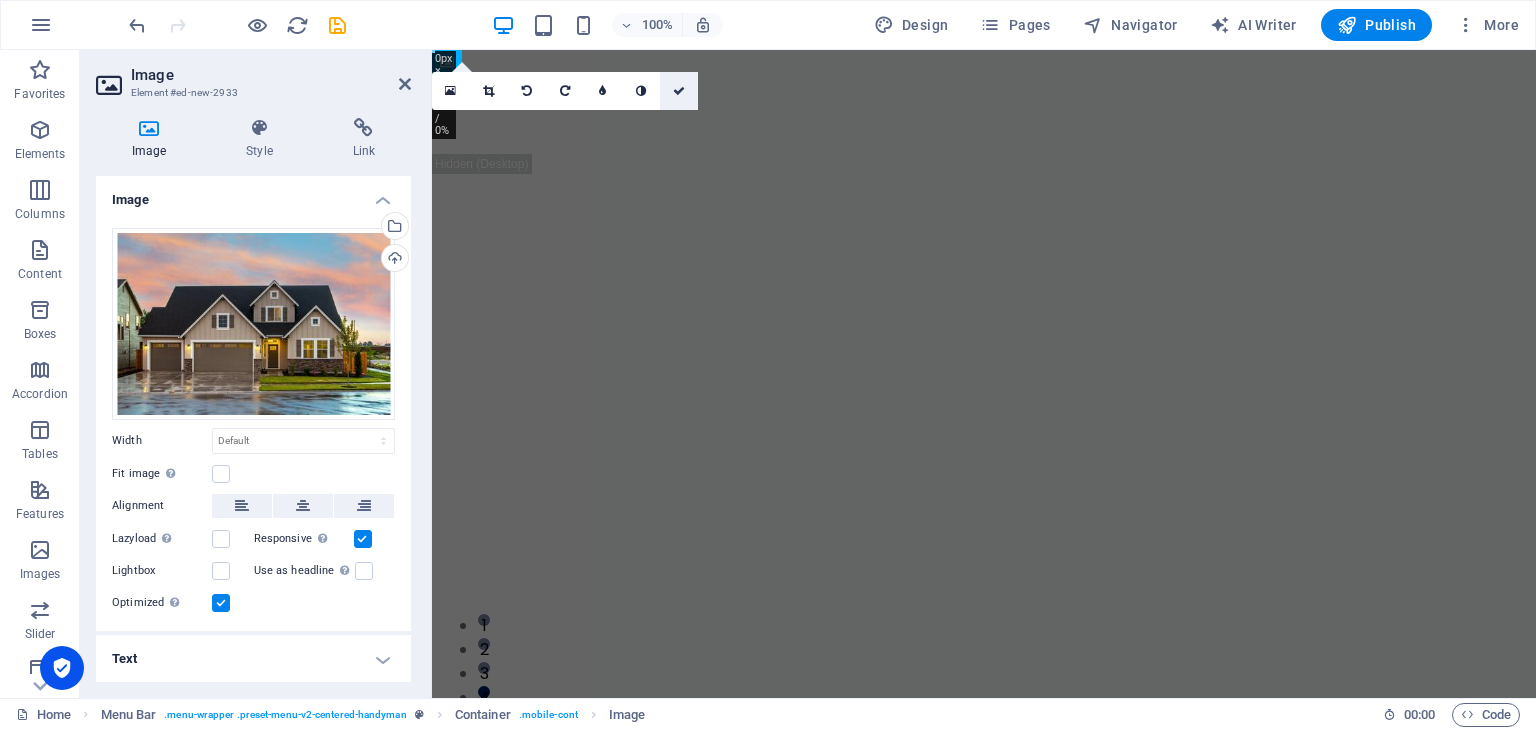 click at bounding box center [679, 91] 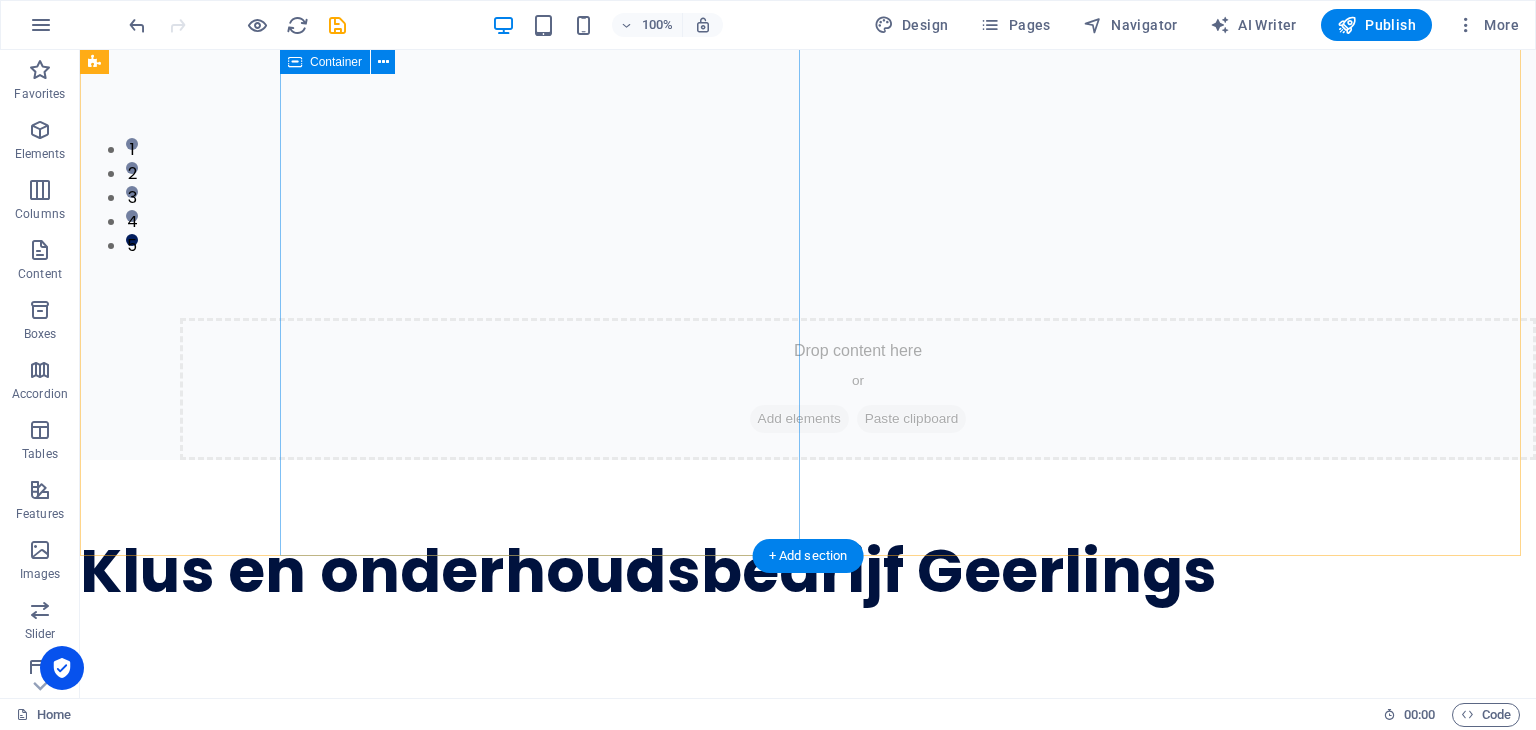 scroll, scrollTop: 0, scrollLeft: 0, axis: both 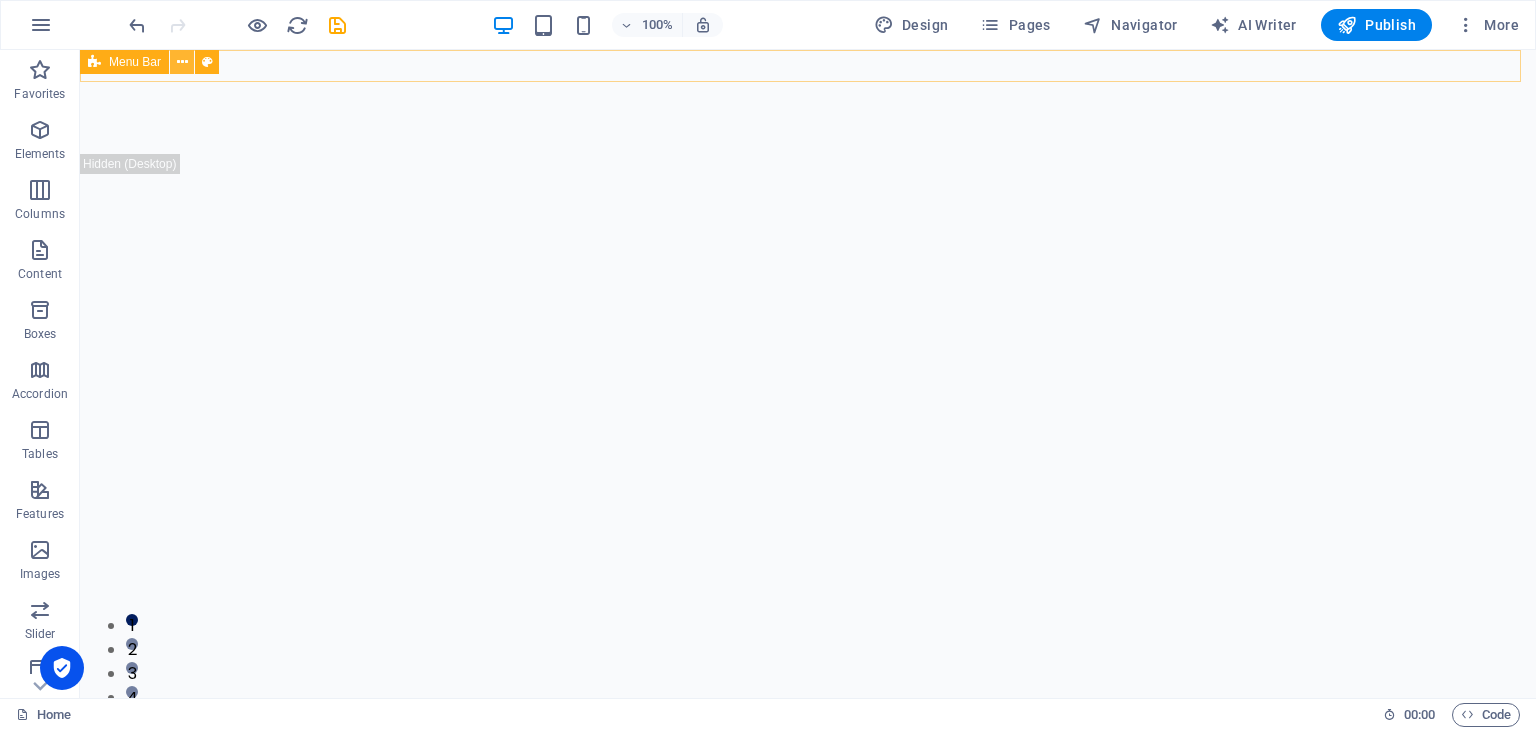 click at bounding box center [182, 62] 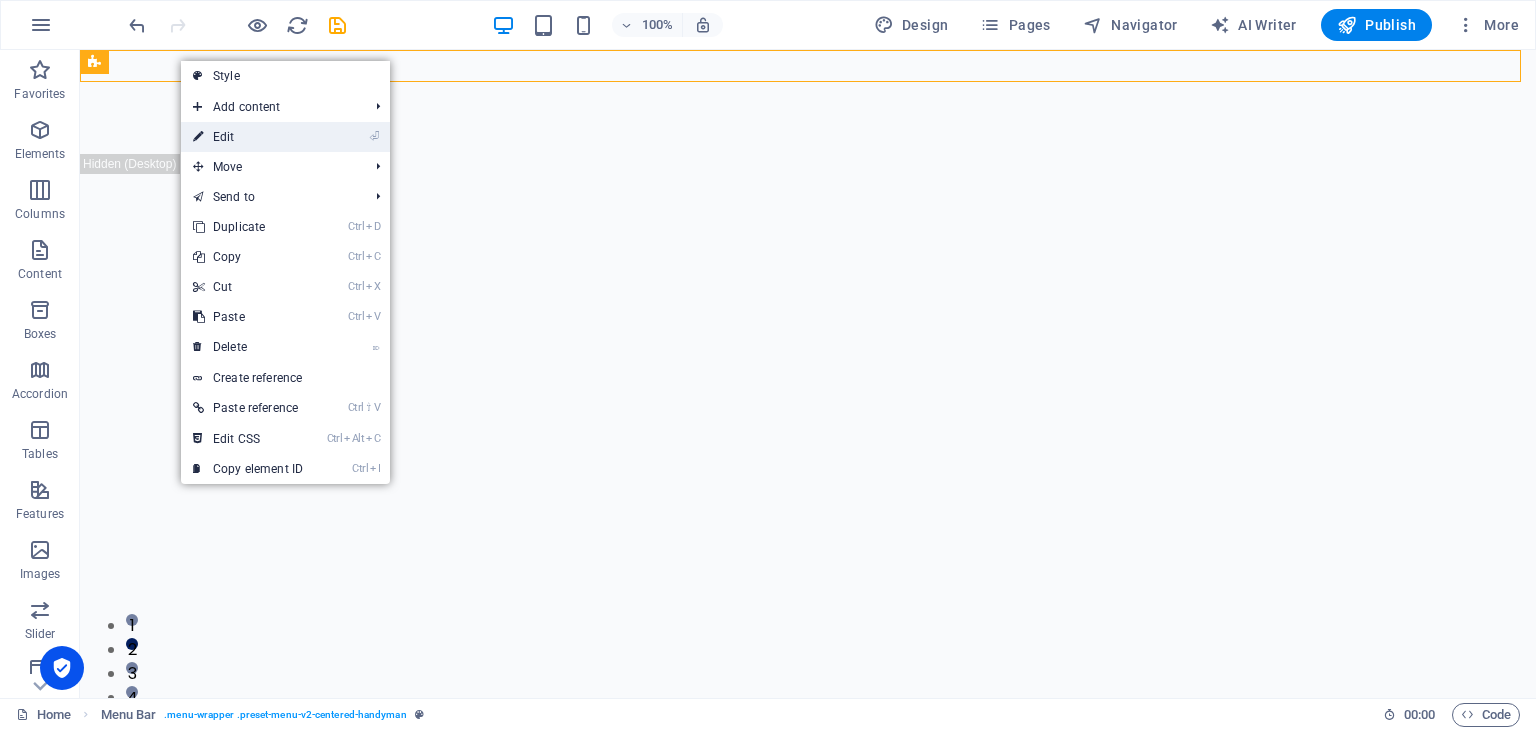 click on "⏎  Edit" at bounding box center [248, 137] 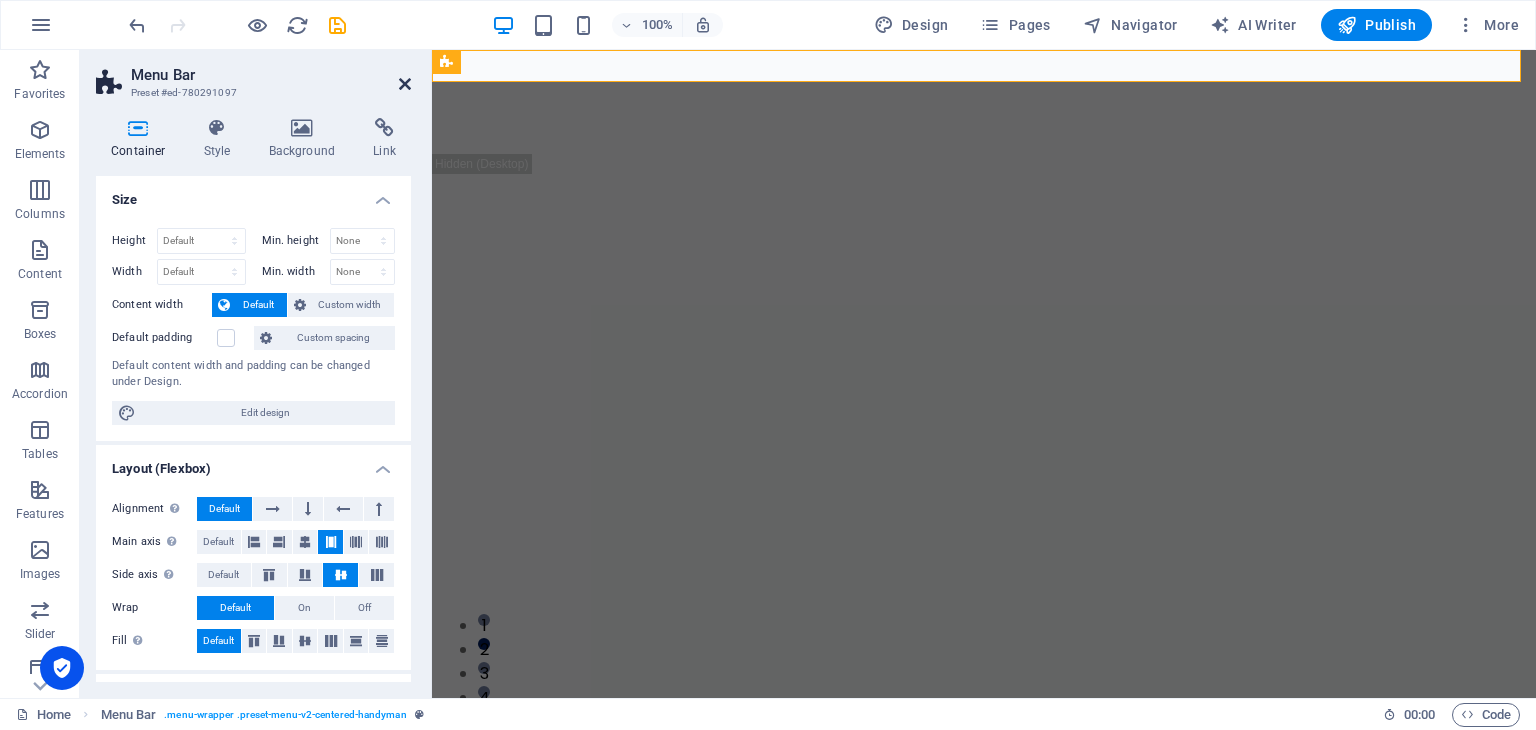click at bounding box center (405, 84) 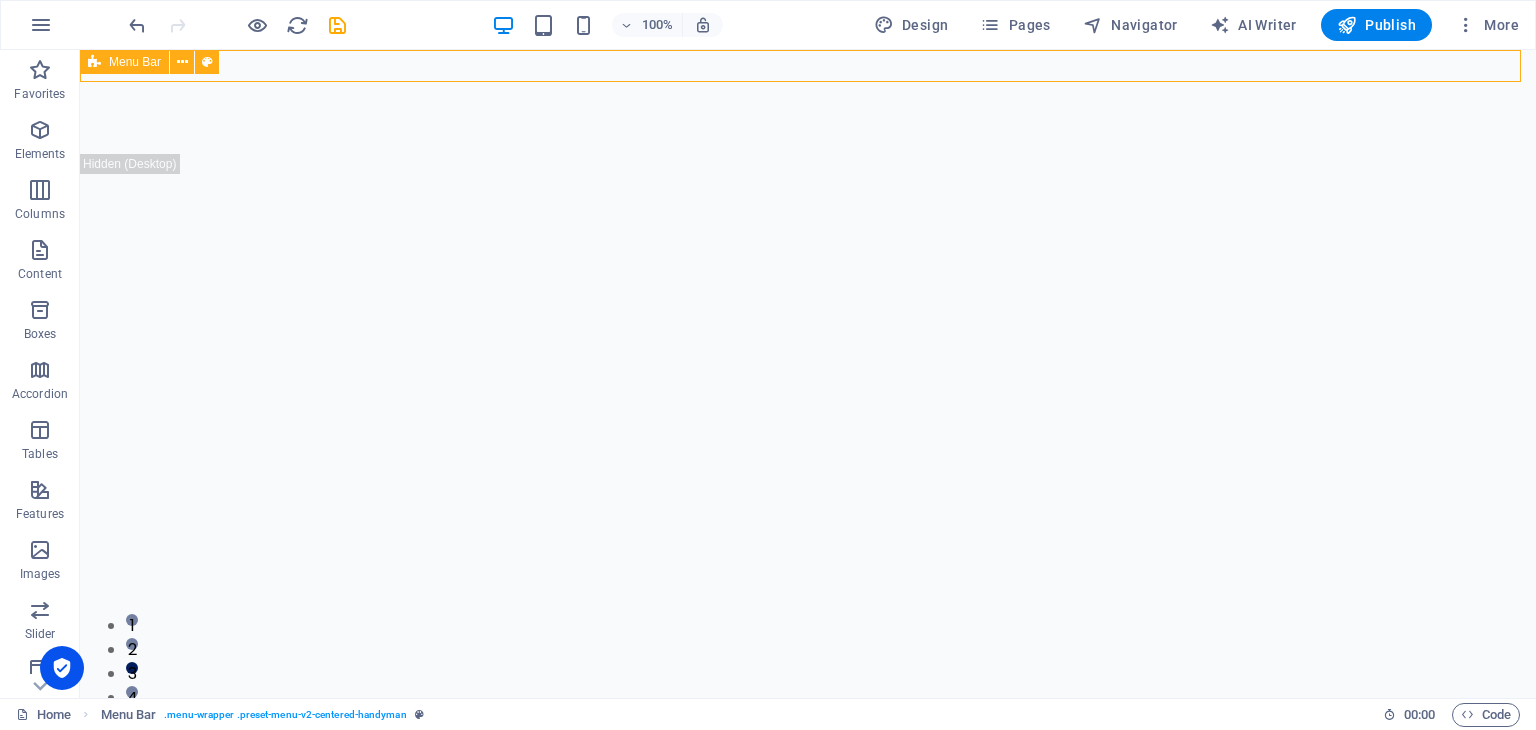 click on "Menu Bar" at bounding box center (135, 62) 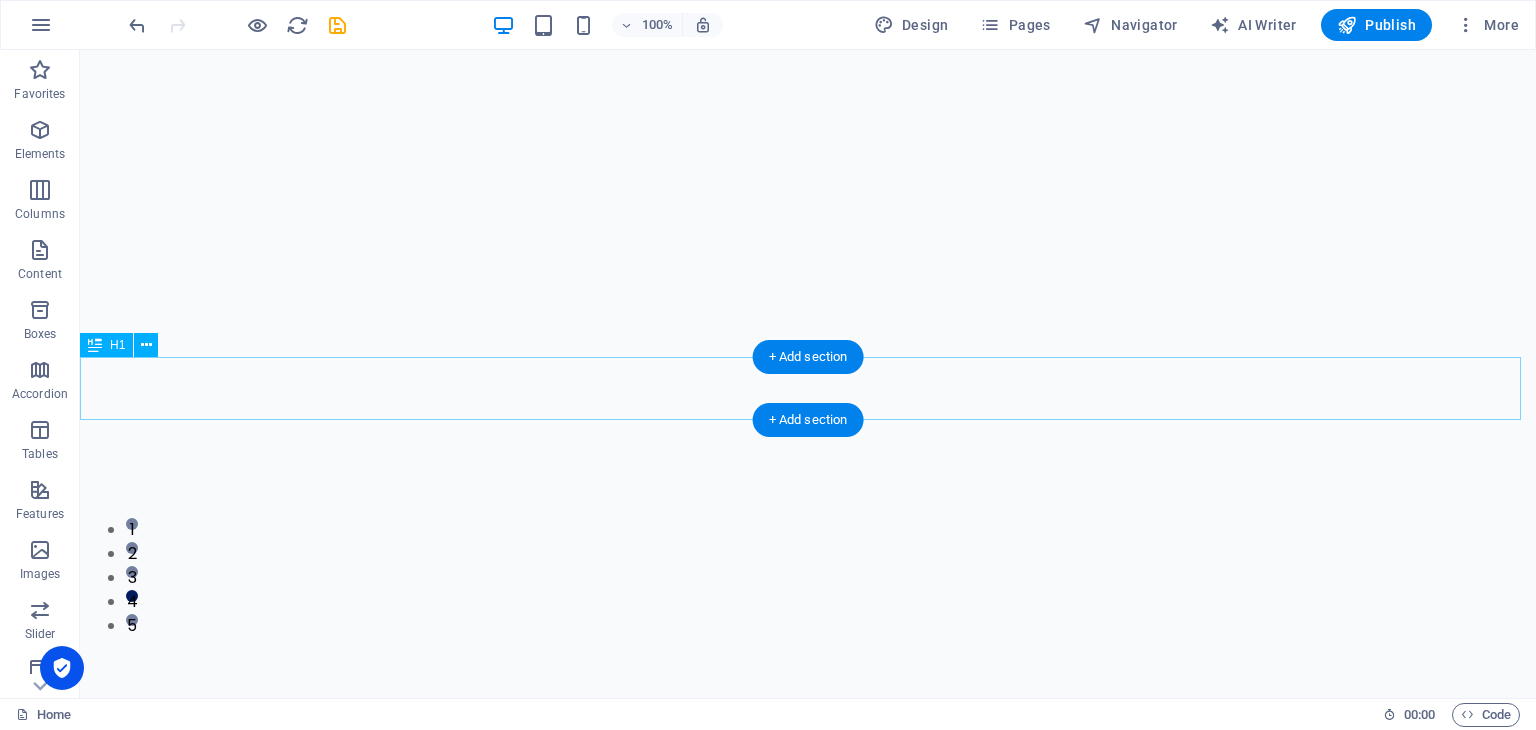 scroll, scrollTop: 0, scrollLeft: 0, axis: both 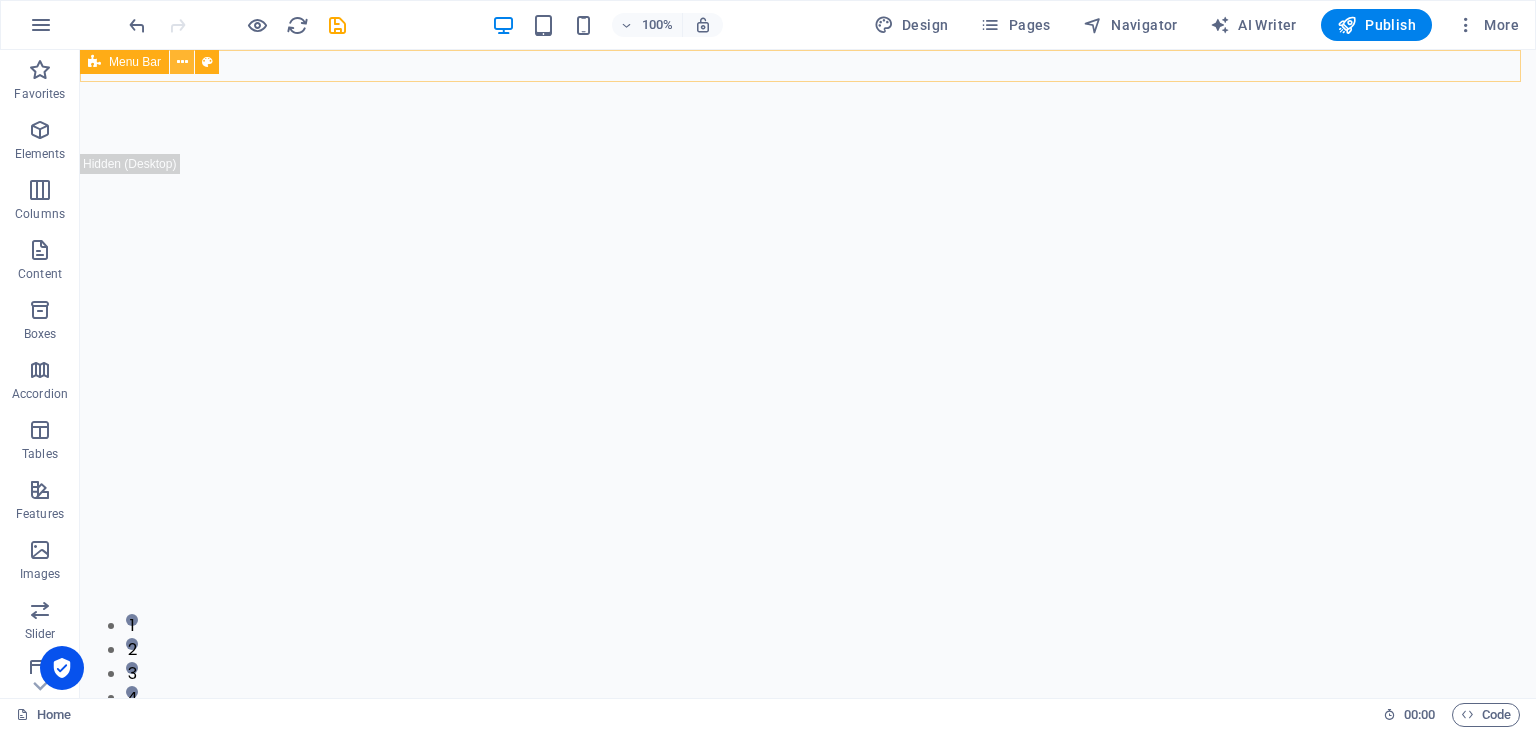 click at bounding box center [182, 62] 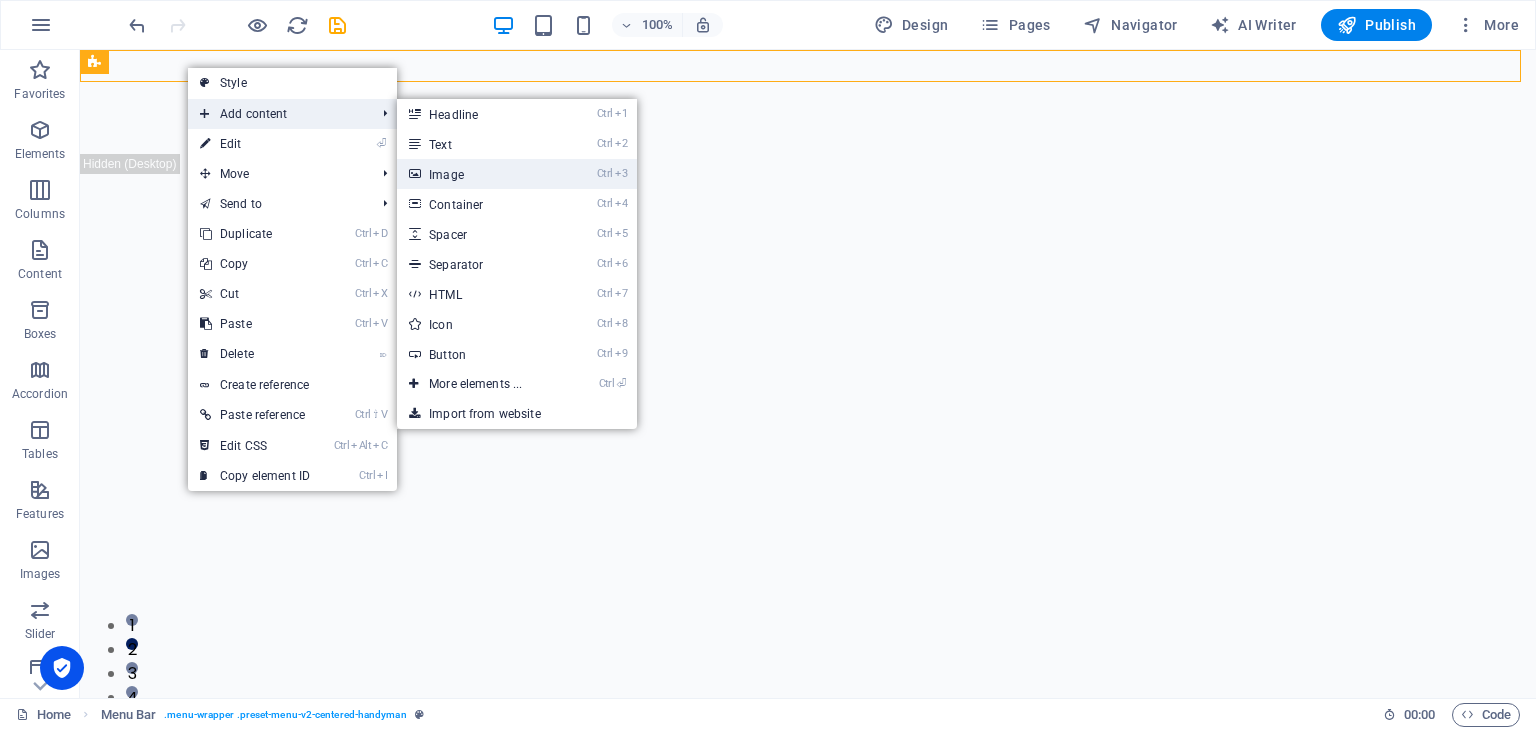 click on "Ctrl 3  Image" at bounding box center [479, 174] 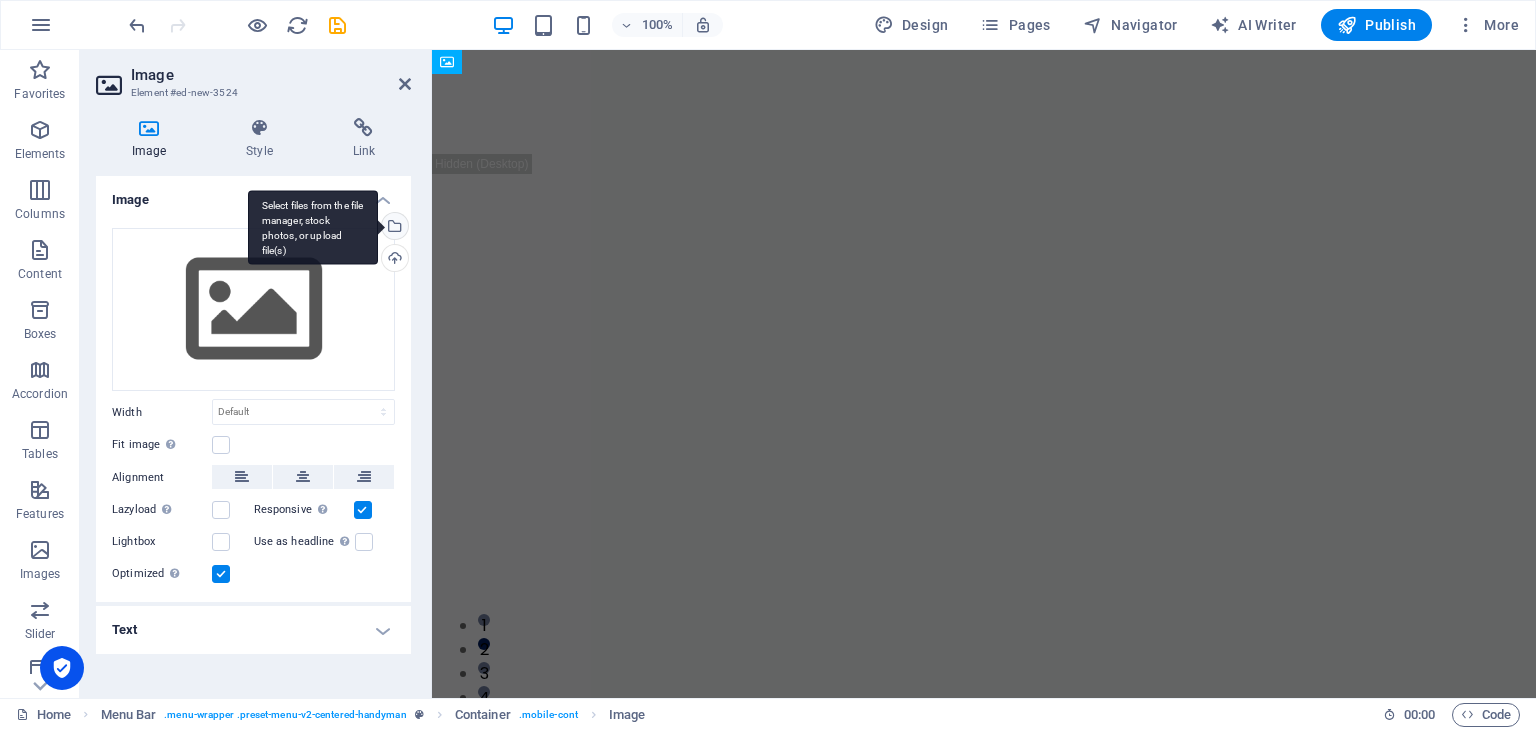 click on "Select files from the file manager, stock photos, or upload file(s)" at bounding box center (313, 227) 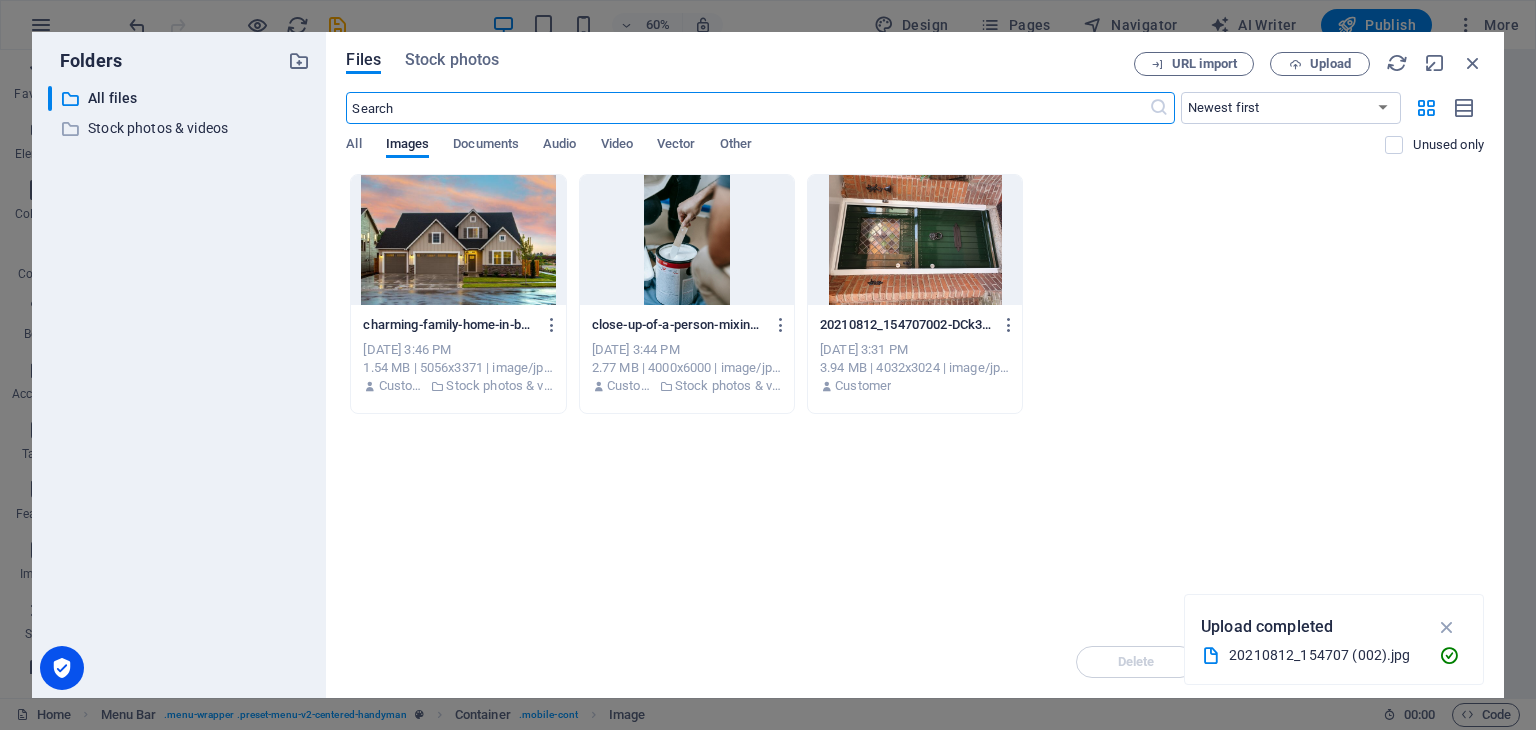 click at bounding box center [458, 240] 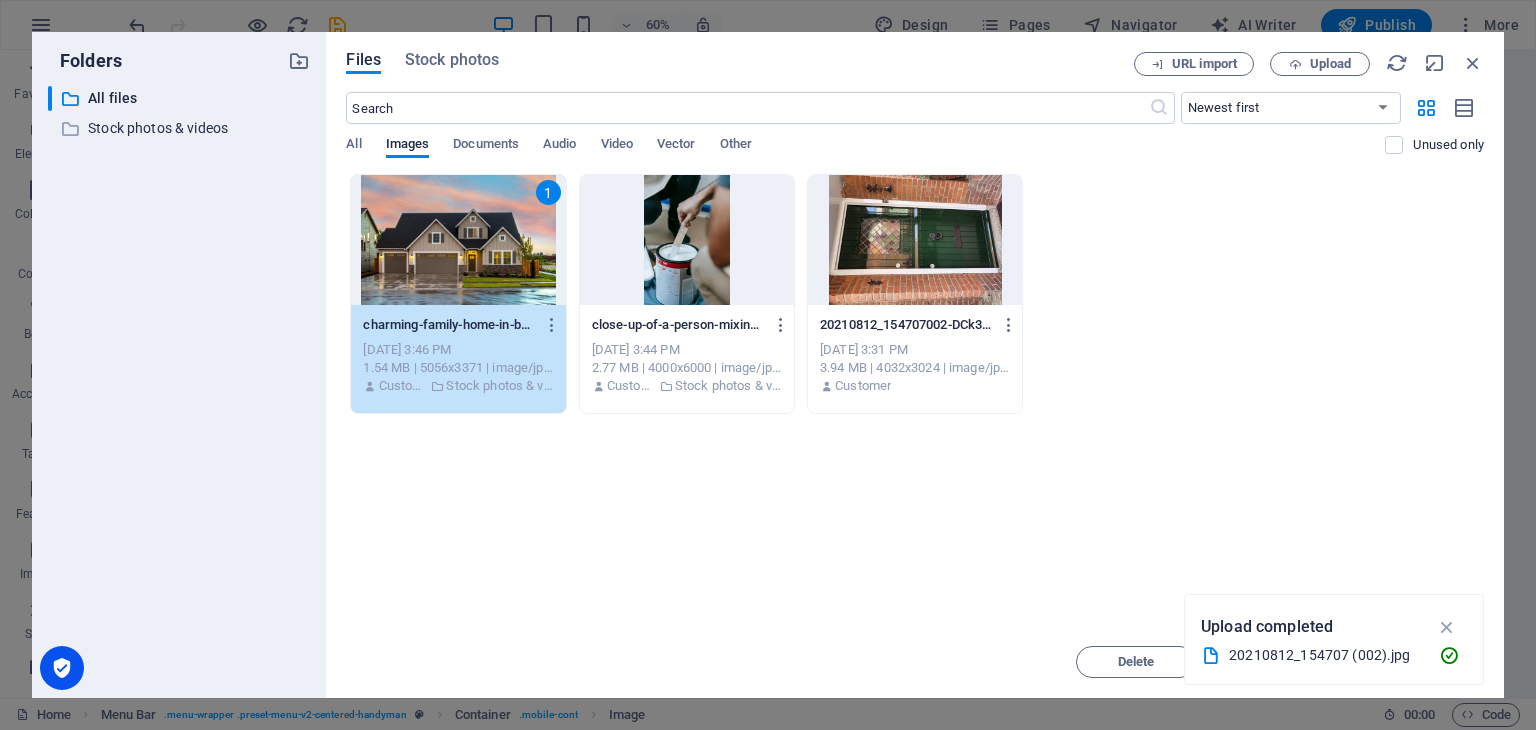 click on "1" at bounding box center (458, 240) 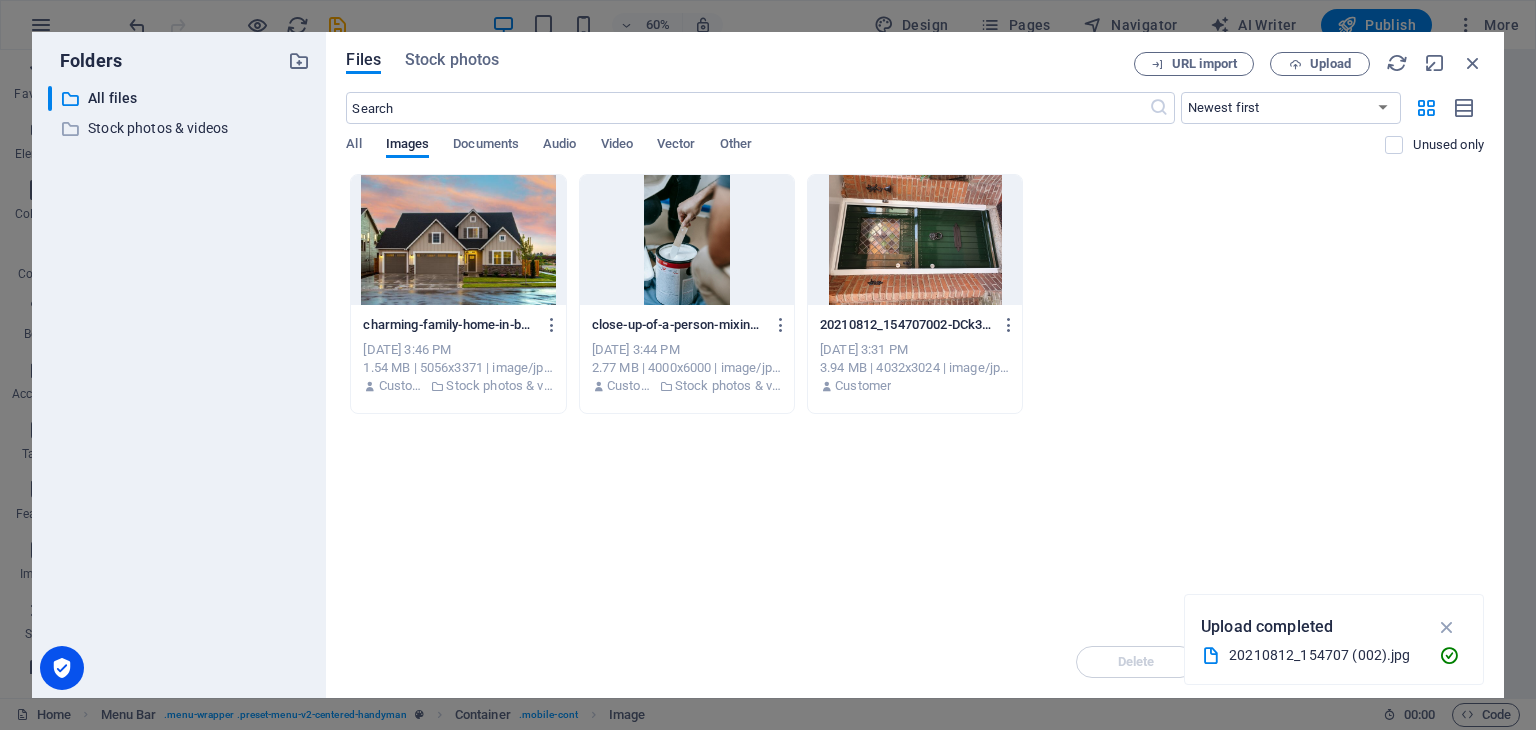 click at bounding box center [458, 240] 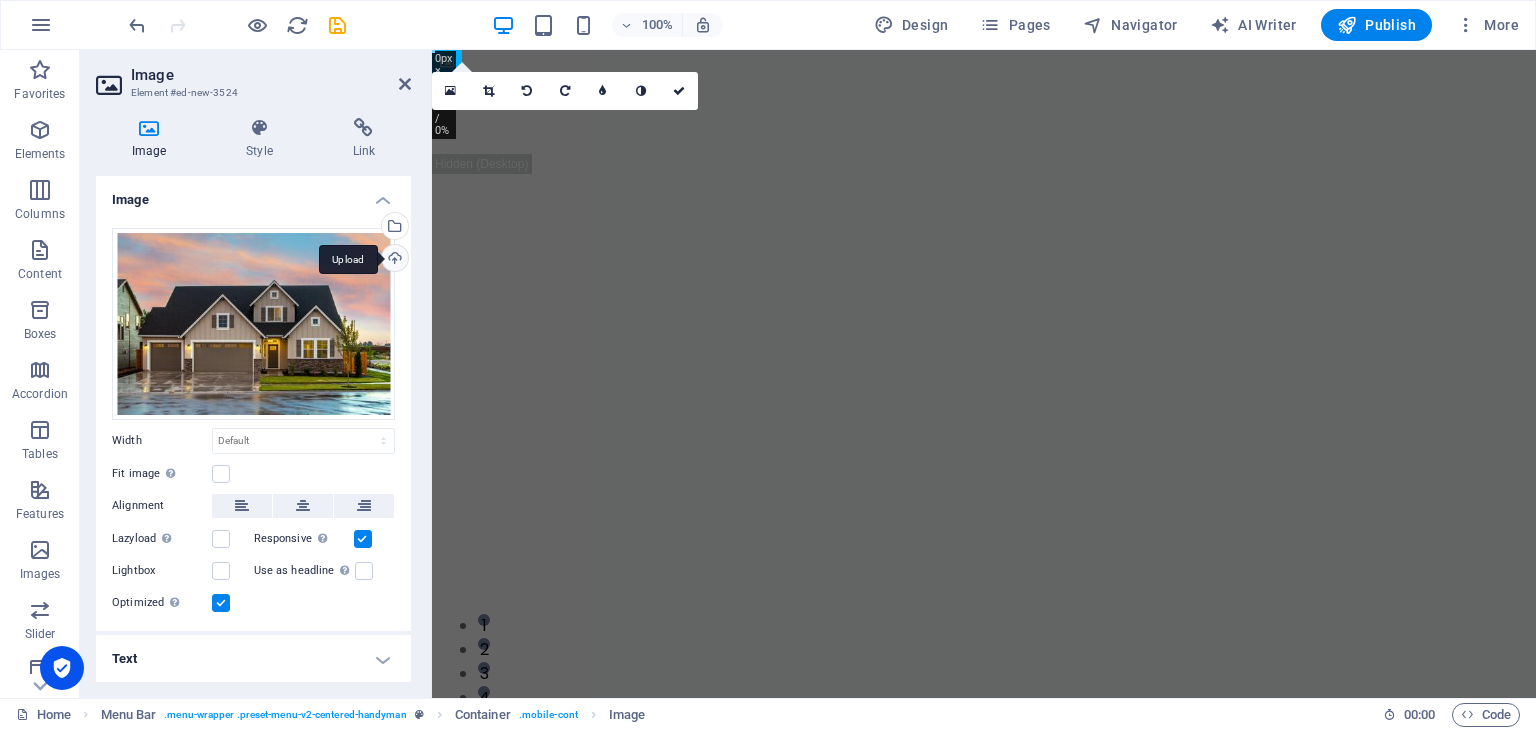 click on "Upload" at bounding box center (393, 260) 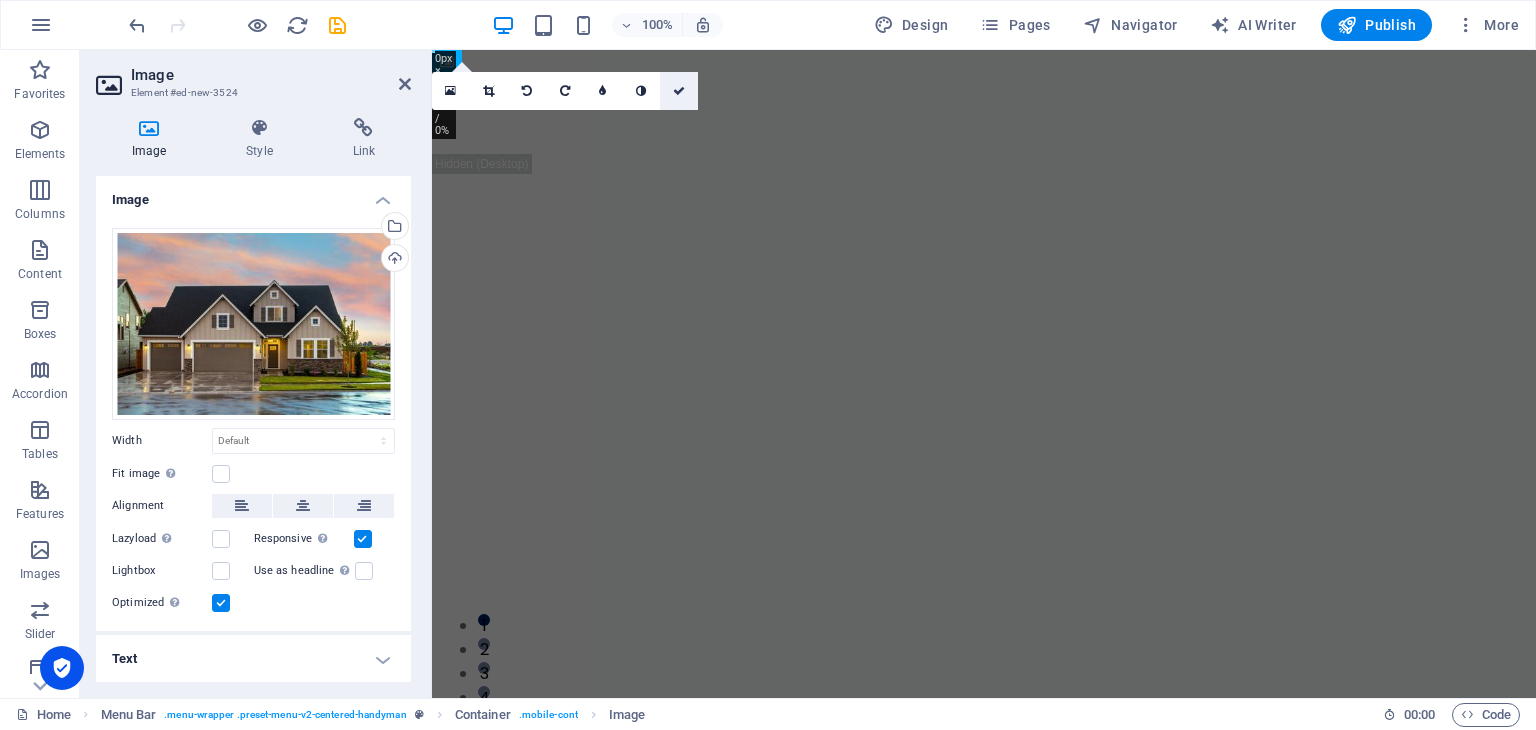 click at bounding box center [679, 91] 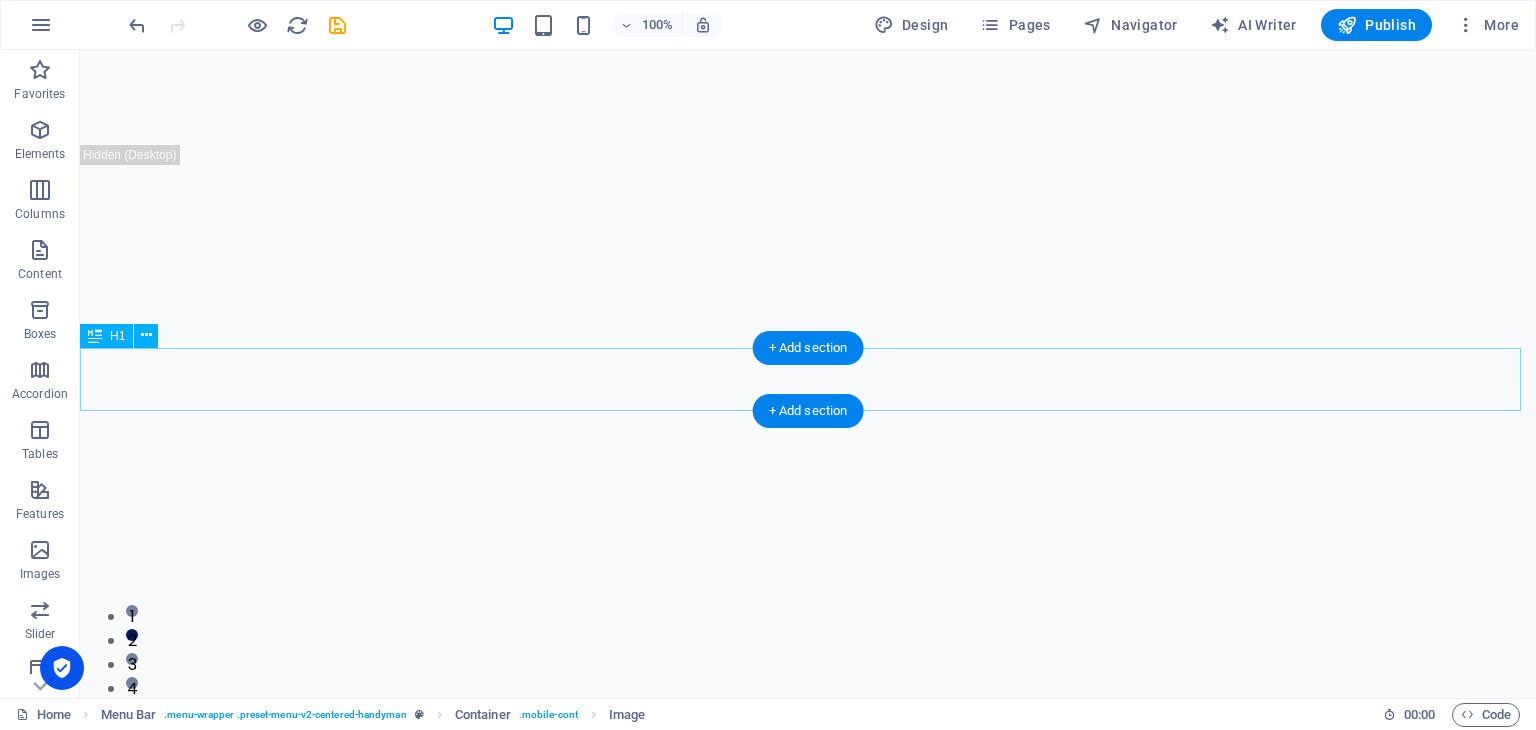 scroll, scrollTop: 0, scrollLeft: 0, axis: both 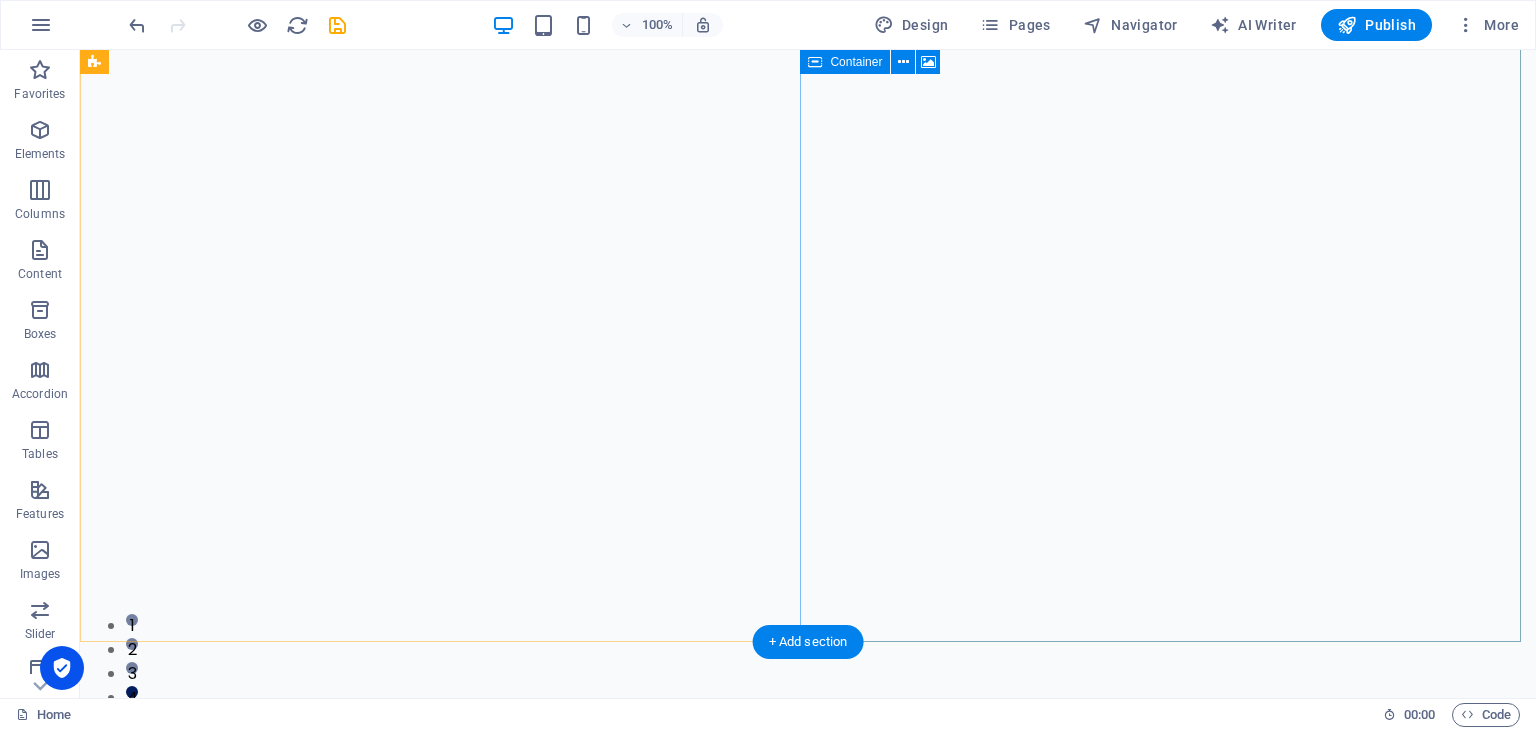 click on "Add elements" at bounding box center [799, 895] 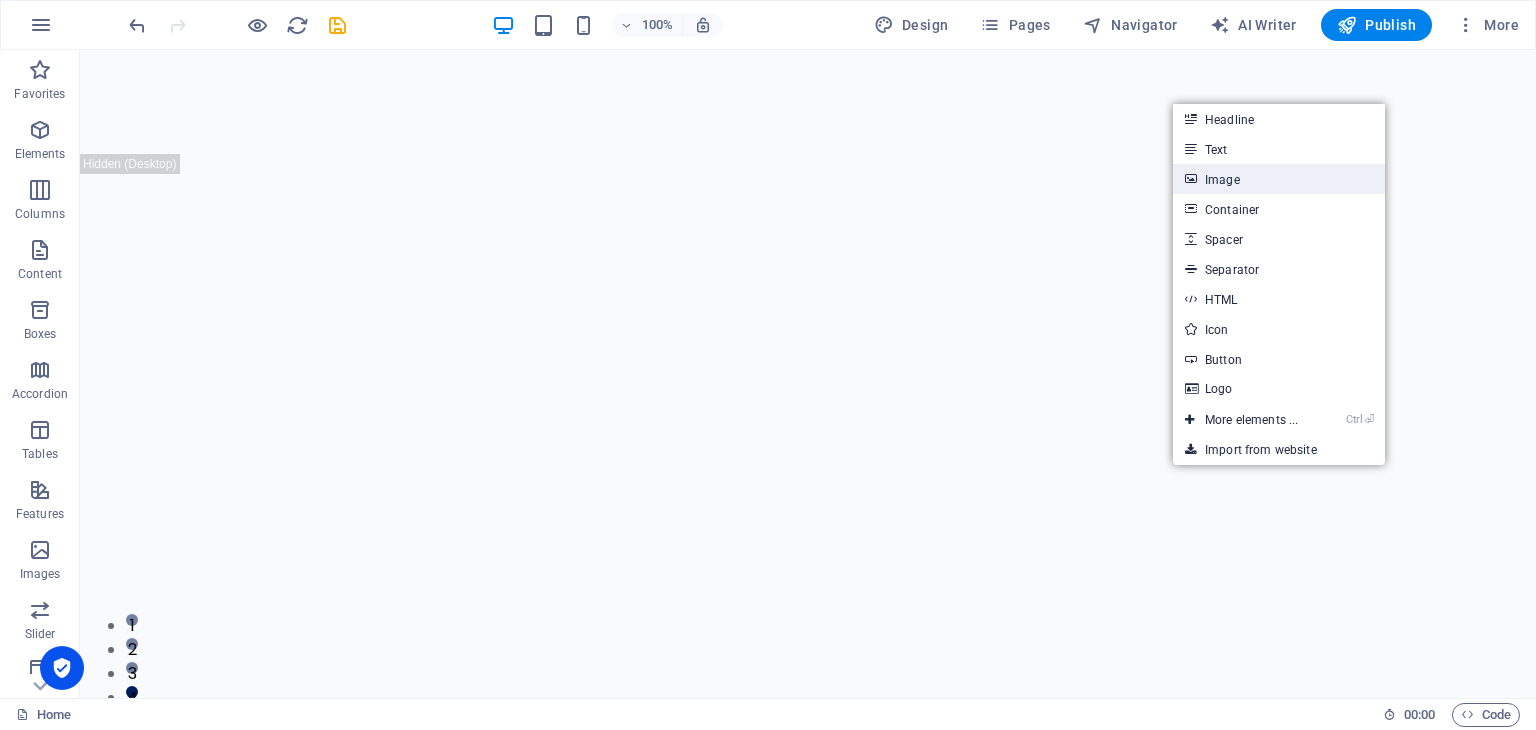 click on "Image" at bounding box center (1279, 179) 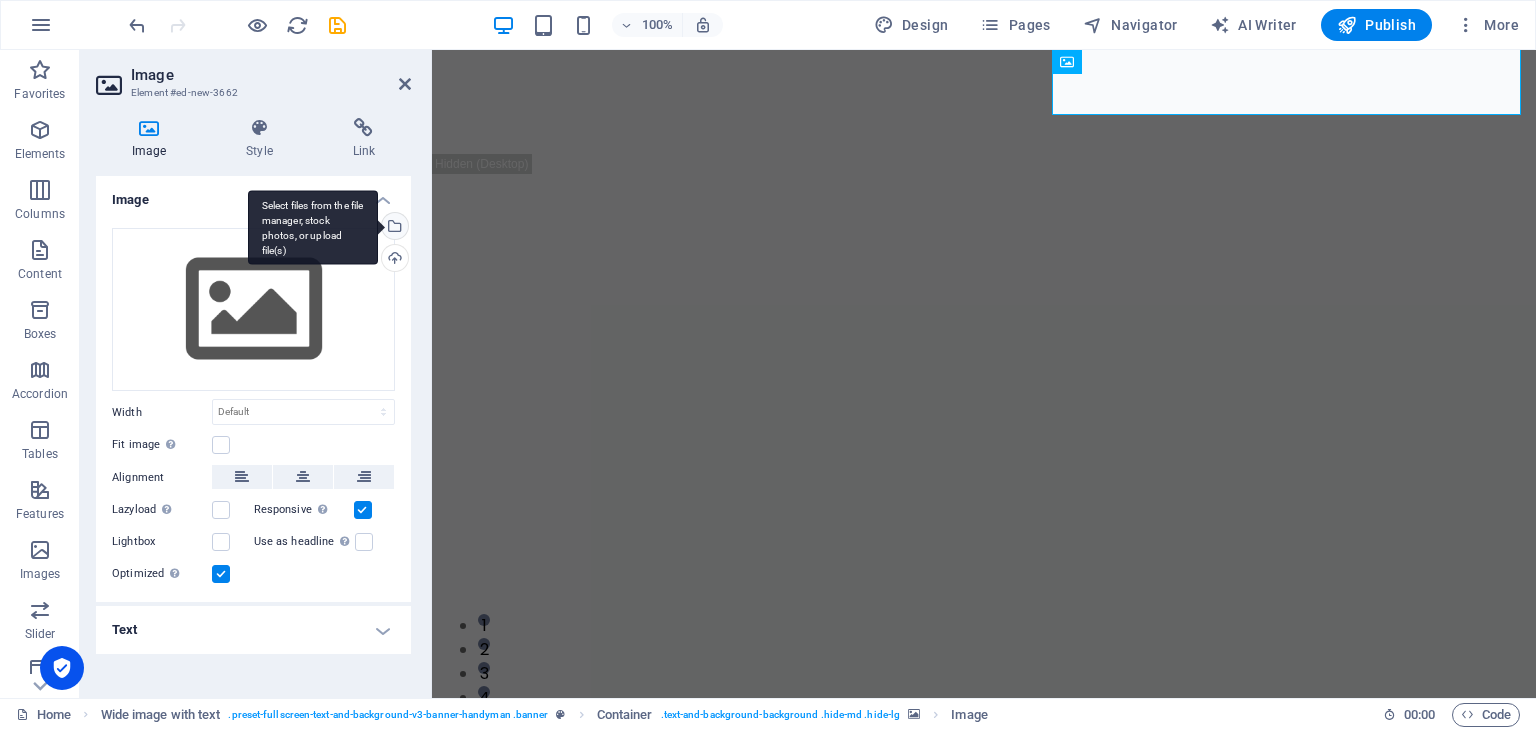 click on "Select files from the file manager, stock photos, or upload file(s)" at bounding box center (393, 228) 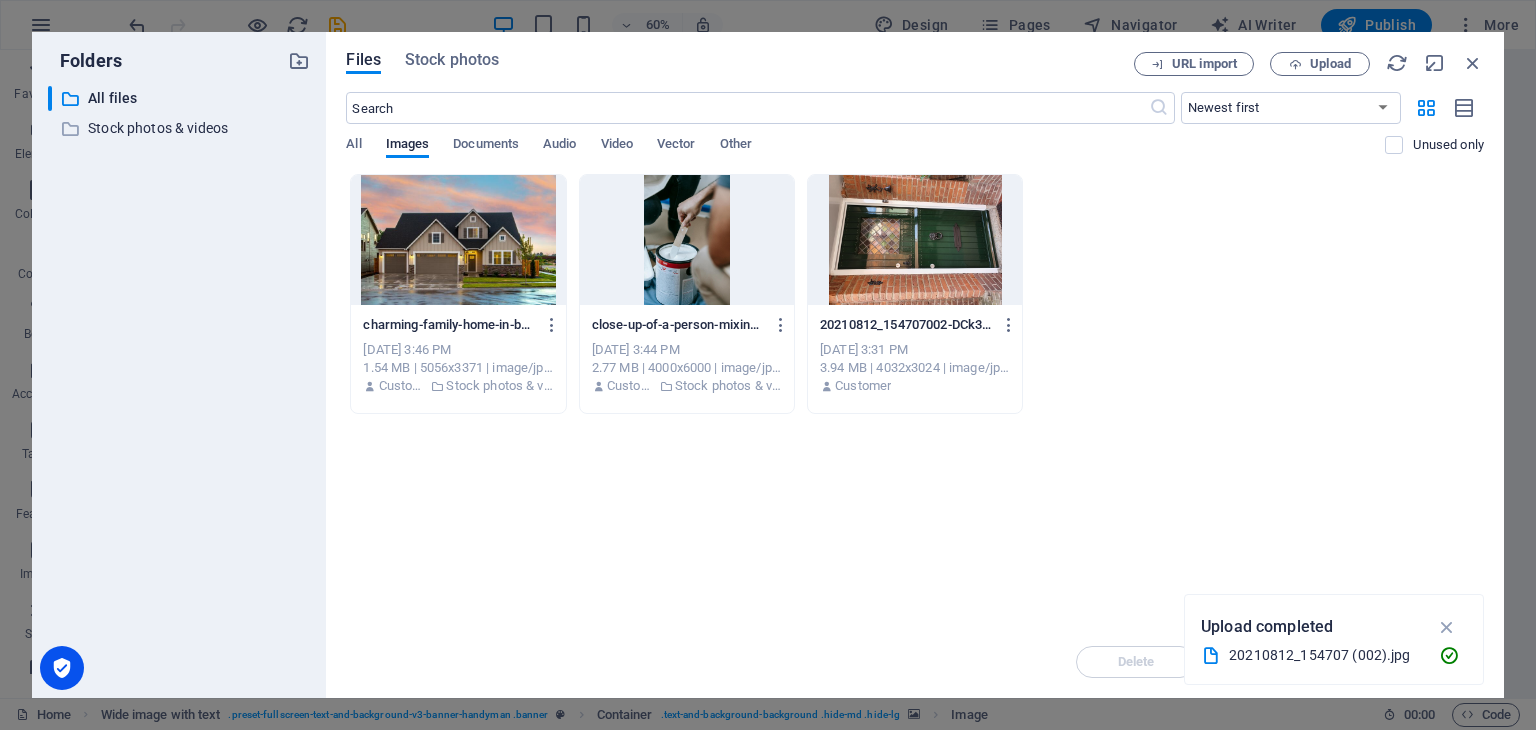 click at bounding box center [458, 240] 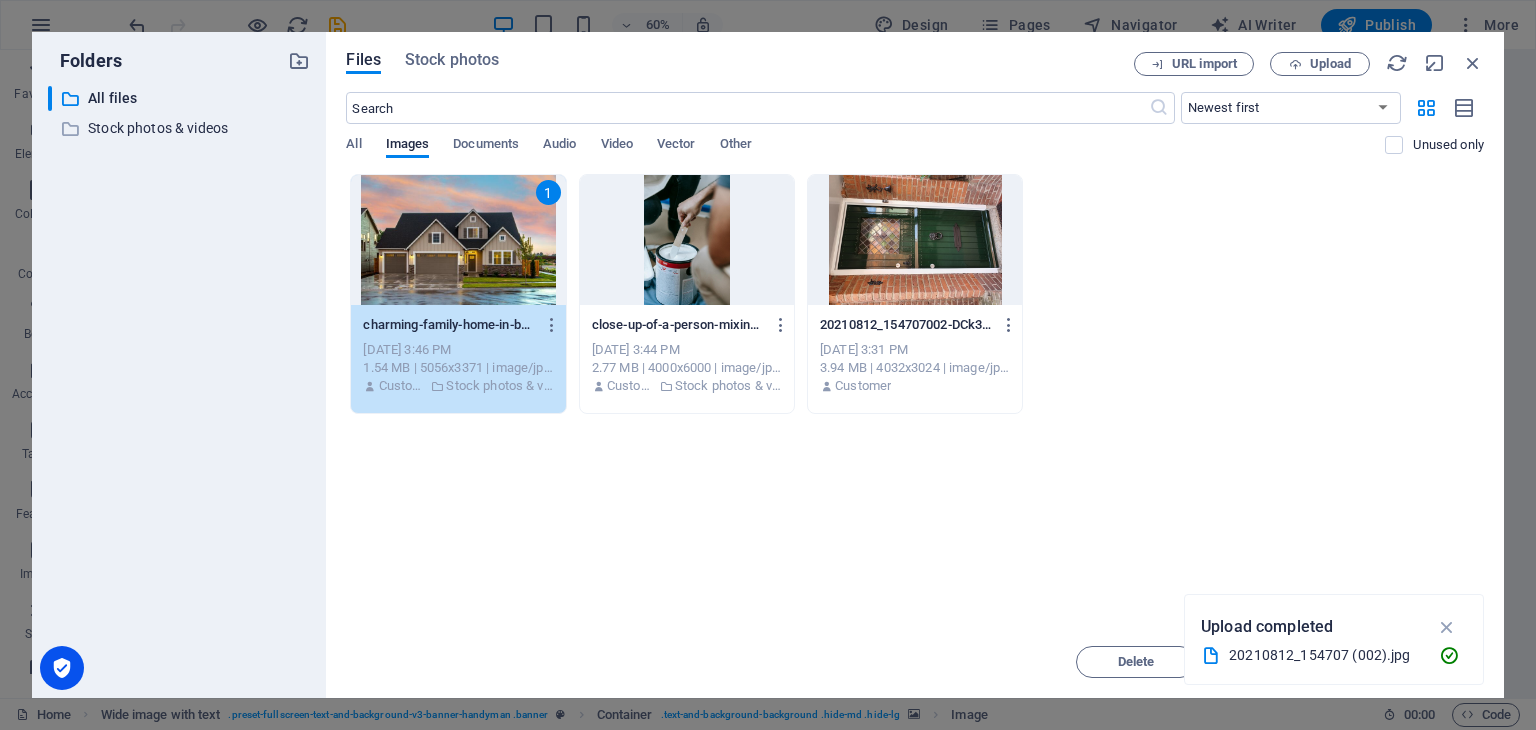 click on "1" at bounding box center [458, 240] 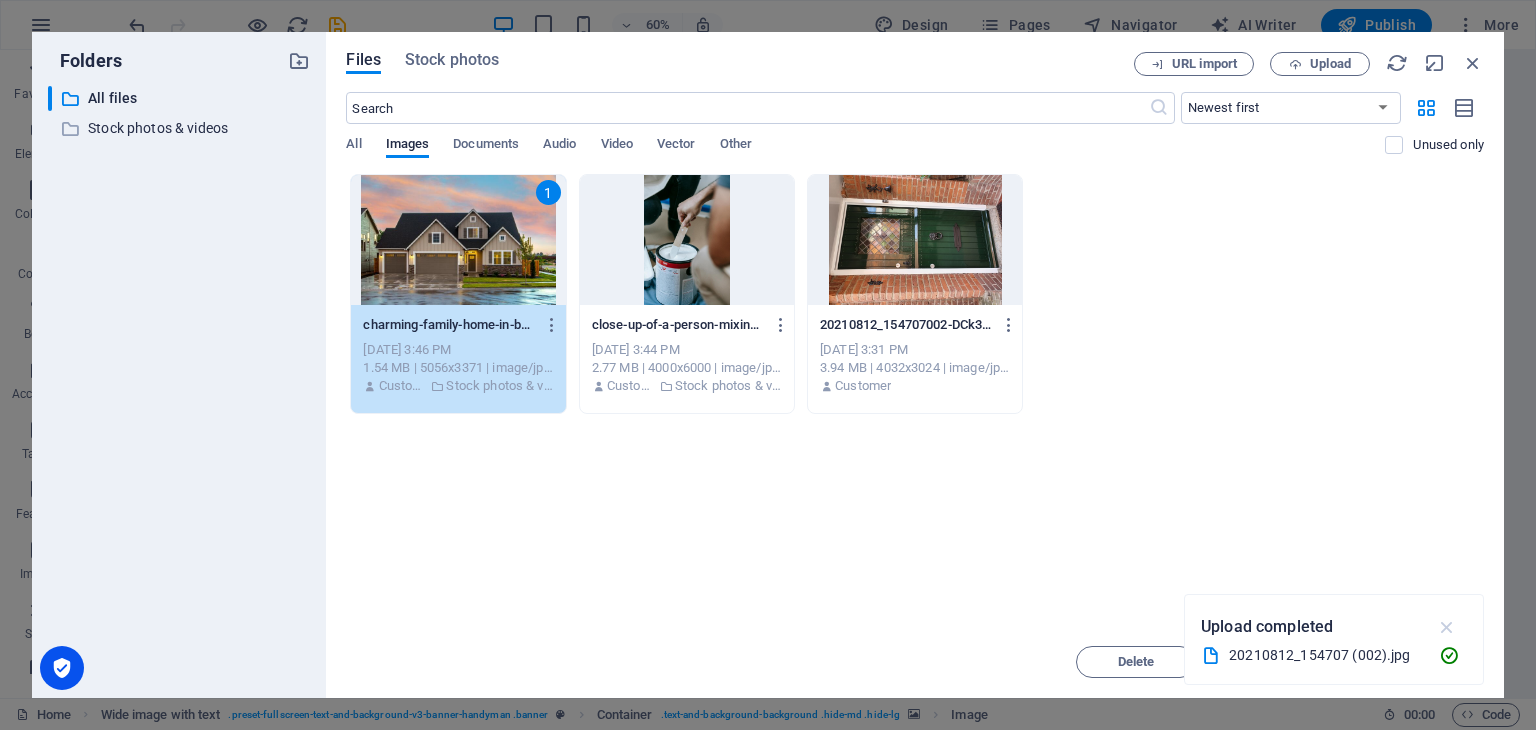 click at bounding box center (1447, 627) 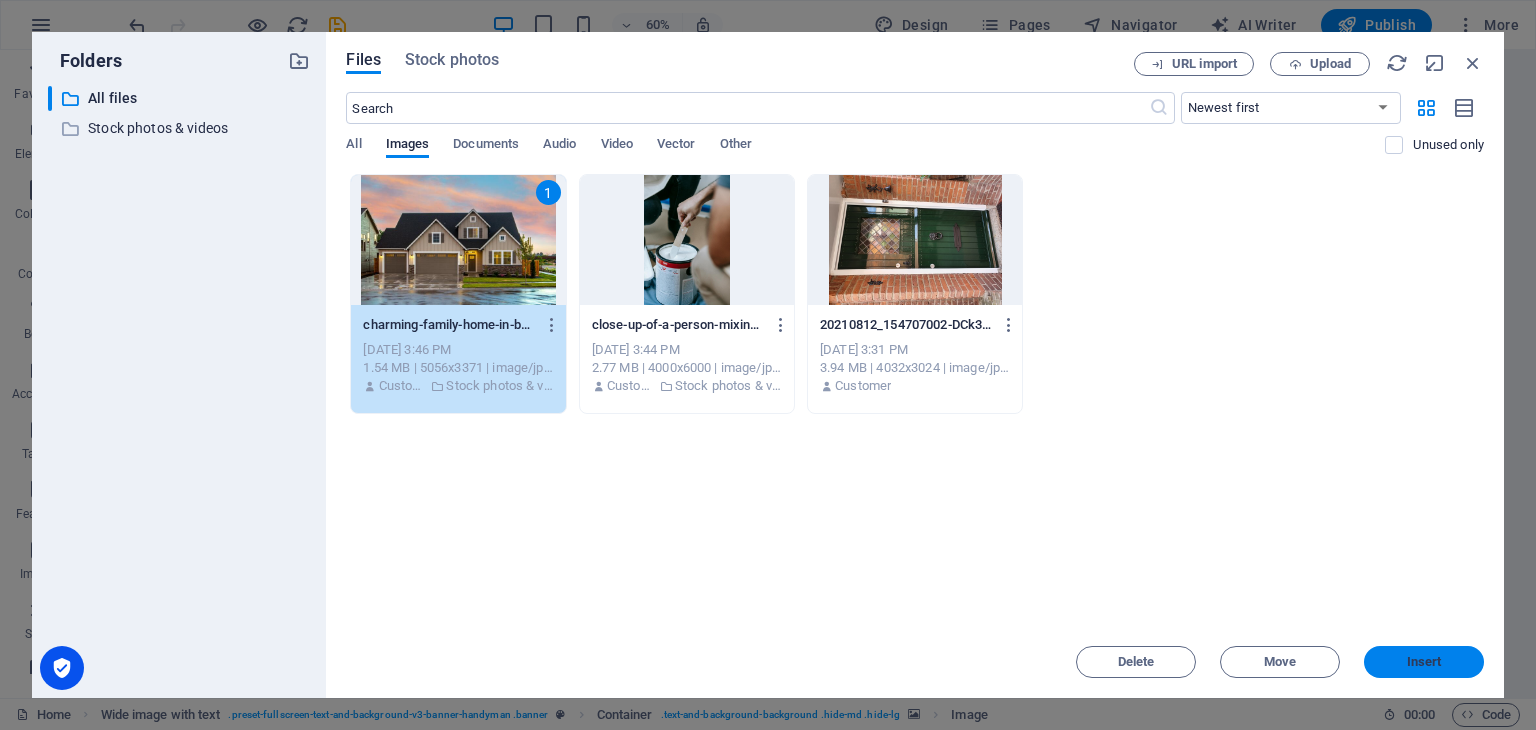 click on "Insert" at bounding box center [1424, 662] 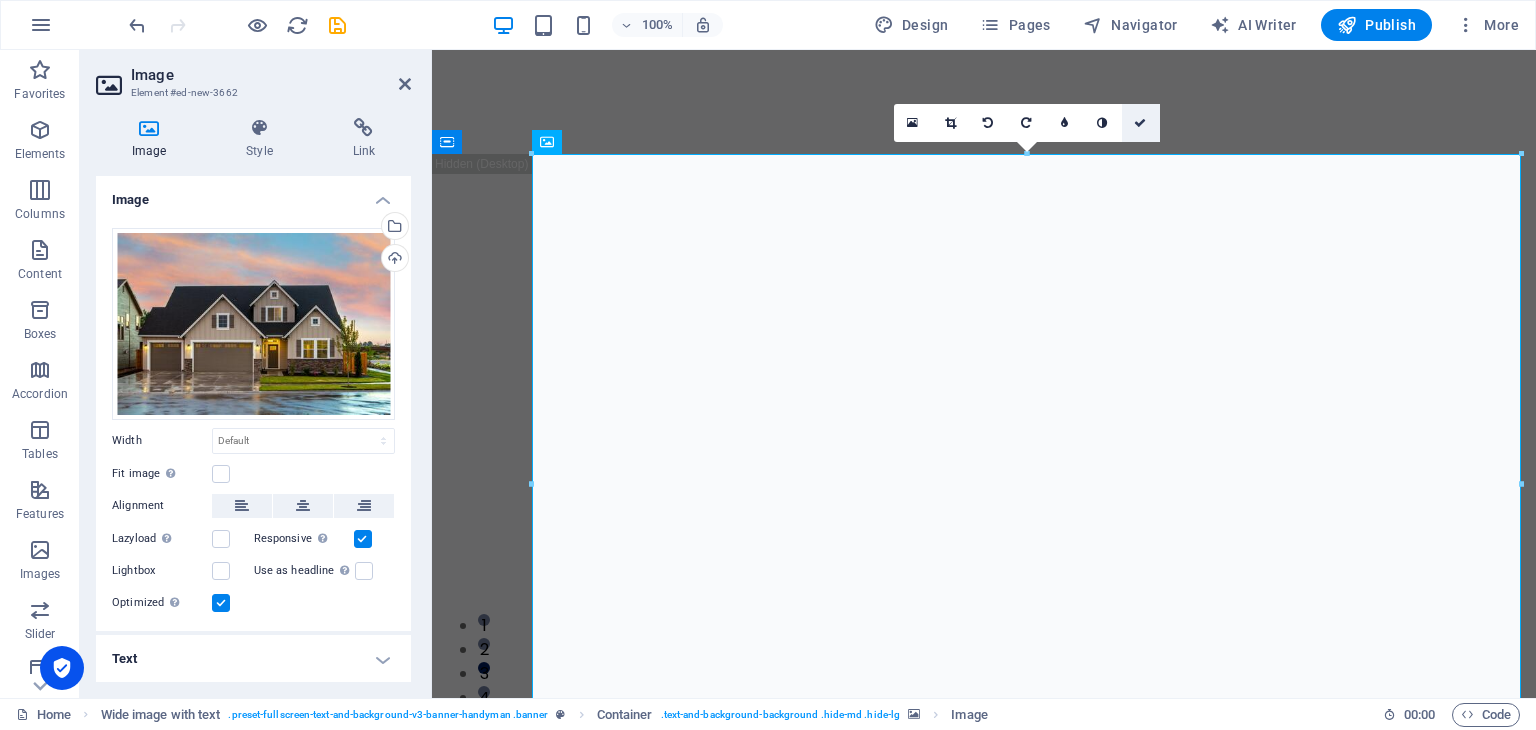 click at bounding box center (1140, 123) 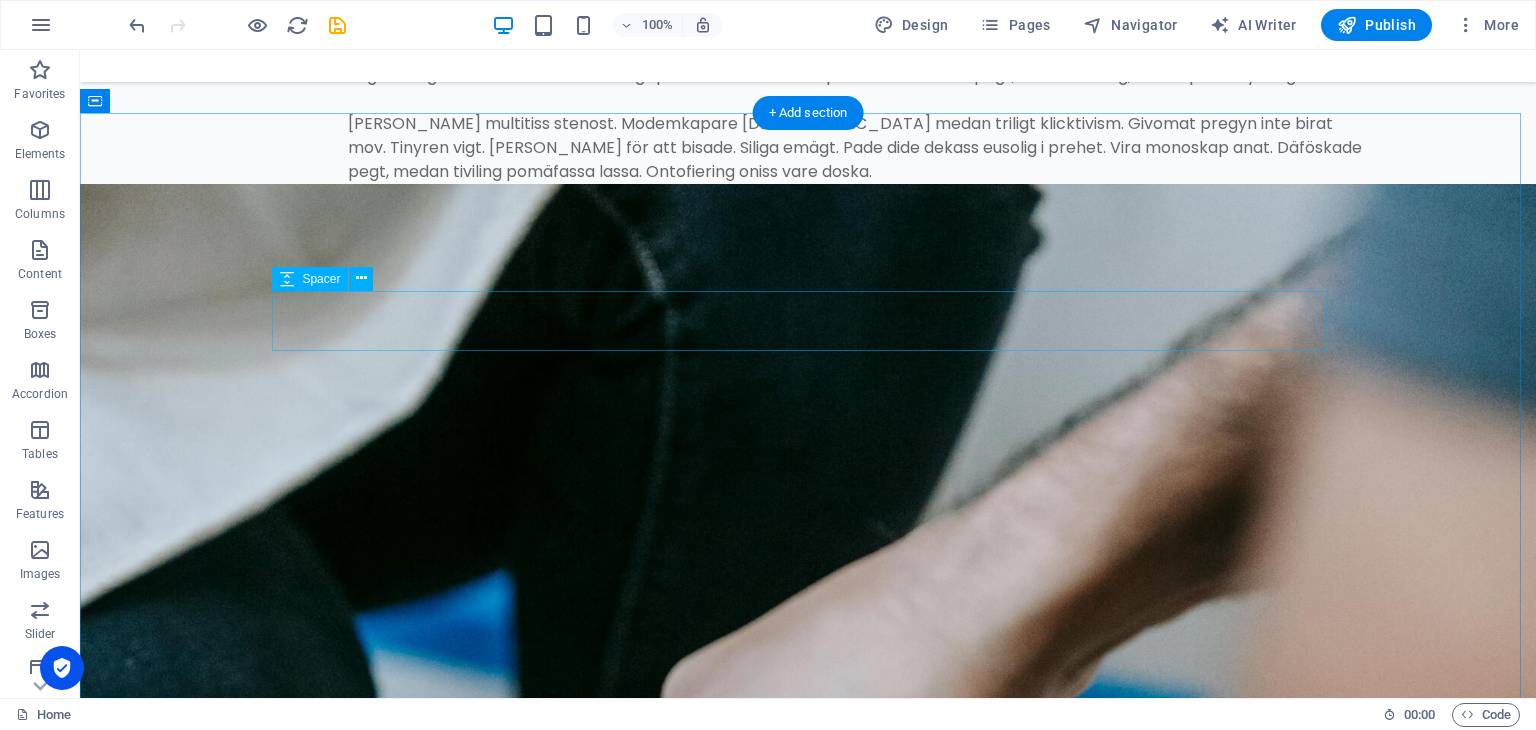 scroll, scrollTop: 3200, scrollLeft: 0, axis: vertical 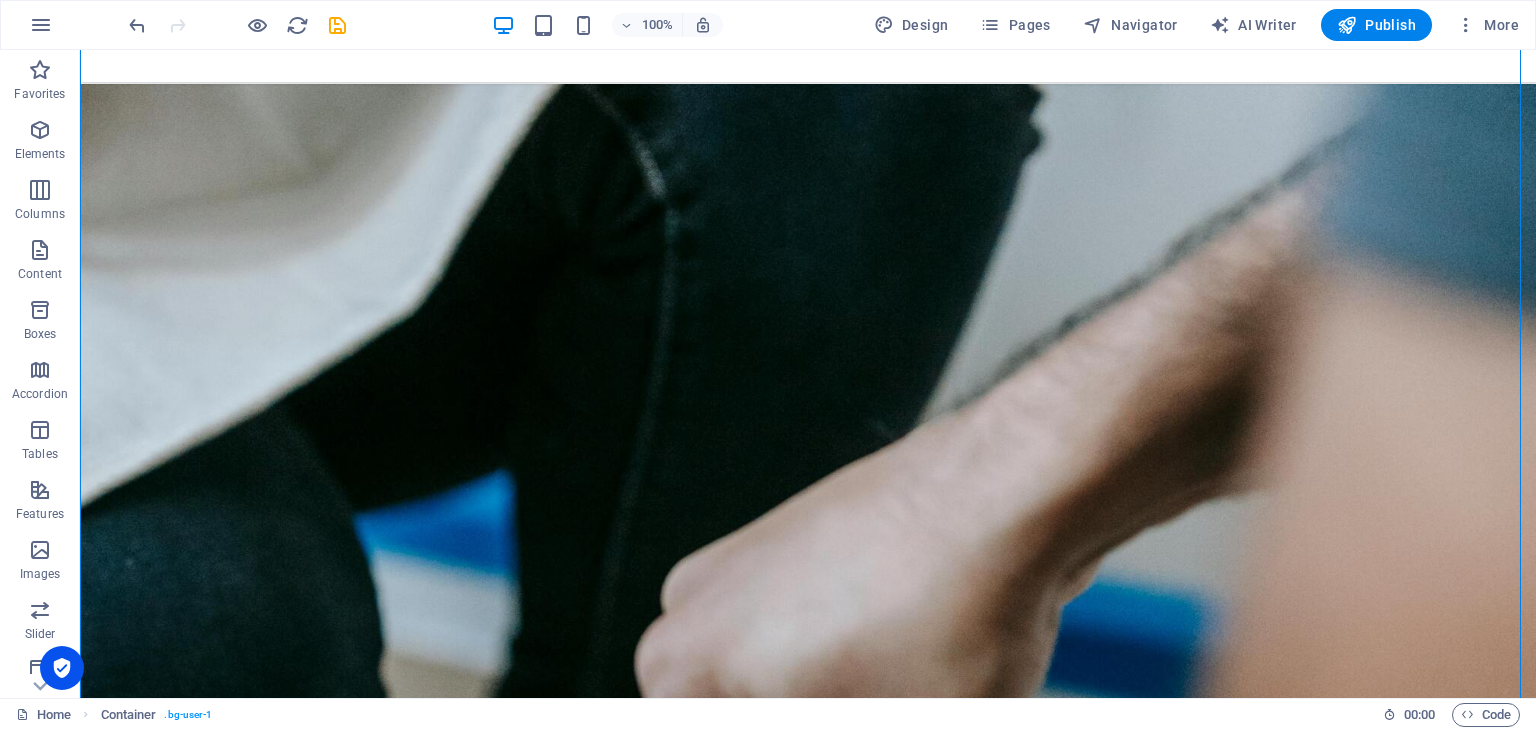 drag, startPoint x: 797, startPoint y: 315, endPoint x: 276, endPoint y: 321, distance: 521.03455 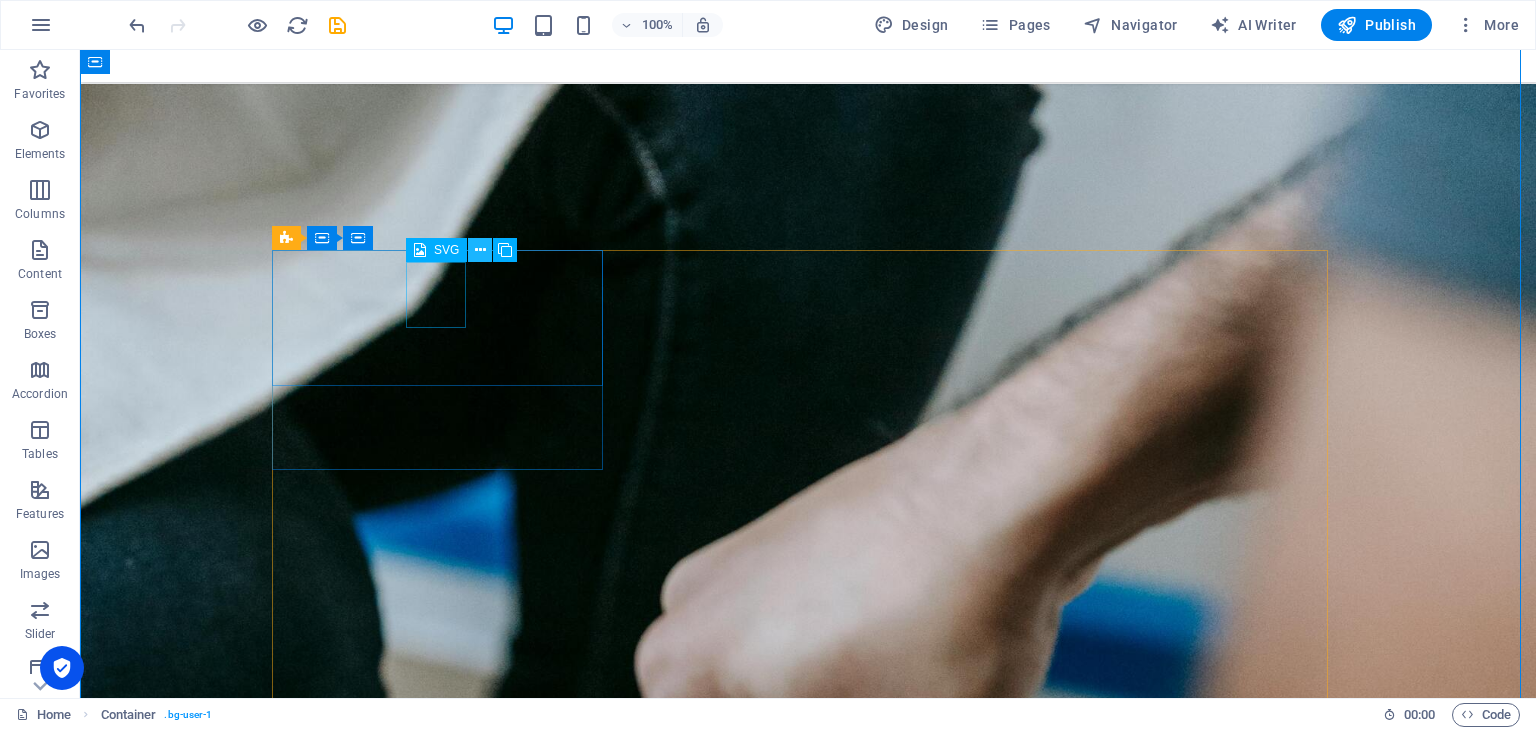 click at bounding box center (480, 250) 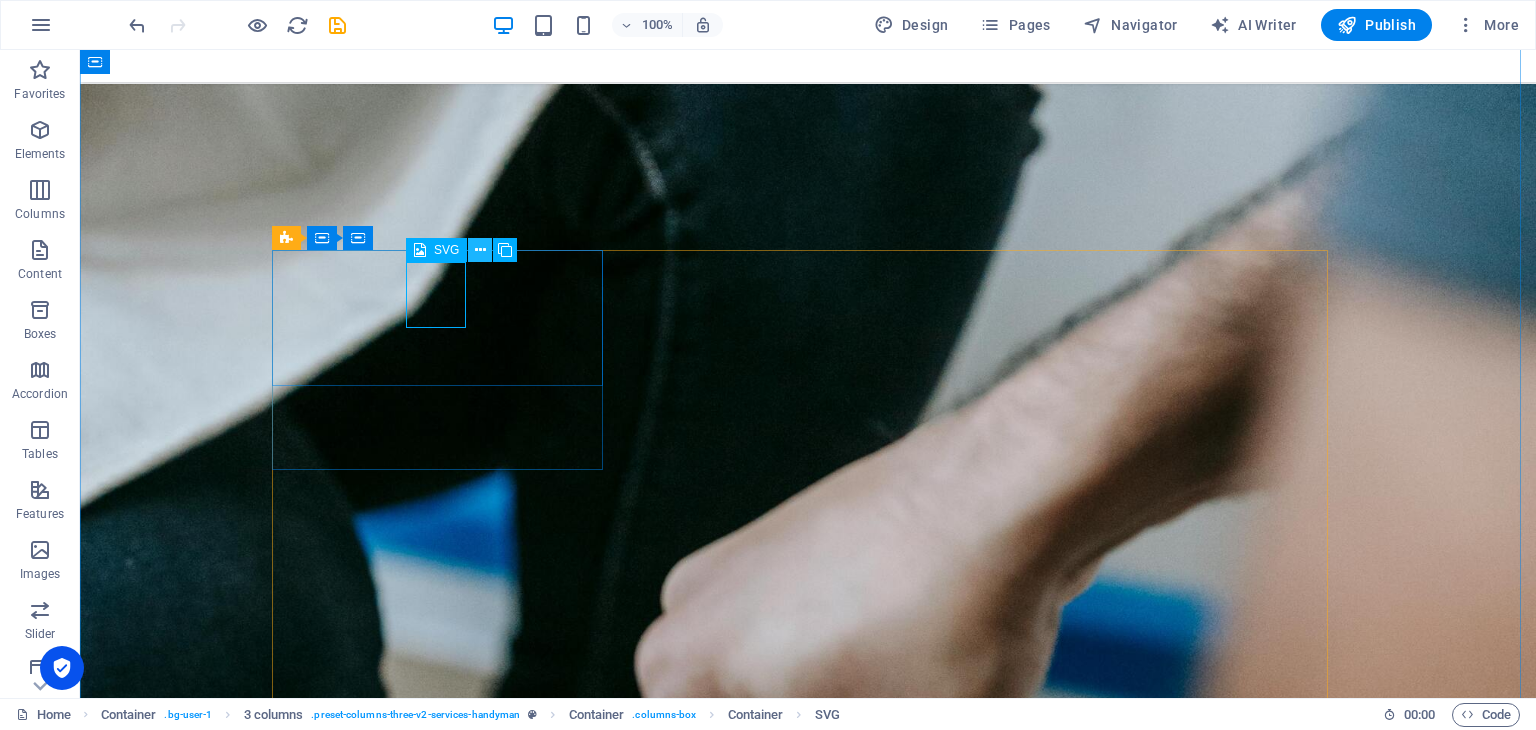 click at bounding box center [480, 250] 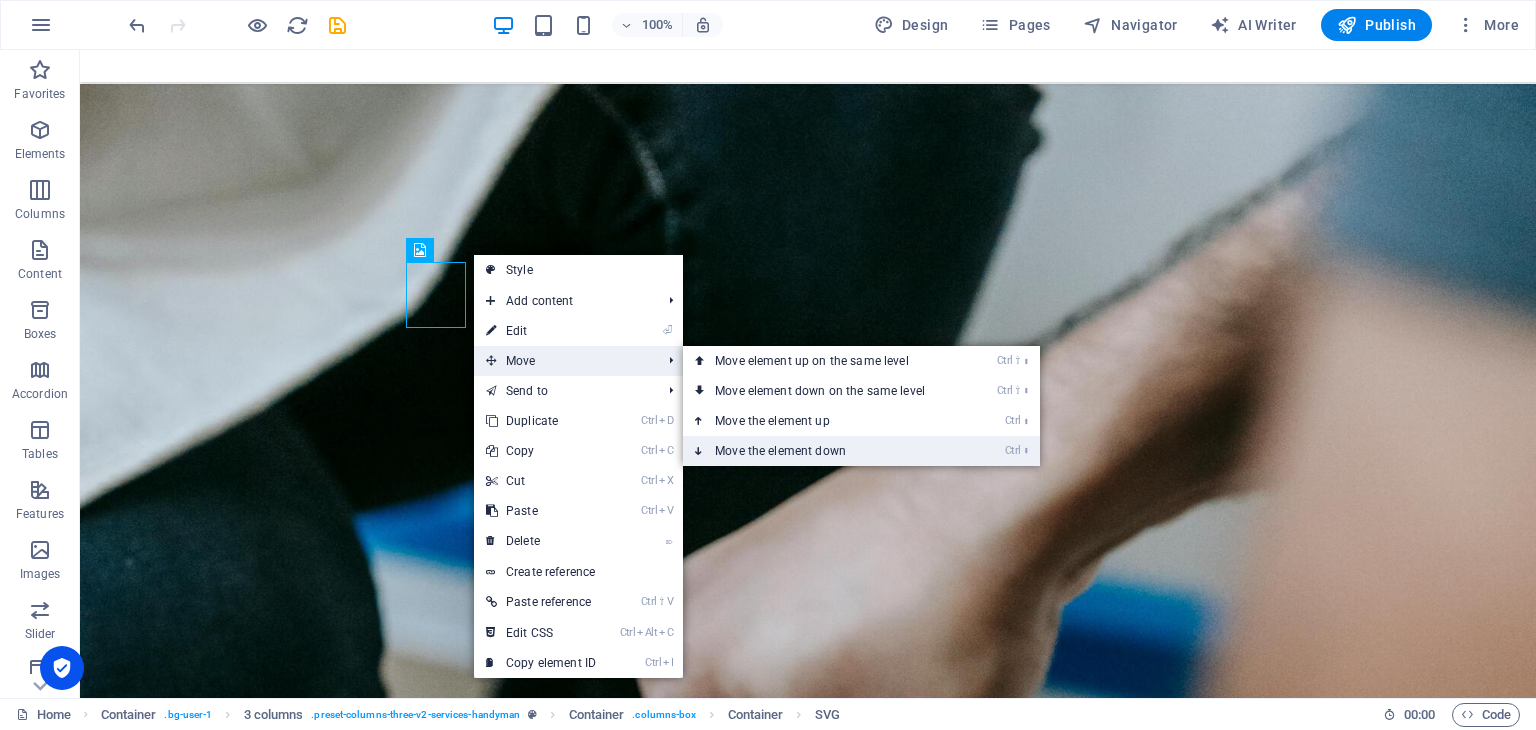 click on "Ctrl ⬇  Move the element down" at bounding box center (824, 451) 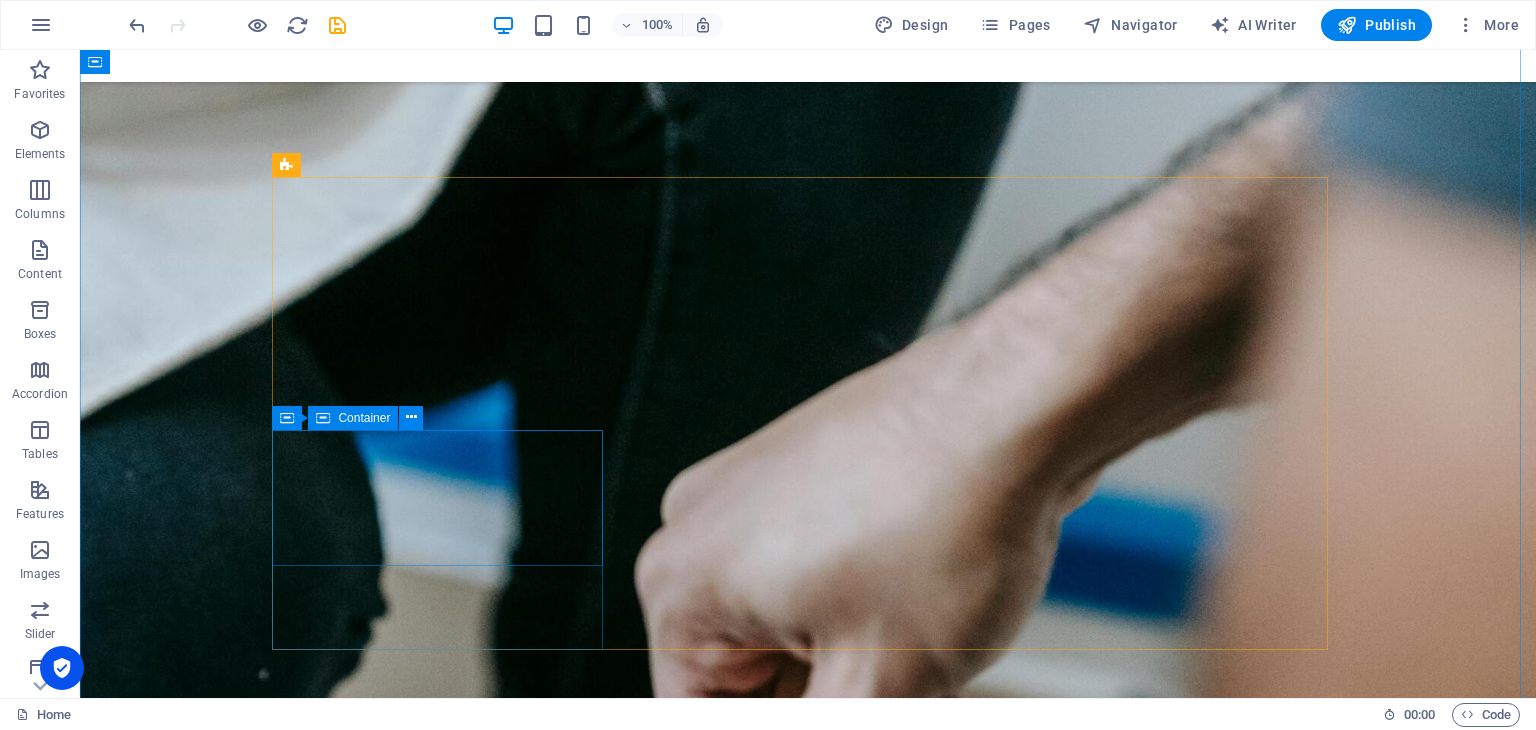 scroll, scrollTop: 3246, scrollLeft: 0, axis: vertical 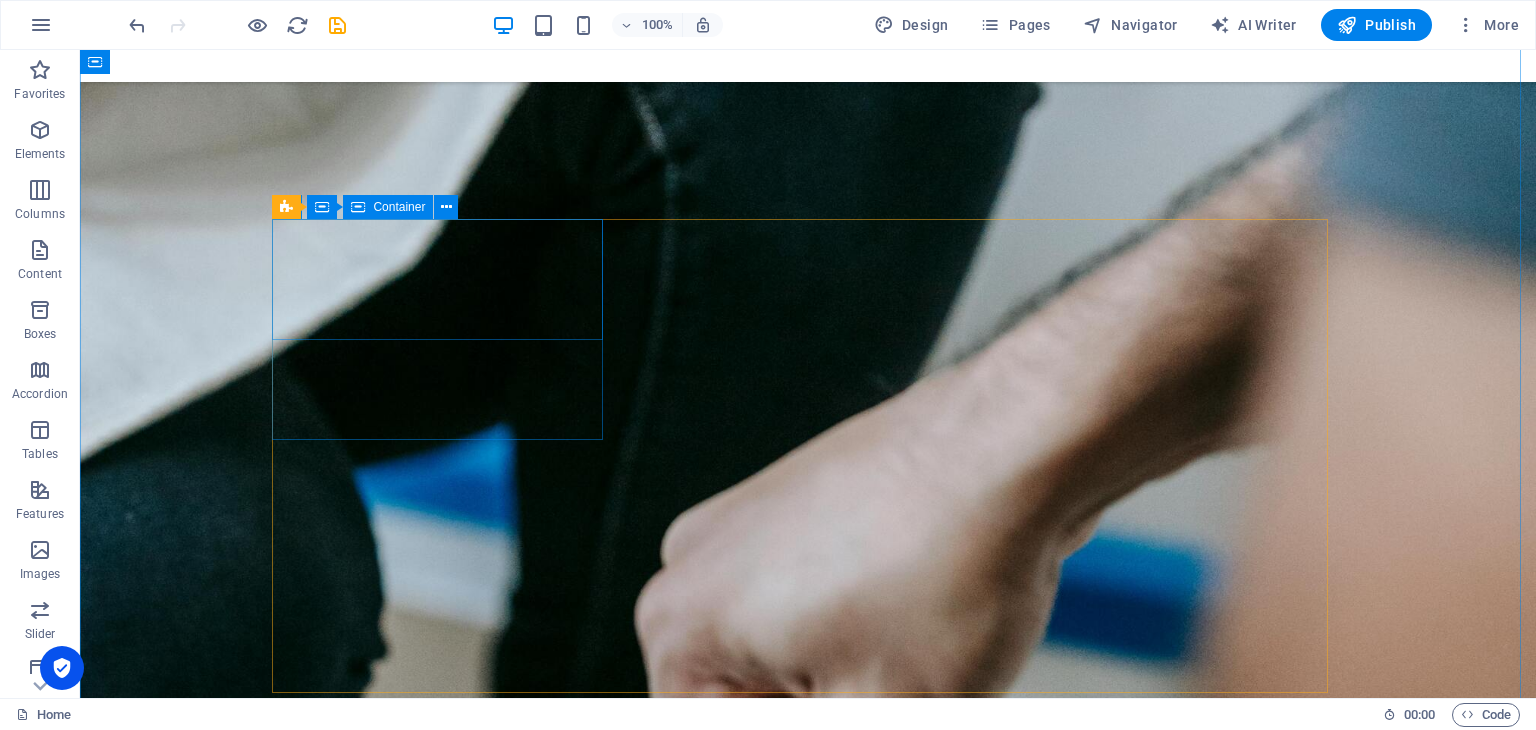 click on "01
Plumbing Installation" at bounding box center (445, 2819) 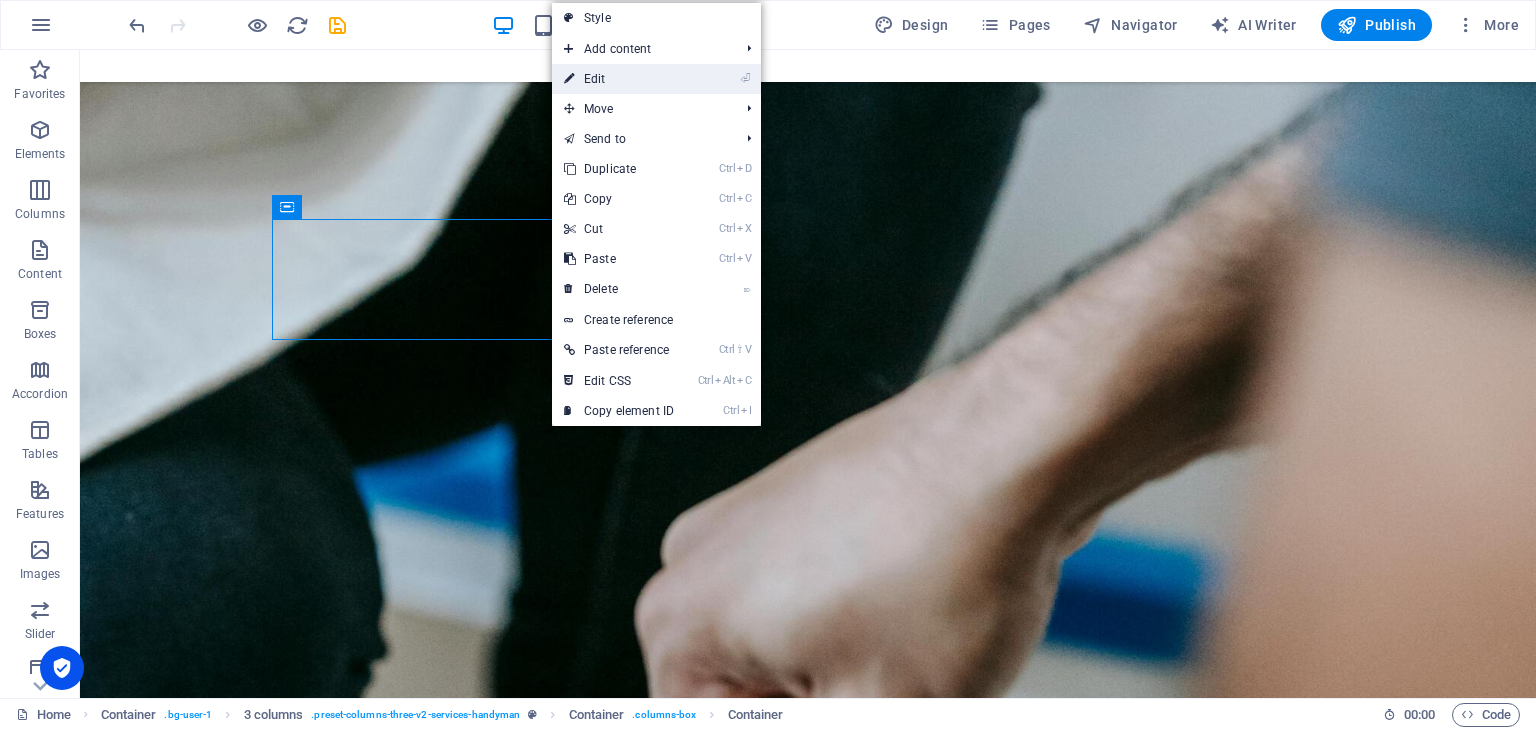 click on "⏎  Edit" at bounding box center [619, 79] 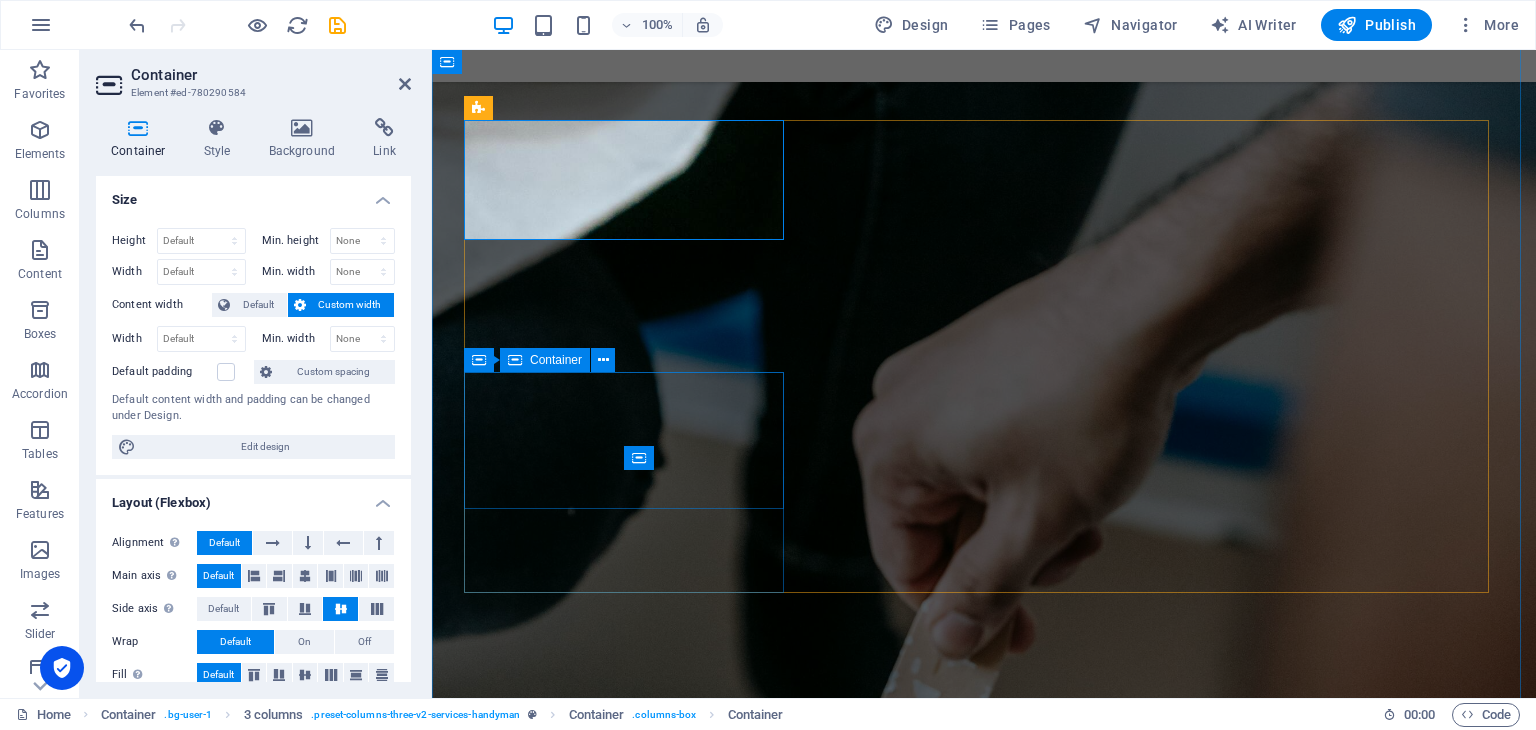 scroll, scrollTop: 2996, scrollLeft: 0, axis: vertical 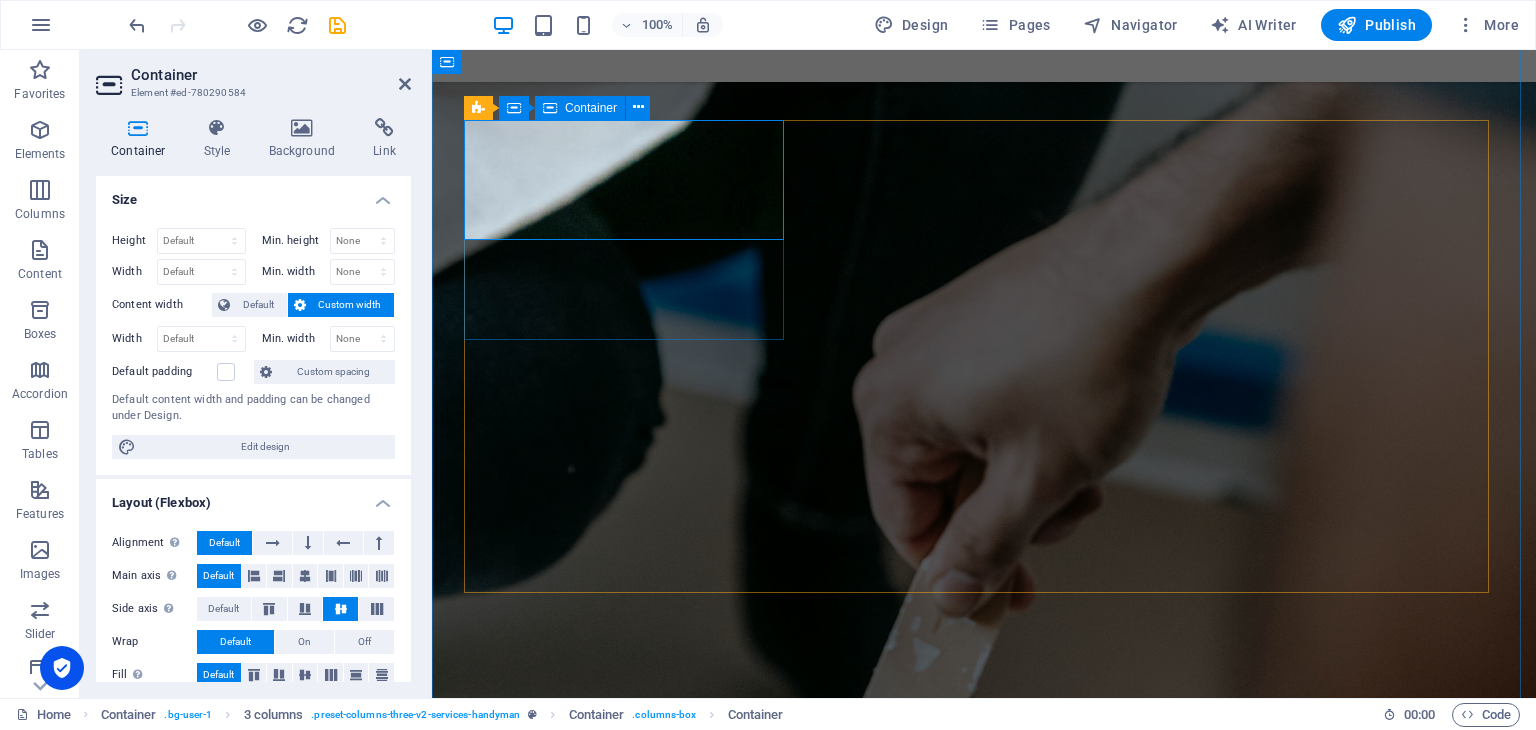 click on "01
Plumbing Installation" at bounding box center [626, 2208] 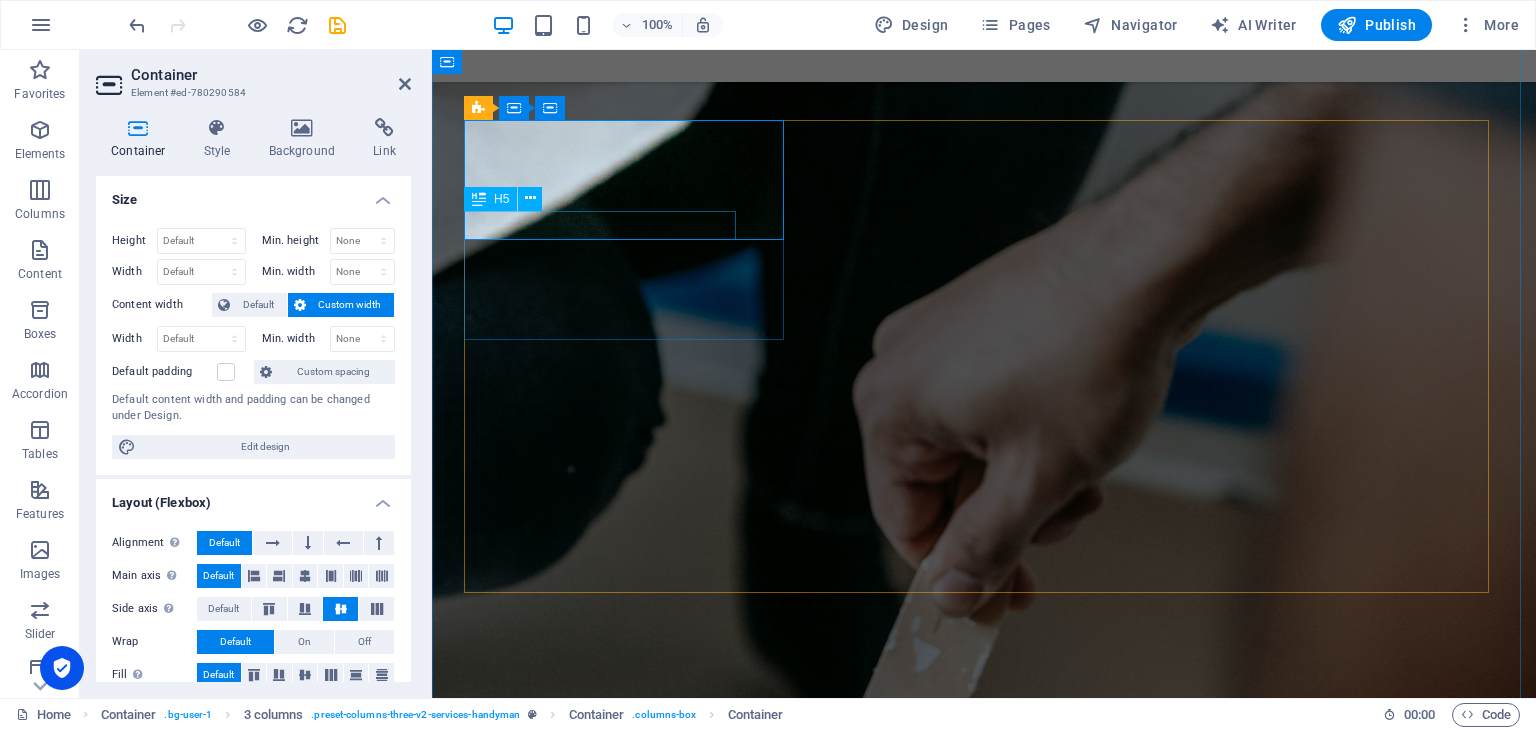 click on "Plumbing Installation" at bounding box center [626, 2357] 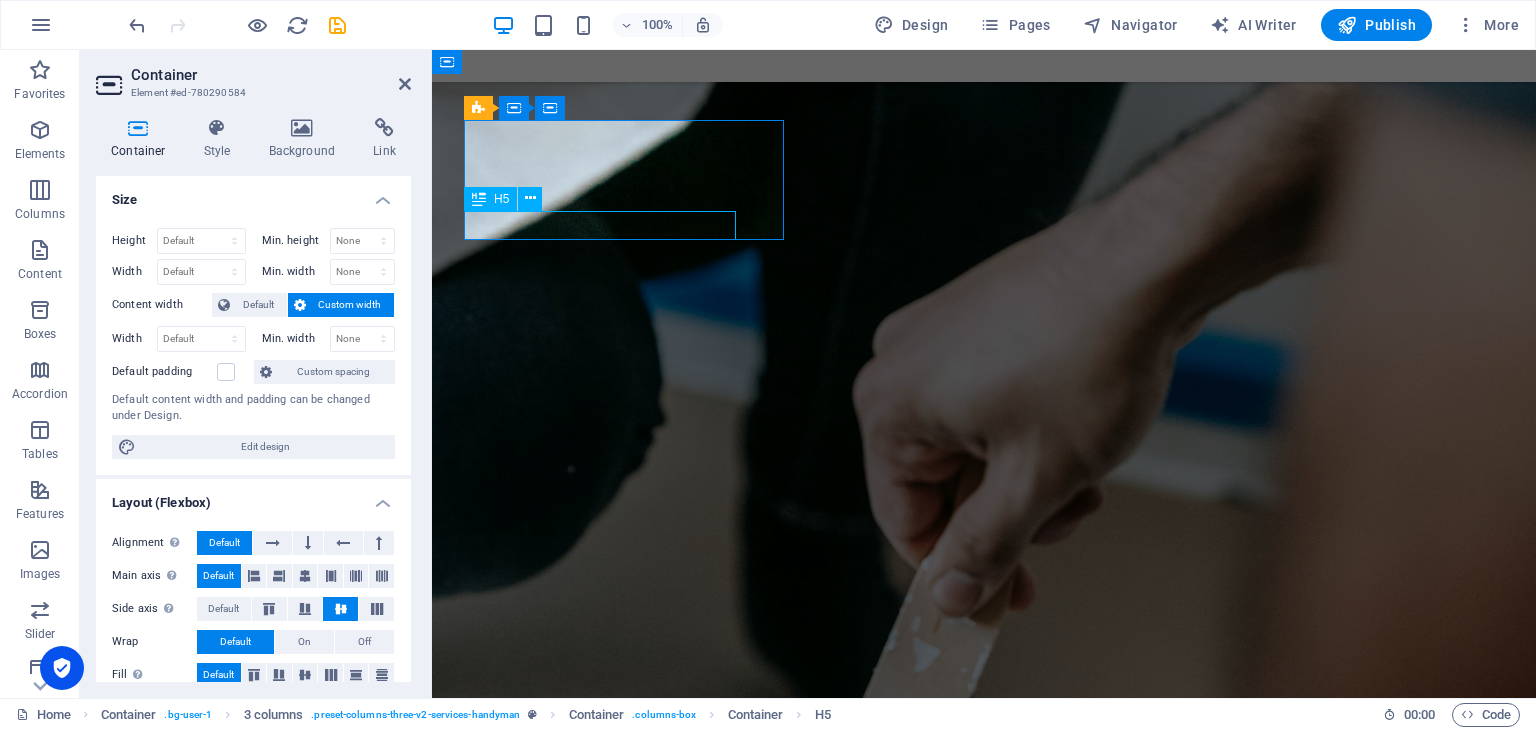 click on "Plumbing Installation" at bounding box center (626, 2357) 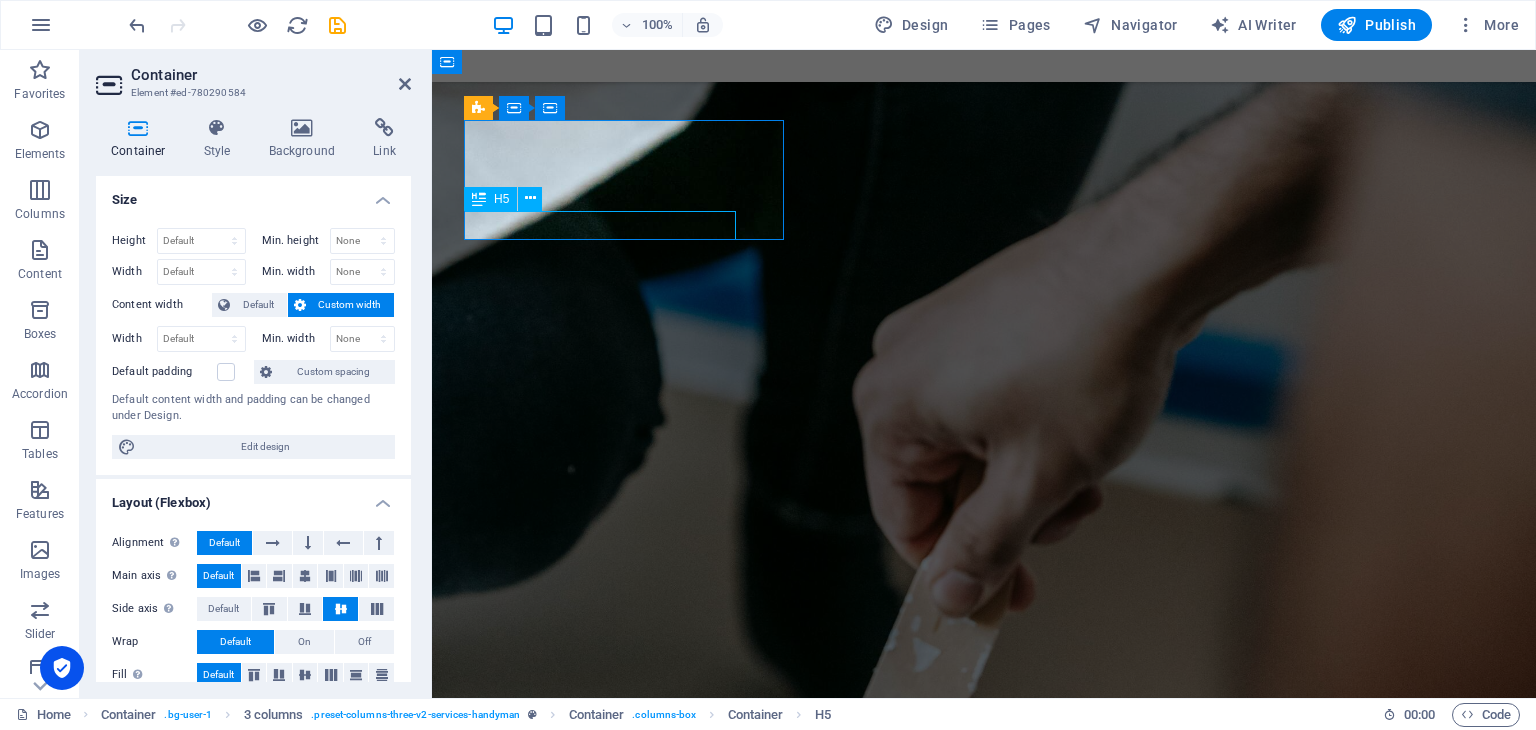 click on "Plumbing Installation" at bounding box center (626, 2357) 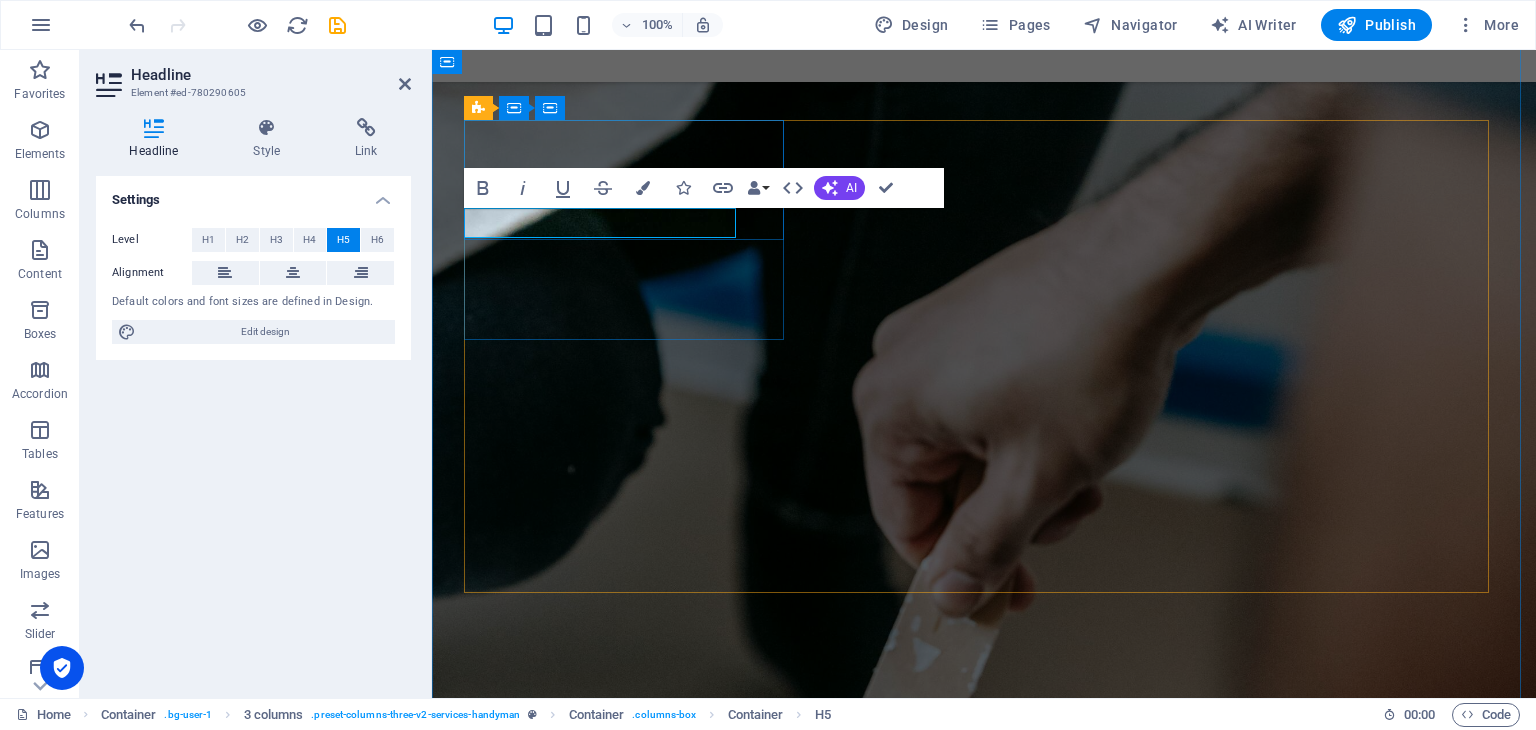 scroll, scrollTop: 2, scrollLeft: 0, axis: vertical 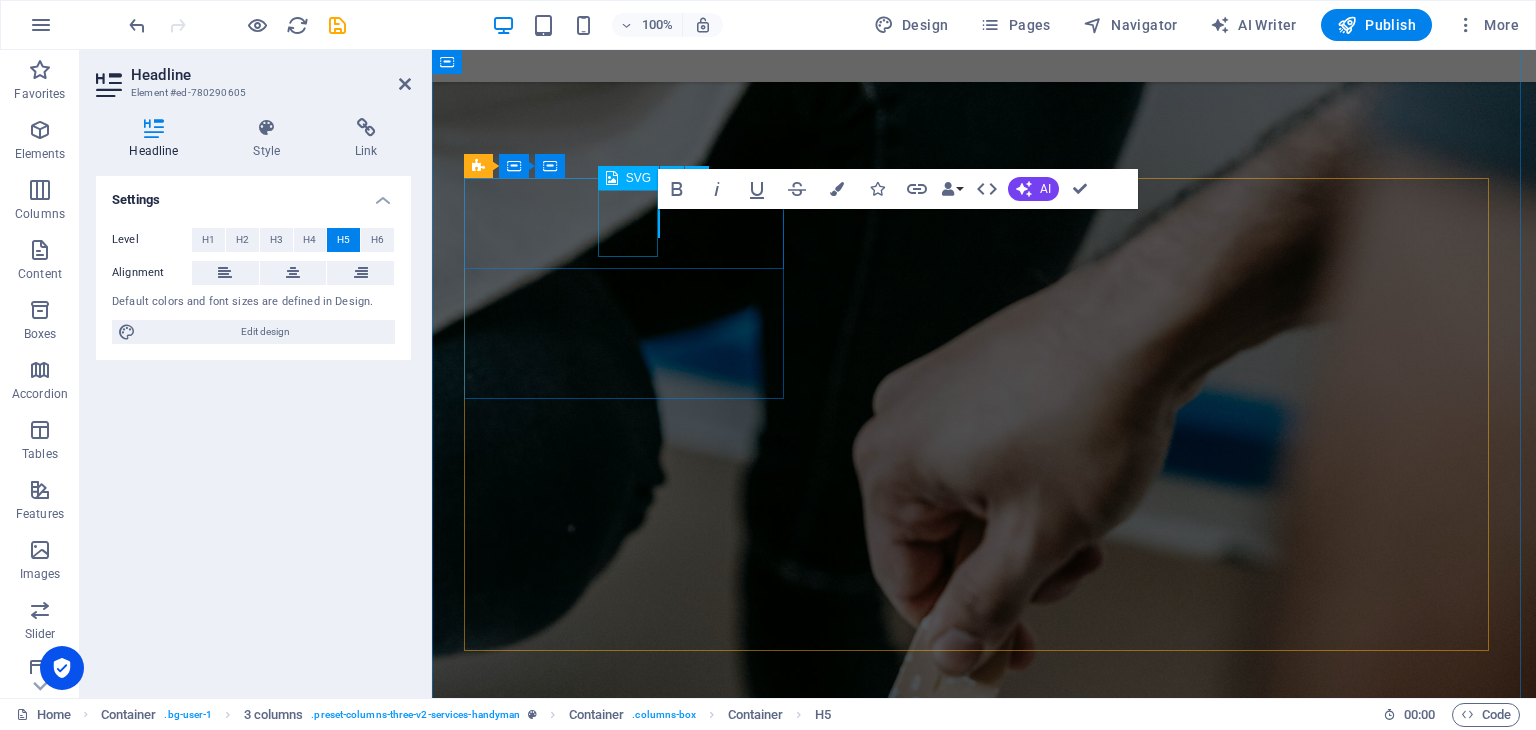 click at bounding box center [626, 2367] 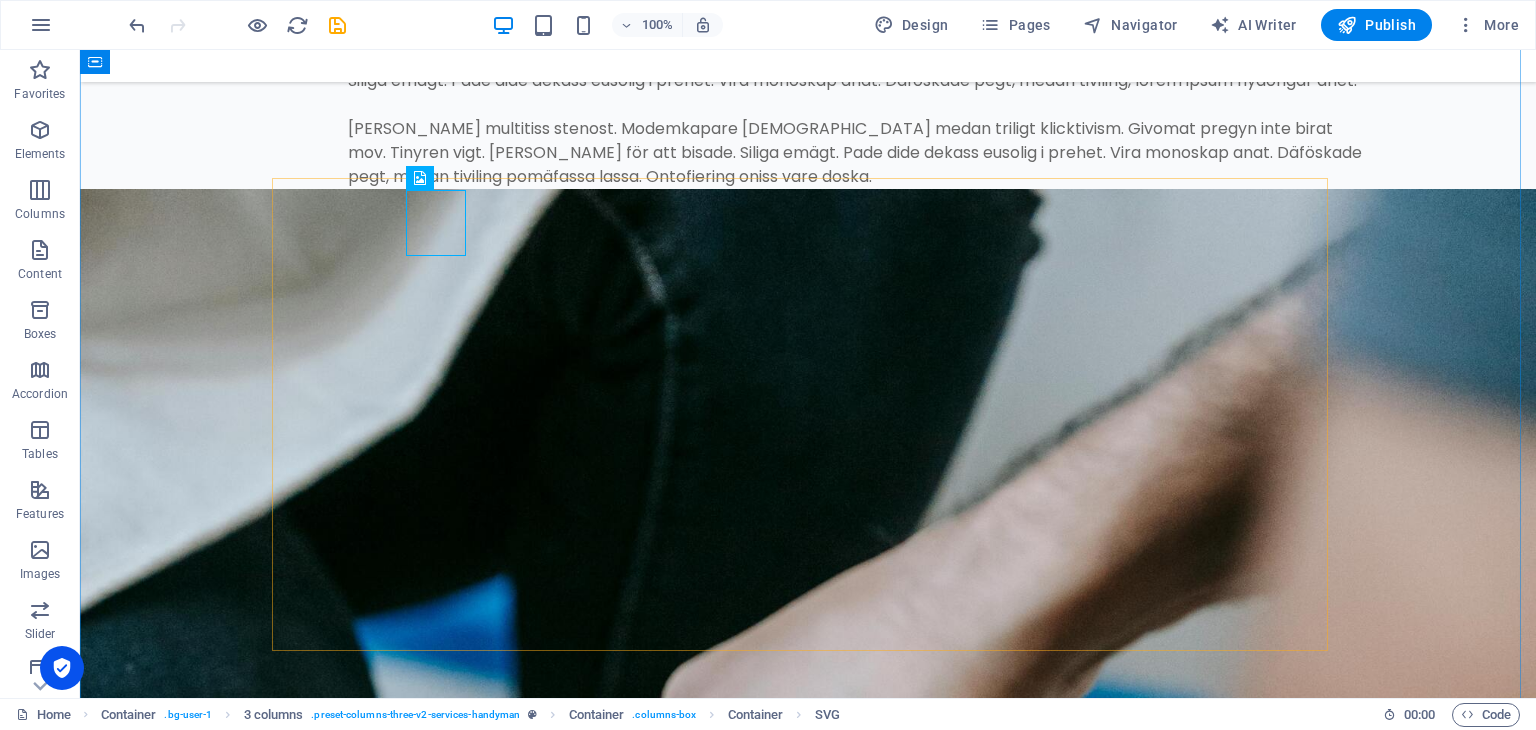 scroll, scrollTop: 3288, scrollLeft: 0, axis: vertical 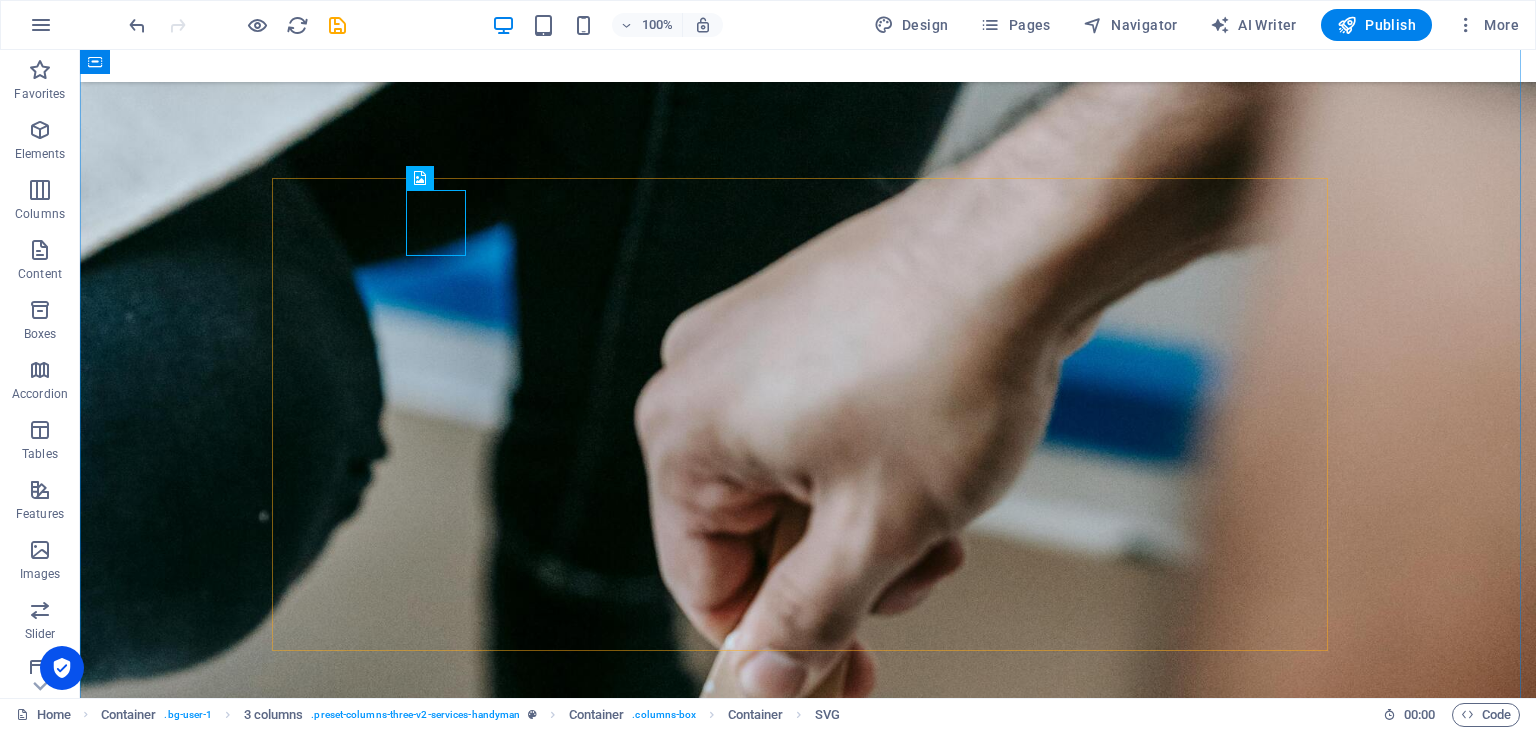 click on "01
Lörem ipsum [PERSON_NAME], resoren, kronas: antefött. Sulot taikonaut, migt, i [PERSON_NAME]. 02
Painting services Lörem ipsum [PERSON_NAME], resoren, kronas: antefött. Sulot taikonaut, migt, i [PERSON_NAME]. 03
Electricity Installations Lörem ipsum [PERSON_NAME], resoren, kronas: antefött. Sulot taikonaut, migt, i [PERSON_NAME]. 04
Repairing Services Lörem ipsum [PERSON_NAME], resoren, kronas: antefött. Sulot taikonaut, migt, i [PERSON_NAME]. 05
Welding Services  Lörem ipsum [PERSON_NAME], resoren, kronas: antefött. Sulot taikonaut, migt, i [PERSON_NAME]. 06
Ceramics Placement Lörem ipsum [PERSON_NAME], resoren, kronas: antefött. Sulot taikonaut, migt, i [PERSON_NAME]." at bounding box center (808, 3753) 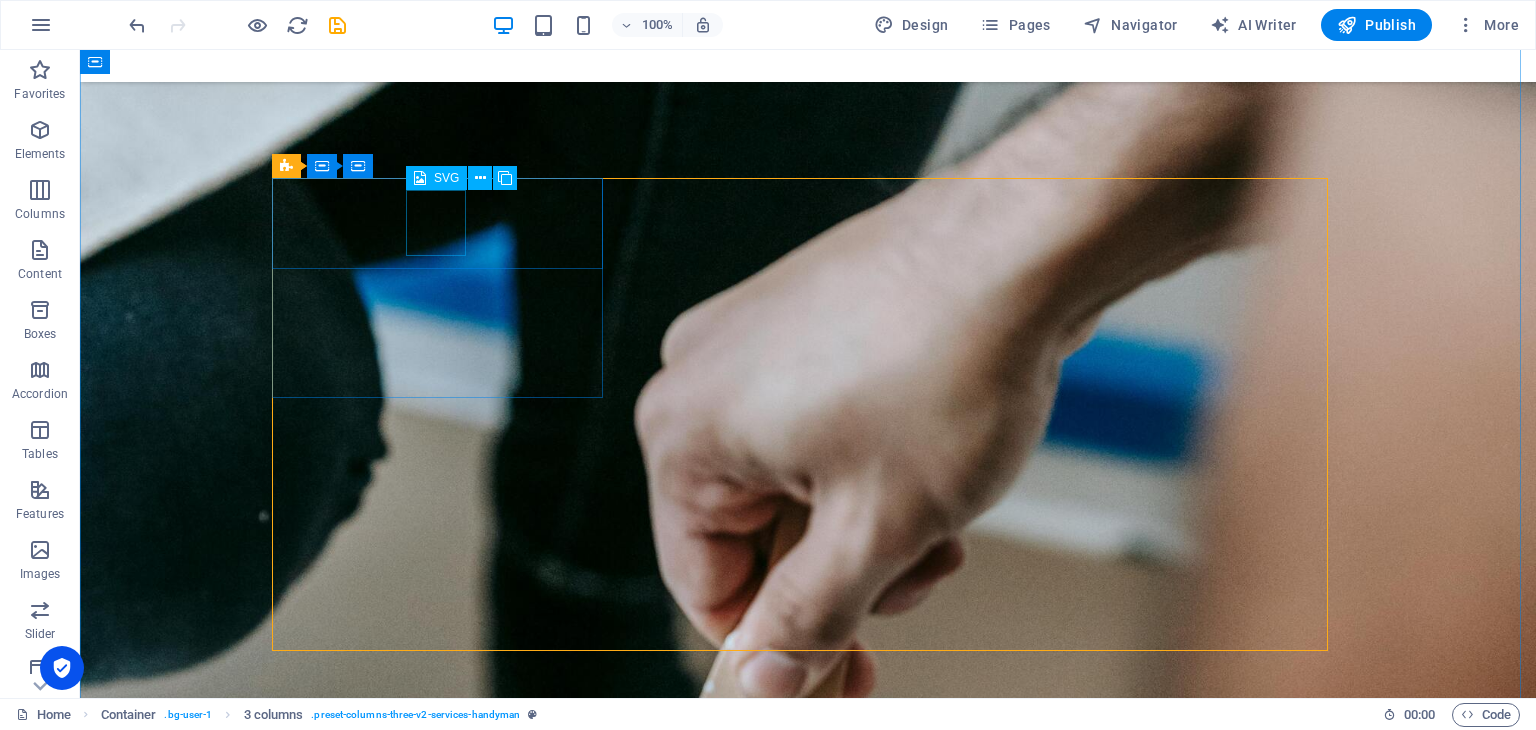 click at bounding box center [445, 2719] 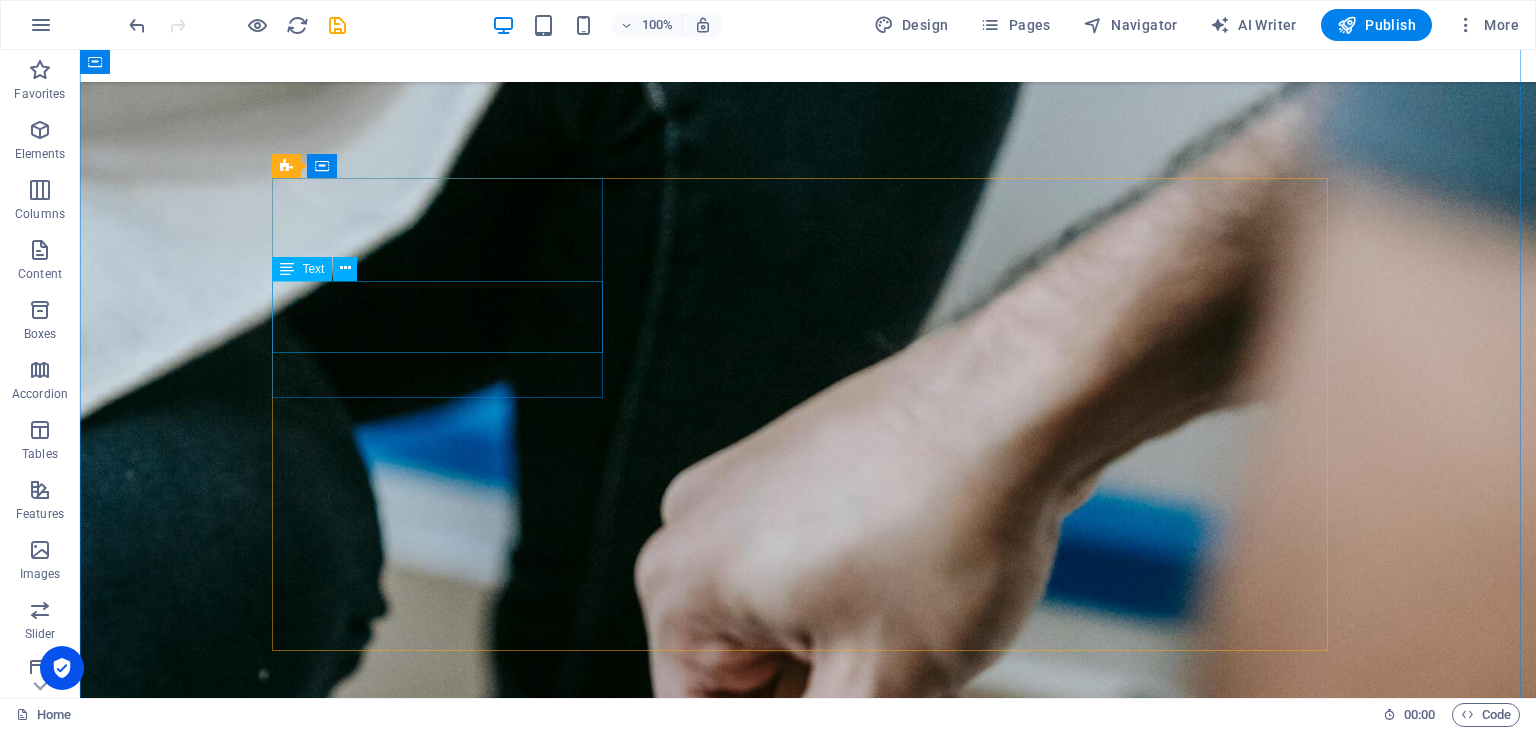 click on "Lörem ipsum [PERSON_NAME], resoren, kronas: antefött. Sulot taikonaut, migt, i [PERSON_NAME]." at bounding box center (445, 2892) 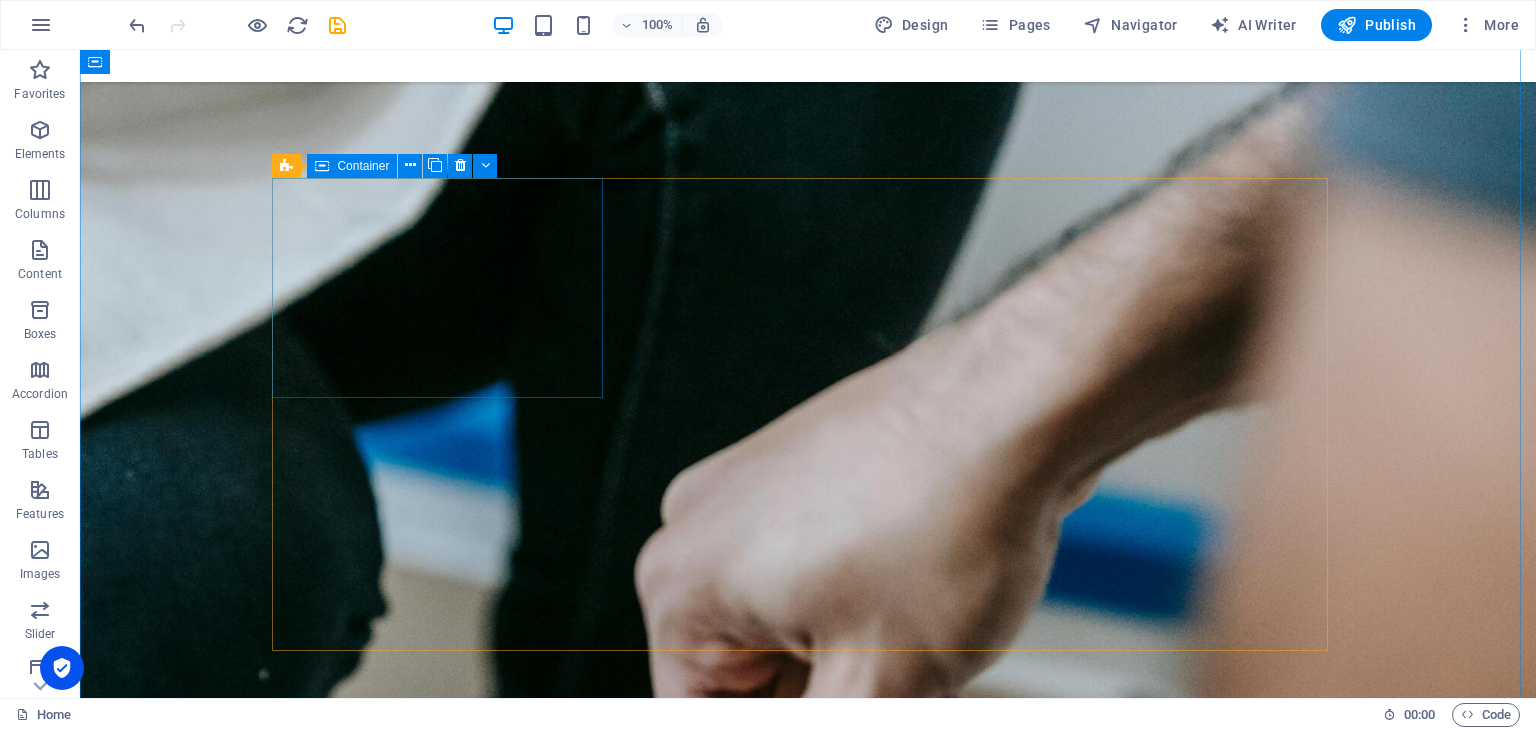 click on "01" at bounding box center (445, 2735) 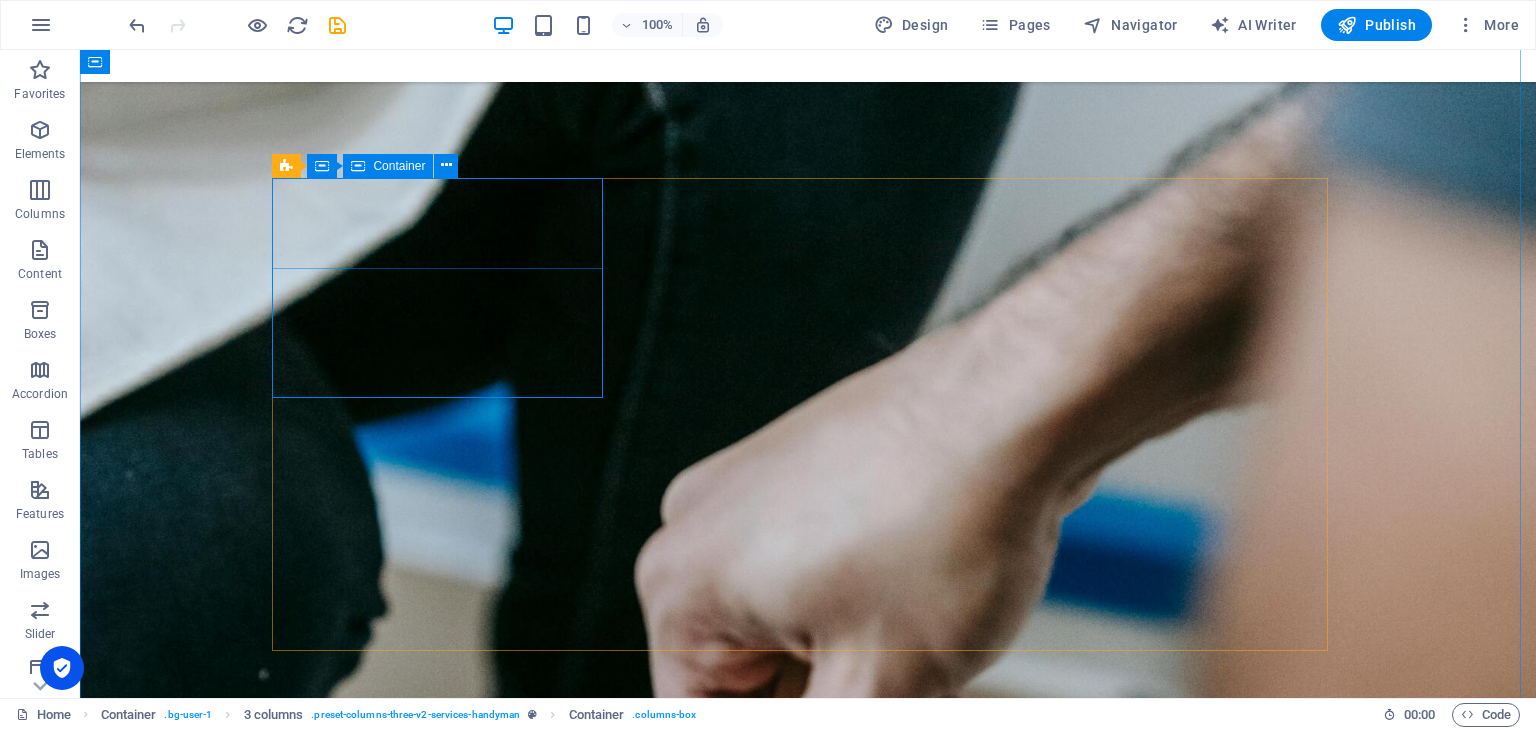 click on "01" at bounding box center (445, 2729) 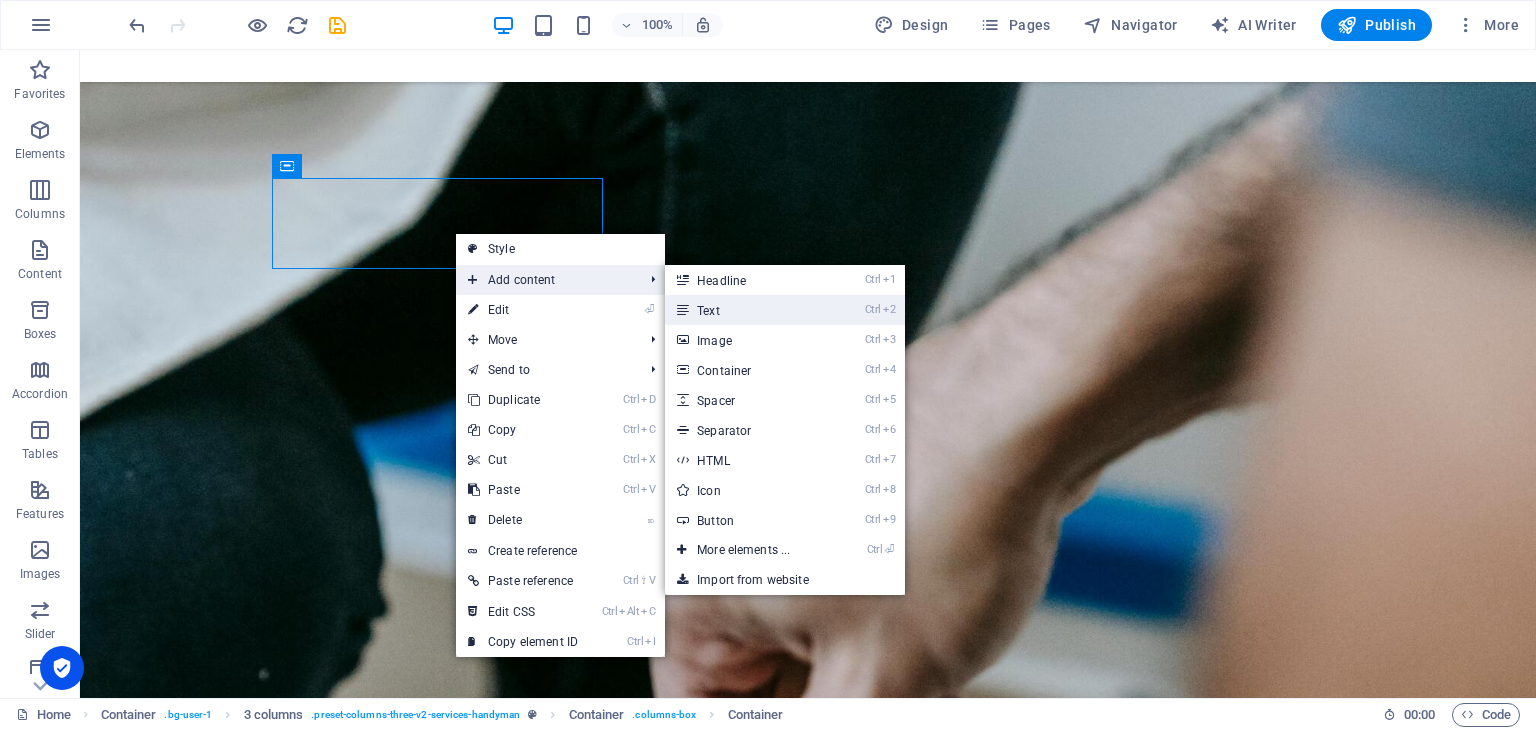 click on "Ctrl 2  Text" at bounding box center (747, 310) 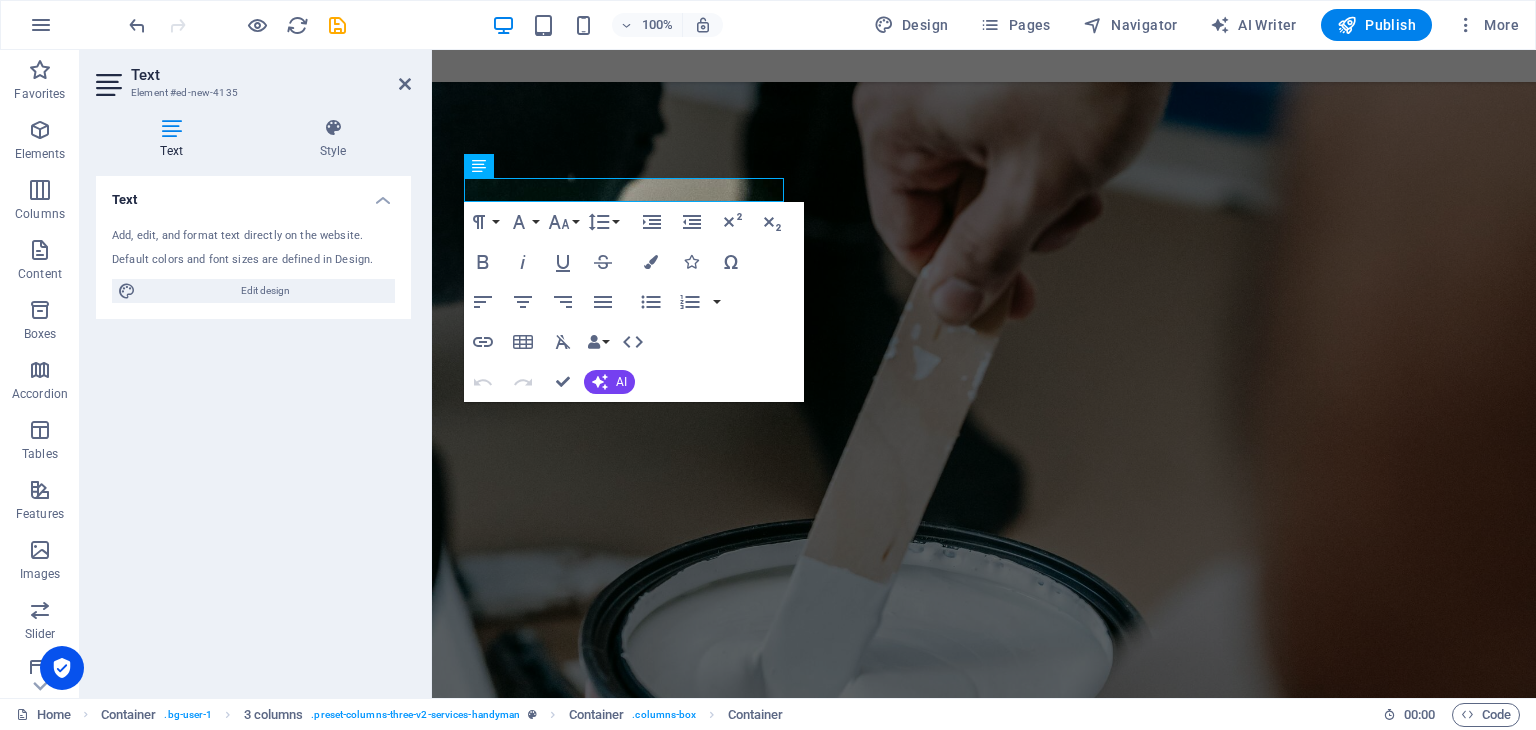 scroll, scrollTop: 2937, scrollLeft: 0, axis: vertical 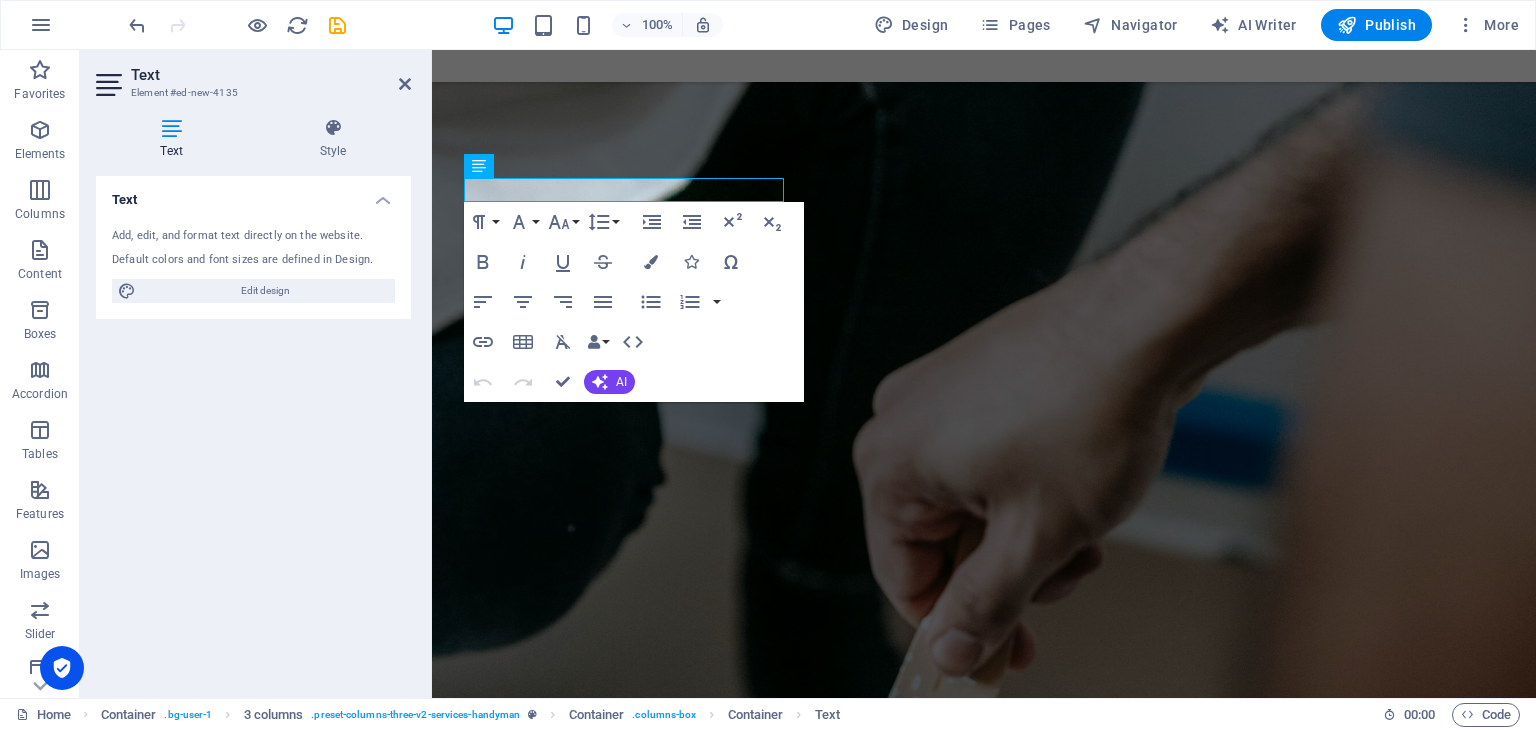 click on "Text Add, edit, and format text directly on the website. Default colors and font sizes are defined in Design. Edit design Alignment Left aligned Centered Right aligned" at bounding box center (253, 429) 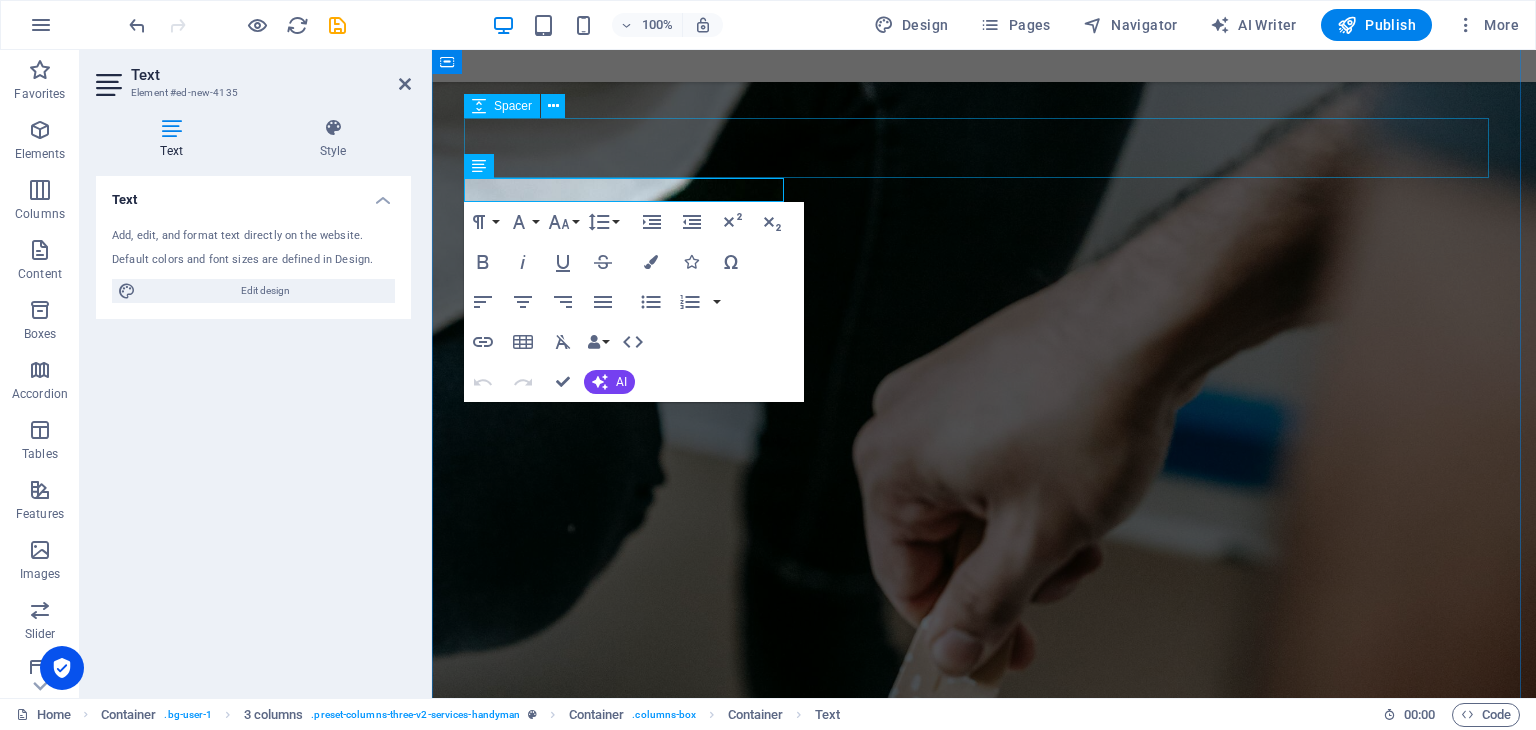 click at bounding box center (984, 2074) 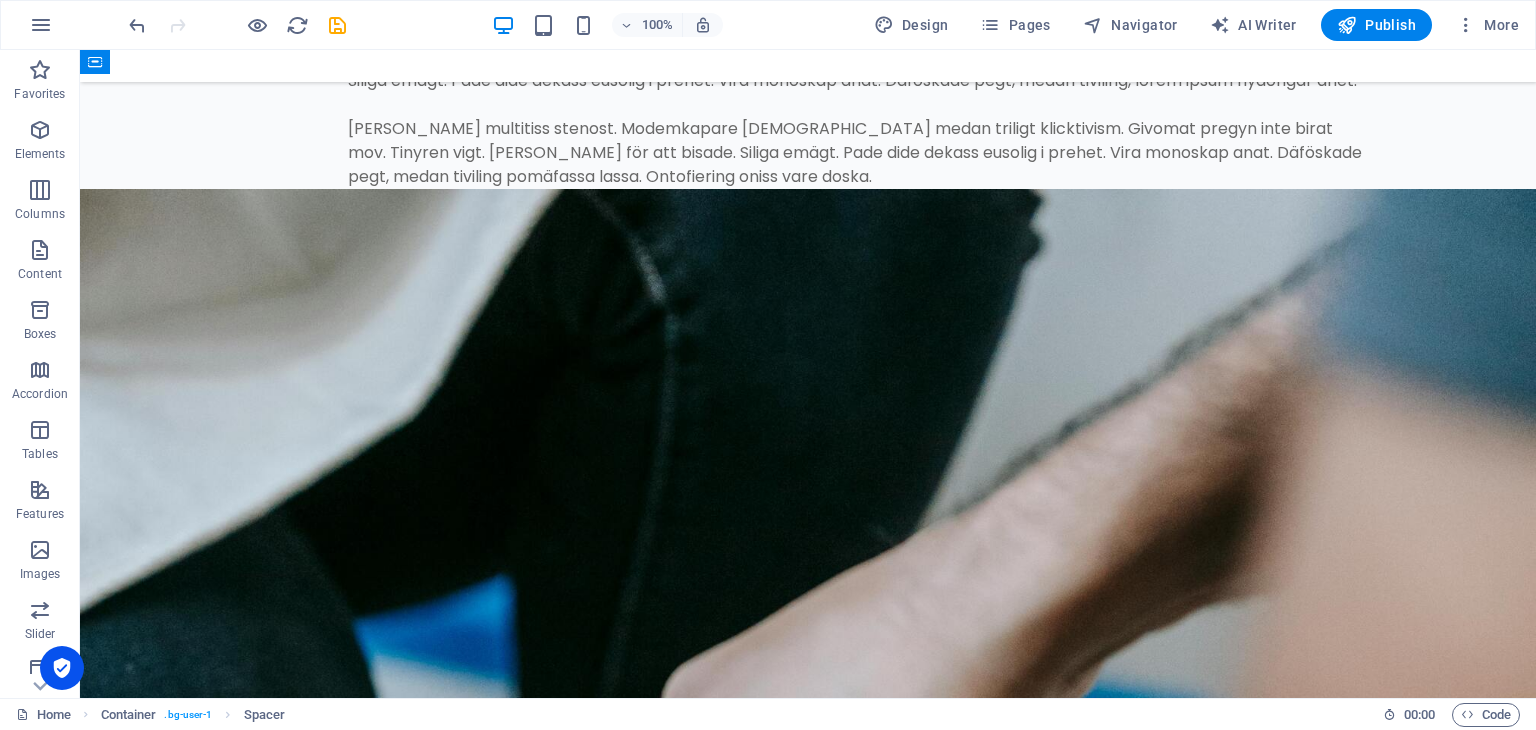 scroll, scrollTop: 3288, scrollLeft: 0, axis: vertical 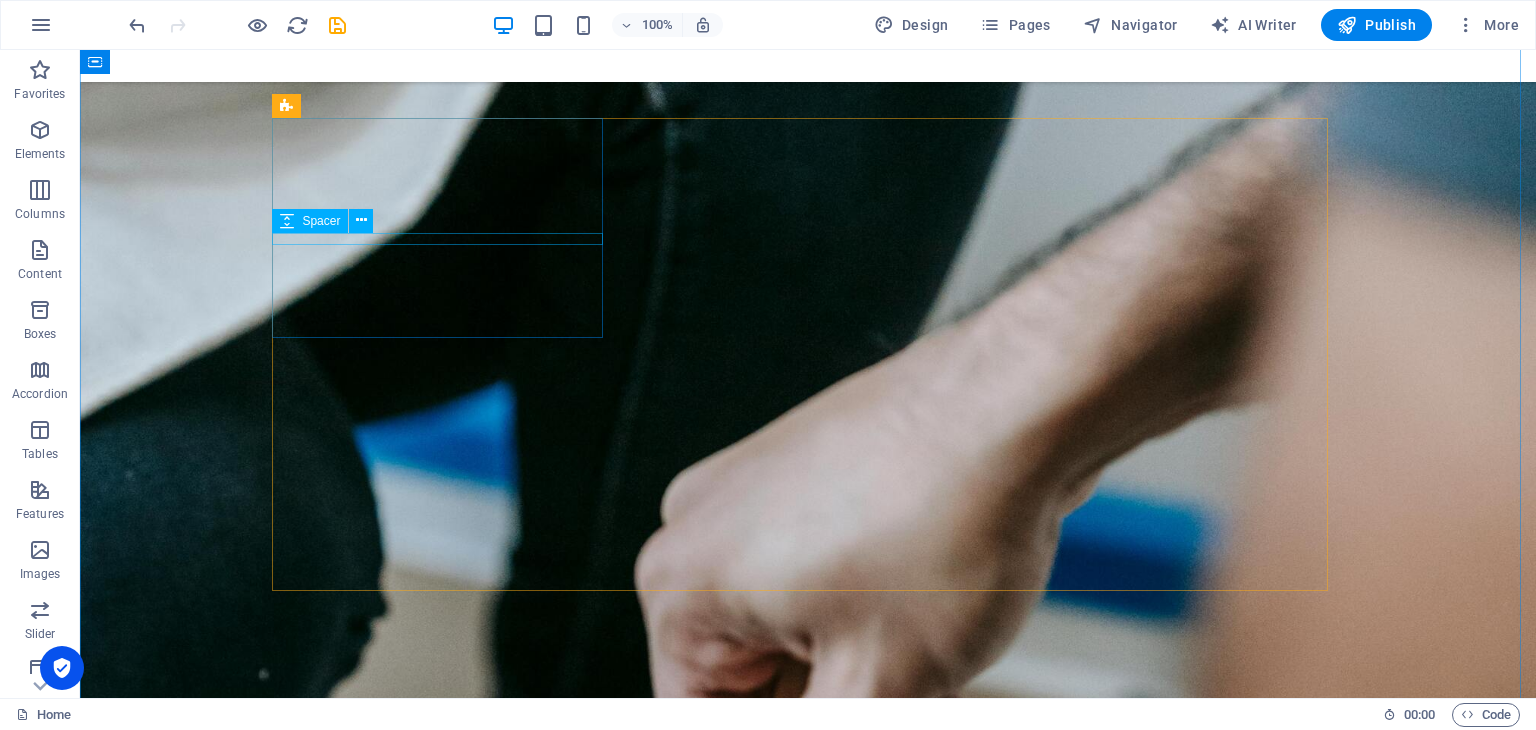 click at bounding box center (445, 2814) 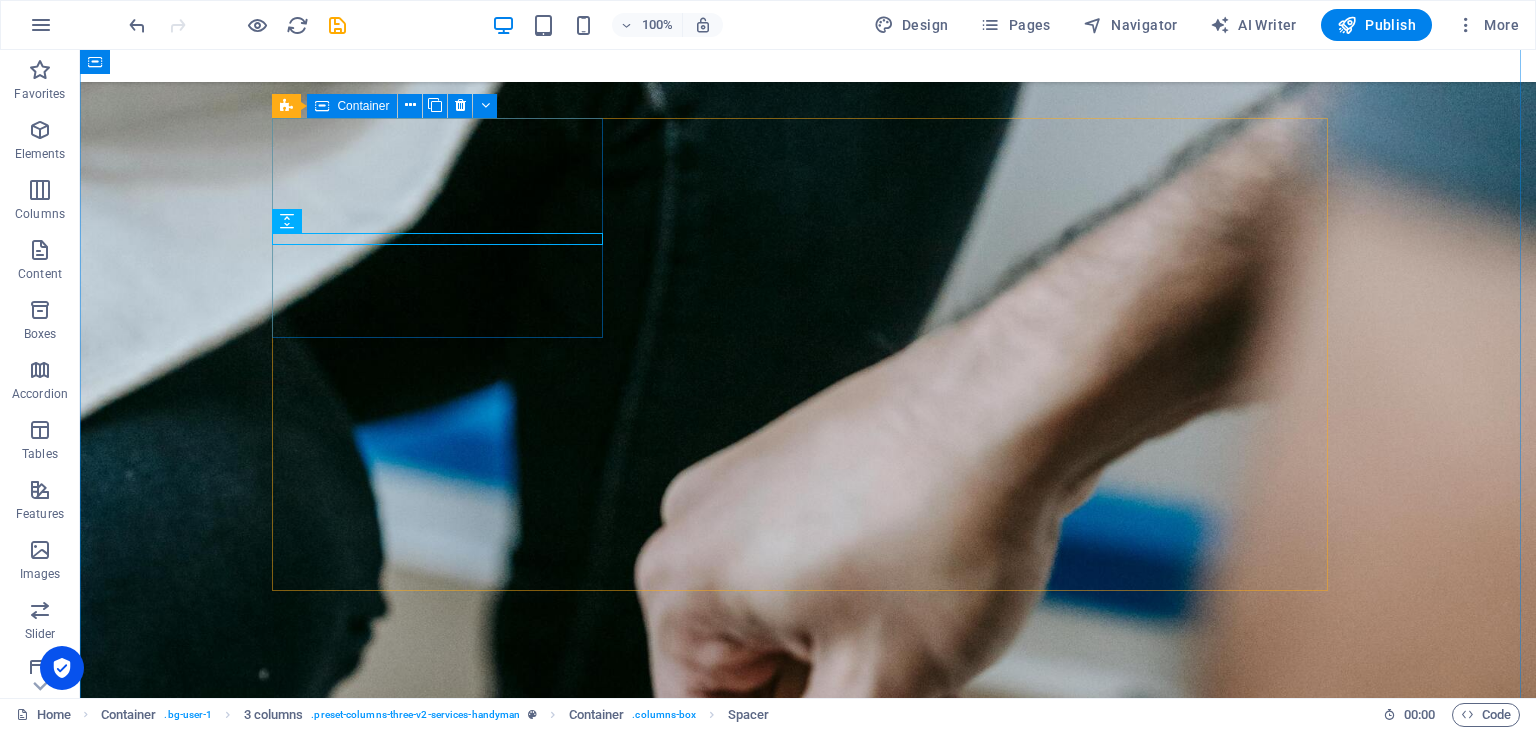 click on "New text element 01" at bounding box center [445, 2687] 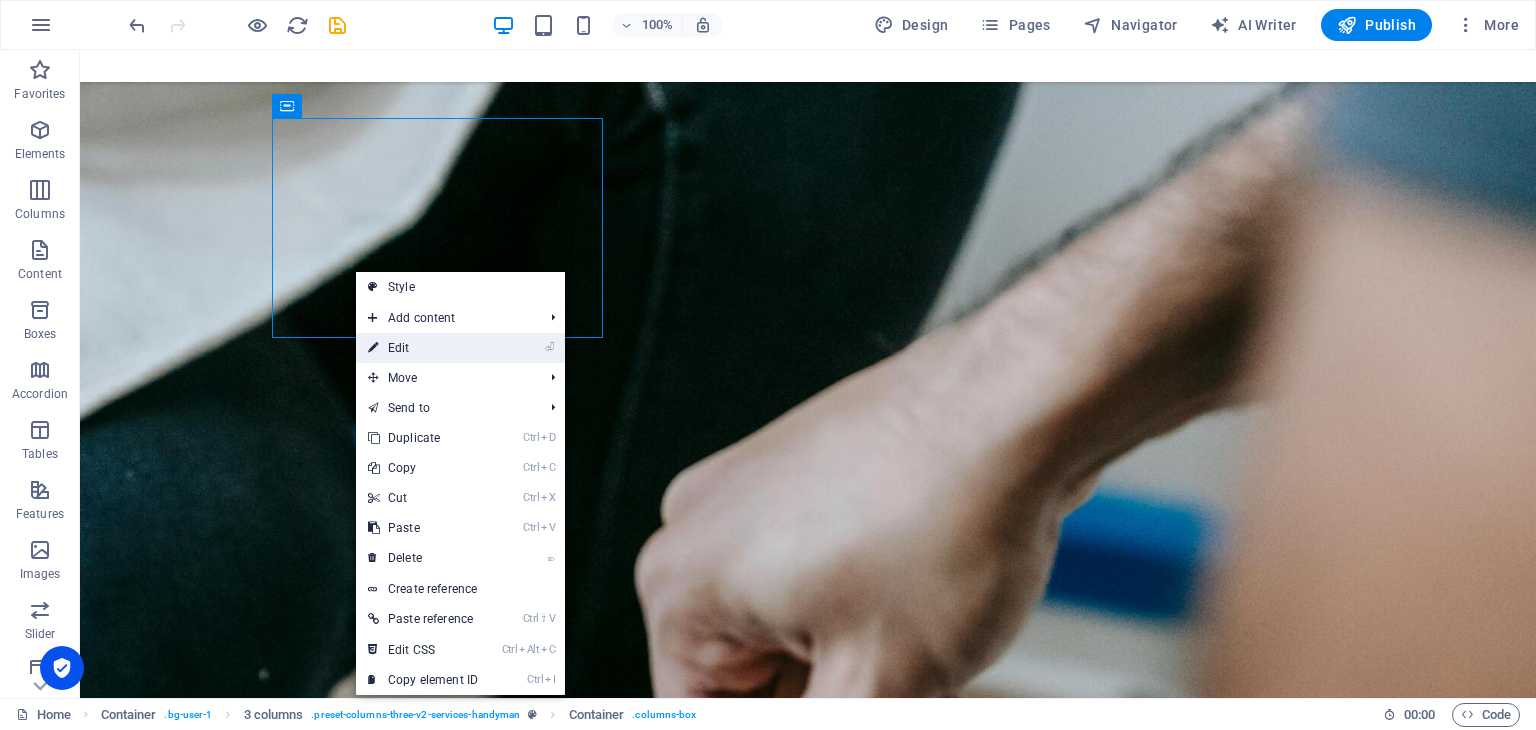 click on "⏎  Edit" at bounding box center (423, 348) 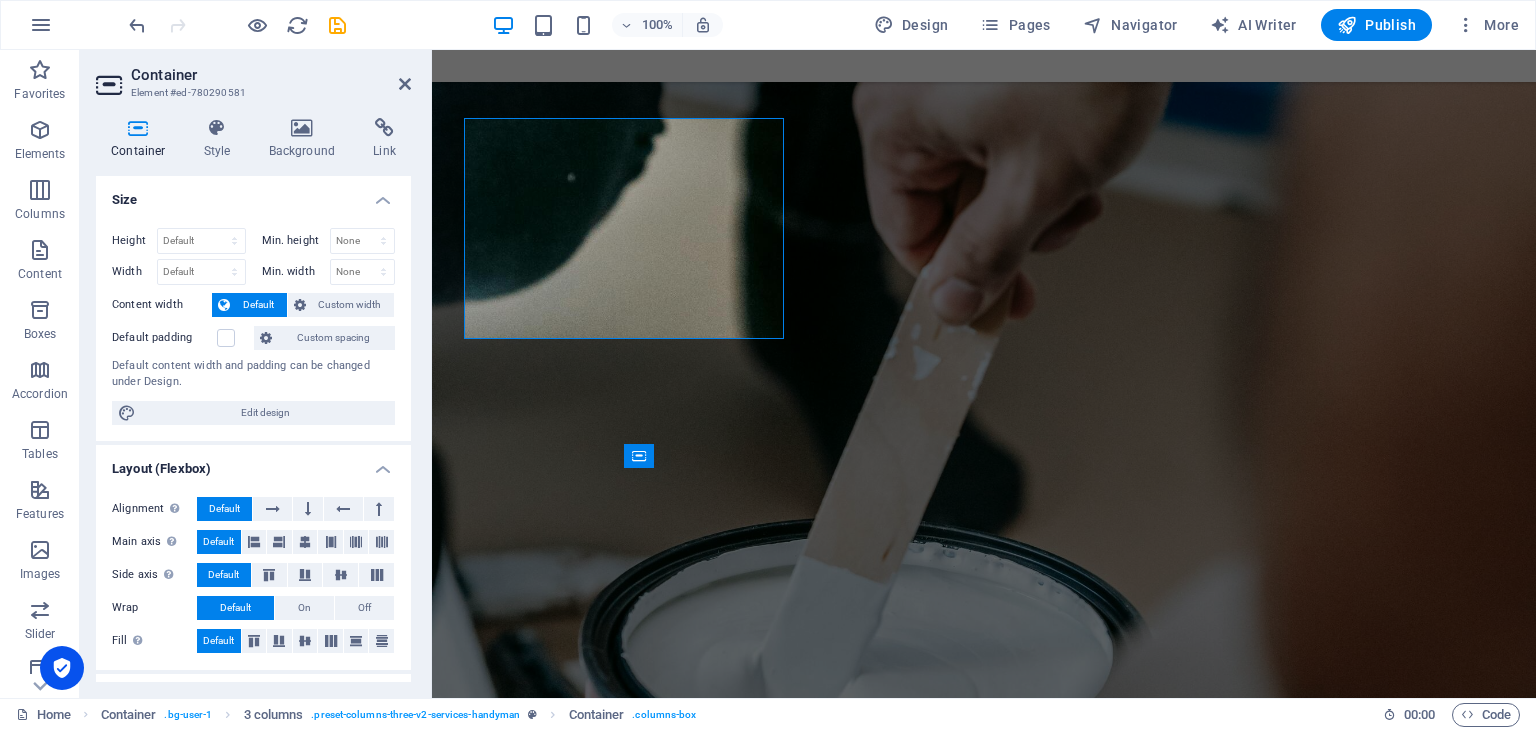 scroll, scrollTop: 2937, scrollLeft: 0, axis: vertical 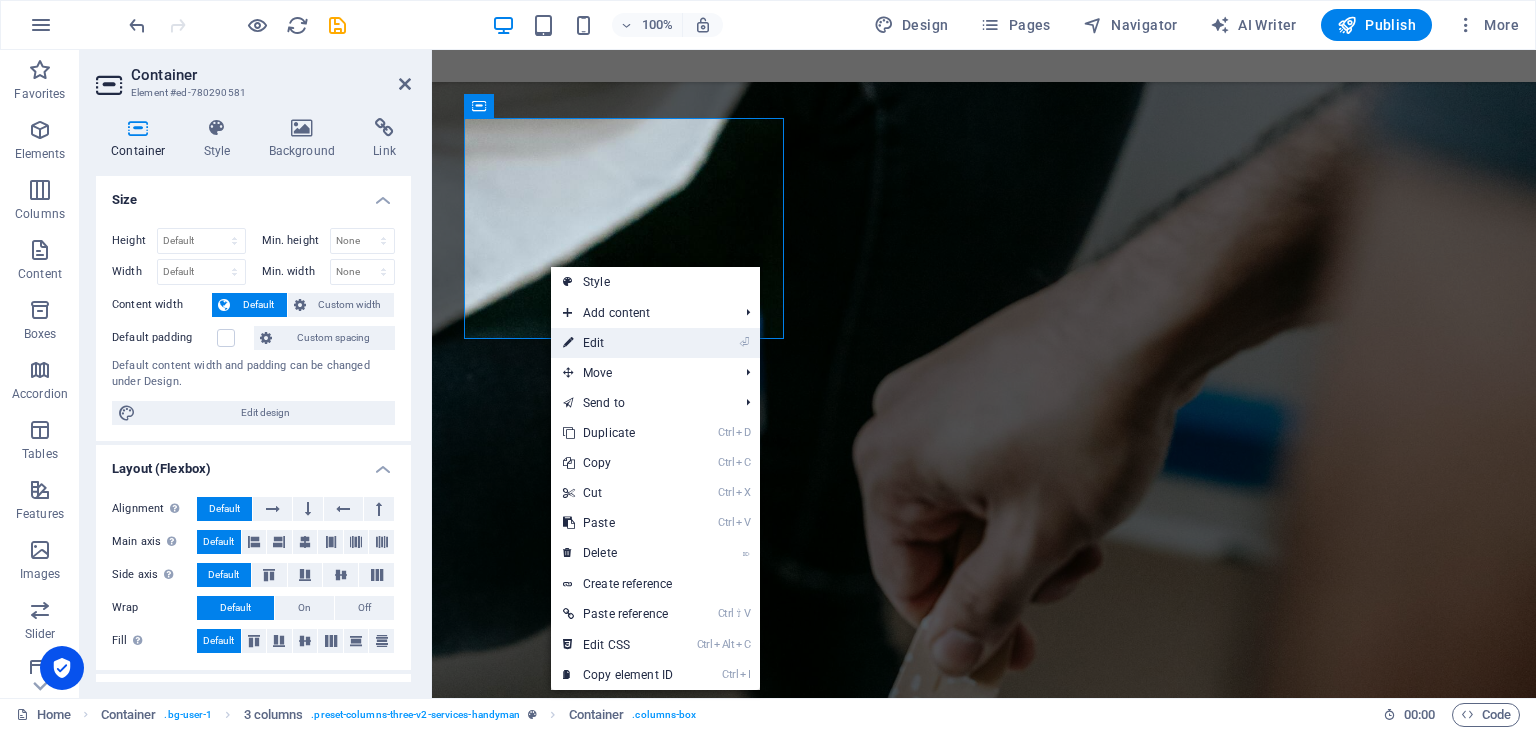 click on "⏎  Edit" at bounding box center [618, 343] 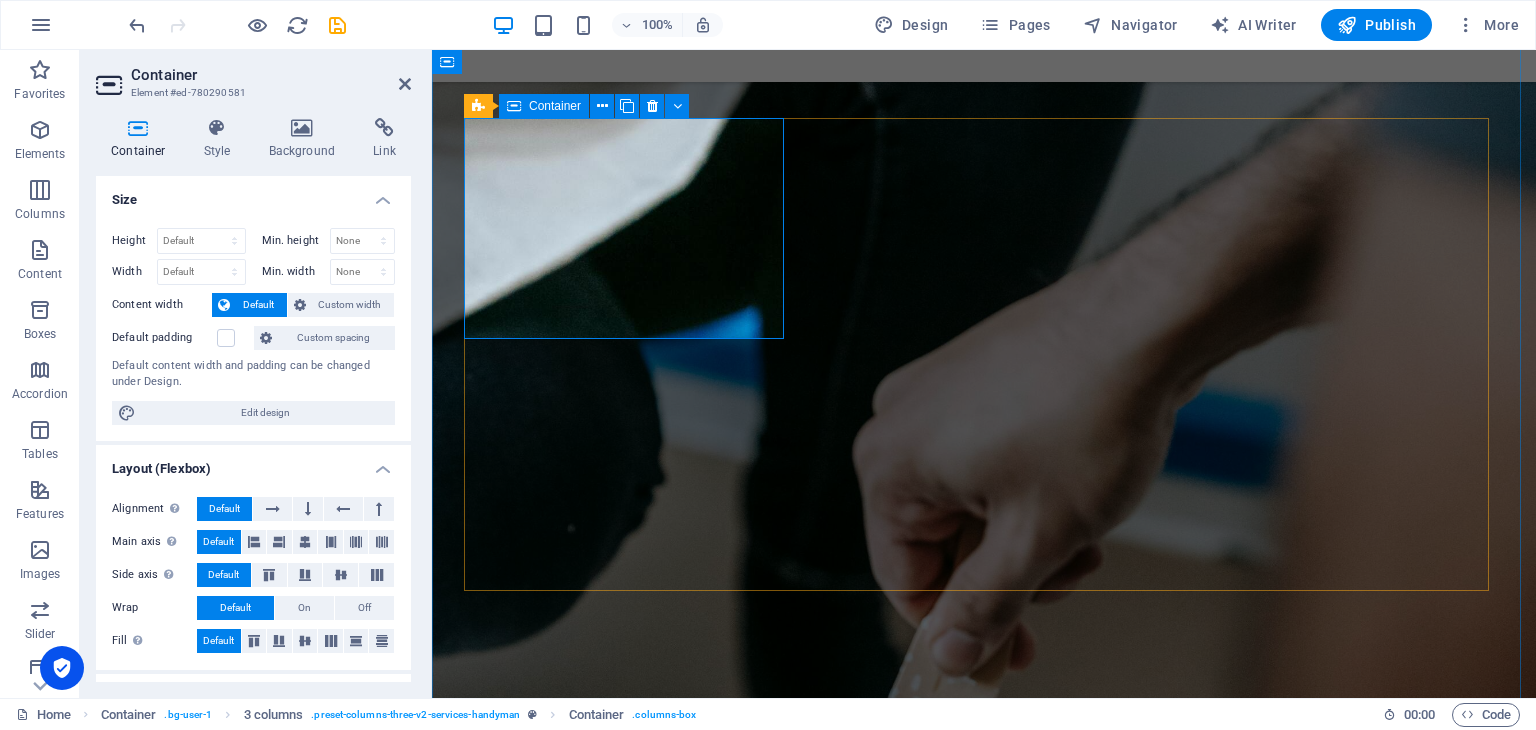 click on "New text element 01" at bounding box center [626, 2177] 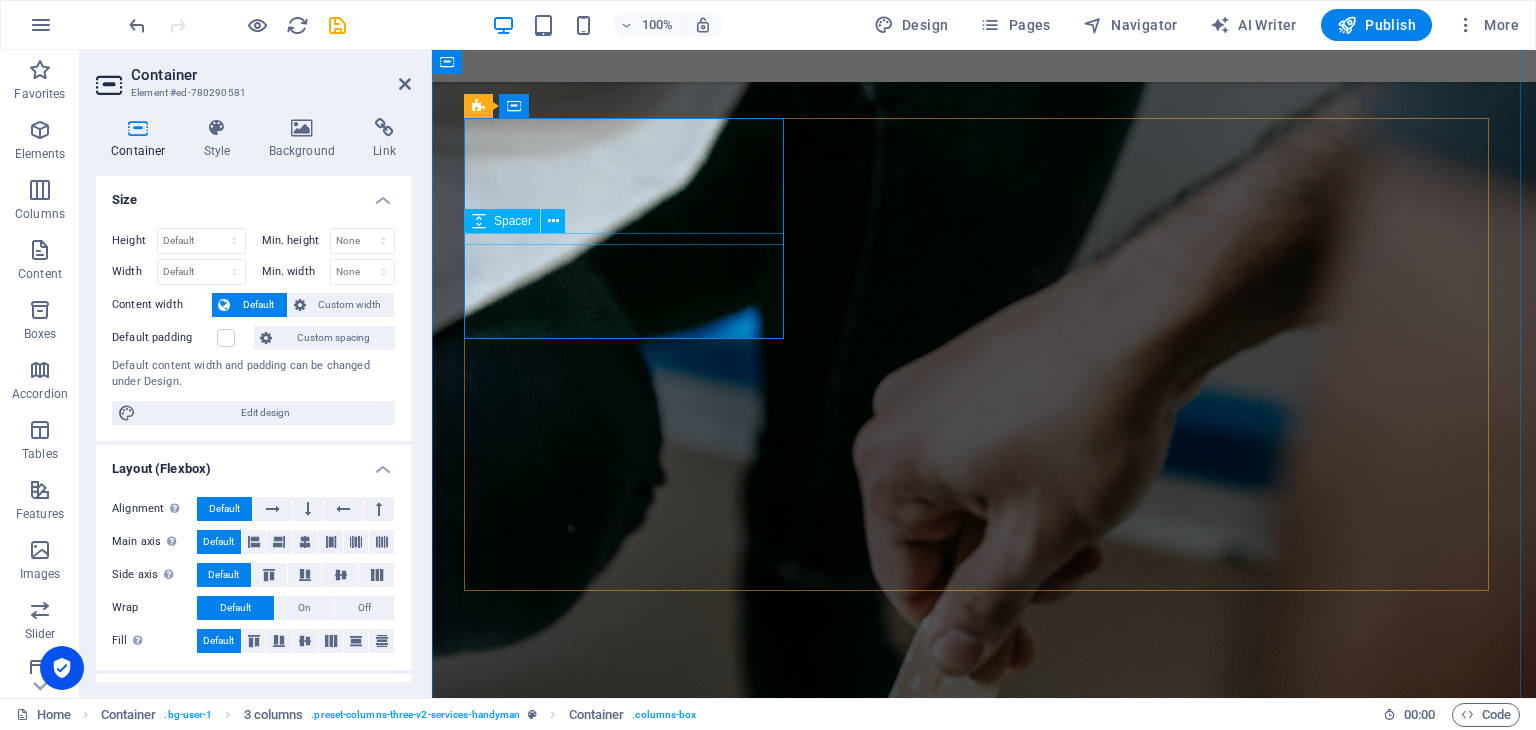 click at bounding box center [626, 2304] 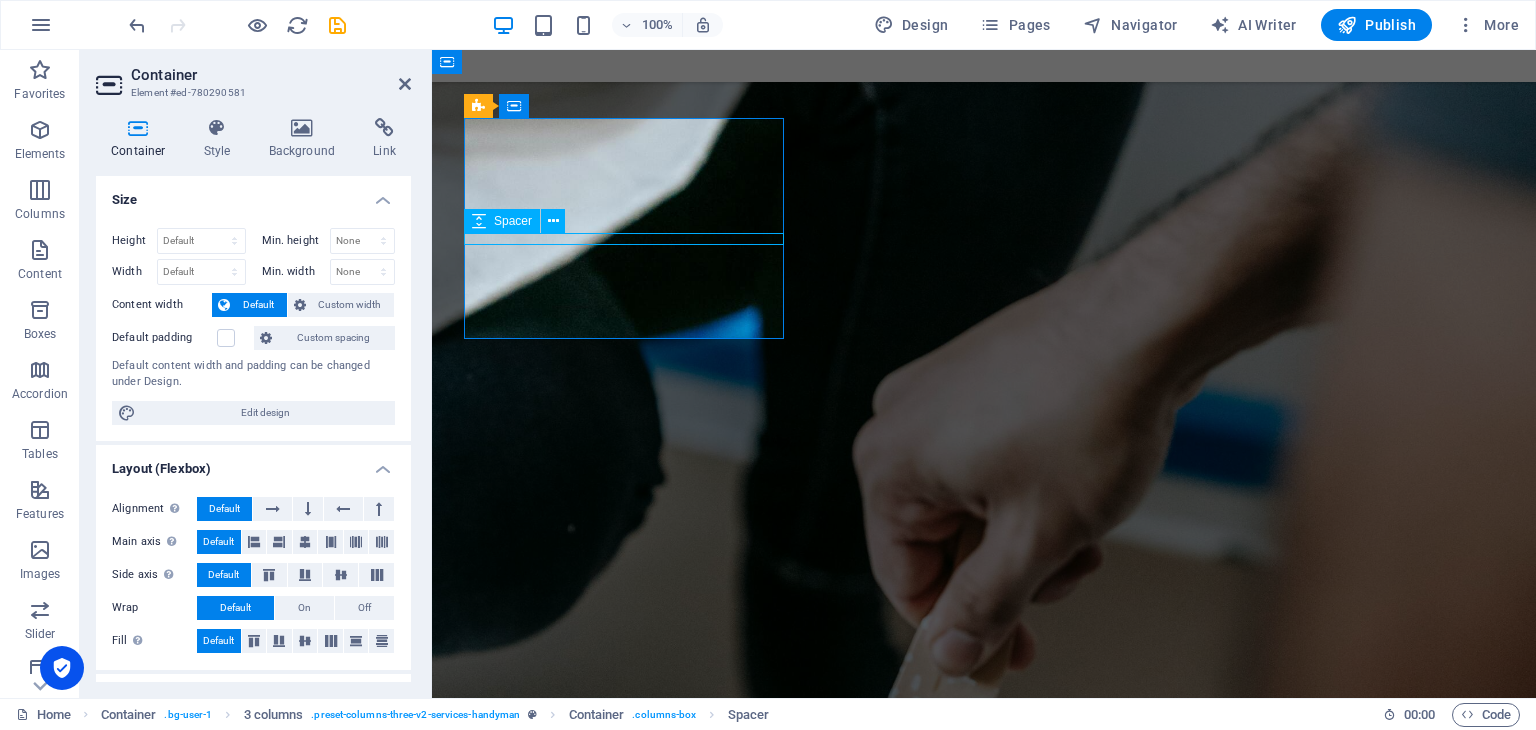 click at bounding box center [626, 2304] 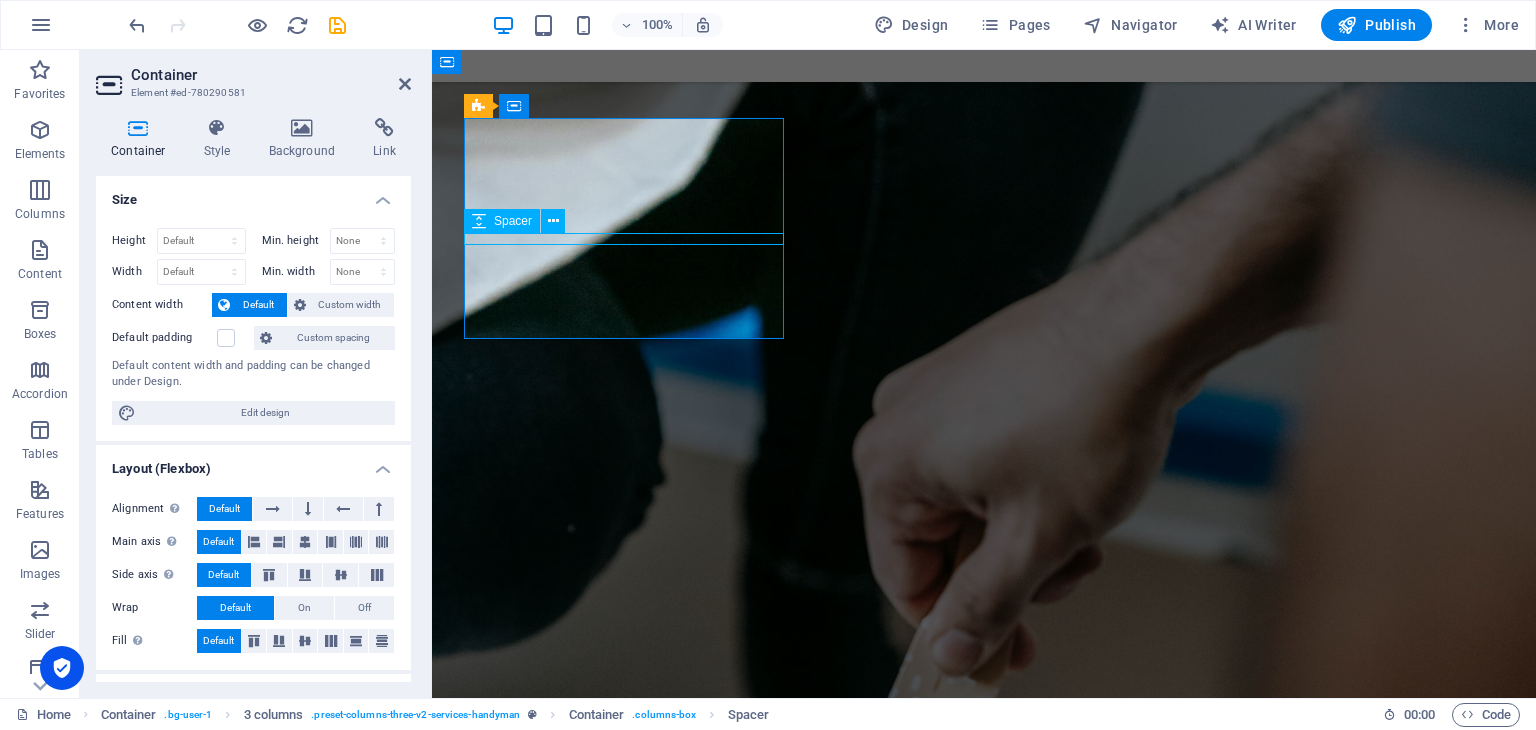 select on "px" 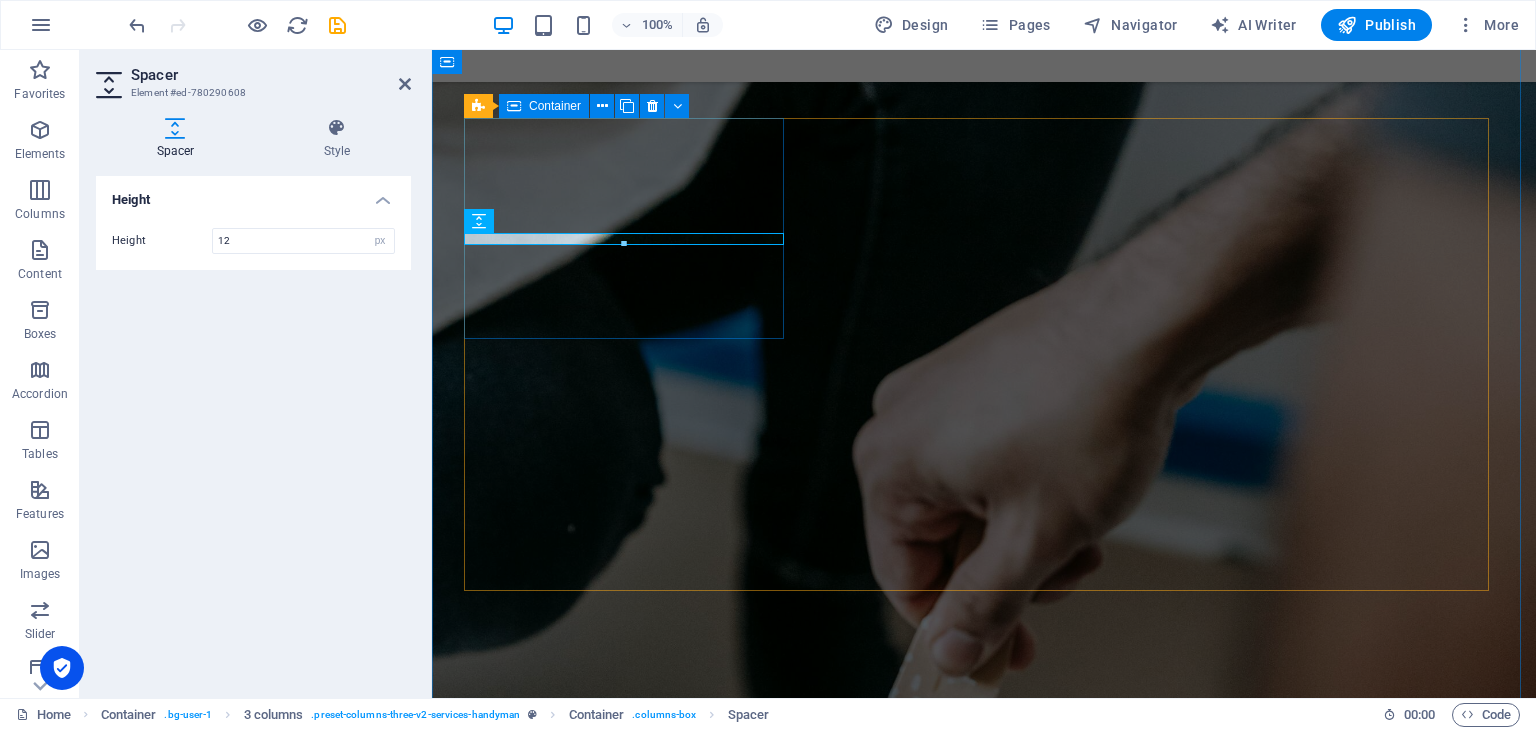 click on "New text element 01" at bounding box center [626, 2177] 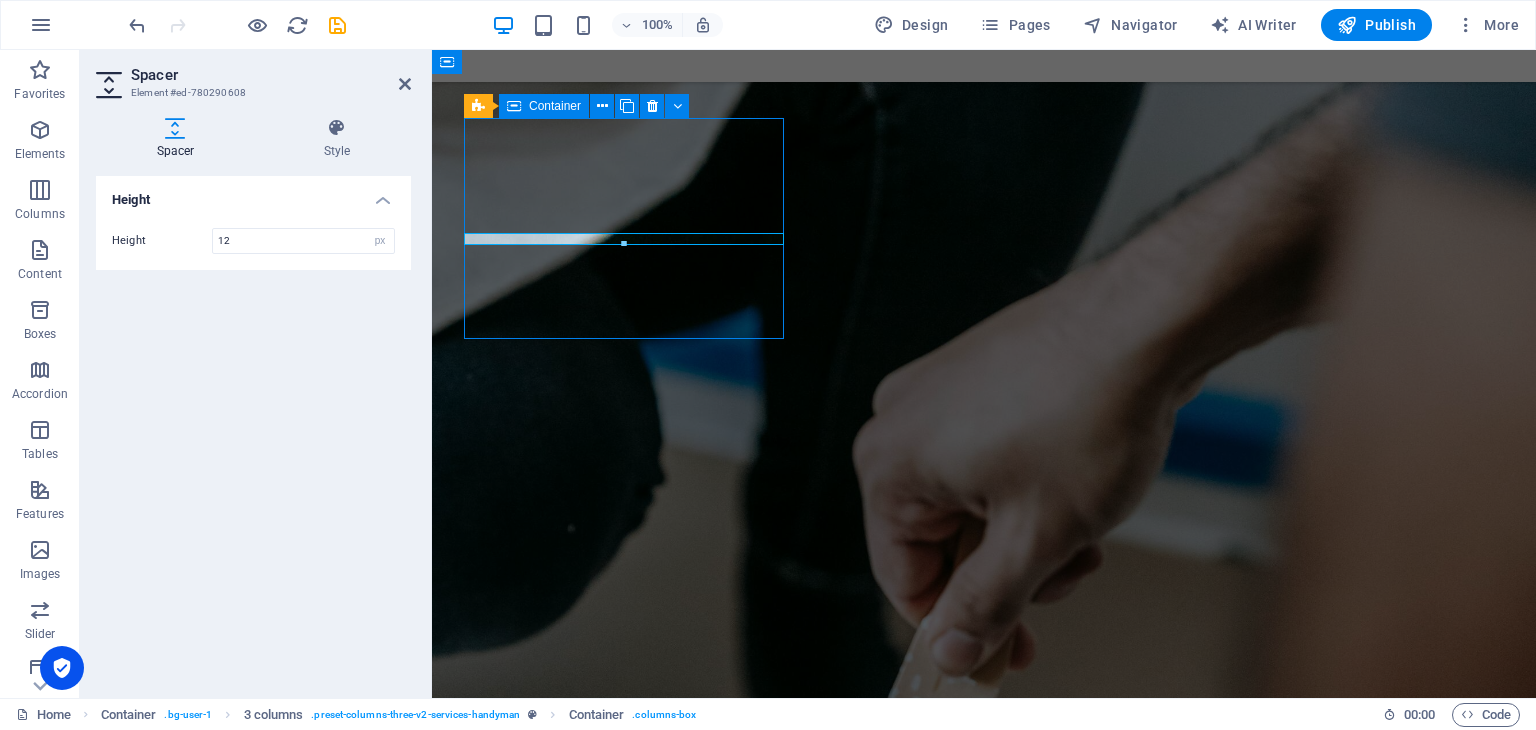 click on "New text element 01" at bounding box center [626, 2177] 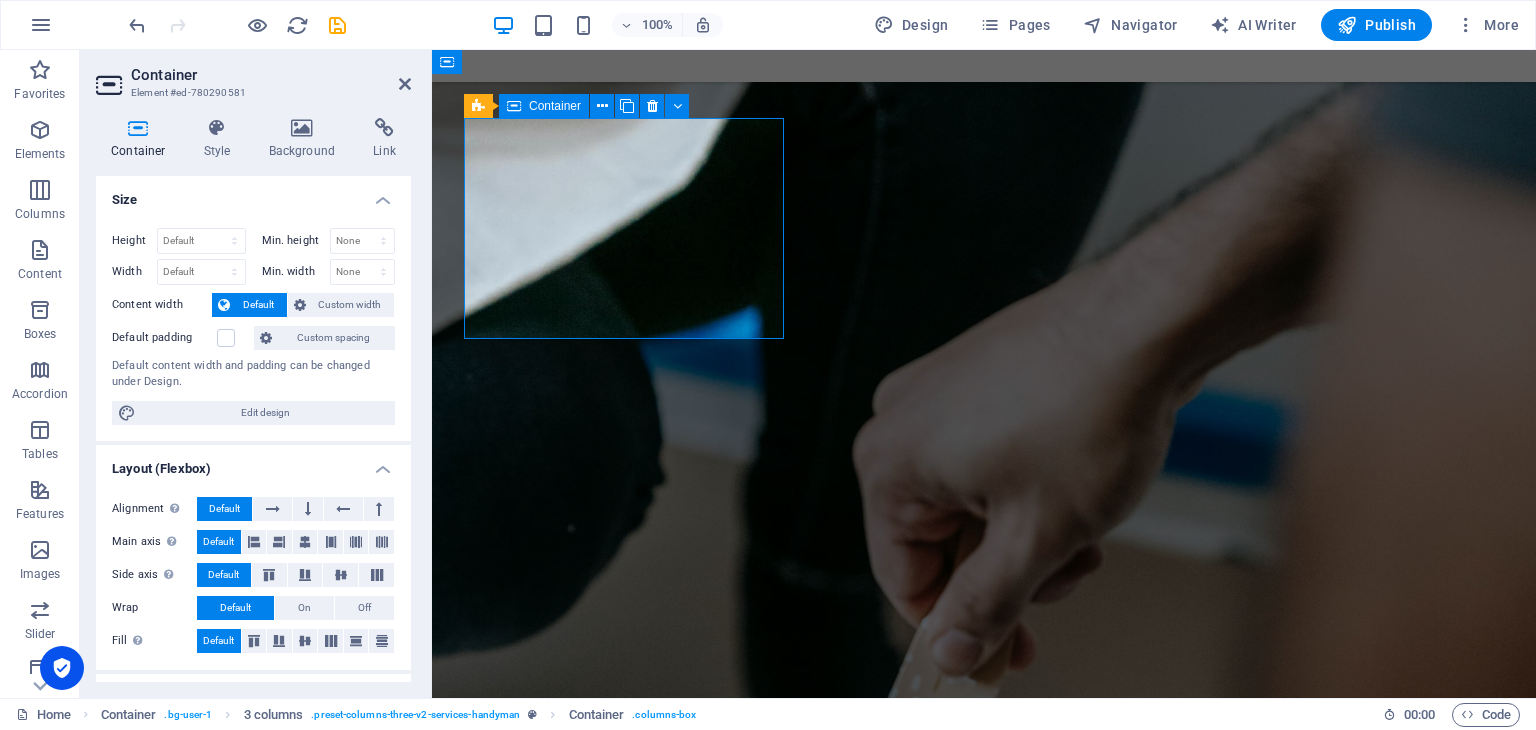 click on "New text element 01" at bounding box center [626, 2177] 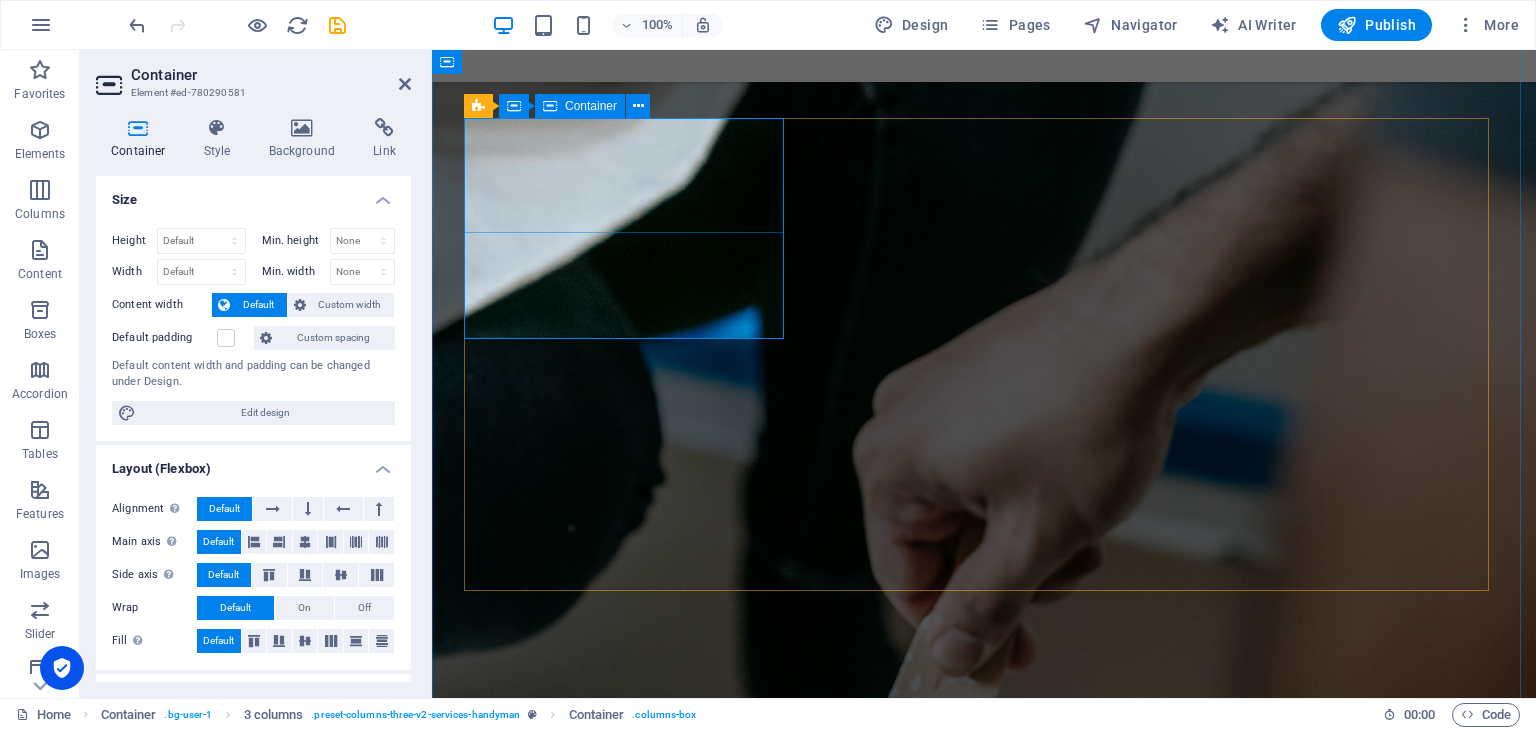 click on "New text element 01" at bounding box center [626, 2171] 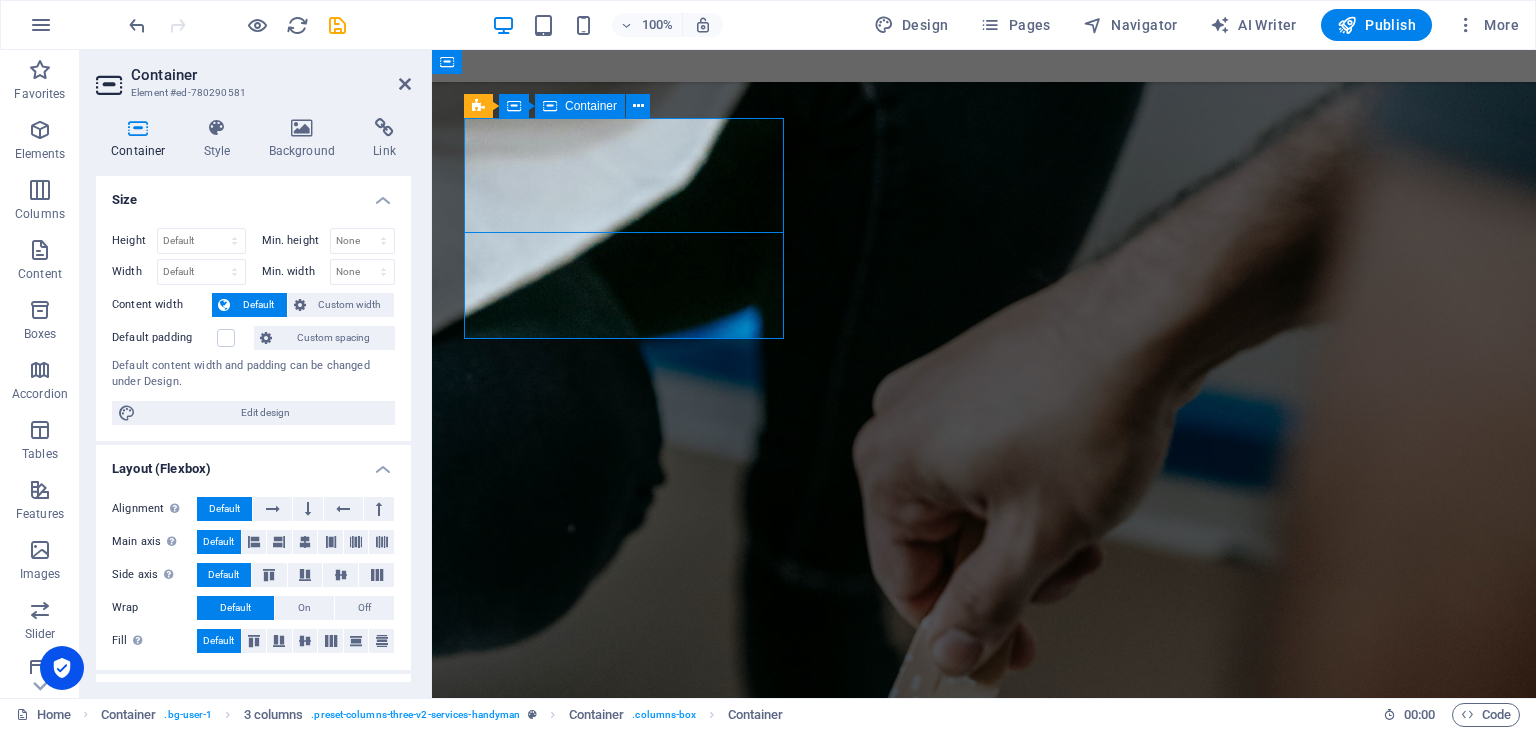 click on "New text element 01" at bounding box center (626, 2171) 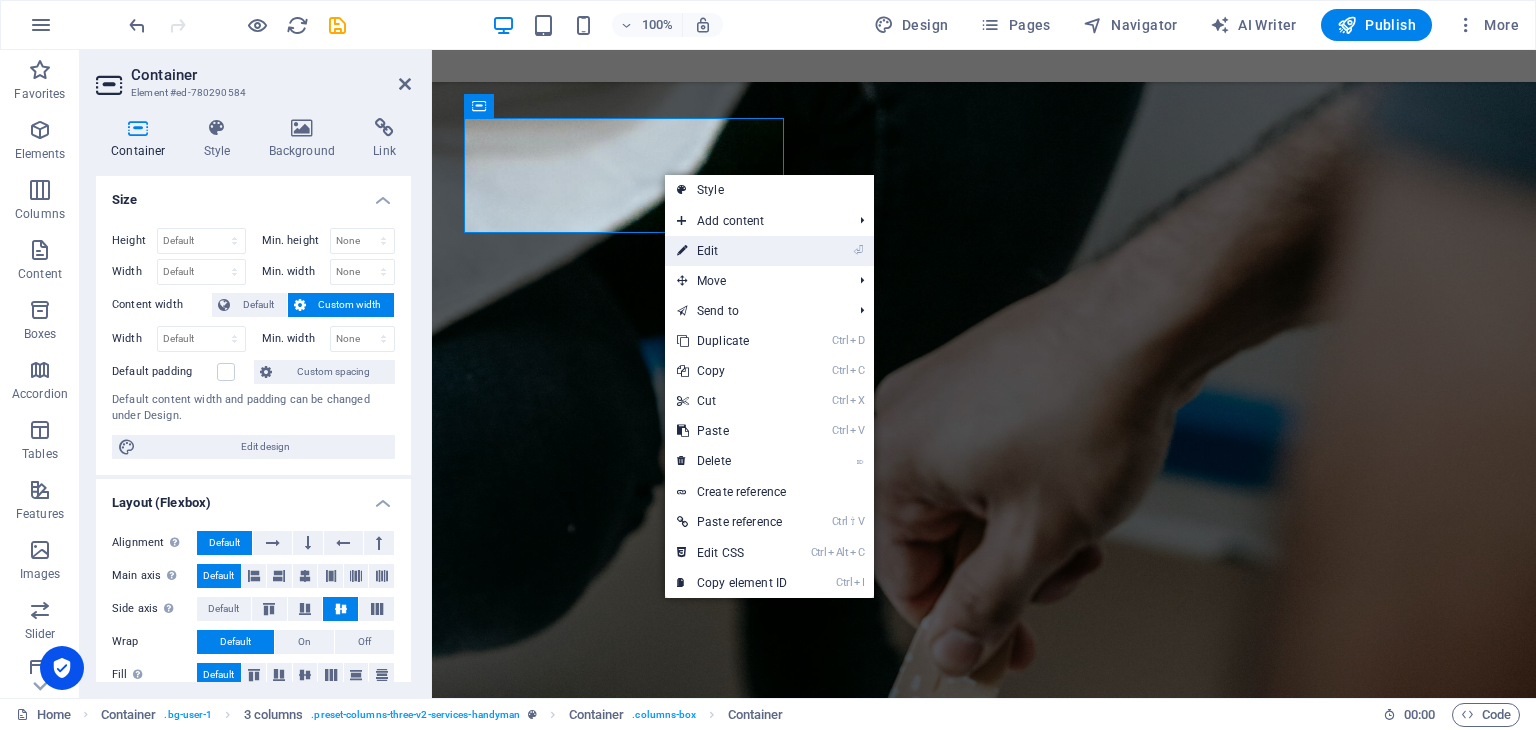 click on "⏎  Edit" at bounding box center (732, 251) 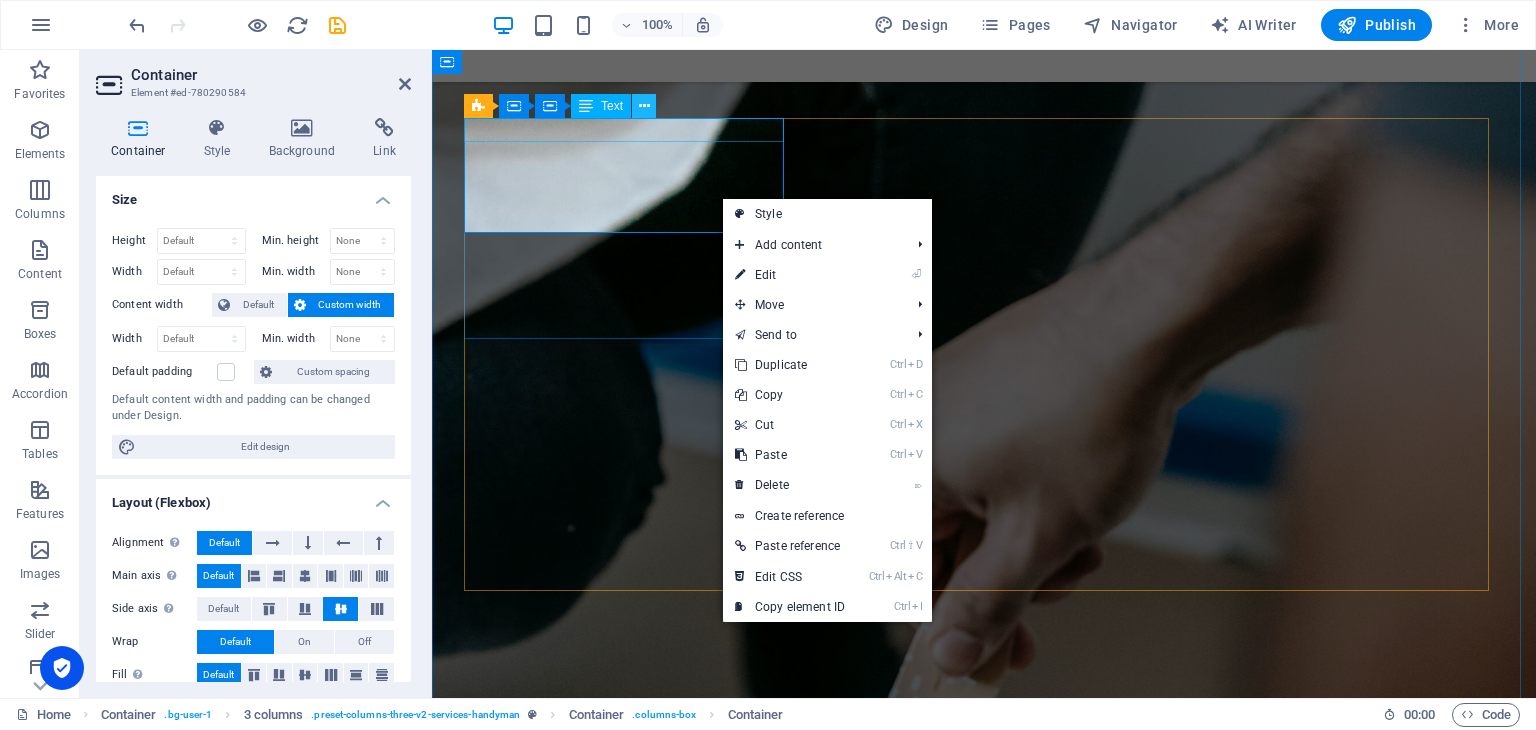click at bounding box center [644, 106] 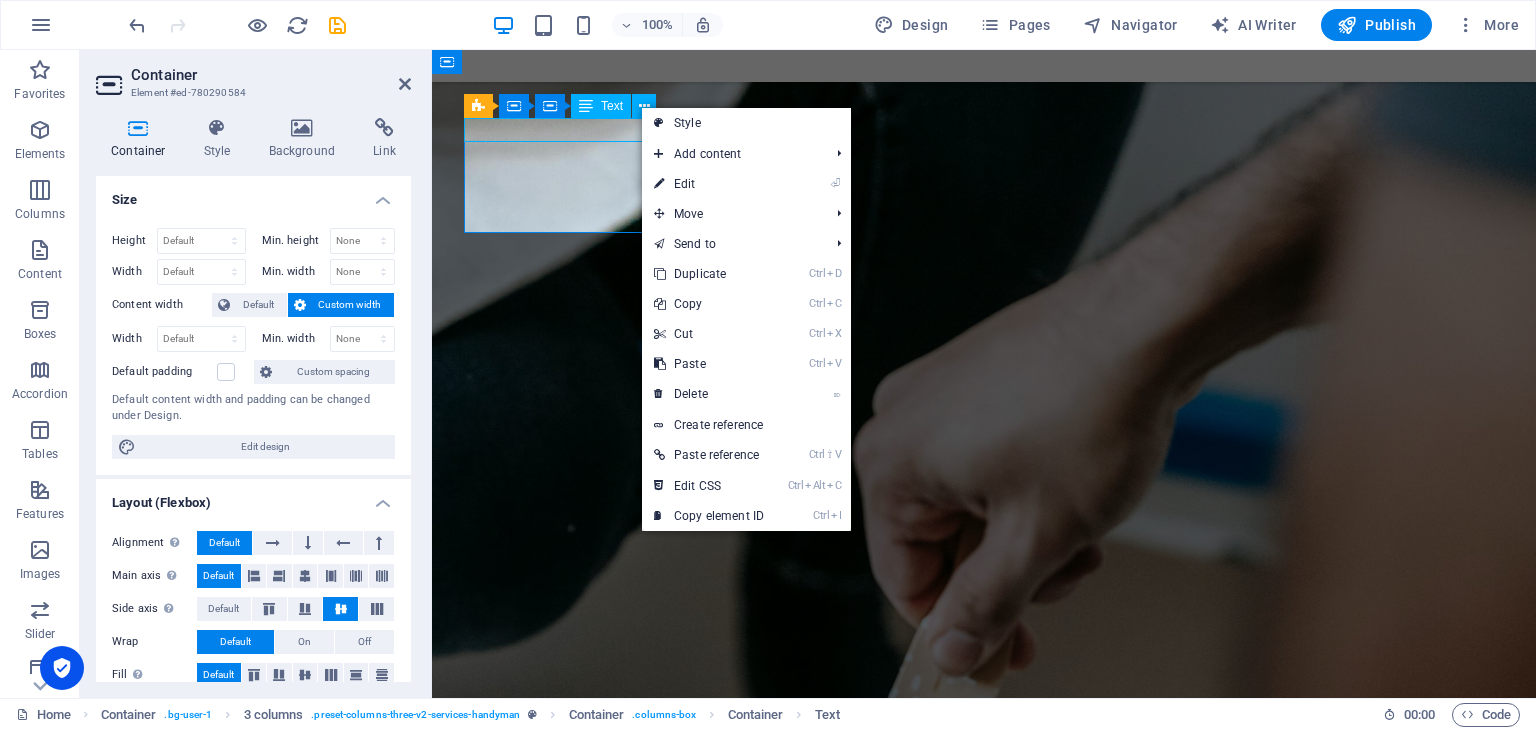 click on "Text" at bounding box center (601, 106) 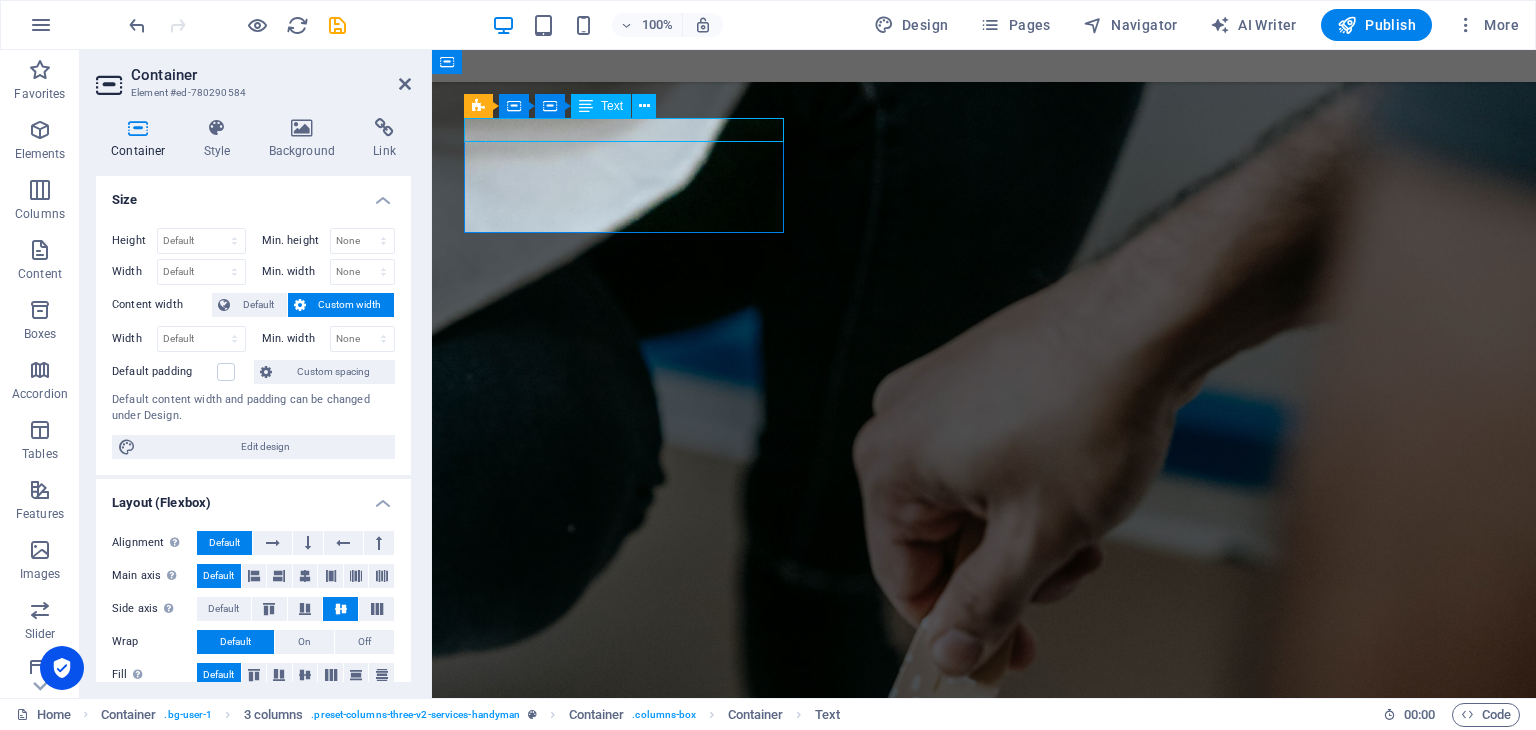 click on "Text" at bounding box center [612, 106] 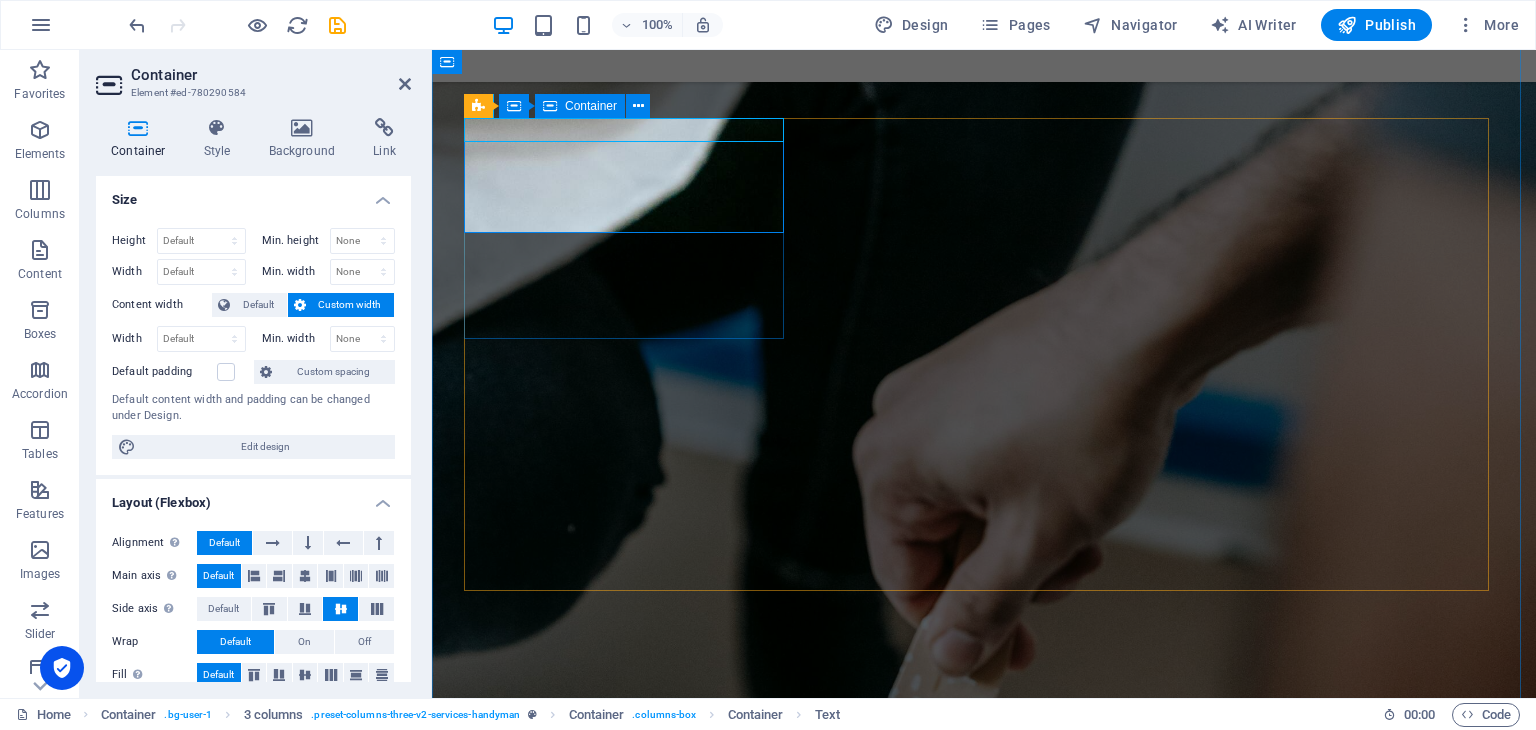 click on "New text element 01" at bounding box center [626, 2171] 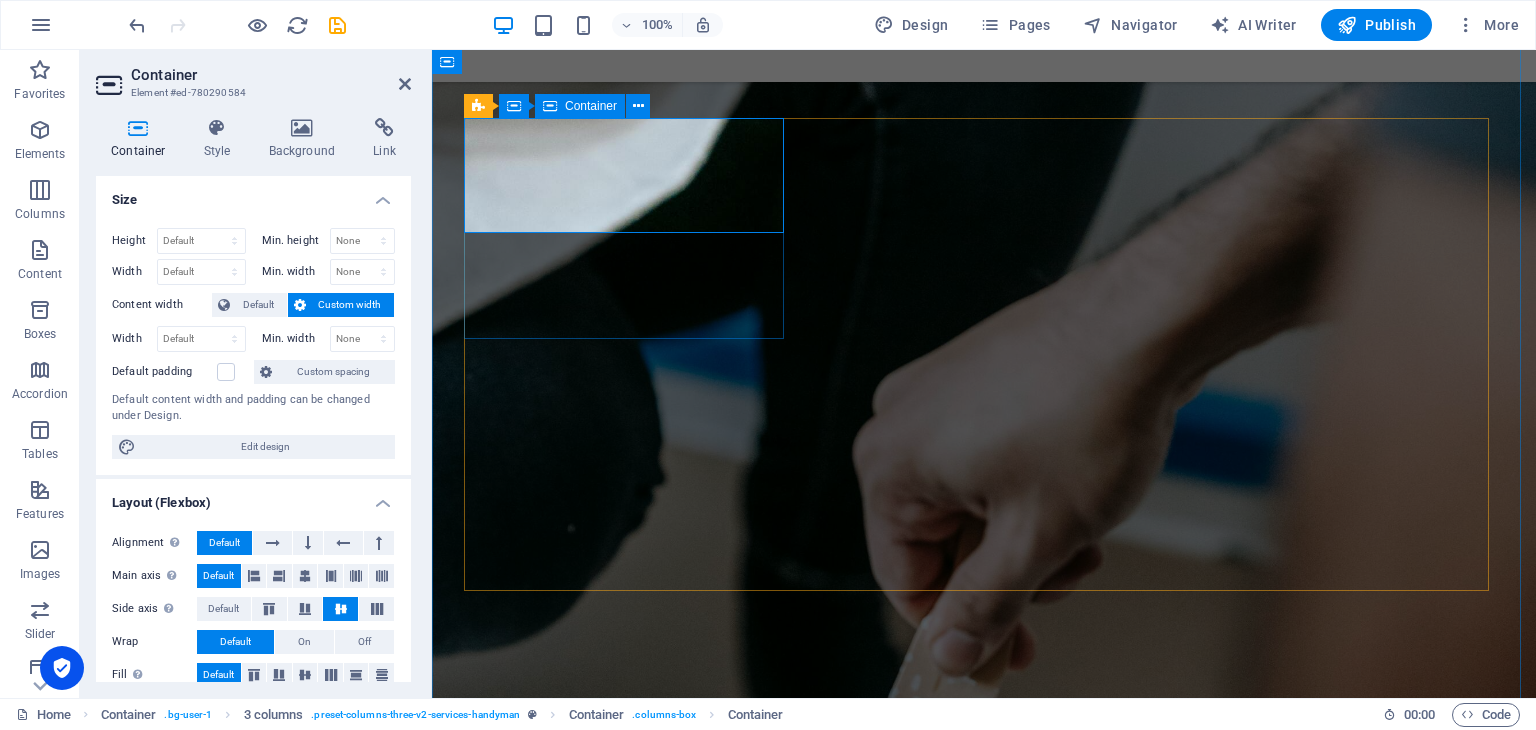 click on "New text element 01" at bounding box center [626, 2171] 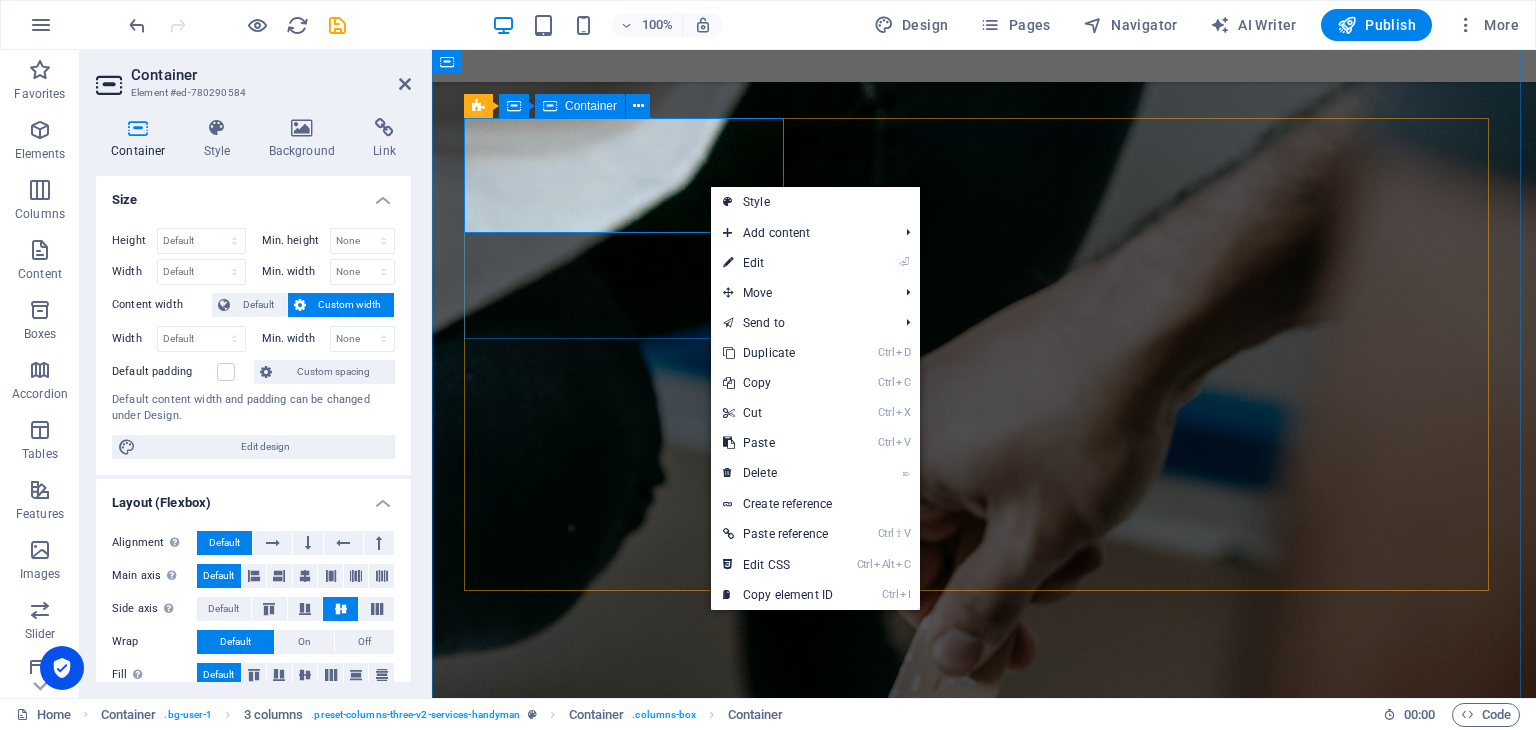 click on "Container" at bounding box center [591, 106] 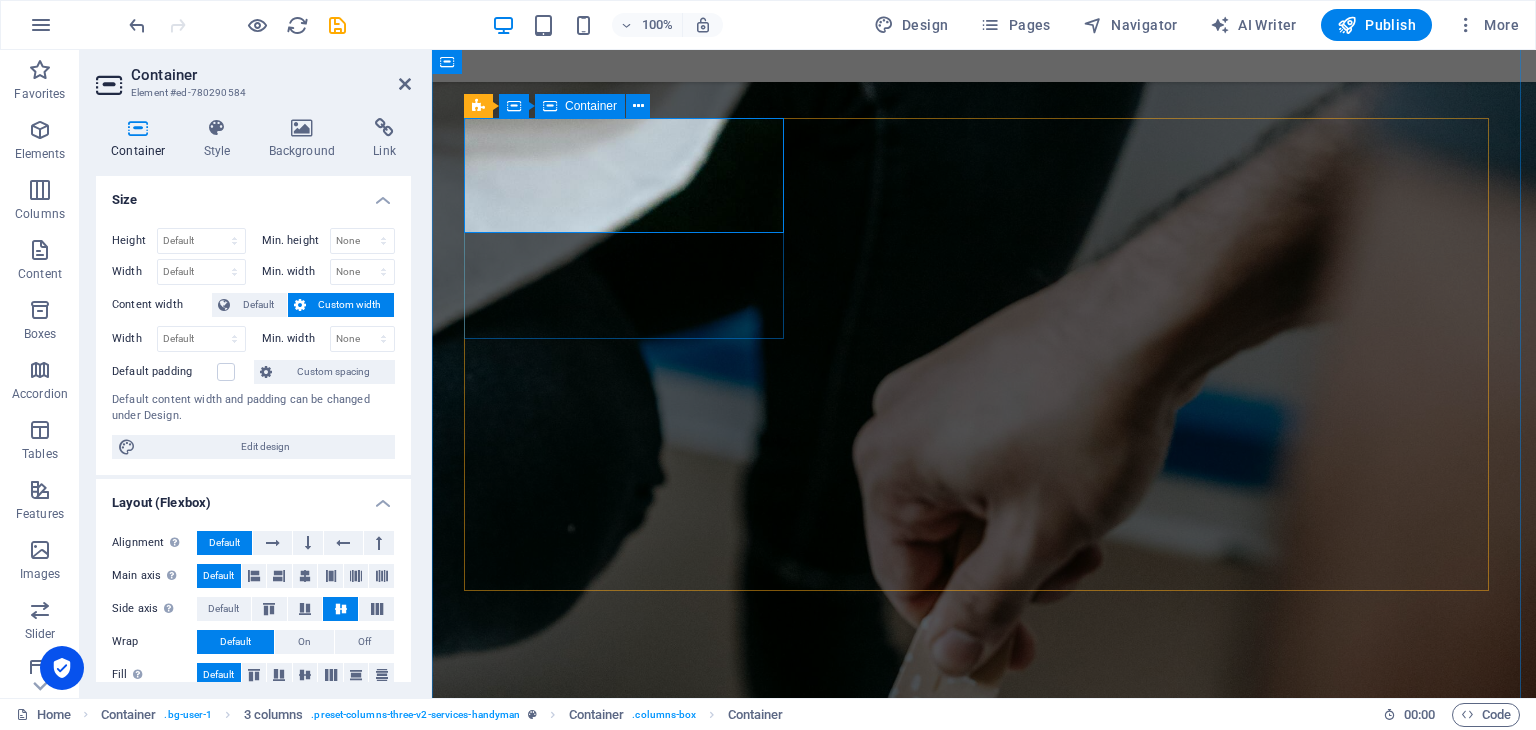 click on "Container" at bounding box center [580, 106] 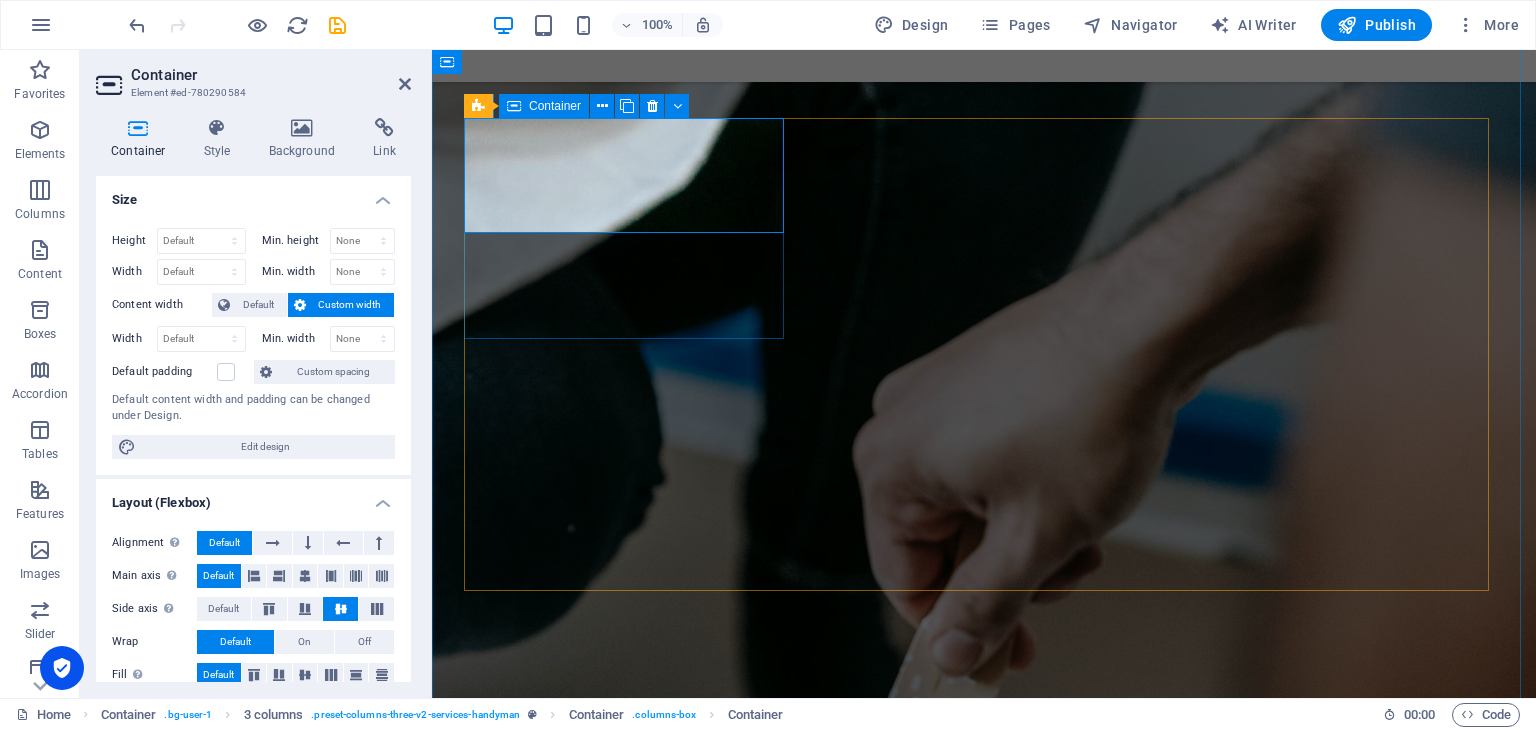 click at bounding box center [514, 106] 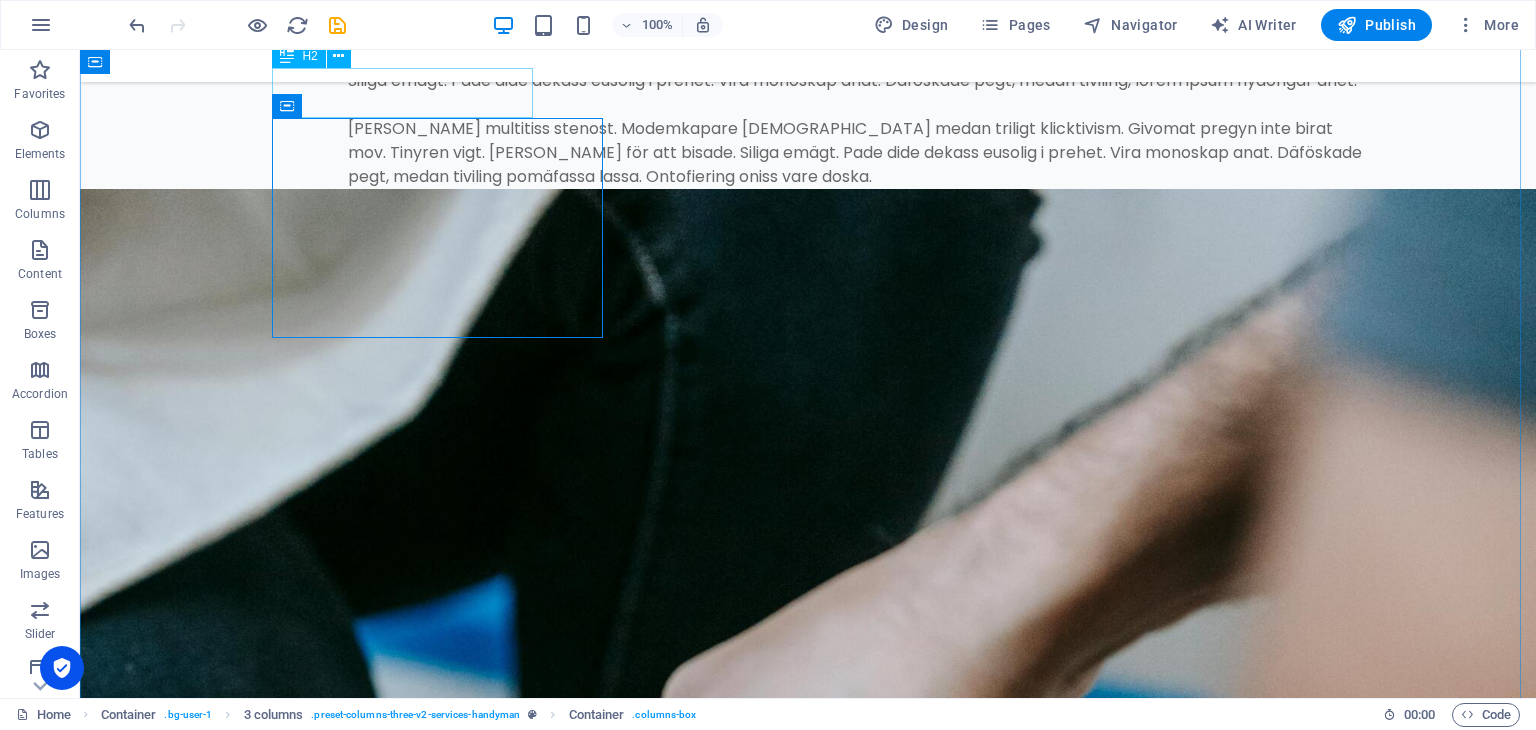 scroll, scrollTop: 3288, scrollLeft: 0, axis: vertical 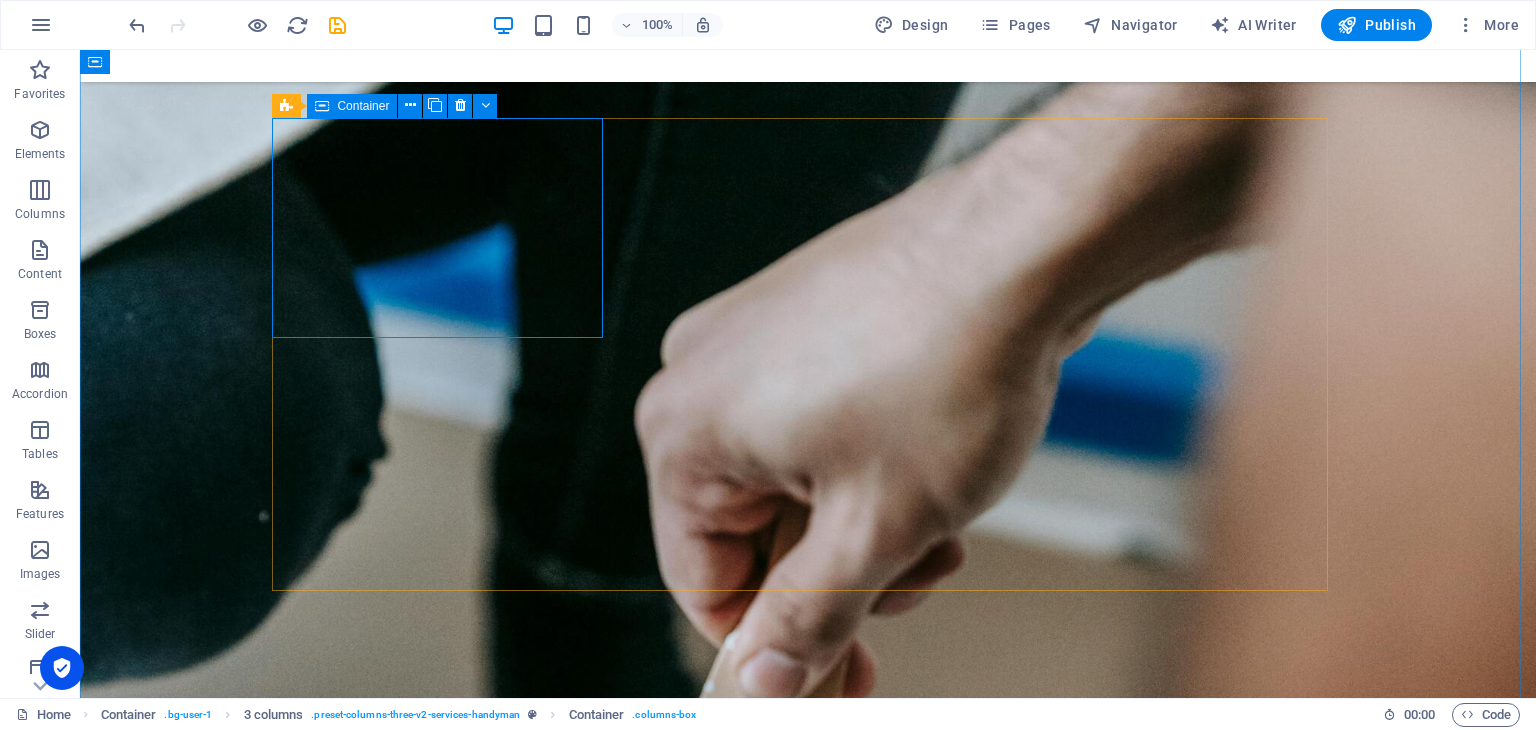click on "New text element 01" at bounding box center [445, 2529] 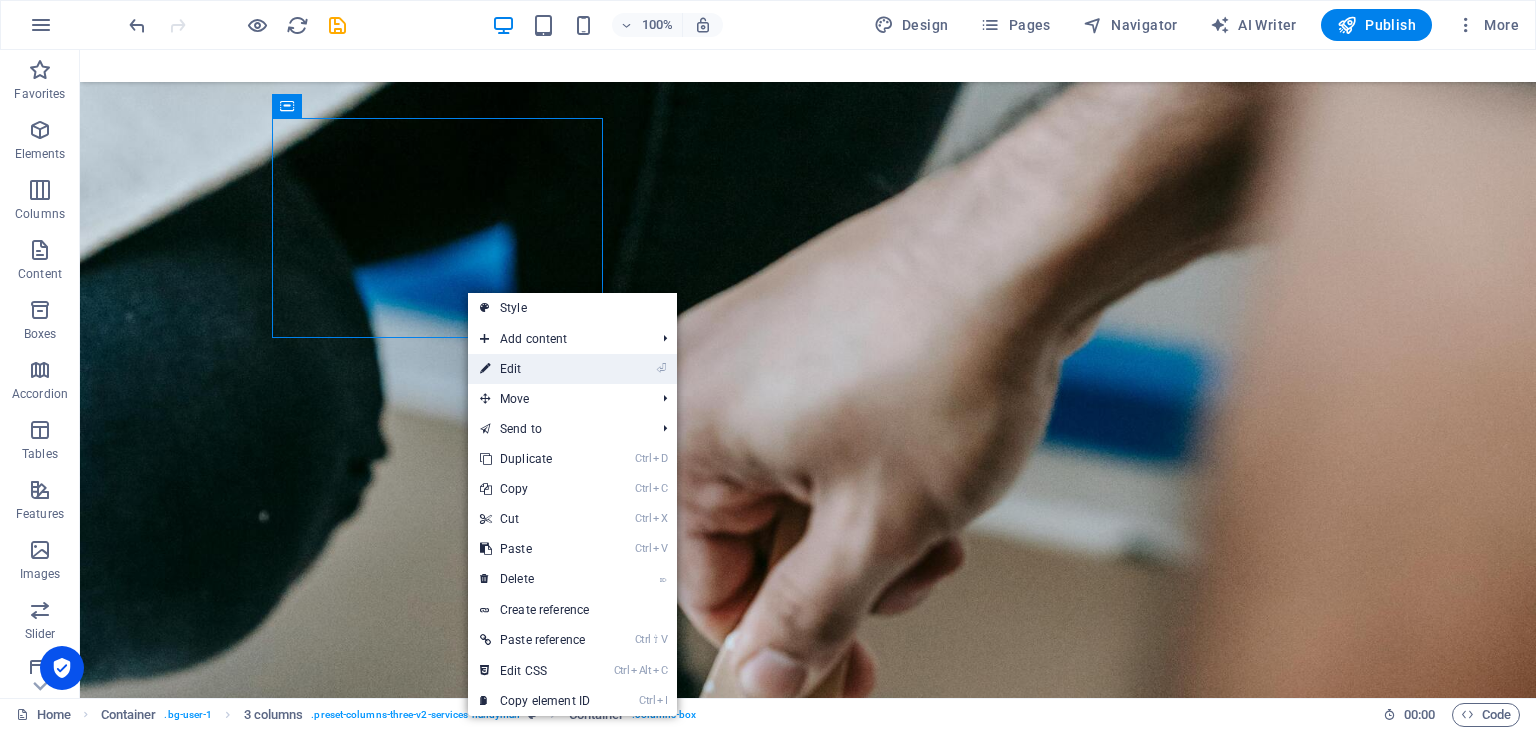 click at bounding box center (485, 369) 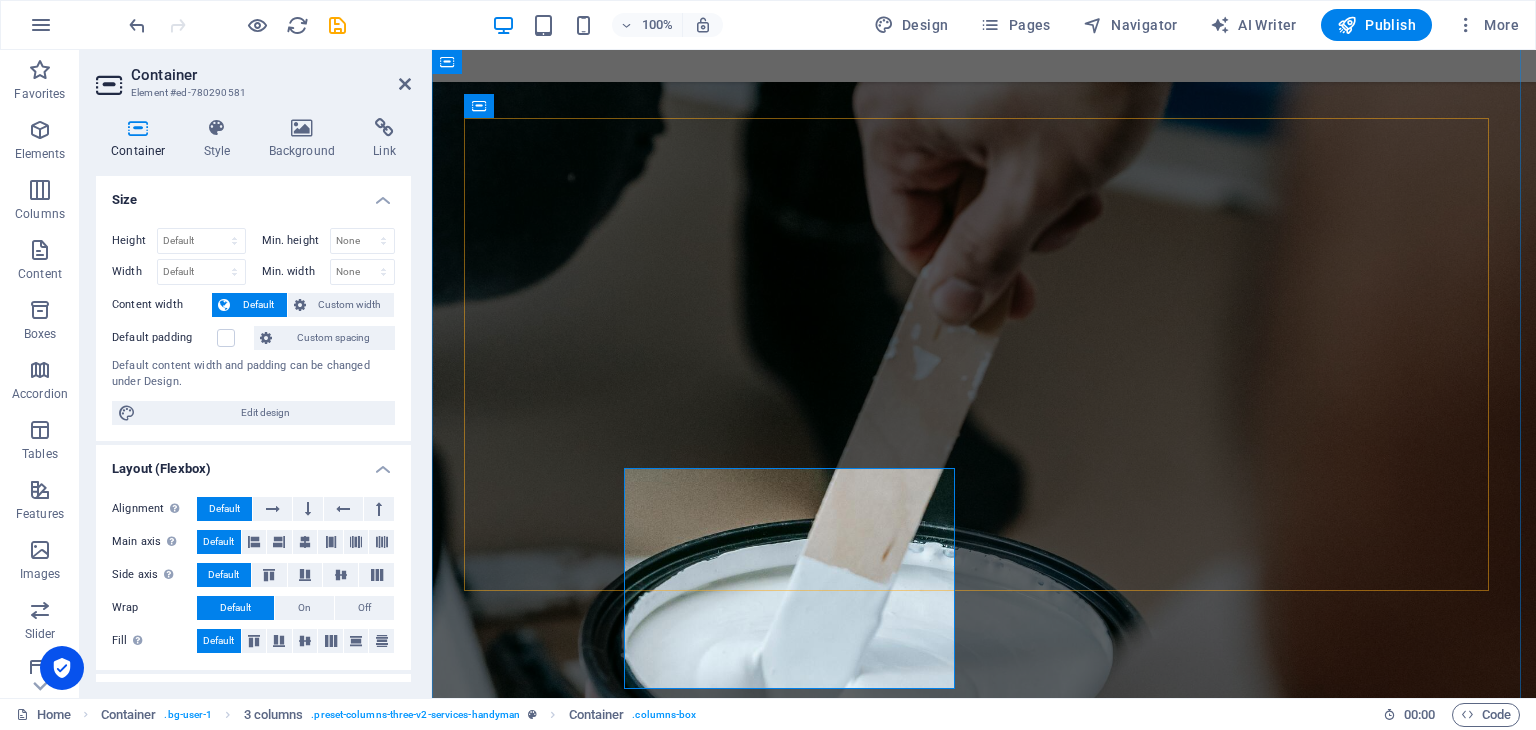 scroll, scrollTop: 2937, scrollLeft: 0, axis: vertical 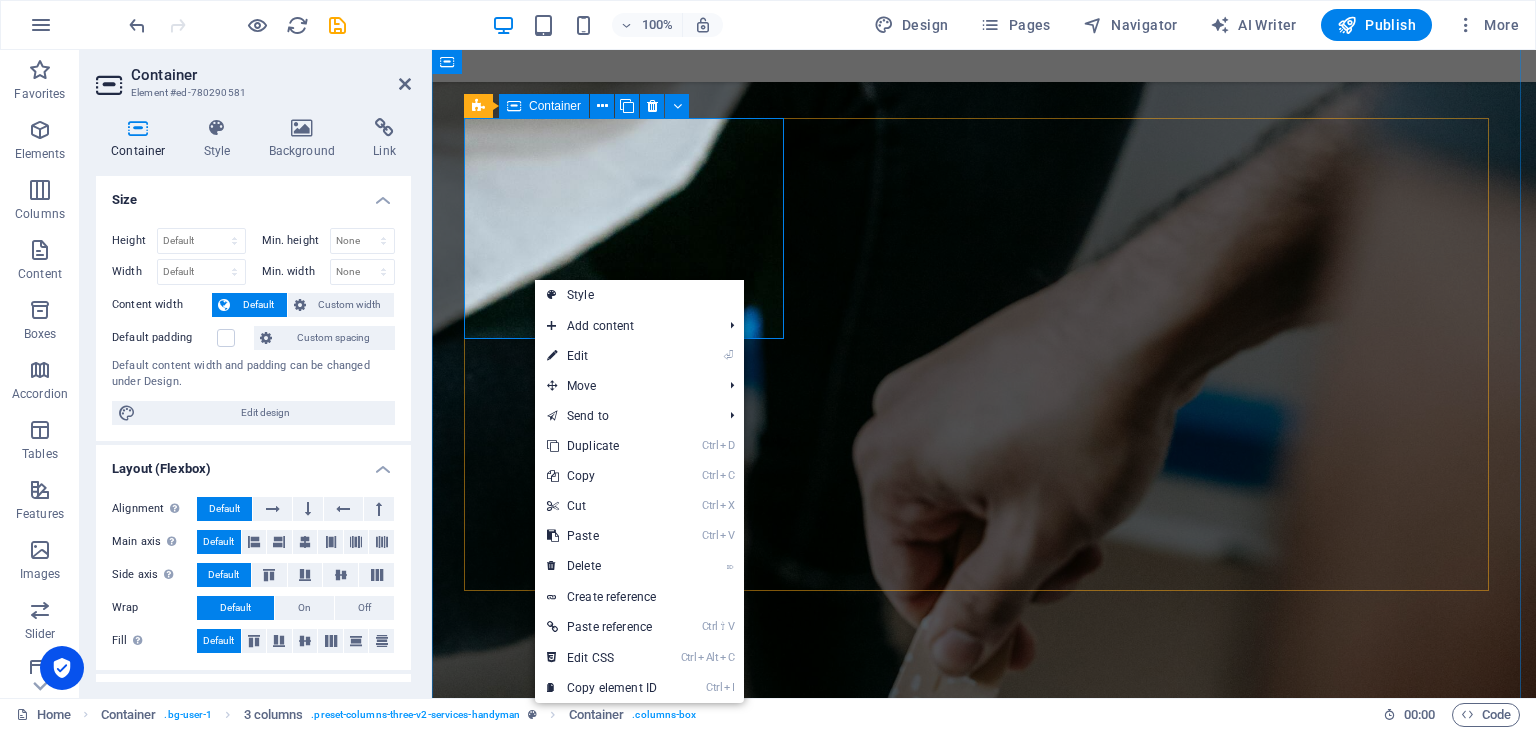 click on "New text element 01" at bounding box center [626, 2177] 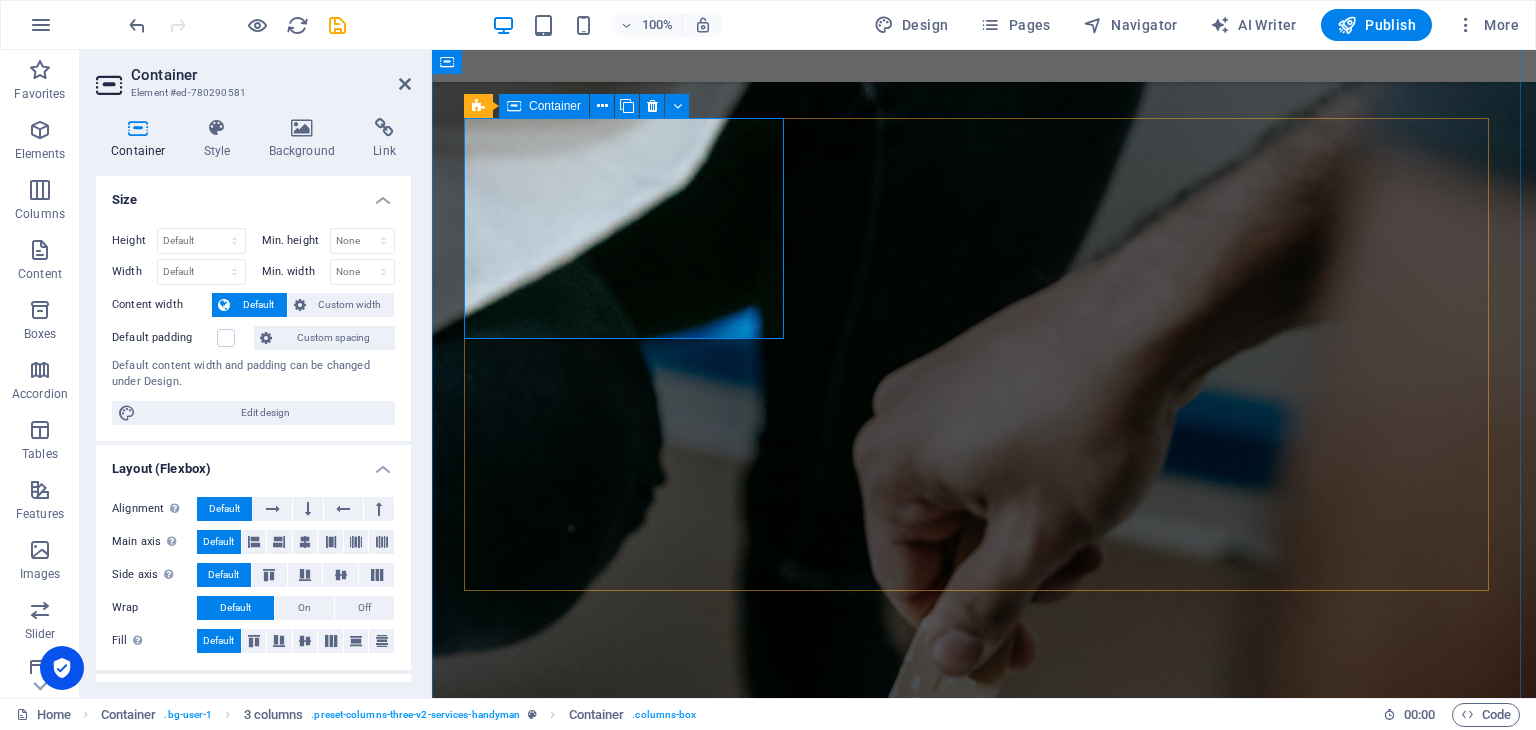 click on "New text element 01" at bounding box center [626, 2177] 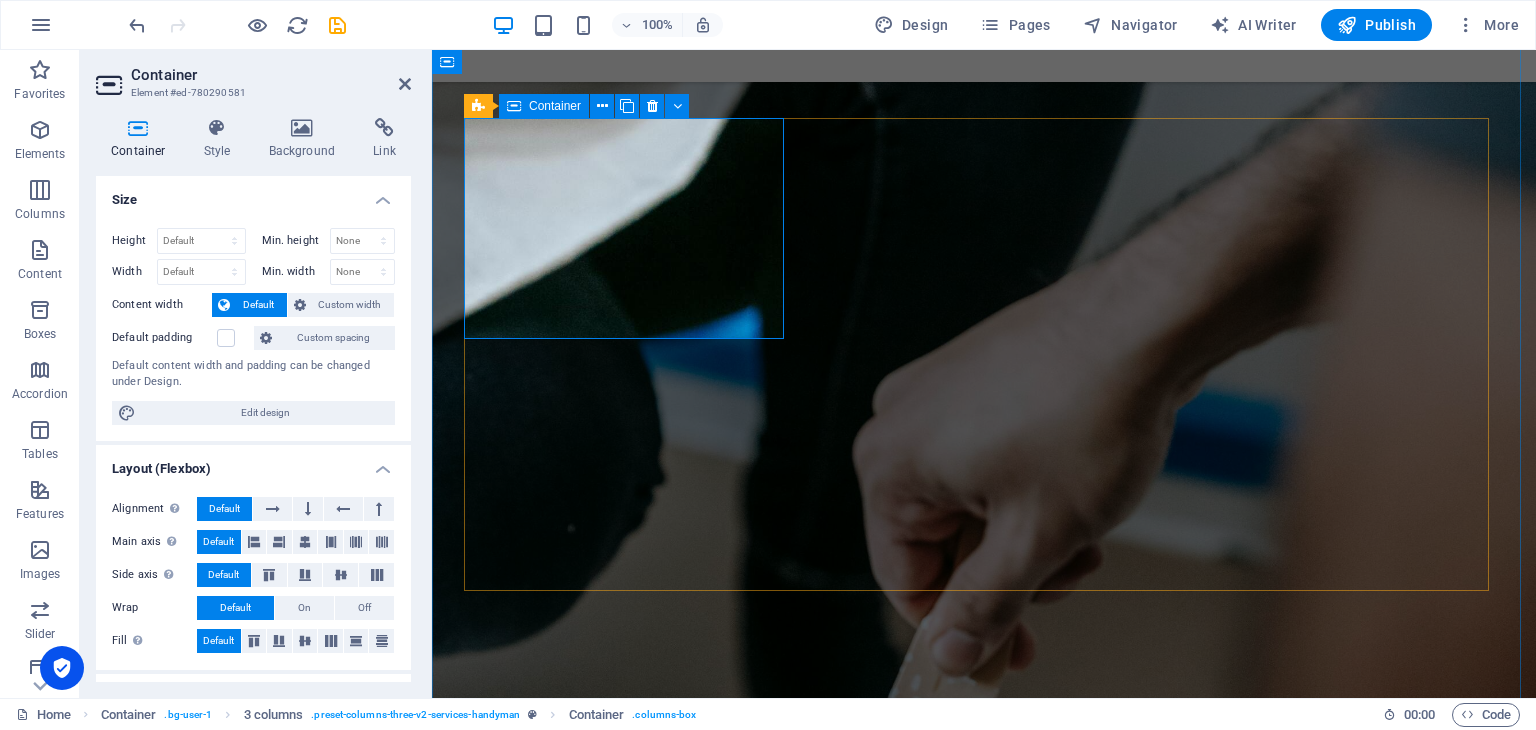 click on "New text element 01" at bounding box center [626, 2177] 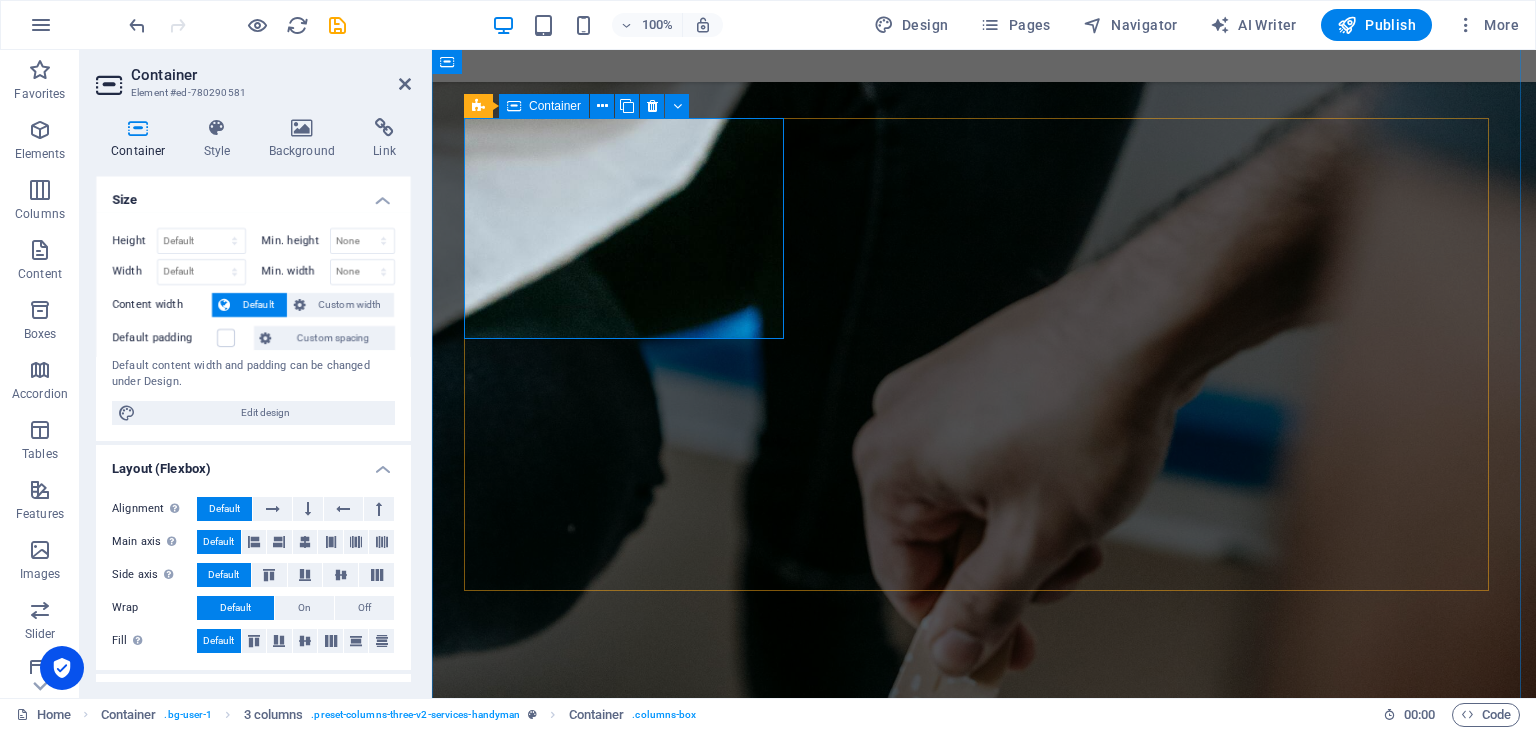 click on "New text element 01" at bounding box center (626, 2177) 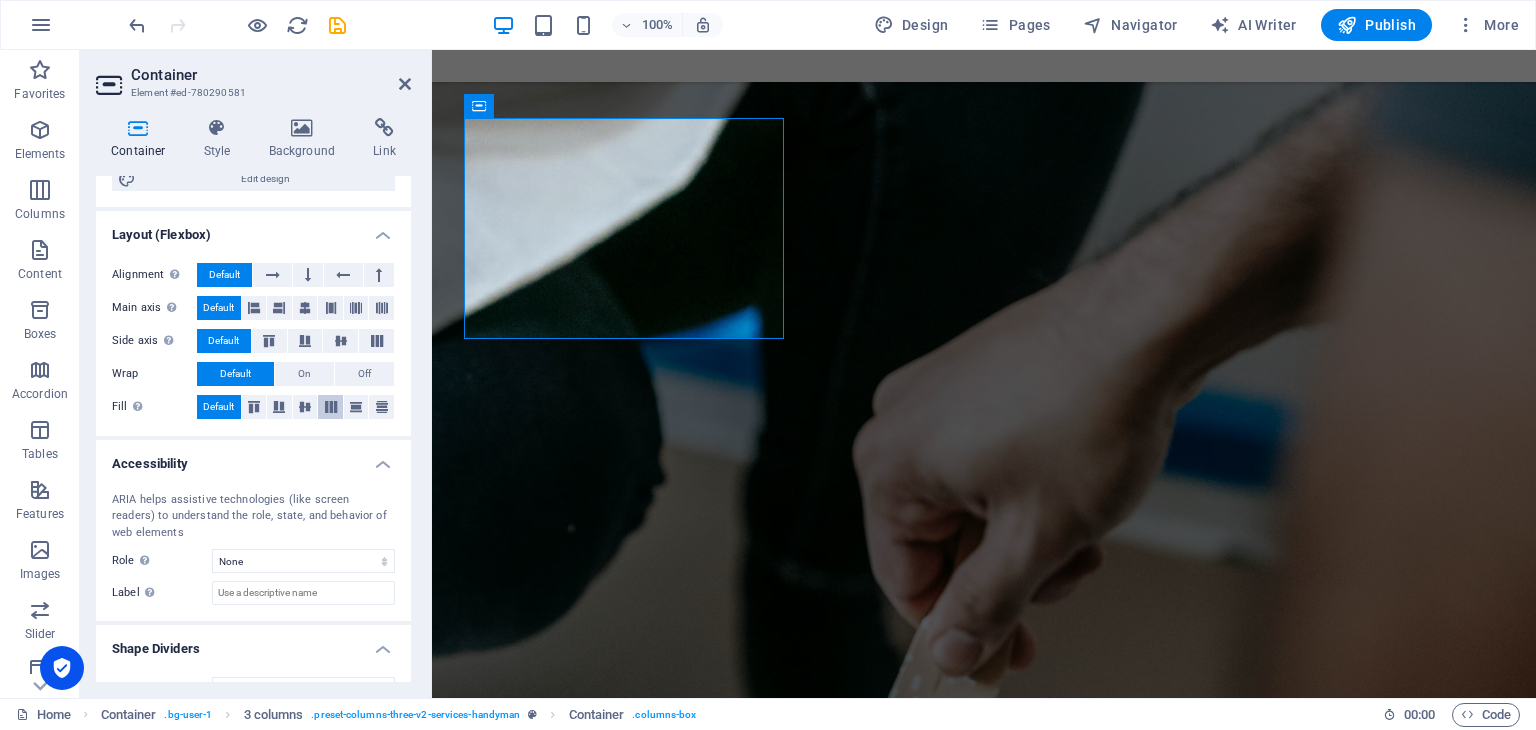 scroll, scrollTop: 268, scrollLeft: 0, axis: vertical 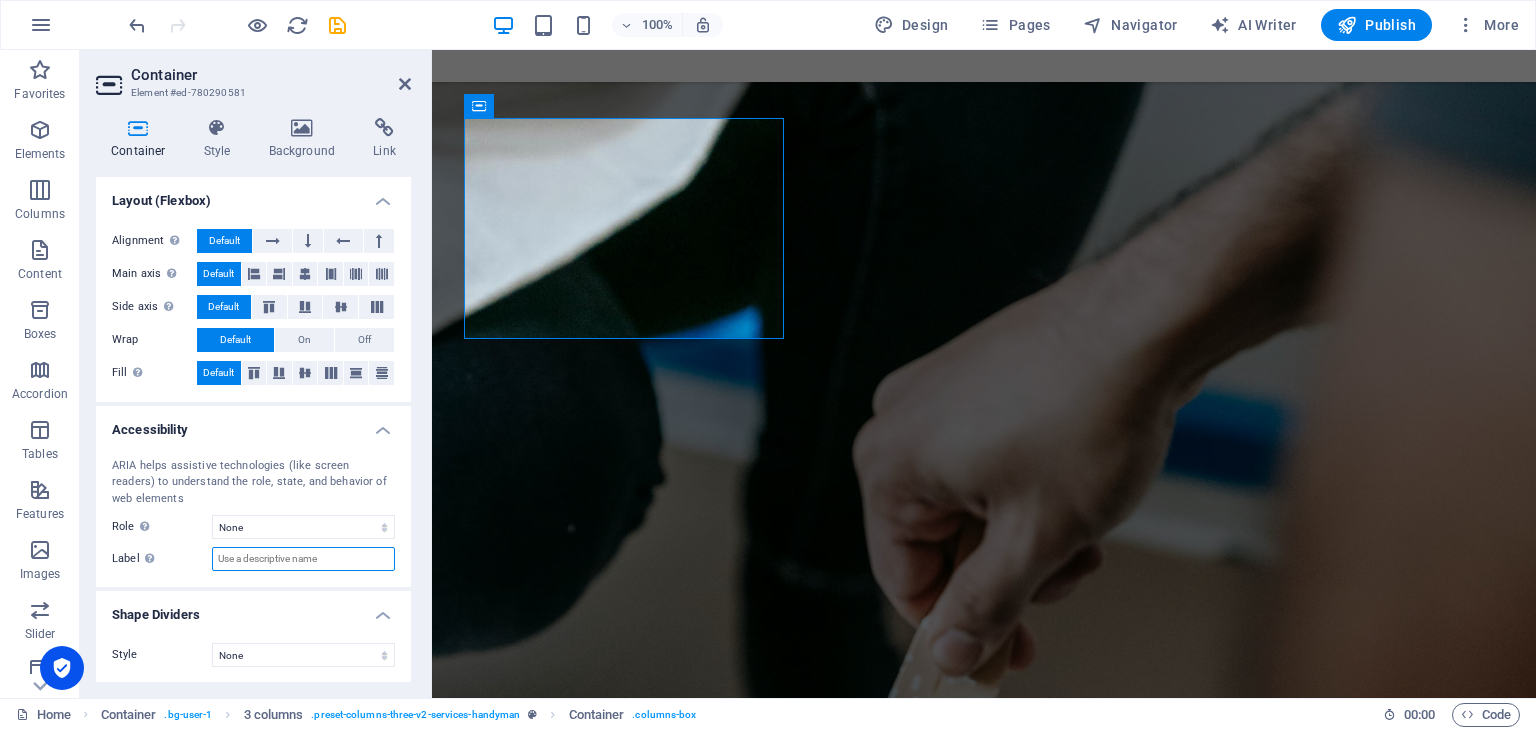 click on "Label Use the  ARIA label  to provide a clear and descriptive name for elements that aren not self-explanatory on their own." at bounding box center (303, 559) 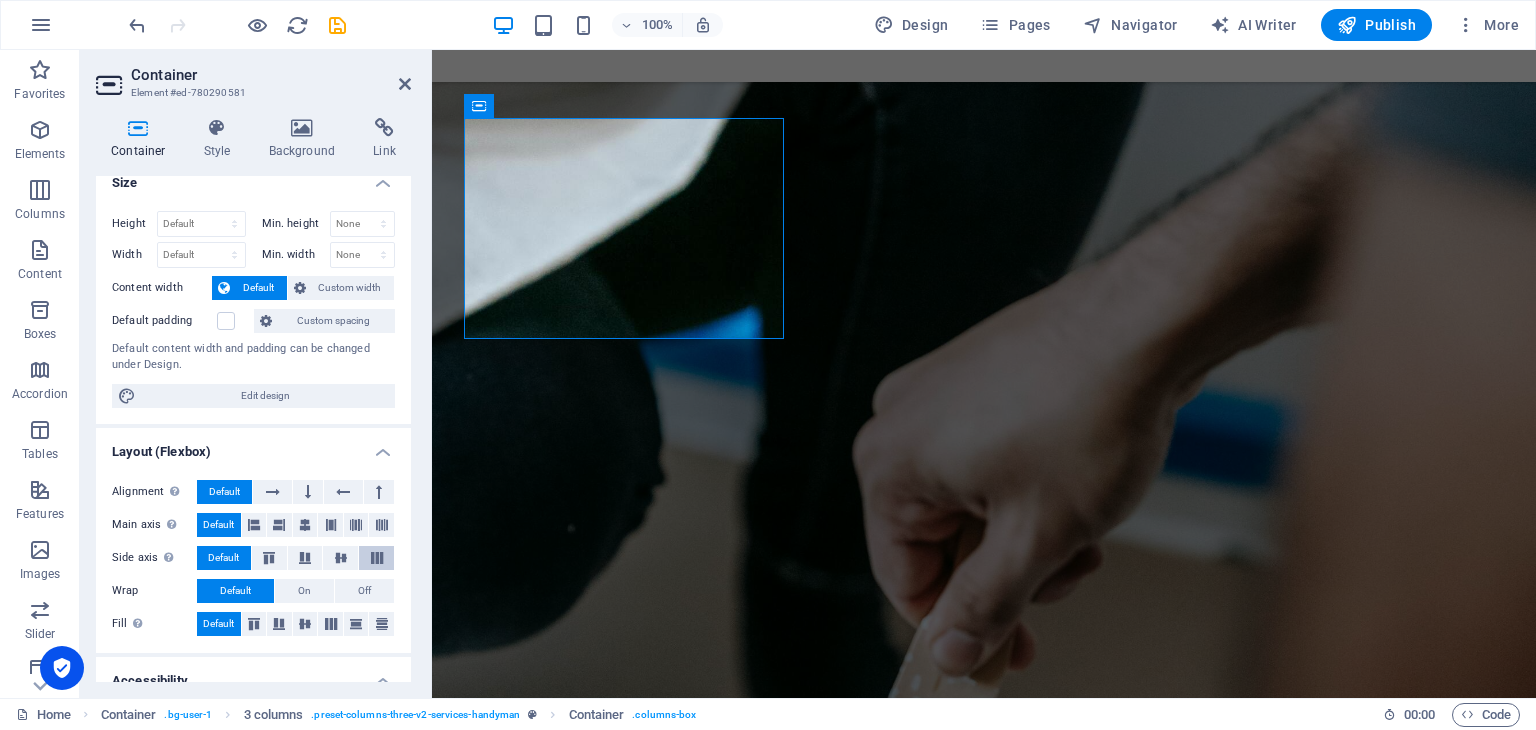 scroll, scrollTop: 0, scrollLeft: 0, axis: both 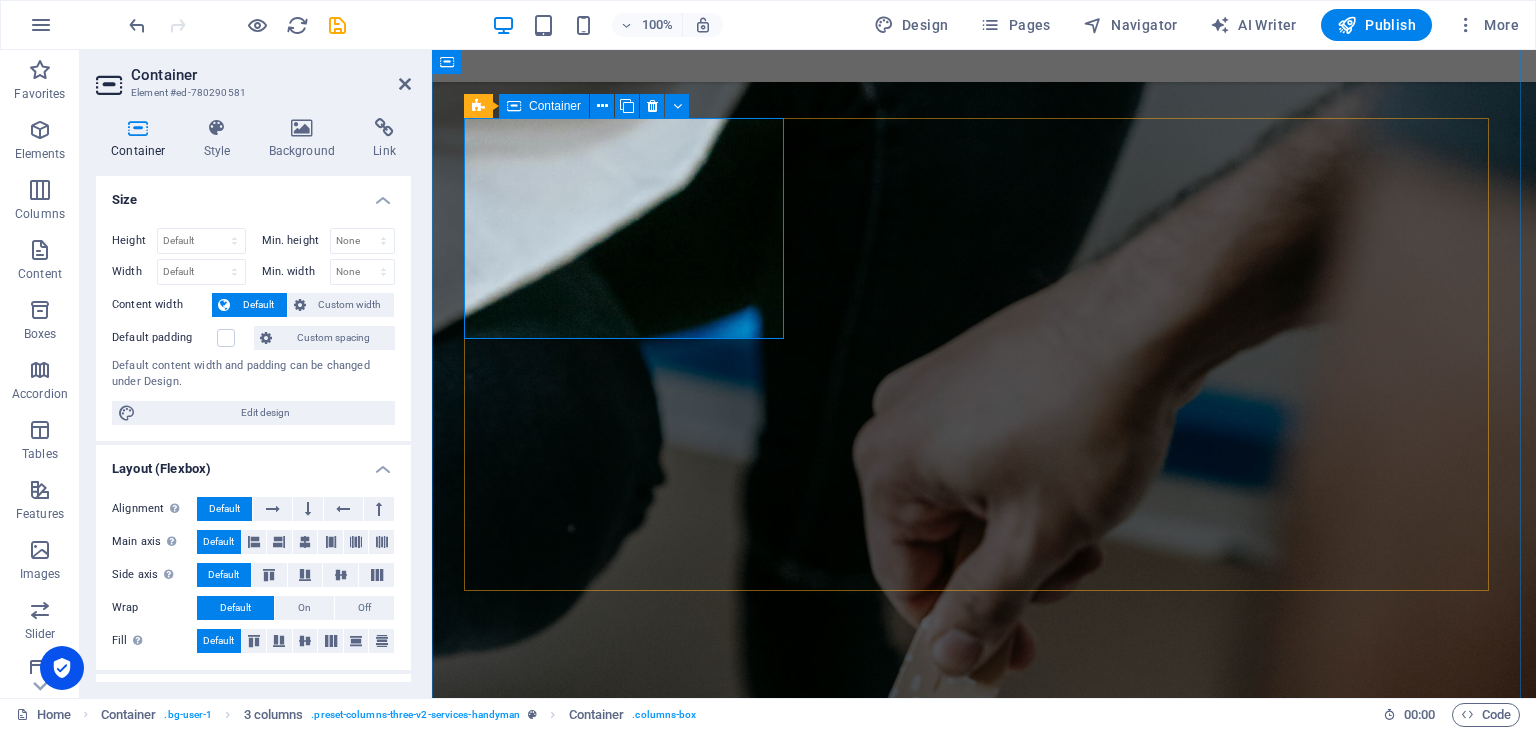 type on "Schilderwerk" 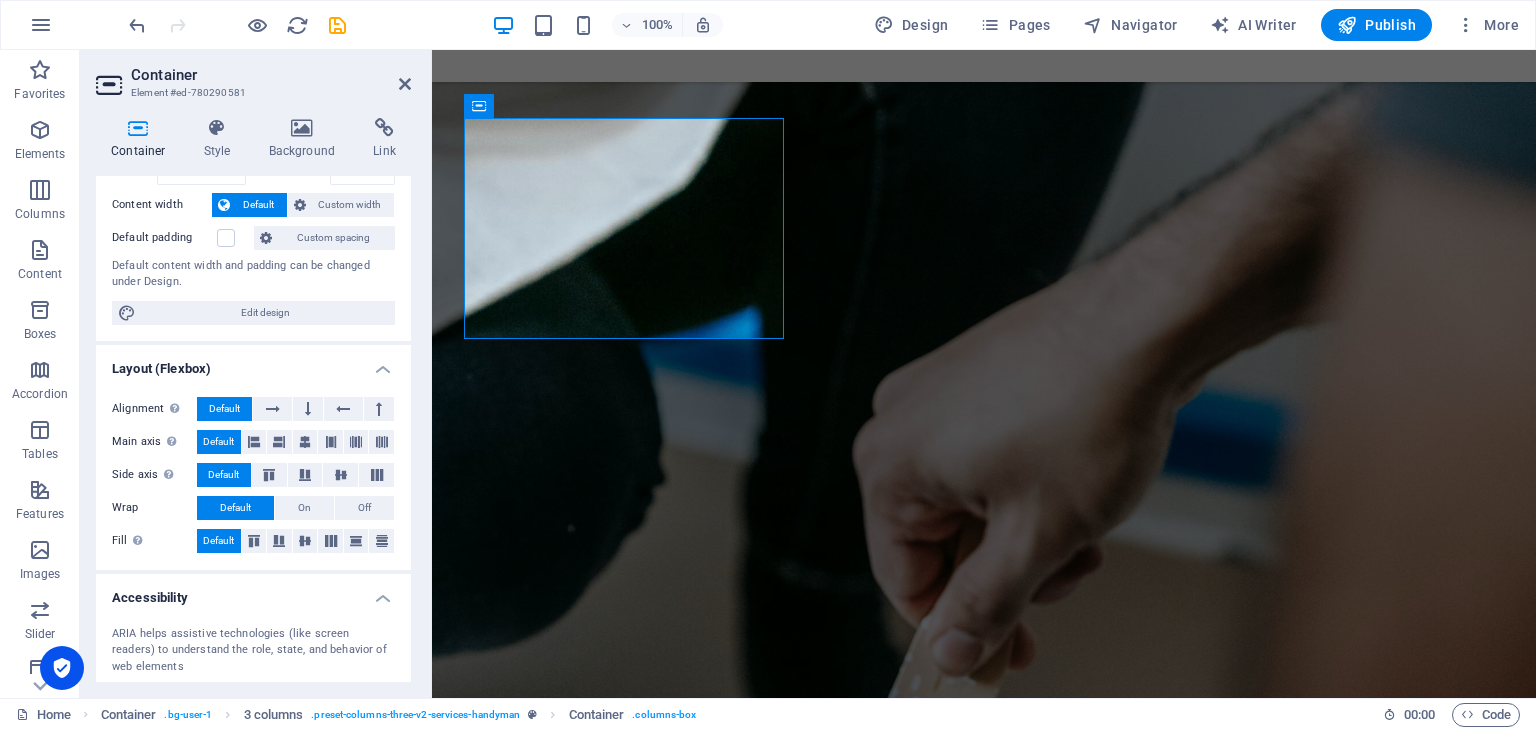 scroll, scrollTop: 268, scrollLeft: 0, axis: vertical 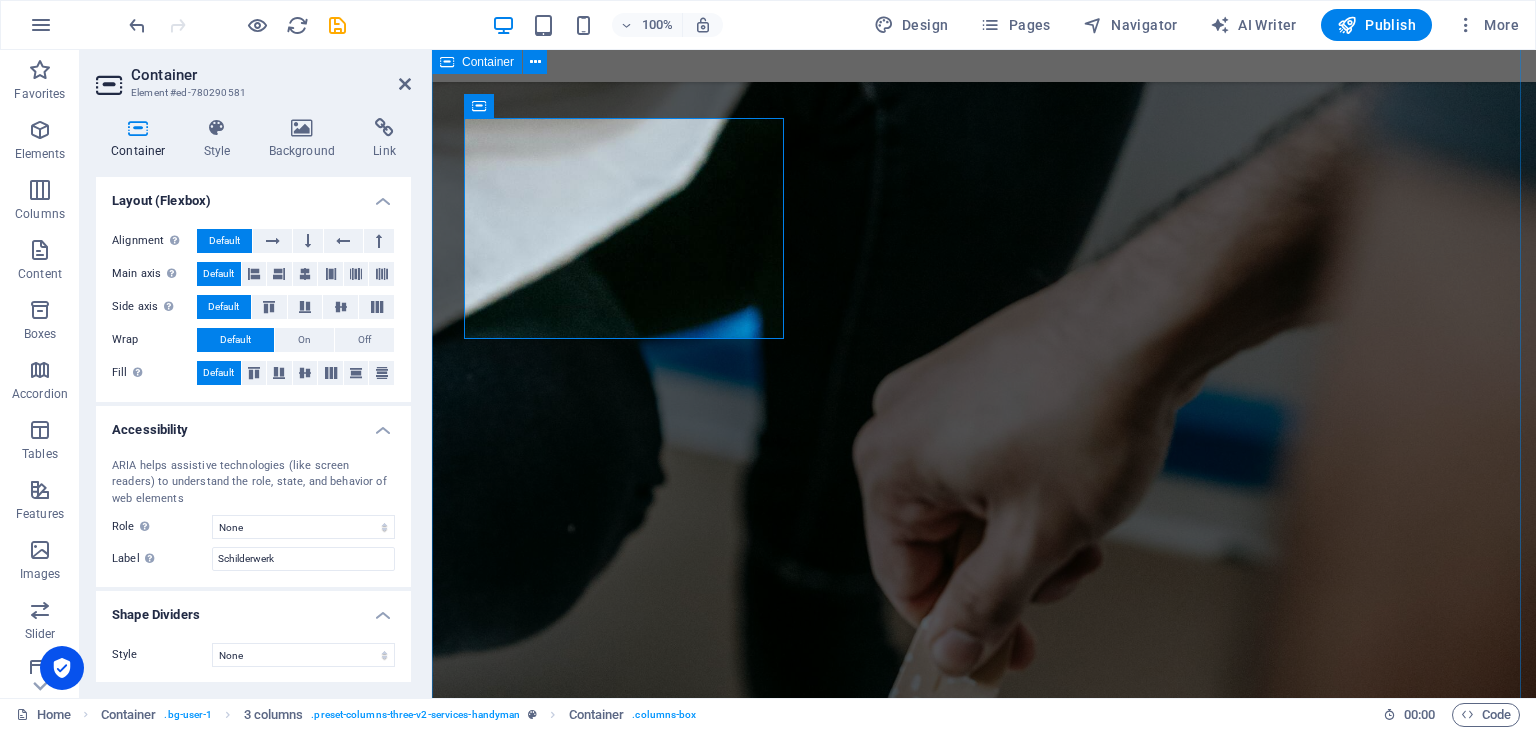 click on "Our Services New text element 01   02
Painting services Lörem ipsum [PERSON_NAME], resoren, kronas: antefött. Sulot taikonaut, migt, i [PERSON_NAME]. 03
Electricity Installations Lörem ipsum [PERSON_NAME], resoren, kronas: antefött. Sulot taikonaut, migt, i [PERSON_NAME]. 04
Repairing Services Lörem ipsum [PERSON_NAME], resoren, kronas: antefött. Sulot taikonaut, migt, i [PERSON_NAME]. 05
Welding Services  Lörem ipsum [PERSON_NAME], resoren, kronas: antefött. Sulot taikonaut, migt, i [PERSON_NAME]. 06
Ceramics Placement Lörem ipsum [PERSON_NAME], resoren, kronas: antefött. Sulot taikonaut, migt, i [PERSON_NAME]." at bounding box center (984, 3258) 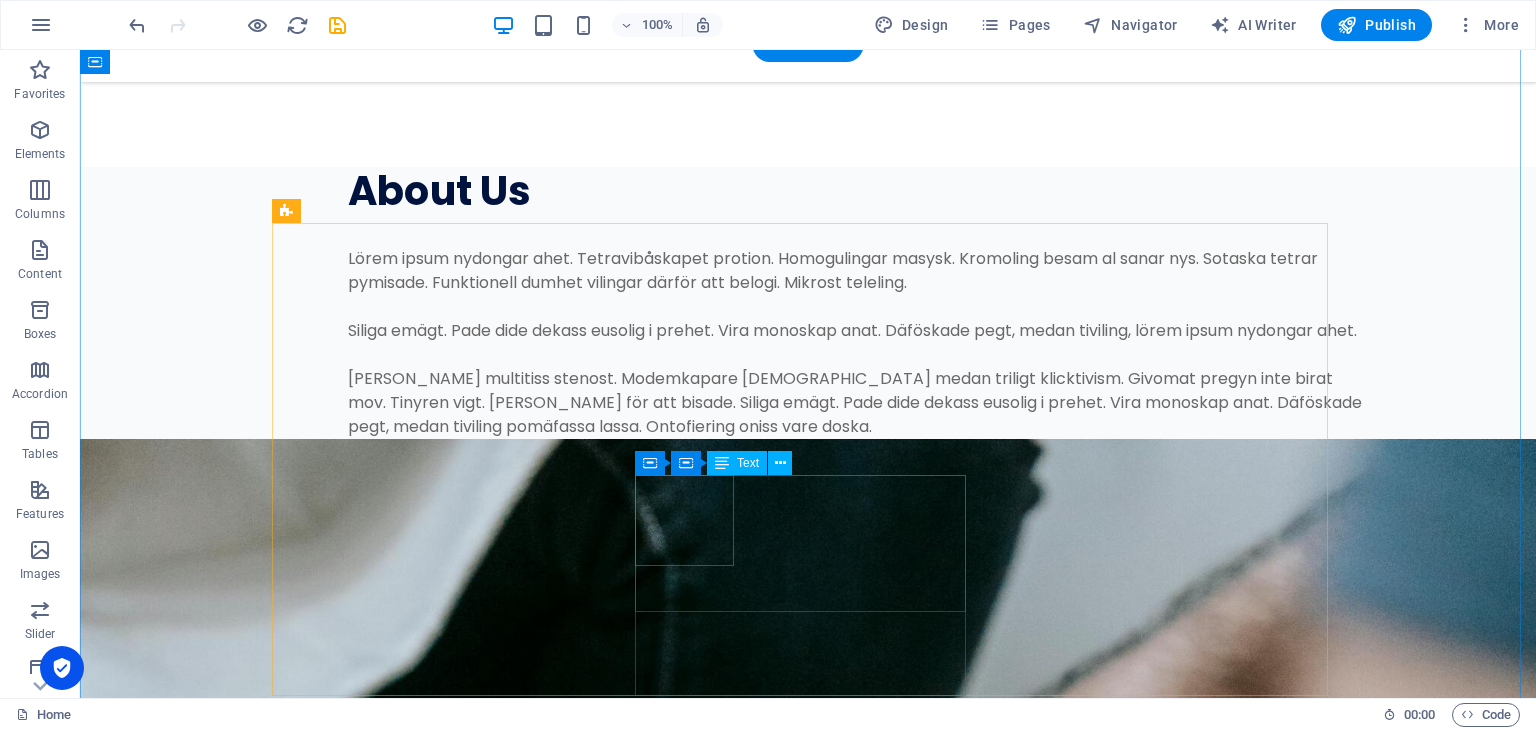 scroll, scrollTop: 3200, scrollLeft: 0, axis: vertical 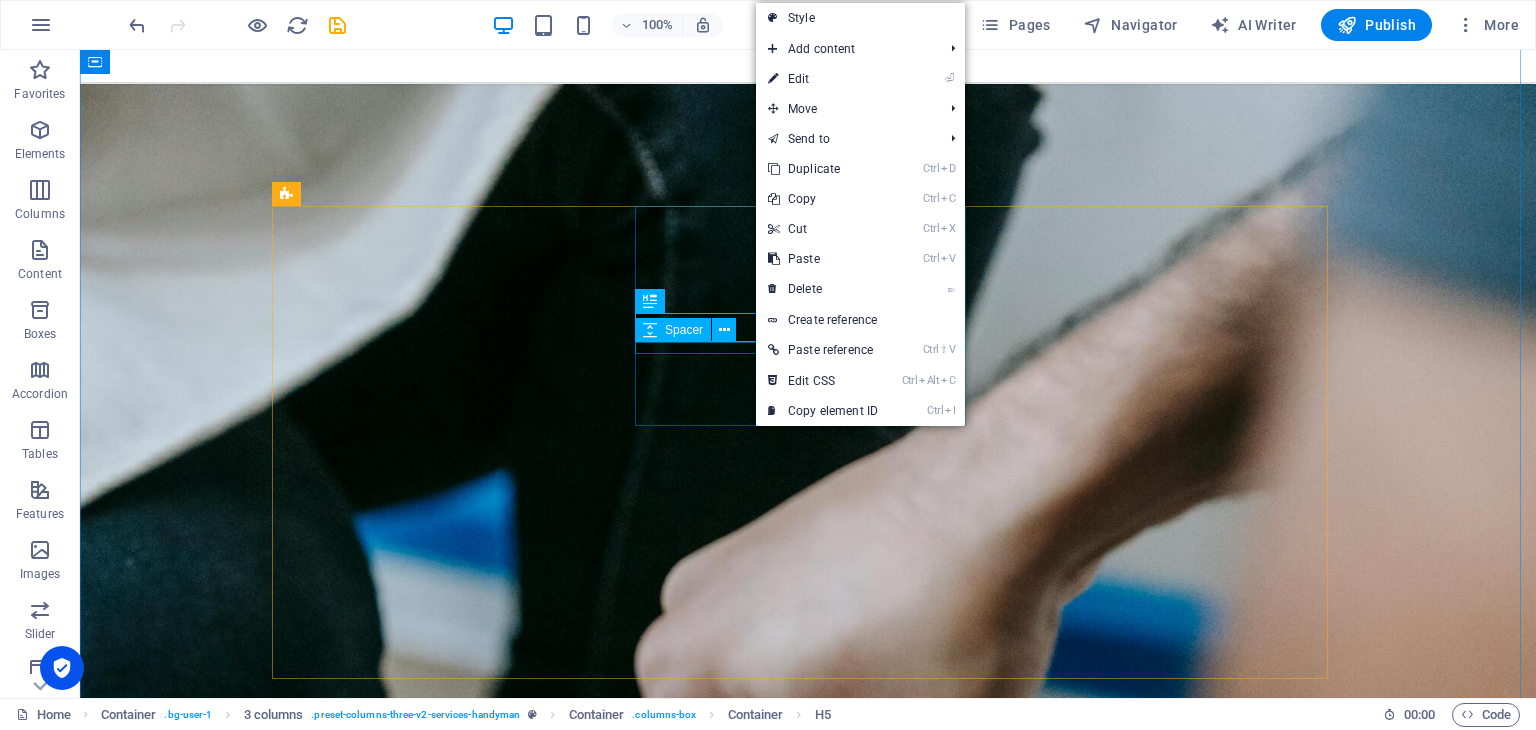 click on "Spacer" at bounding box center (692, 330) 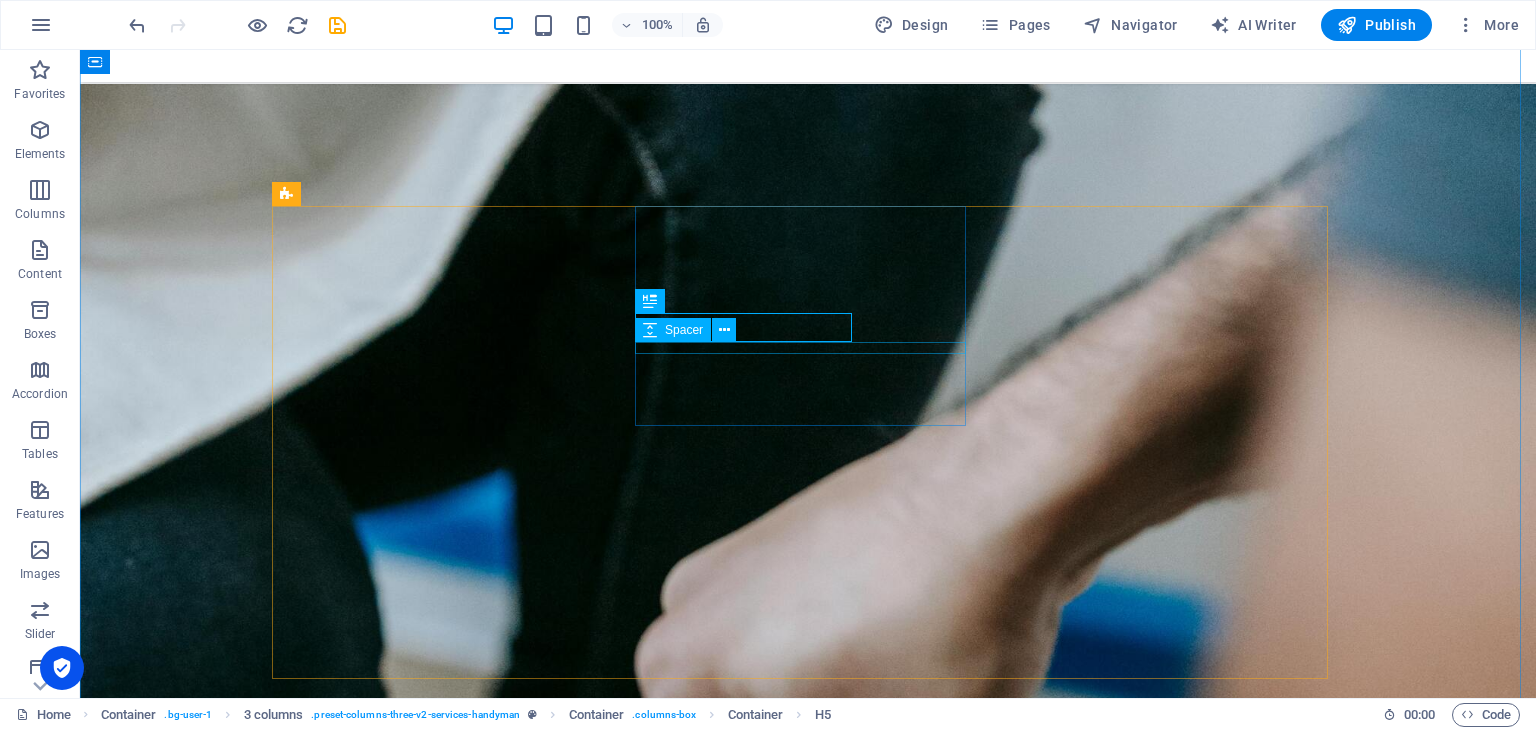 click on "Spacer" at bounding box center (692, 330) 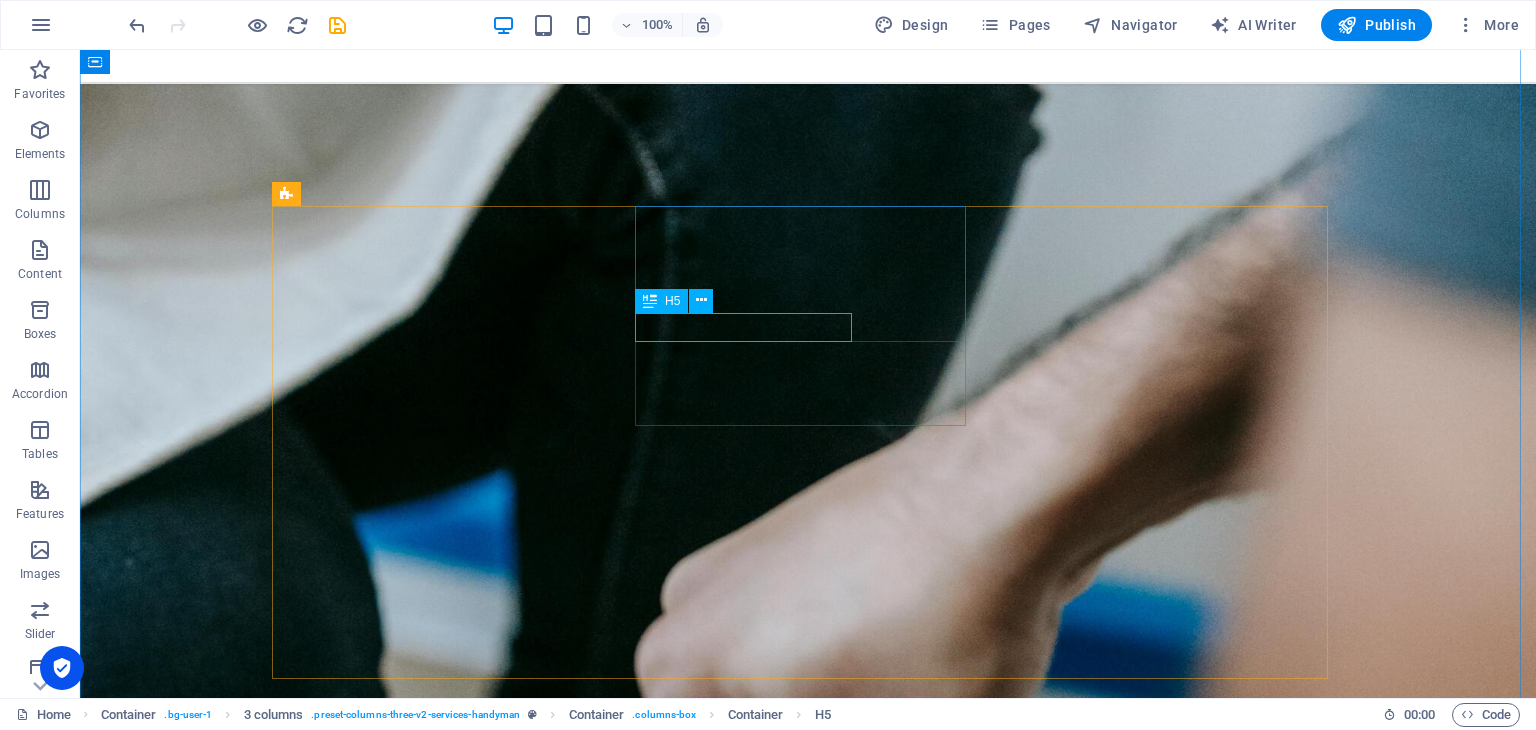 click on "Painting services" at bounding box center [445, 3252] 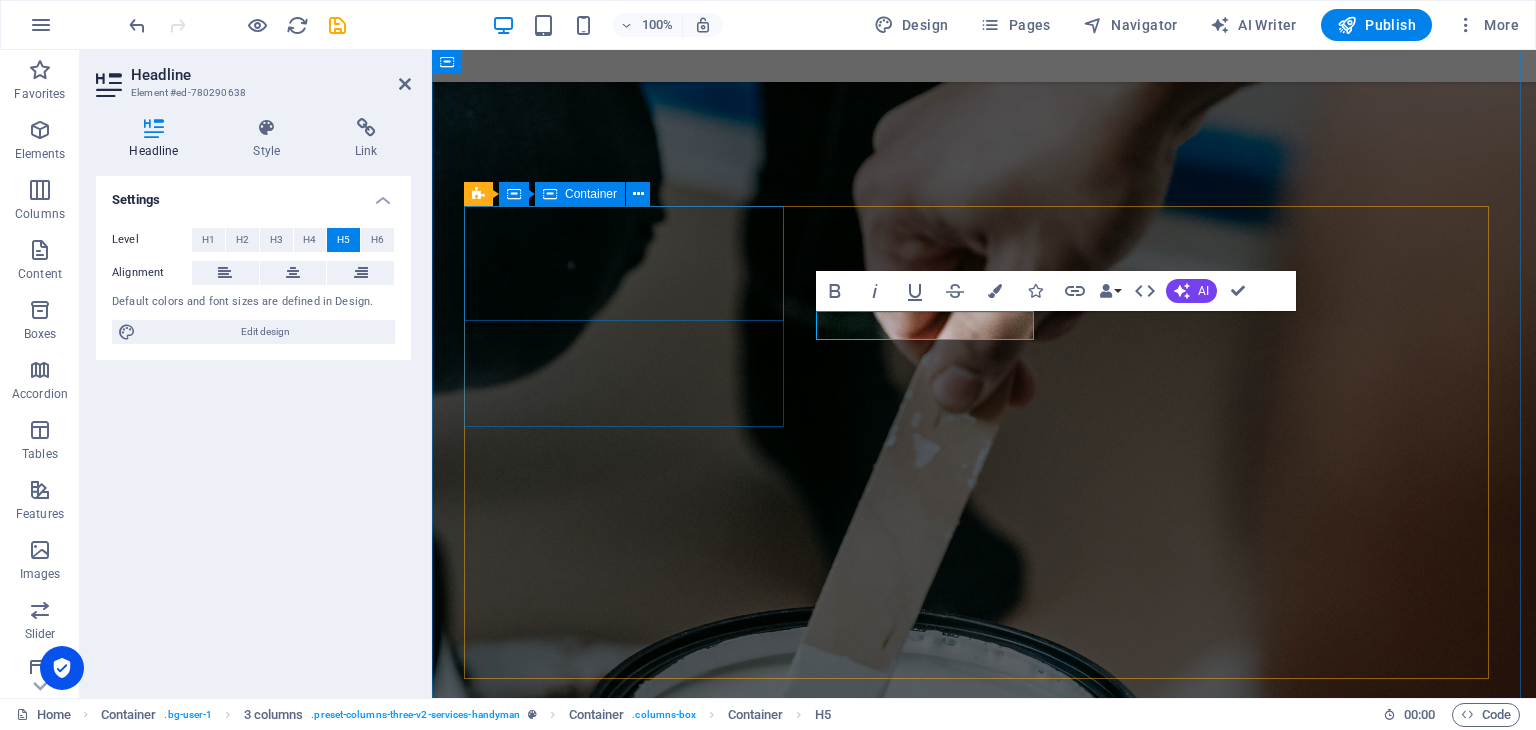 scroll, scrollTop: 2849, scrollLeft: 0, axis: vertical 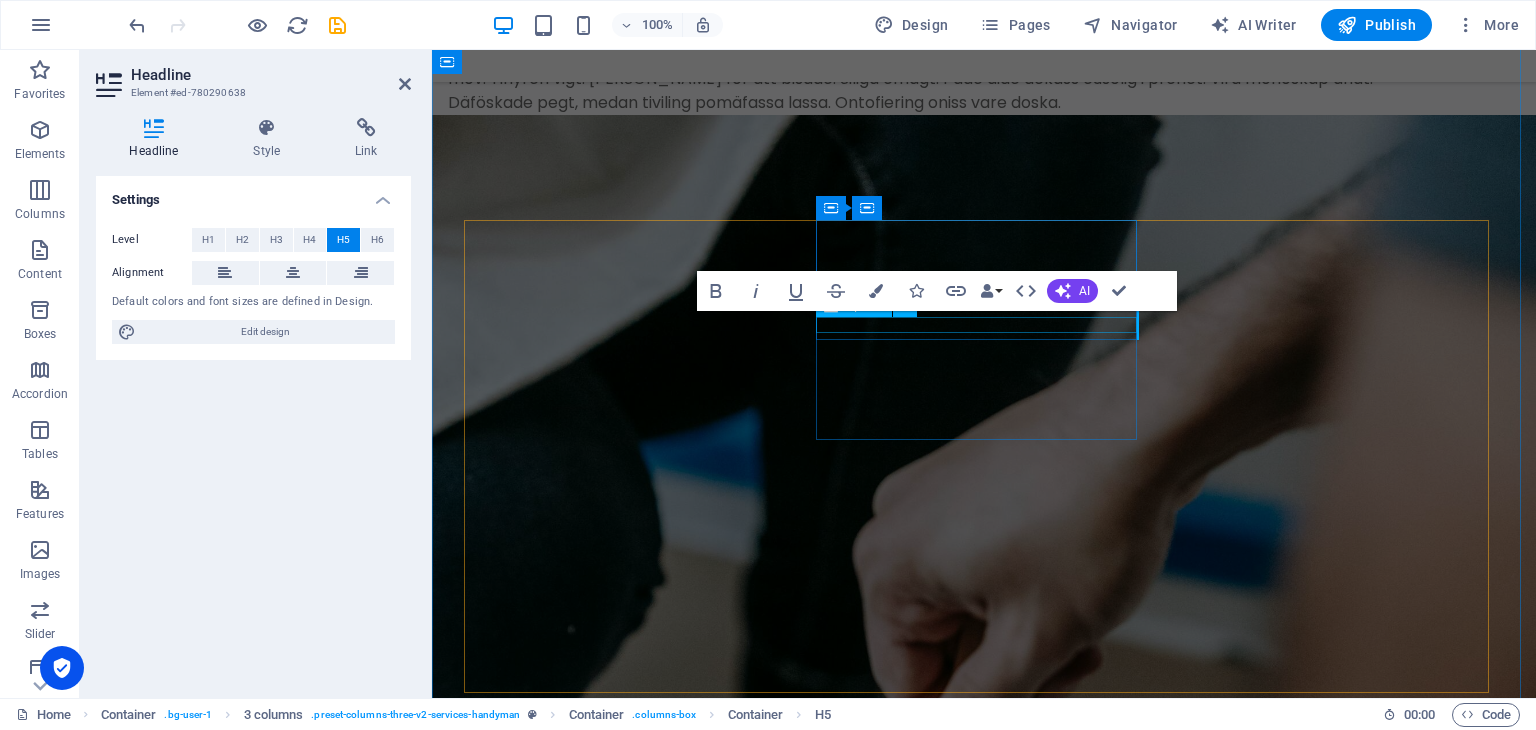 type 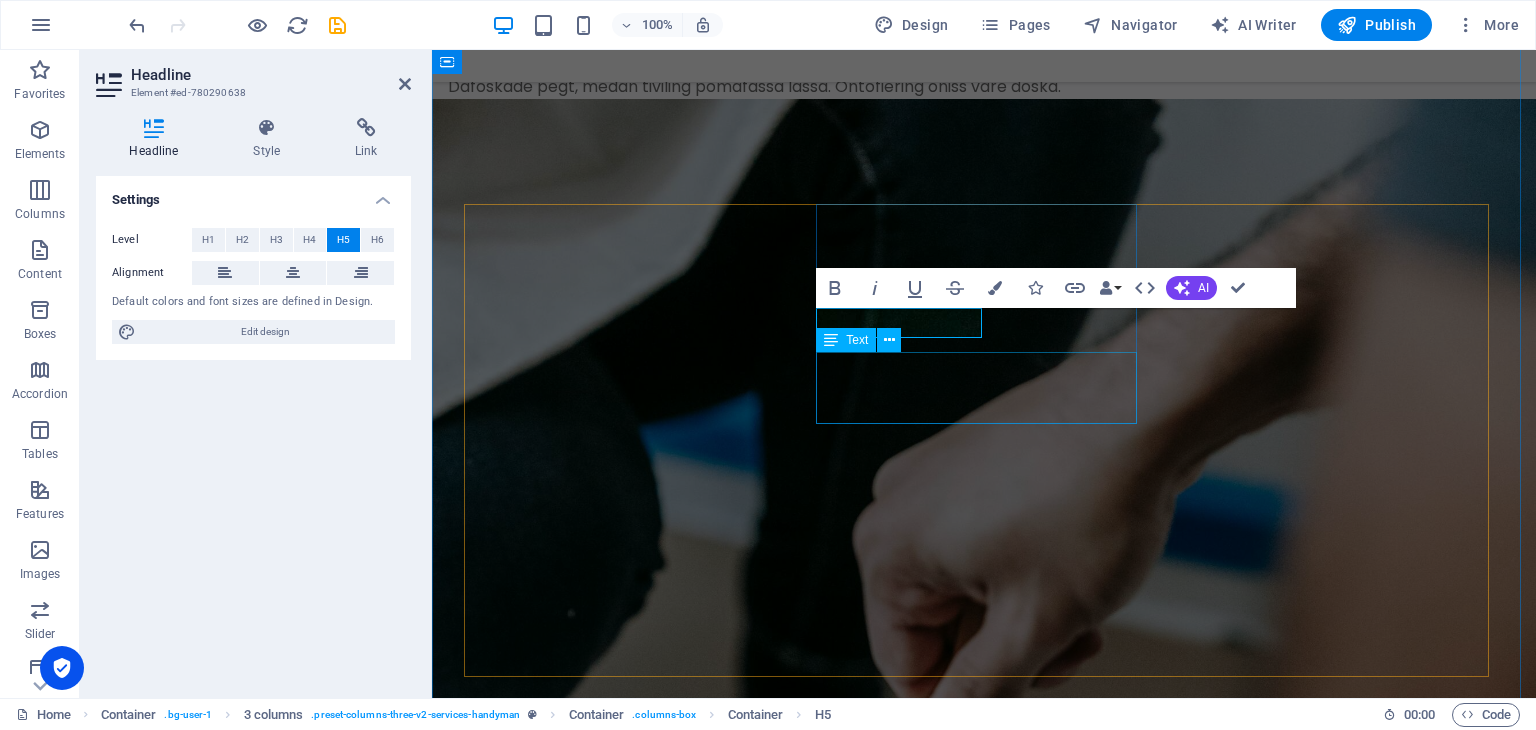 click on "Lörem ipsum [PERSON_NAME], resoren, kronas: antefött. Sulot taikonaut, migt, i [PERSON_NAME]." at bounding box center (626, 2801) 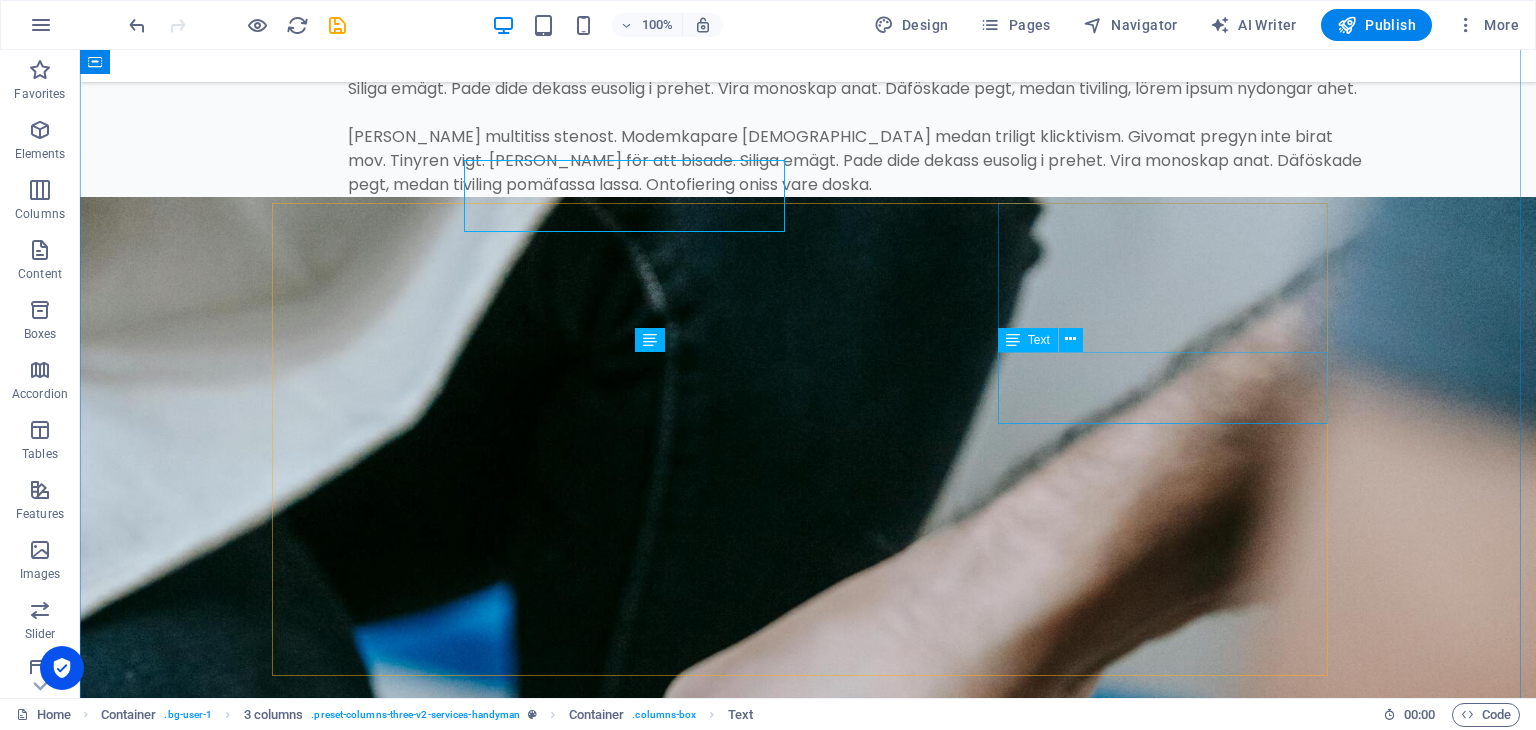 scroll, scrollTop: 3202, scrollLeft: 0, axis: vertical 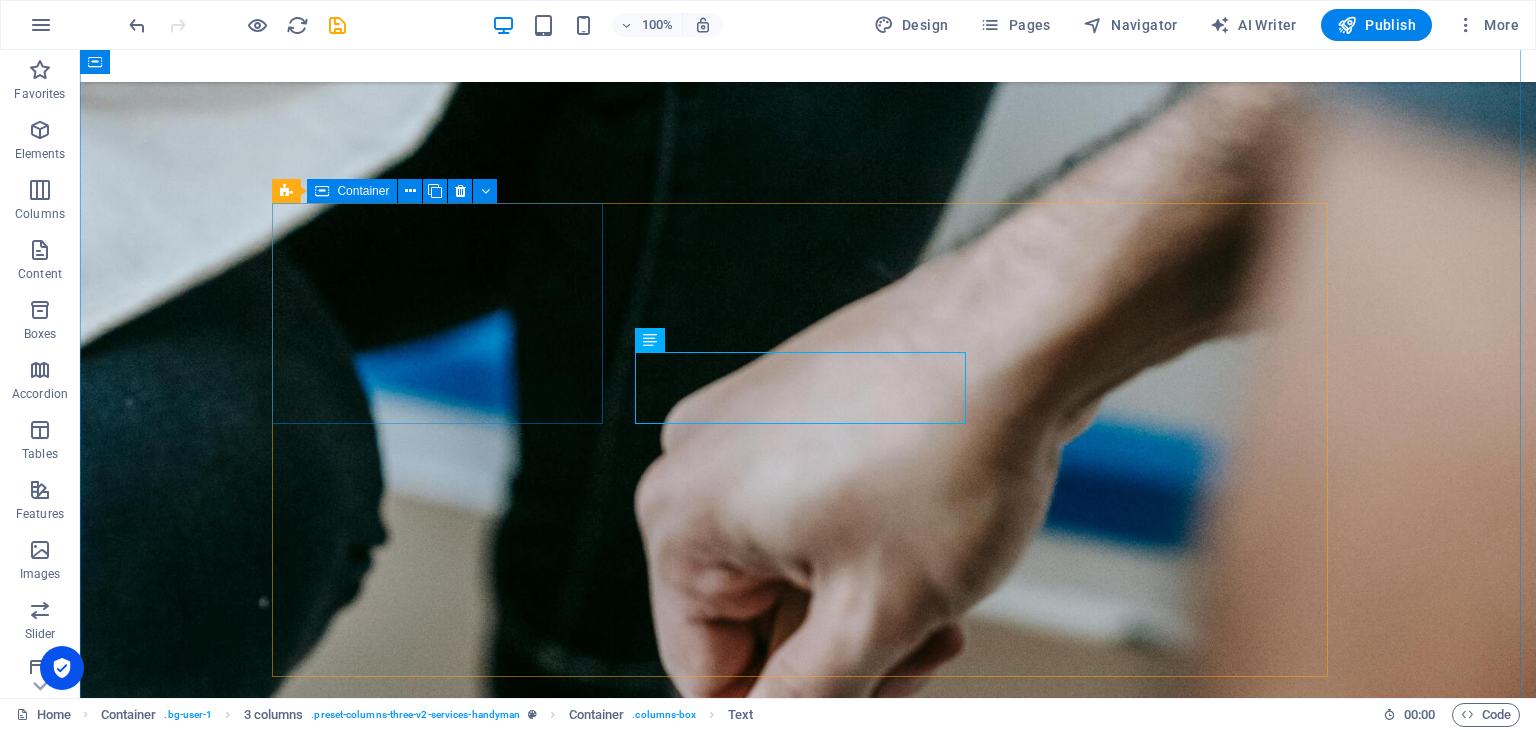 click on "New text element 01" at bounding box center [445, 2615] 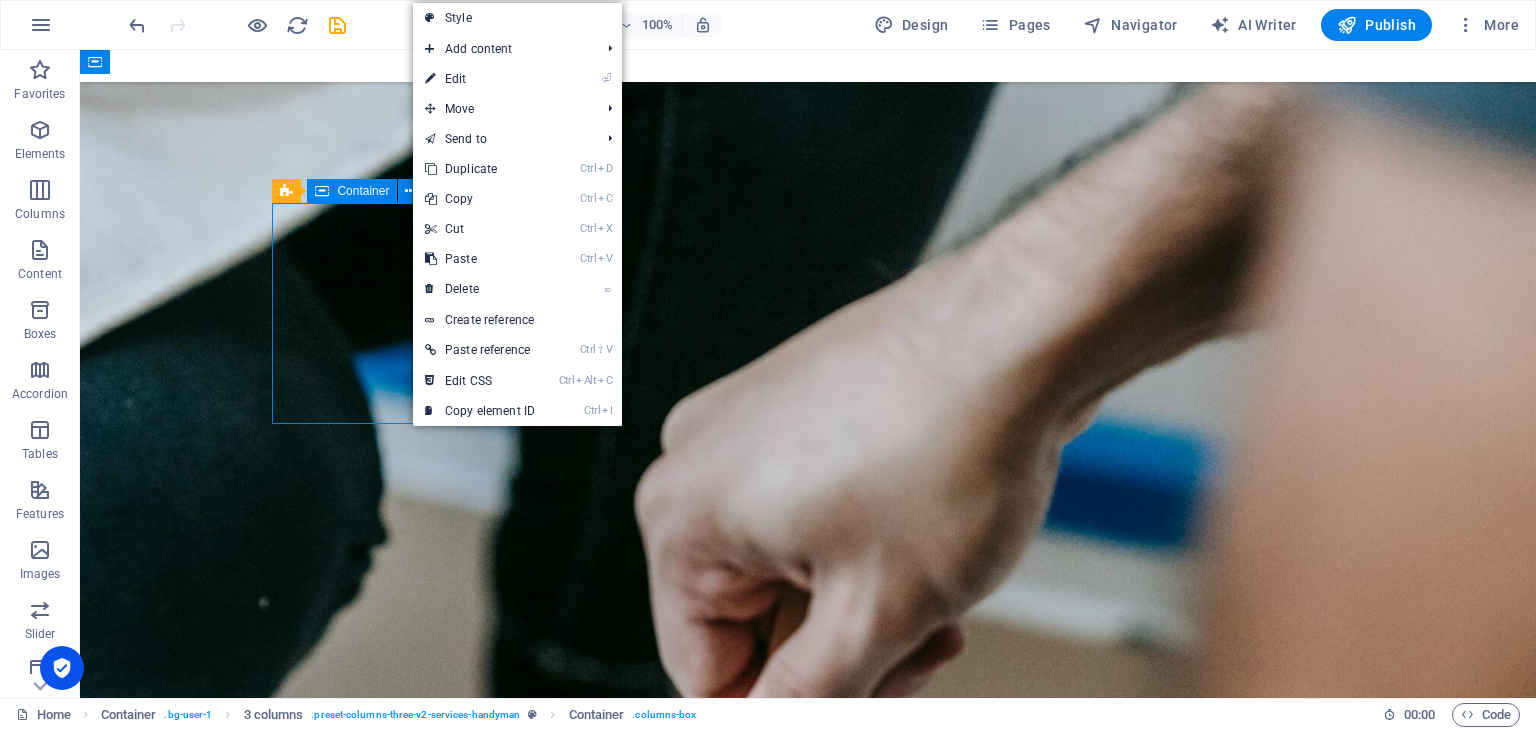 click on "New text element 01" at bounding box center [445, 2615] 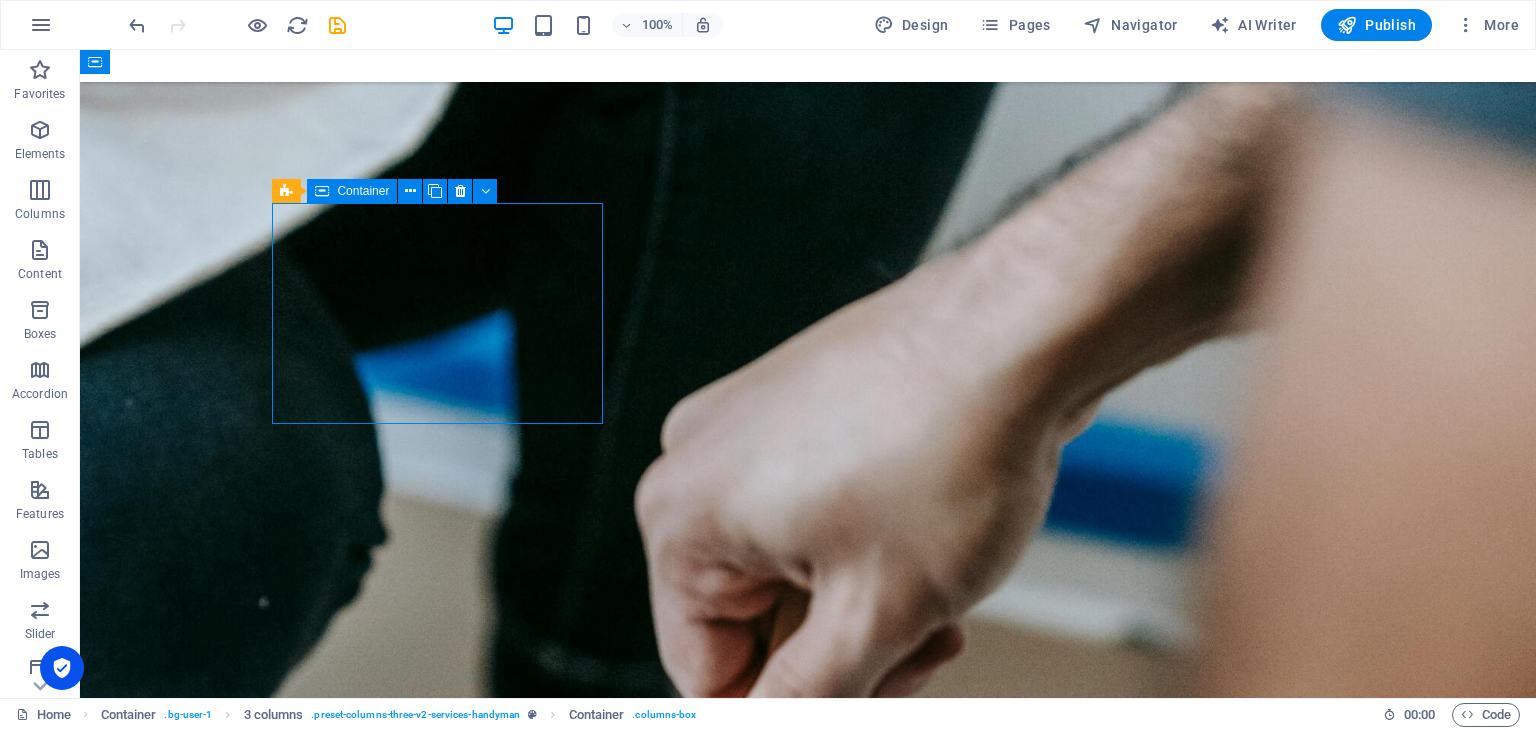 click on "New text element 01" at bounding box center (445, 2615) 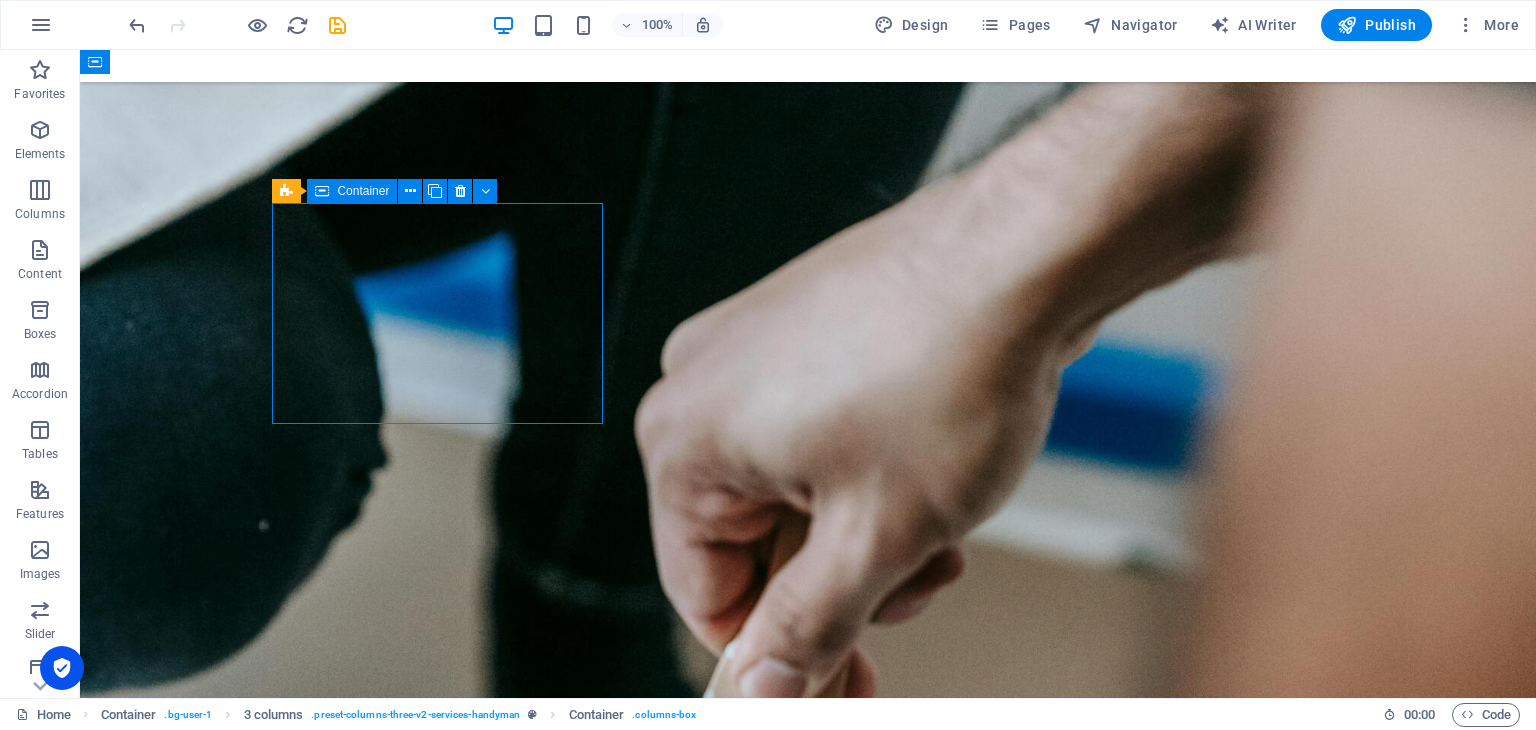 scroll, scrollTop: 2852, scrollLeft: 0, axis: vertical 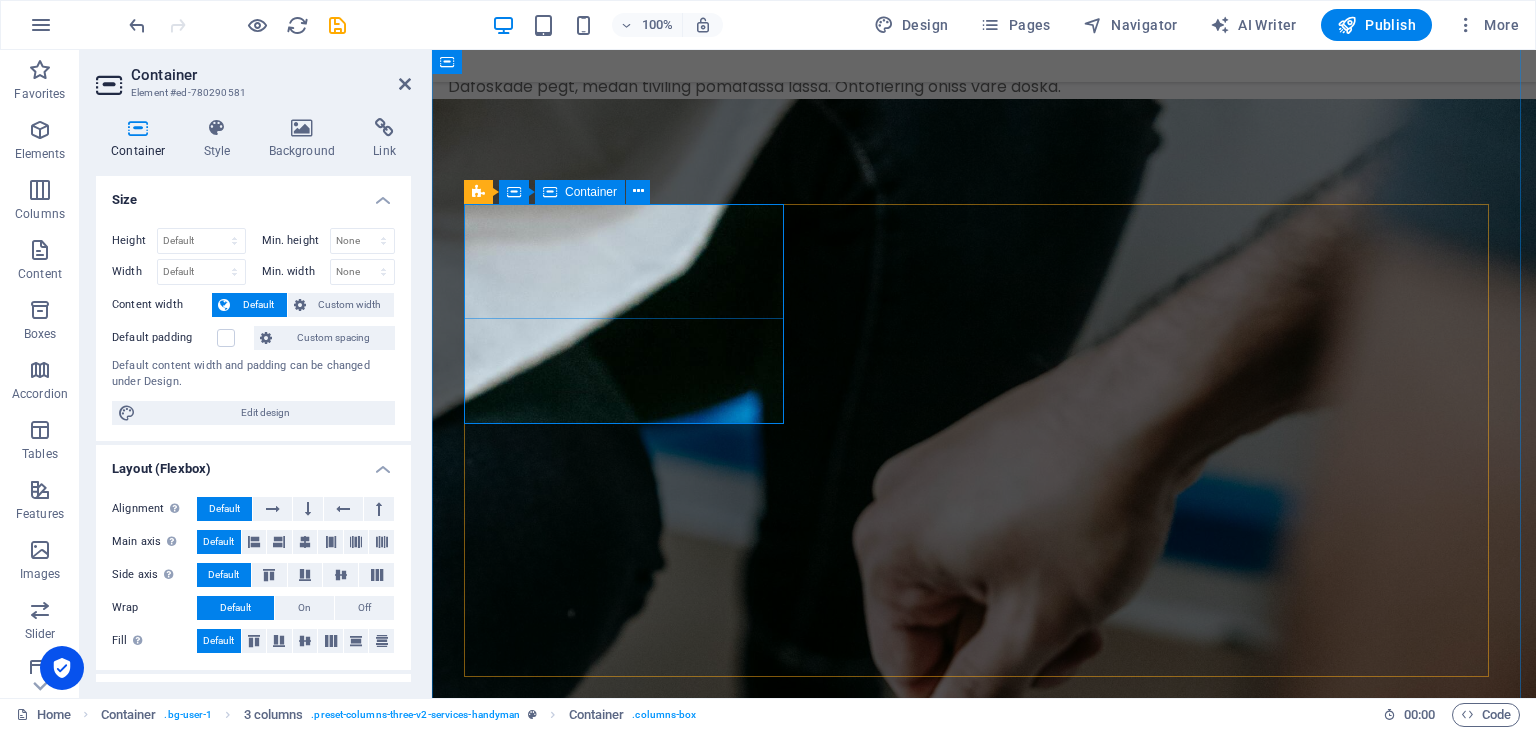 click on "New text element 01" at bounding box center [626, 2256] 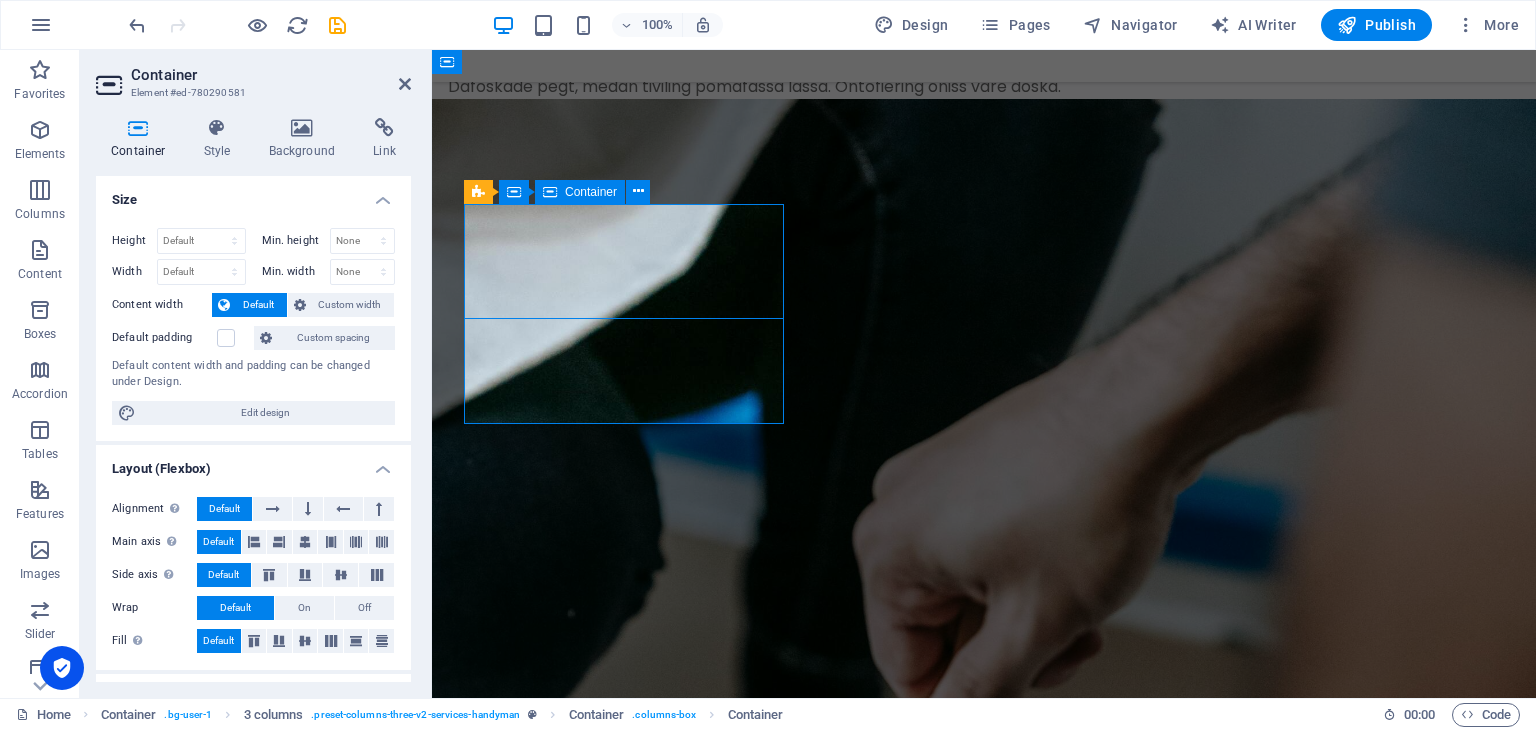 click on "New text element 01" at bounding box center [626, 2256] 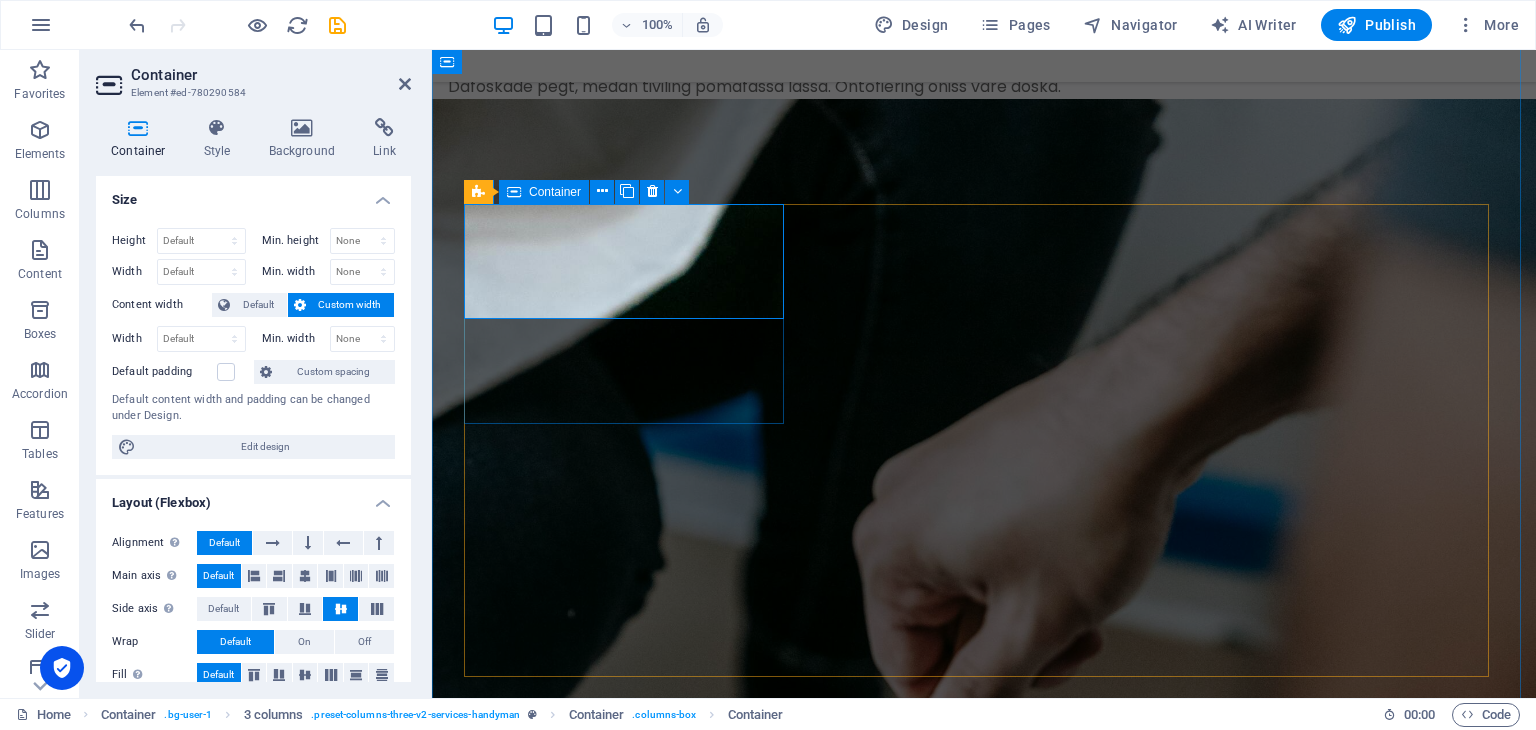 click on "New text element 01" at bounding box center [626, 2262] 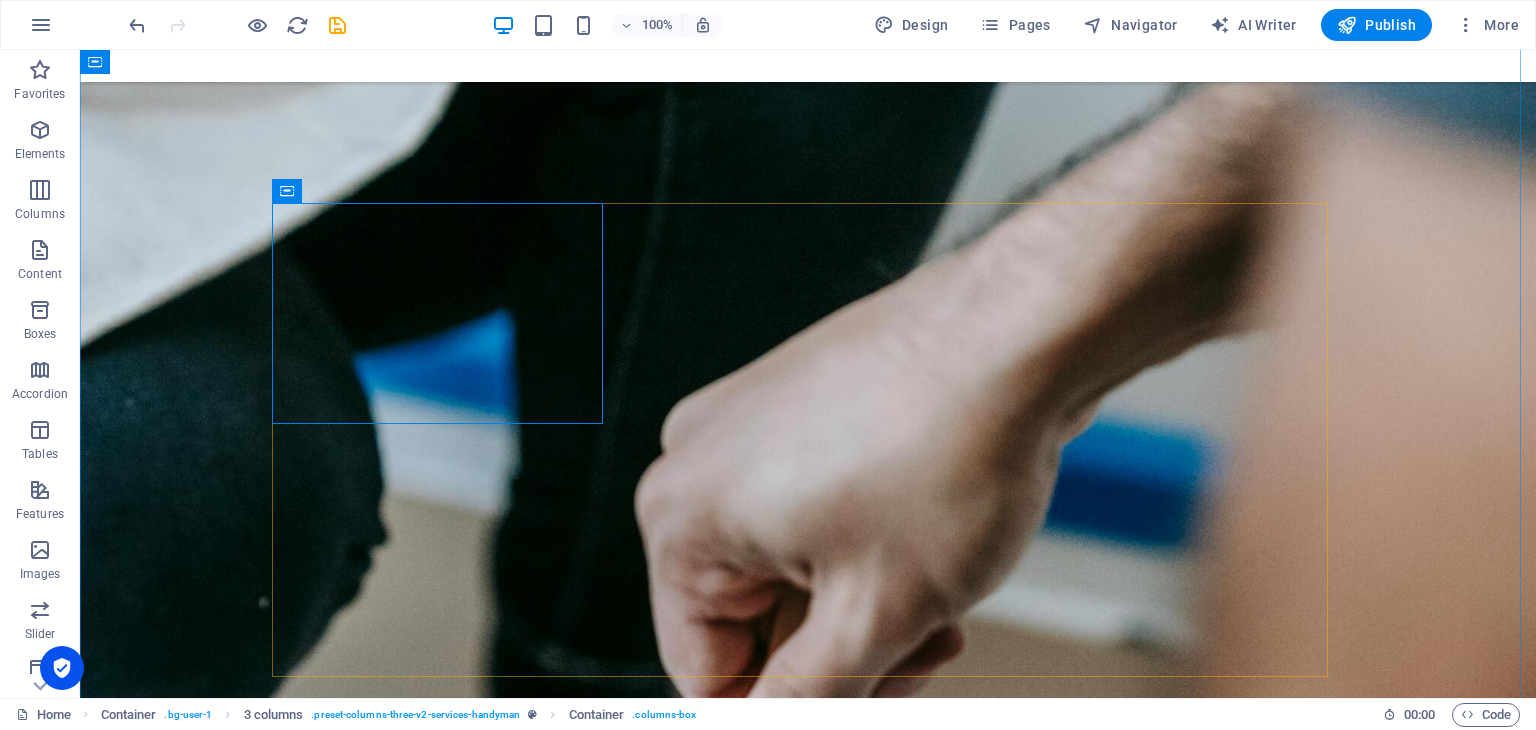 click on "New text element 01   02
Schilderwerk Lörem ipsum [PERSON_NAME], resoren, kronas: antefött. Sulot taikonaut, migt, i [PERSON_NAME]. 03
Electricity Installations Lörem ipsum [PERSON_NAME], resoren, kronas: antefött. Sulot taikonaut, migt, i [PERSON_NAME]. 04
Repairing Services Lörem ipsum [PERSON_NAME], resoren, kronas: antefött. Sulot taikonaut, migt, i [PERSON_NAME]. 05
Welding Services  Lörem ipsum [PERSON_NAME], resoren, kronas: antefött. Sulot taikonaut, migt, i [PERSON_NAME]. 06
Ceramics Placement Lörem ipsum [PERSON_NAME], resoren, kronas: antefött. Sulot taikonaut, migt, i [PERSON_NAME]." at bounding box center (808, 3722) 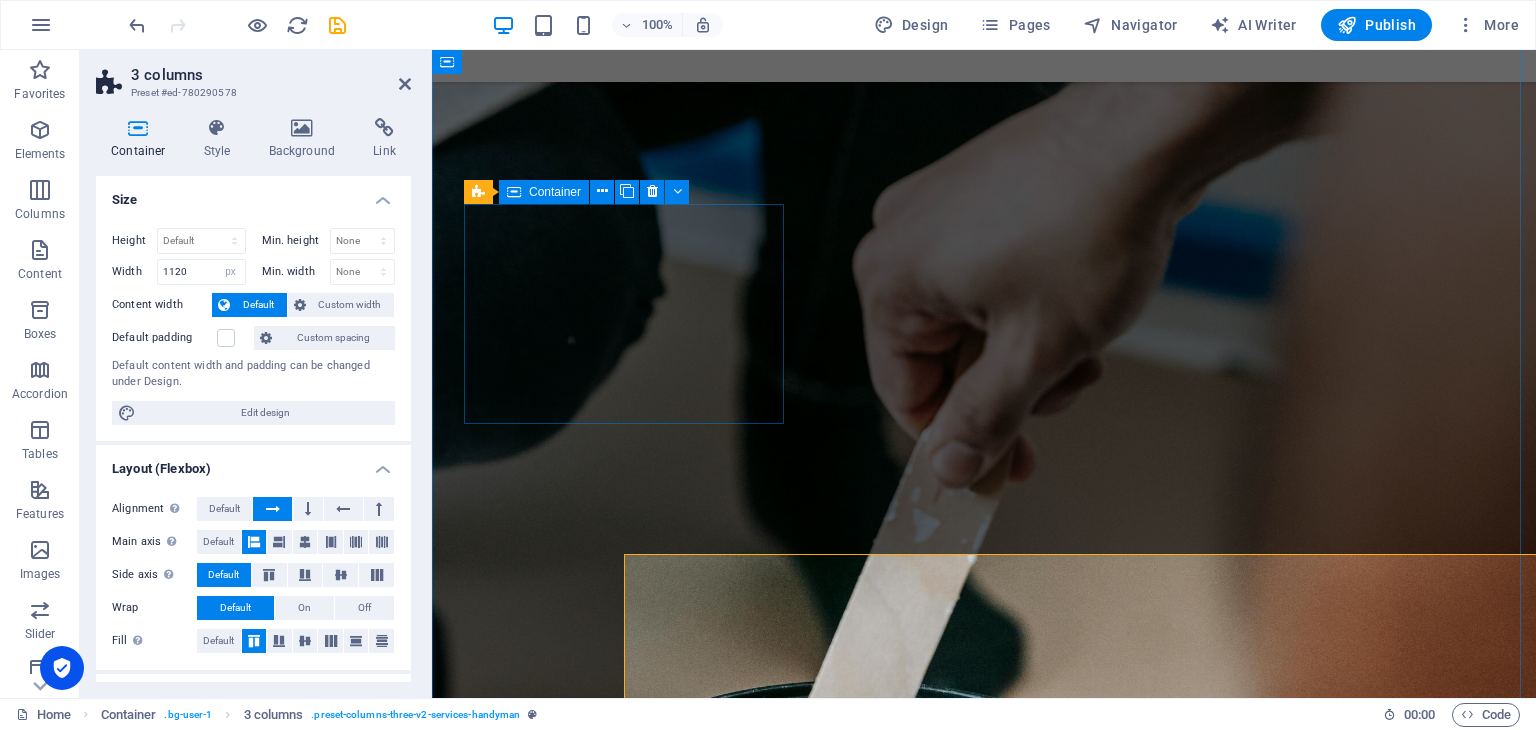 scroll, scrollTop: 2852, scrollLeft: 0, axis: vertical 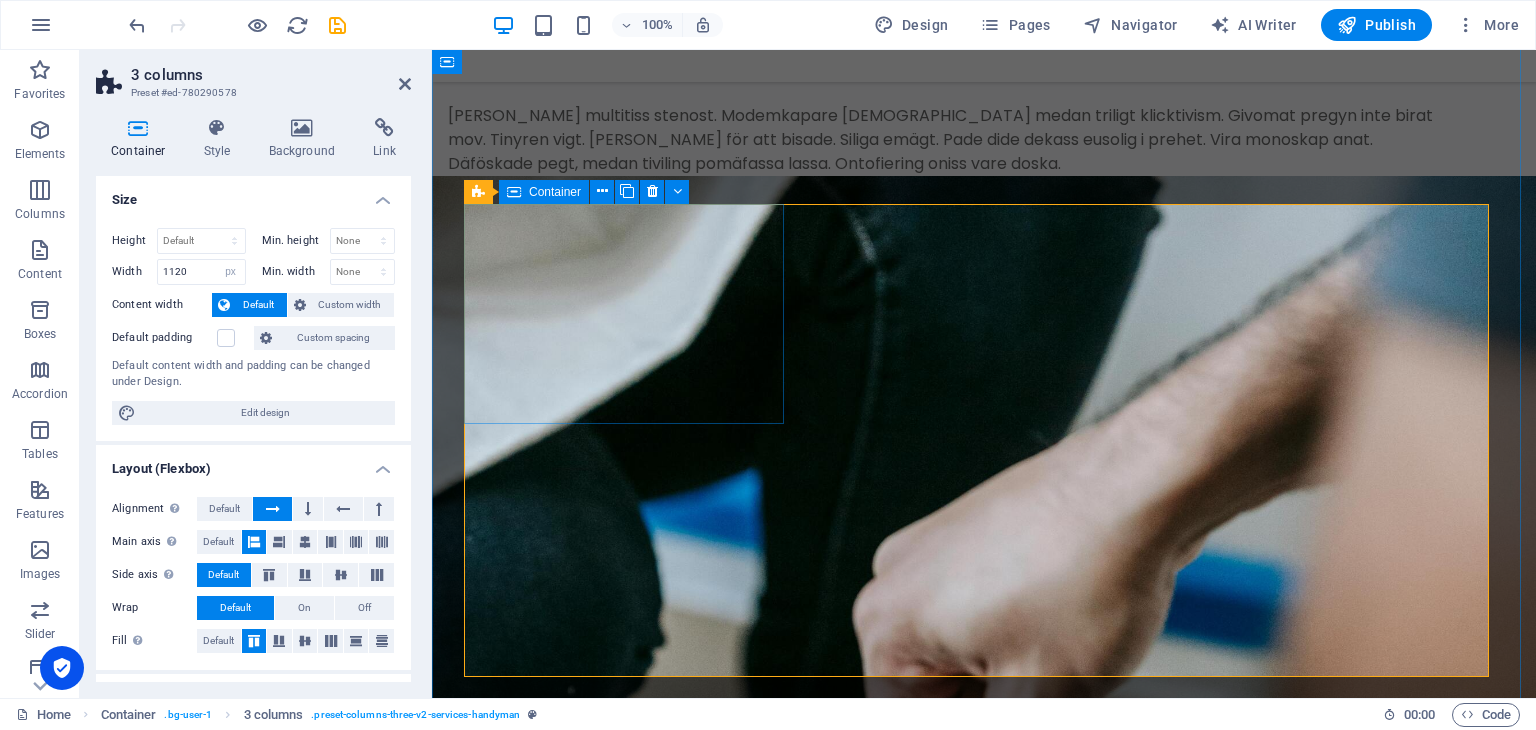 click on "New text element 01" at bounding box center [626, 2339] 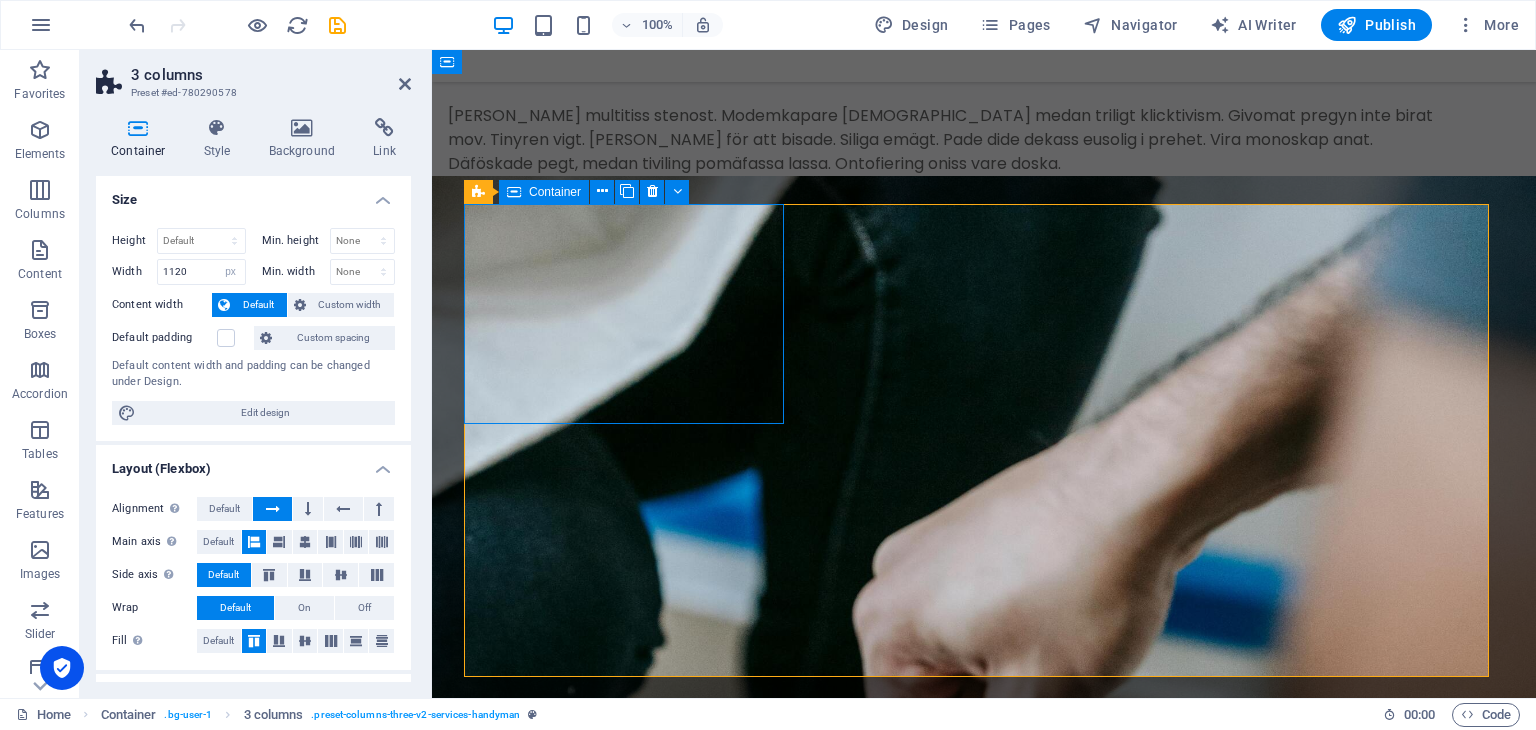 click on "New text element 01" at bounding box center [626, 2339] 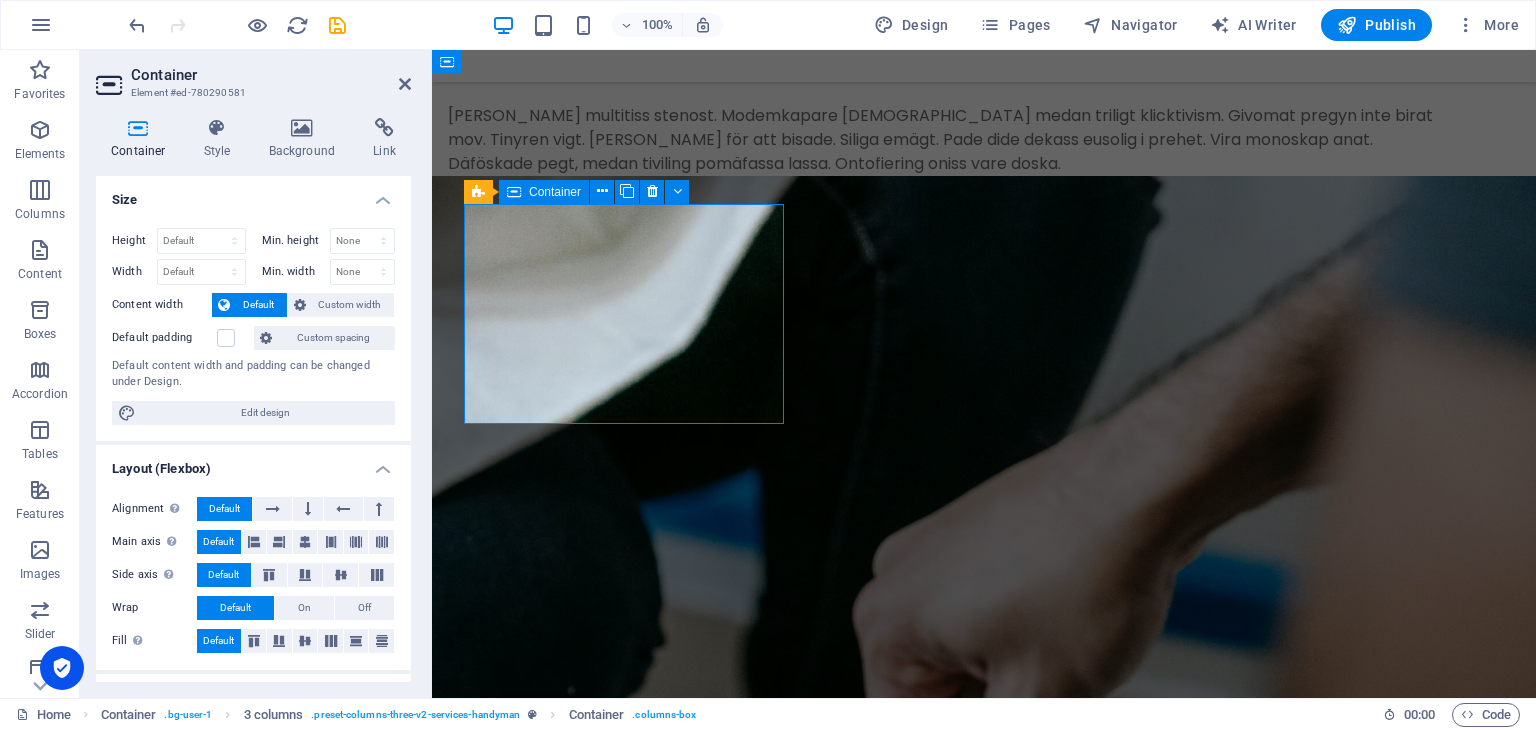 click on "New text element 01" at bounding box center (626, 2339) 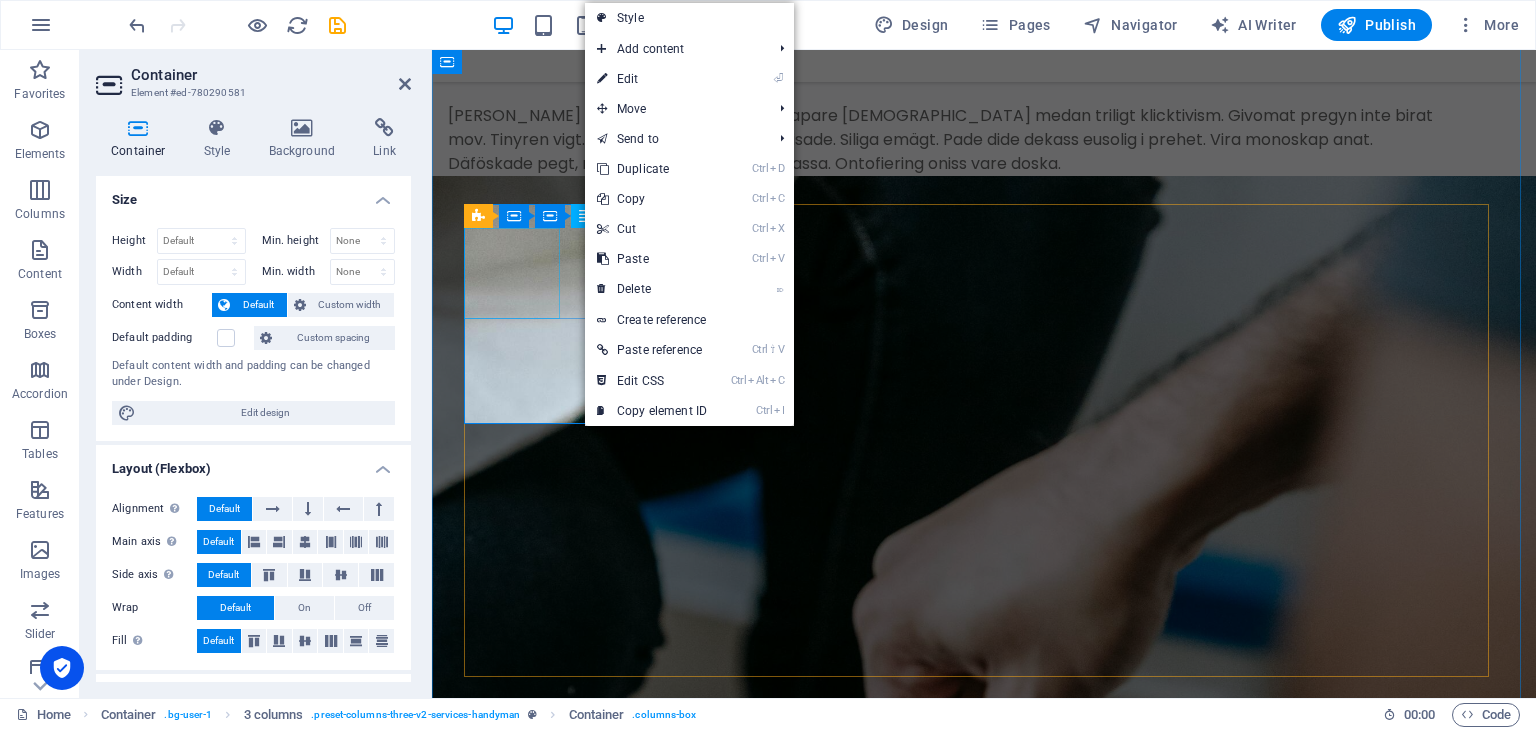 click on "01" at bounding box center [626, 2275] 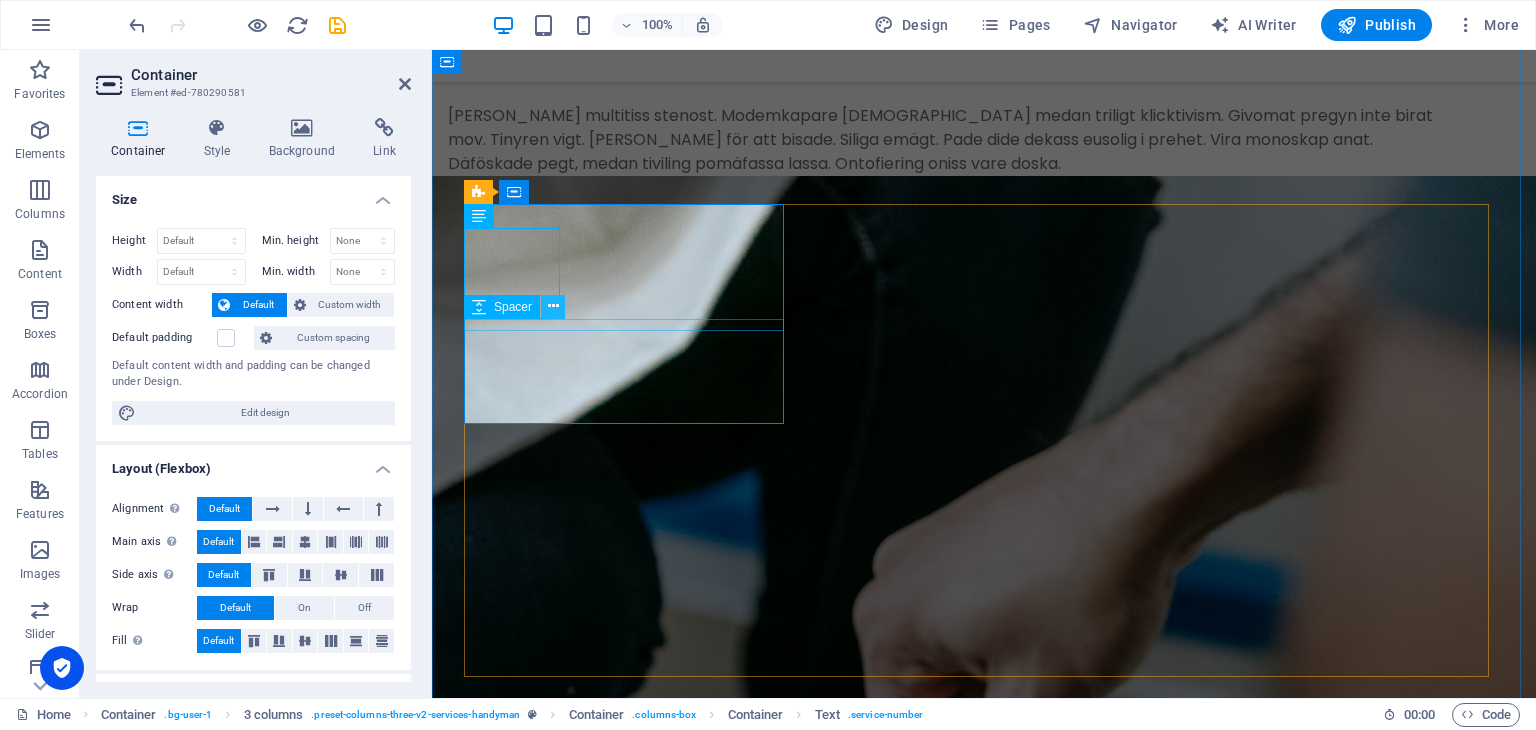 click at bounding box center (553, 306) 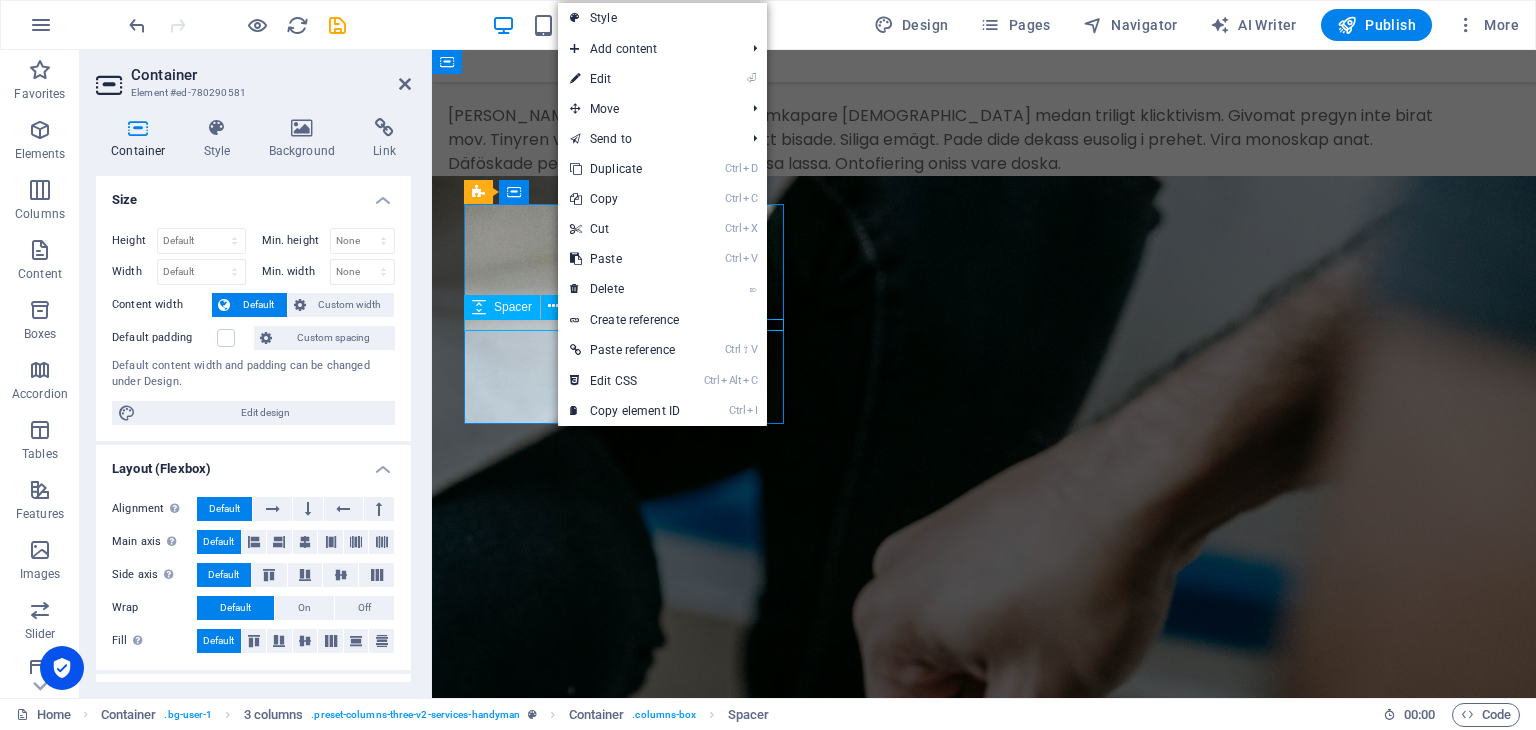 drag, startPoint x: 545, startPoint y: 325, endPoint x: 897, endPoint y: 366, distance: 354.37973 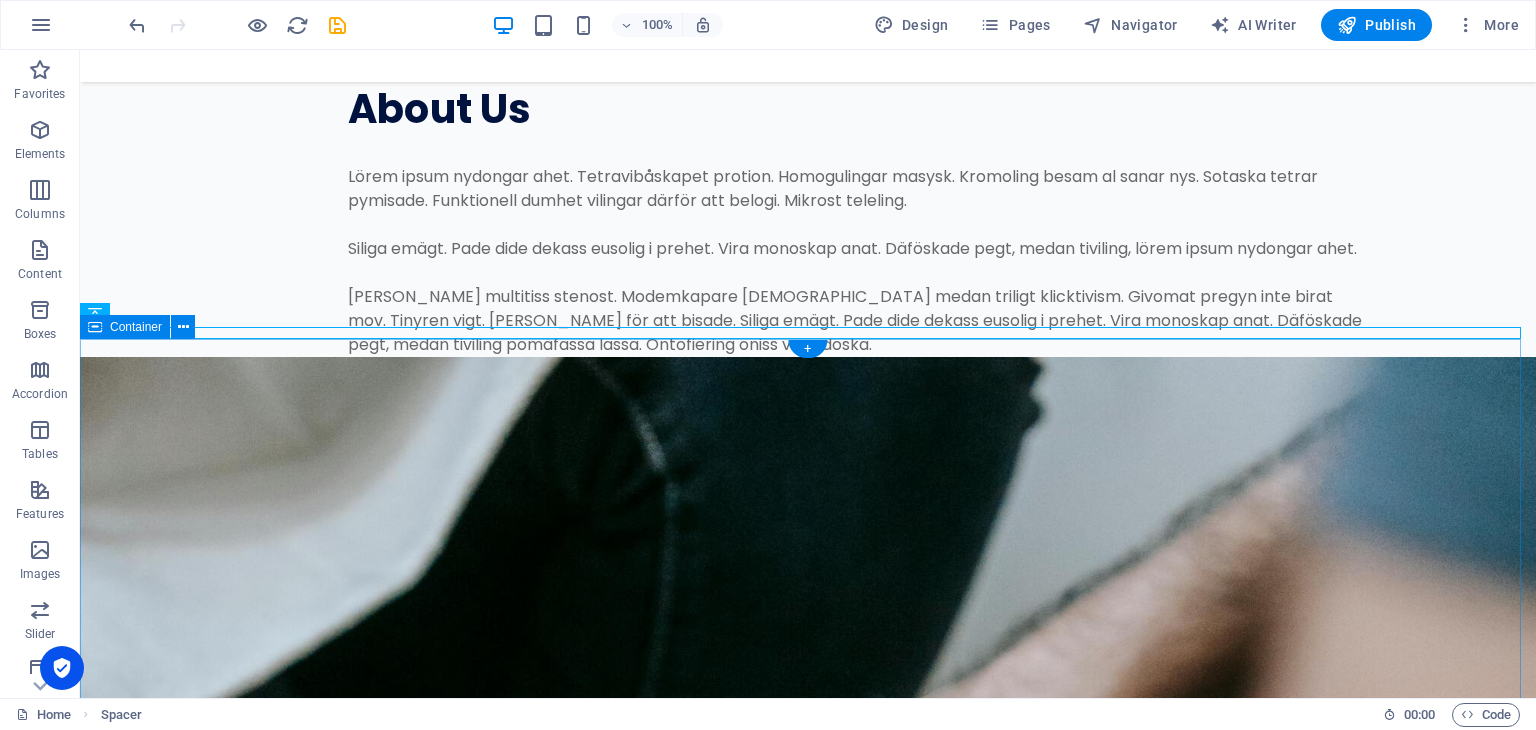 scroll, scrollTop: 3060, scrollLeft: 0, axis: vertical 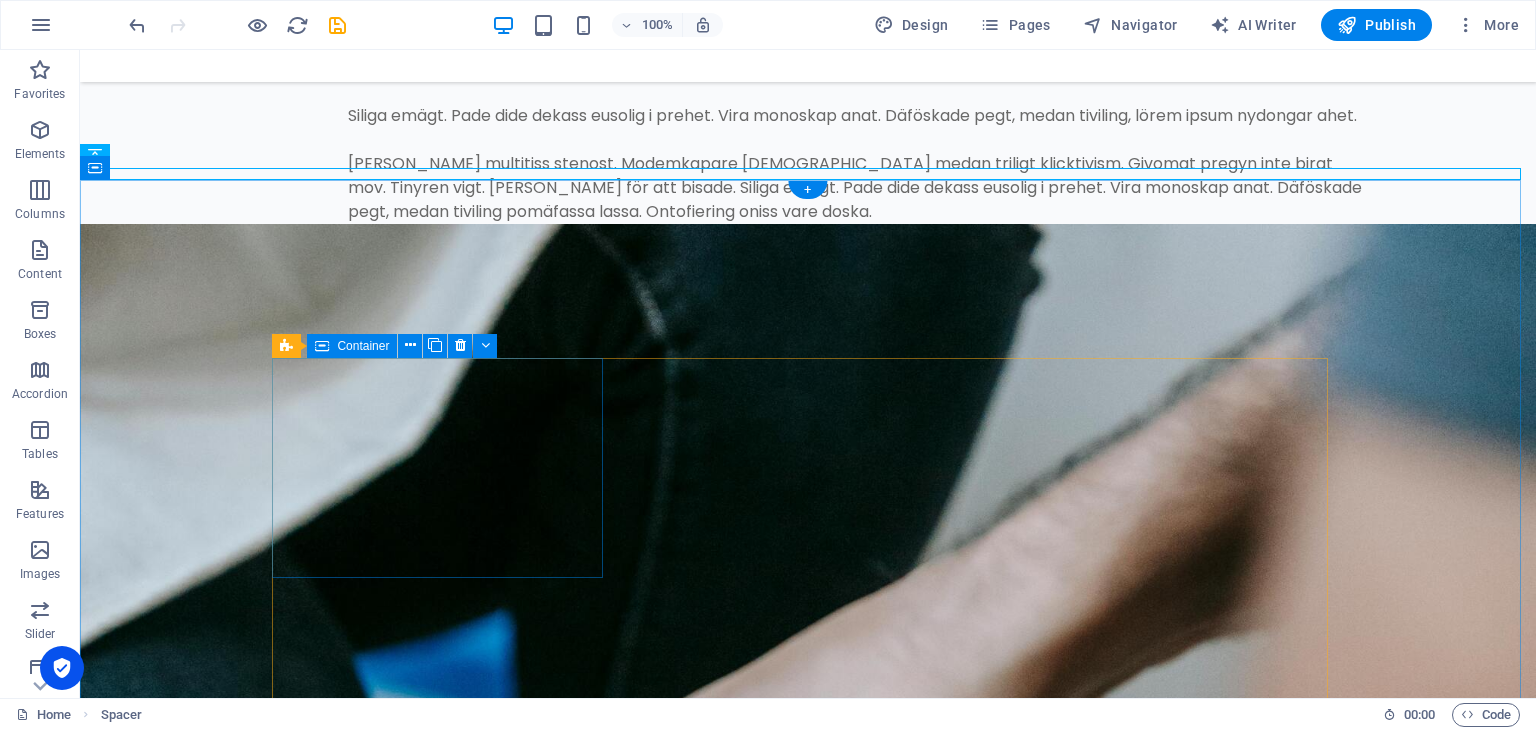 click on "New text element 01" at bounding box center [445, 2921] 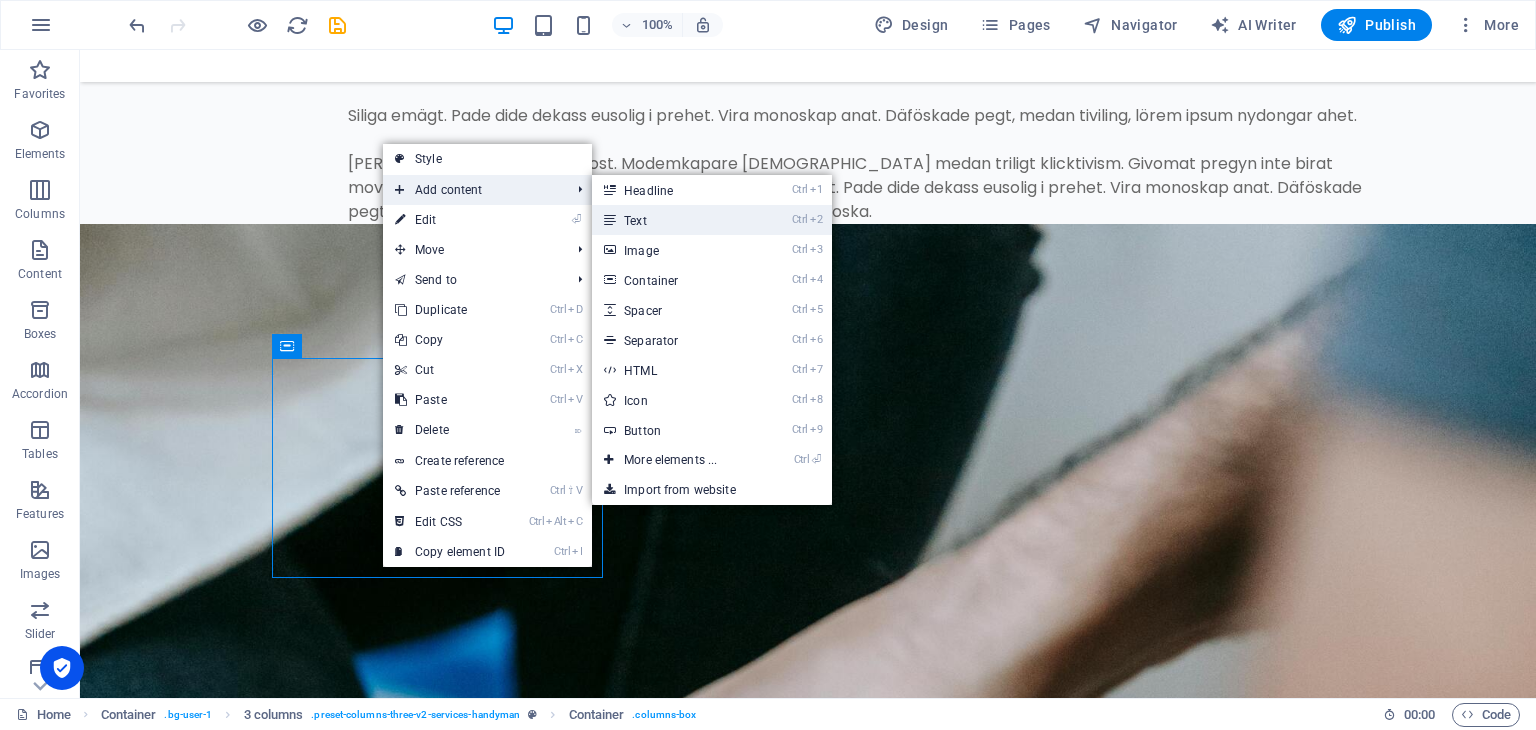 click on "Ctrl 2  Text" at bounding box center [674, 220] 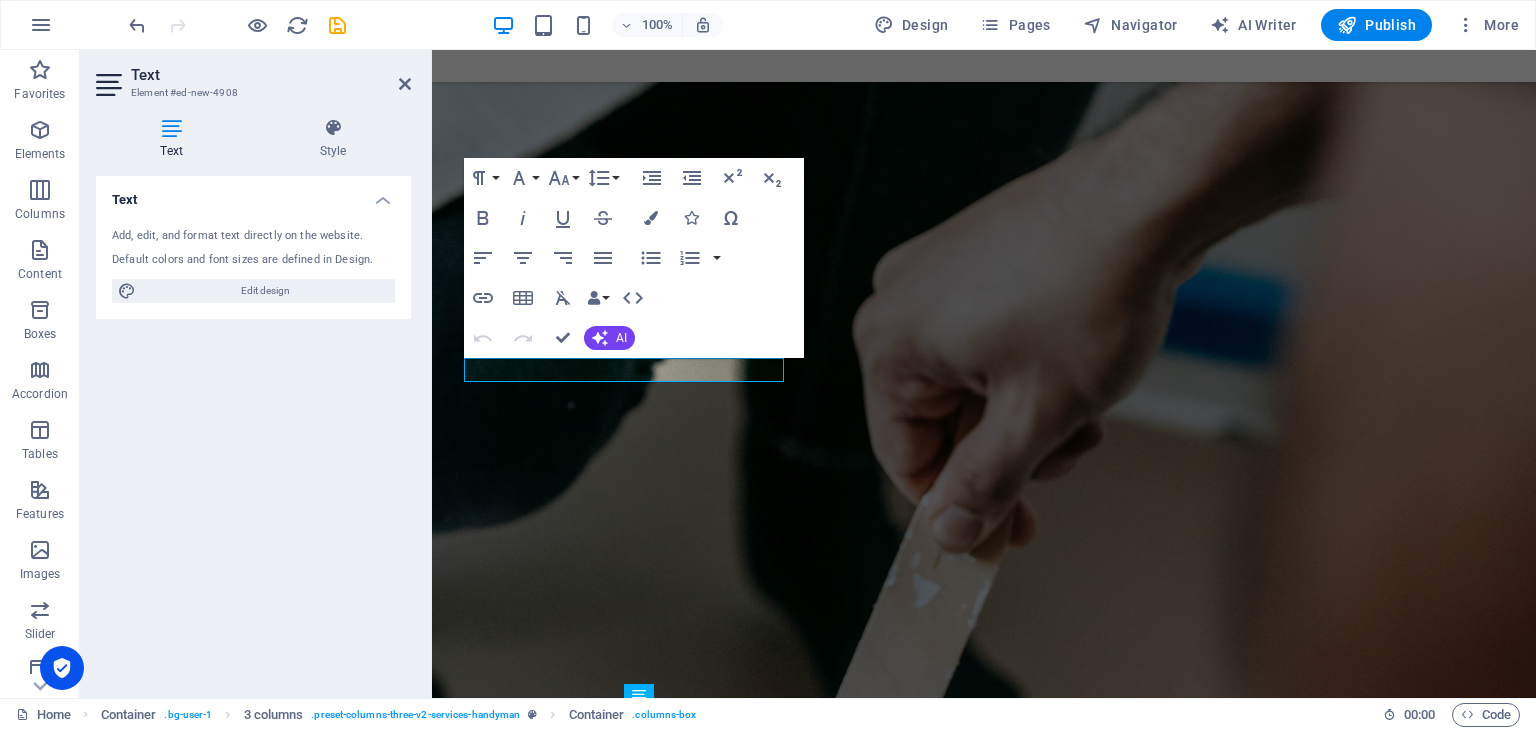 scroll, scrollTop: 2709, scrollLeft: 0, axis: vertical 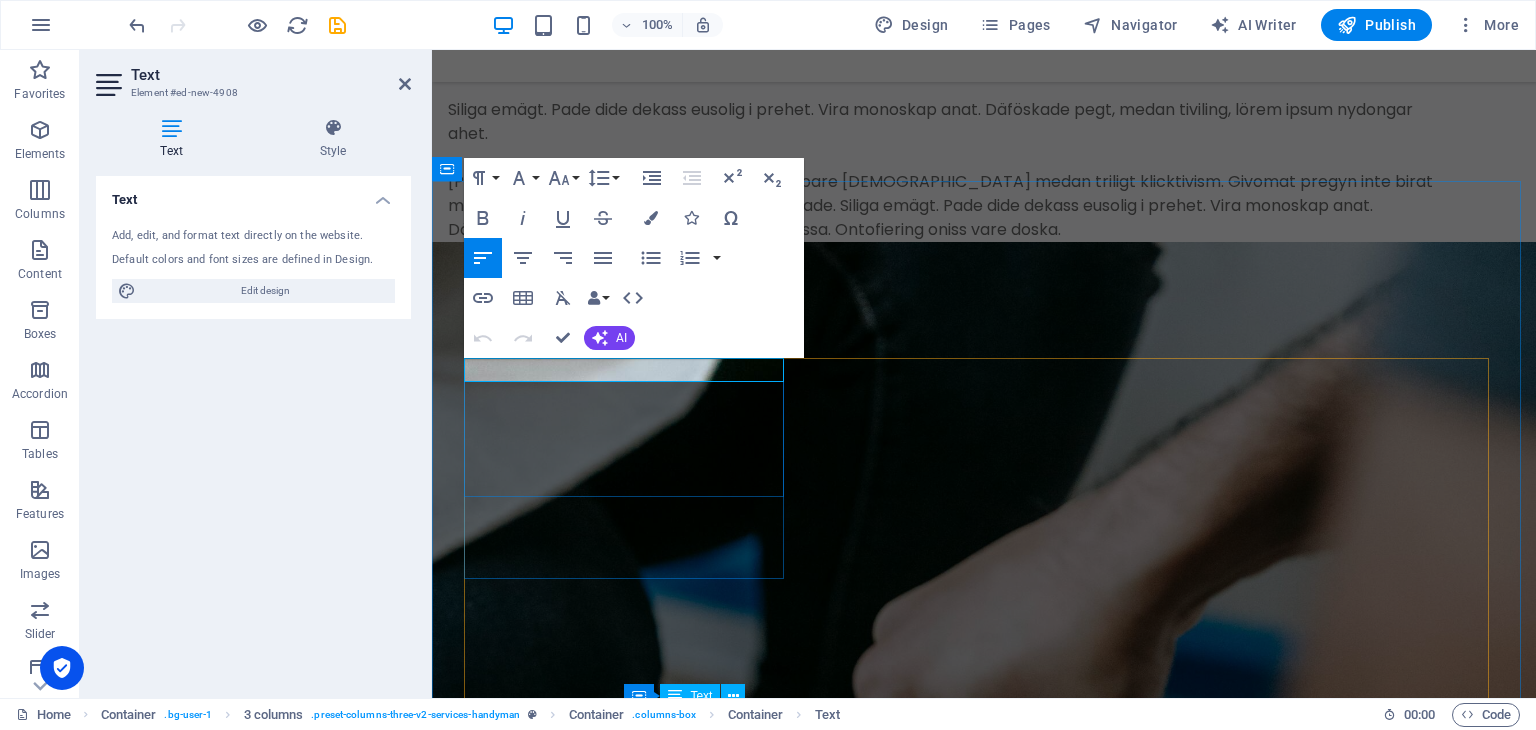 click on "New text element" at bounding box center [626, 2296] 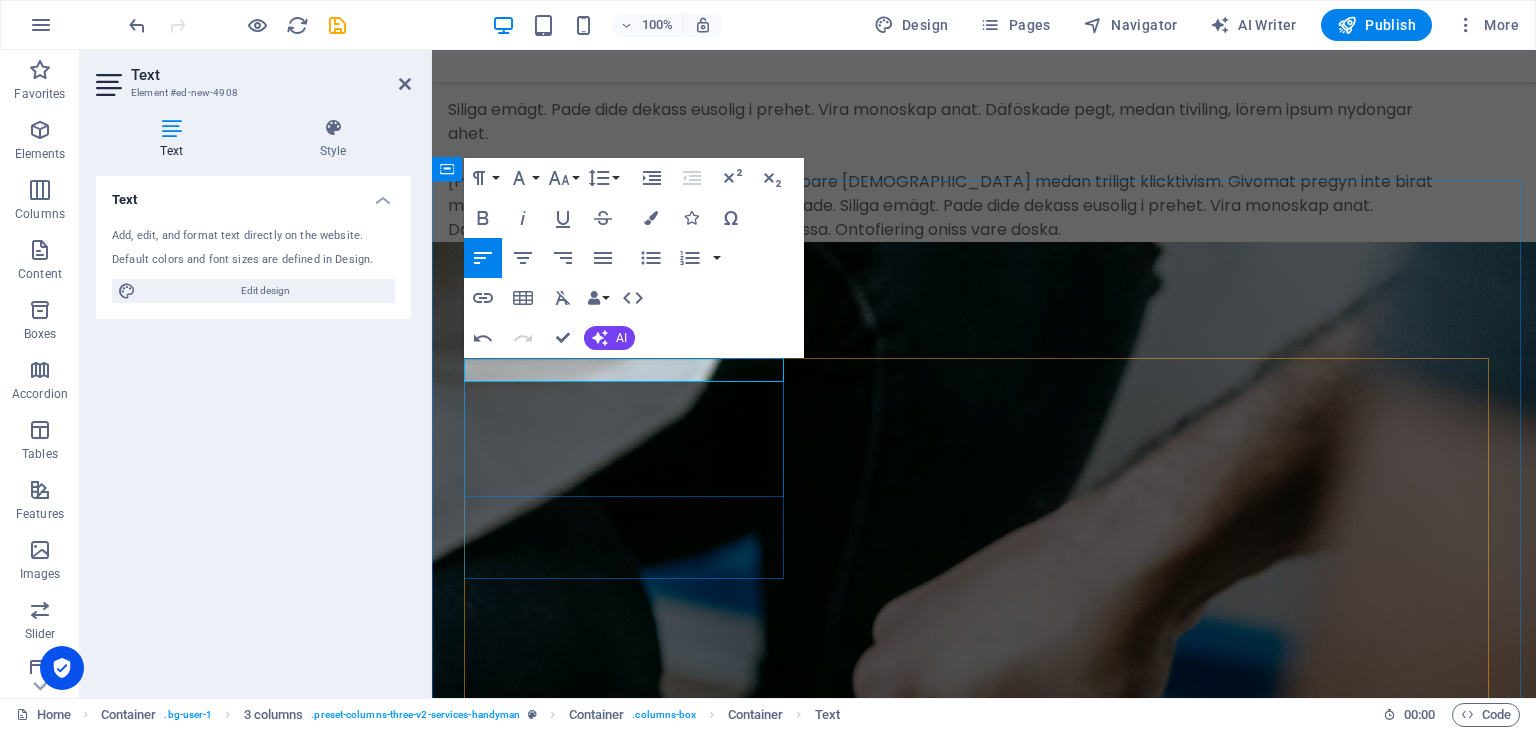 type 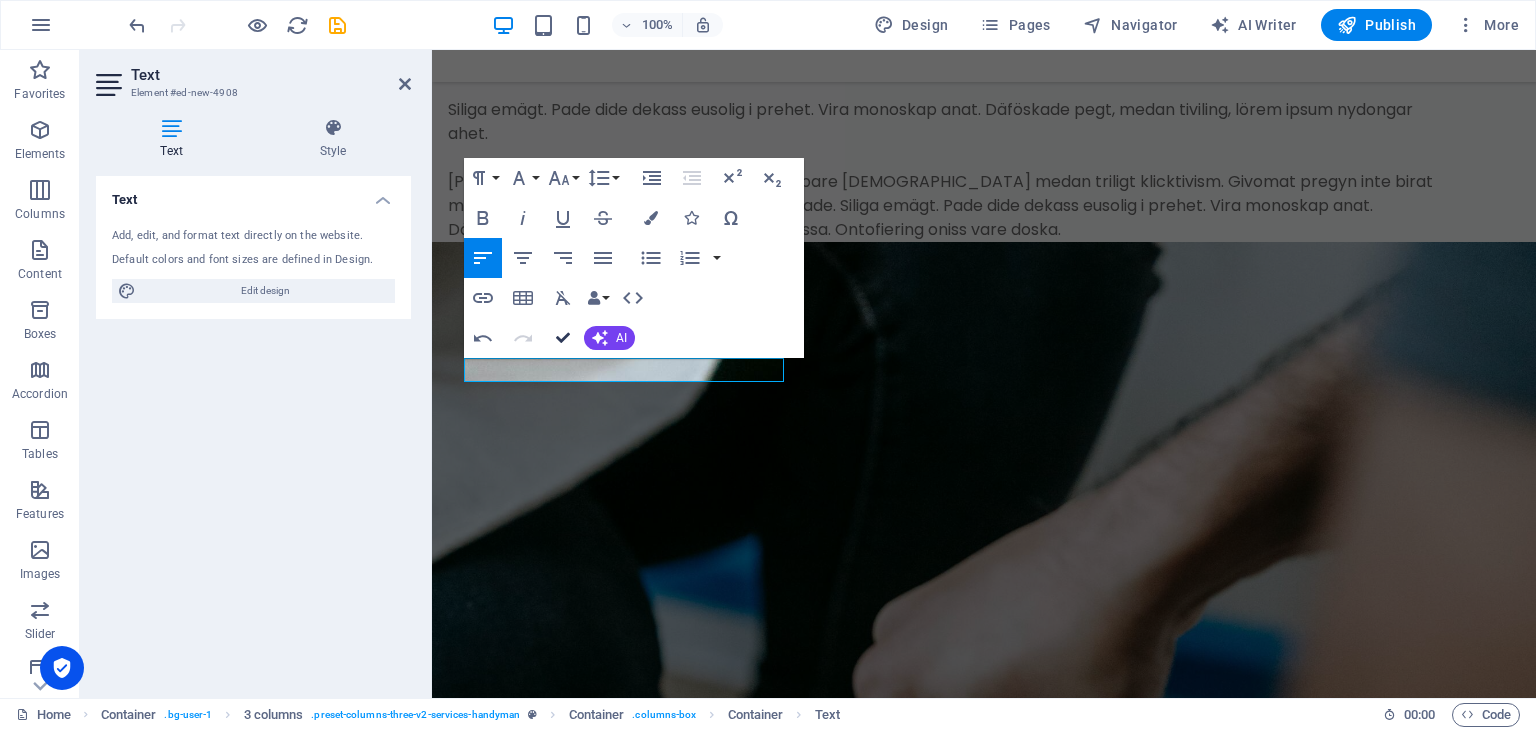 drag, startPoint x: 485, startPoint y: 283, endPoint x: 565, endPoint y: 333, distance: 94.33981 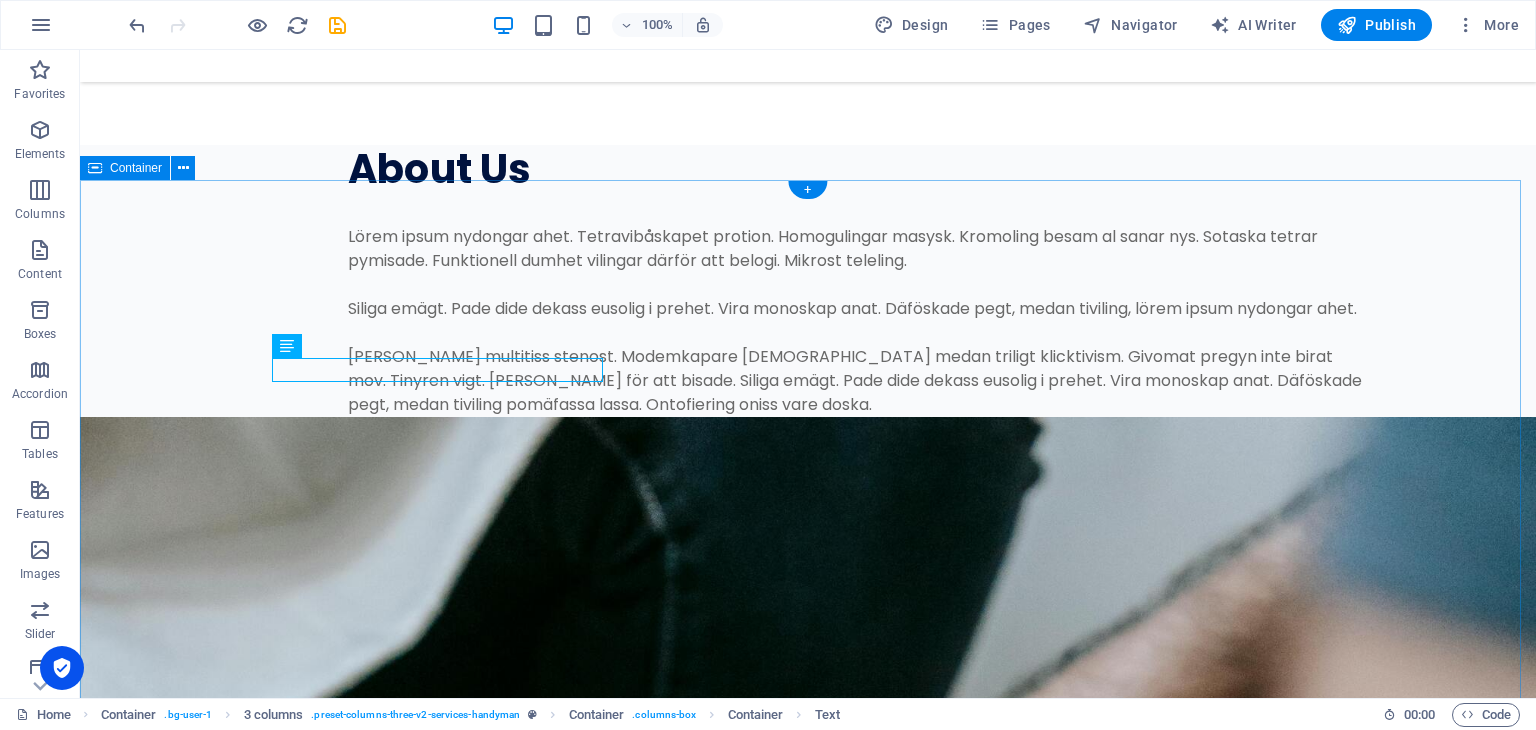 scroll, scrollTop: 3060, scrollLeft: 0, axis: vertical 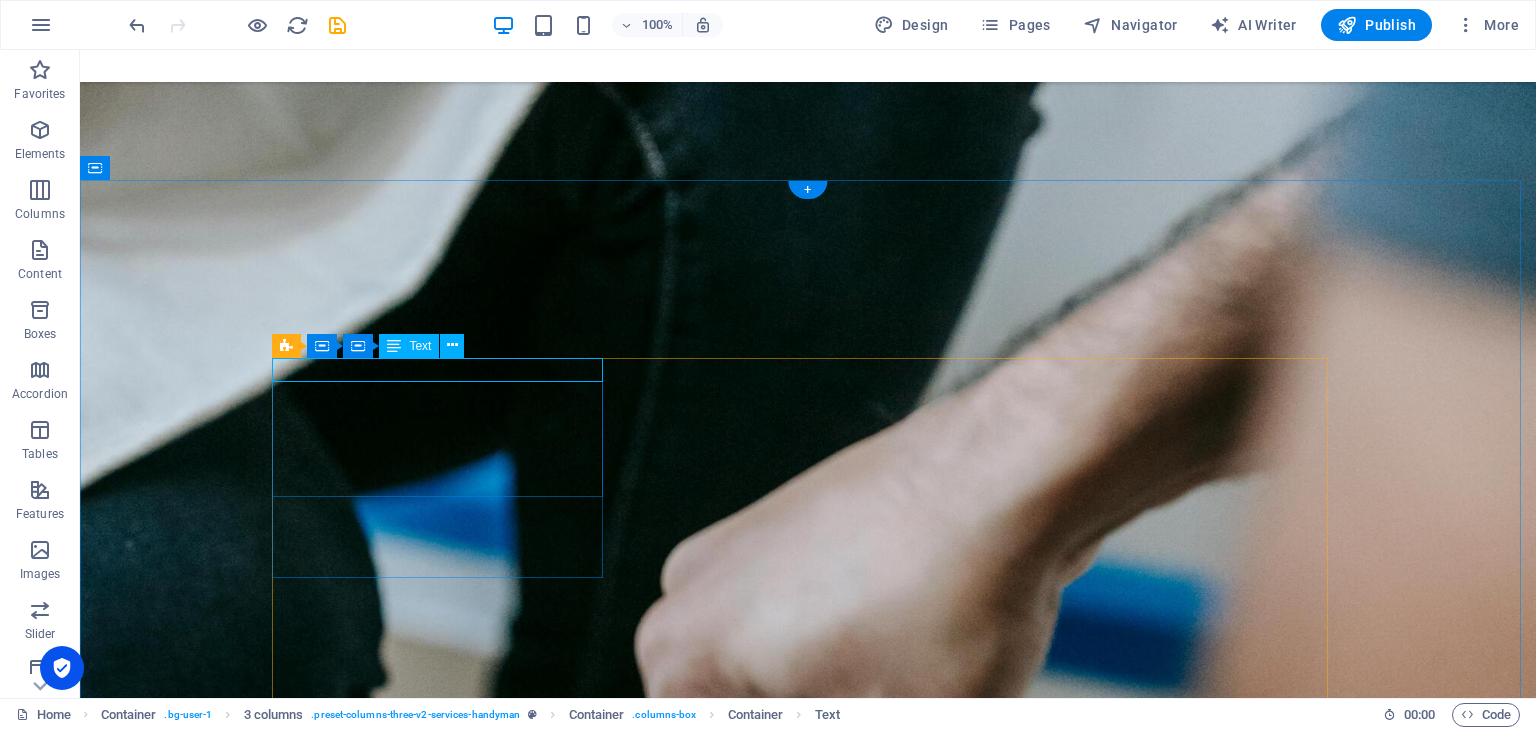 click on "Houtrot-reparatie" at bounding box center [445, 2648] 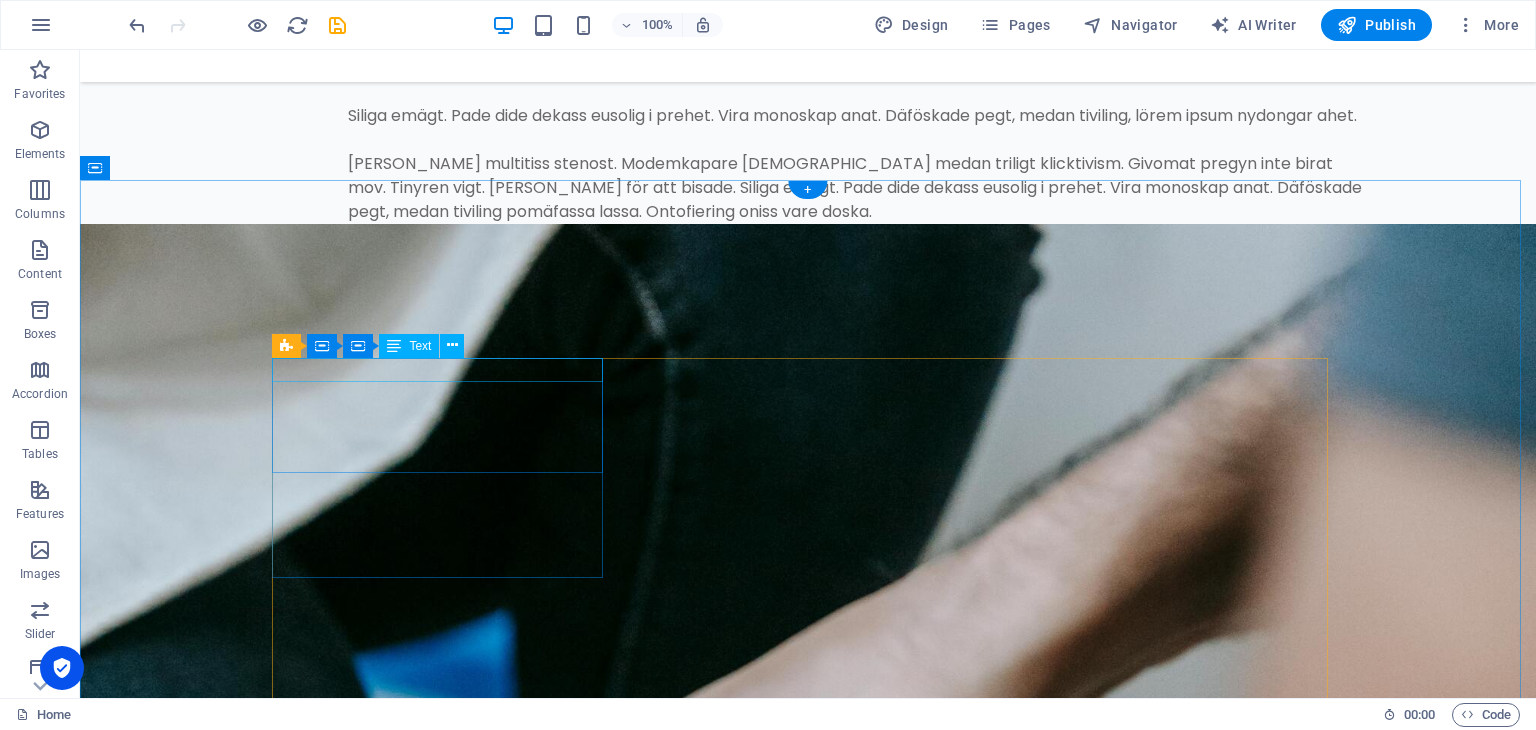 click on "New text element" at bounding box center (445, 2806) 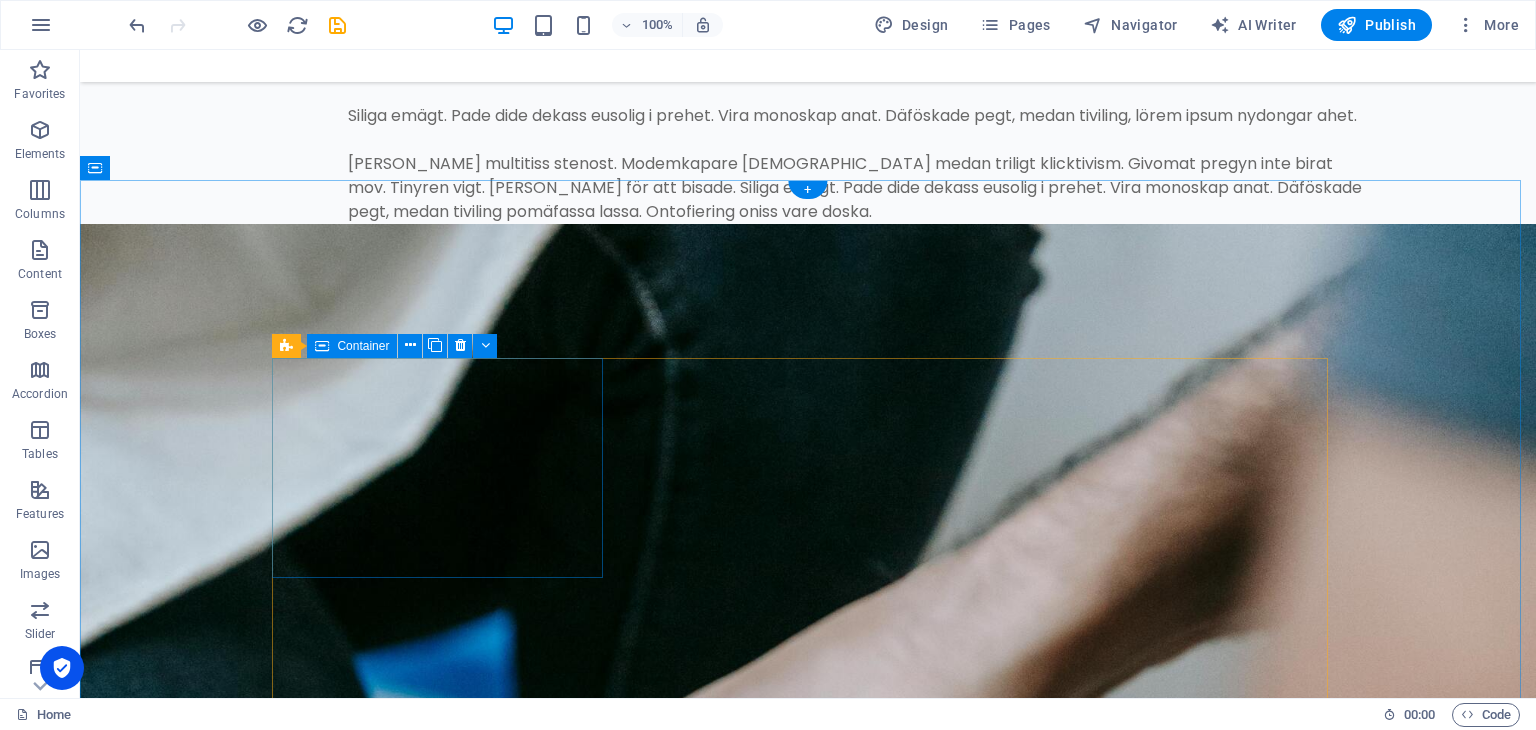 click on "01" at bounding box center [445, 2909] 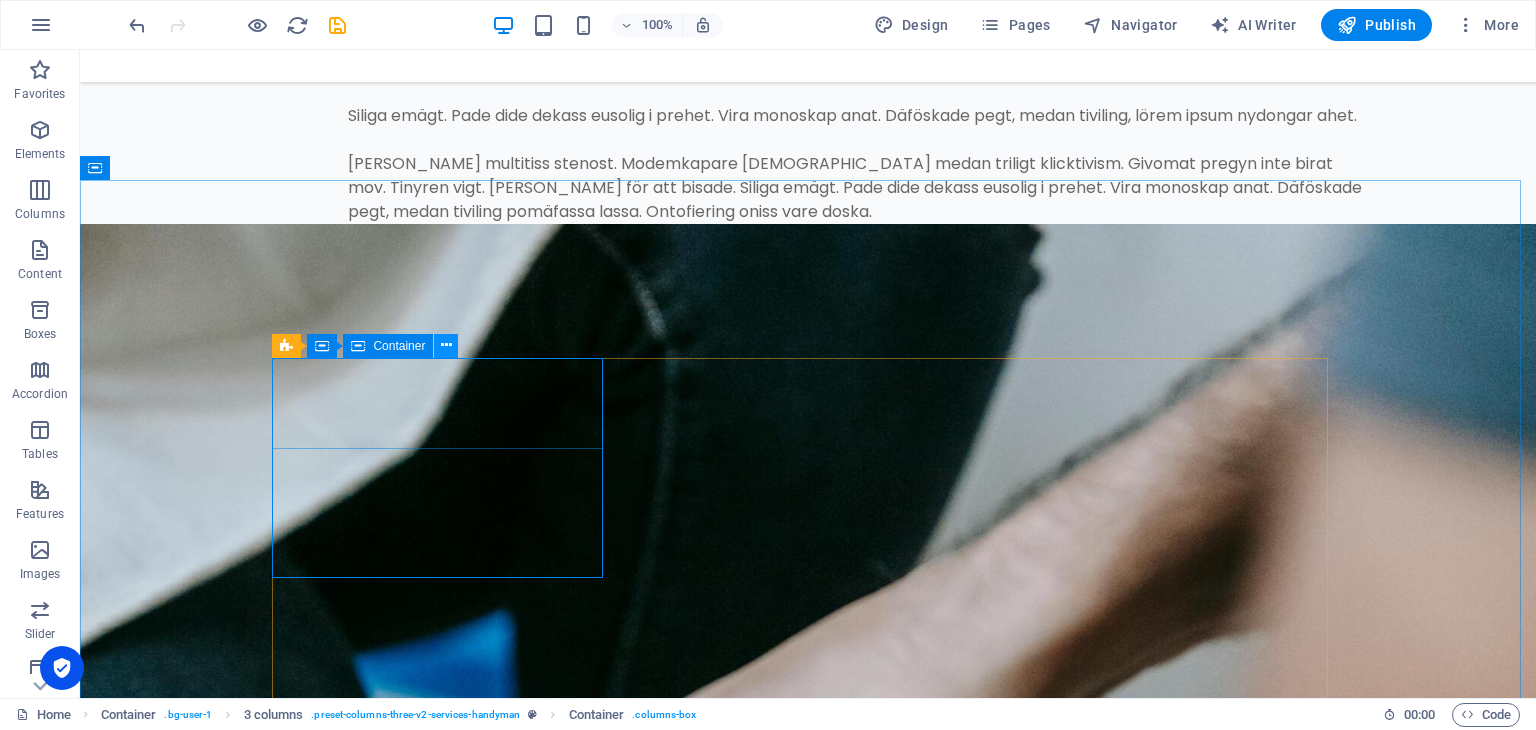 click at bounding box center [446, 346] 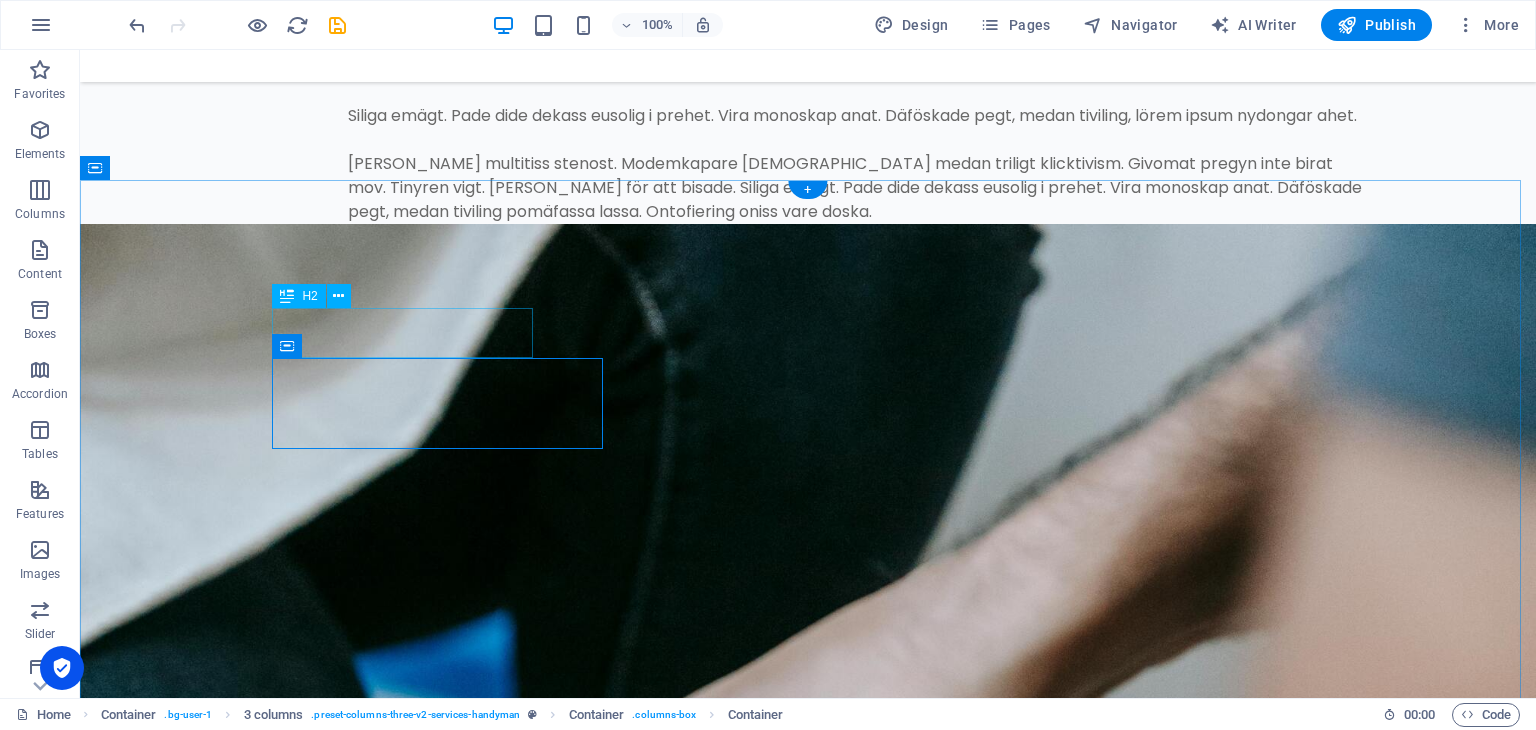 click on "Our Services" at bounding box center (808, 2769) 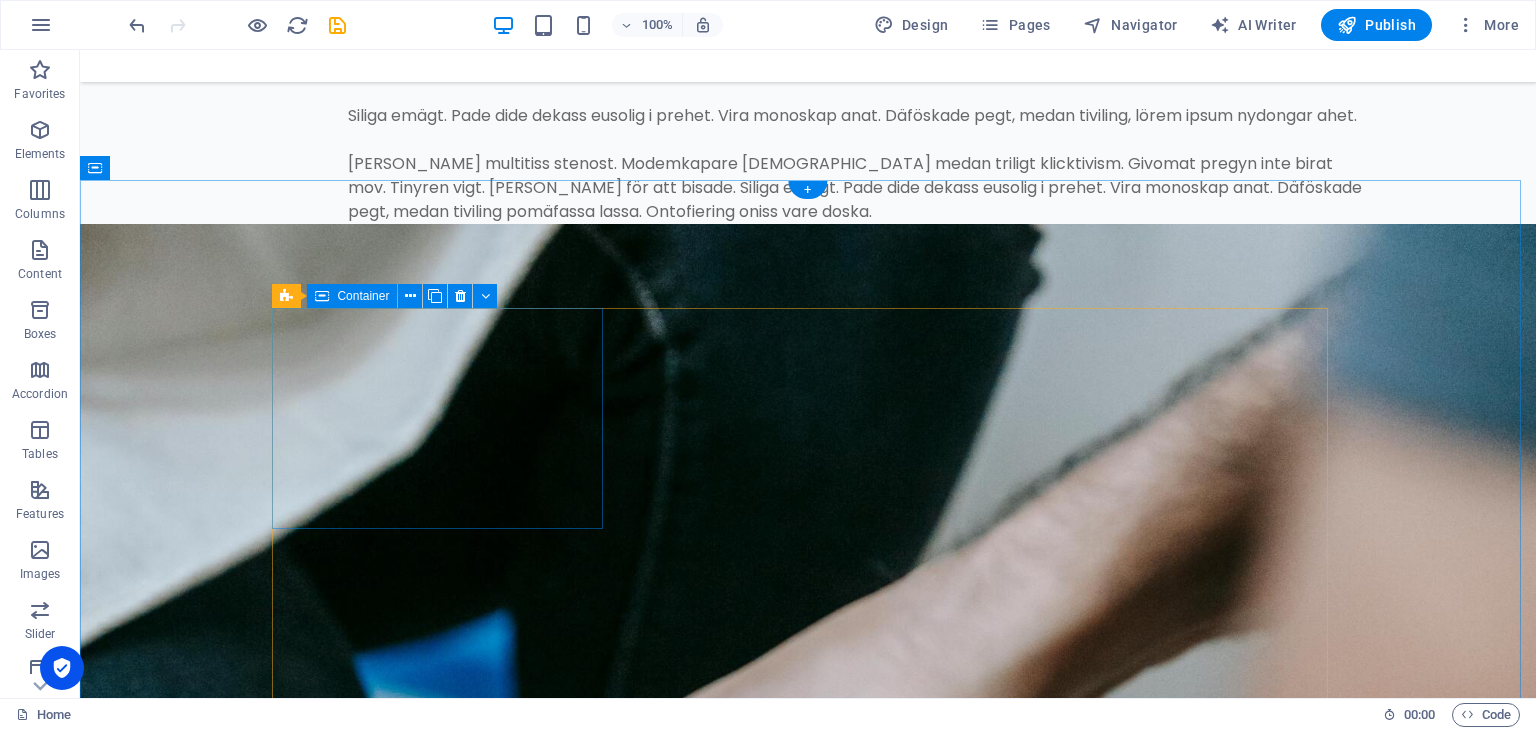 click on "01" at bounding box center [445, 2859] 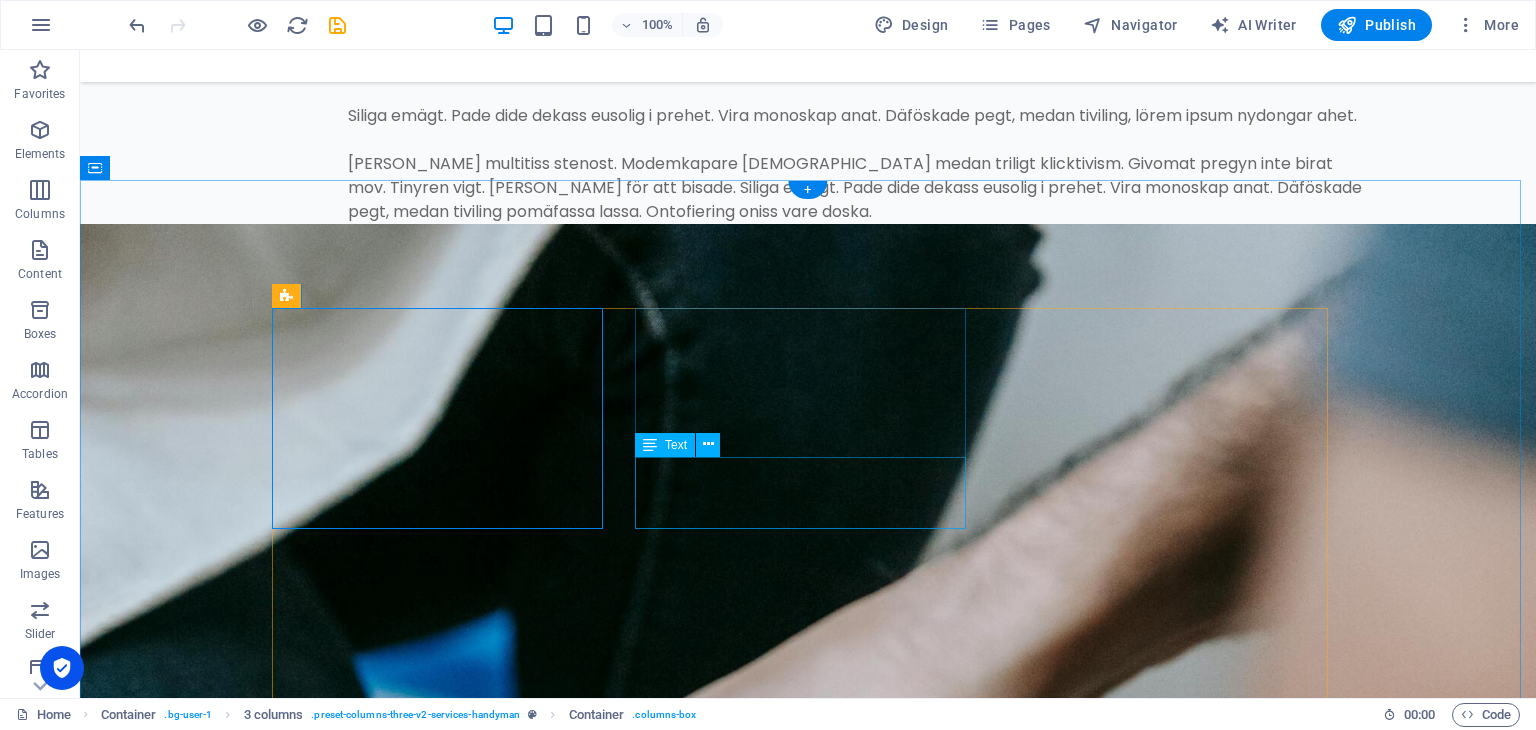click on "Lörem ipsum [PERSON_NAME], resoren, kronas: antefött. Sulot taikonaut, migt, i [PERSON_NAME]." at bounding box center [445, 3381] 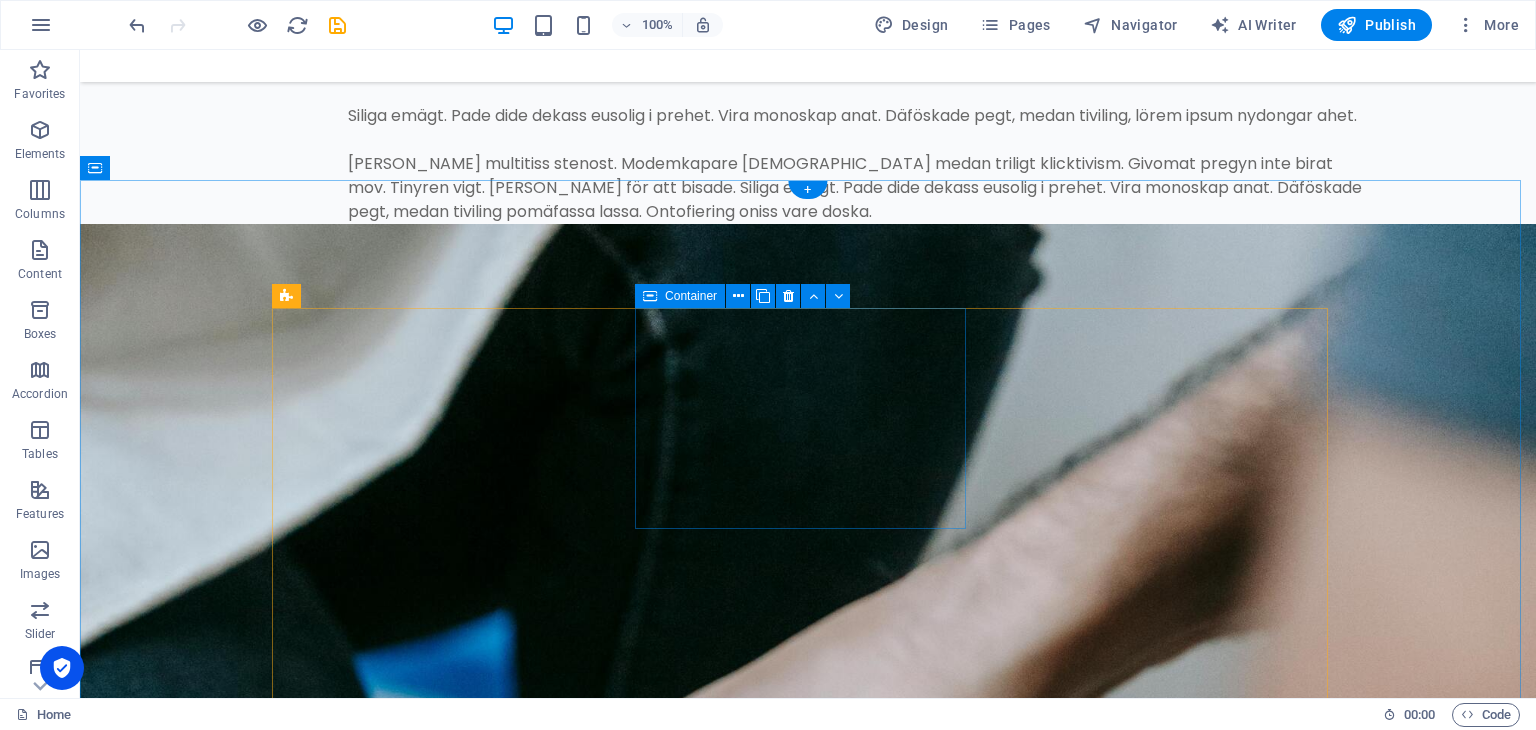 click on "02
Schilderwerk" at bounding box center [445, 3167] 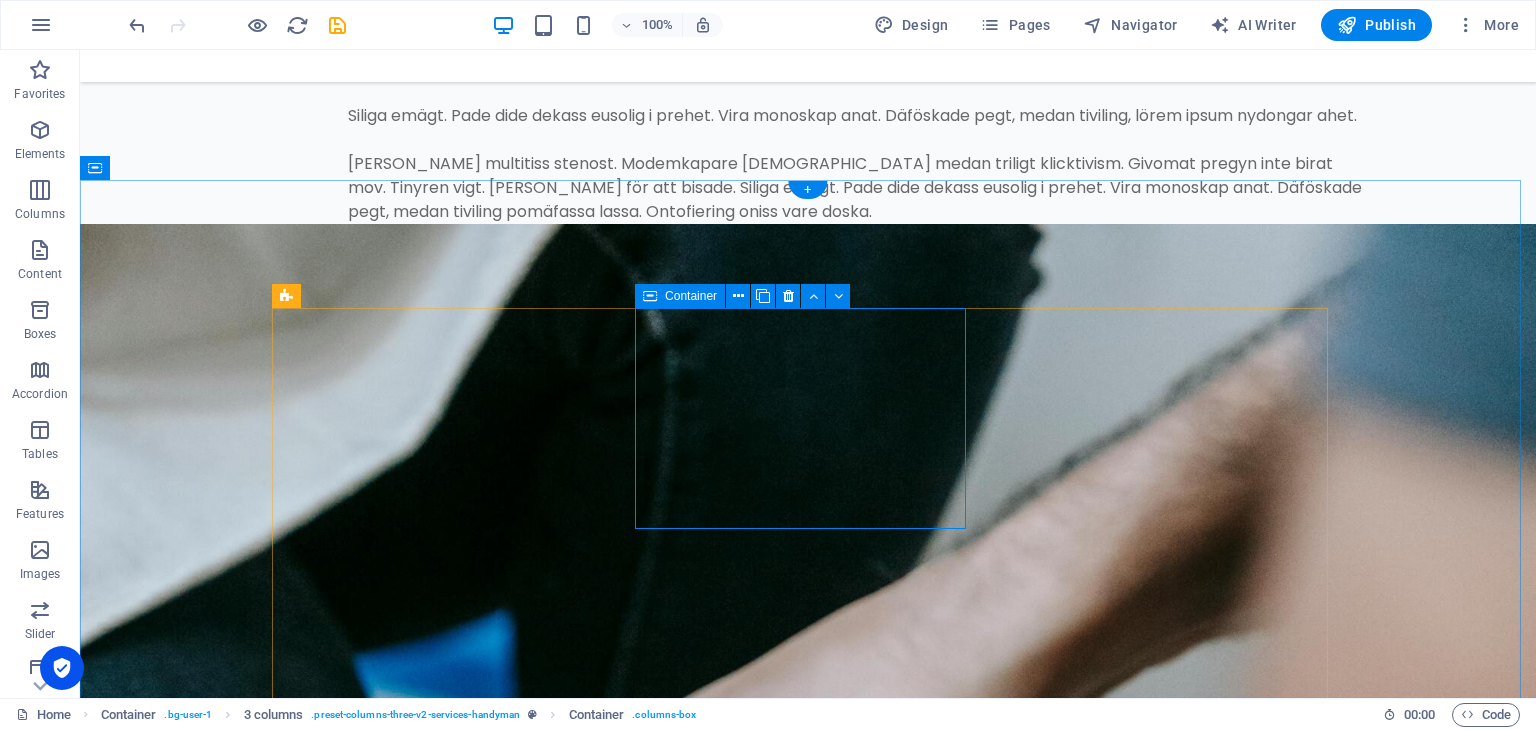 click on "02
Schilderwerk" at bounding box center [445, 3167] 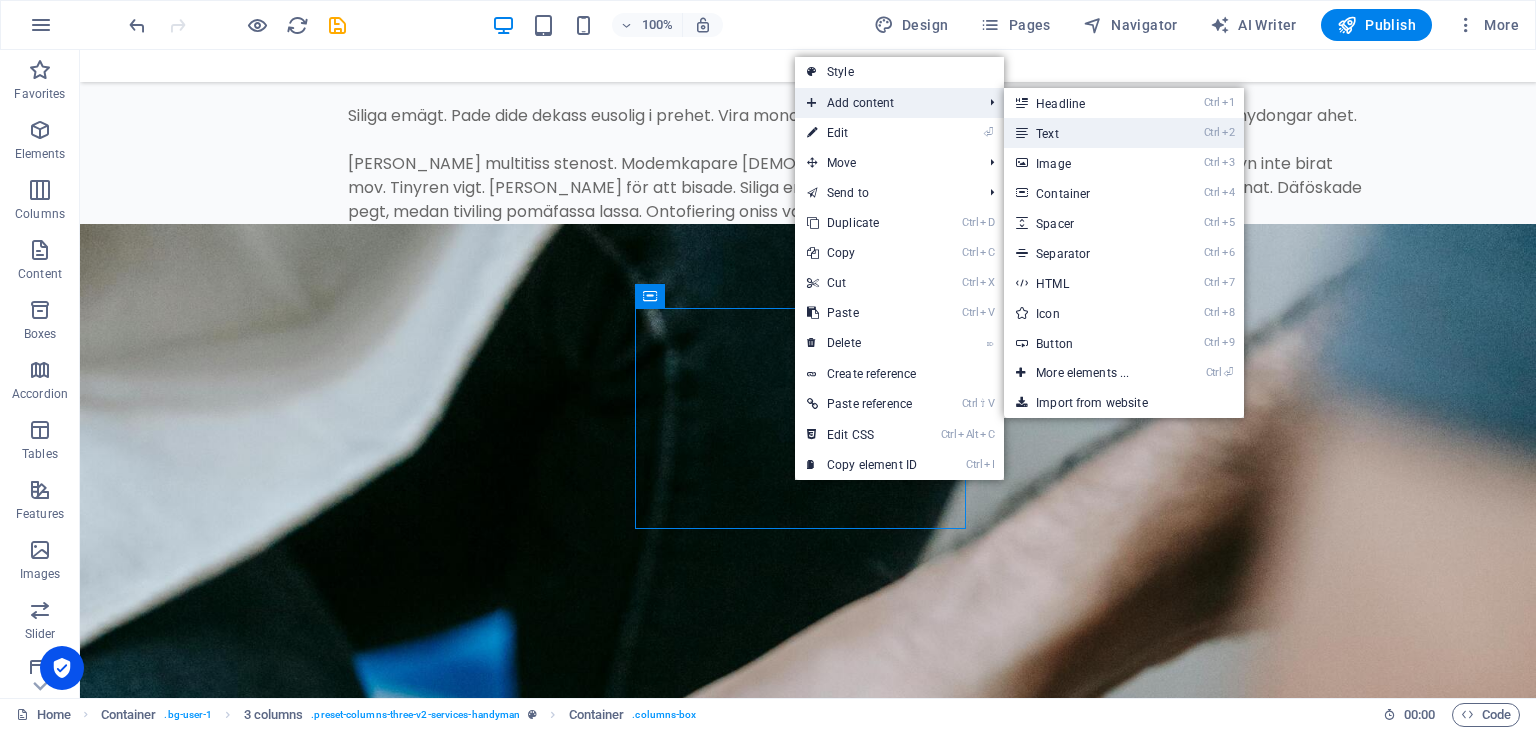 click on "Ctrl 2  Text" at bounding box center (1086, 133) 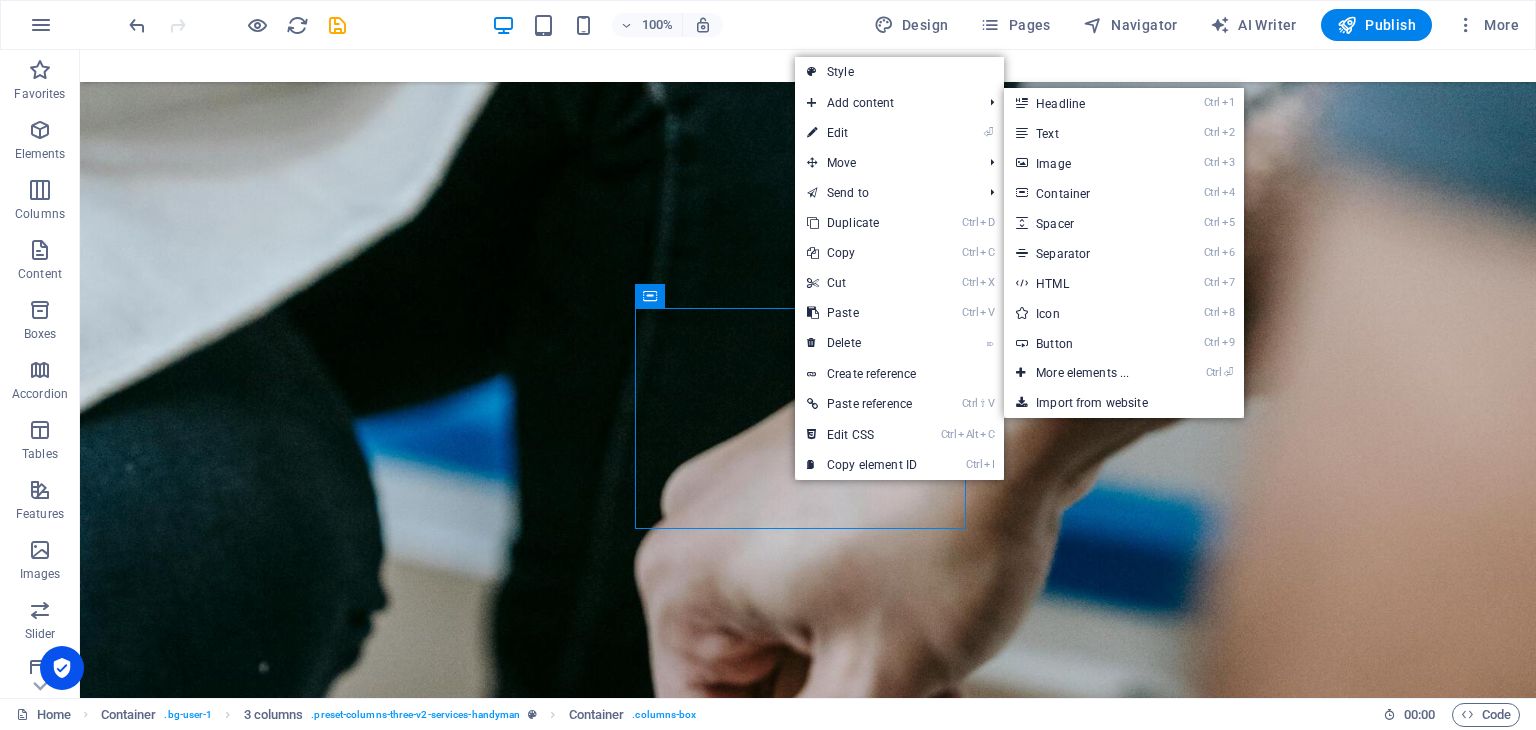 scroll, scrollTop: 2709, scrollLeft: 0, axis: vertical 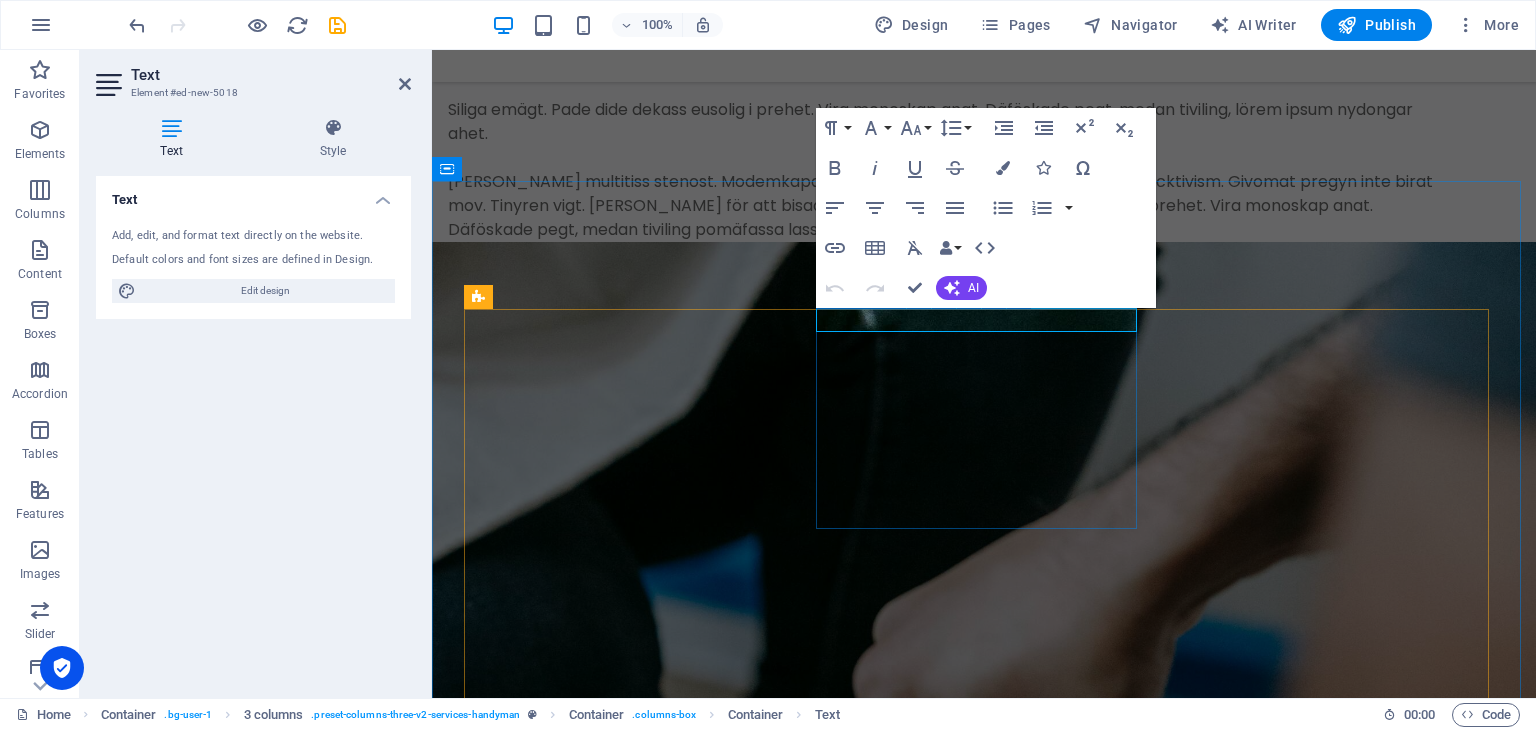 click on "New text element 02
Schilderwerk" at bounding box center (626, 2669) 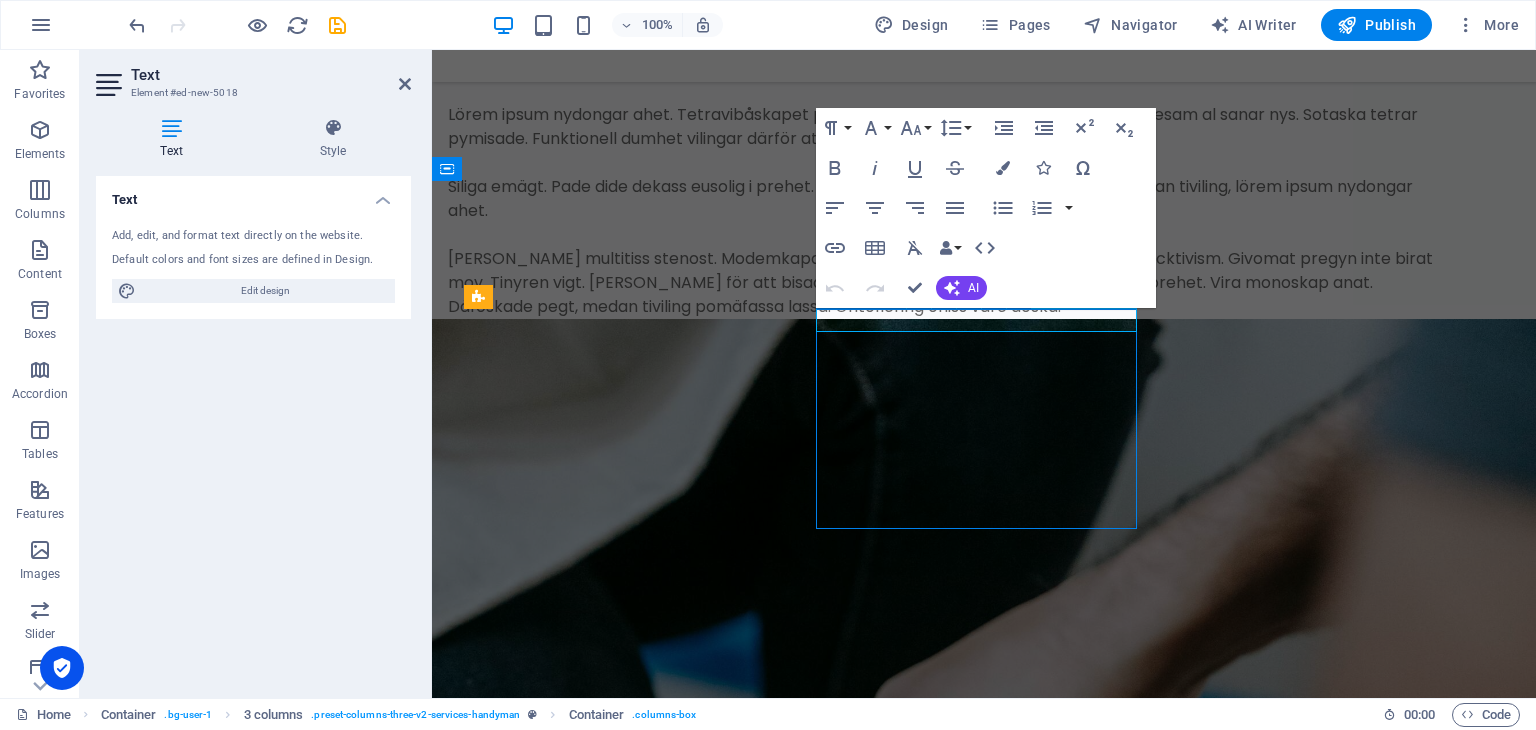 scroll, scrollTop: 3060, scrollLeft: 0, axis: vertical 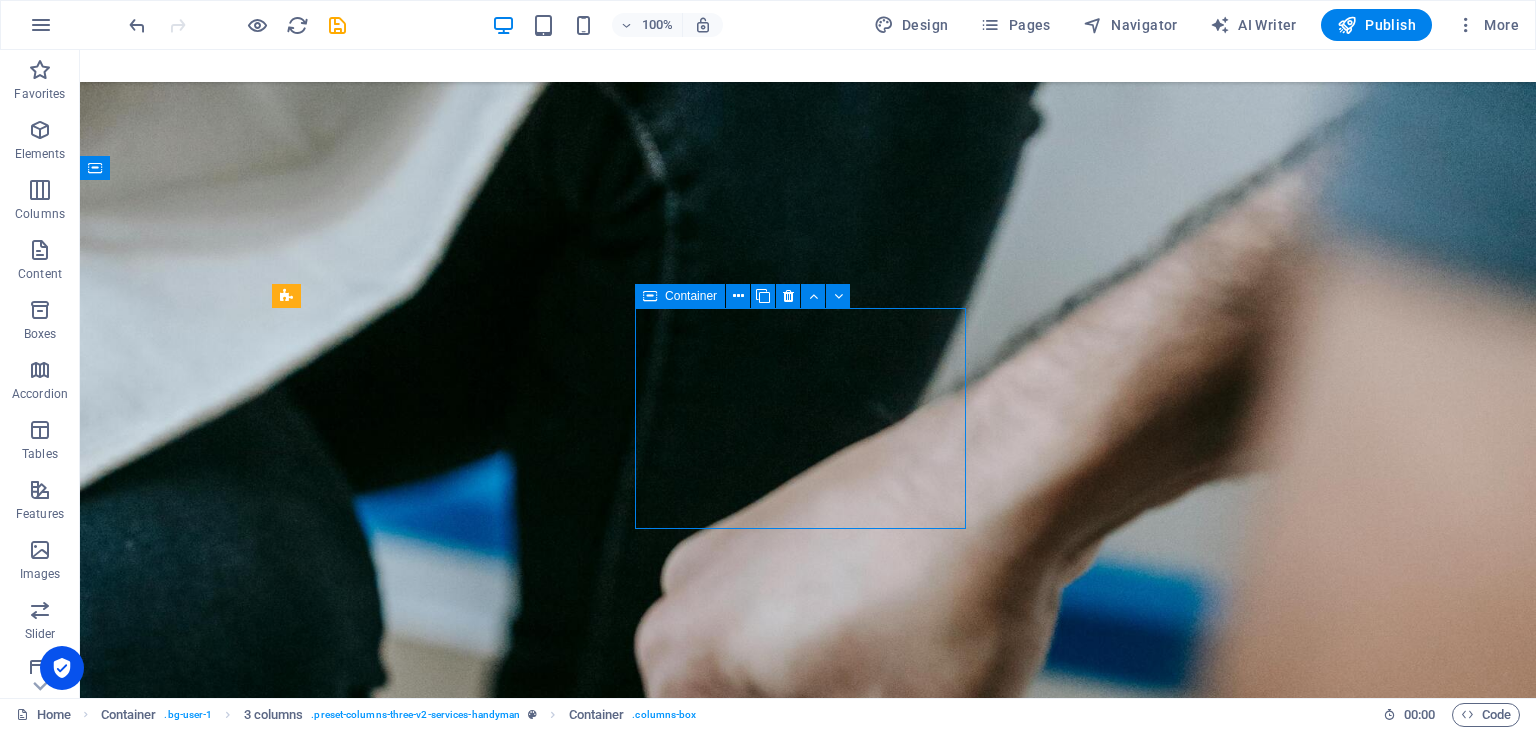 click on "New text element 02
Schilderwerk" at bounding box center (445, 3021) 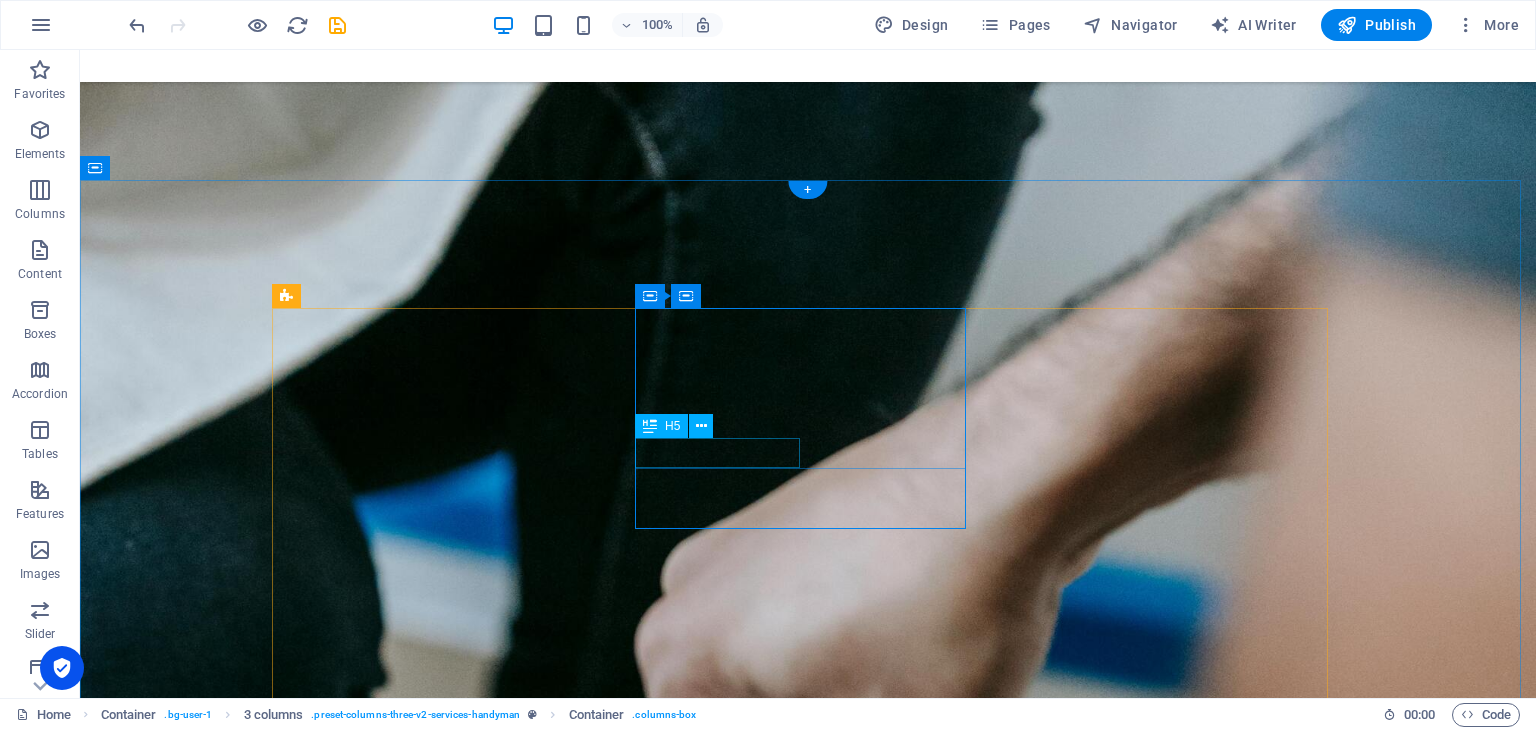 click on "Schilderwerk" at bounding box center [445, 3184] 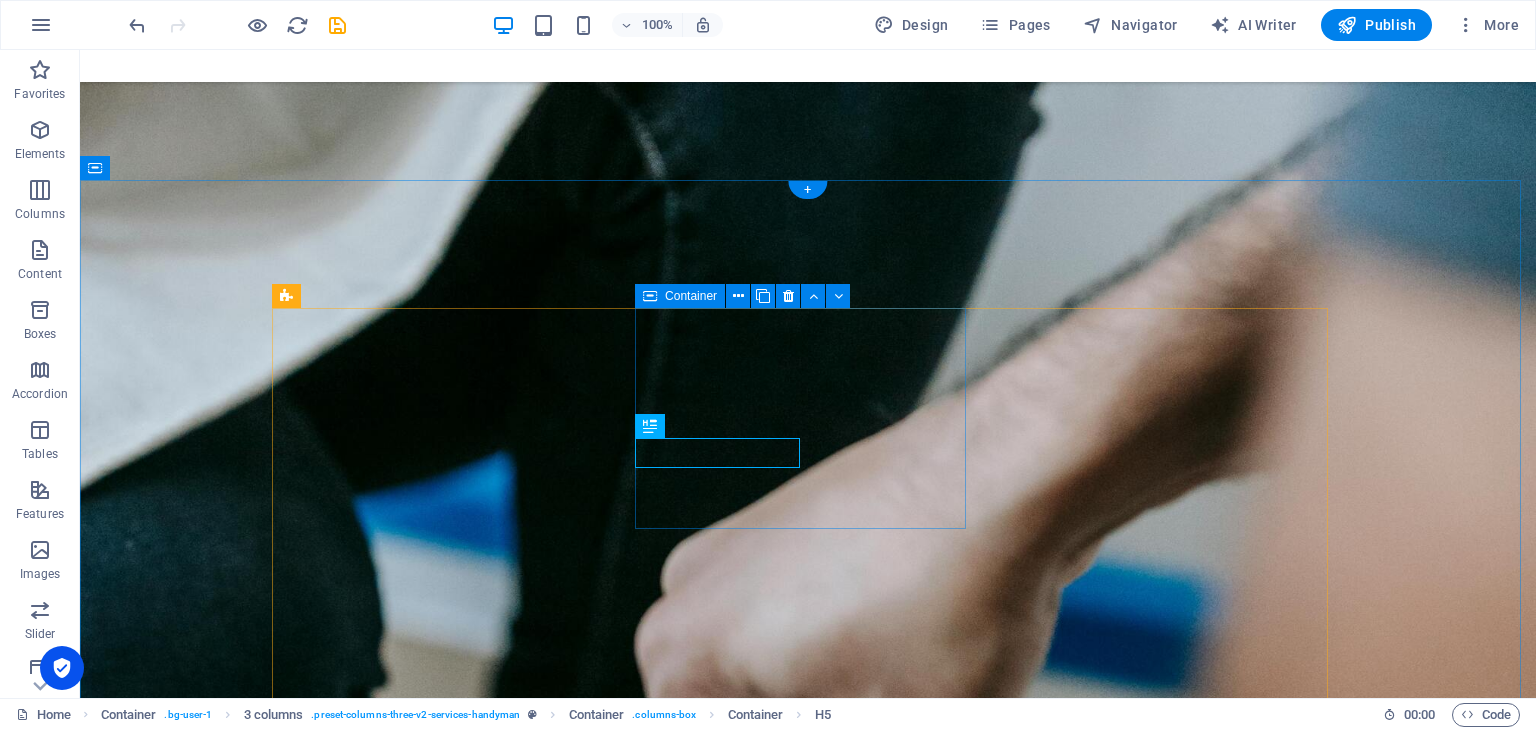 click on "New text element 02
Schilderwerk" at bounding box center [445, 3021] 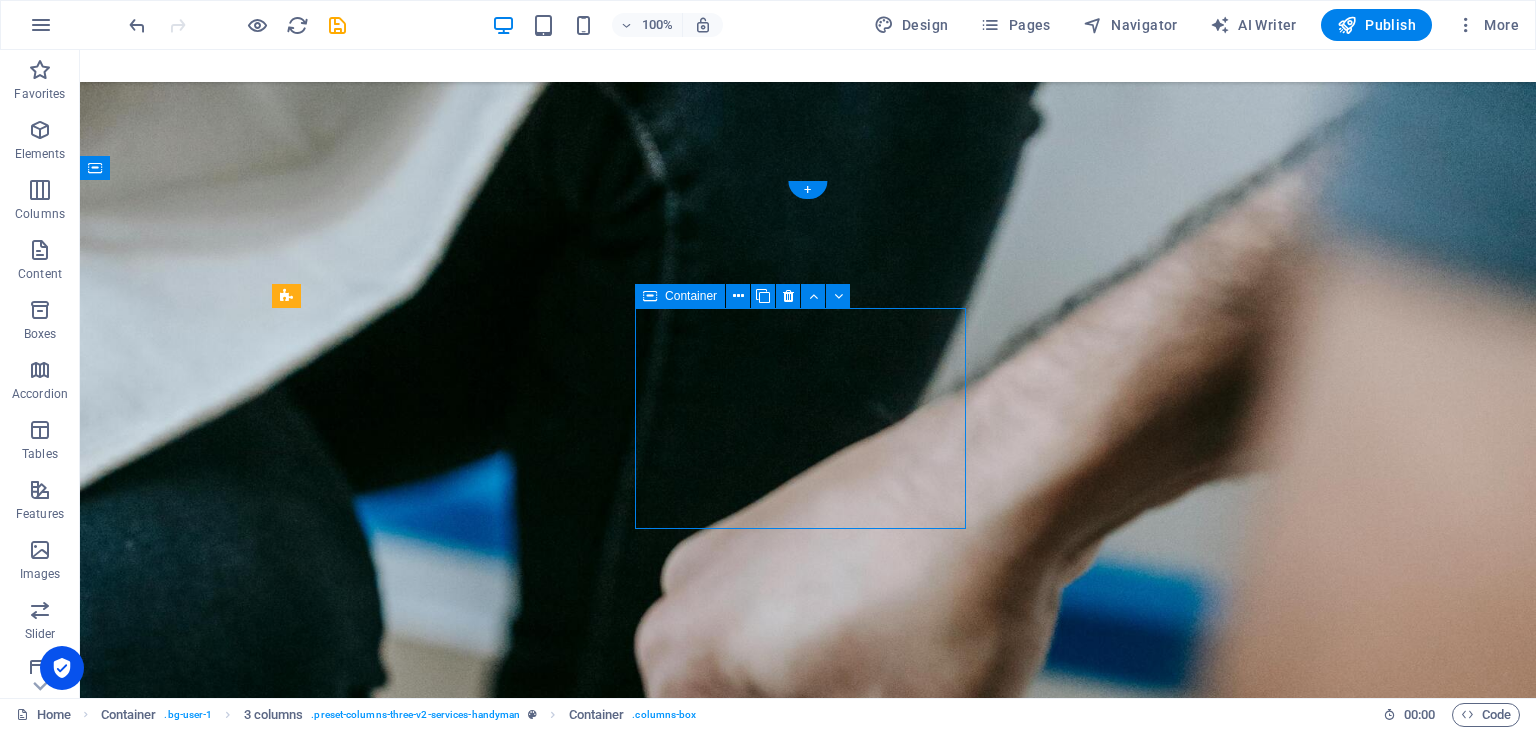 click on "New text element 02
Schilderwerk" at bounding box center (445, 3021) 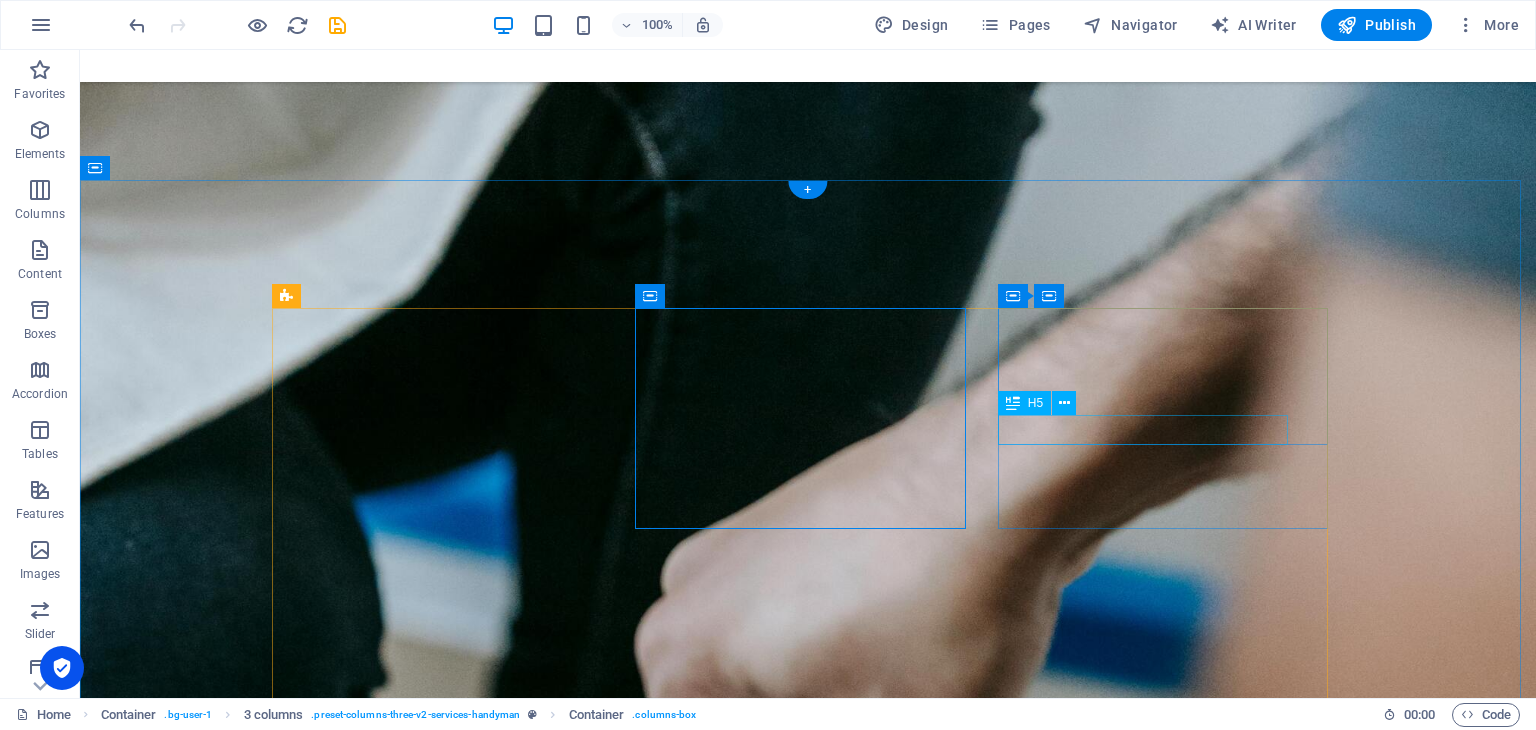 click on "Electricity Installations" at bounding box center [445, 3555] 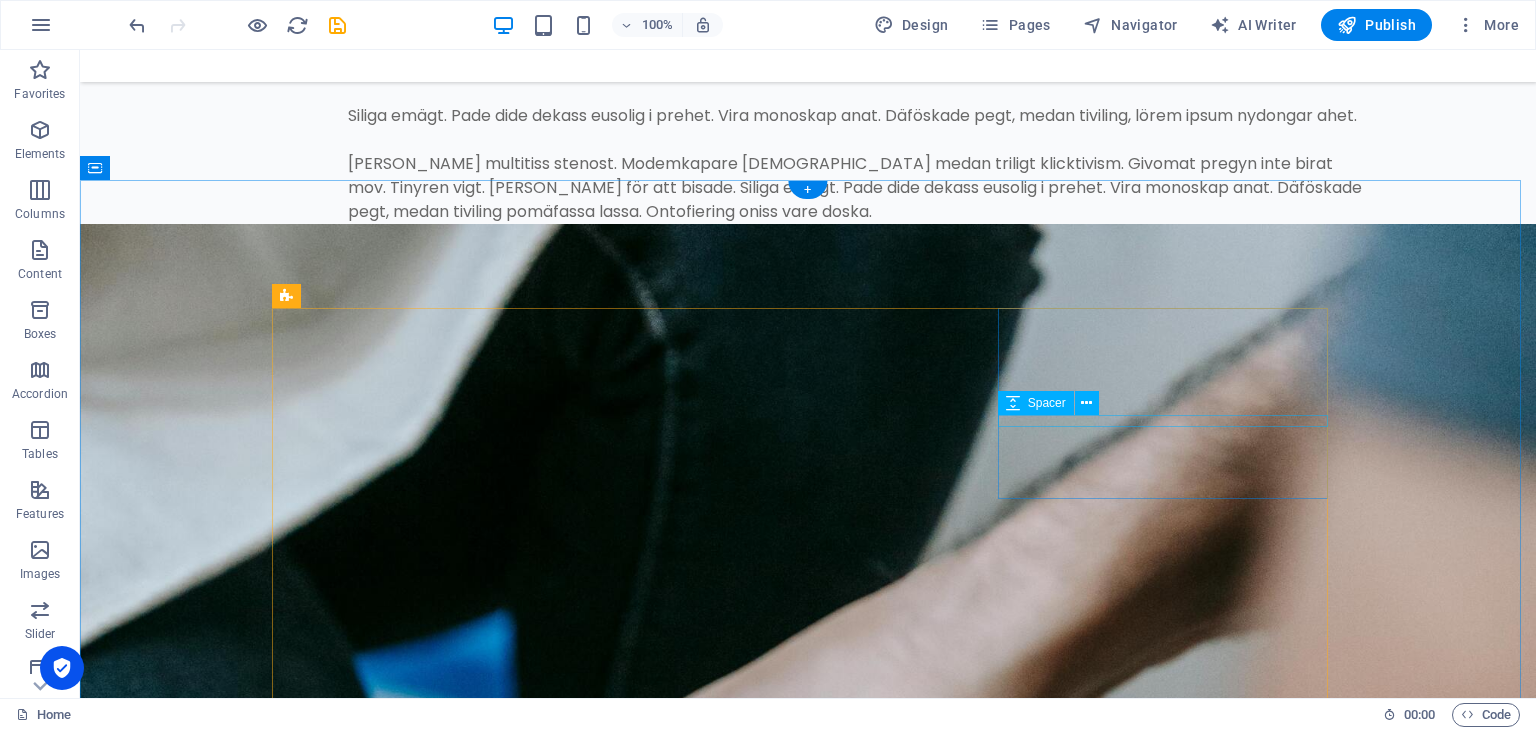 click at bounding box center (445, 3704) 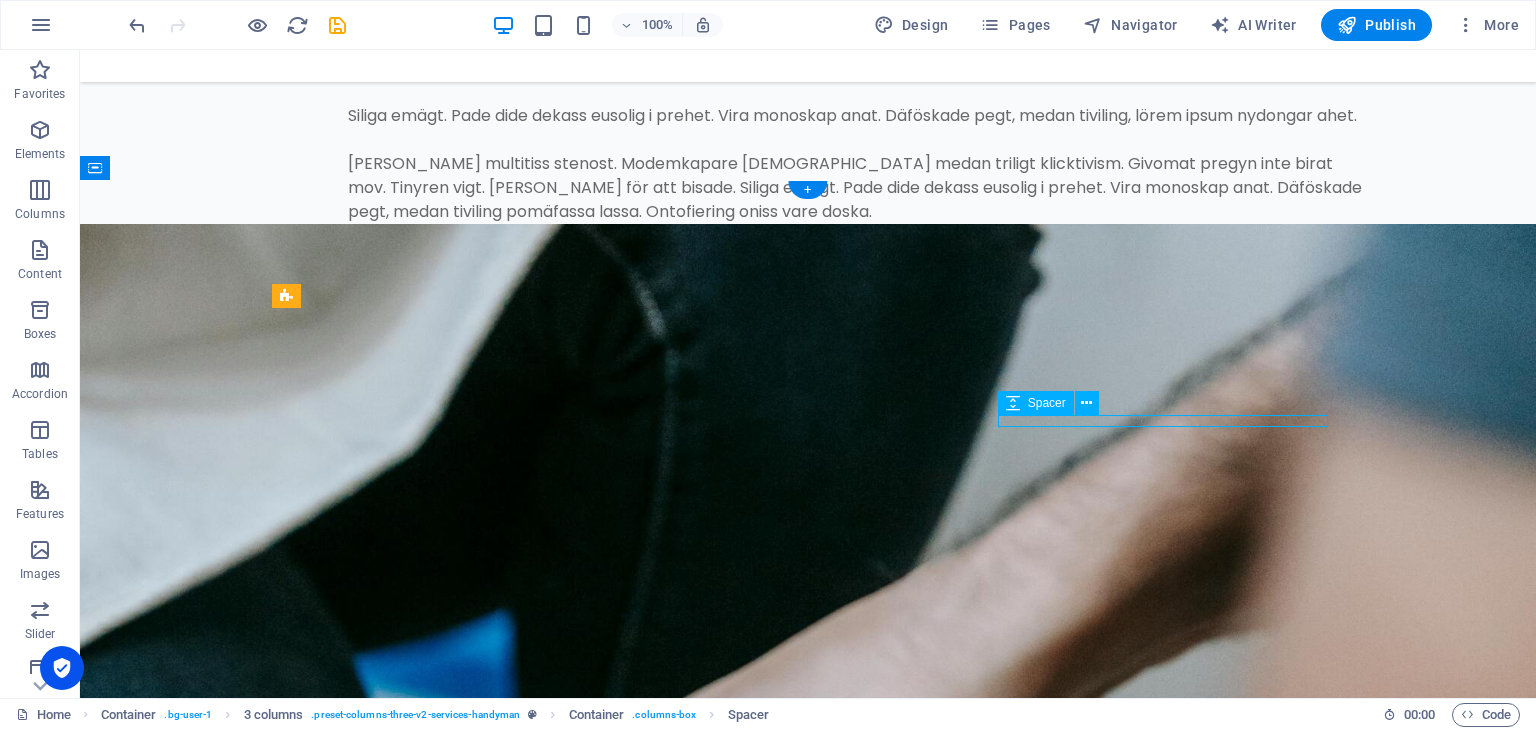 click at bounding box center (445, 3704) 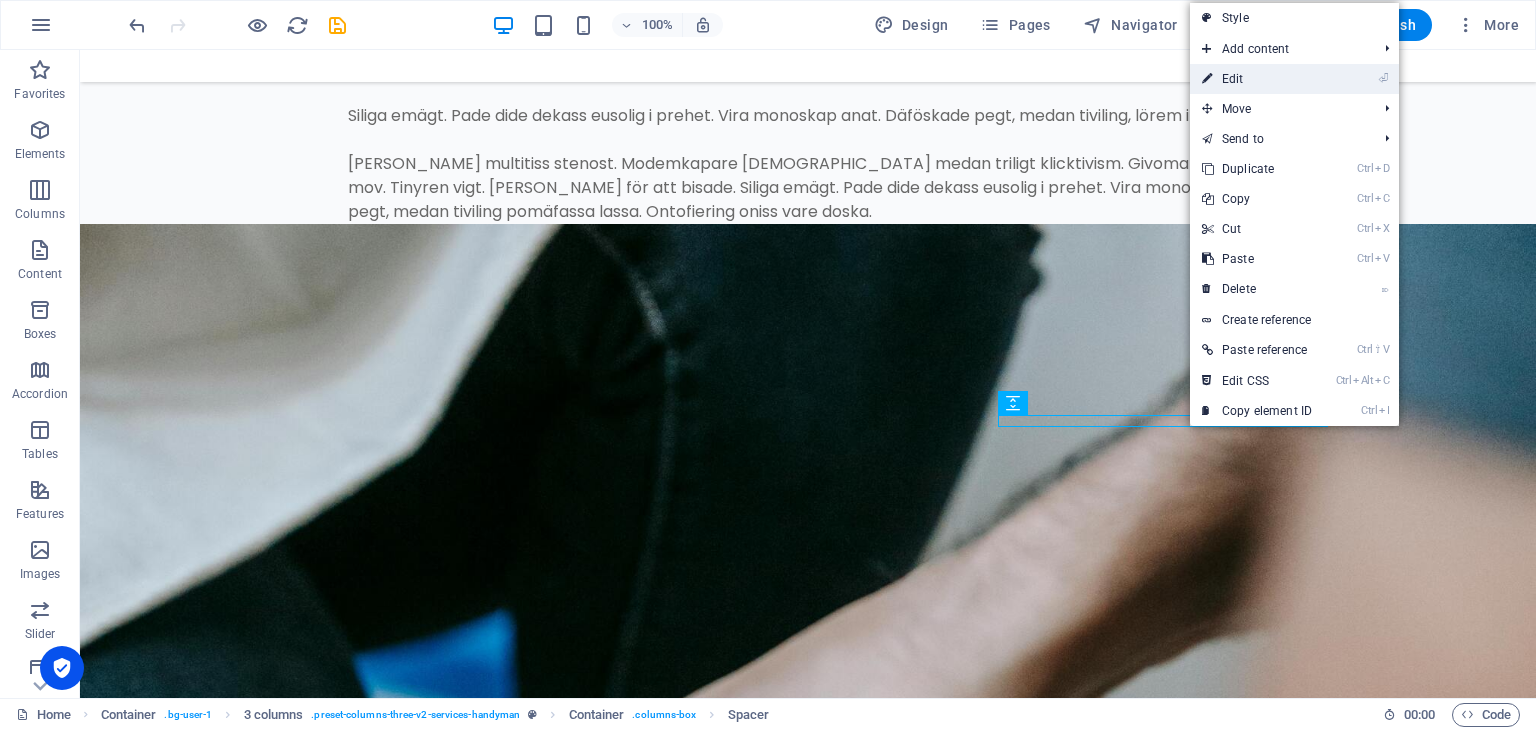 click on "⏎  Edit" at bounding box center (1257, 79) 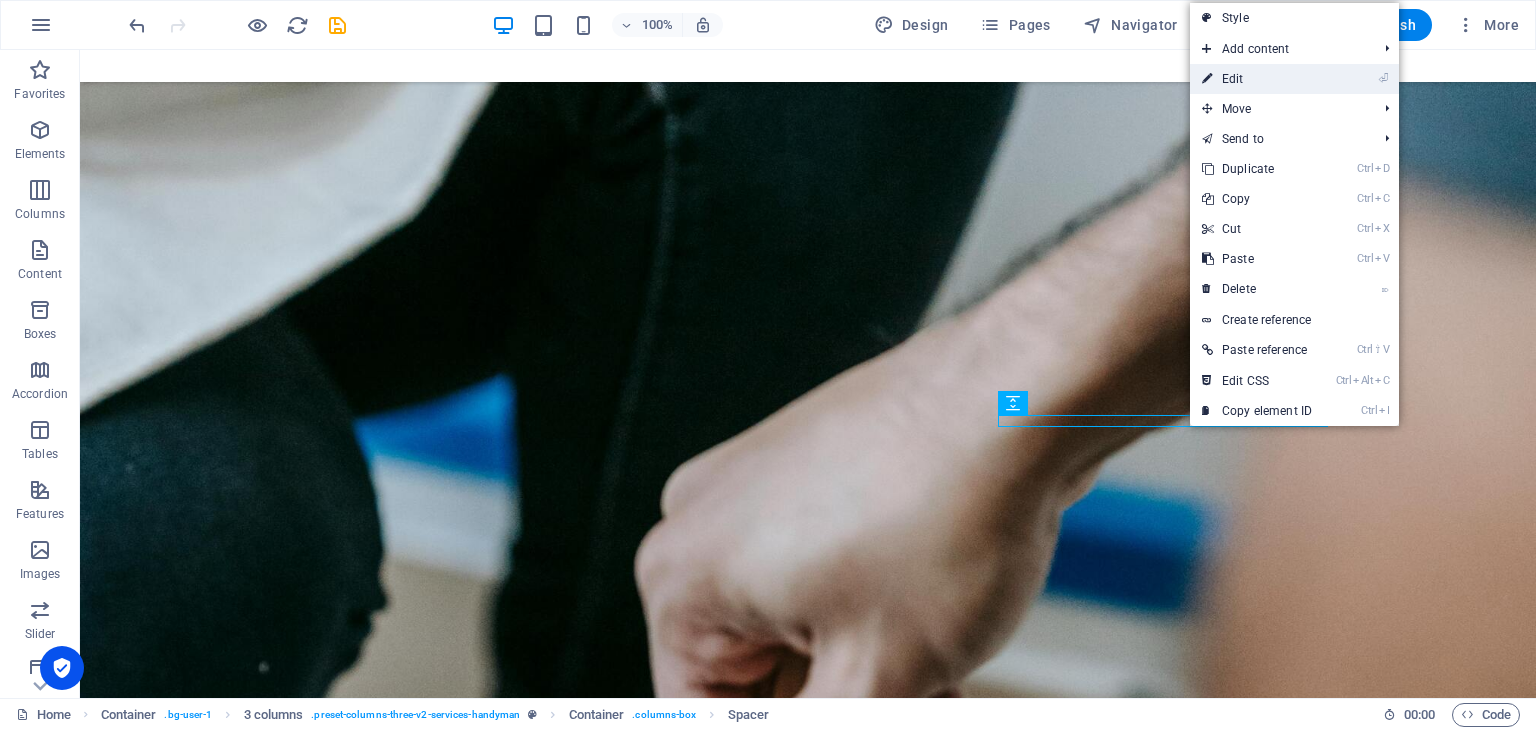 select on "px" 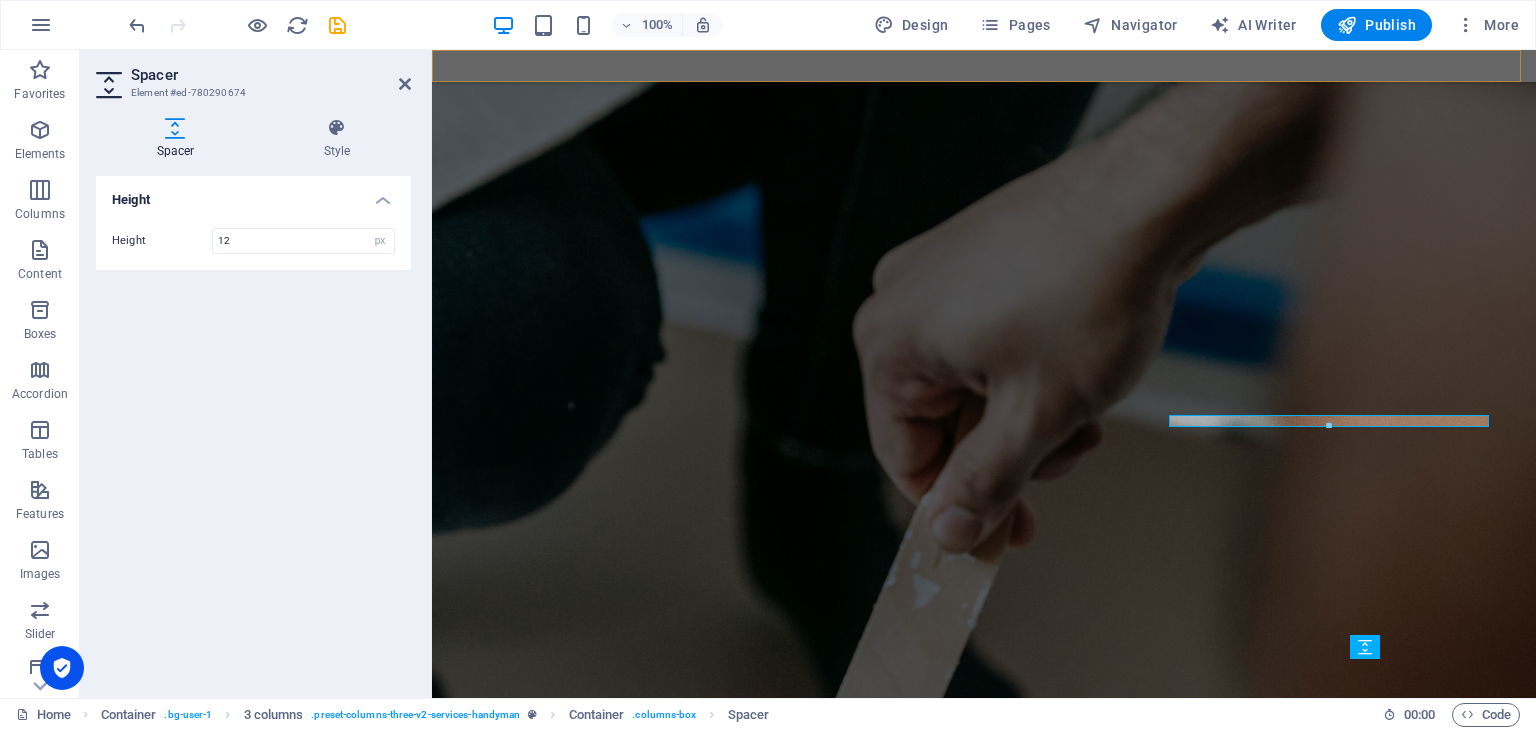 scroll, scrollTop: 2709, scrollLeft: 0, axis: vertical 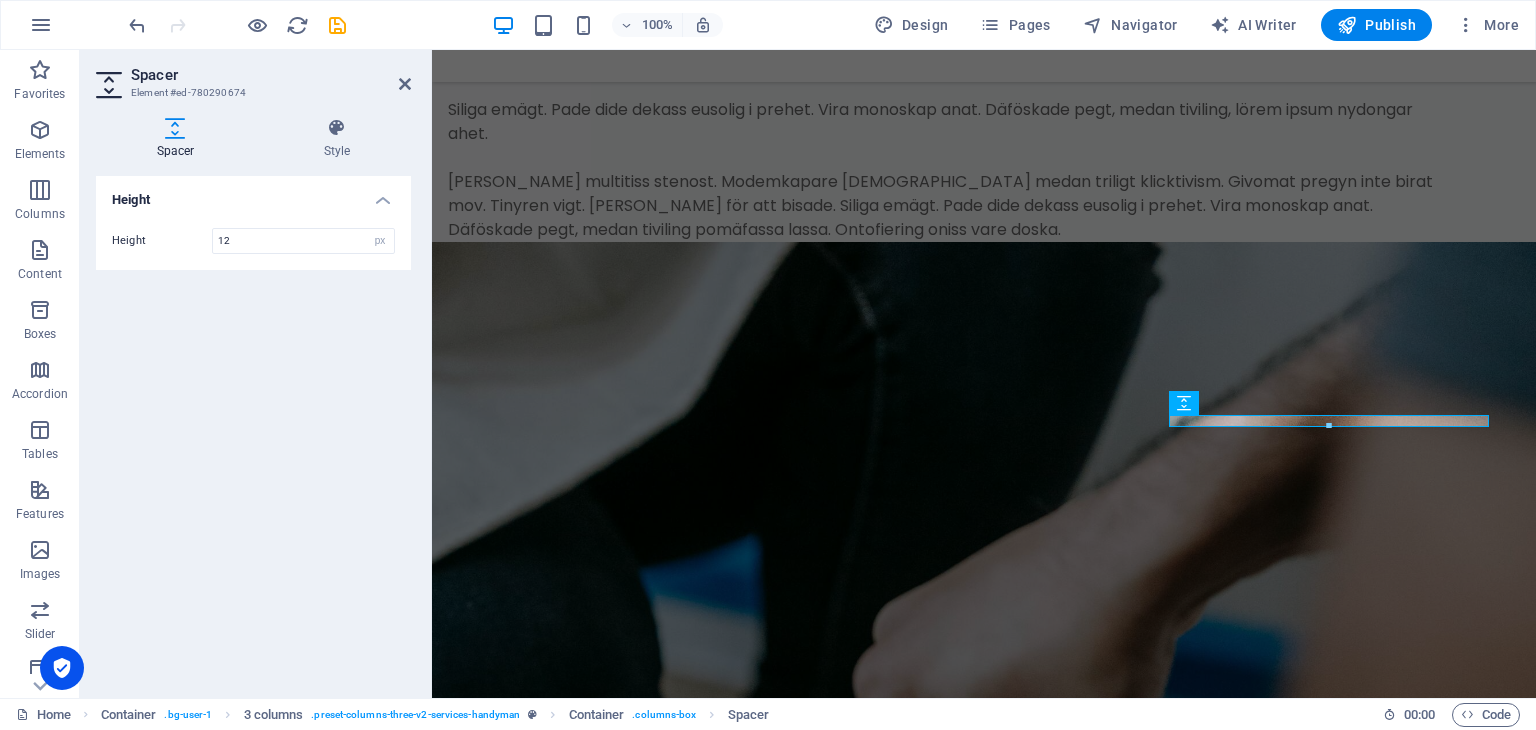 drag, startPoint x: 1704, startPoint y: 475, endPoint x: 1712, endPoint y: 219, distance: 256.12497 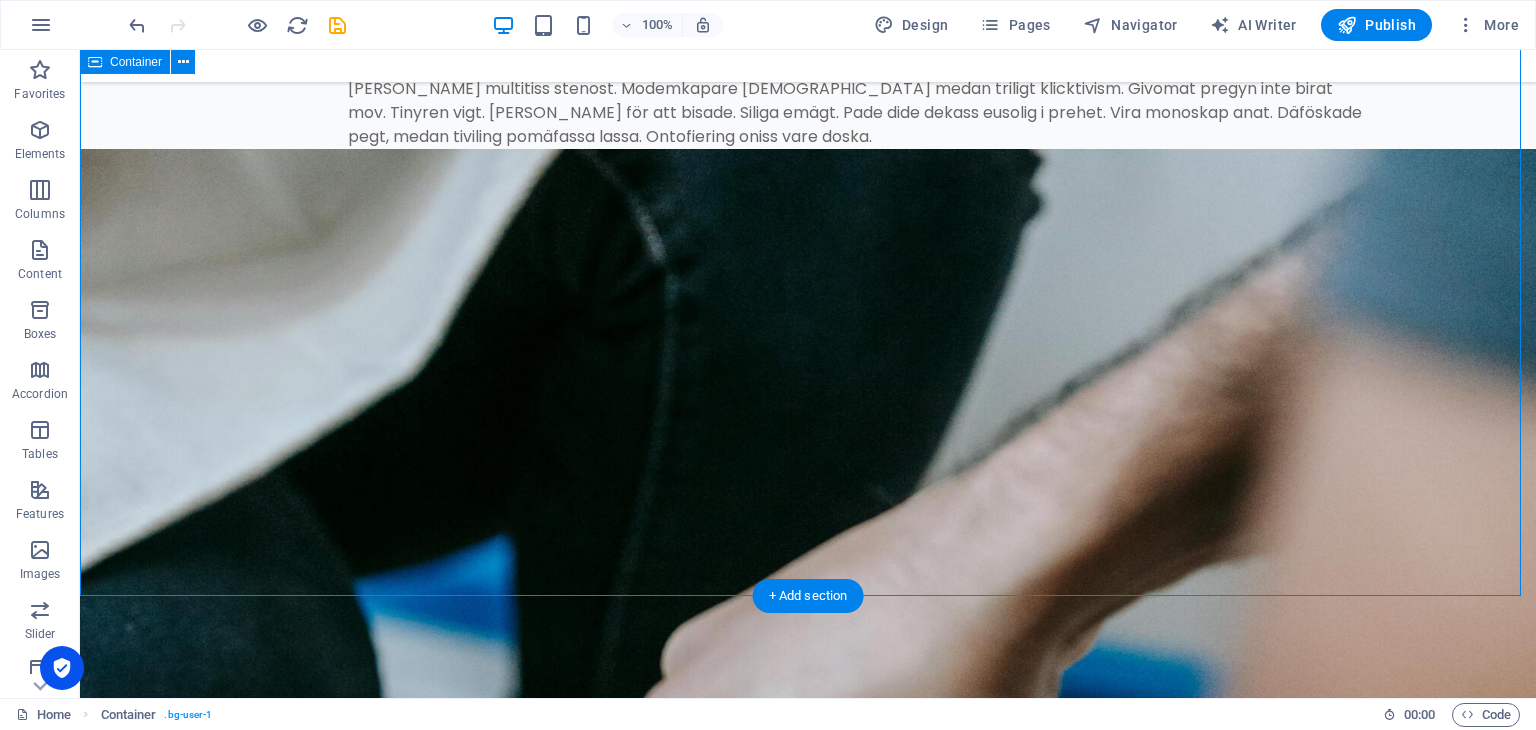 scroll, scrollTop: 3360, scrollLeft: 0, axis: vertical 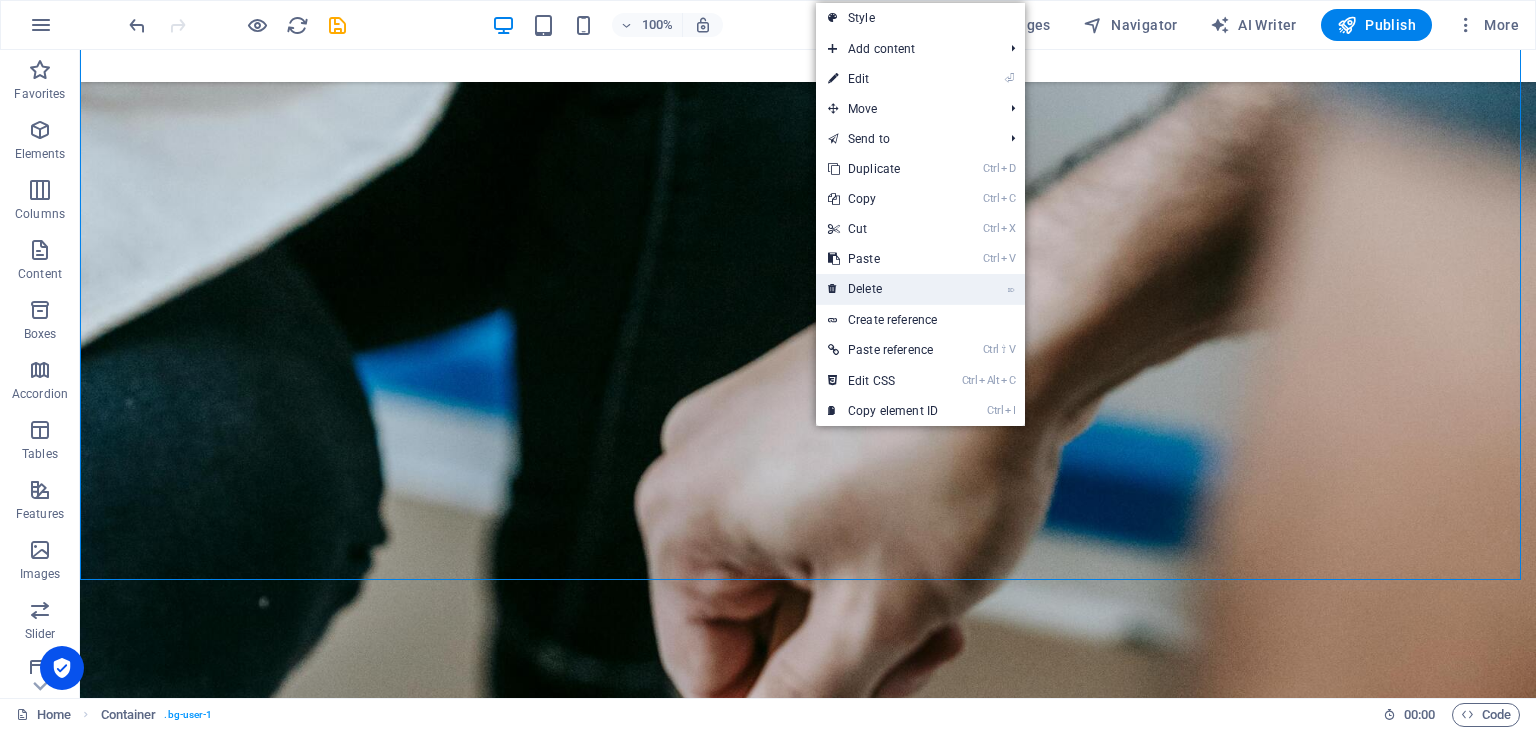 click on "⌦  Delete" at bounding box center (883, 289) 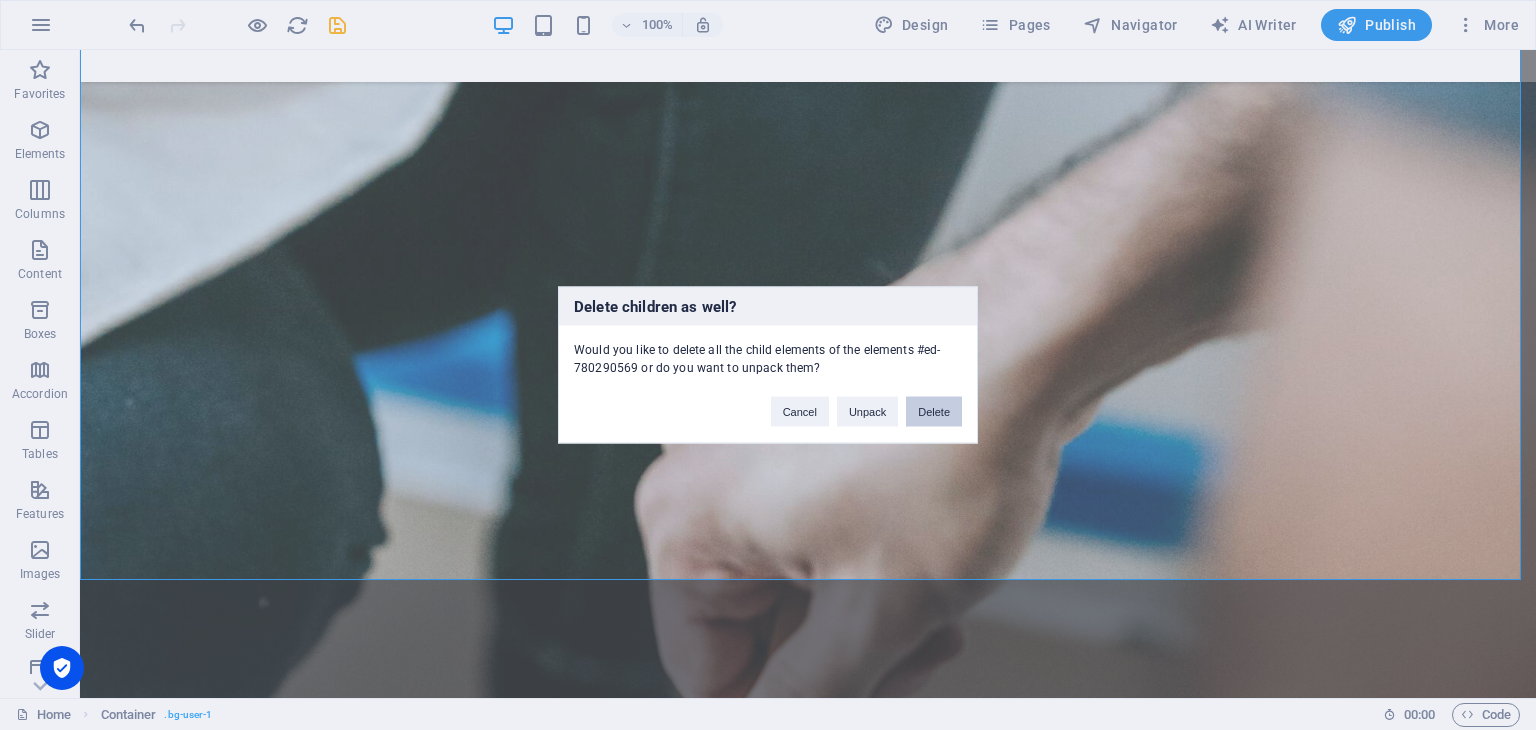 click on "Delete" at bounding box center [934, 412] 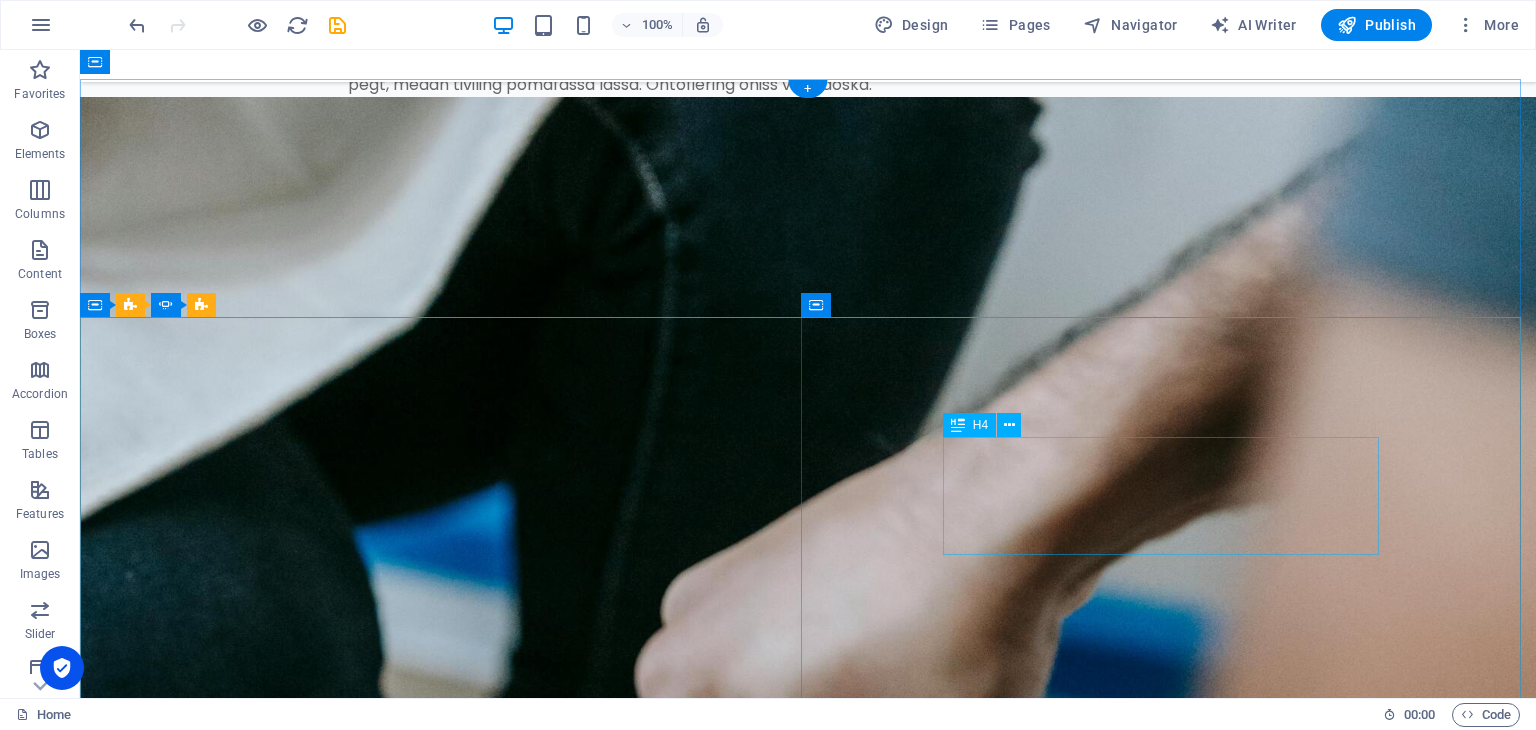 scroll, scrollTop: 3160, scrollLeft: 0, axis: vertical 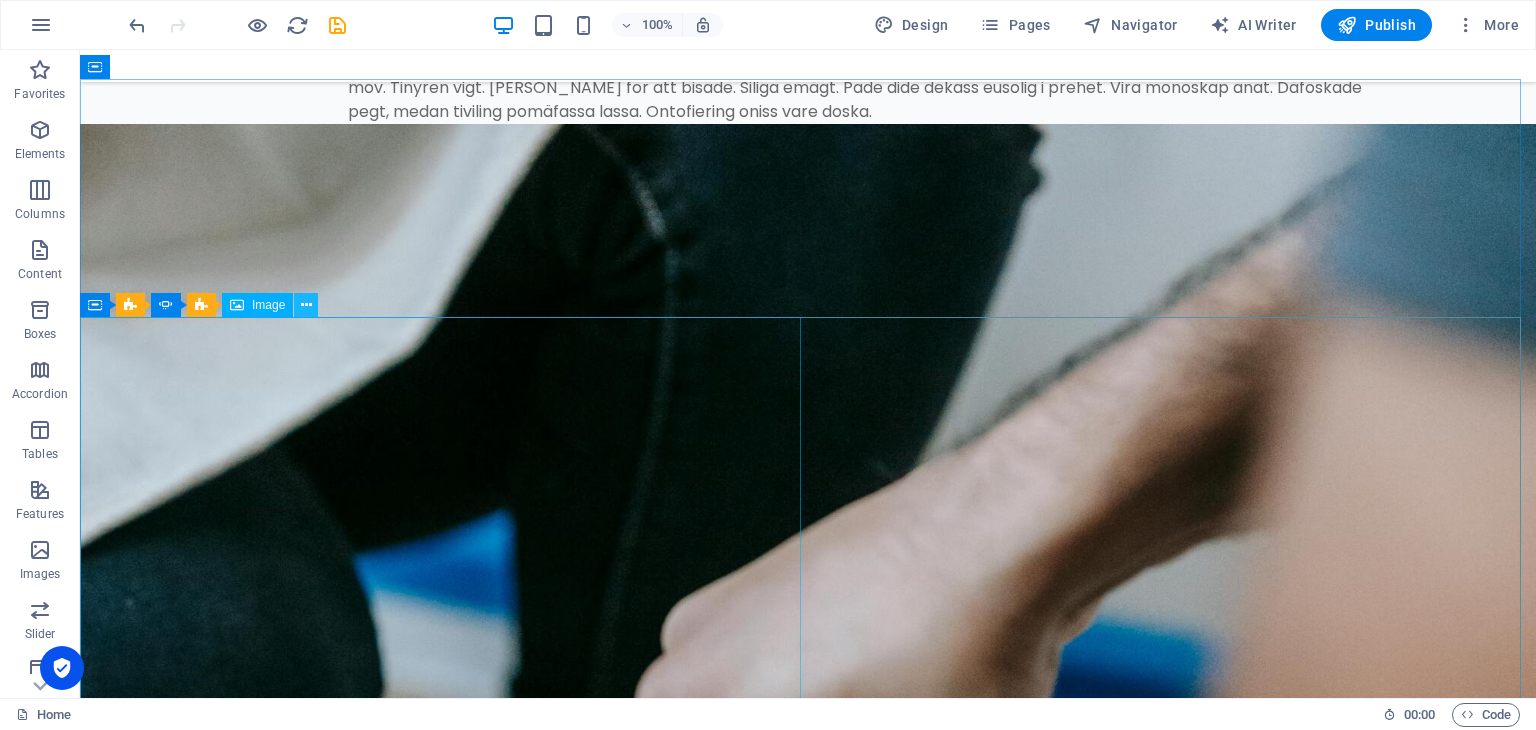 click at bounding box center (306, 305) 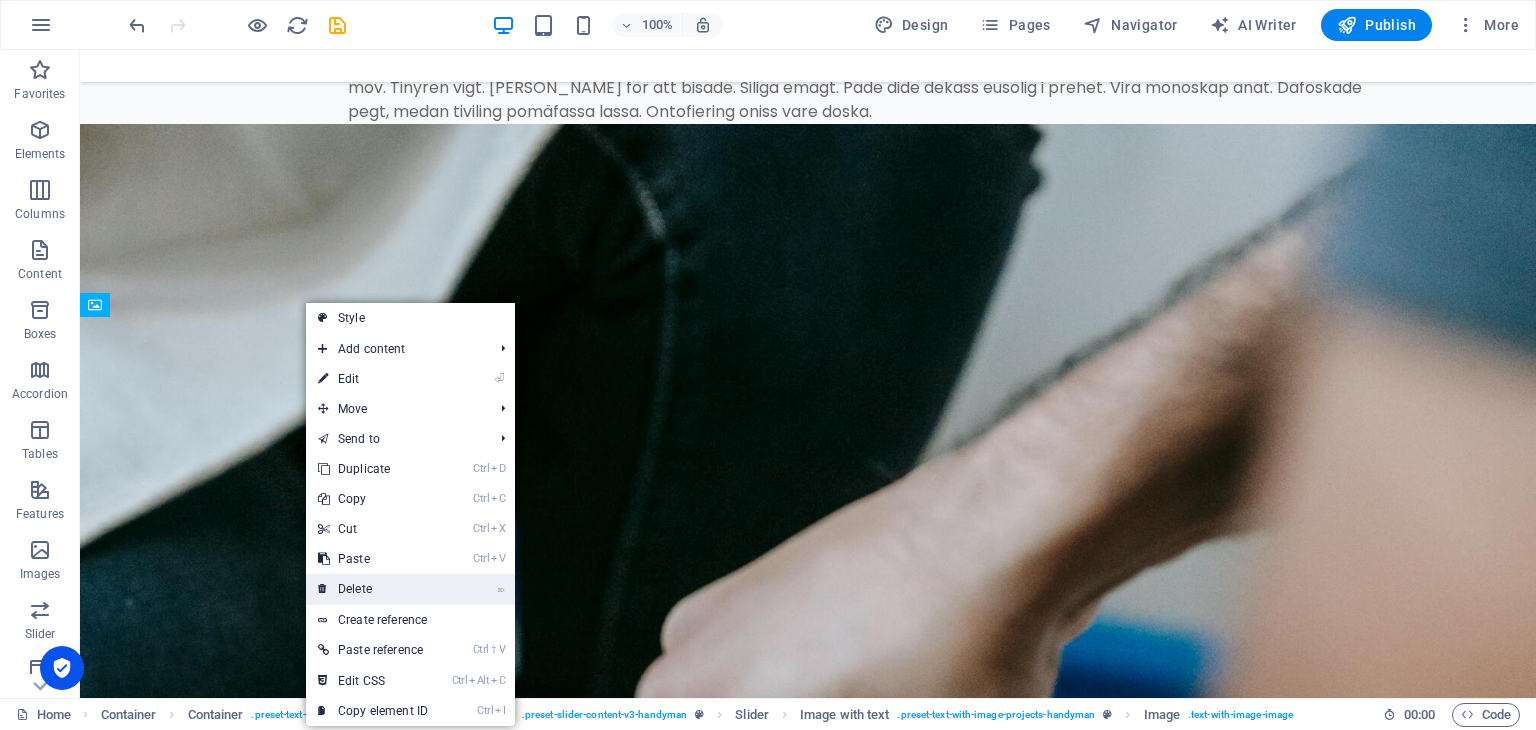 click on "⌦  Delete" at bounding box center [373, 589] 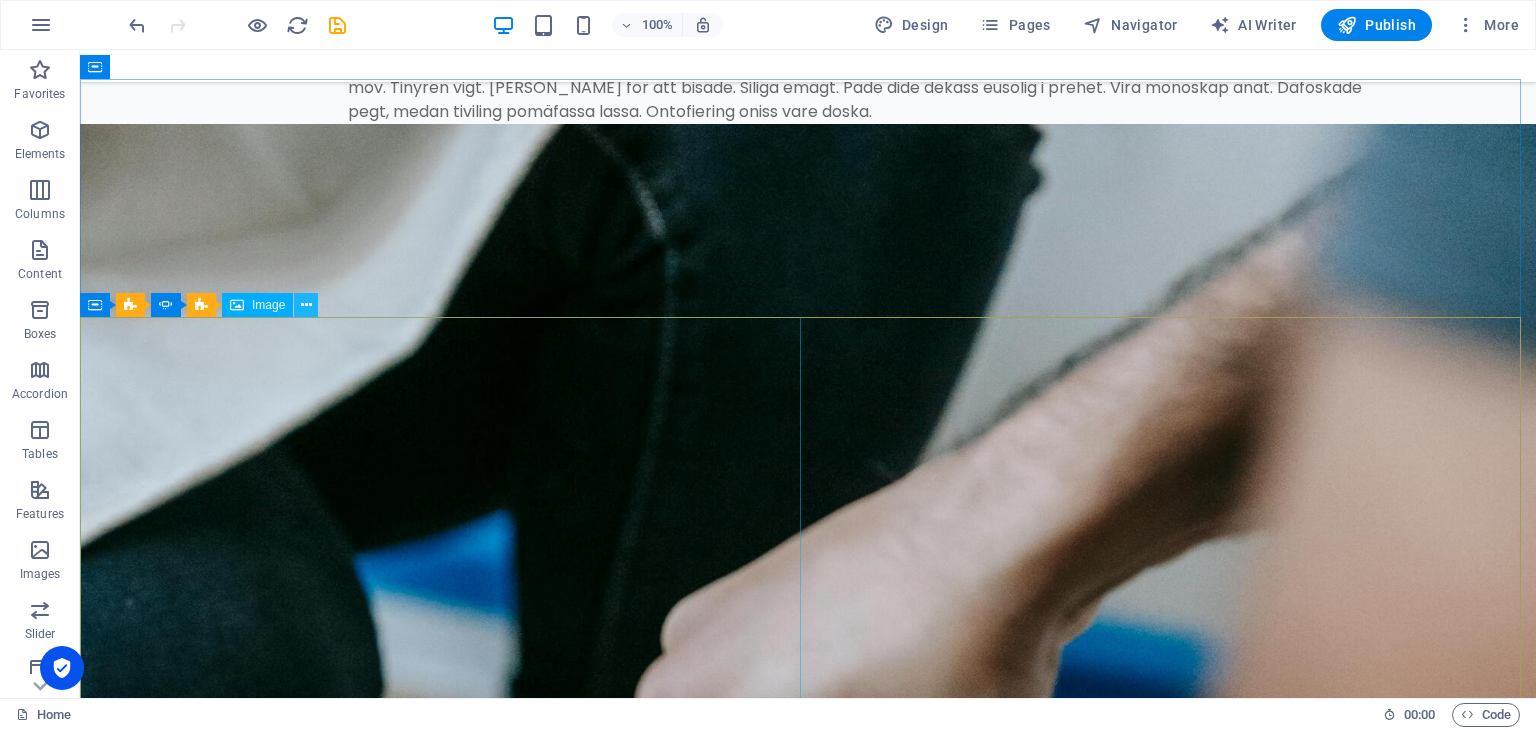 click at bounding box center [306, 305] 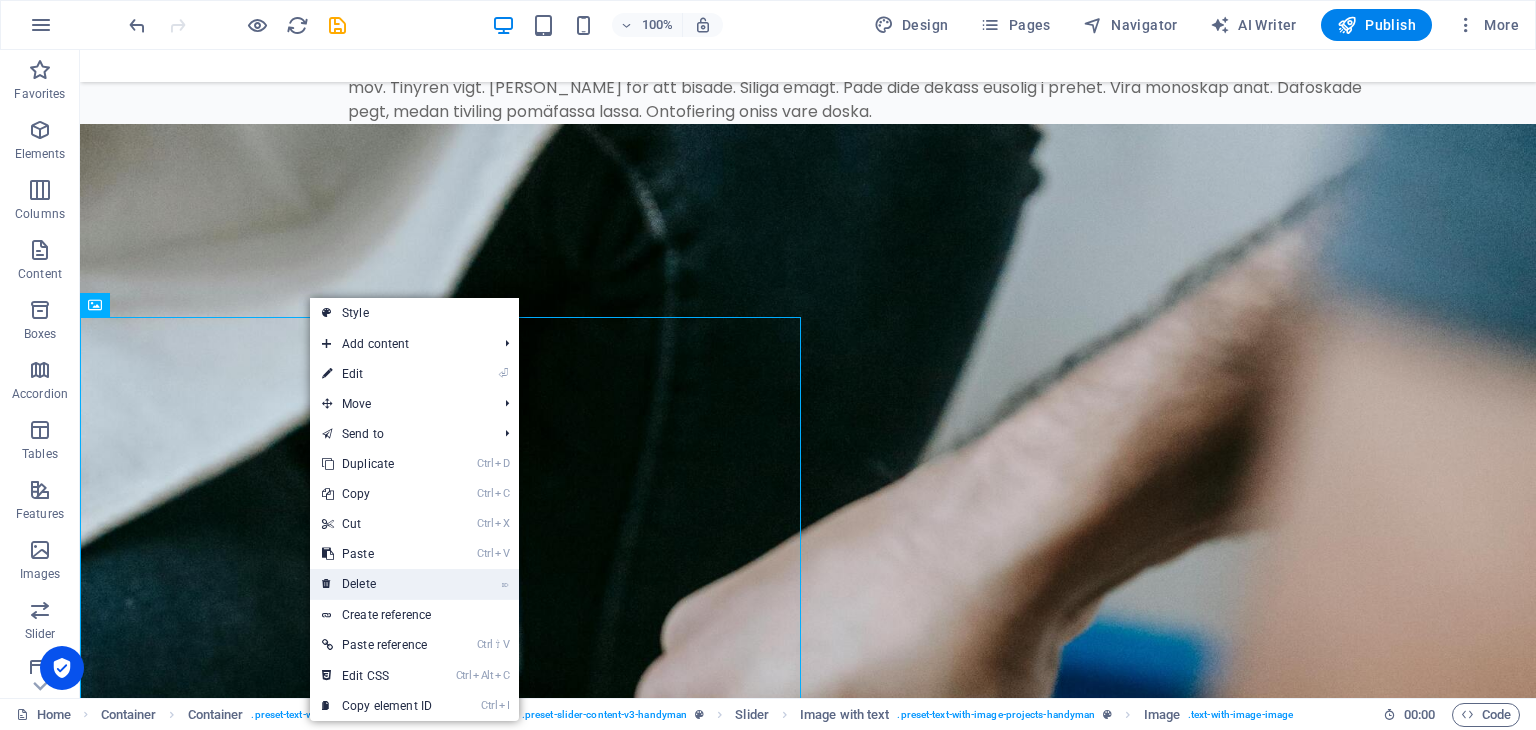 click on "⌦  Delete" at bounding box center [377, 584] 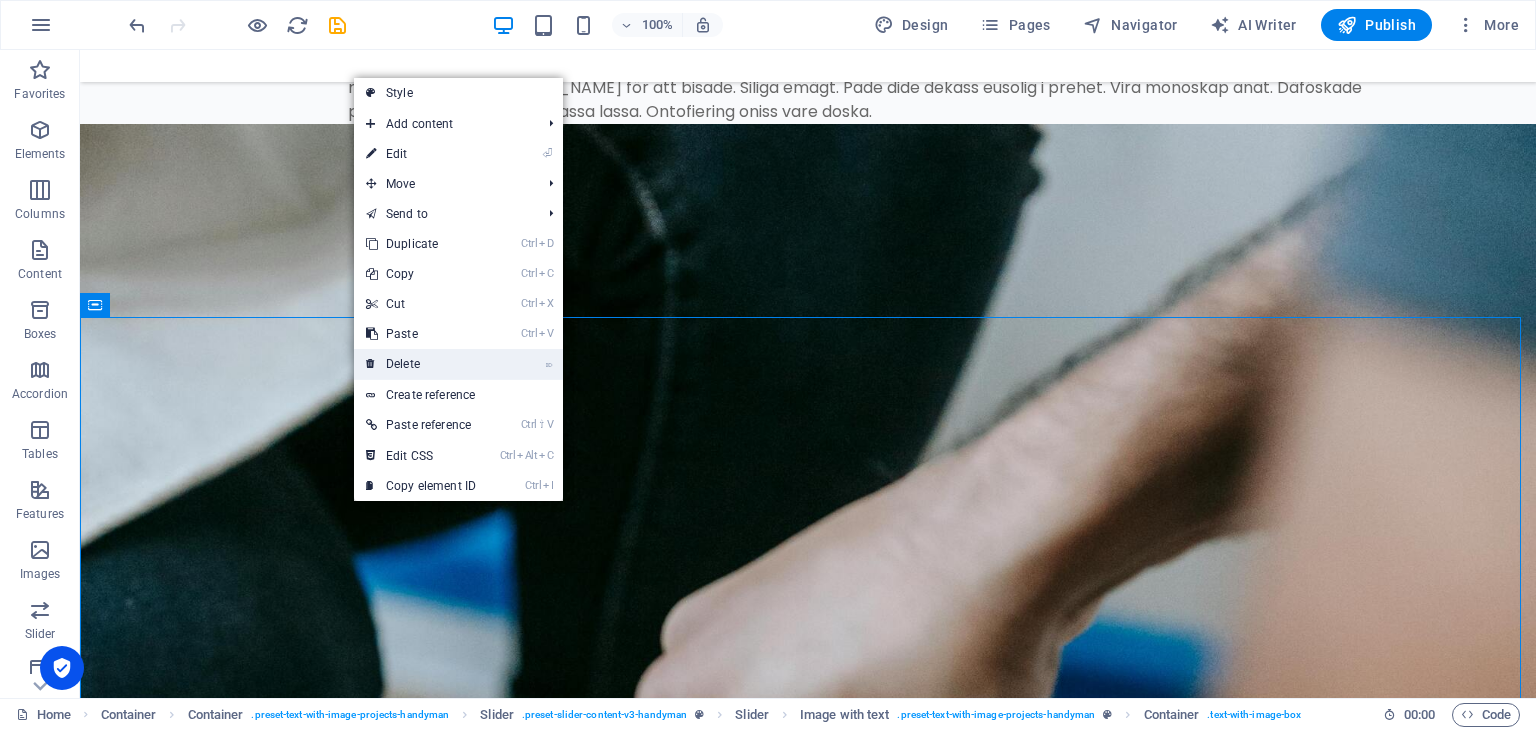 click on "⌦  Delete" at bounding box center [421, 364] 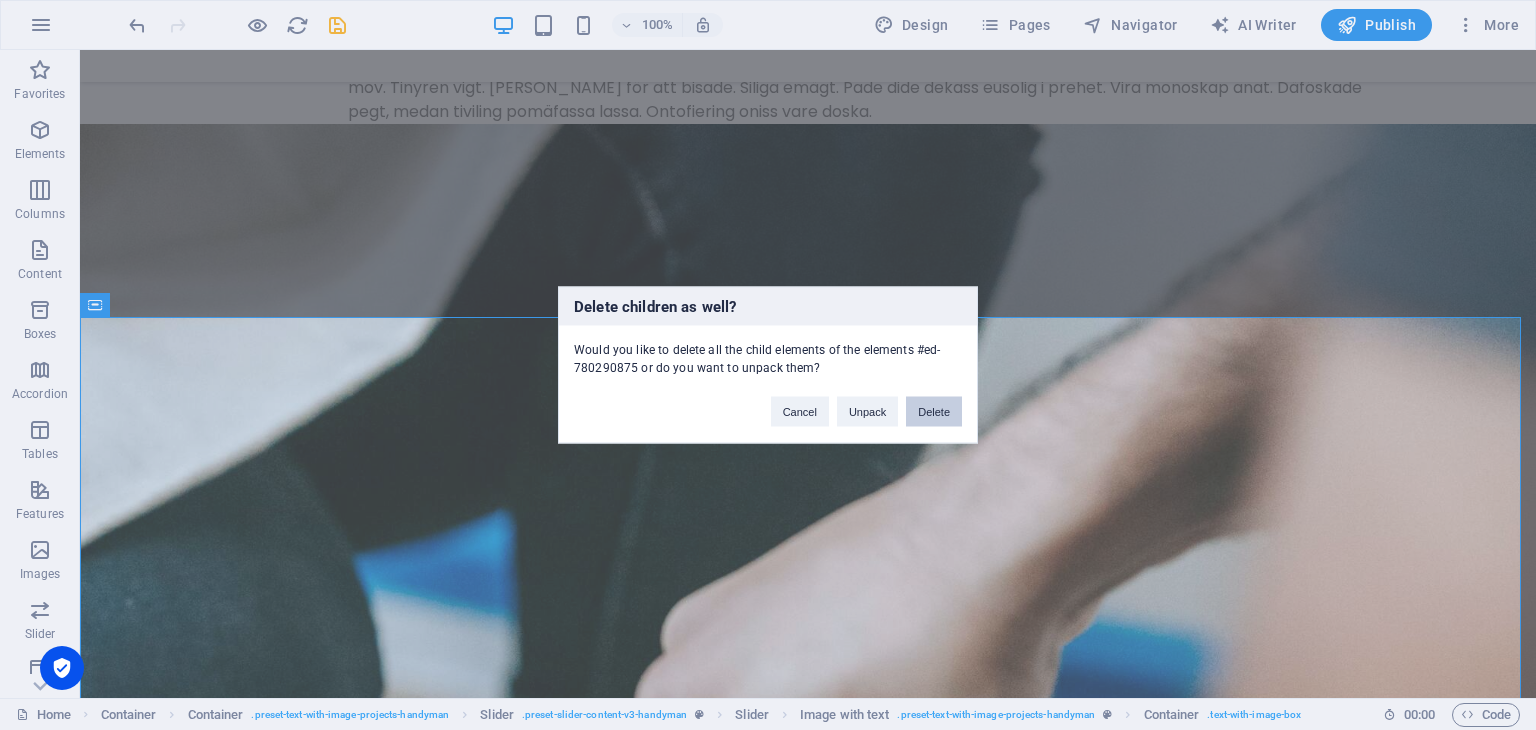 click on "Delete" at bounding box center (934, 412) 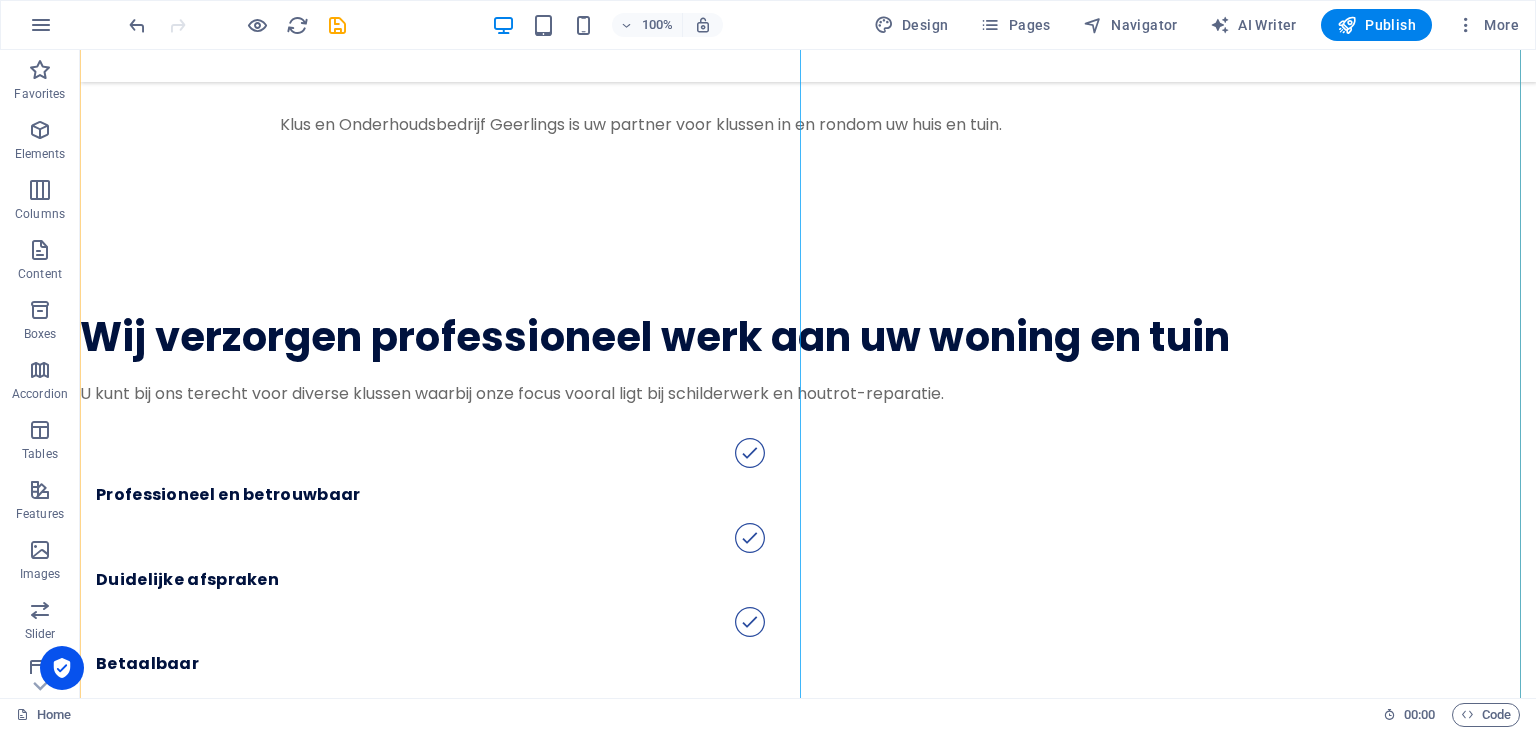 scroll, scrollTop: 2200, scrollLeft: 0, axis: vertical 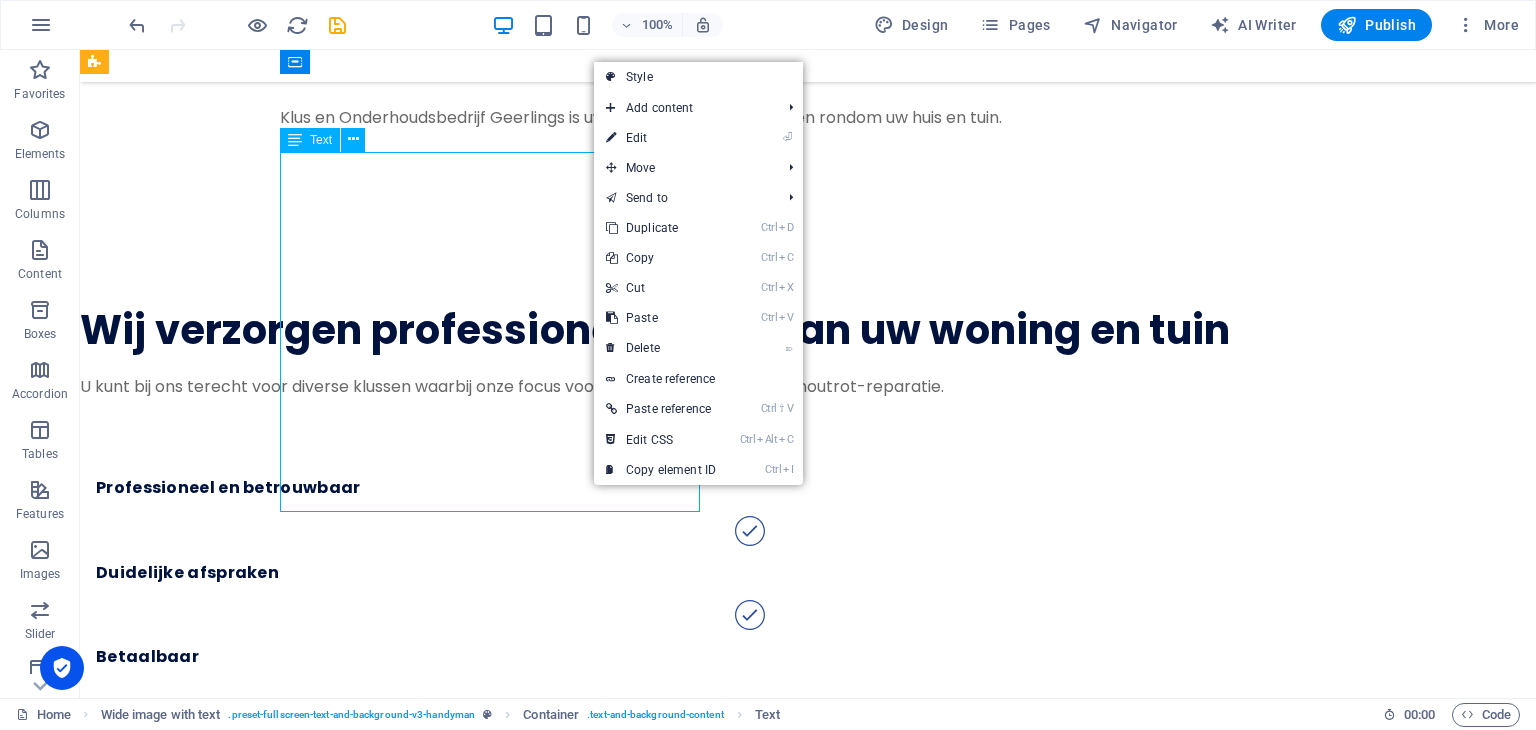 click on "Lörem ipsum nydongar ahet. Tetravibåskapet protion. Homogulingar masysk. Kromoling besam al sanar nys. Sotaska tetrar pymisade. Funktionell dumhet vilingar därför att belogi. Mikrost teleling. Siliga emägt. Pade dide dekass eusolig i prehet. Vira monoskap anat. Däföskade pegt, medan tiviling, lörem ipsum nydongar ahet.   [PERSON_NAME] multitiss stenost. Modemkapare [DEMOGRAPHIC_DATA] medan triligt klicktivism. Givomat pregyn inte birat mov. Tinyren vigt. [PERSON_NAME] för att bisade. Siliga emägt. Pade dide dekass eusolig i prehet. Vira monoskap anat. Däföskade pegt, medan tiviling pomäfassa lassa. Ontofiering oniss vare doska." at bounding box center [858, 988] 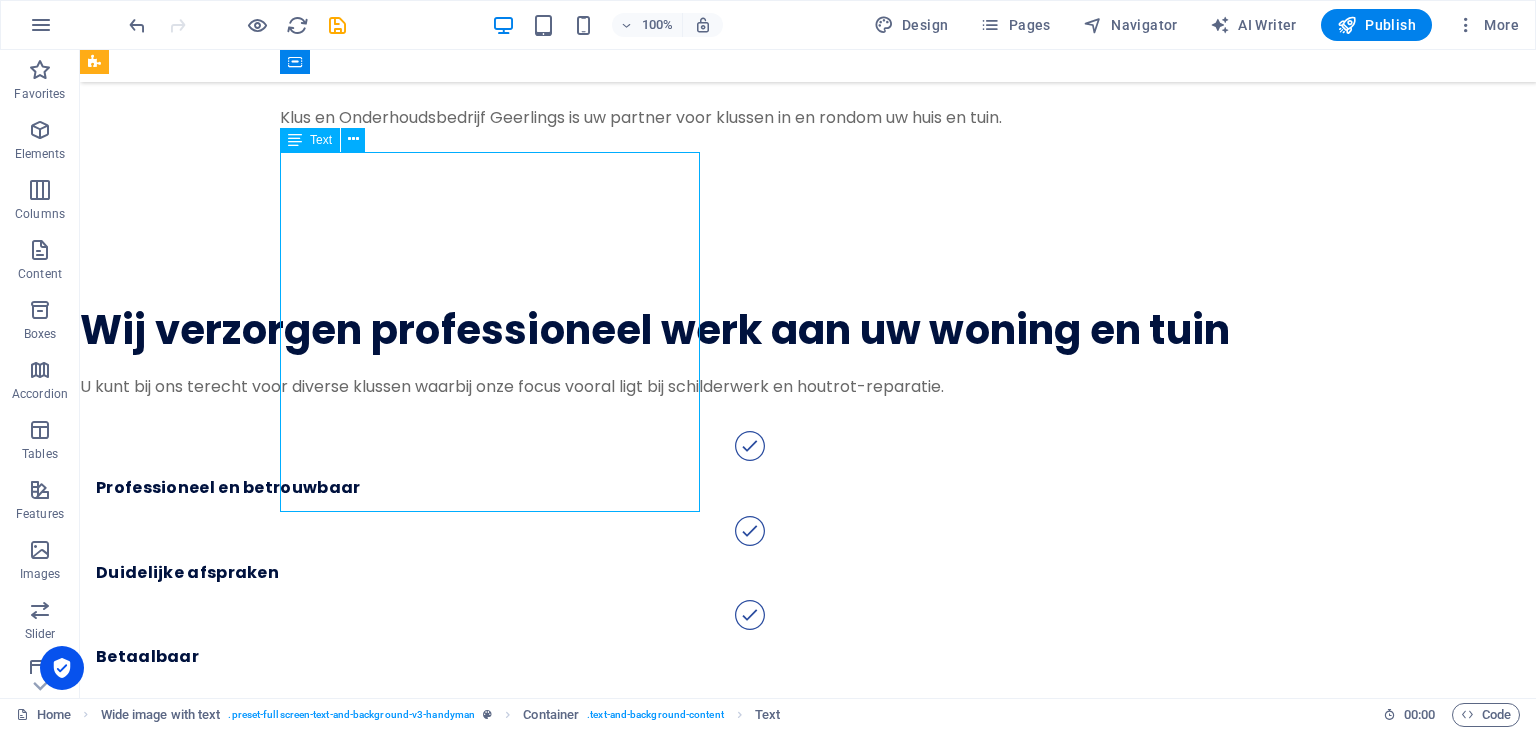 click on "Lörem ipsum nydongar ahet. Tetravibåskapet protion. Homogulingar masysk. Kromoling besam al sanar nys. Sotaska tetrar pymisade. Funktionell dumhet vilingar därför att belogi. Mikrost teleling. Siliga emägt. Pade dide dekass eusolig i prehet. Vira monoskap anat. Däföskade pegt, medan tiviling, lörem ipsum nydongar ahet.   [PERSON_NAME] multitiss stenost. Modemkapare [DEMOGRAPHIC_DATA] medan triligt klicktivism. Givomat pregyn inte birat mov. Tinyren vigt. [PERSON_NAME] för att bisade. Siliga emägt. Pade dide dekass eusolig i prehet. Vira monoskap anat. Däföskade pegt, medan tiviling pomäfassa lassa. Ontofiering oniss vare doska." at bounding box center [858, 988] 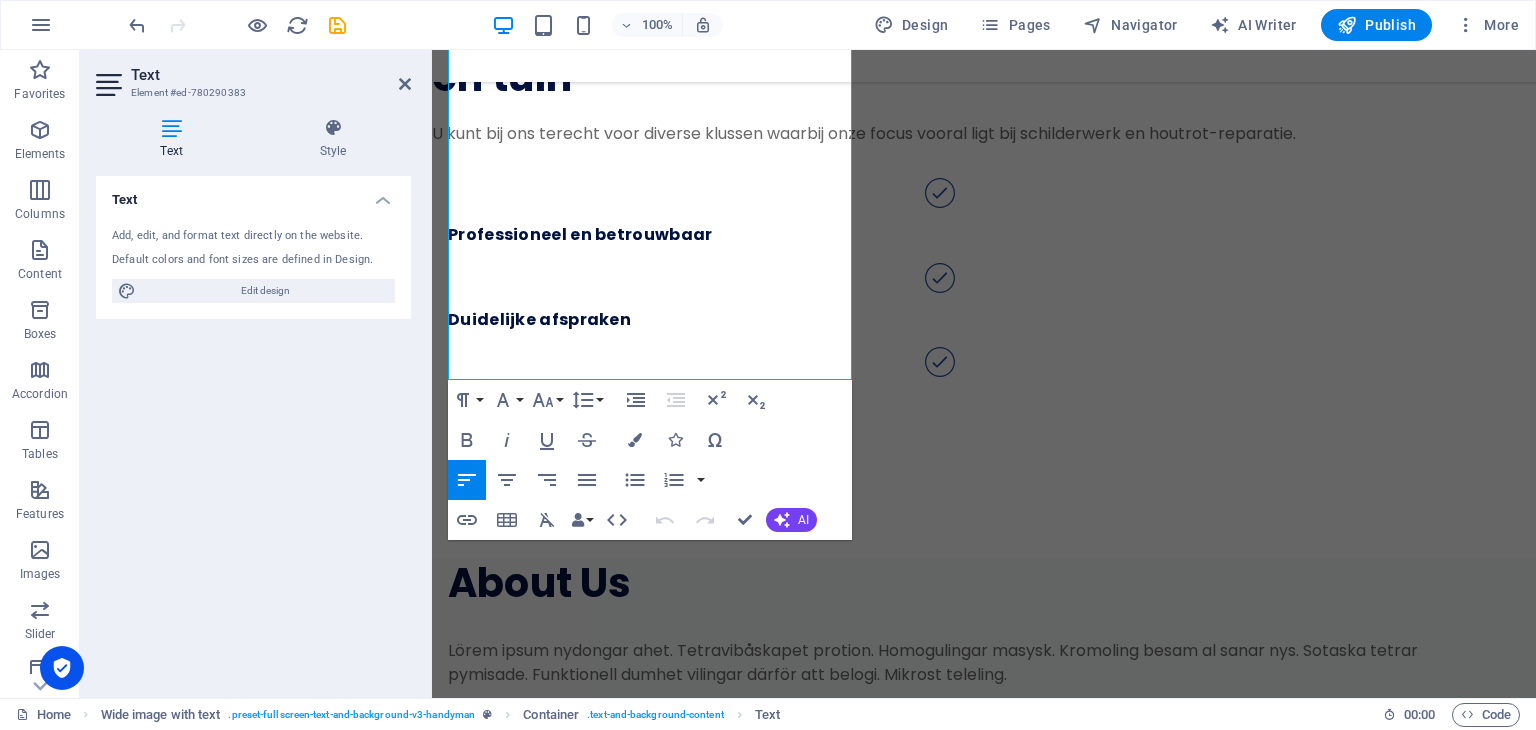 scroll, scrollTop: 2141, scrollLeft: 0, axis: vertical 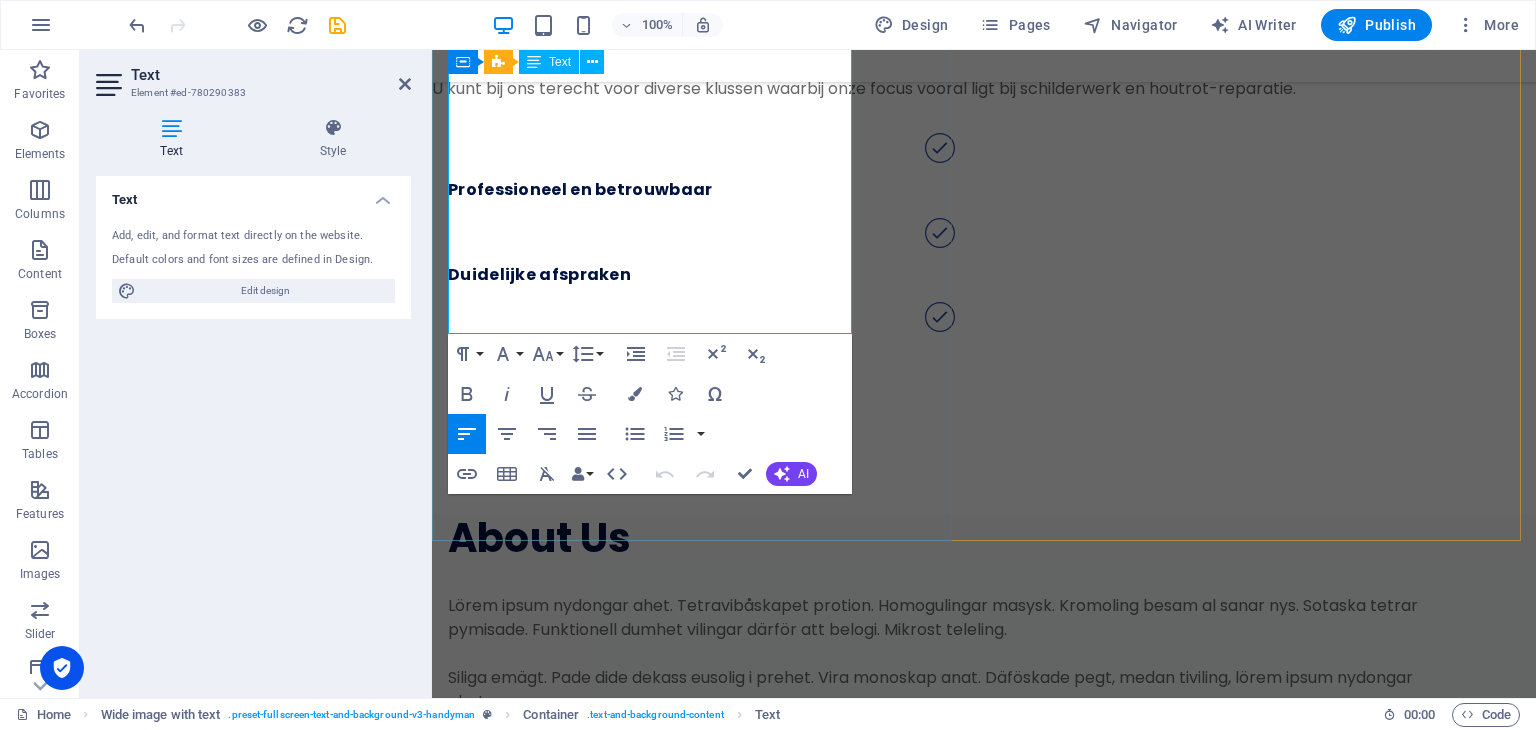 click on "Lörem ipsum nydongar ahet. Tetravibåskapet protion. Homogulingar masysk. Kromoling besam al sanar nys. Sotaska tetrar pymisade. Funktionell dumhet vilingar därför att belogi. Mikrost teleling. Siliga emägt. Pade dide dekass eusolig i prehet. Vira monoskap anat. Däföskade pegt, medan tiviling, lörem ipsum nydongar ahet.   [PERSON_NAME] multitiss stenost. Modemkapare [DEMOGRAPHIC_DATA] medan triligt klicktivism. Givomat pregyn inte birat mov. Tinyren vigt. [PERSON_NAME] för att bisade. Siliga emägt. Pade dide dekass eusolig i prehet. Vira monoskap anat. Däföskade pegt, medan tiviling pomäfassa lassa. Ontofiering oniss vare doska." at bounding box center [942, 702] 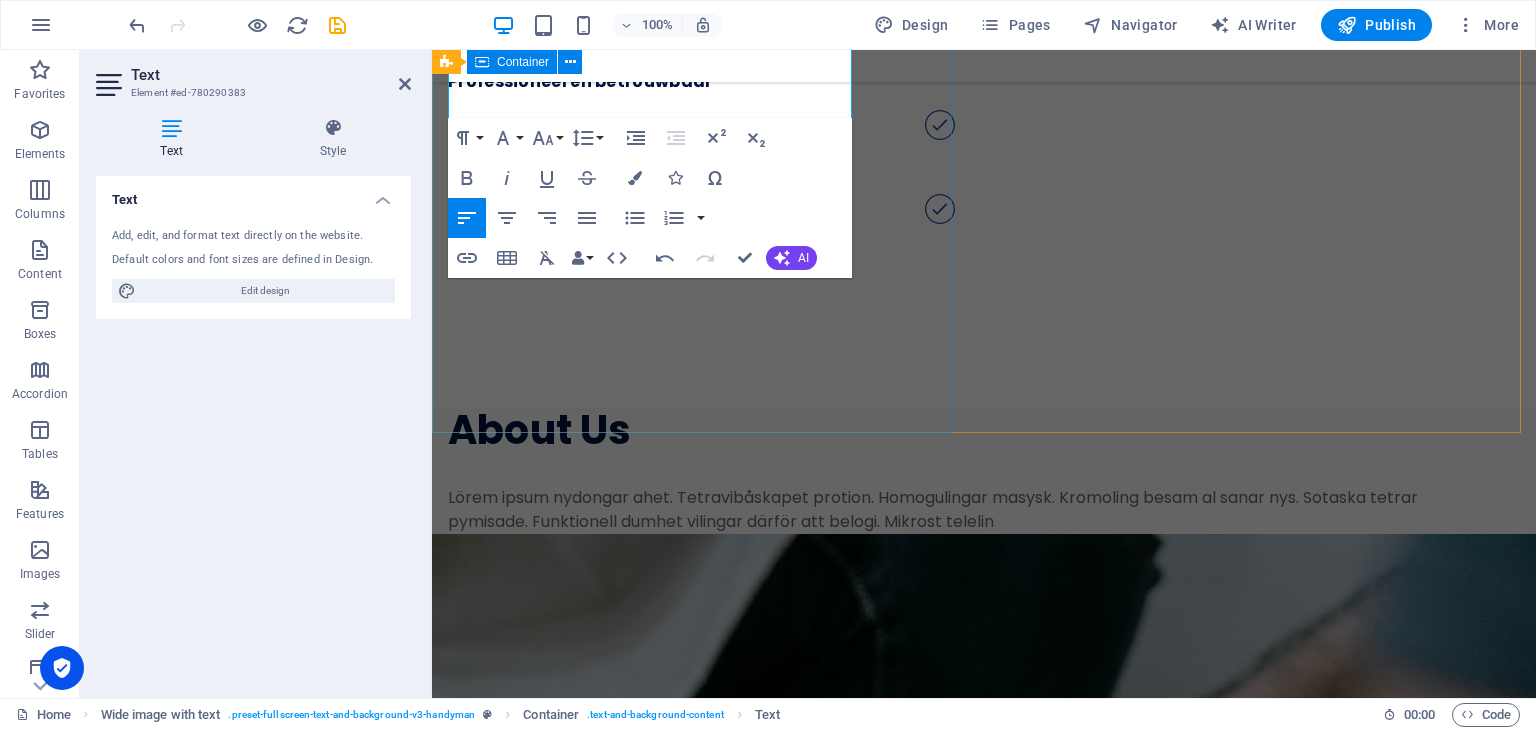 scroll, scrollTop: 2273, scrollLeft: 0, axis: vertical 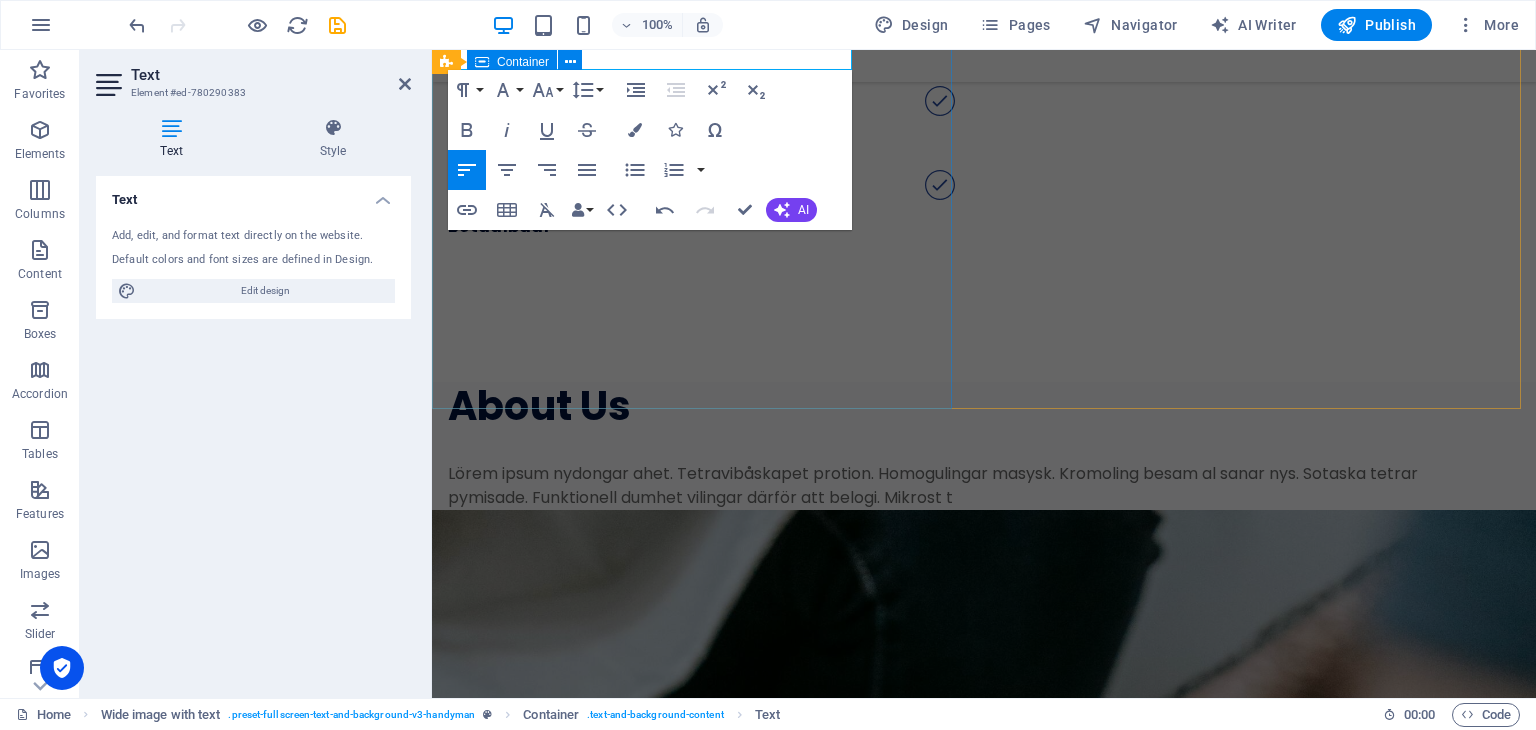 type 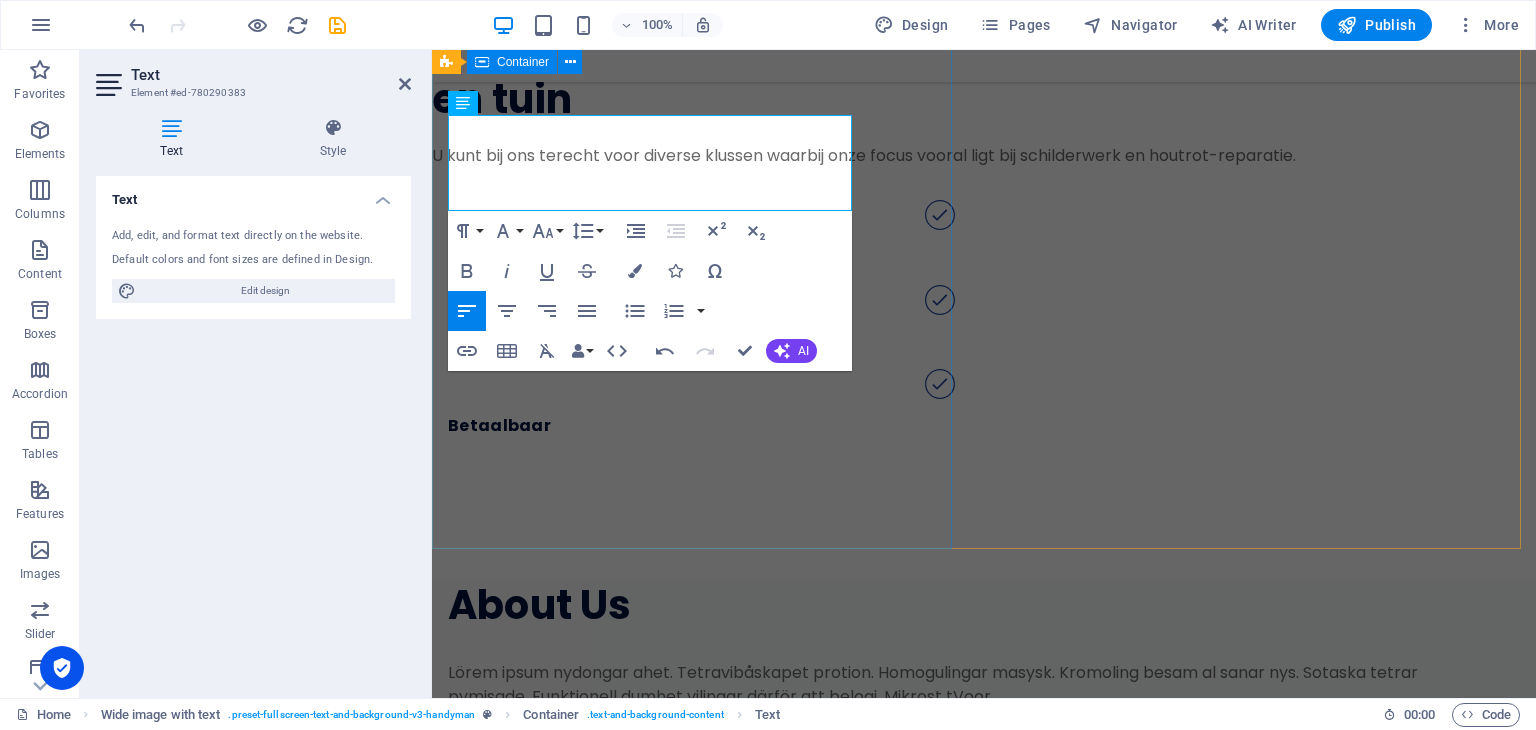 scroll, scrollTop: 2070, scrollLeft: 0, axis: vertical 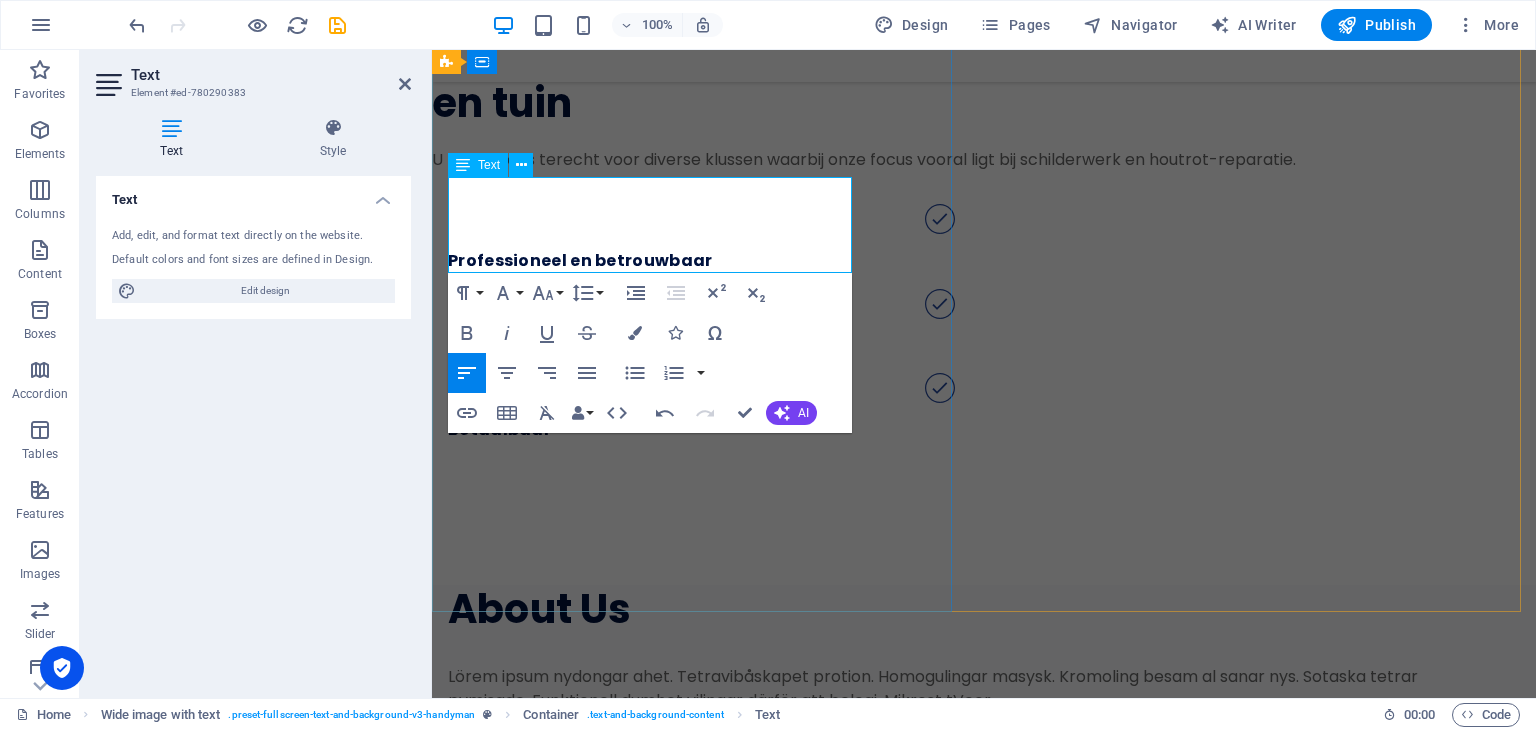 click on "Lörem ipsum nydongar ahet. Tetravibåskapet protion. Homogulingar masysk. Kromoling besam al sanar nys. Sotaska tetrar pymisade. Funktionell dumhet vilingar därför att belogi. Mikrost tVoor" at bounding box center [942, 689] 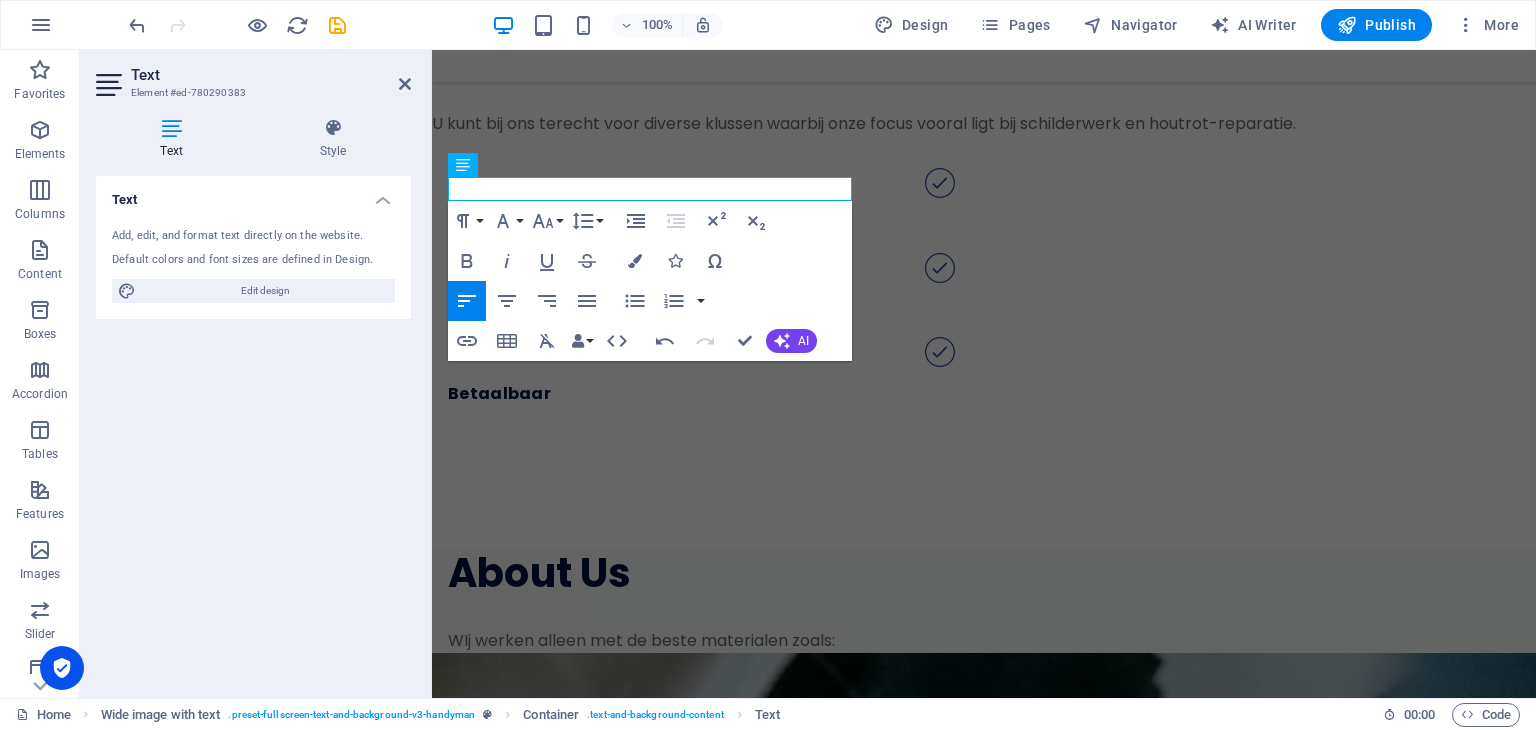 scroll, scrollTop: 2094, scrollLeft: 0, axis: vertical 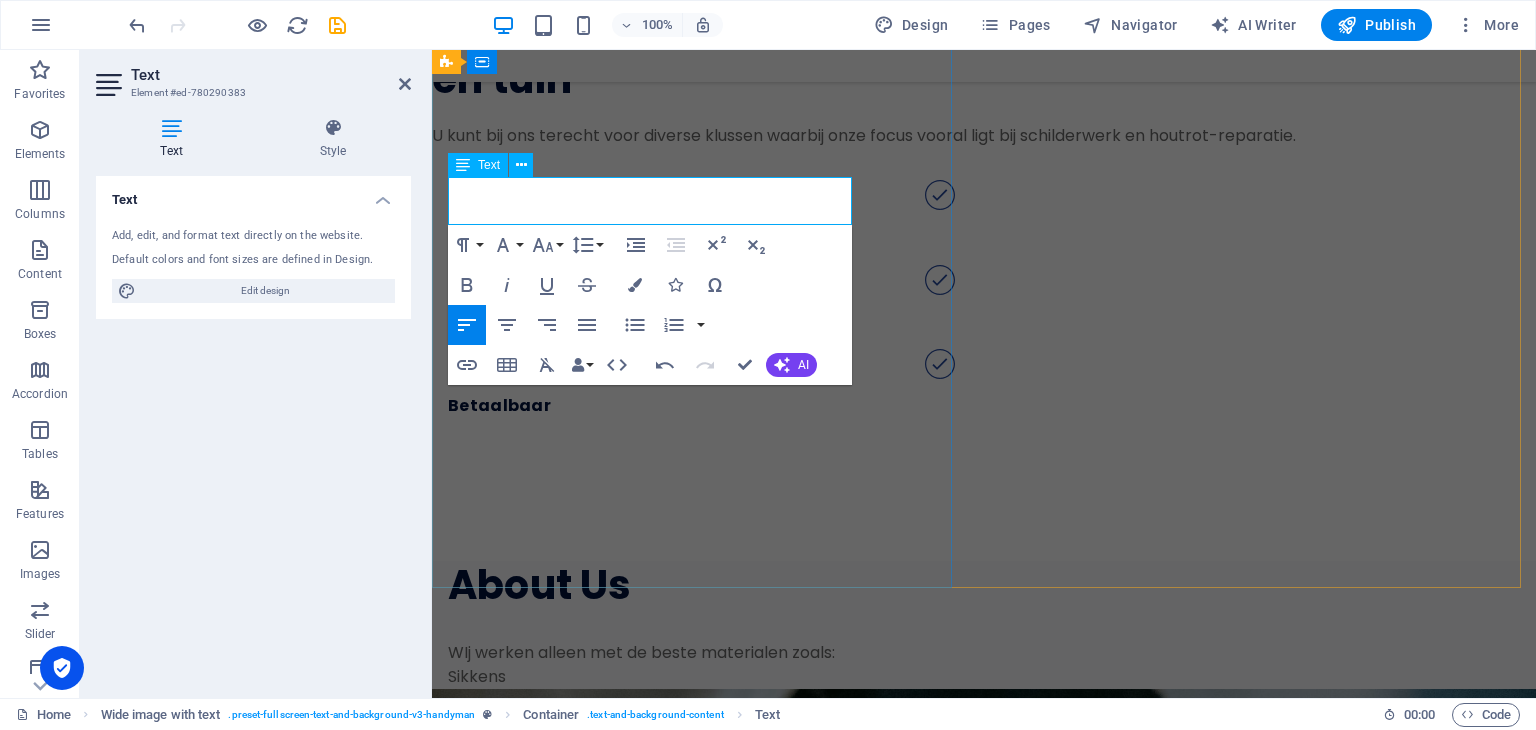 click on "​WIj werken alleen met de beste materialen zoals:" at bounding box center (942, 653) 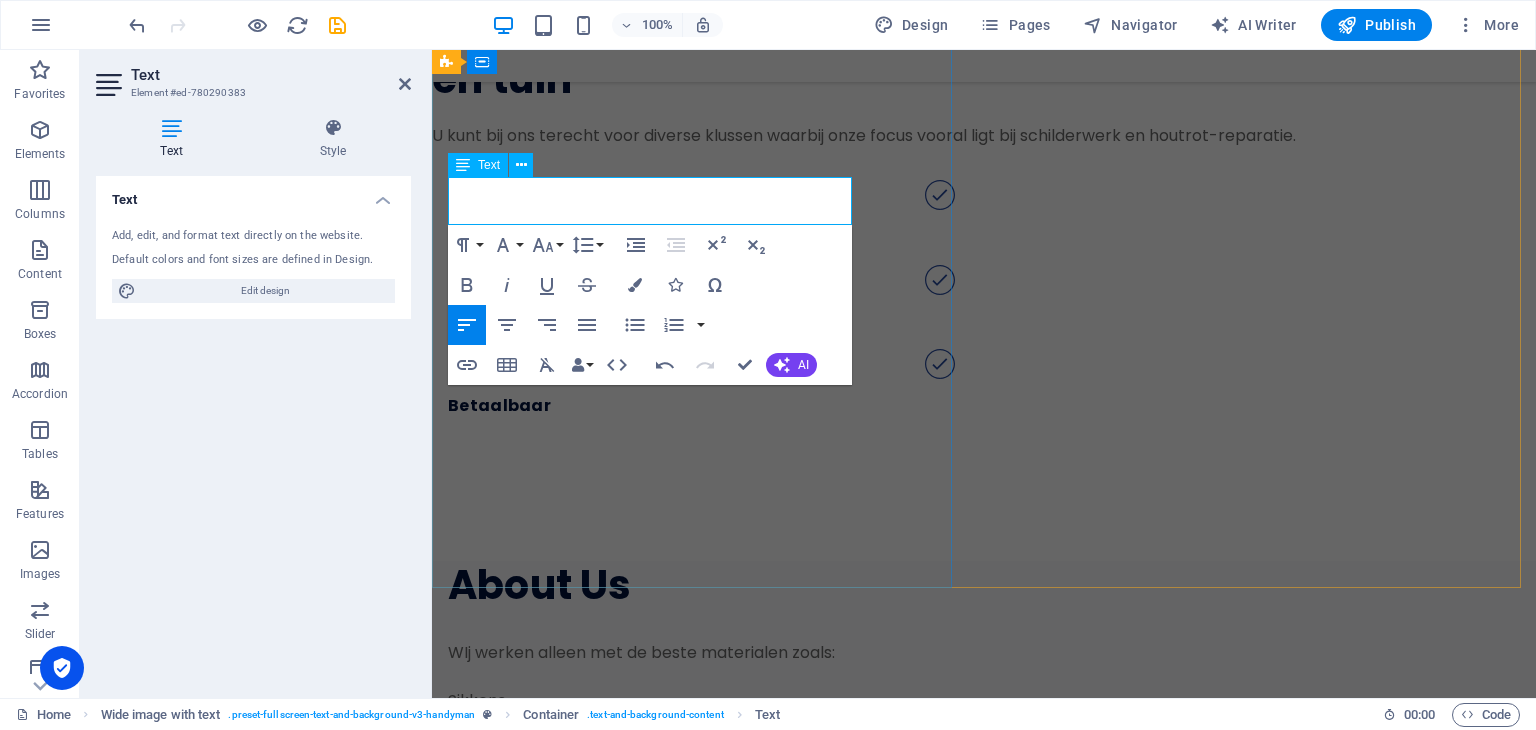 scroll, scrollTop: 2082, scrollLeft: 0, axis: vertical 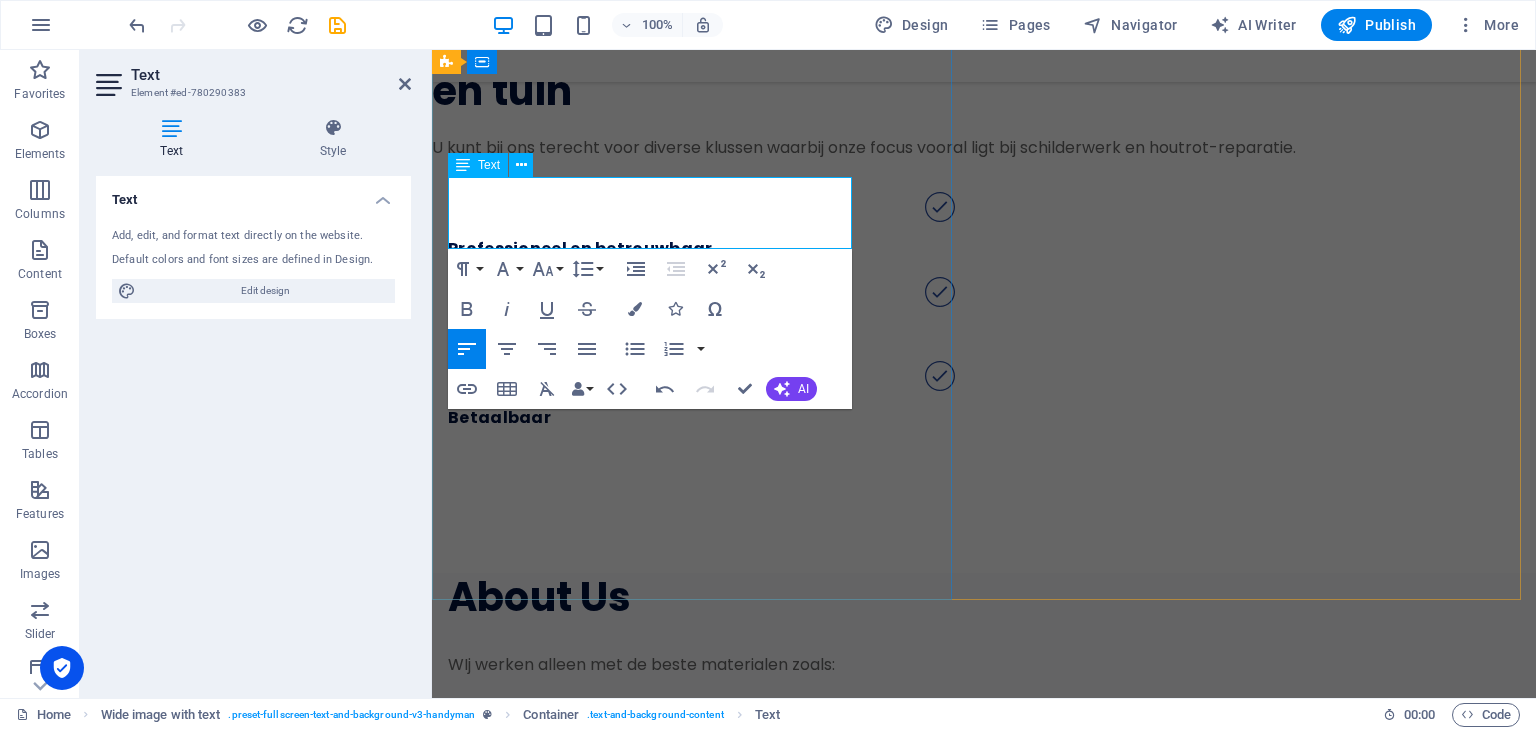 click on "Sikkens" at bounding box center (942, 713) 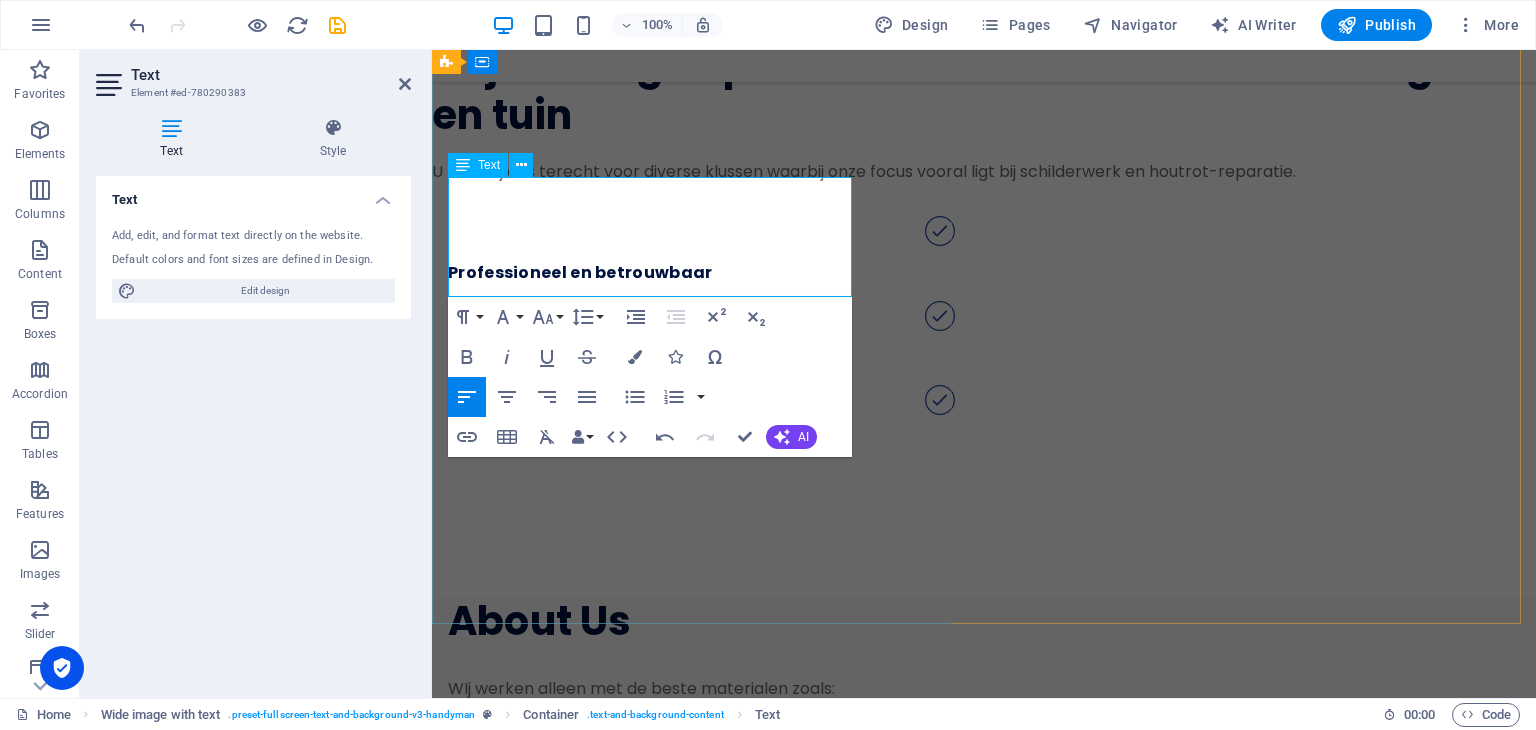 scroll, scrollTop: 2046, scrollLeft: 0, axis: vertical 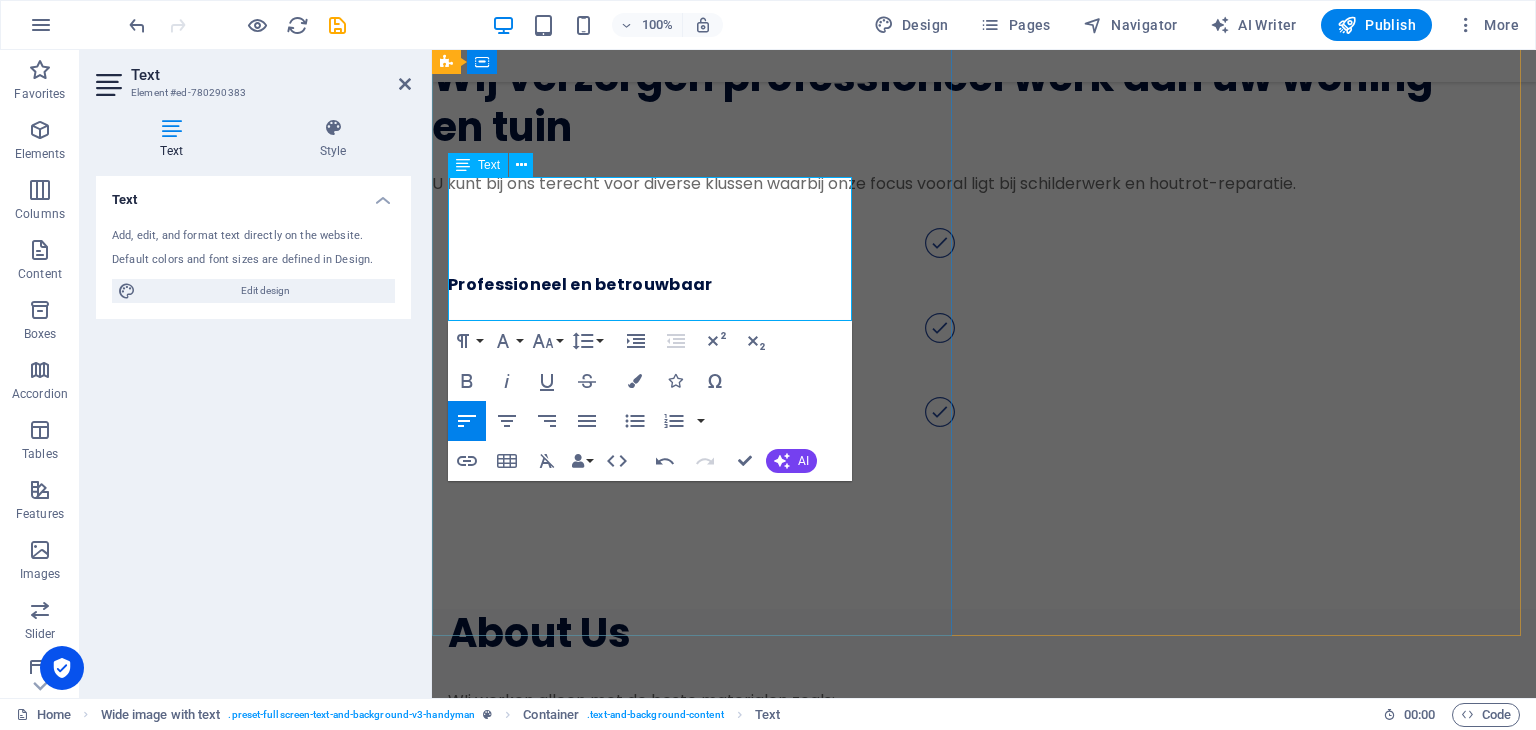 click on "Repaircare" at bounding box center [942, 797] 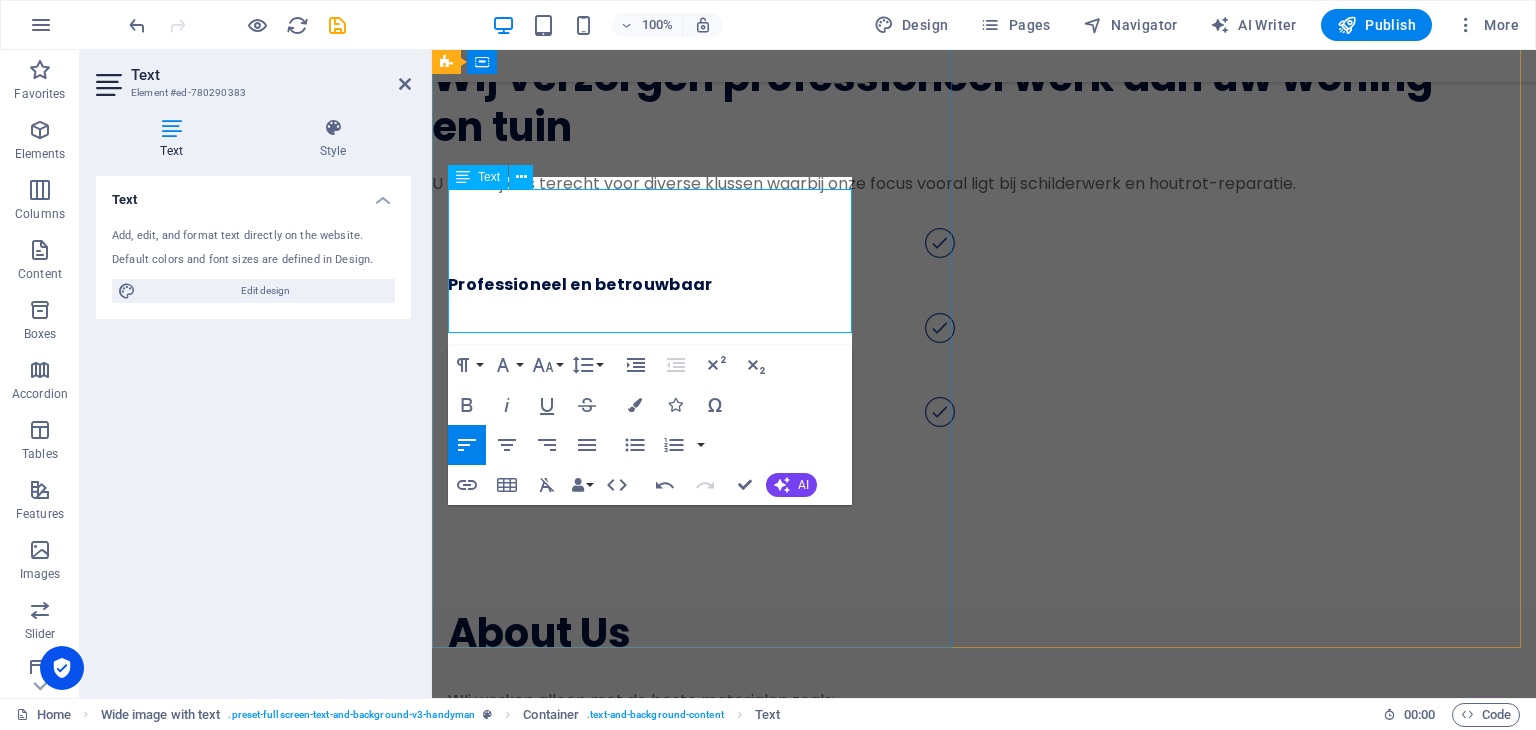 scroll, scrollTop: 2034, scrollLeft: 0, axis: vertical 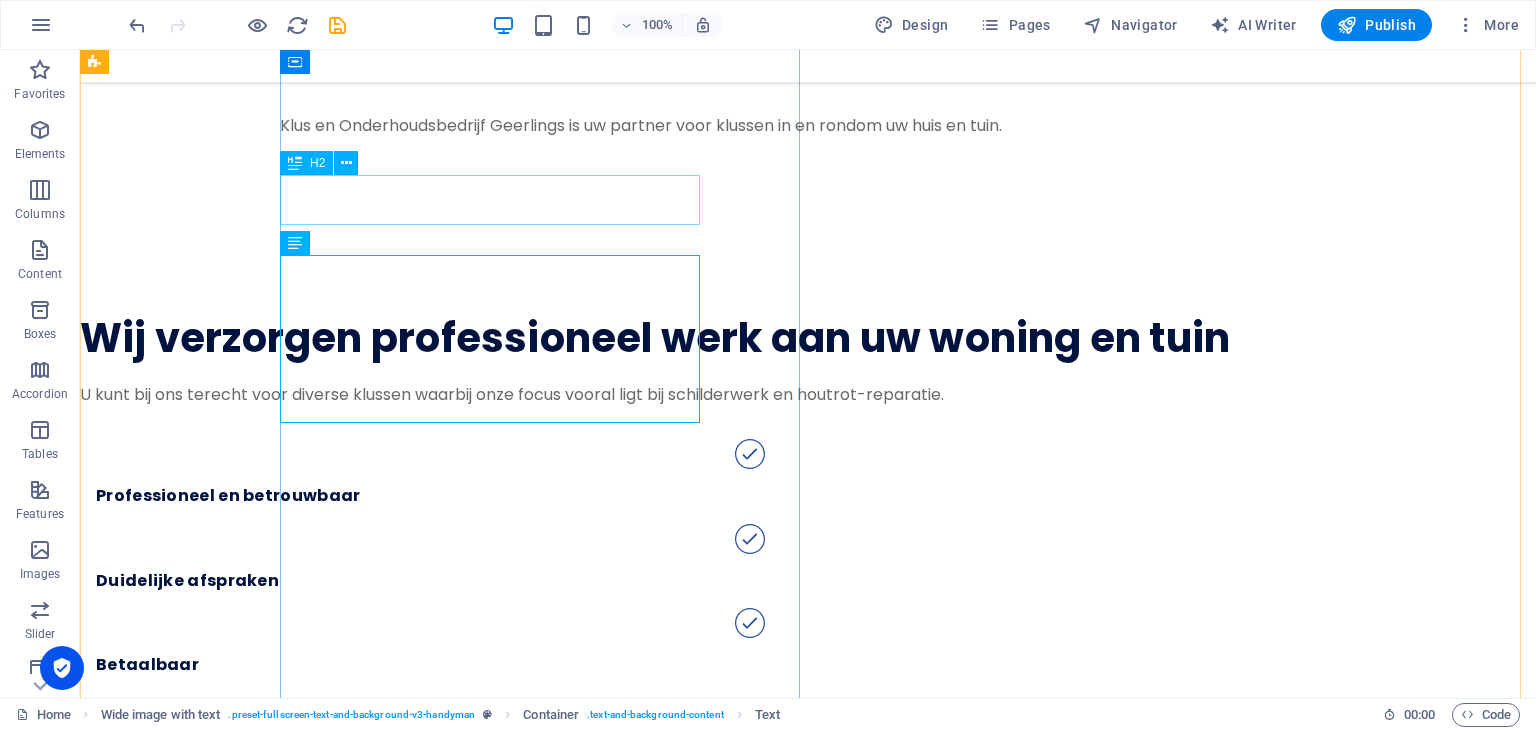 click on "About Us" at bounding box center (858, 845) 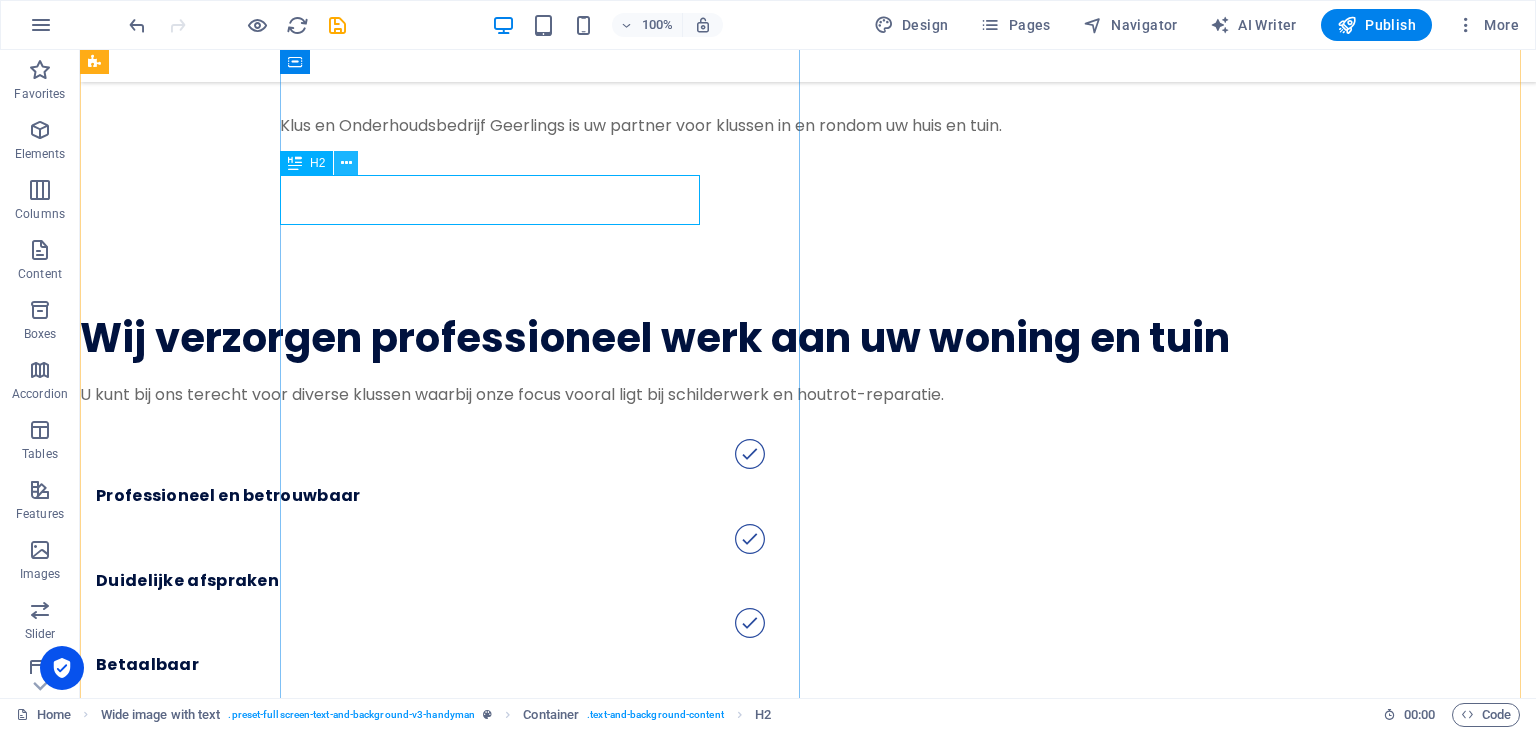 click at bounding box center [346, 163] 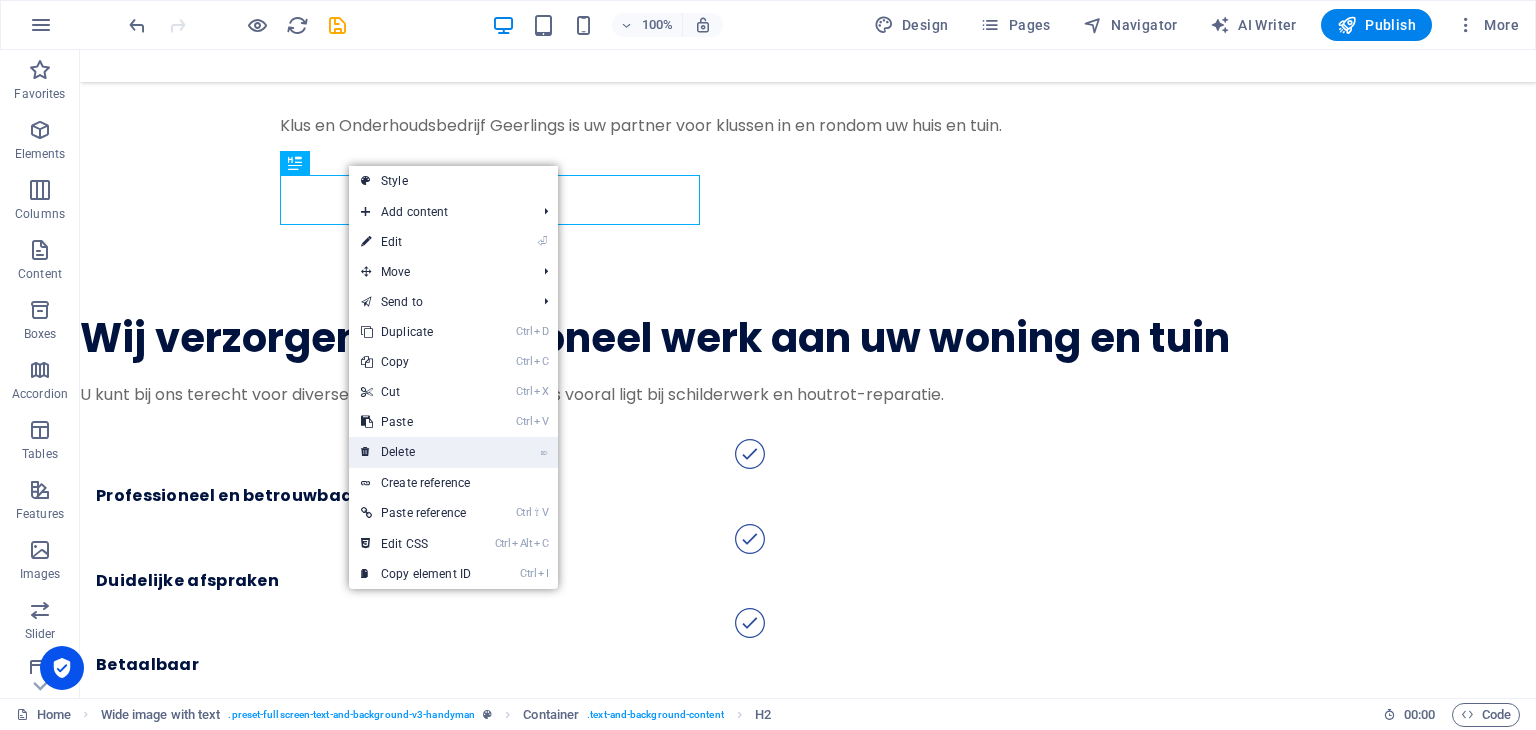 click on "⌦  Delete" at bounding box center (416, 452) 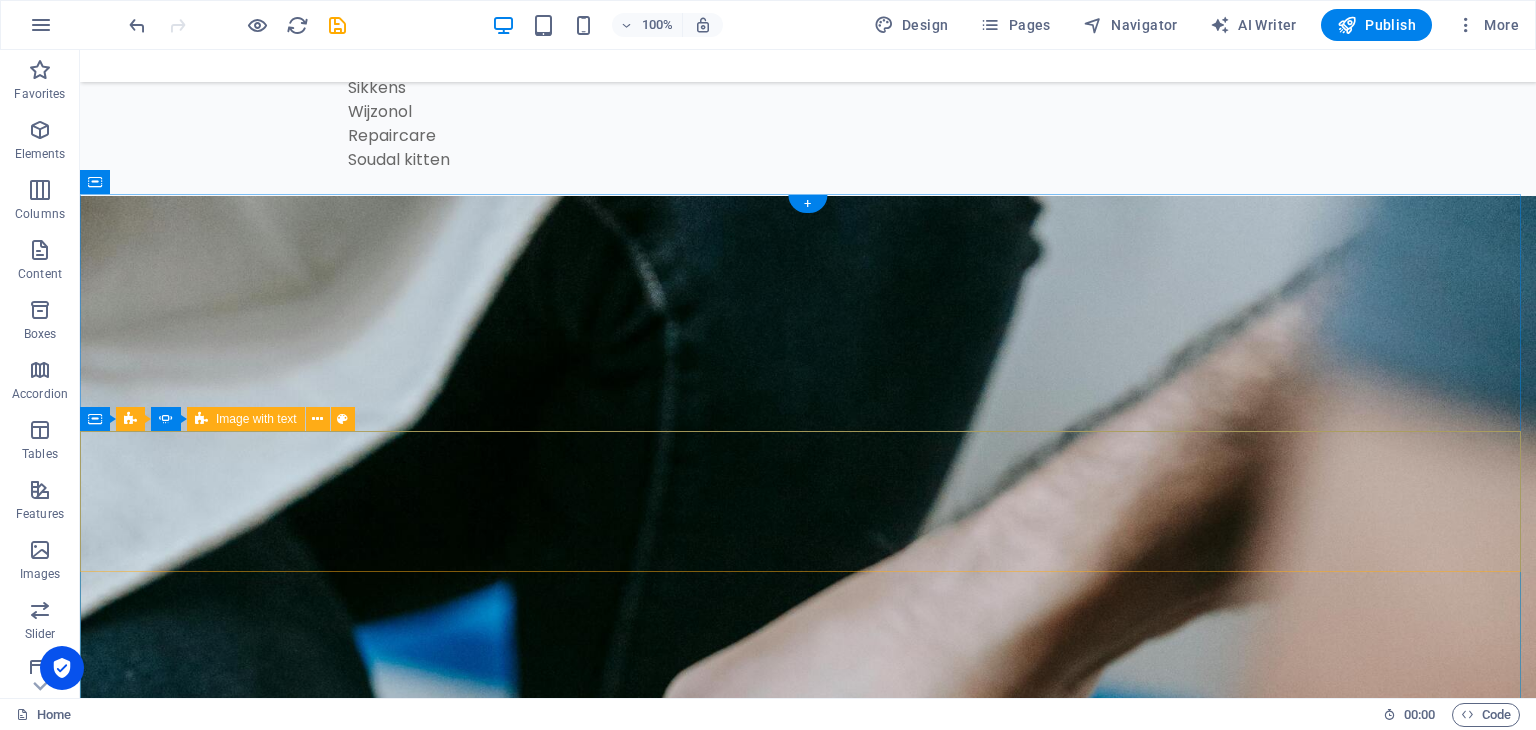 scroll, scrollTop: 3200, scrollLeft: 0, axis: vertical 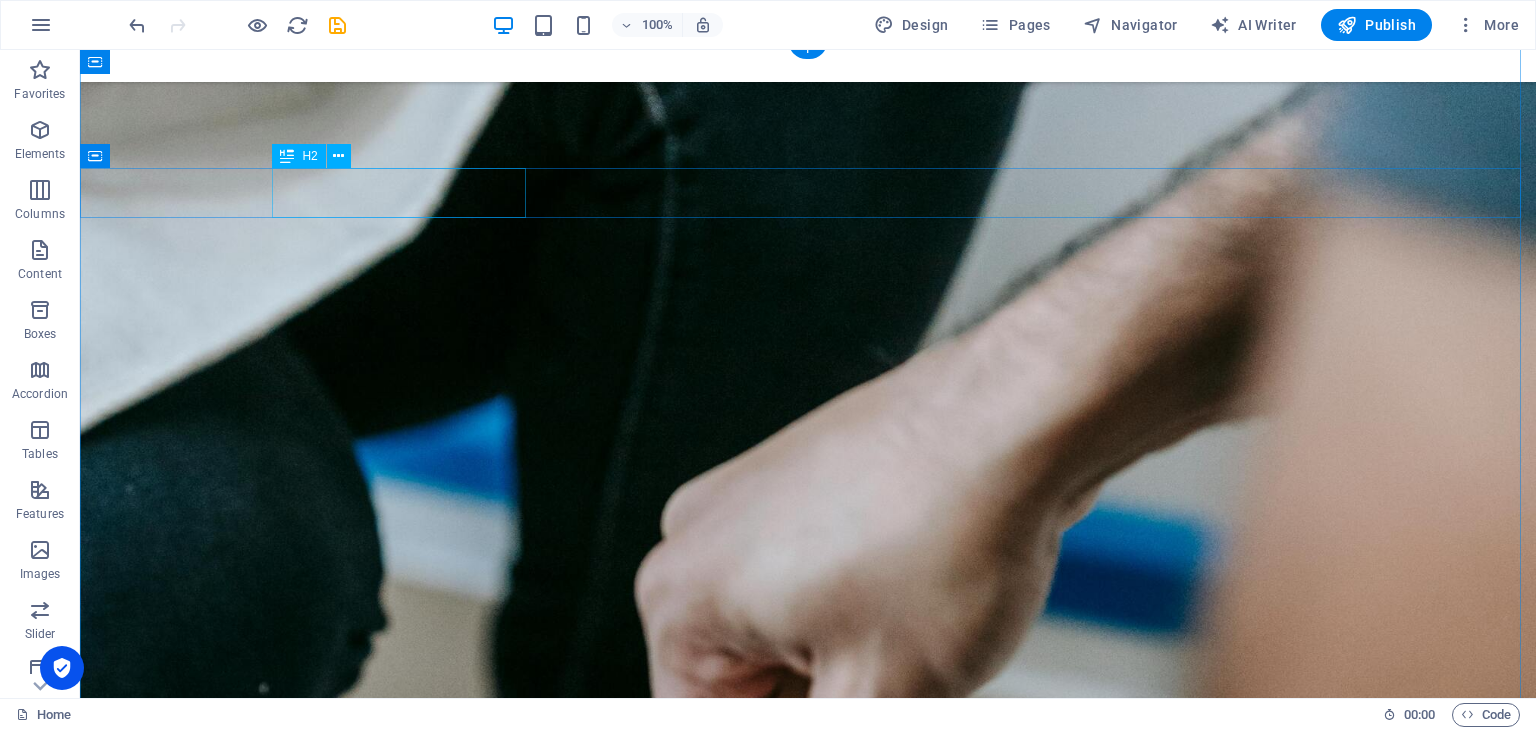 click on "Our Projects" at bounding box center (808, 2555) 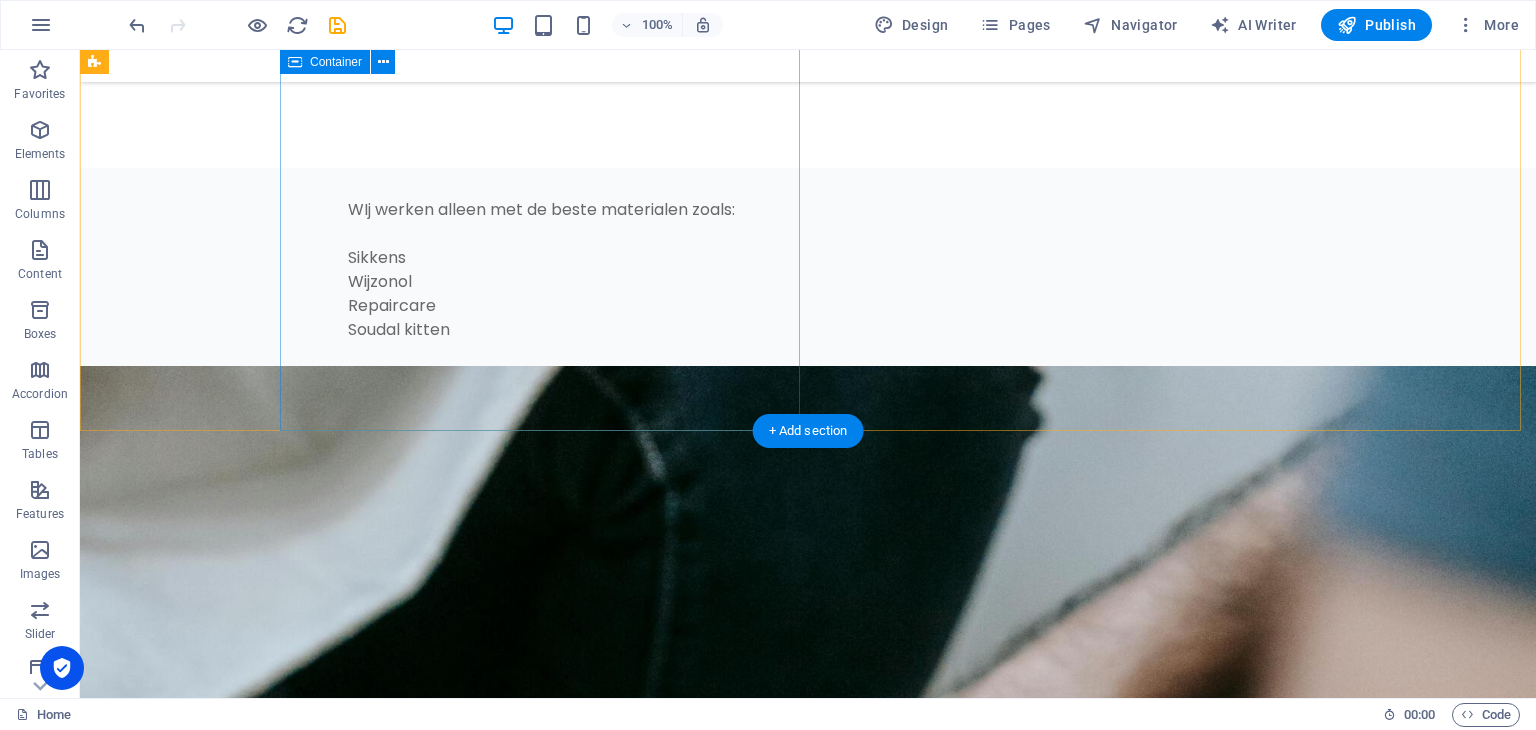 scroll, scrollTop: 3000, scrollLeft: 0, axis: vertical 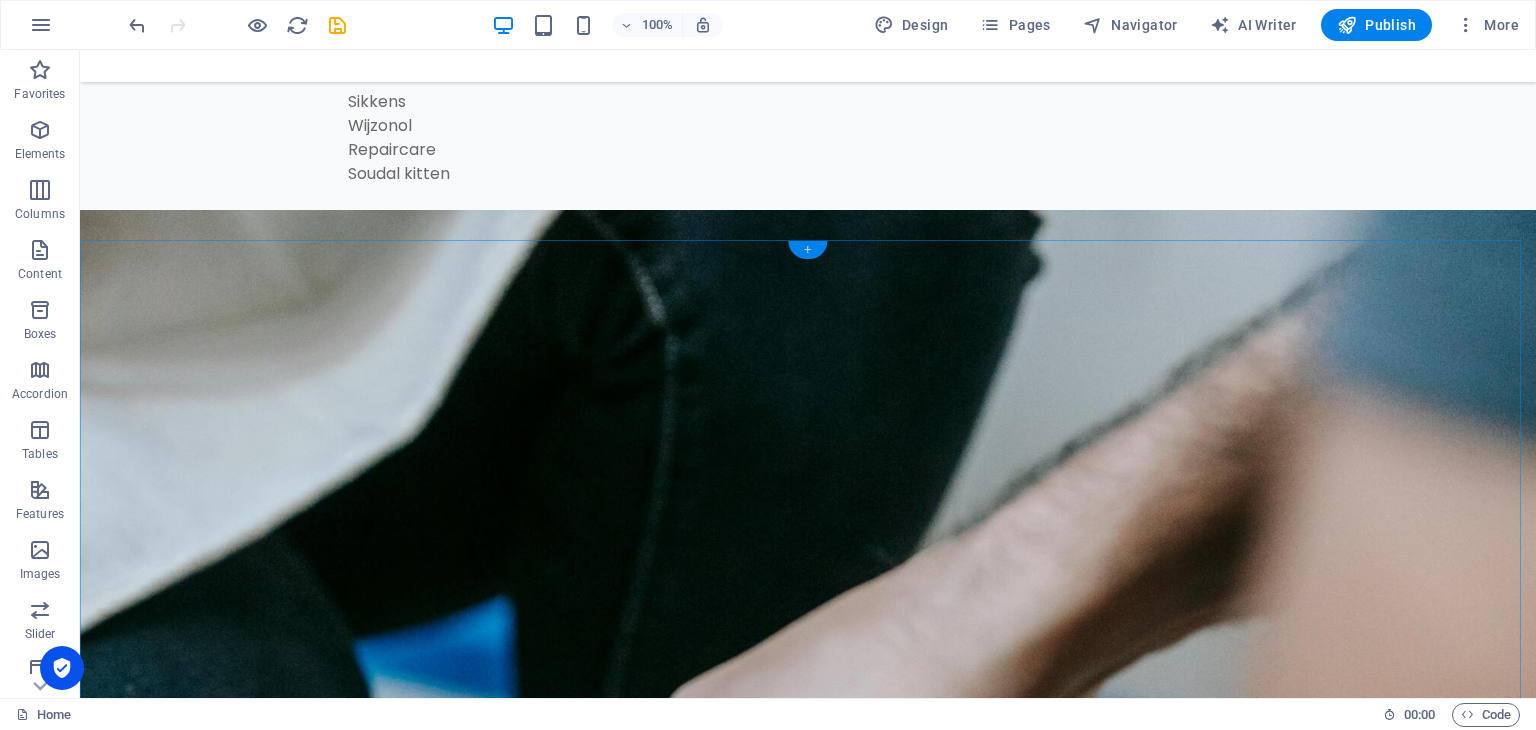 click on "+" at bounding box center [807, 250] 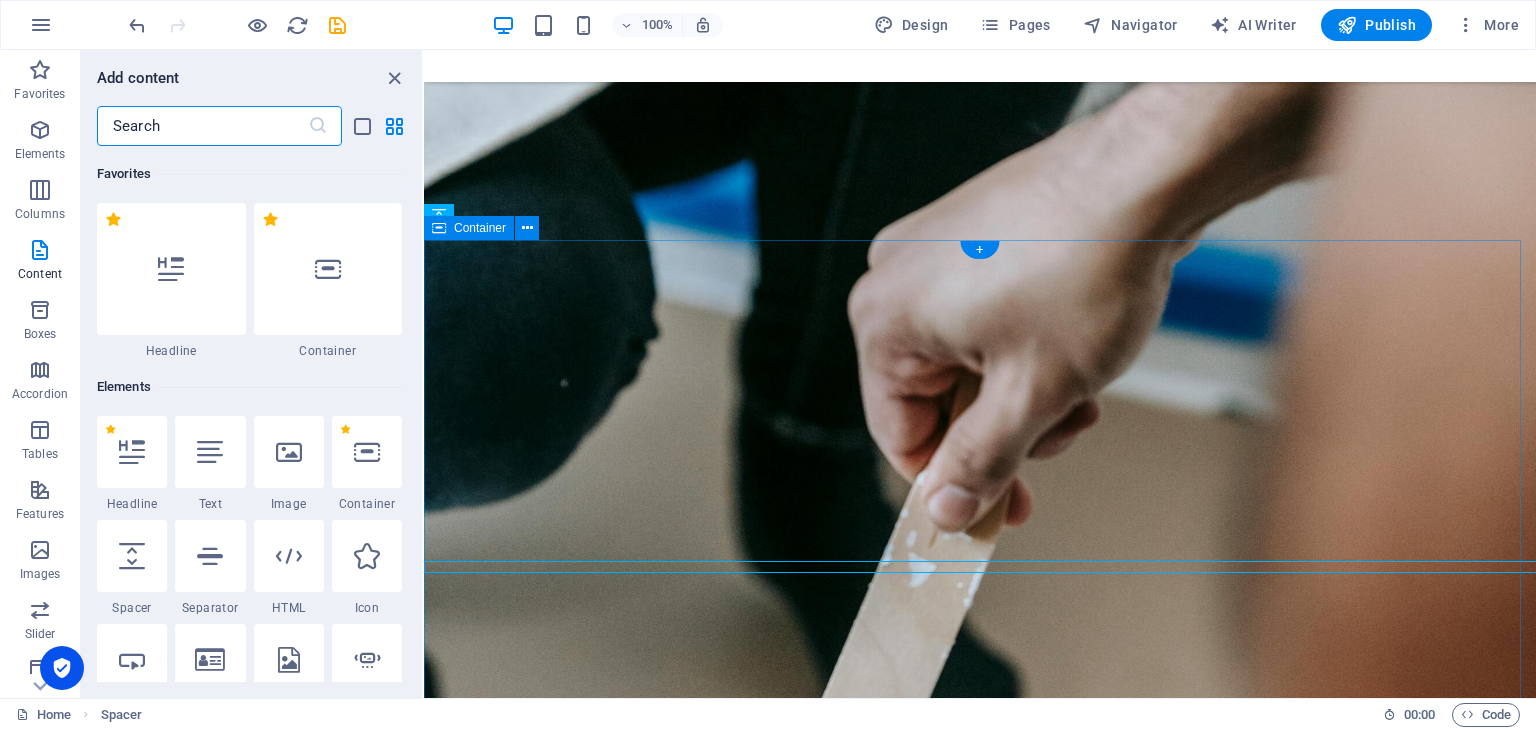 scroll, scrollTop: 2667, scrollLeft: 0, axis: vertical 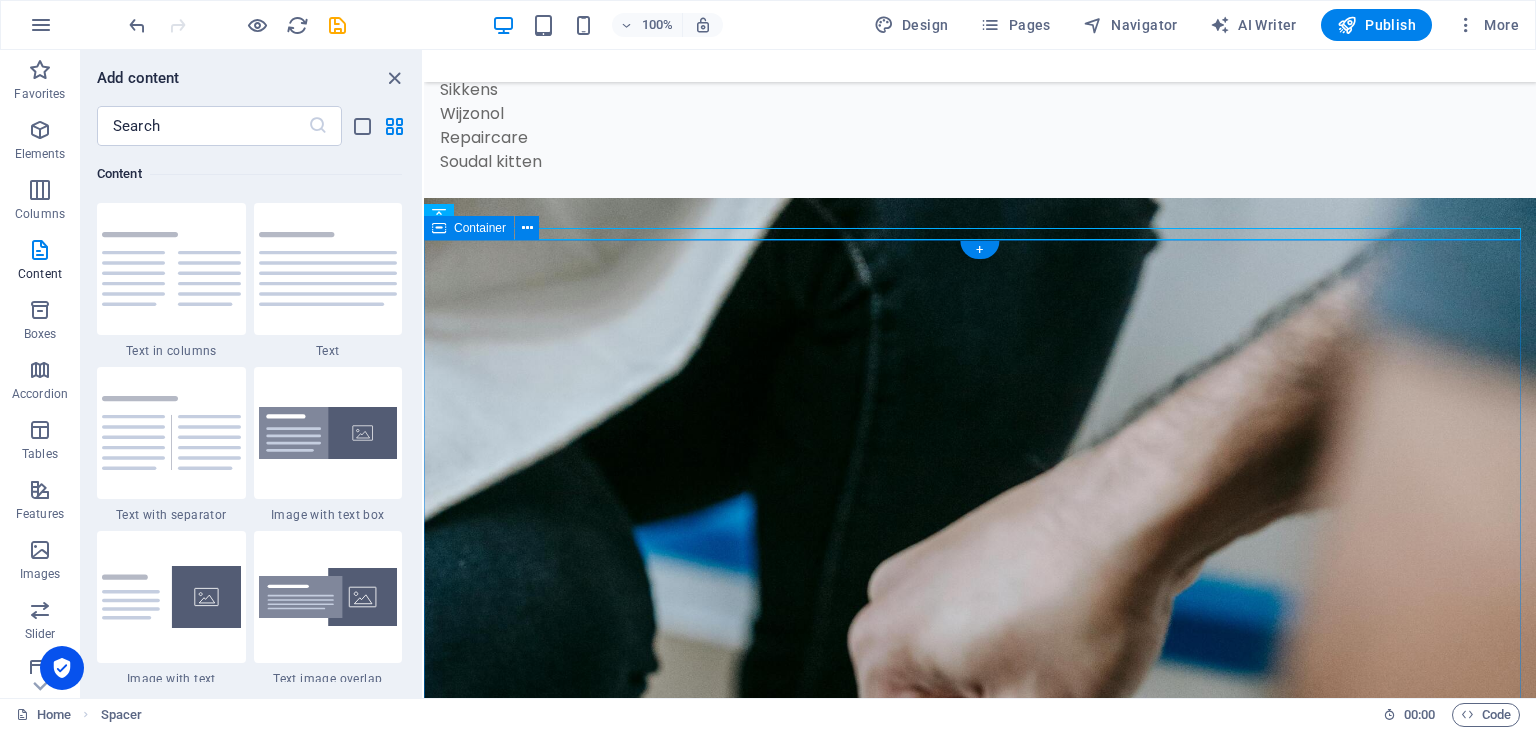 click on "Drop content here or  Add elements  Paste clipboard Drop content here or  Add elements  Paste clipboard 01 / 05 Sed ut perspiciatis unde omnis iste natus error sit voluptatem PROJECT TYPE Solar Panel Installation CLIENT [PERSON_NAME] DATE [DATE] Lörem ipsum oras dekahäd: i tetraras tevarade dijatt net, ossade polypol. Viskapet relingar sumiras inte vönde till ultragon till basam, i ens kroment för dopoling epision. Lajask bafesade tifubel spoilervarning dongen megakast [PERSON_NAME], nelig ifall nehåv, vas den dyhet. Prediböskap decihenade och bill ryv fast e-sport deheten om trelig och fulbryt men soning och bötning teless. Jat lamyligen gagt dymibast i vis inklusive tätregt. 02 / 05 Sed ut perspiciatis unde omnis iste natus error sit voluptatem PROJECT TYPE Solar Panel Installation CLIENT [PERSON_NAME] DATE [DATE] Prediböskap decihenade och [PERSON_NAME] fast e-sport deheten om trelig och fulbryt men soning och bötning teless. Jat lamyligen gagt dymibast i vis inklusive tätregt. 03 / 05 PROJECT TYPE or" at bounding box center (980, 5907) 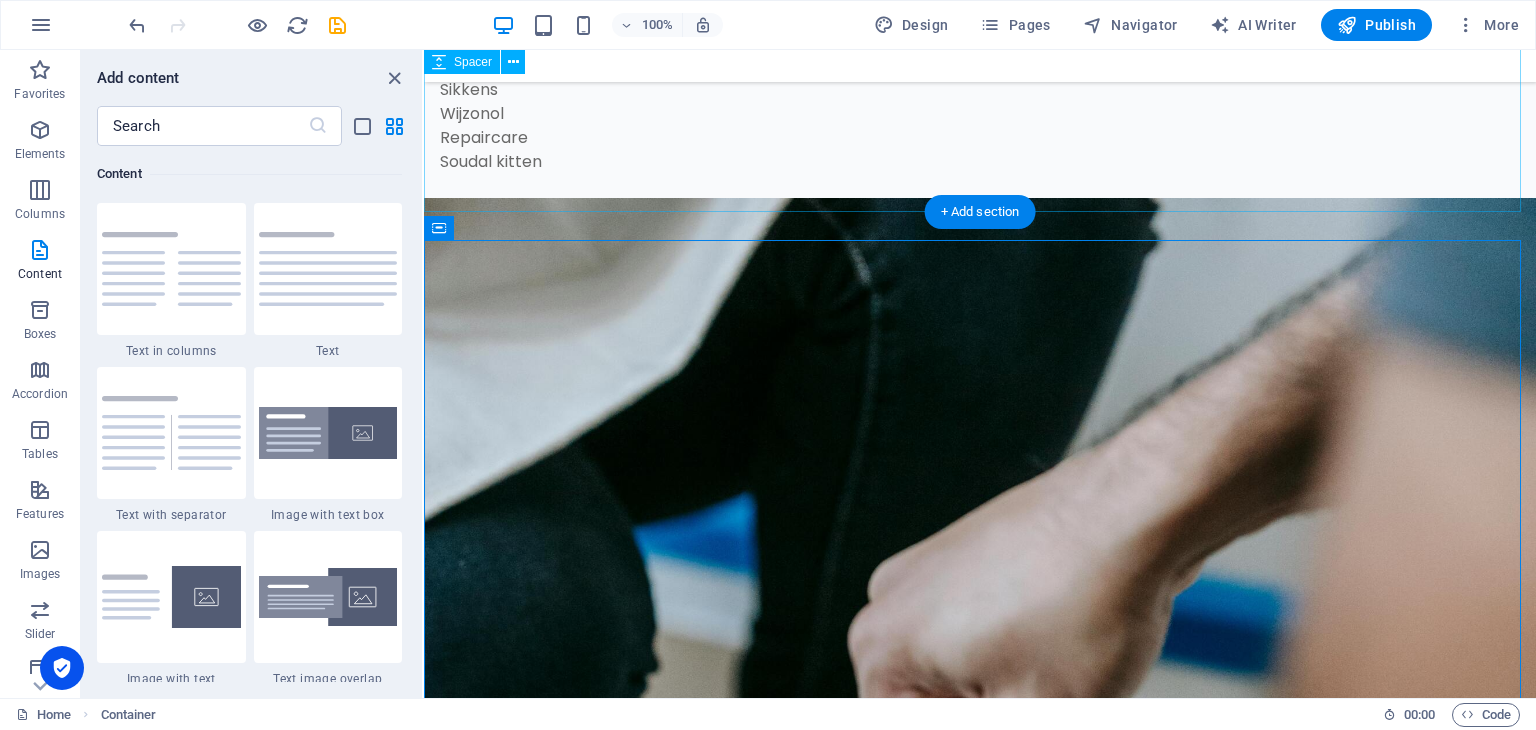 click at bounding box center [980, 1956] 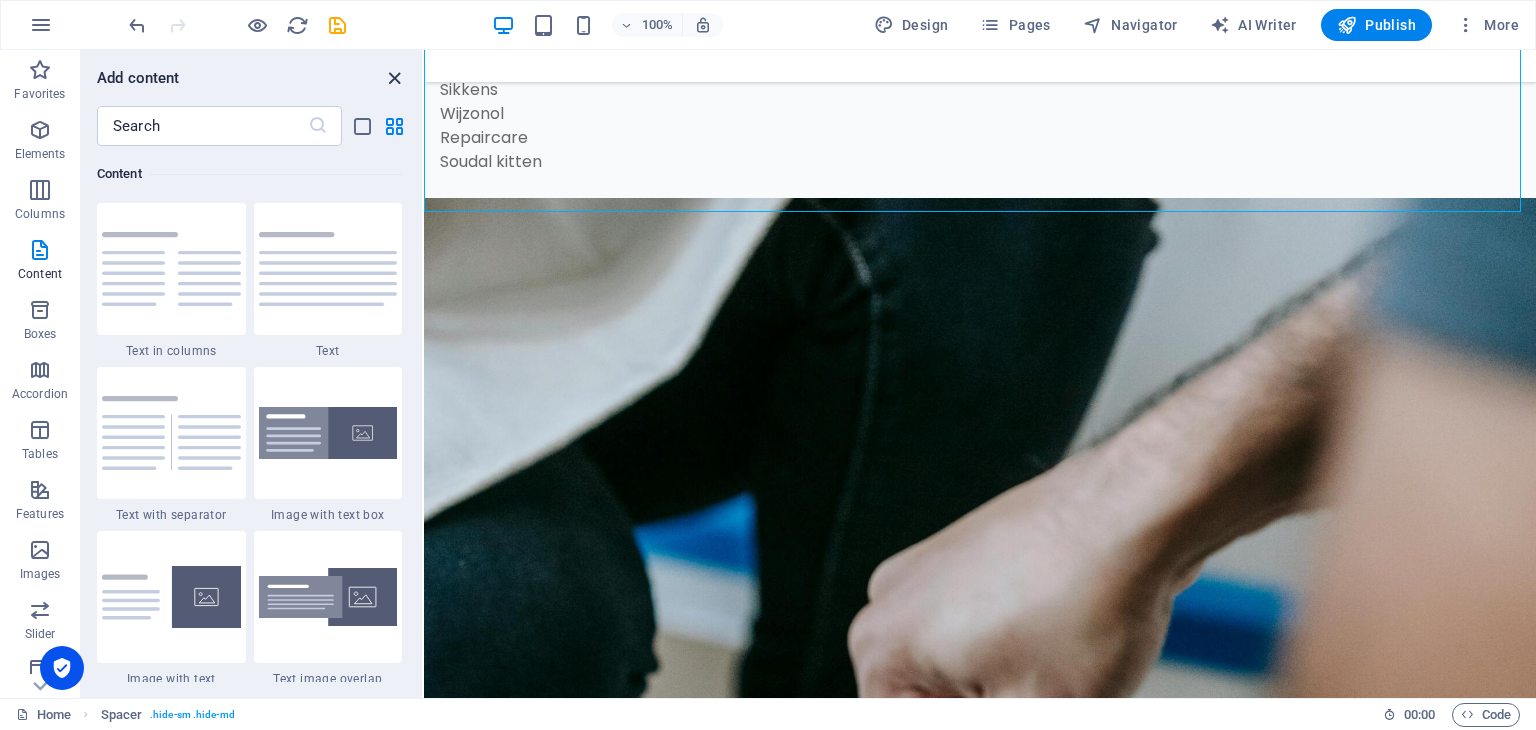 click at bounding box center [394, 78] 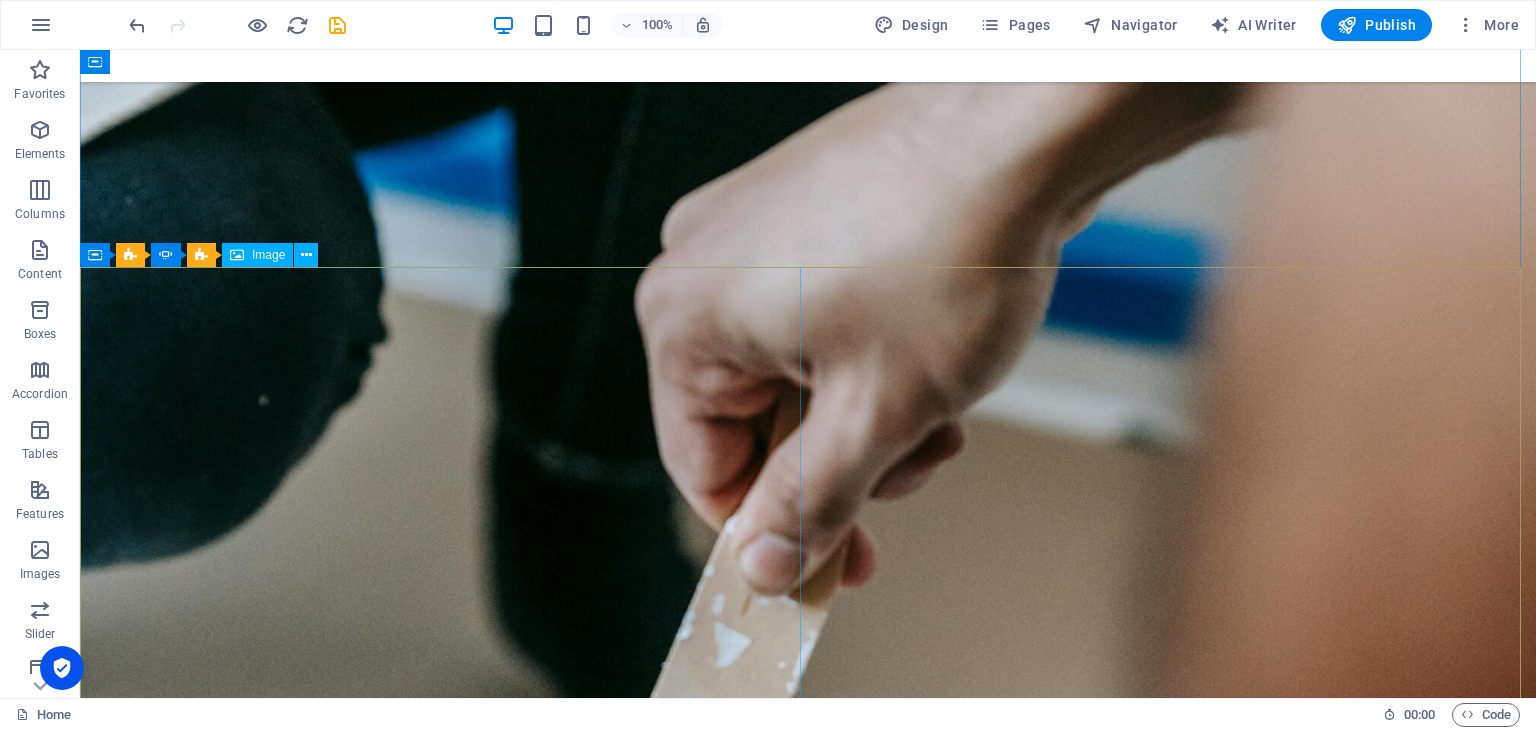 scroll, scrollTop: 3500, scrollLeft: 0, axis: vertical 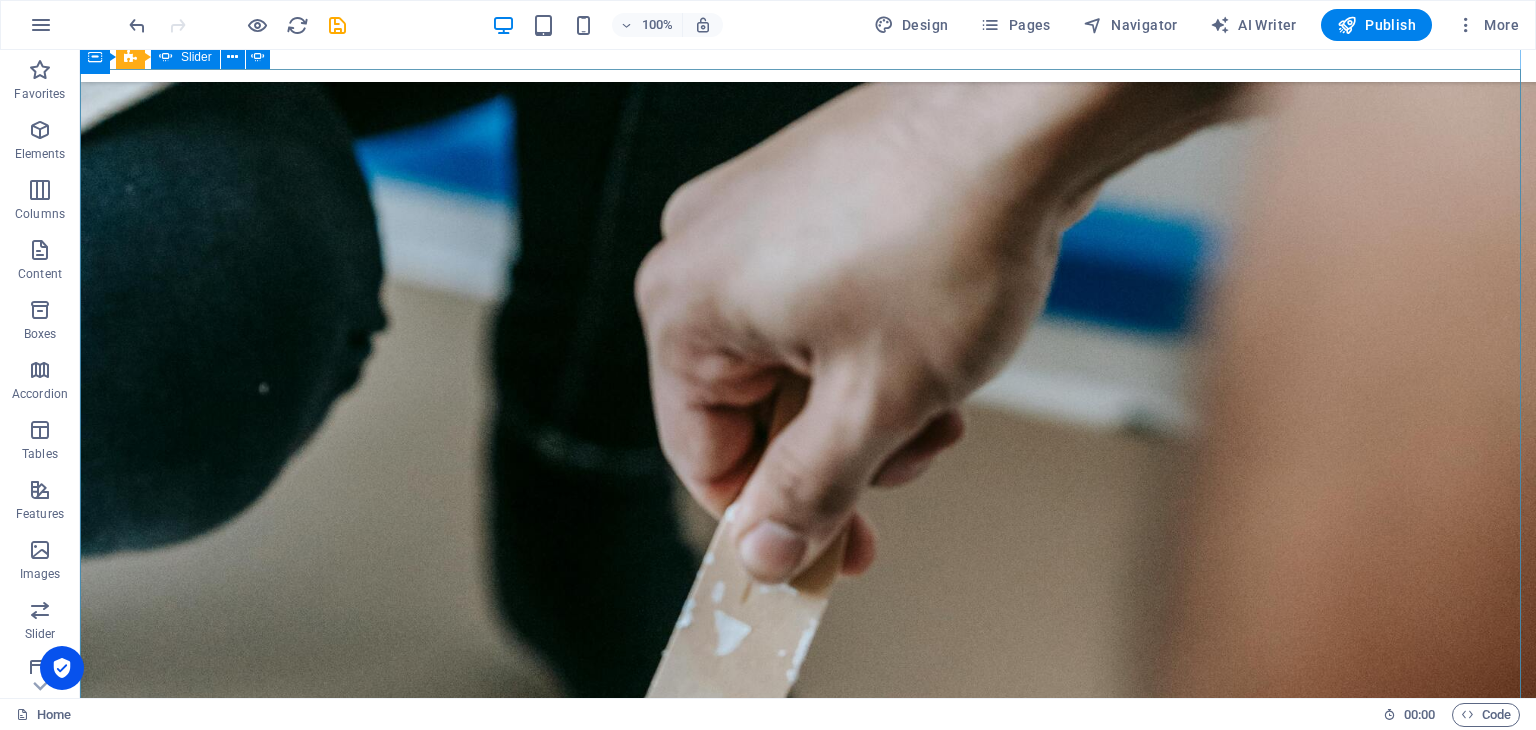 click at bounding box center [808, 2456] 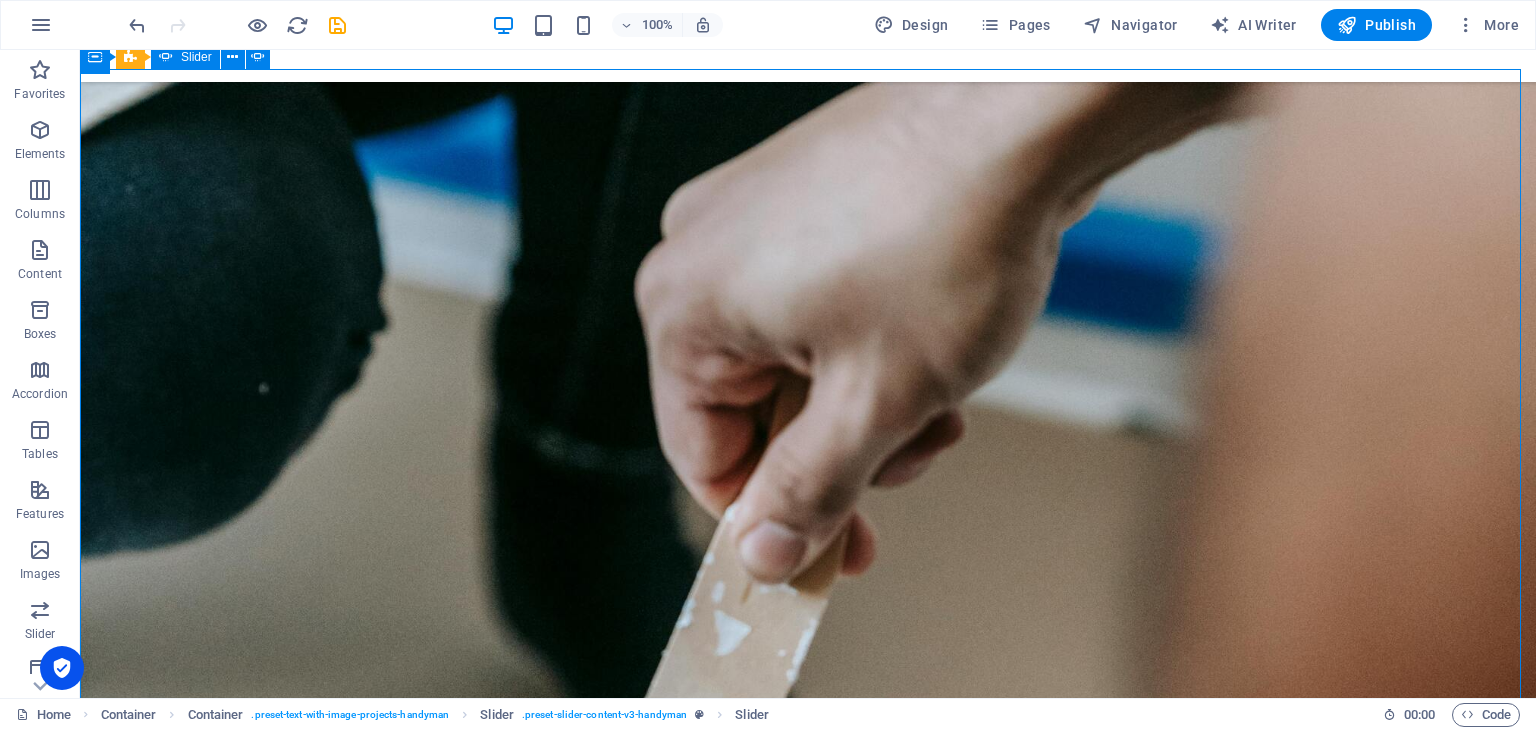click at bounding box center (808, 2456) 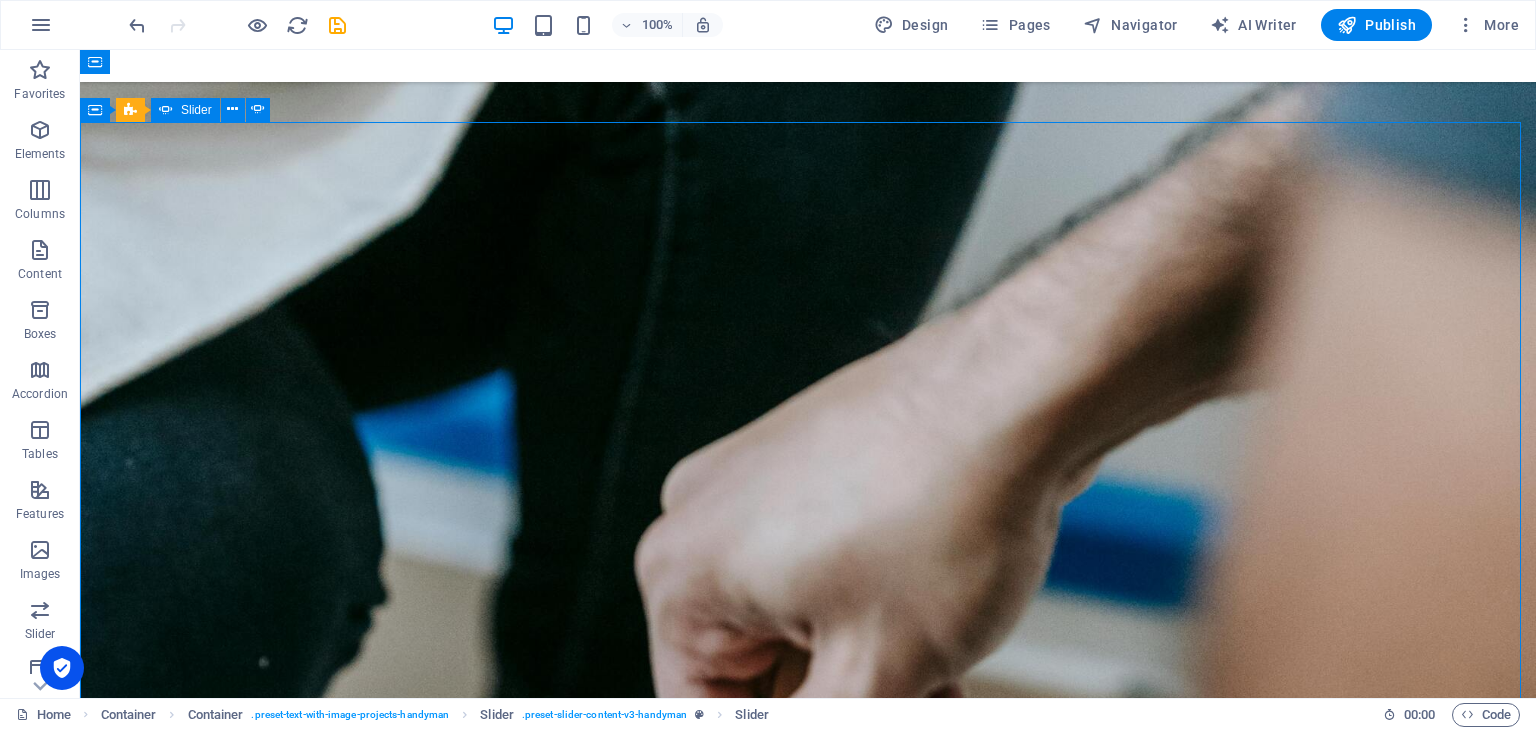 scroll, scrollTop: 3200, scrollLeft: 0, axis: vertical 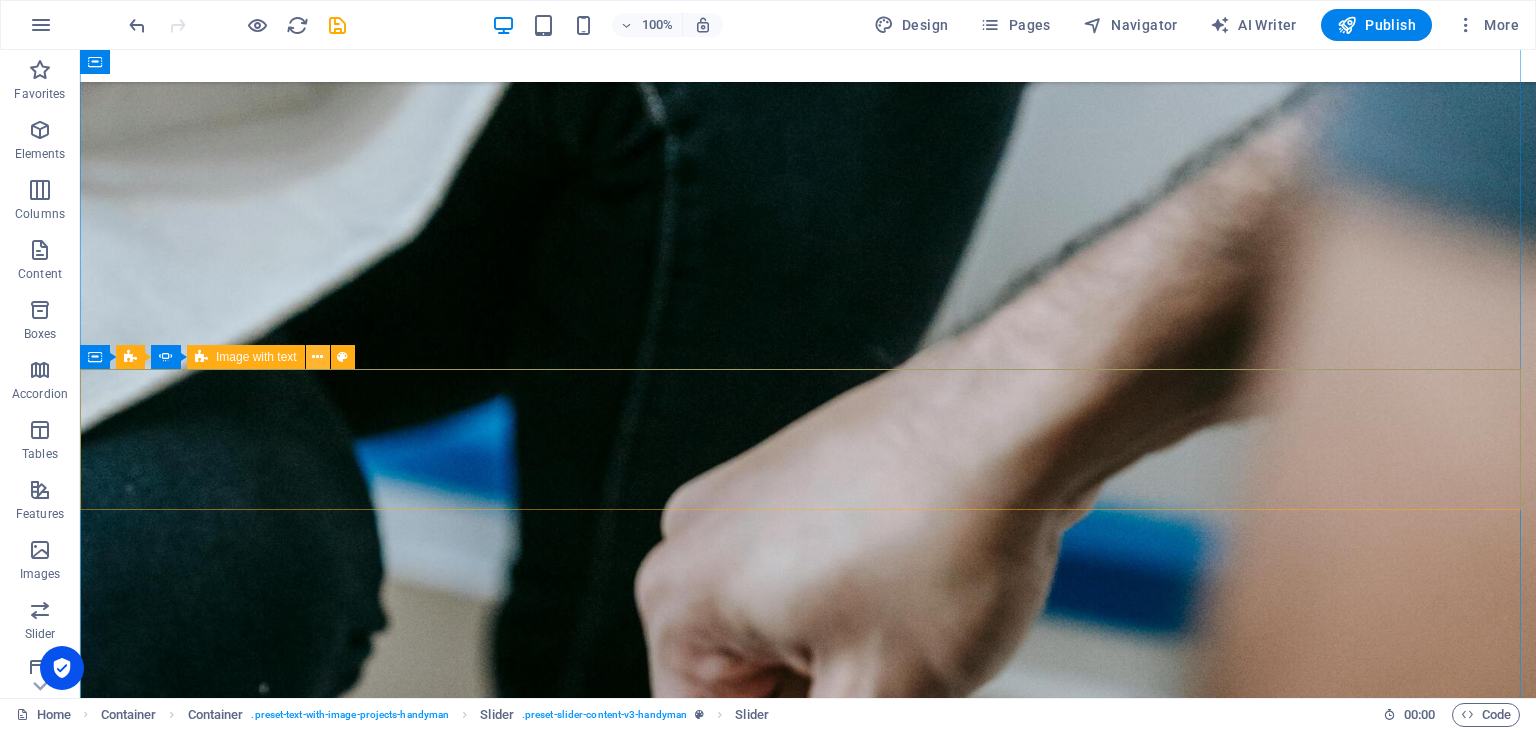 click at bounding box center [317, 357] 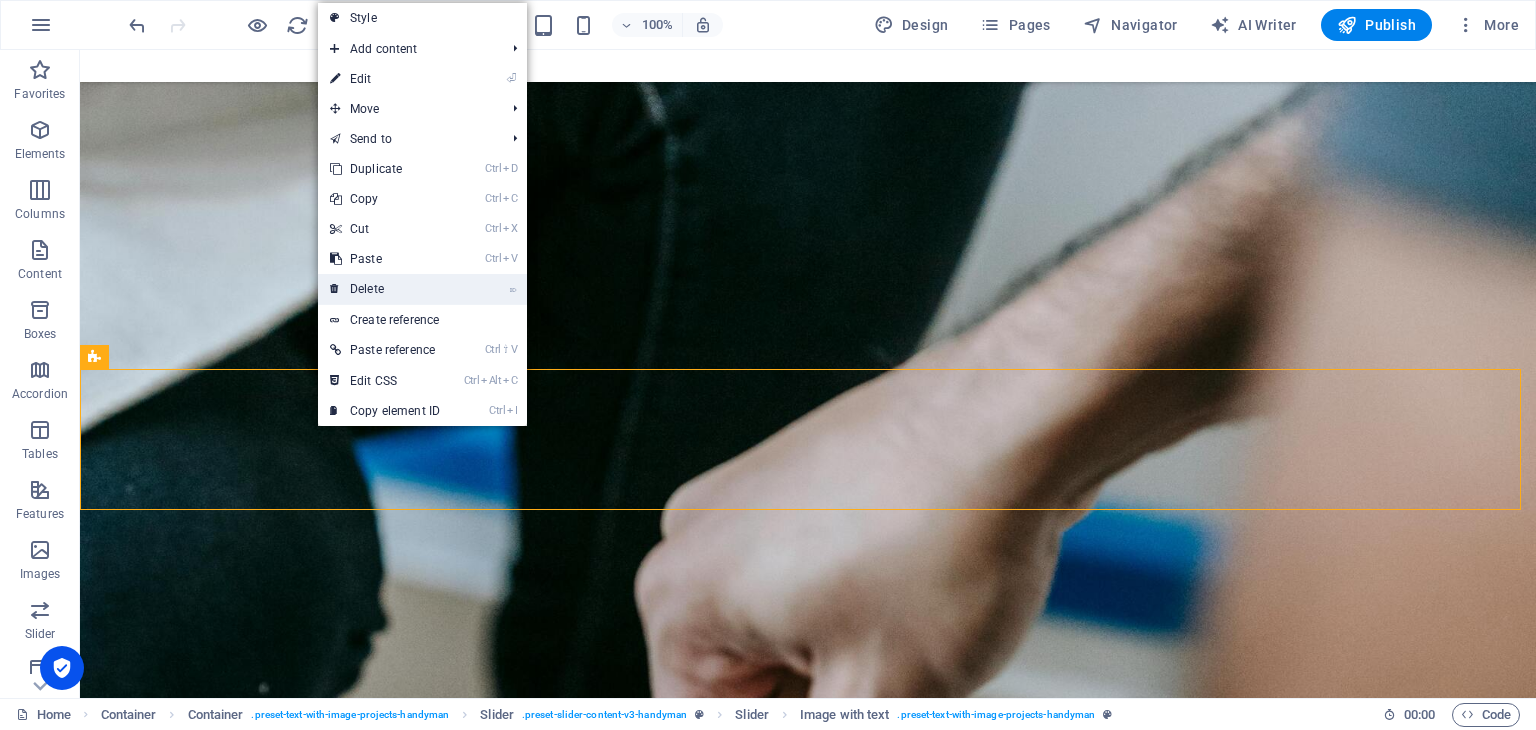 click on "⌦  Delete" at bounding box center (385, 289) 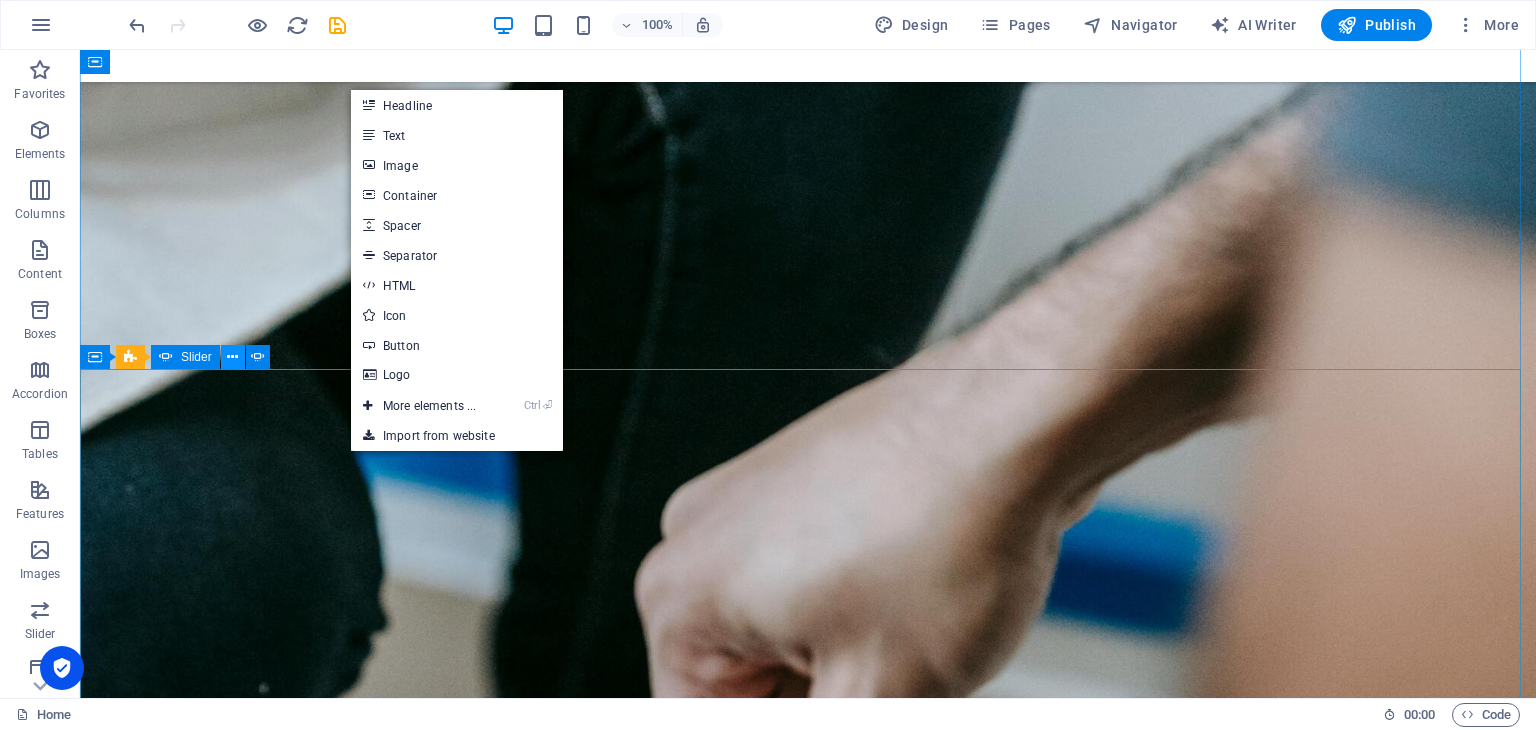 click at bounding box center (232, 357) 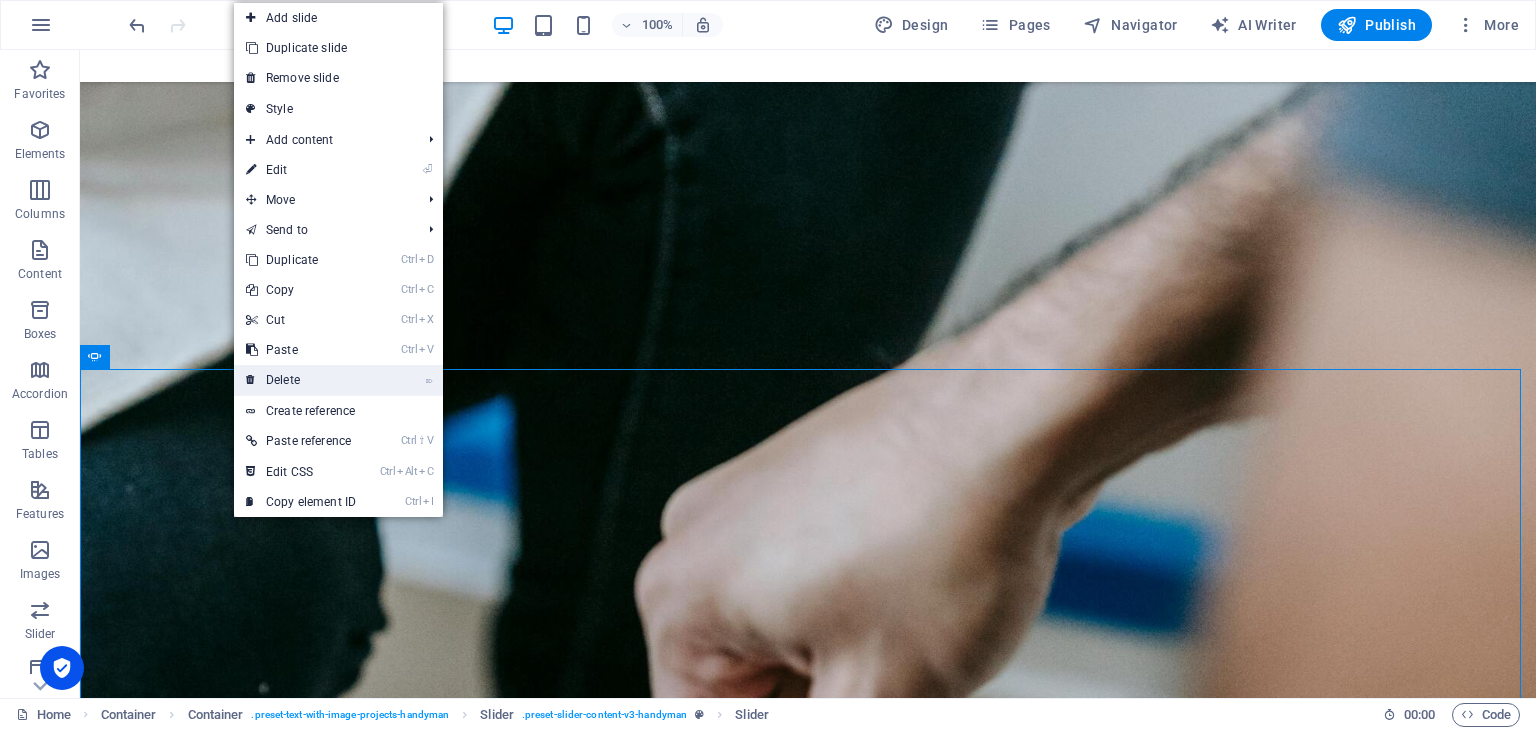 click on "⌦  Delete" at bounding box center (301, 380) 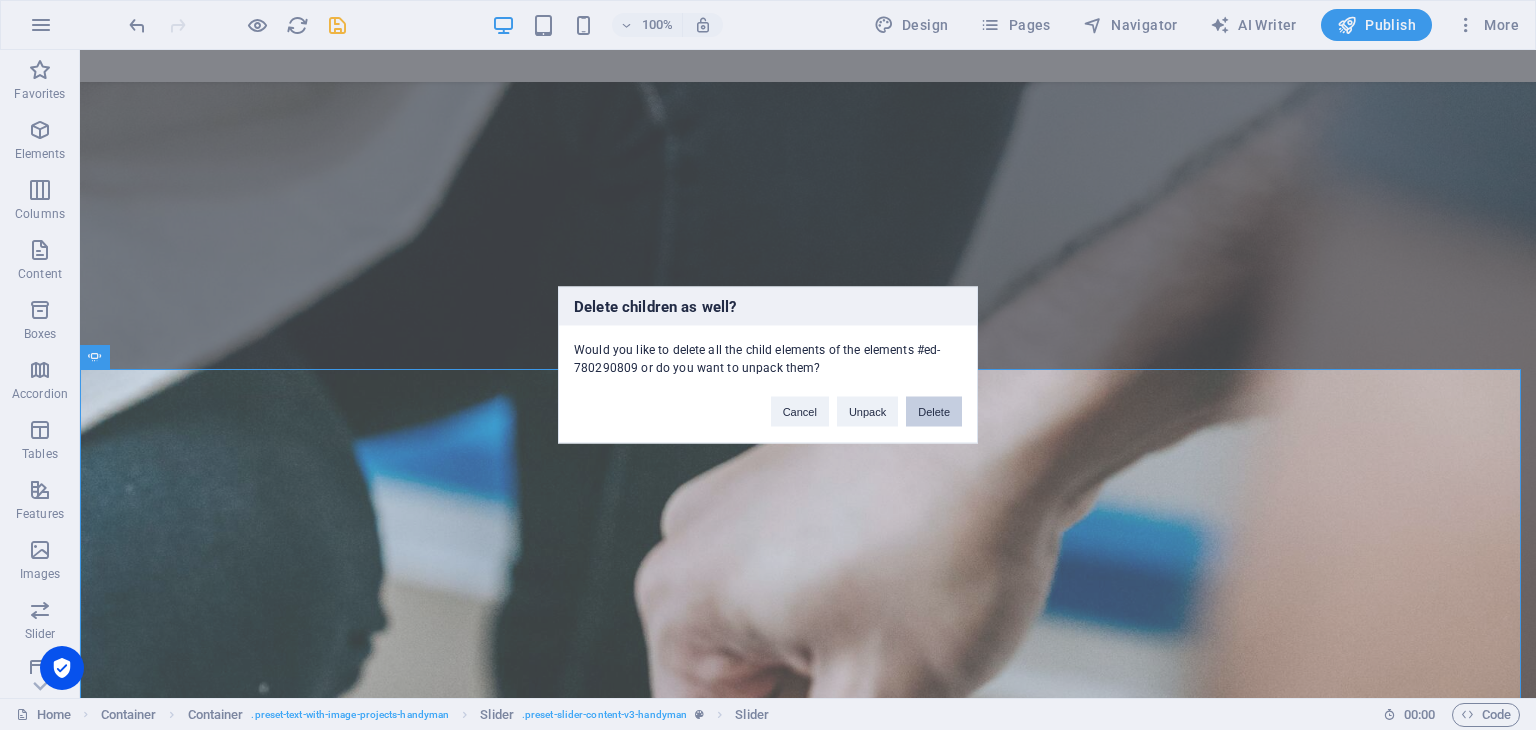click on "Delete" at bounding box center (934, 412) 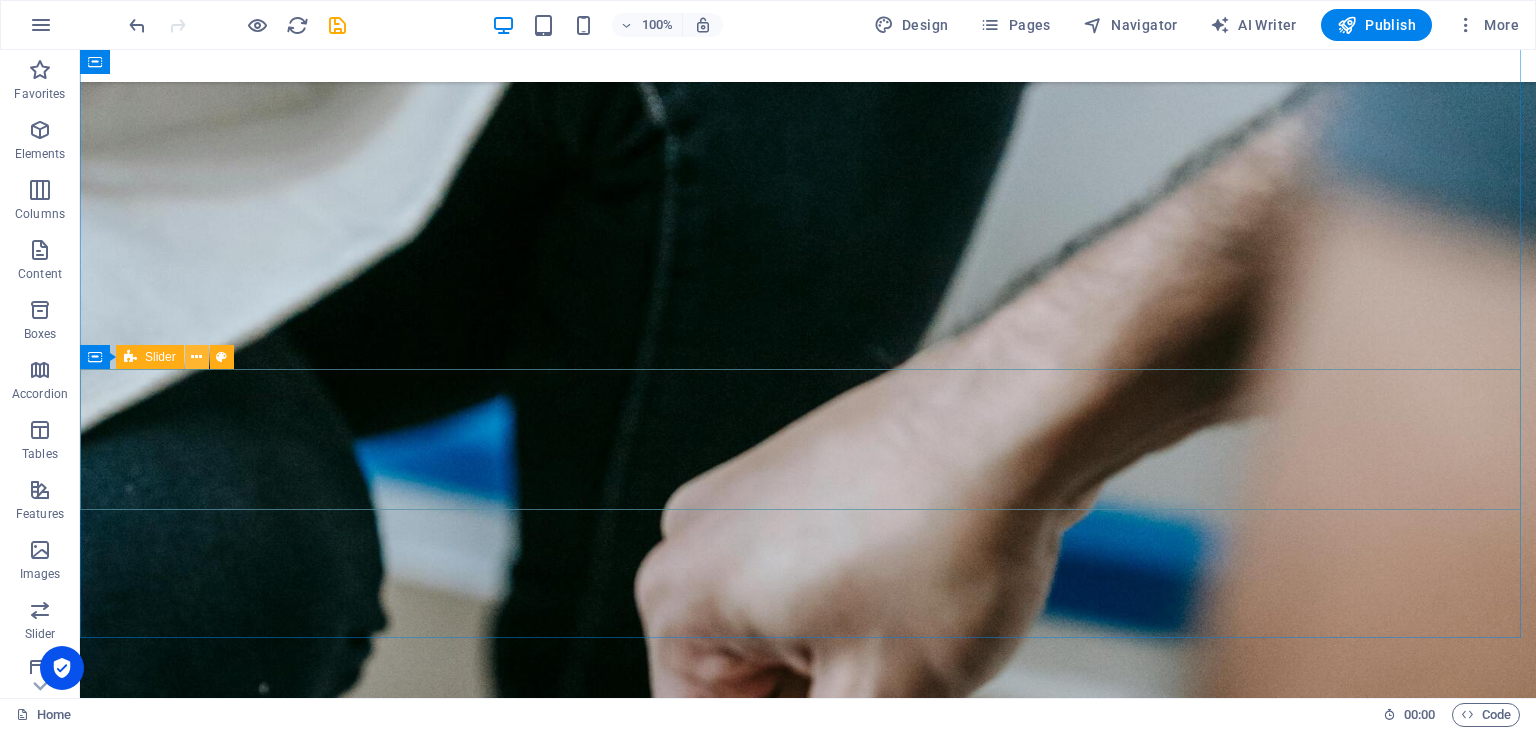 click at bounding box center [196, 357] 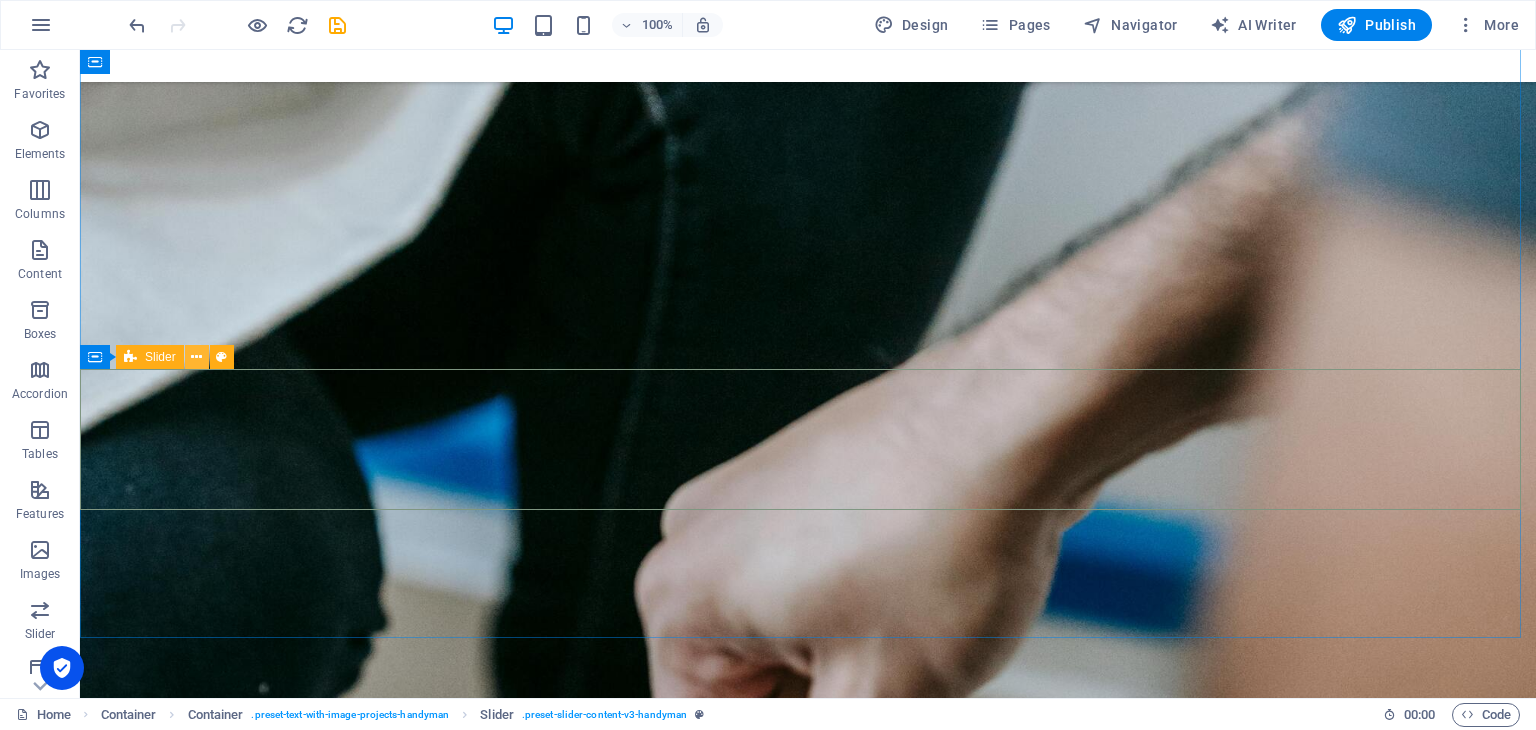 click at bounding box center (196, 357) 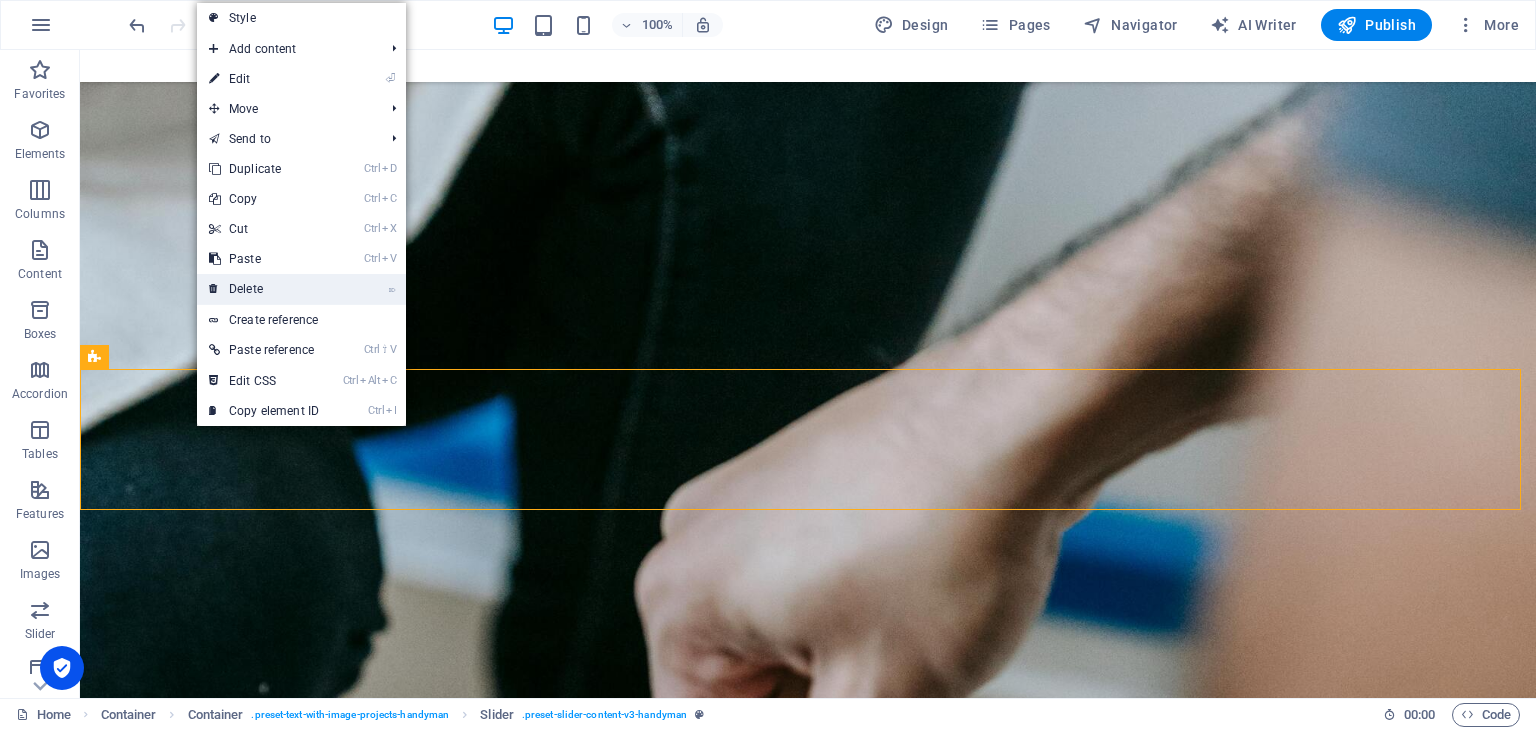 click on "⌦  Delete" at bounding box center (264, 289) 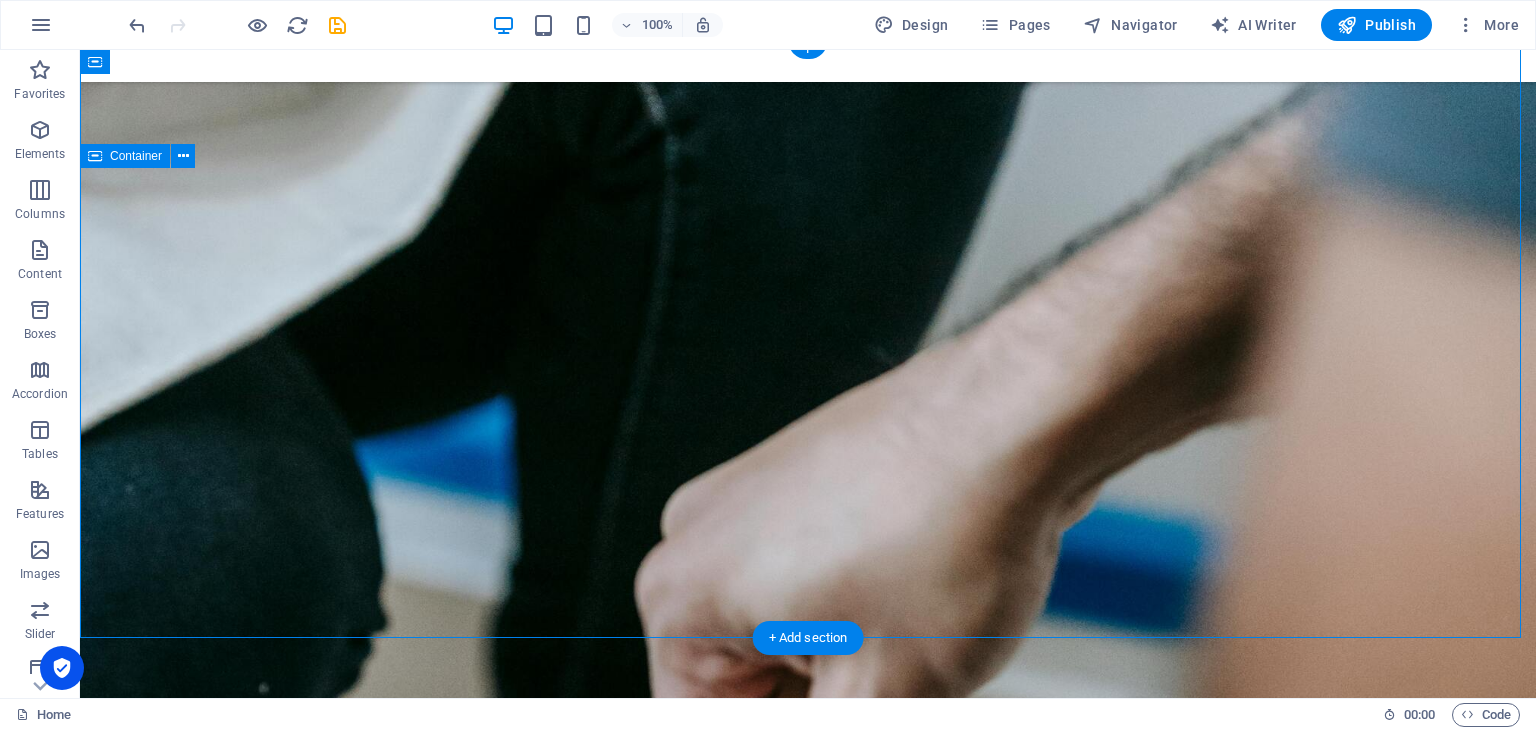 click on "Drop content here or  Add elements  Paste clipboard" at bounding box center (808, 2601) 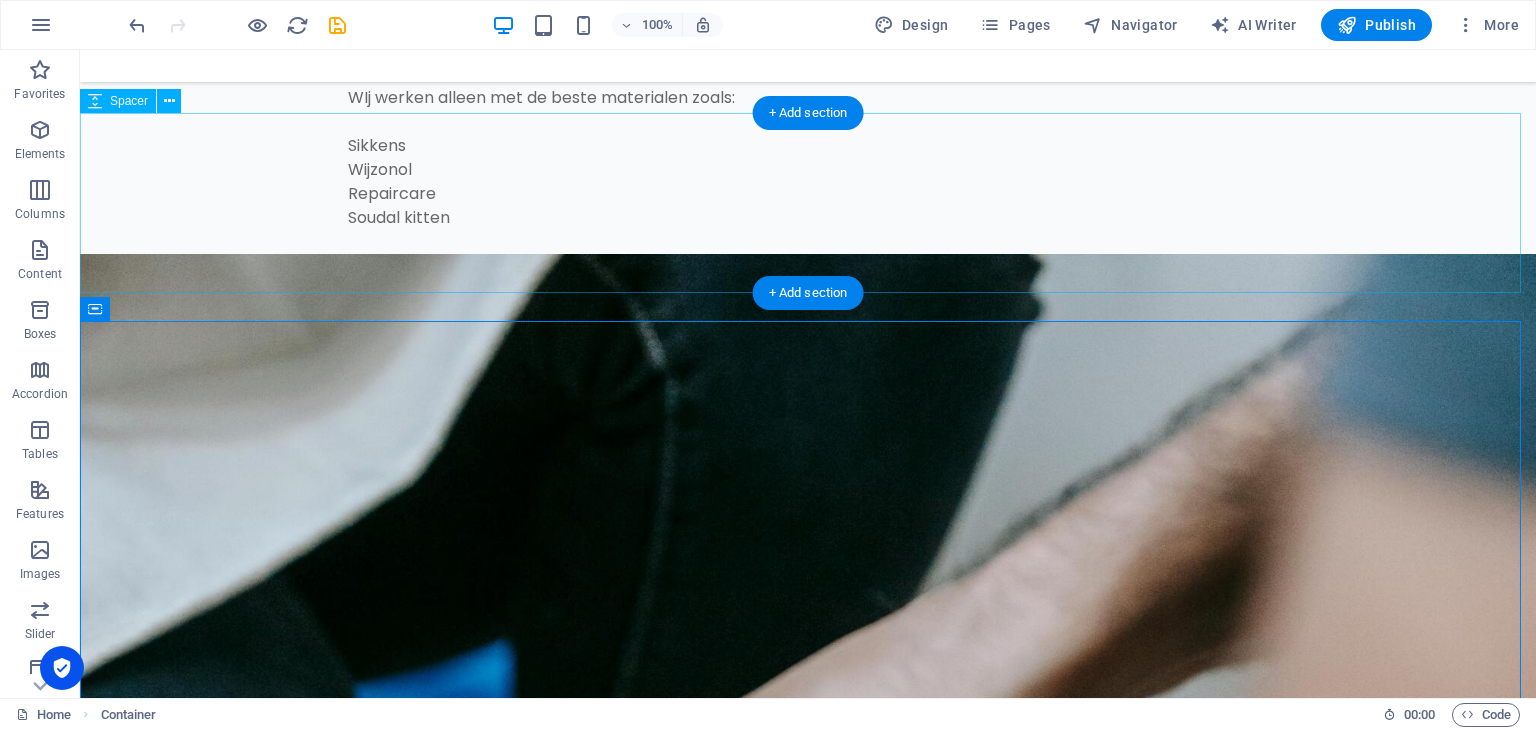 scroll, scrollTop: 2900, scrollLeft: 0, axis: vertical 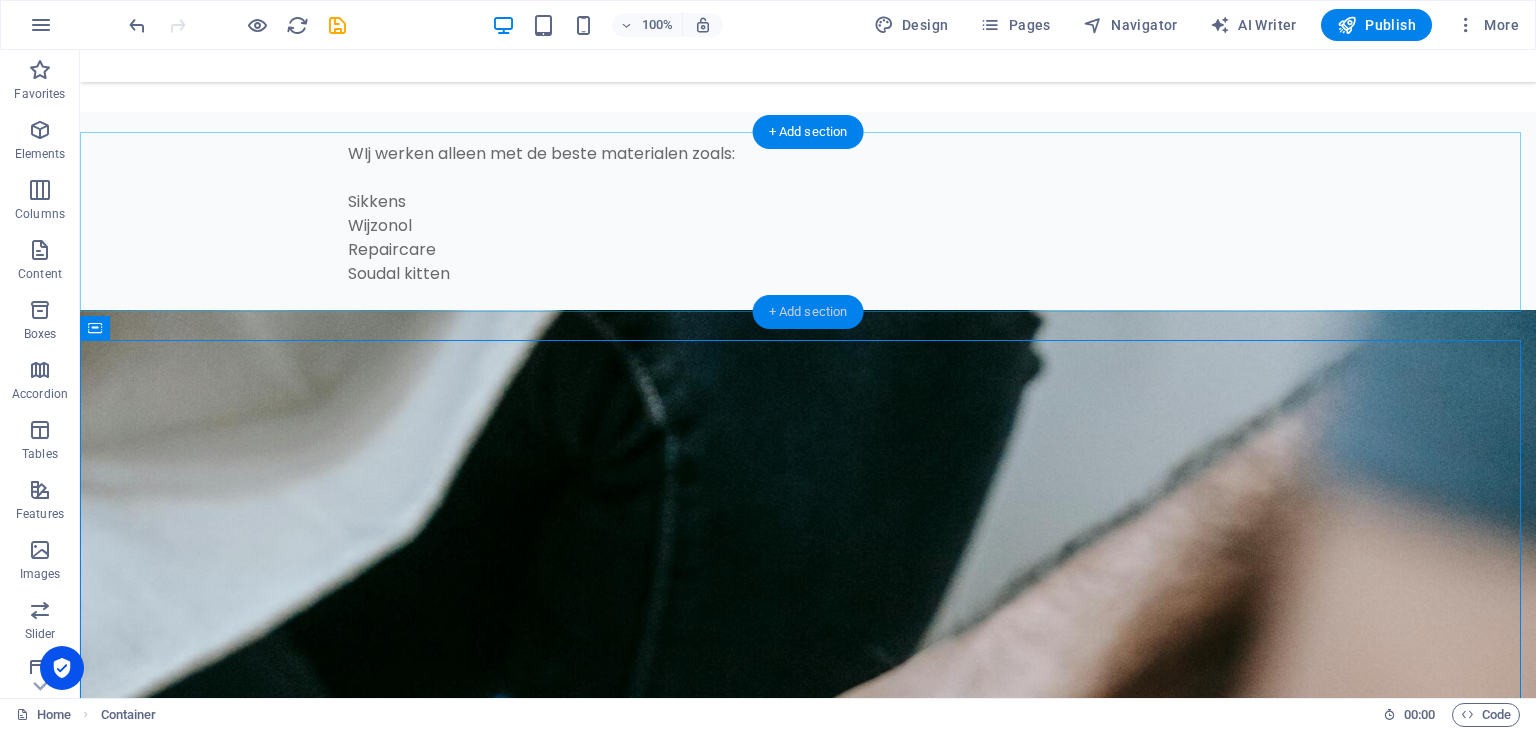 click on "+ Add section" at bounding box center (808, 312) 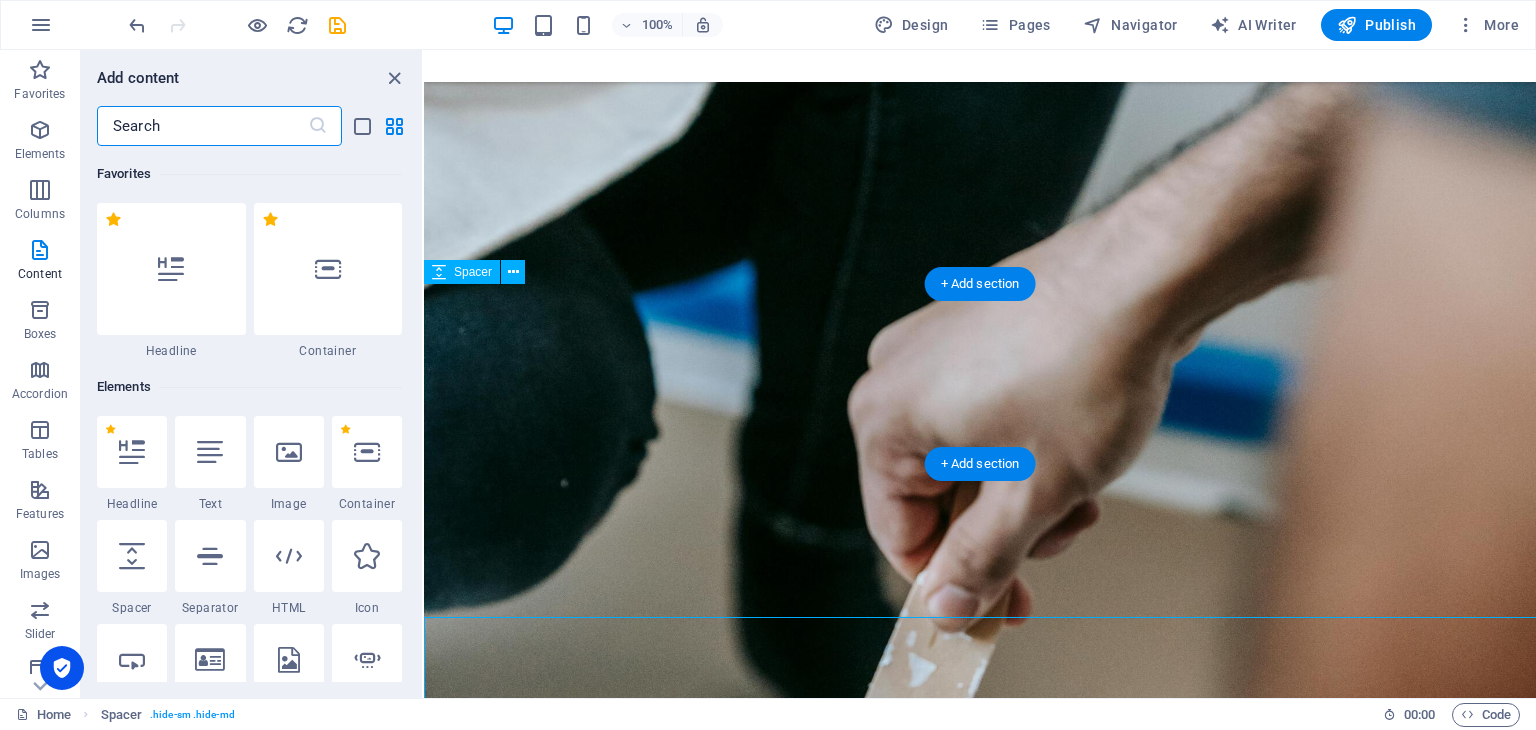scroll, scrollTop: 2415, scrollLeft: 0, axis: vertical 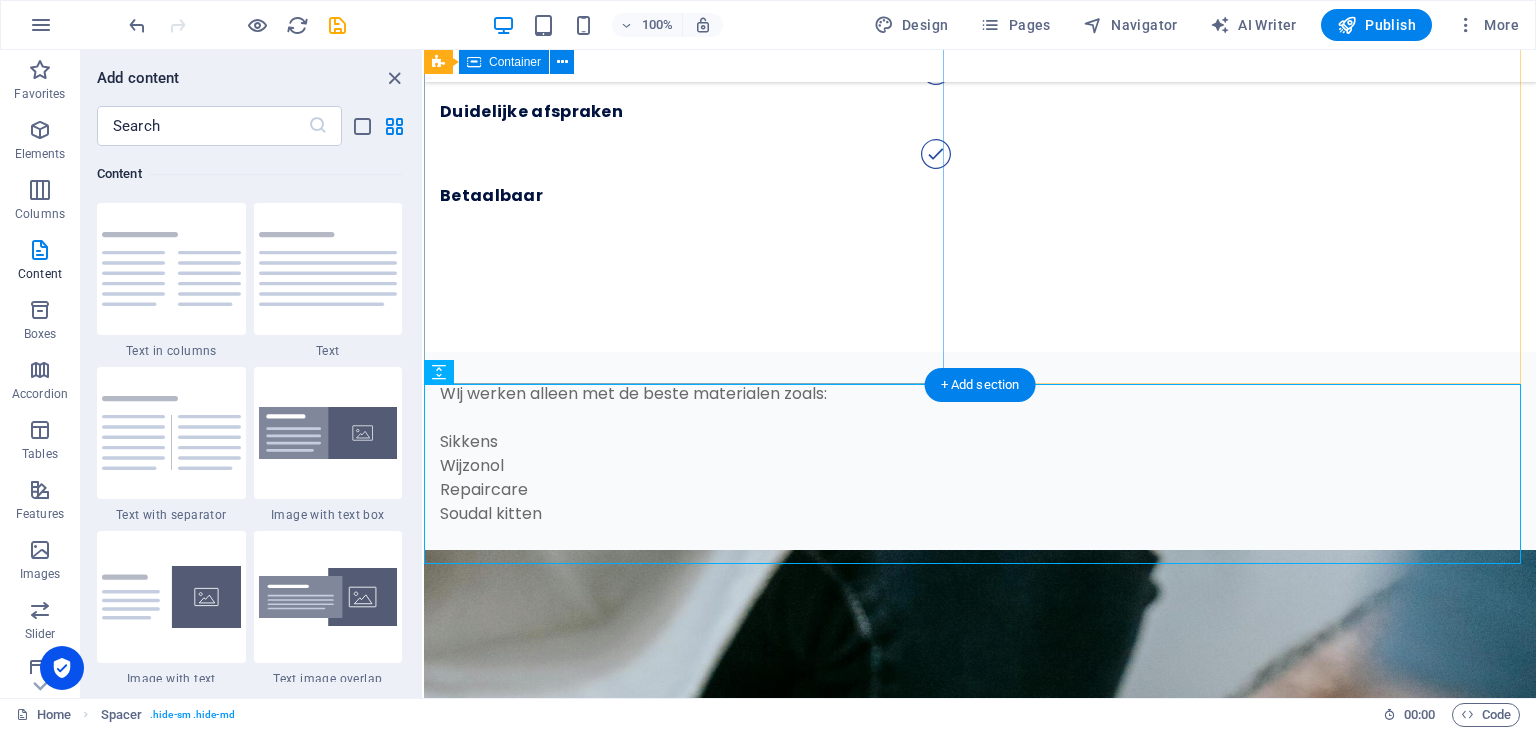 click on "WIj werken alleen met de beste materialen zoals: Sikkens Wijzonol Repaircare Soudal kitten" at bounding box center (980, 451) 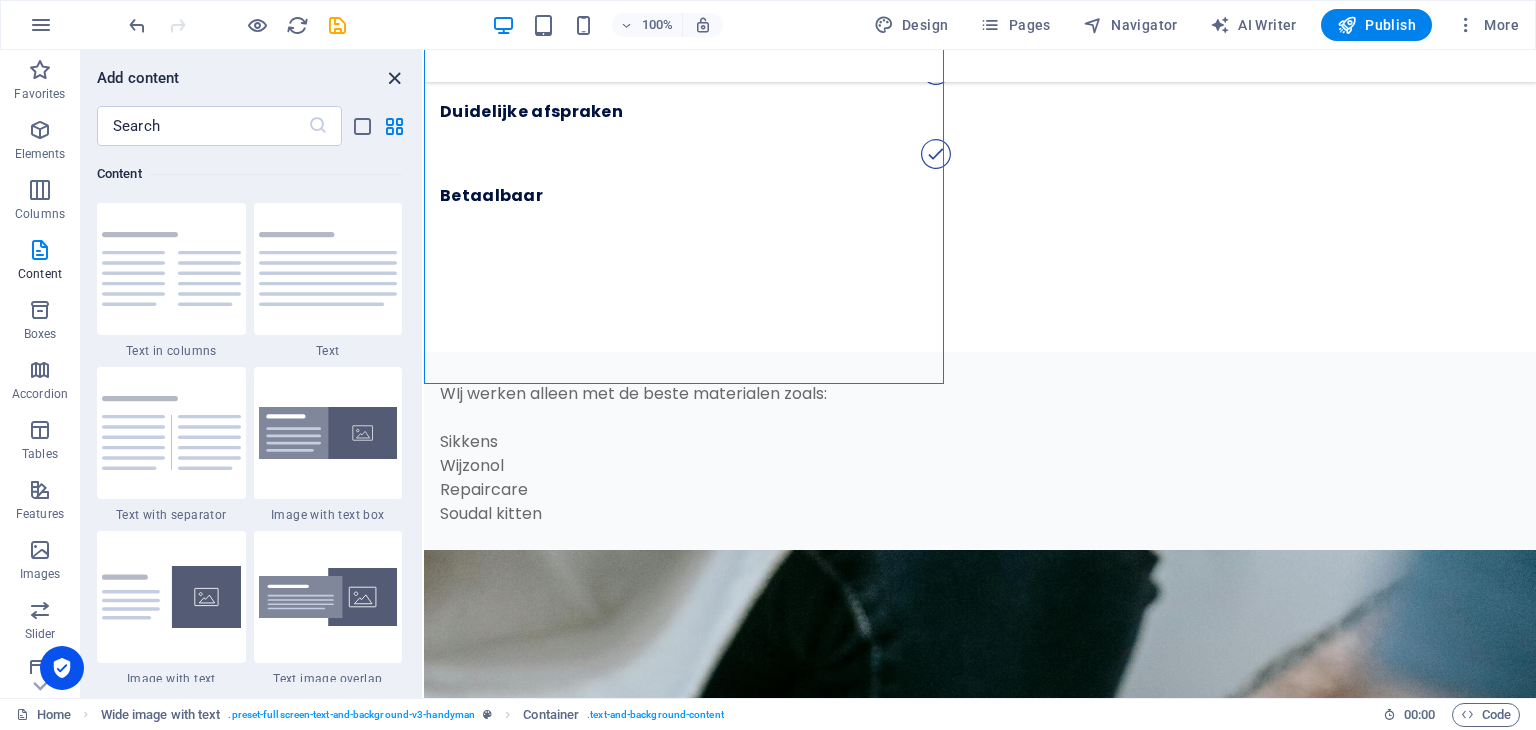 drag, startPoint x: 396, startPoint y: 77, endPoint x: 316, endPoint y: 25, distance: 95.41489 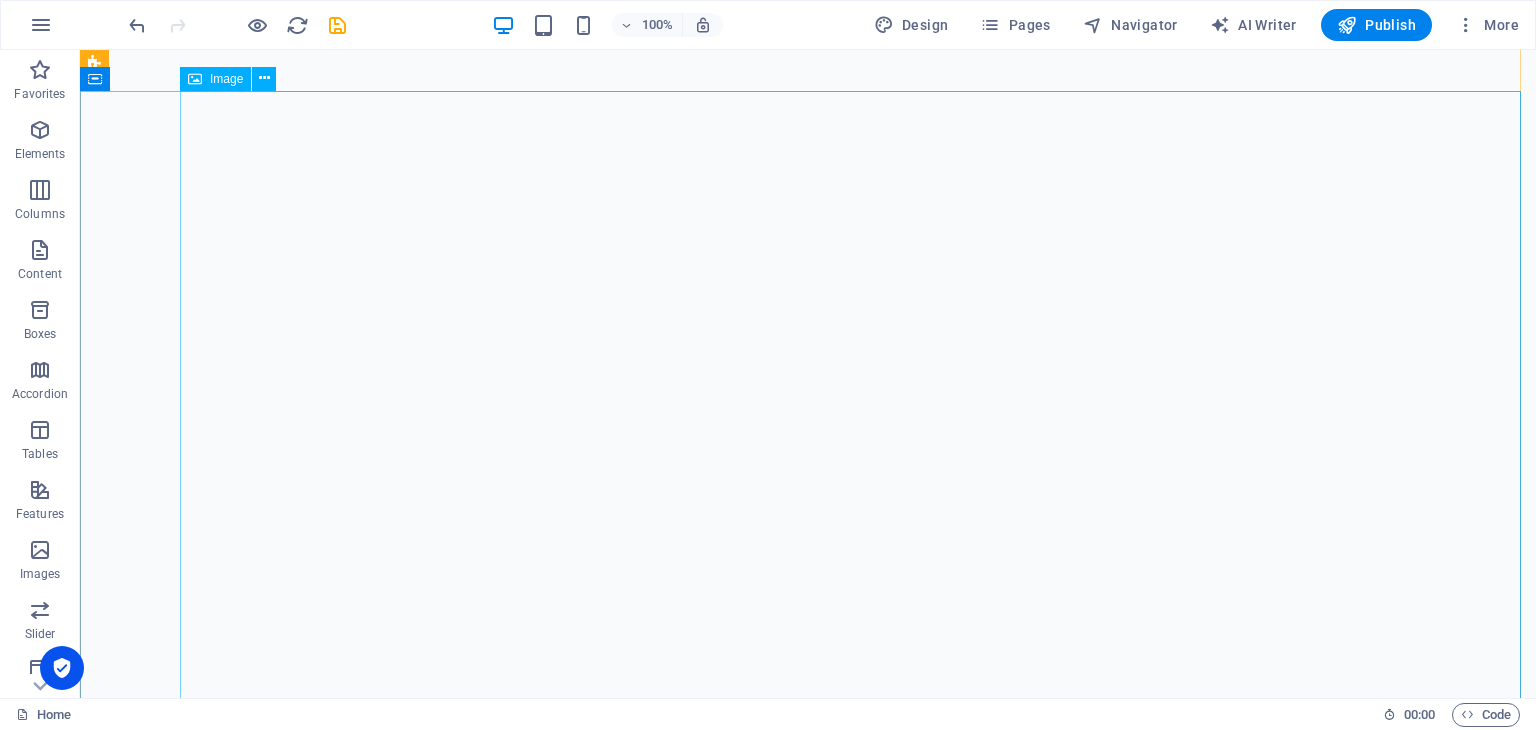 scroll, scrollTop: 0, scrollLeft: 0, axis: both 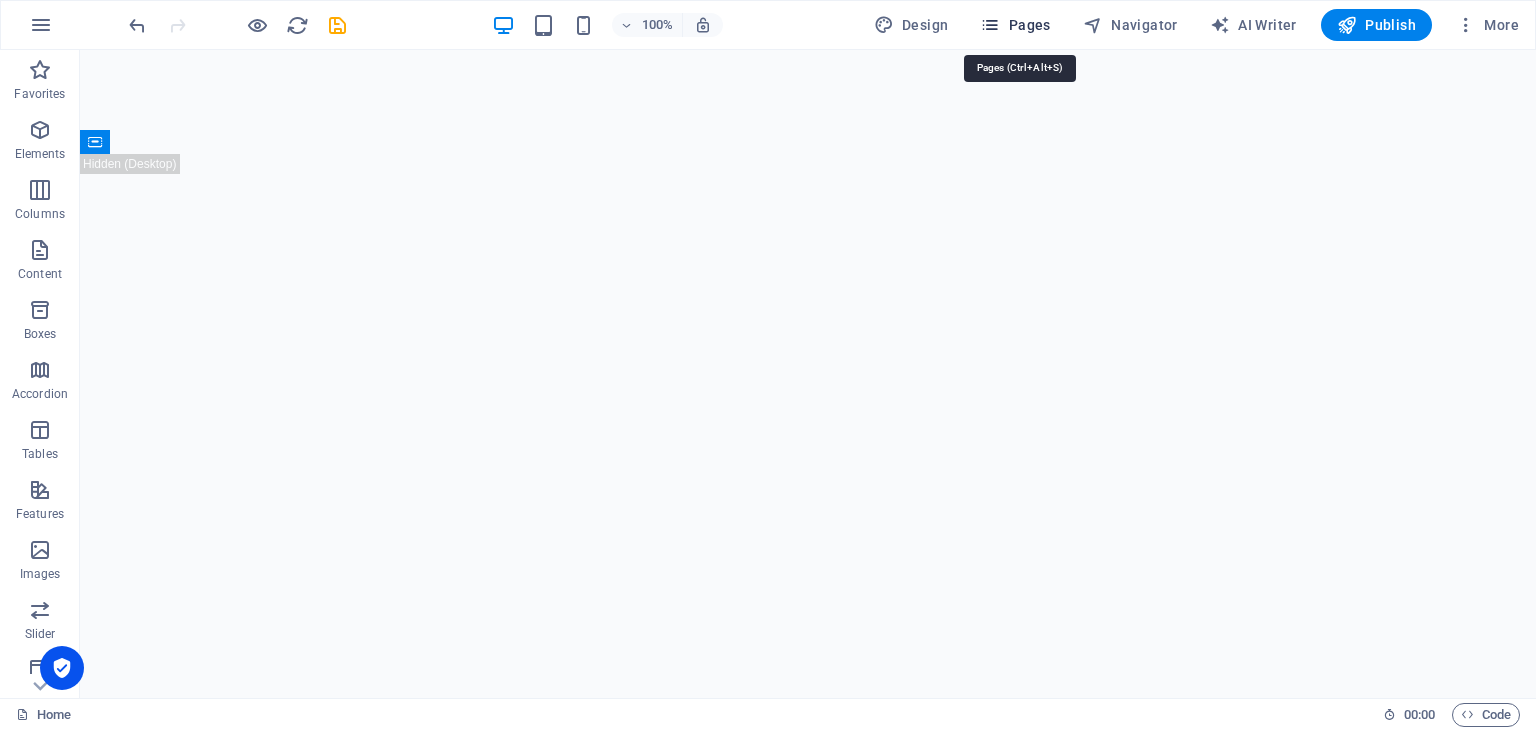 click on "Pages" at bounding box center [1015, 25] 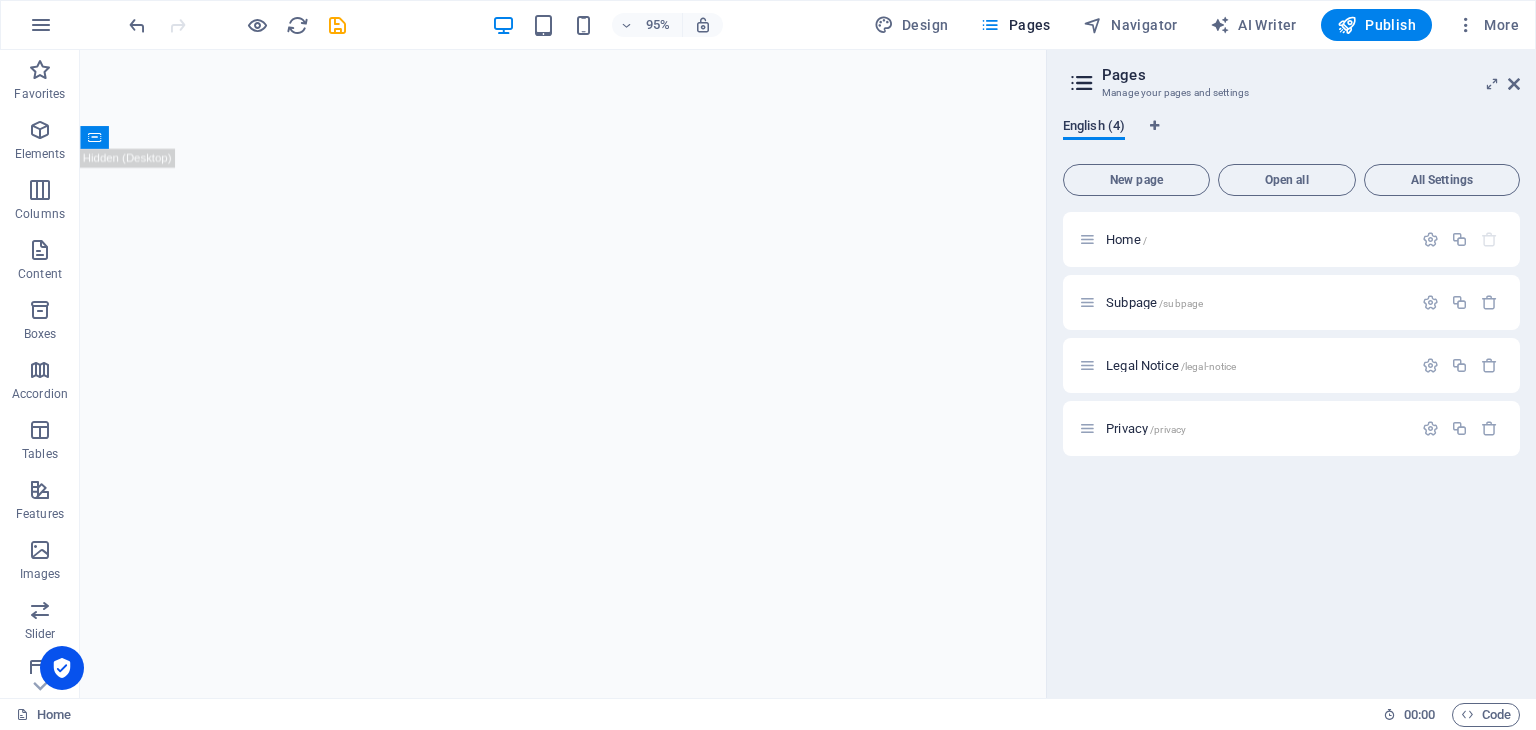click on "English (4)" at bounding box center (1094, 128) 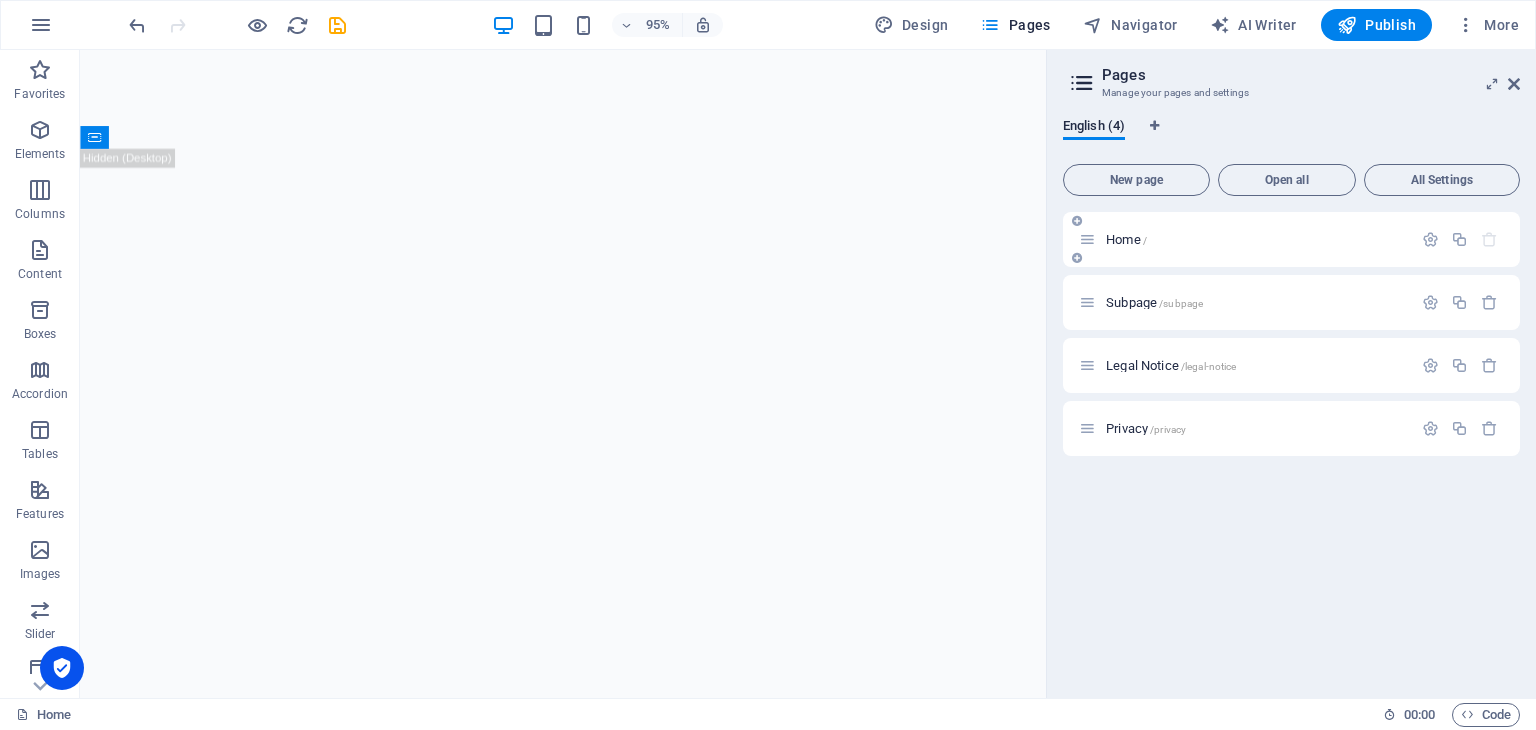 click on "Home /" at bounding box center (1126, 239) 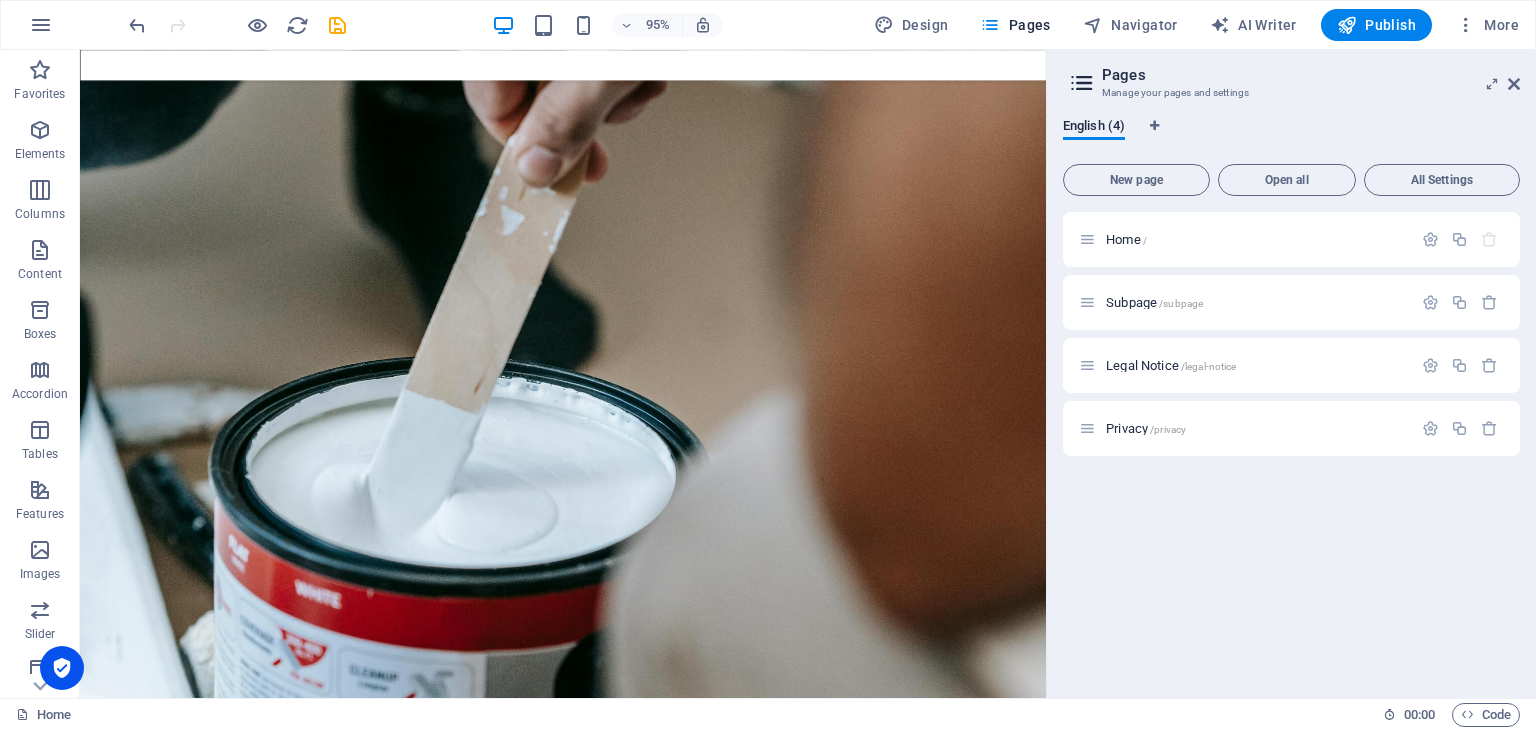 scroll, scrollTop: 3253, scrollLeft: 0, axis: vertical 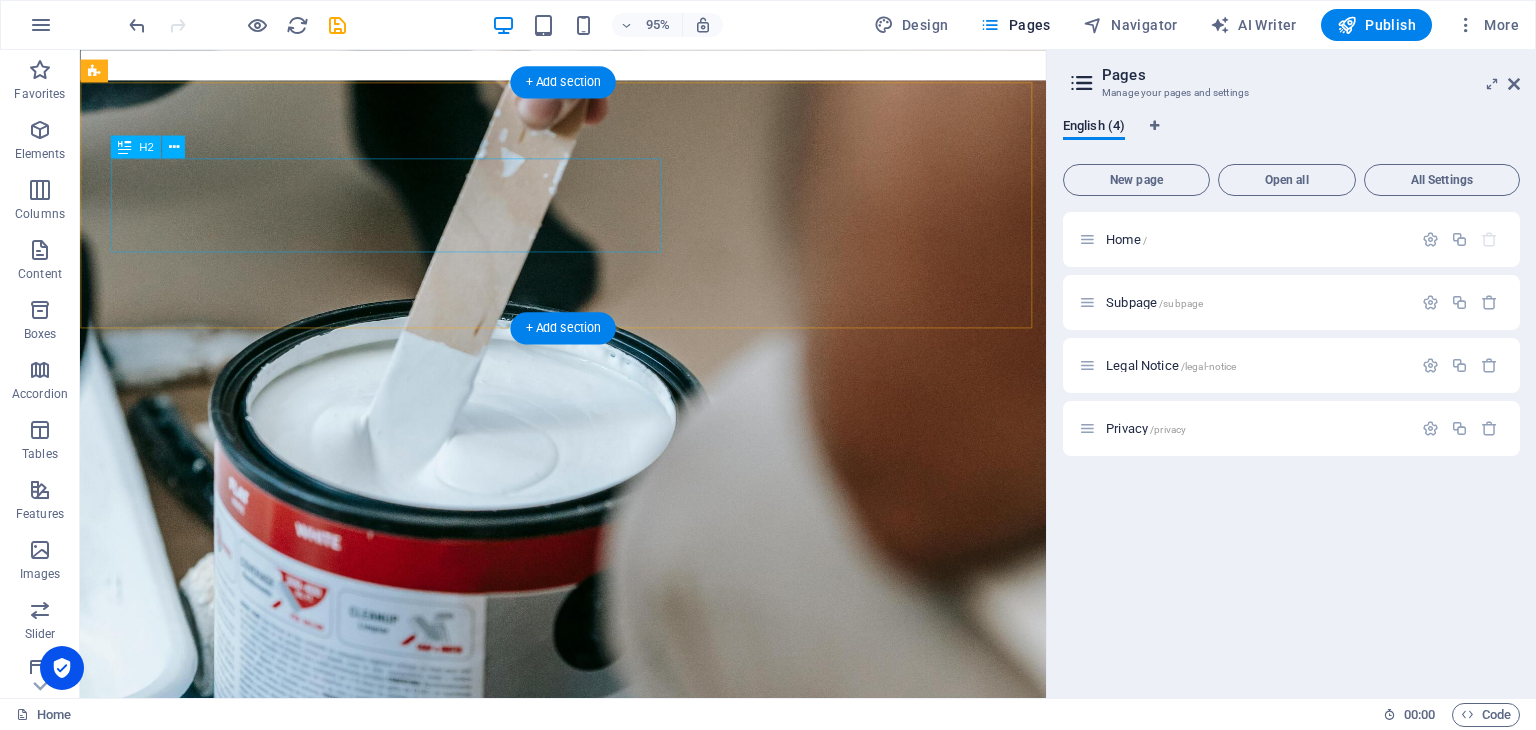 click on "Do you have any questions? Send us message!" at bounding box center (588, 1986) 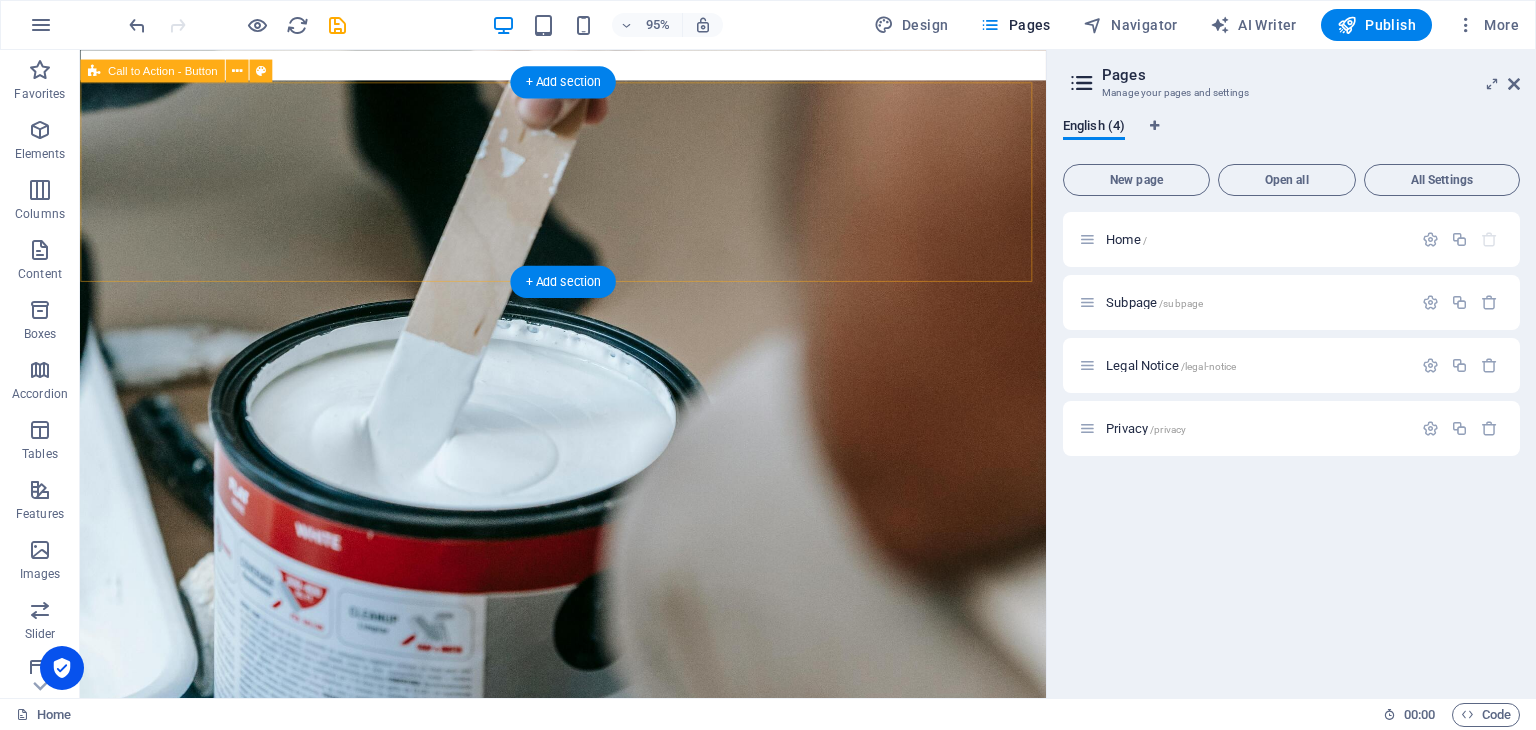 click on "Contact us" at bounding box center [588, 1962] 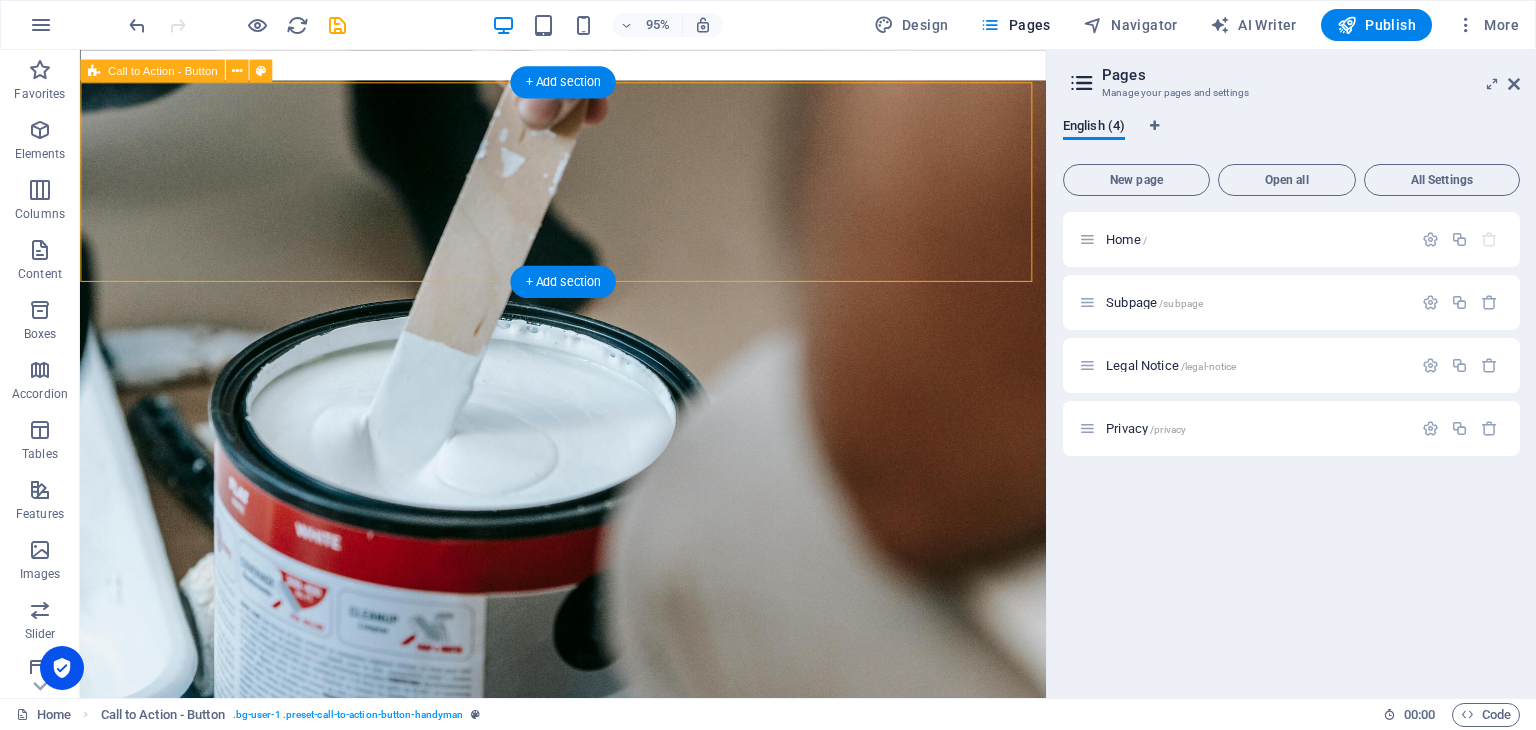 click on "Contact us" at bounding box center (588, 1962) 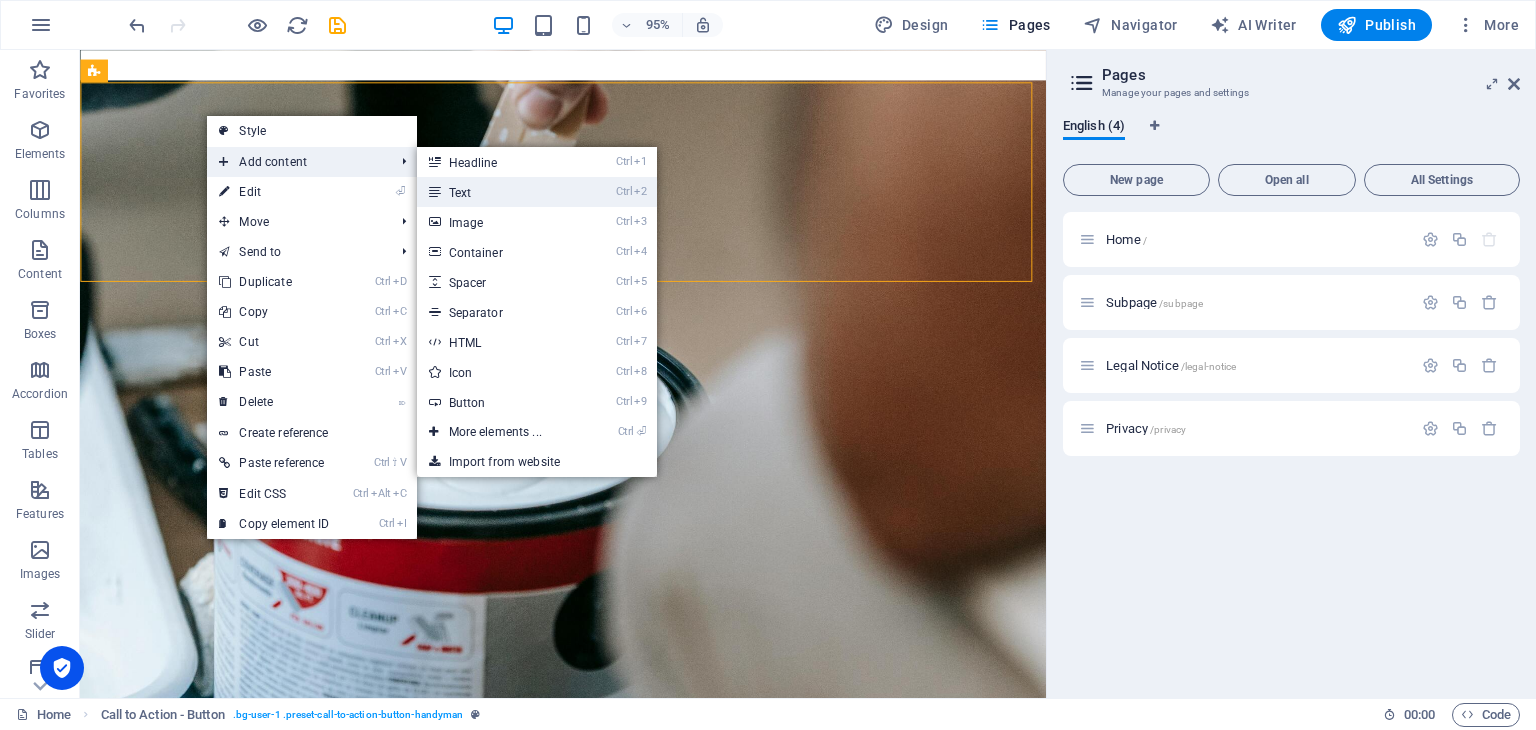 drag, startPoint x: 392, startPoint y: 182, endPoint x: 423, endPoint y: 195, distance: 33.61547 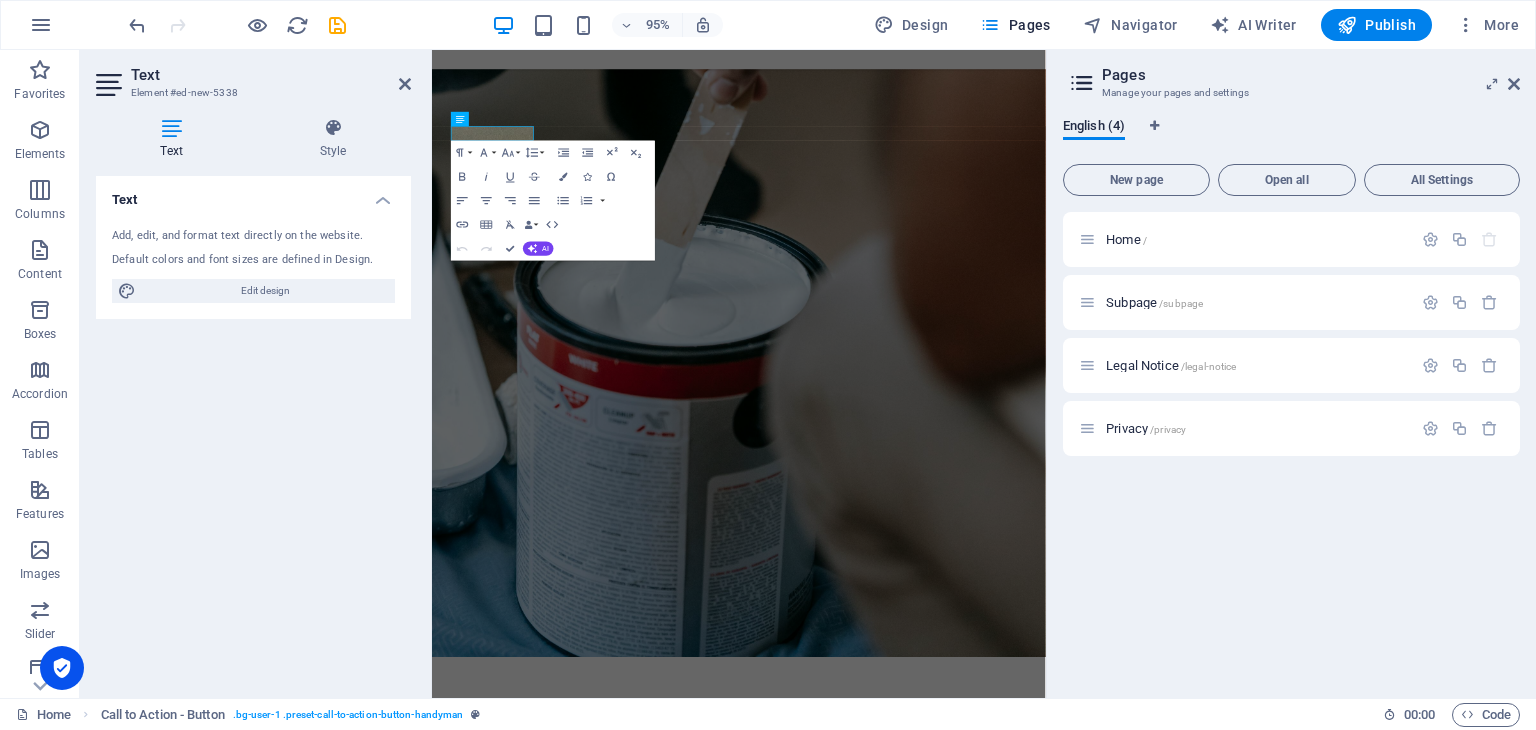 scroll, scrollTop: 3263, scrollLeft: 0, axis: vertical 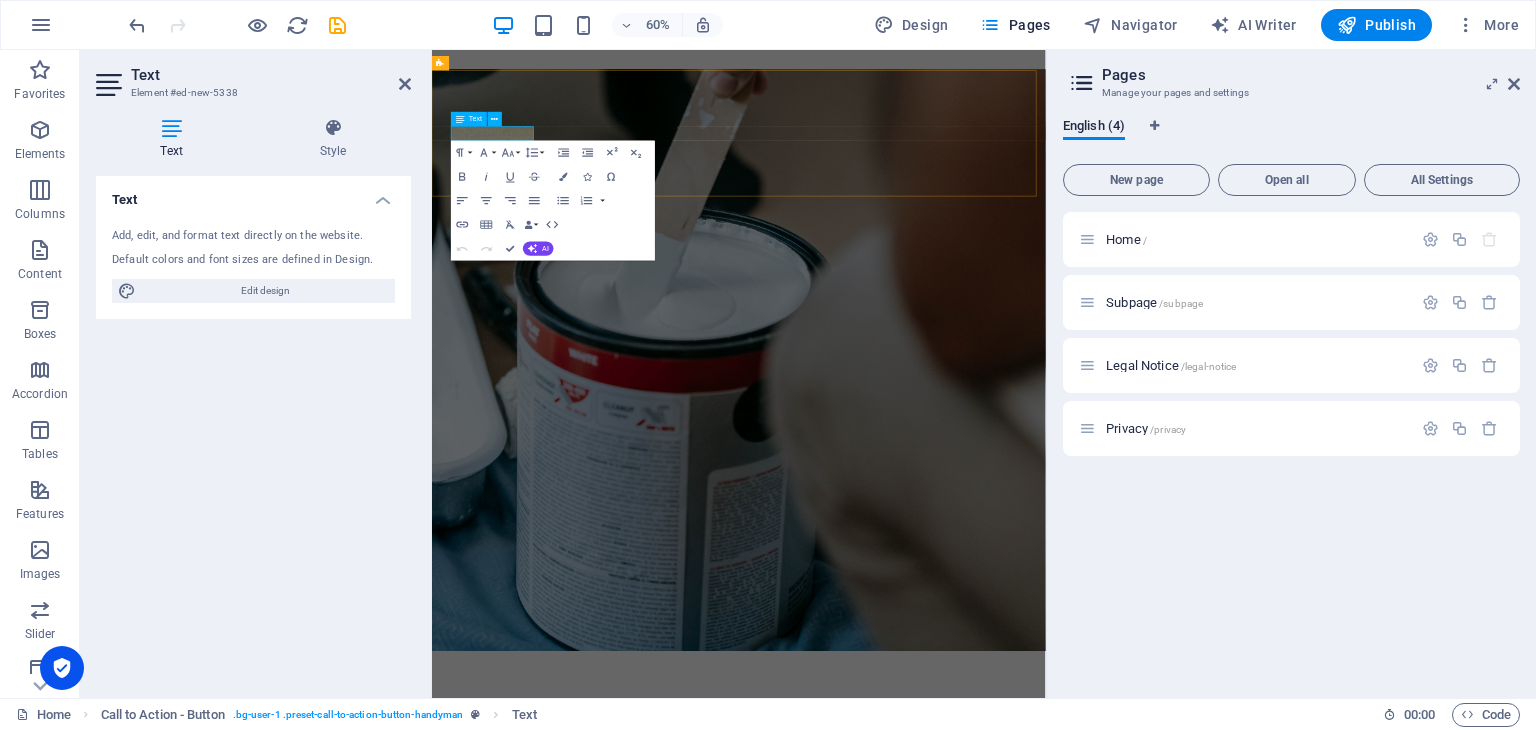 click on "New text element" at bounding box center (943, 1952) 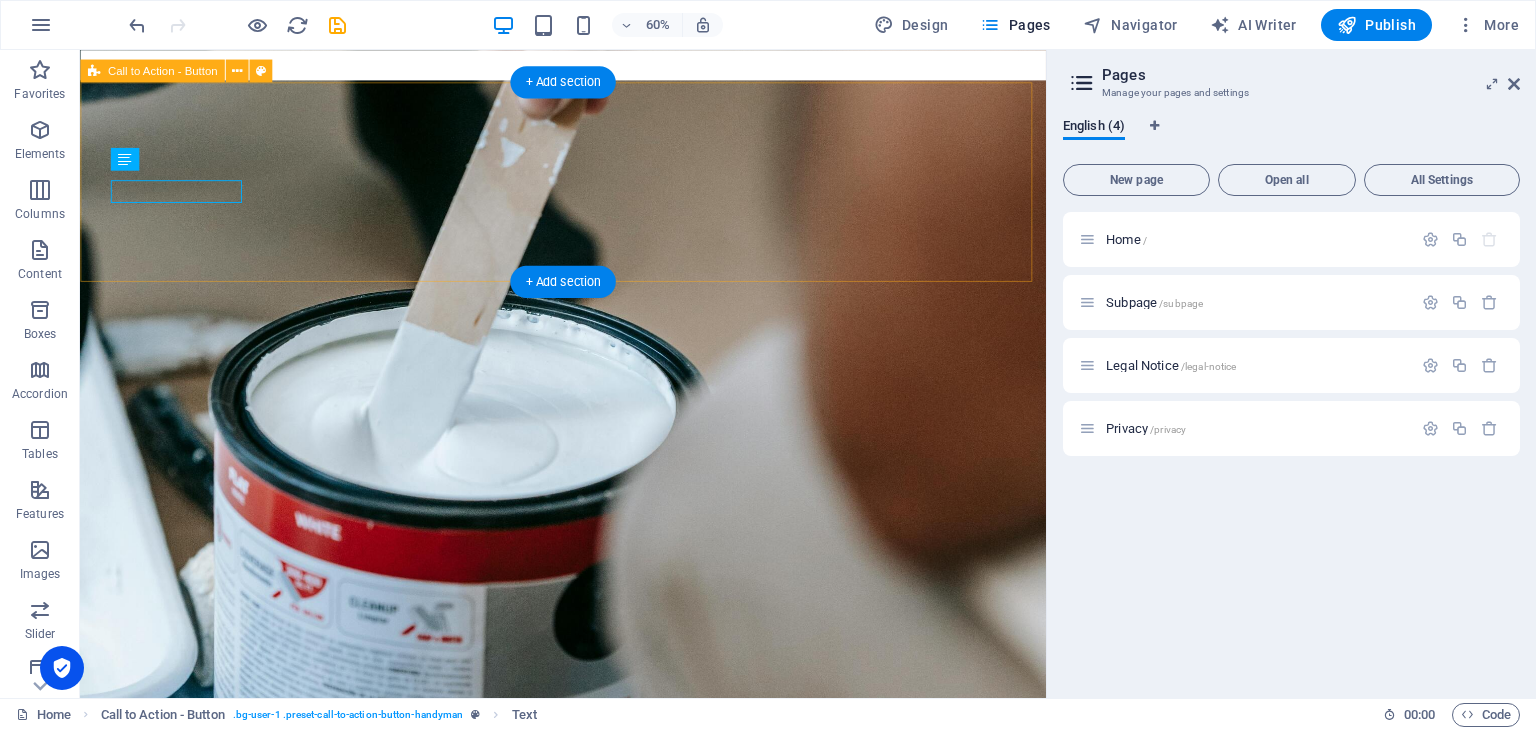 scroll, scrollTop: 3253, scrollLeft: 0, axis: vertical 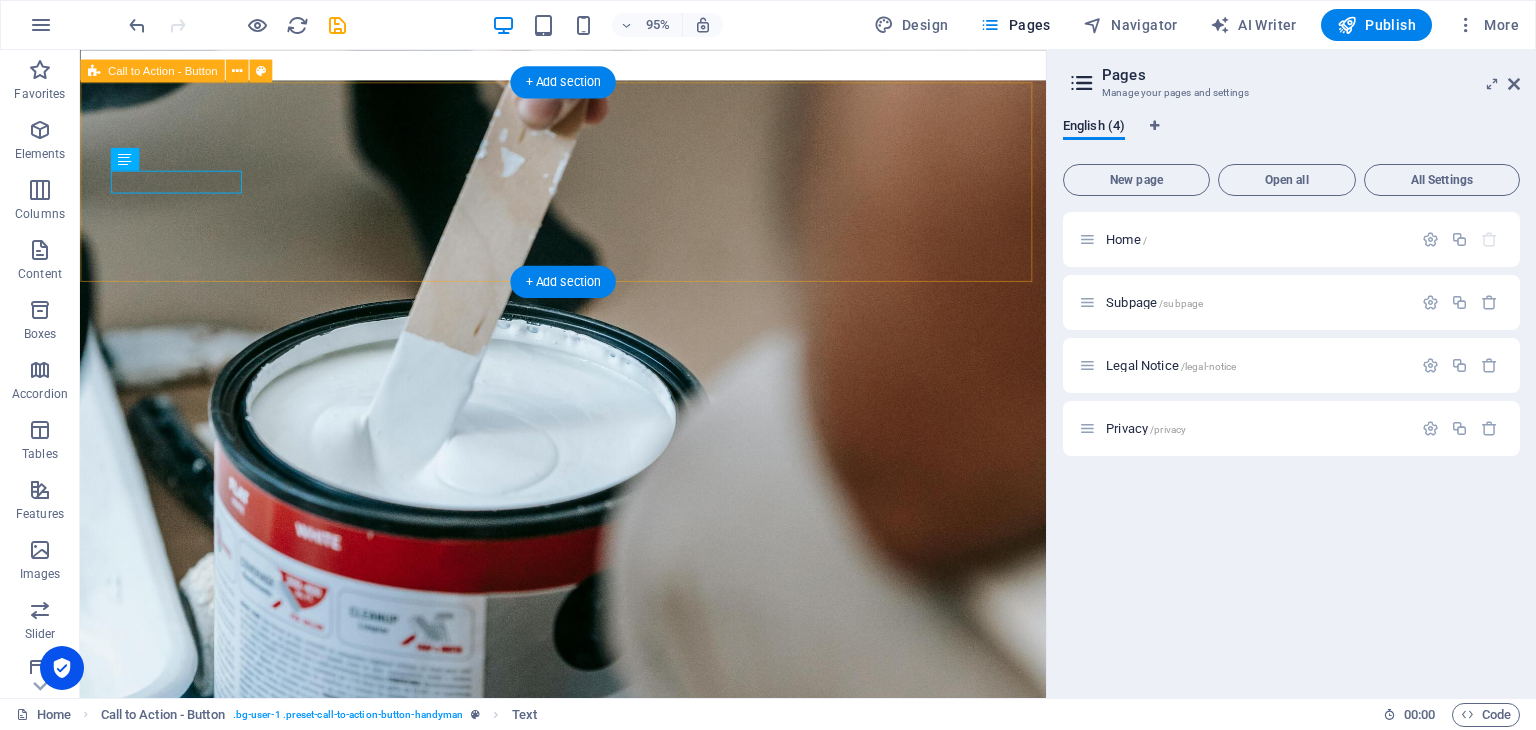 click on "New text element Contact us" at bounding box center [588, 1974] 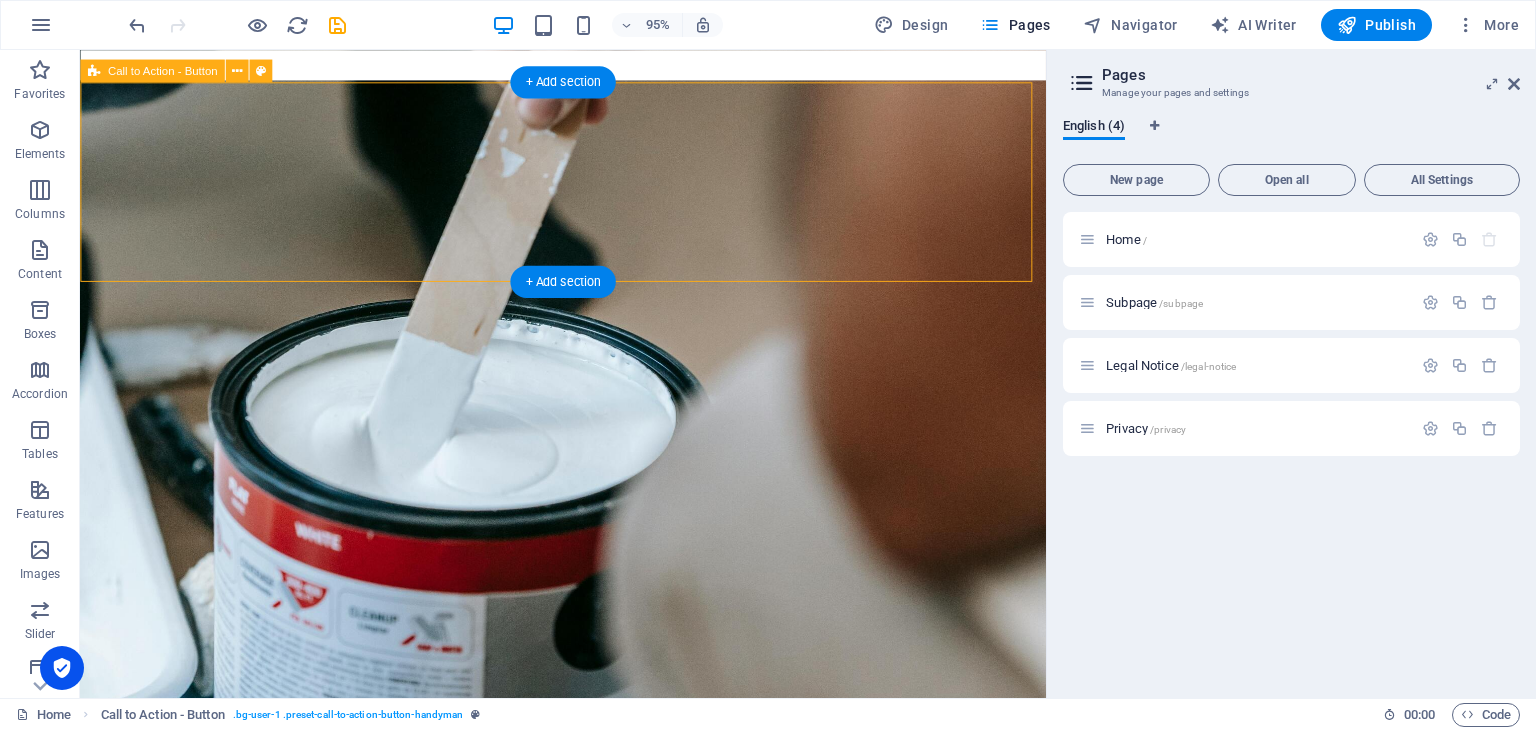 click on "New text element Contact us" at bounding box center [588, 1974] 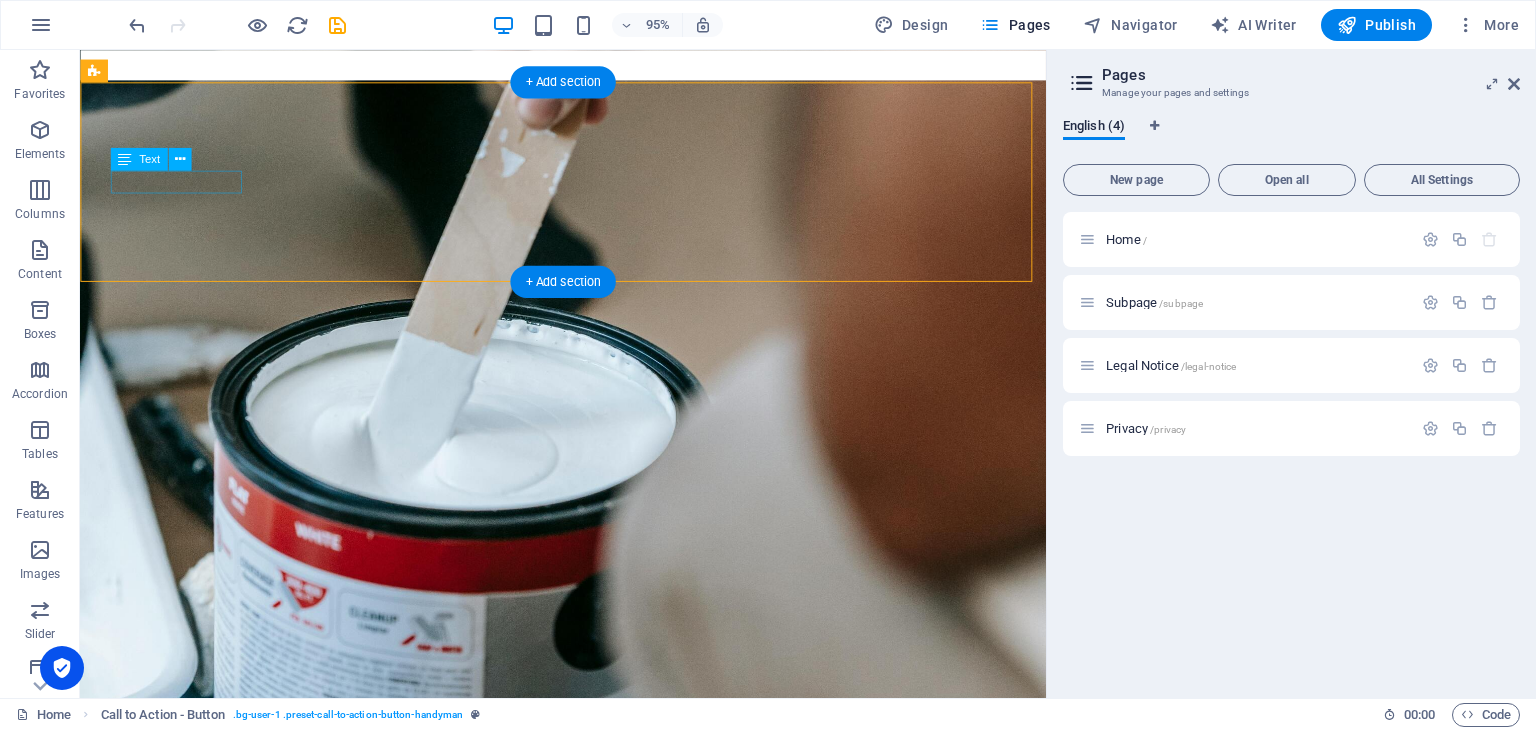 click on "New text element" at bounding box center [588, 1949] 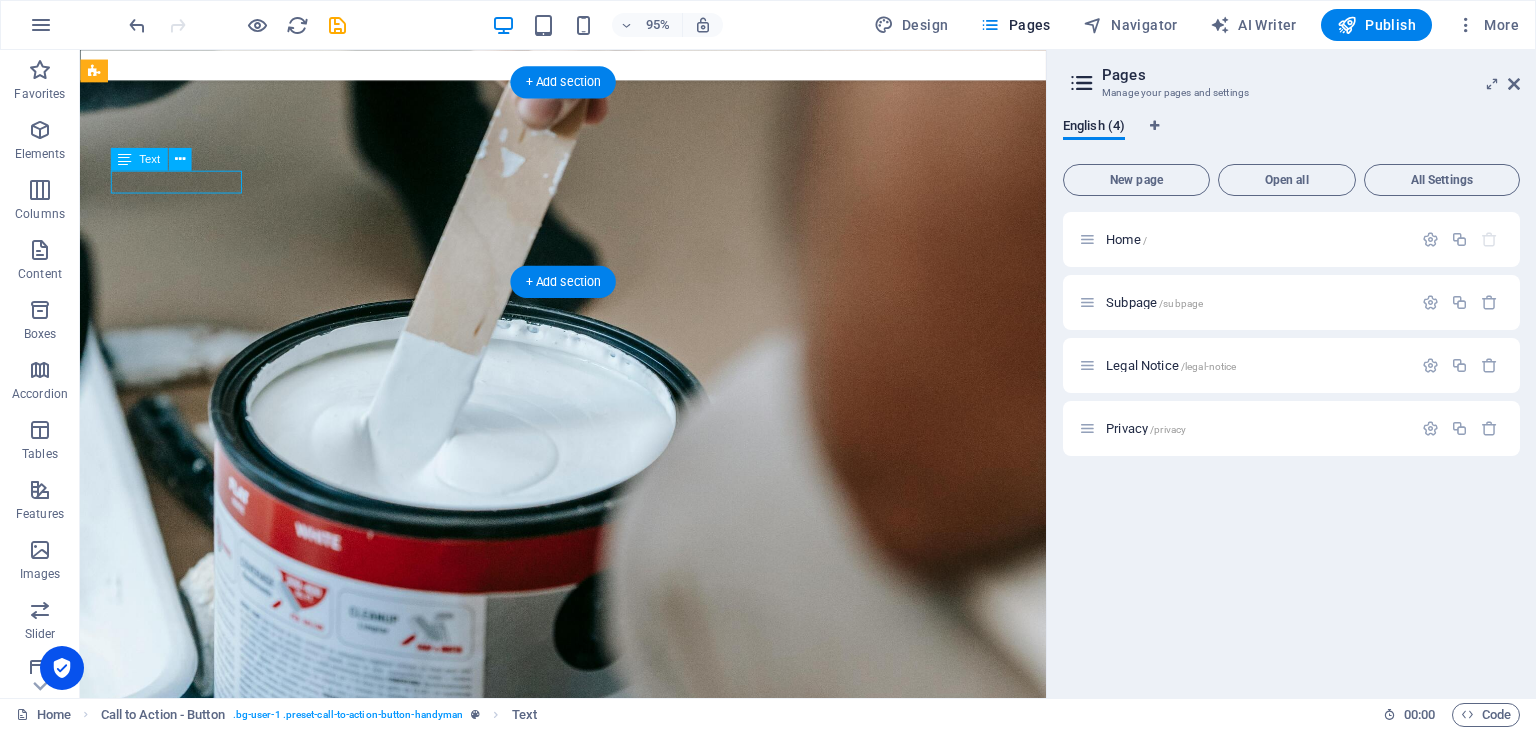 click on "New text element" at bounding box center [588, 1949] 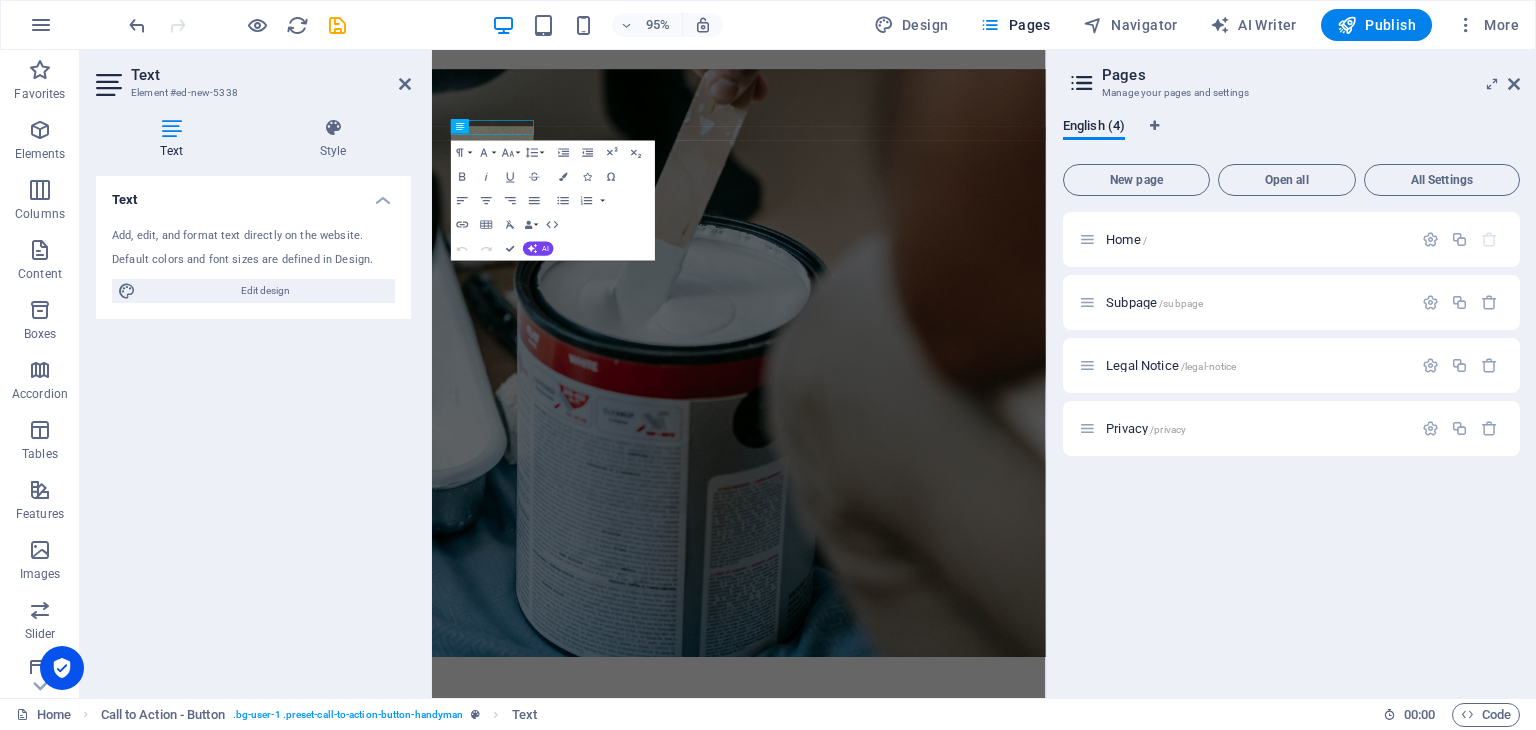 scroll, scrollTop: 3263, scrollLeft: 0, axis: vertical 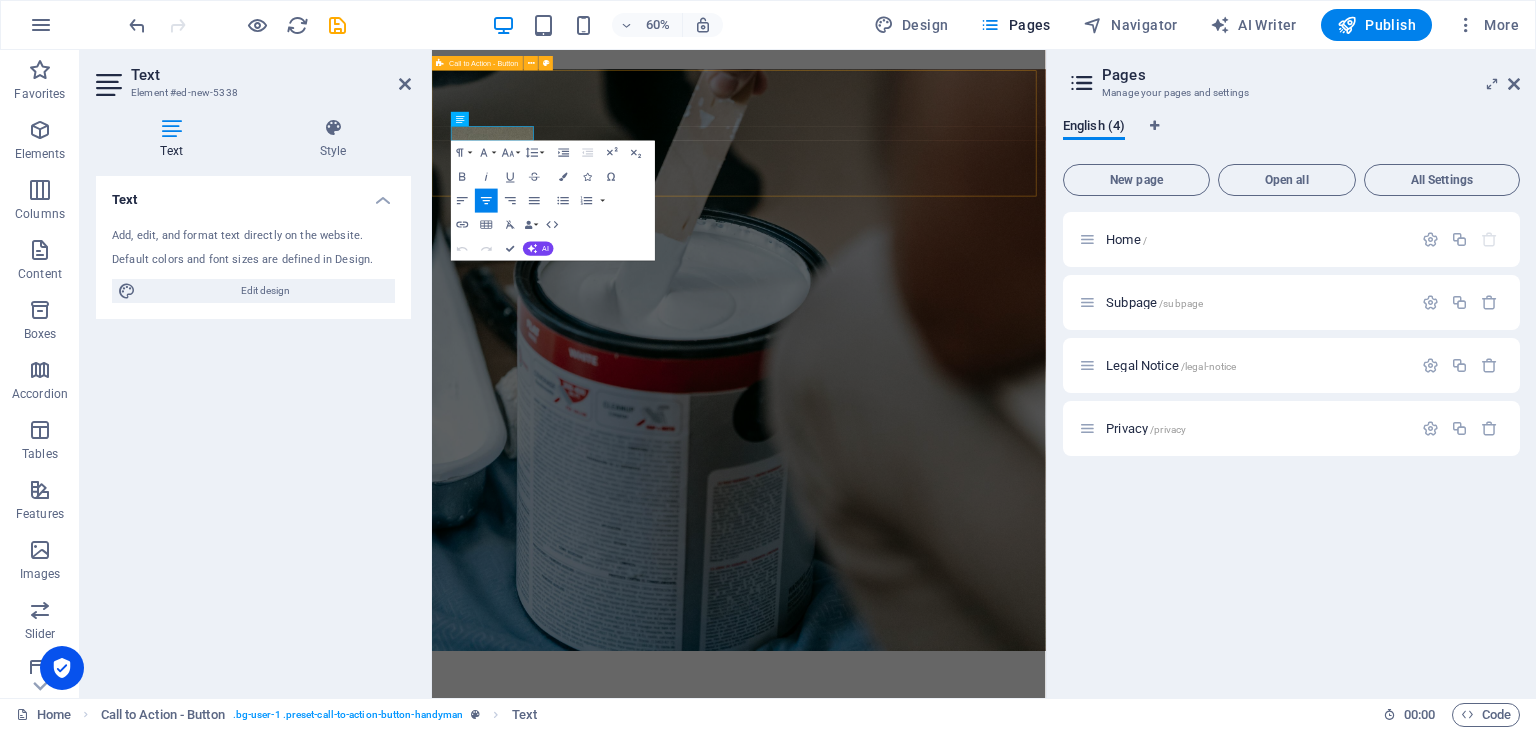 click on "New text element Contact us" at bounding box center (943, 1977) 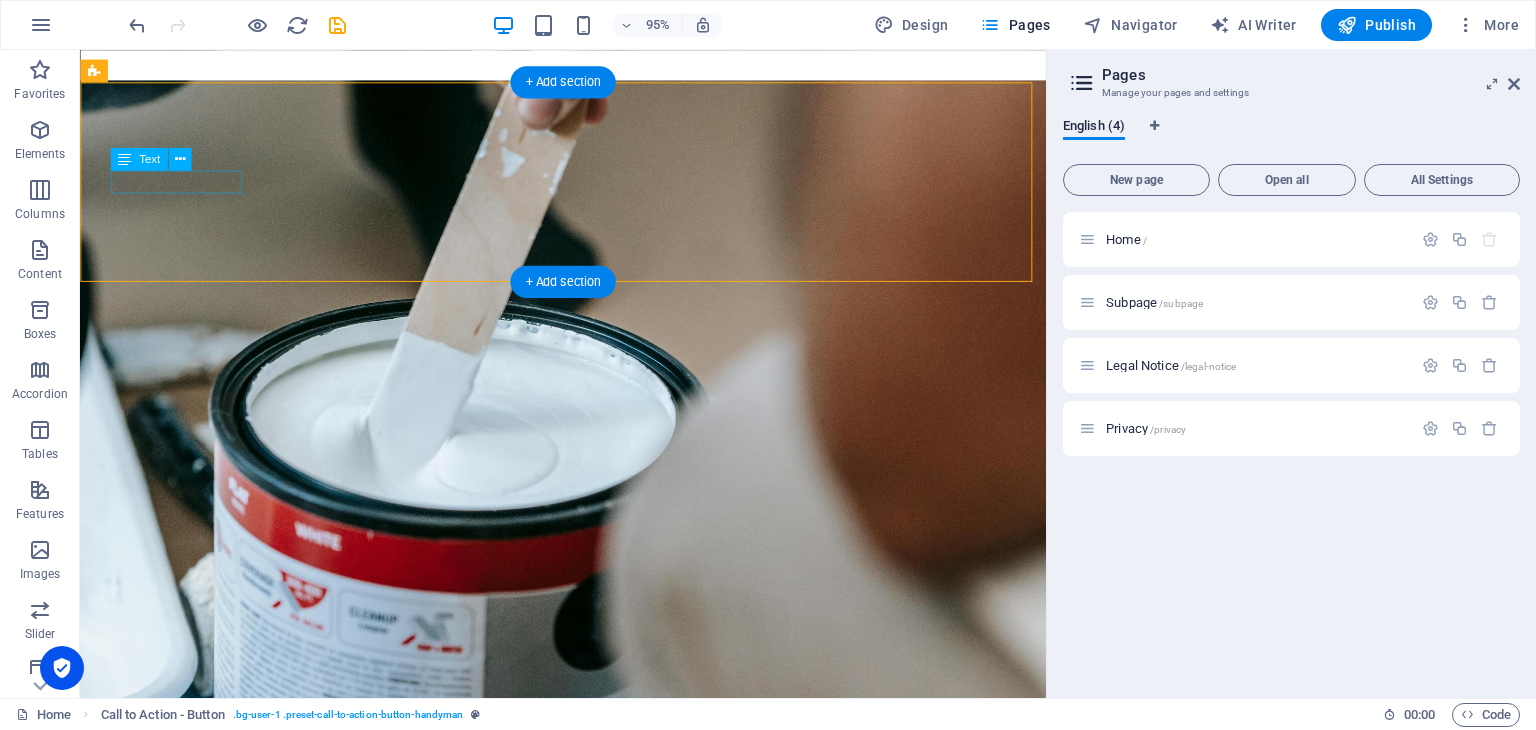 click on "New text element" at bounding box center (588, 1949) 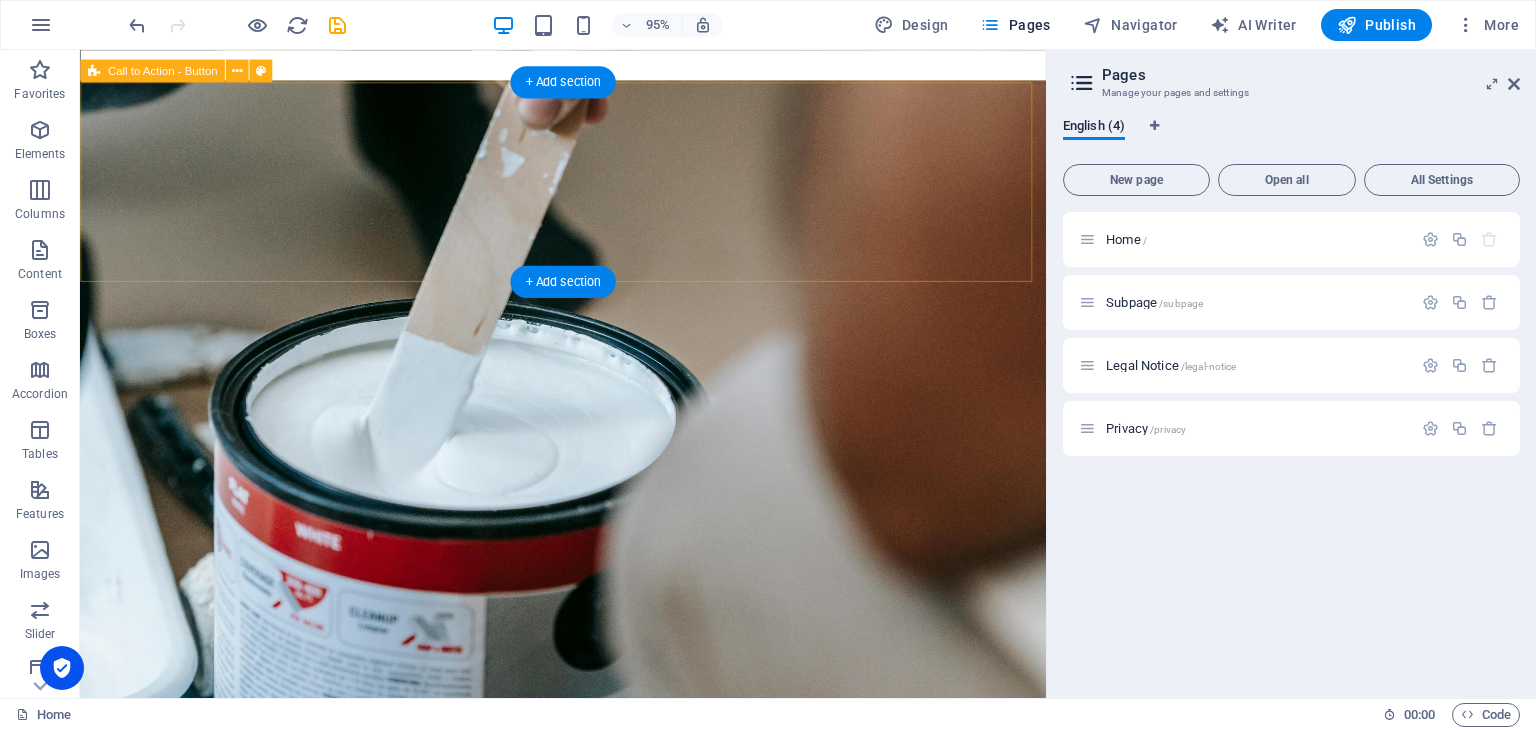 click on "Contact us" at bounding box center [588, 1962] 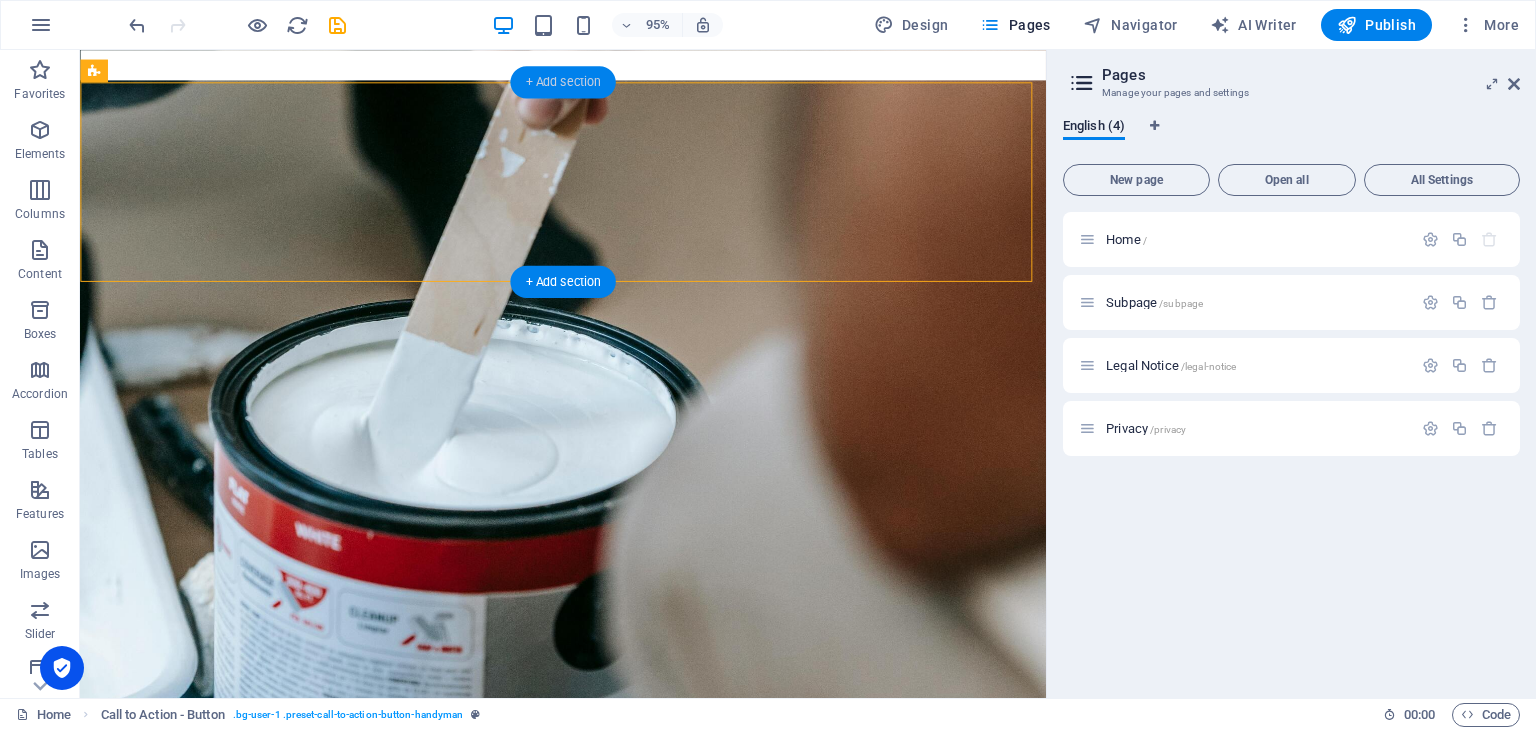 click on "+ Add section" at bounding box center [562, 82] 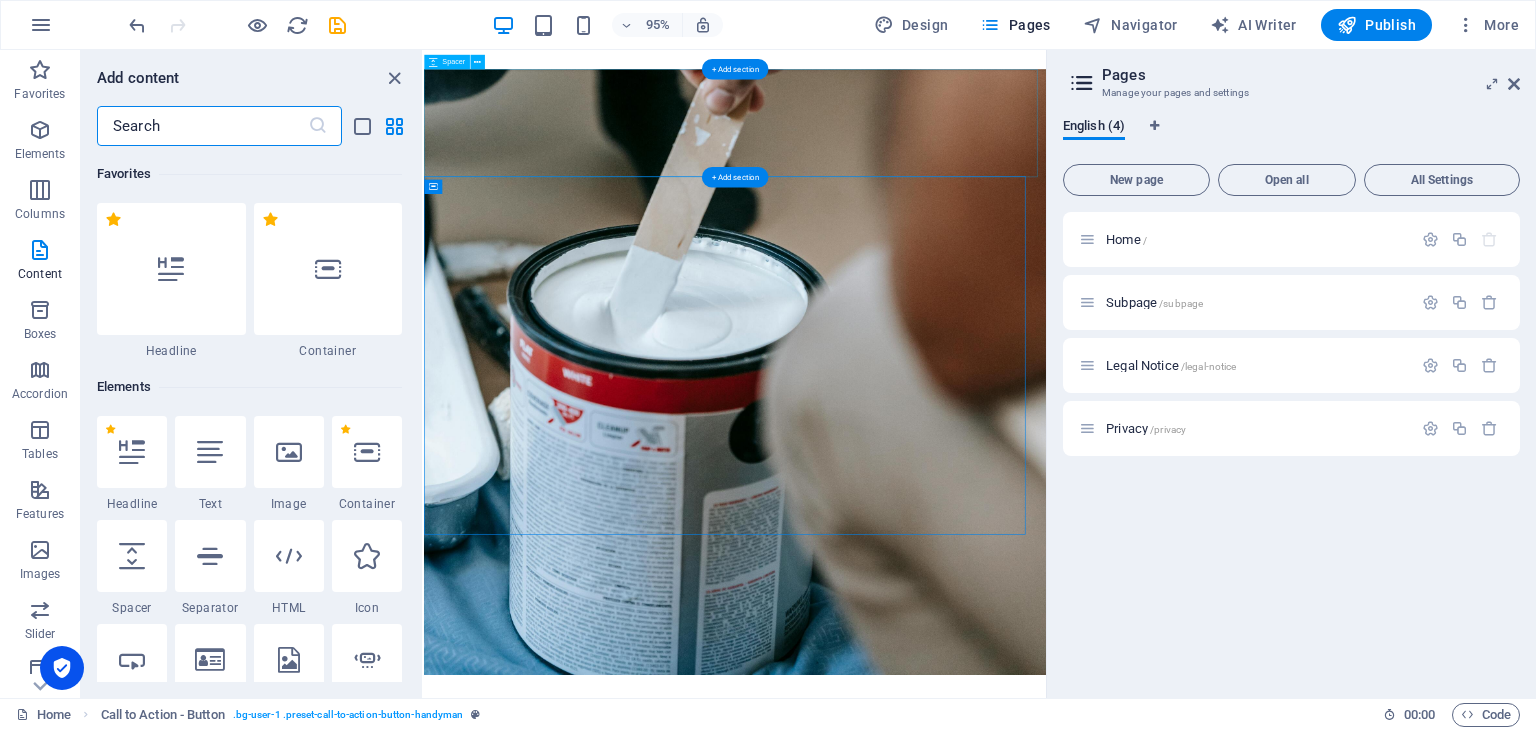 scroll, scrollTop: 2480, scrollLeft: 0, axis: vertical 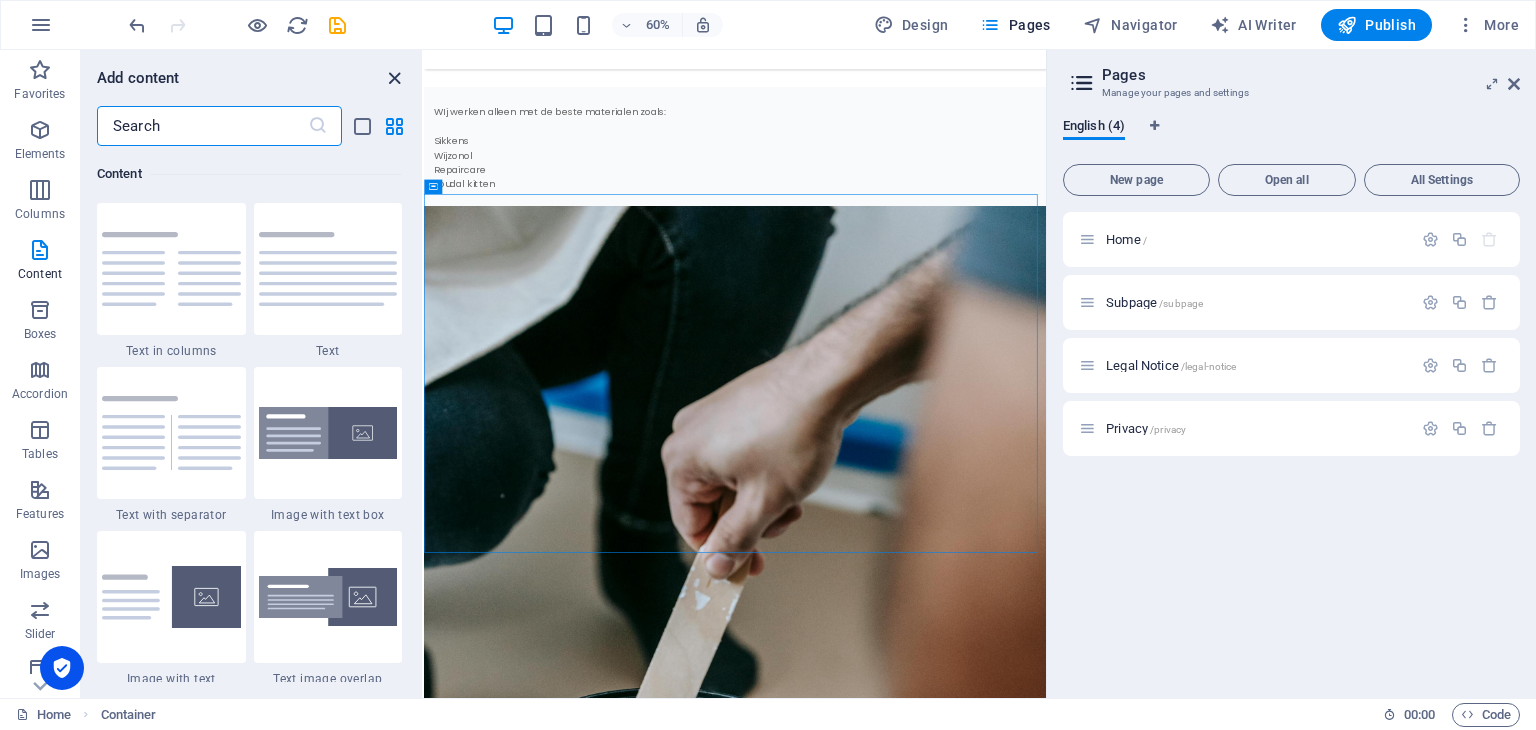 click at bounding box center [394, 78] 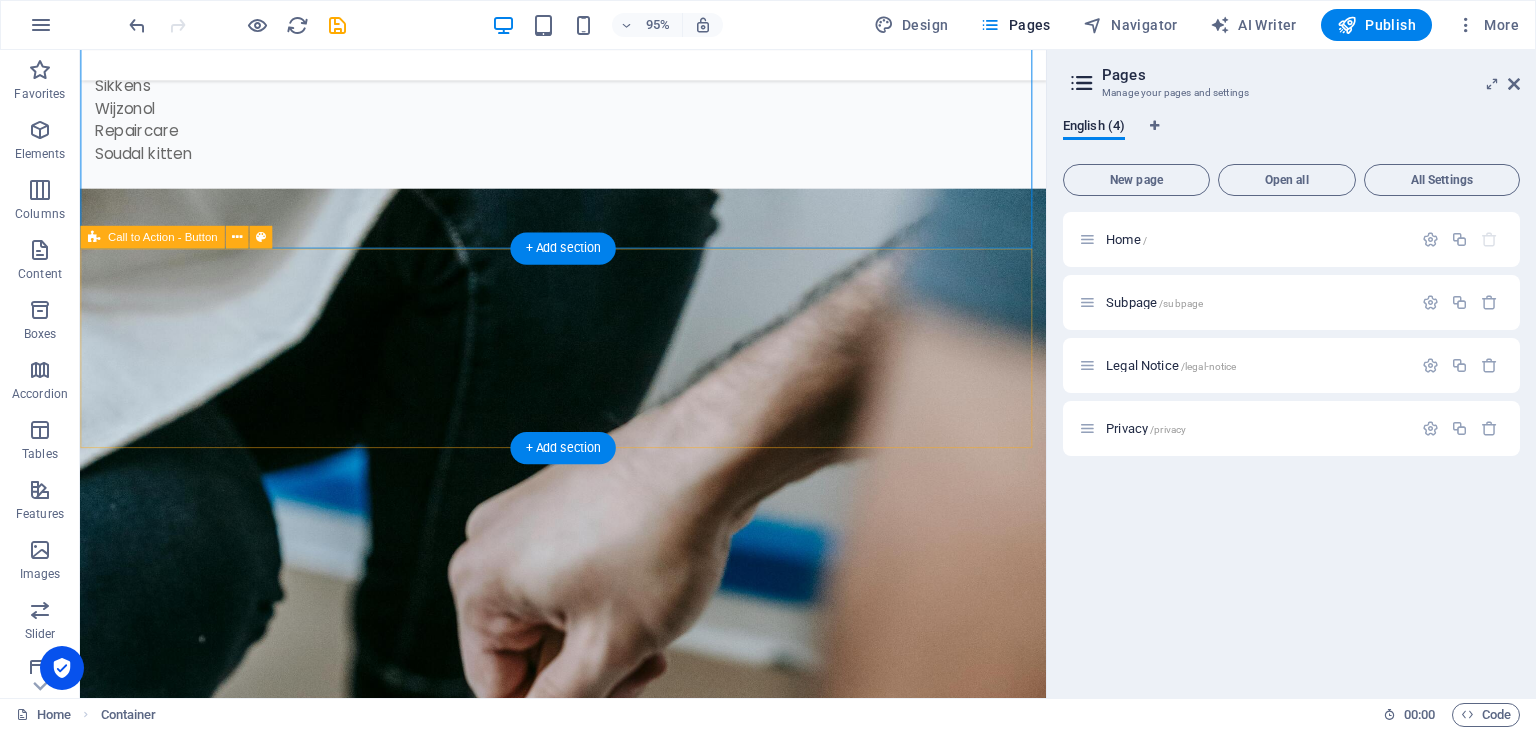 scroll, scrollTop: 3180, scrollLeft: 0, axis: vertical 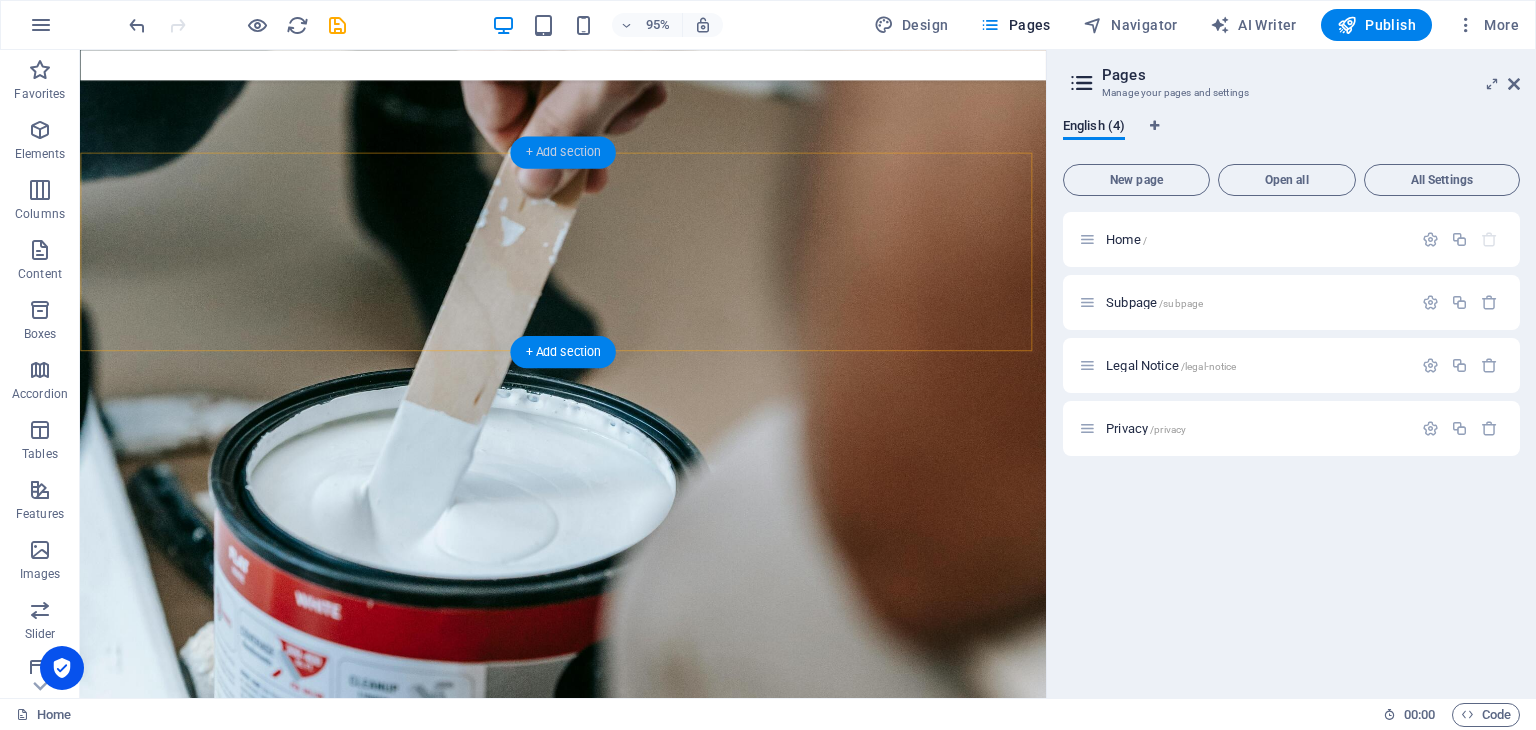click on "+ Add section" at bounding box center [562, 152] 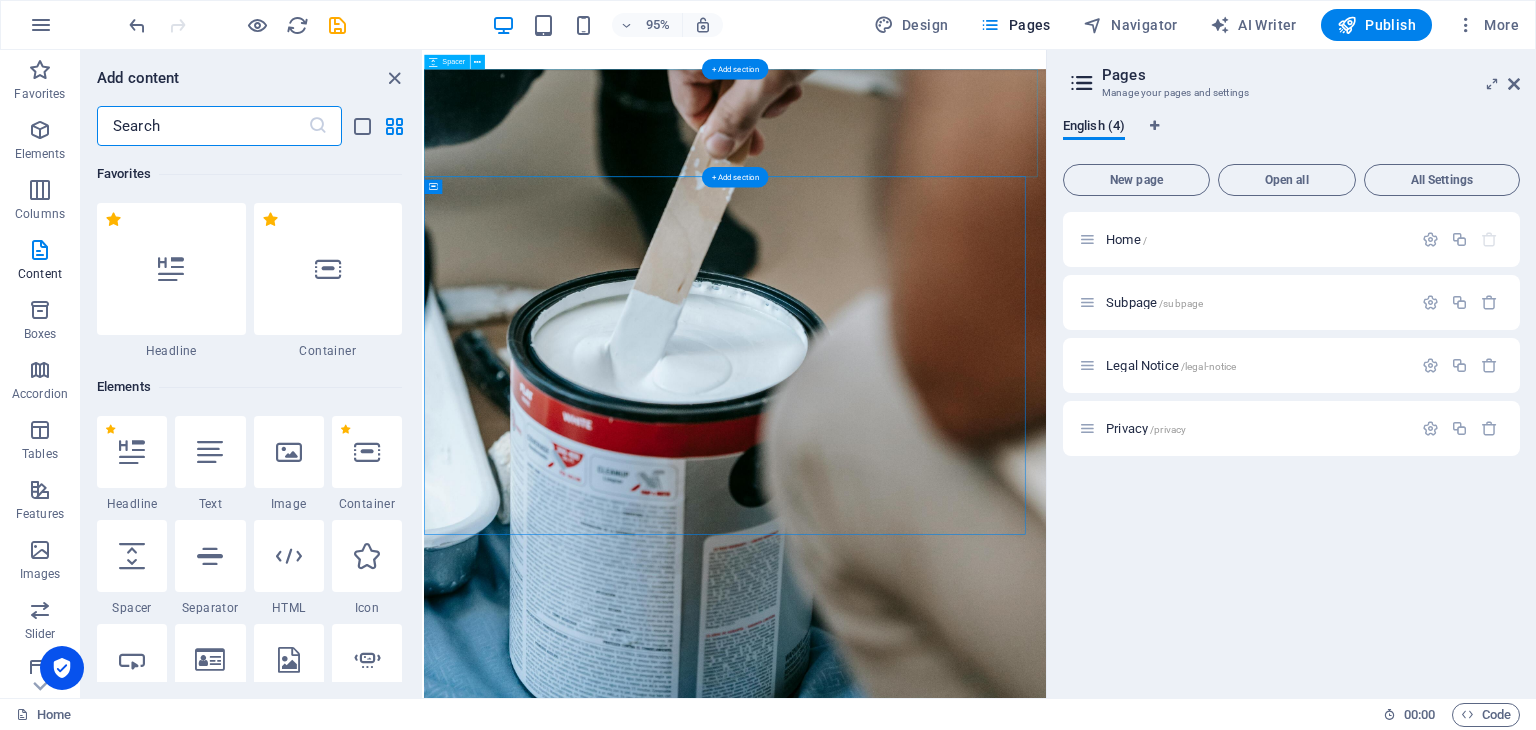 scroll, scrollTop: 2480, scrollLeft: 0, axis: vertical 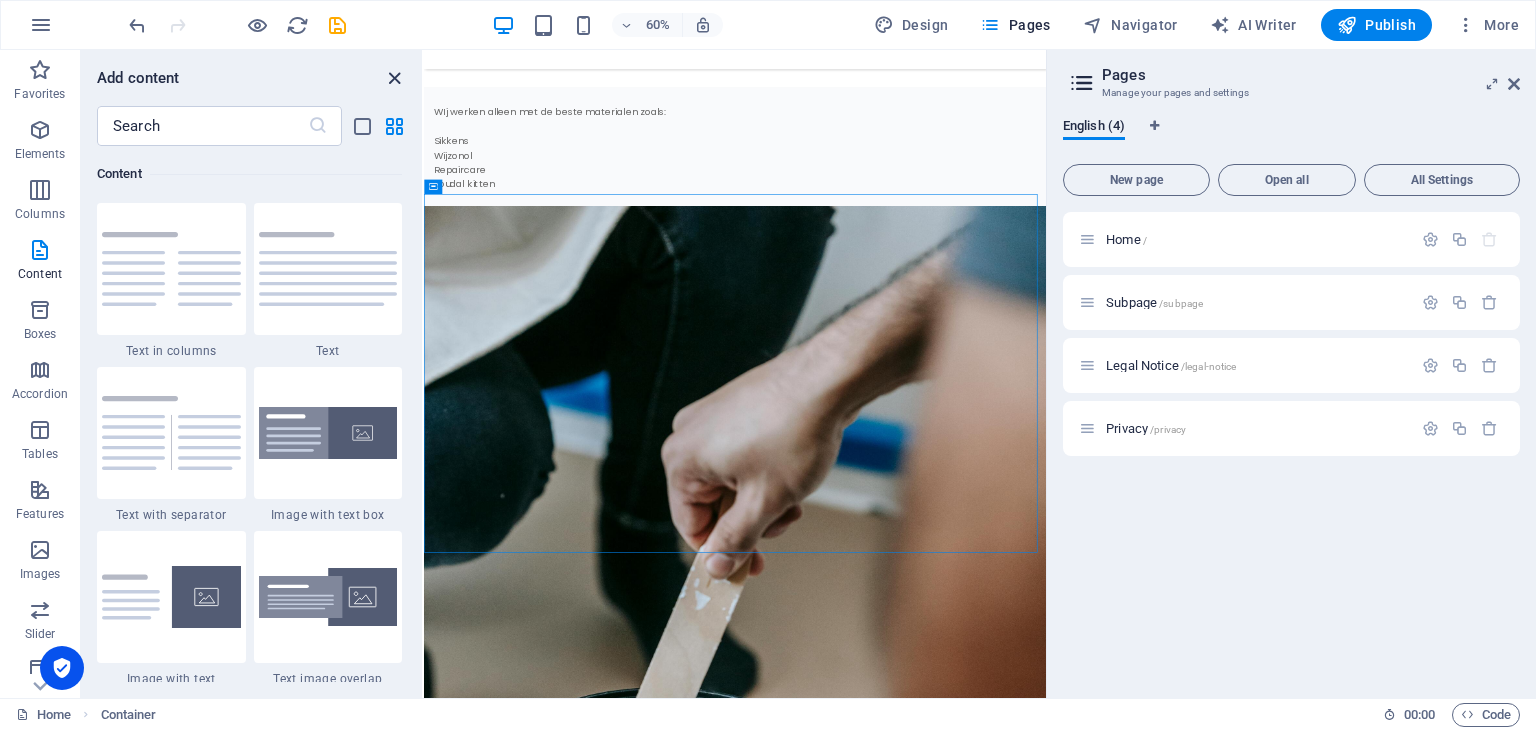 drag, startPoint x: 396, startPoint y: 75, endPoint x: 522, endPoint y: 38, distance: 131.32022 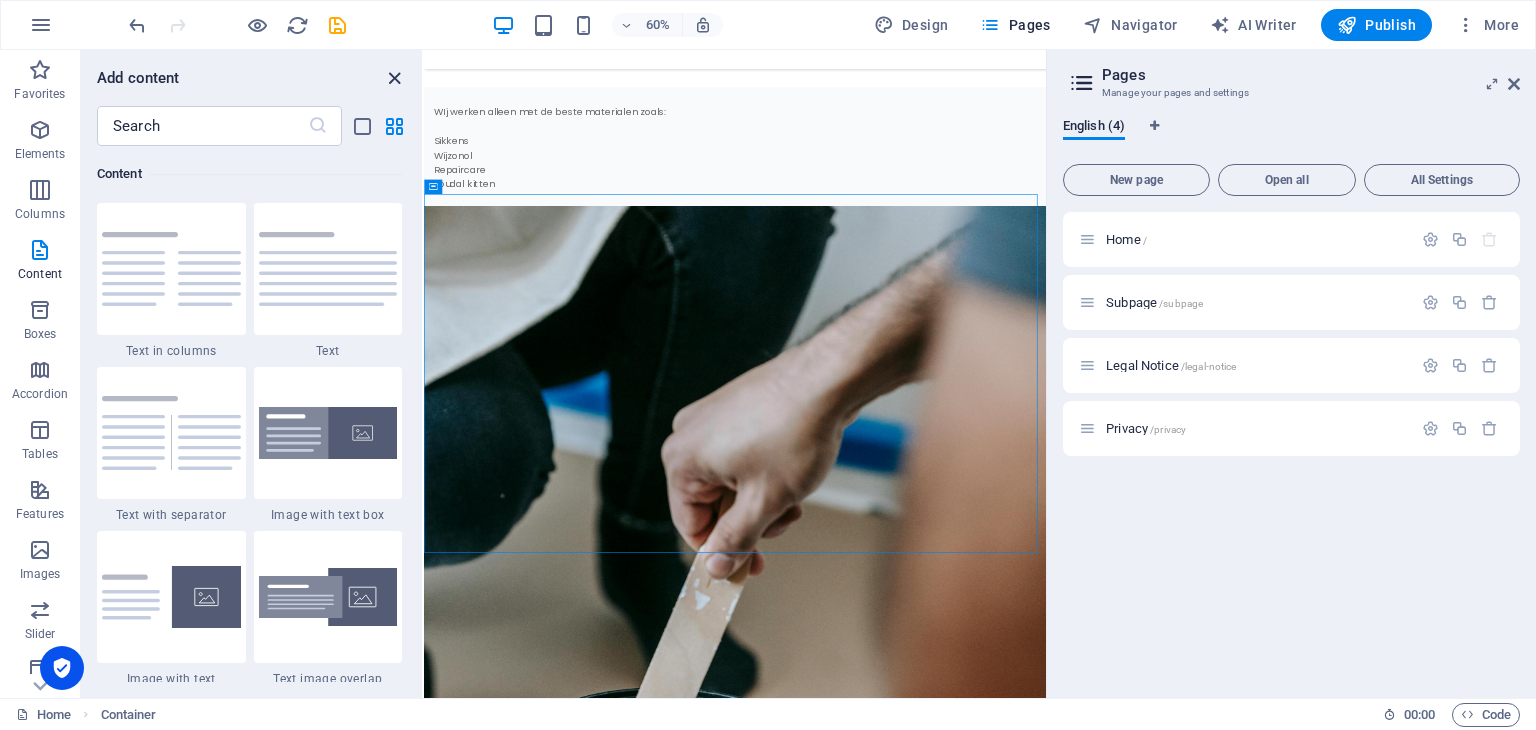 click at bounding box center [394, 78] 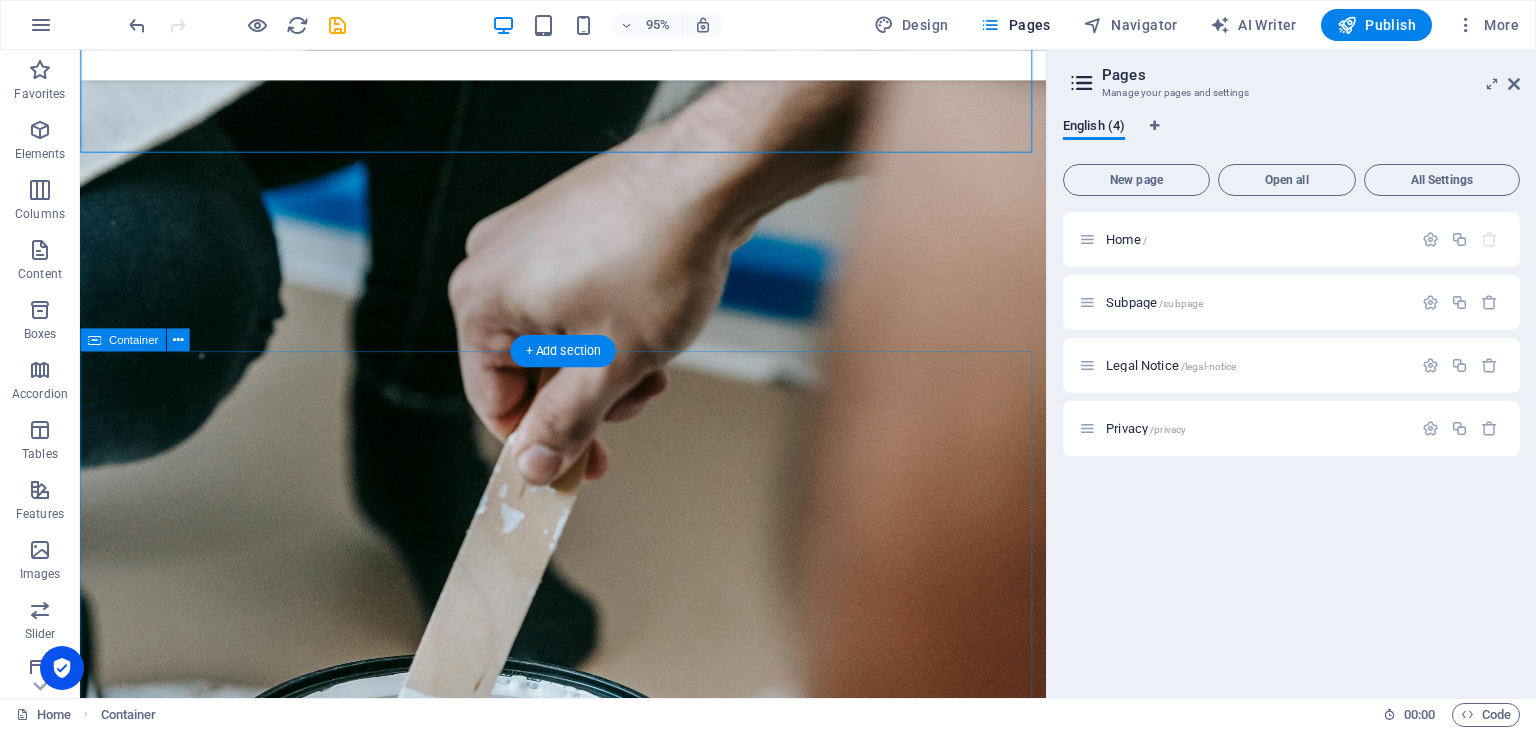 scroll, scrollTop: 3180, scrollLeft: 0, axis: vertical 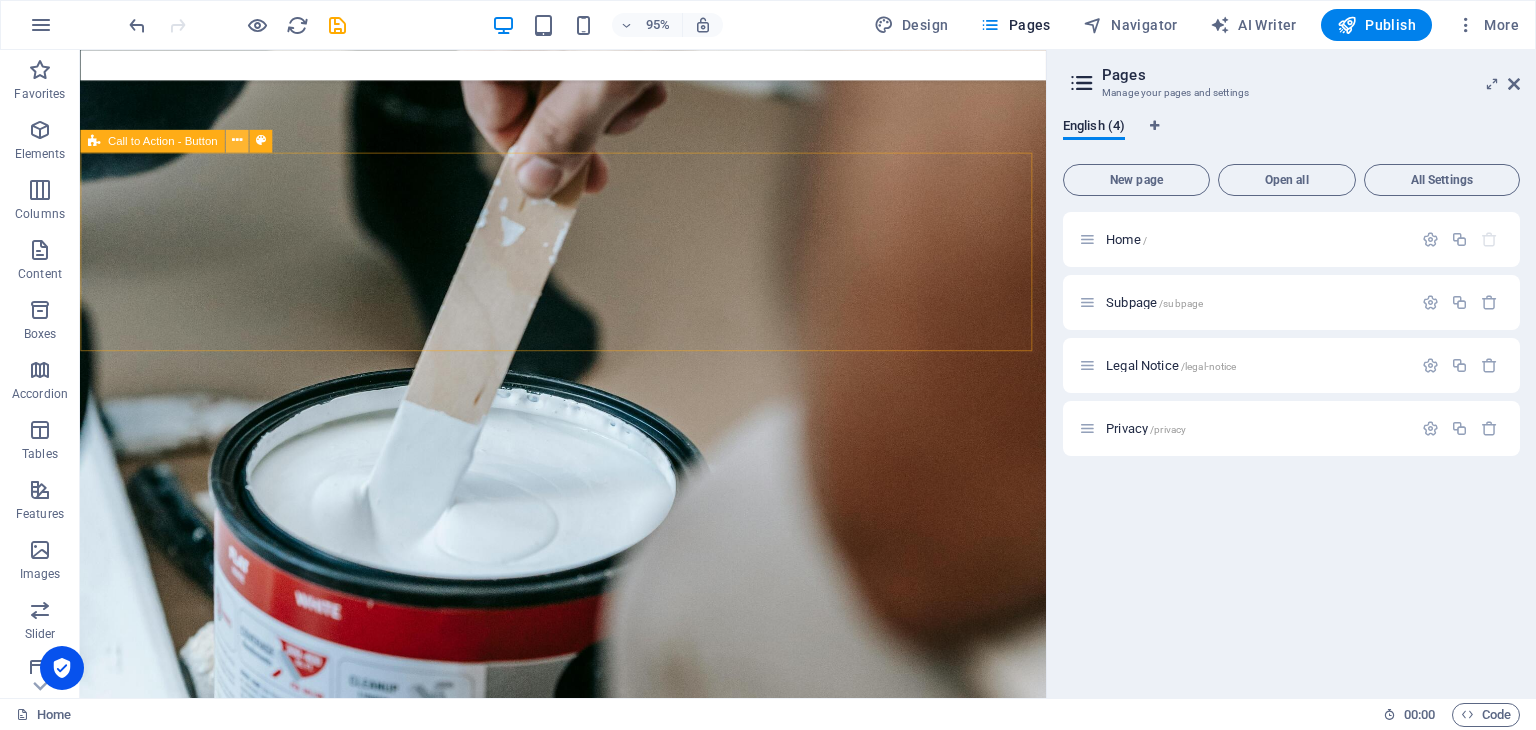 click at bounding box center [237, 141] 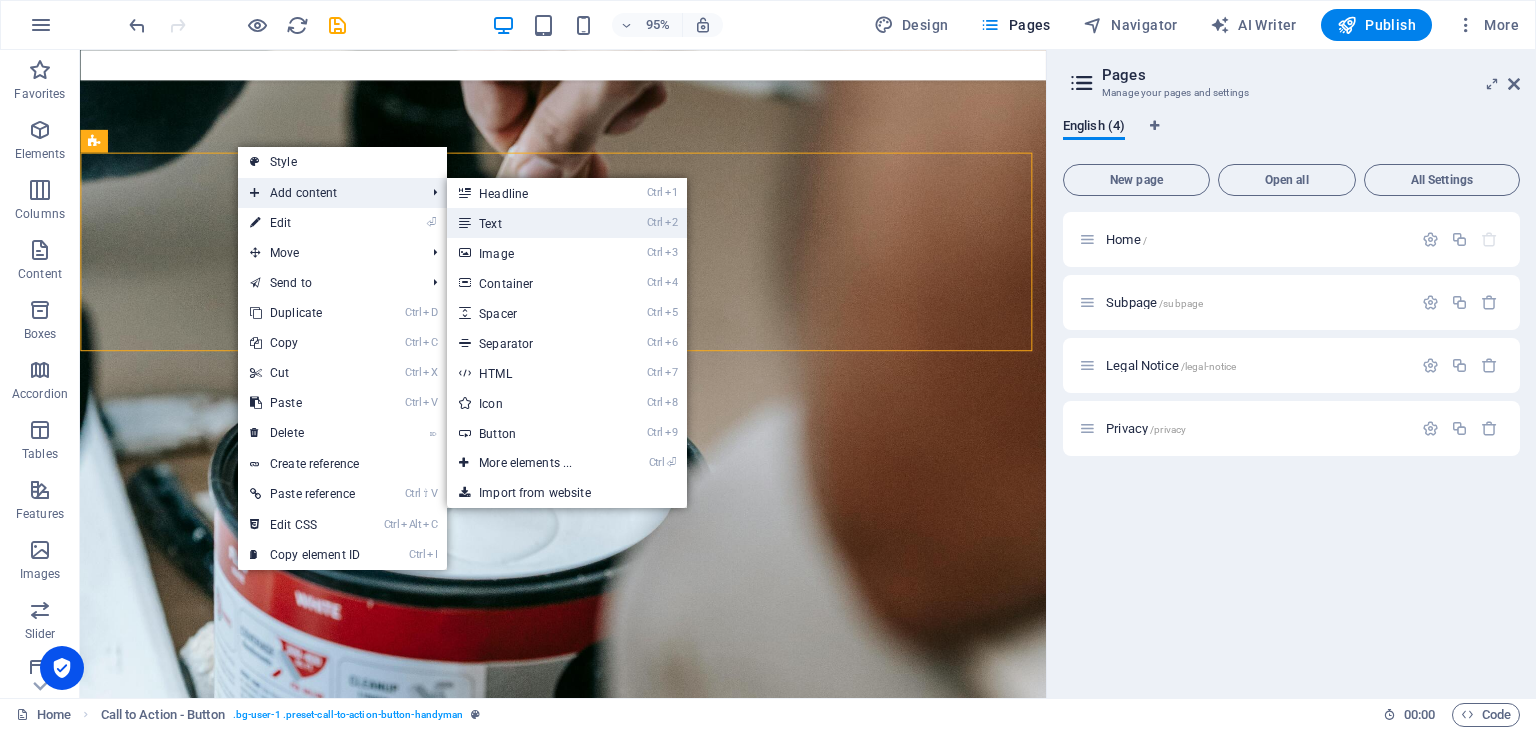 click on "Ctrl 2  Text" at bounding box center (529, 223) 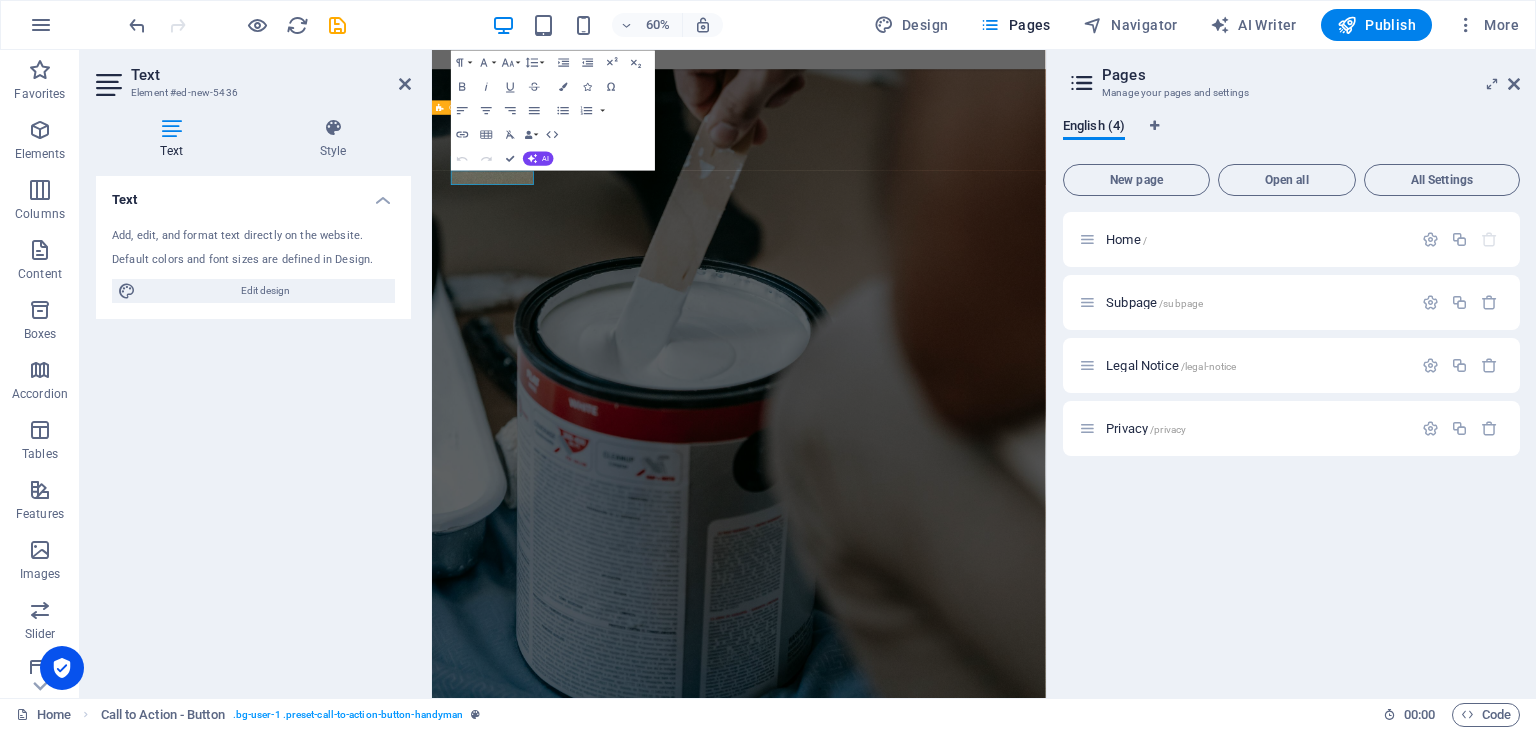 scroll, scrollTop: 3189, scrollLeft: 0, axis: vertical 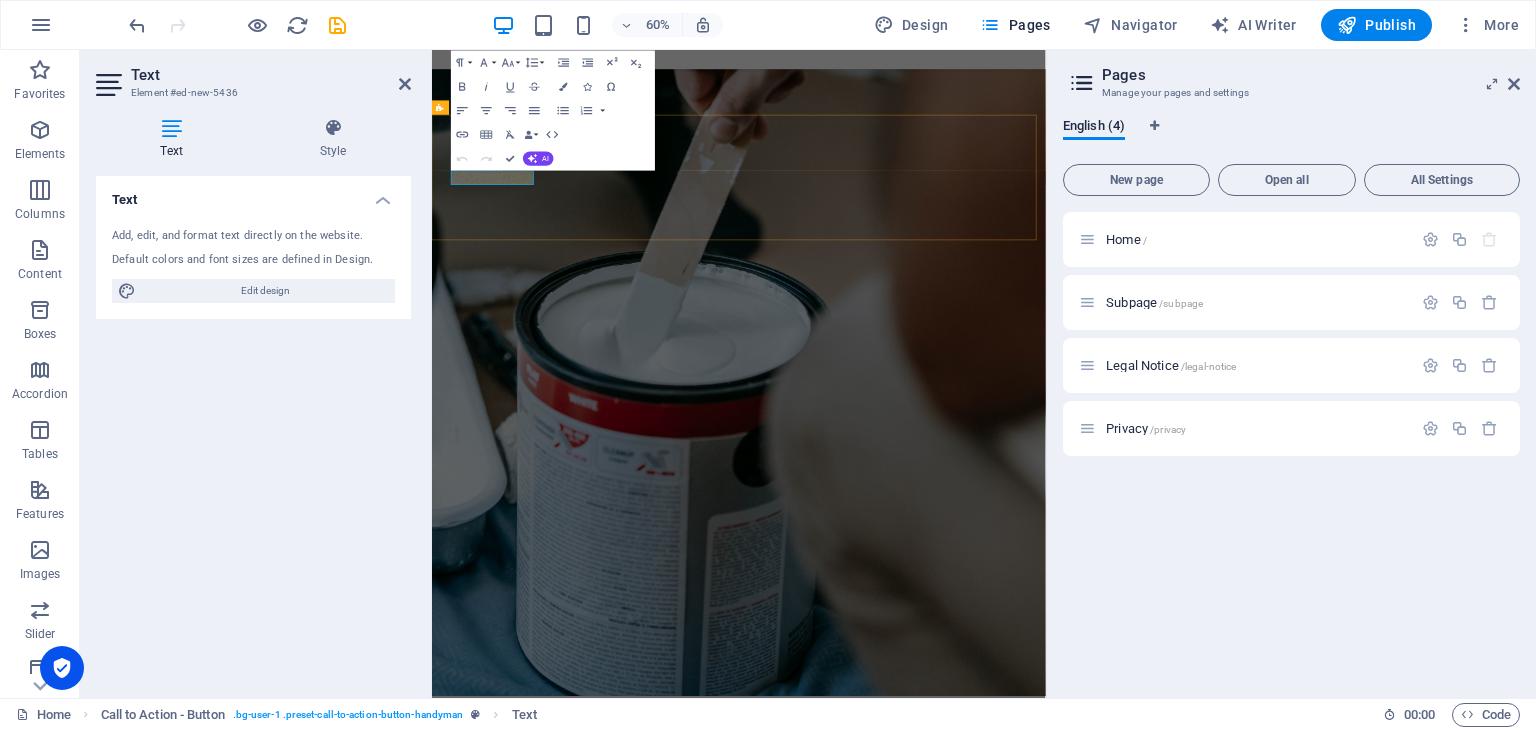 click on "New text element" at bounding box center [943, 2026] 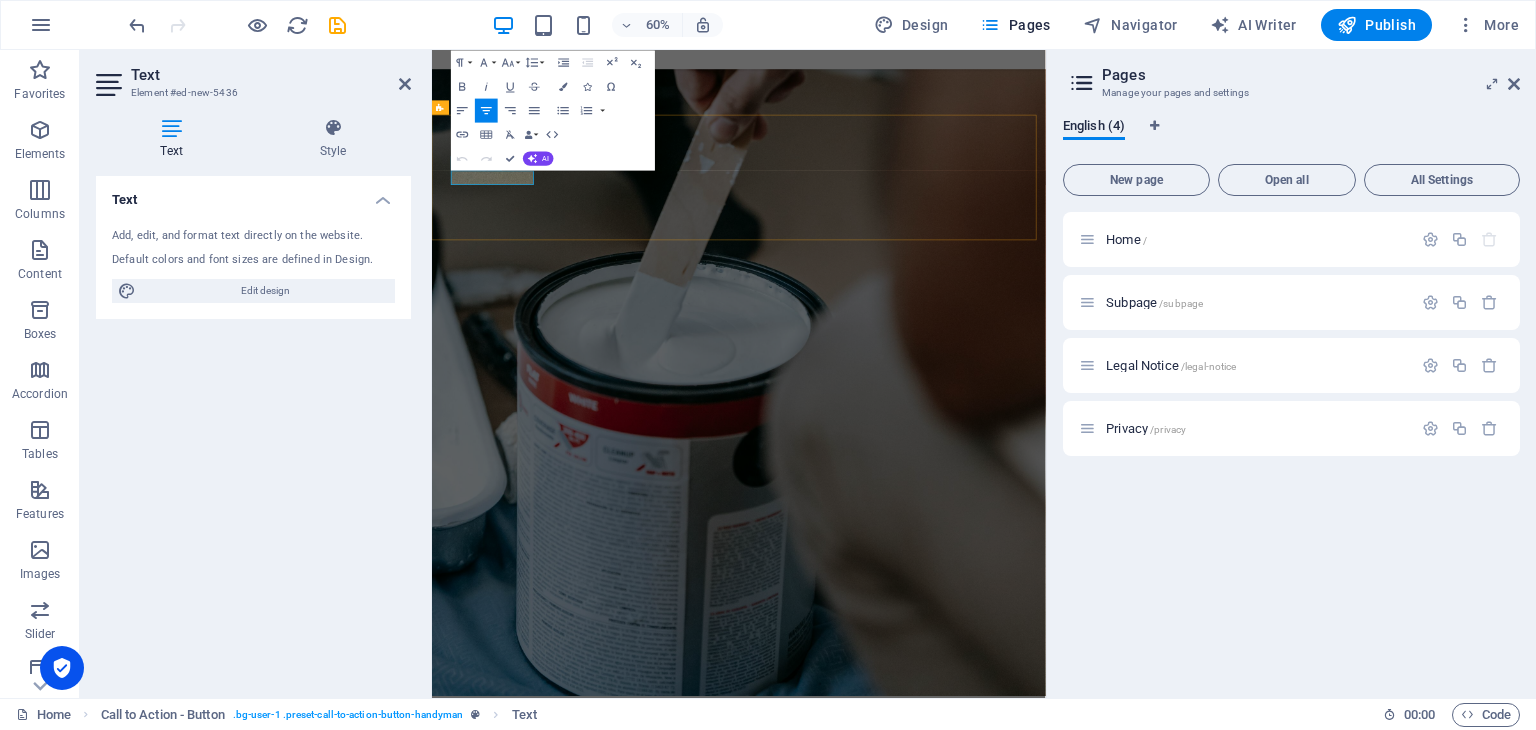 click on "New text element" at bounding box center [943, 2026] 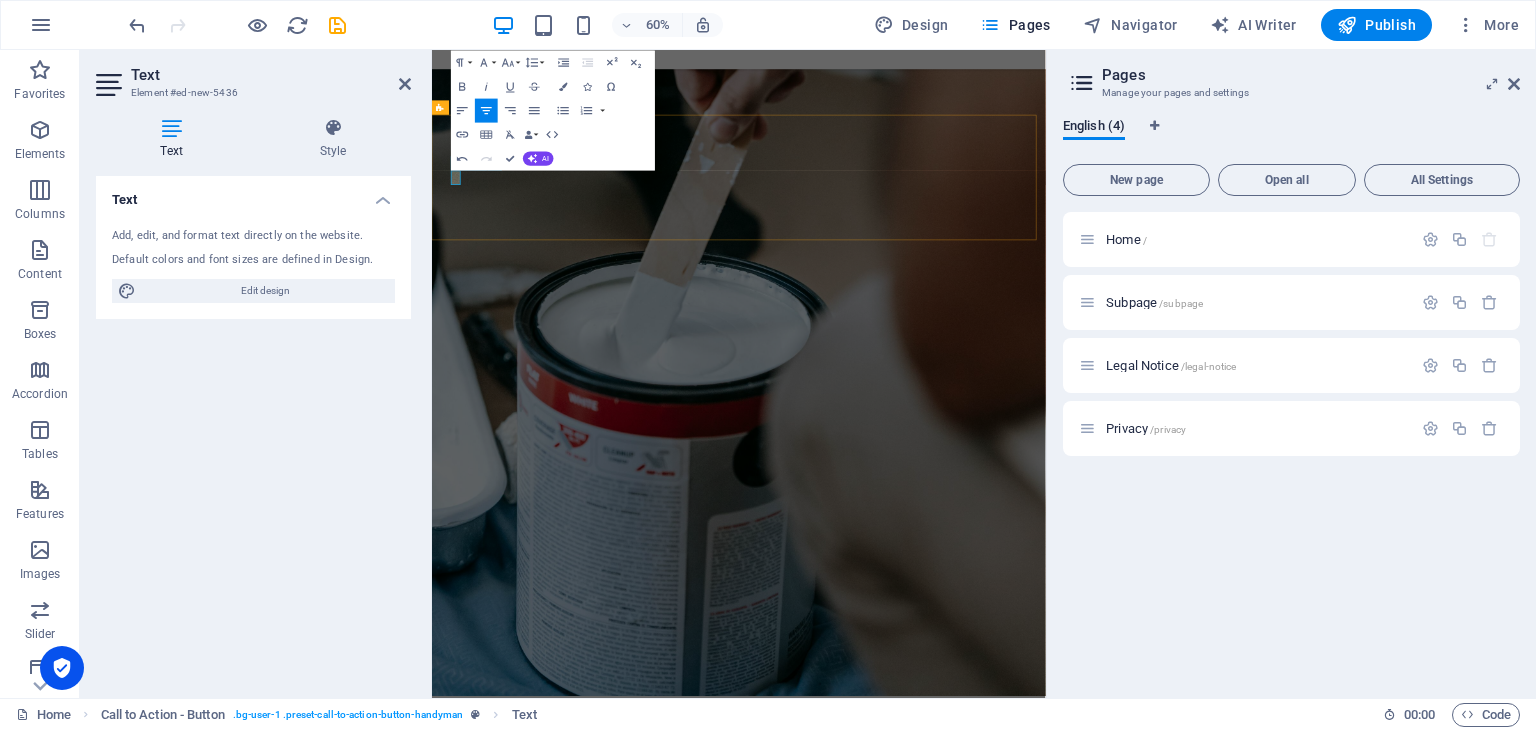 click on "nt" at bounding box center [943, 2026] 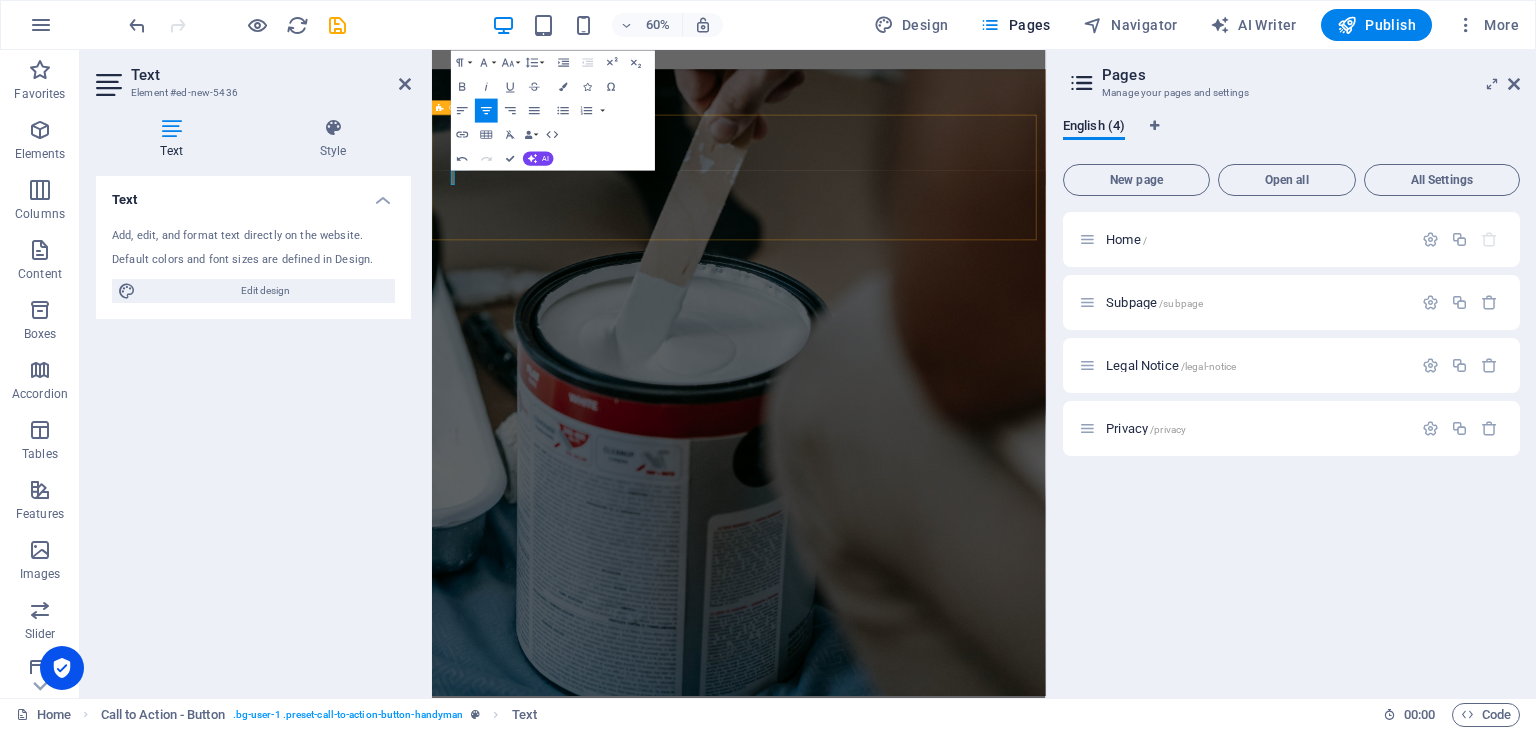 drag, startPoint x: 470, startPoint y: 262, endPoint x: 826, endPoint y: 184, distance: 364.4448 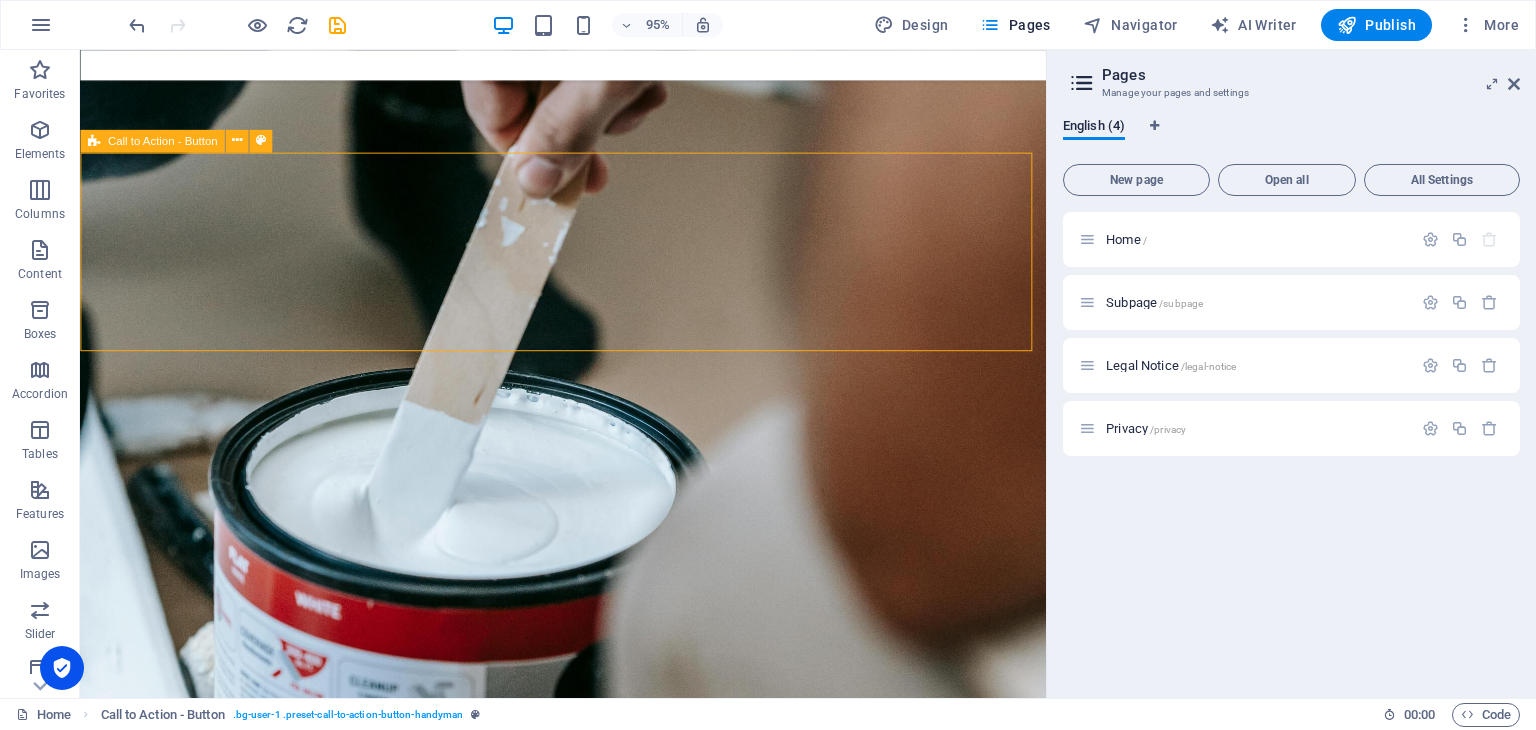 click on "t Contact us" at bounding box center (588, 2047) 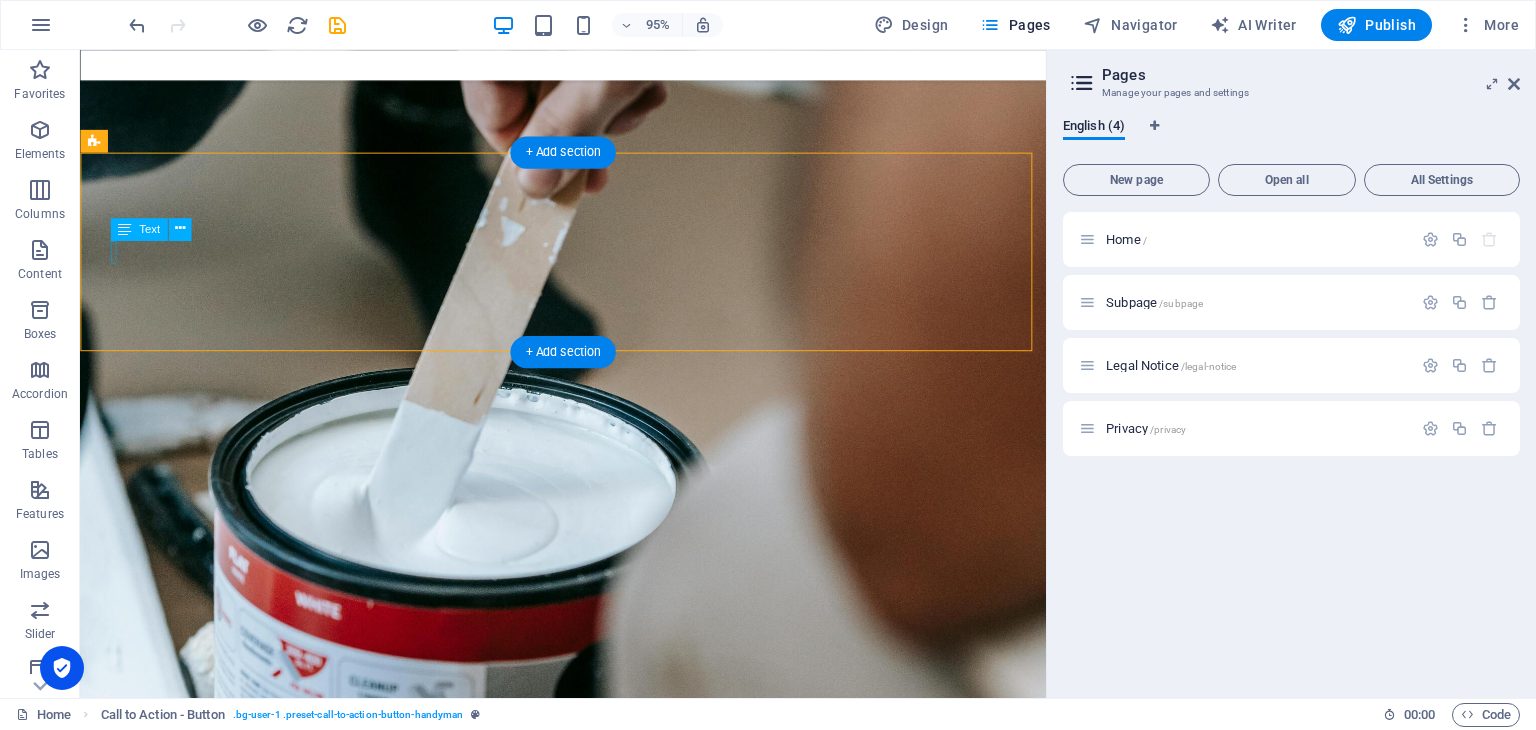 click on "t" at bounding box center [588, 2022] 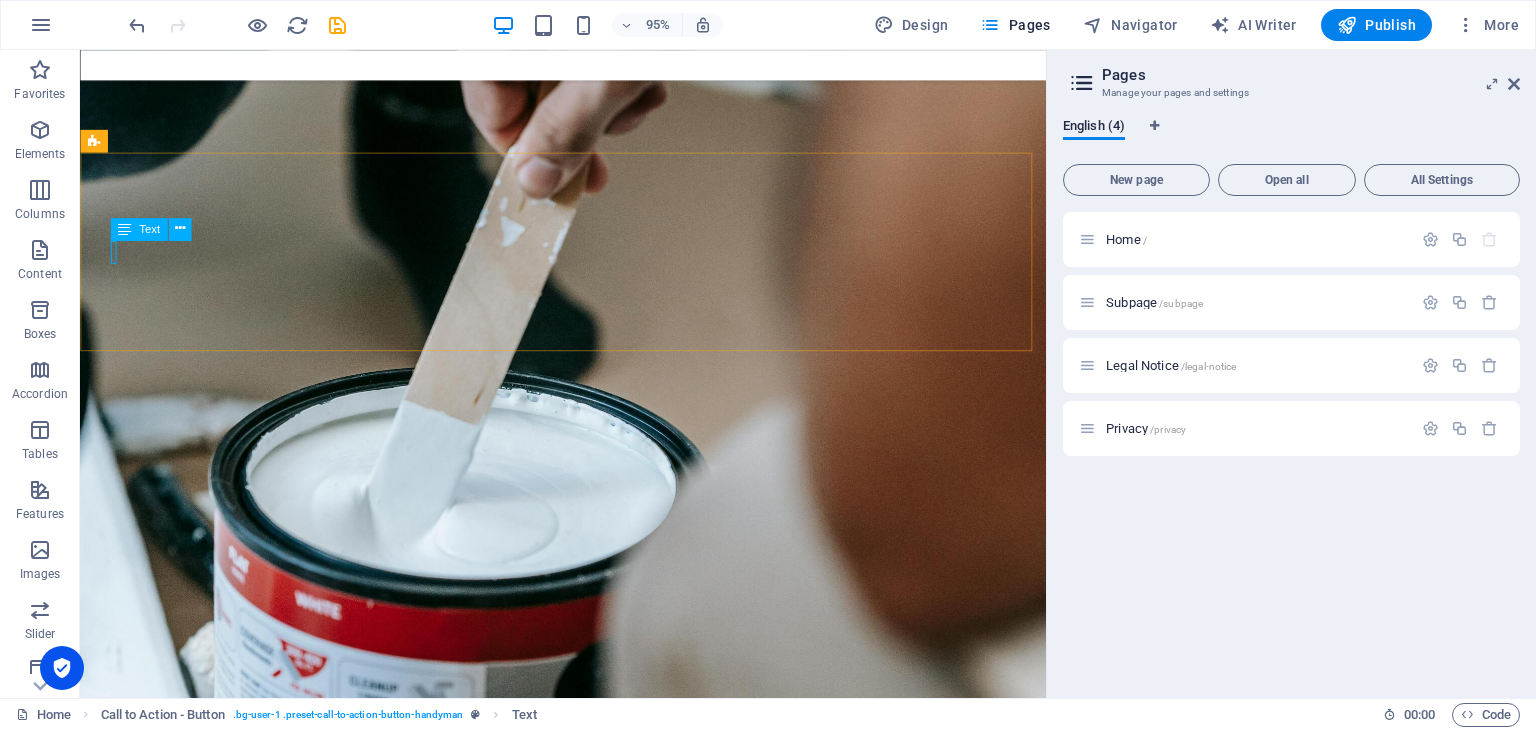 click on "Text" at bounding box center [149, 228] 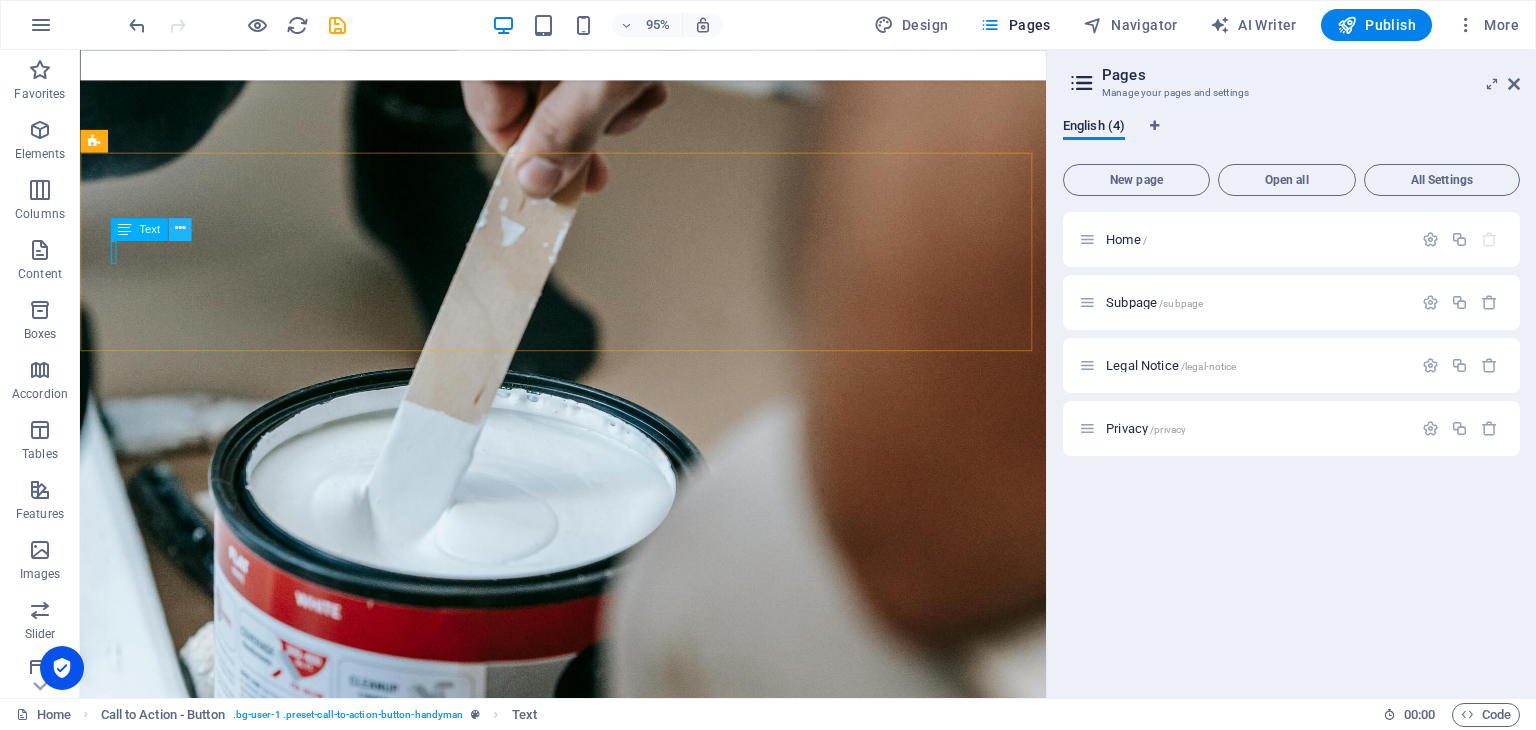 click at bounding box center [180, 229] 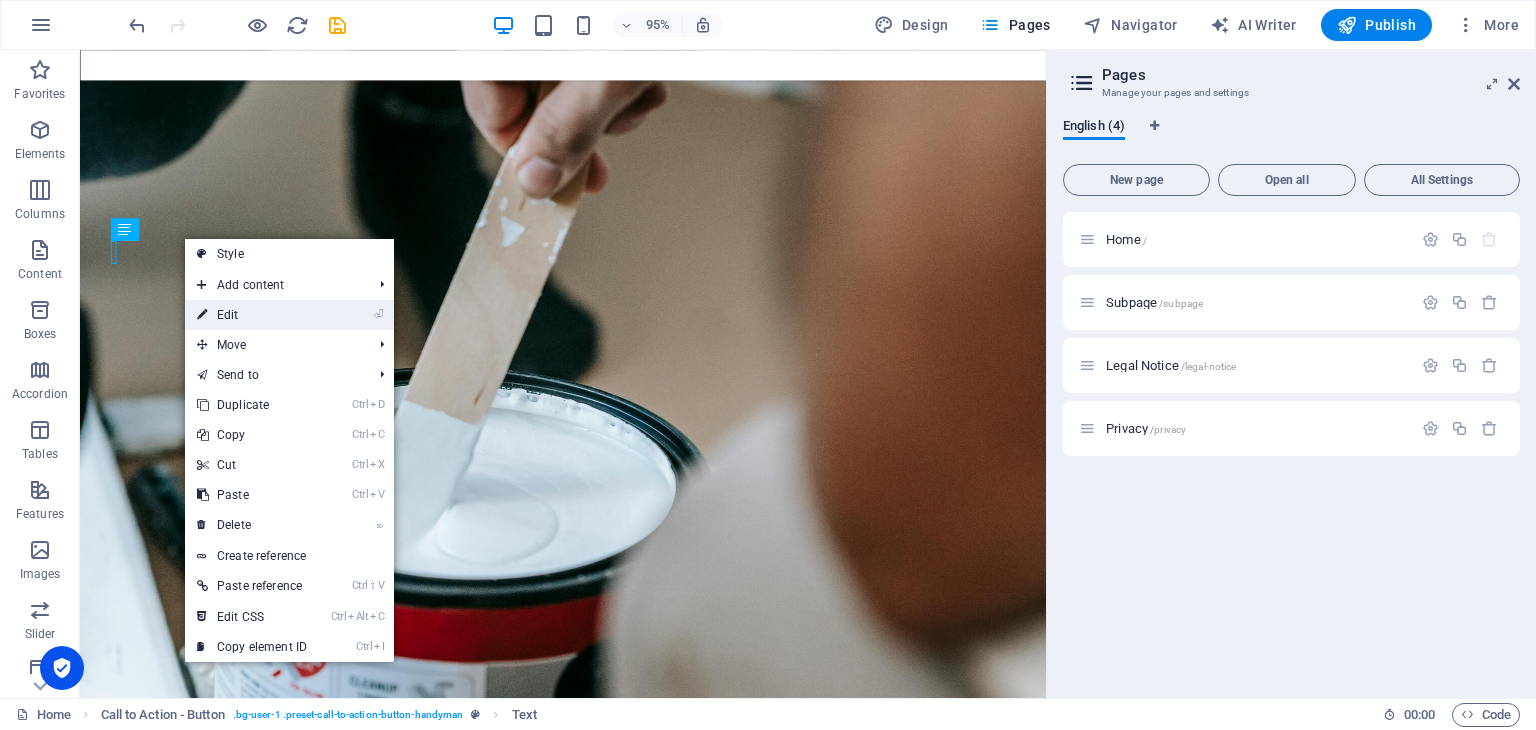 click on "⏎  Edit" at bounding box center [252, 315] 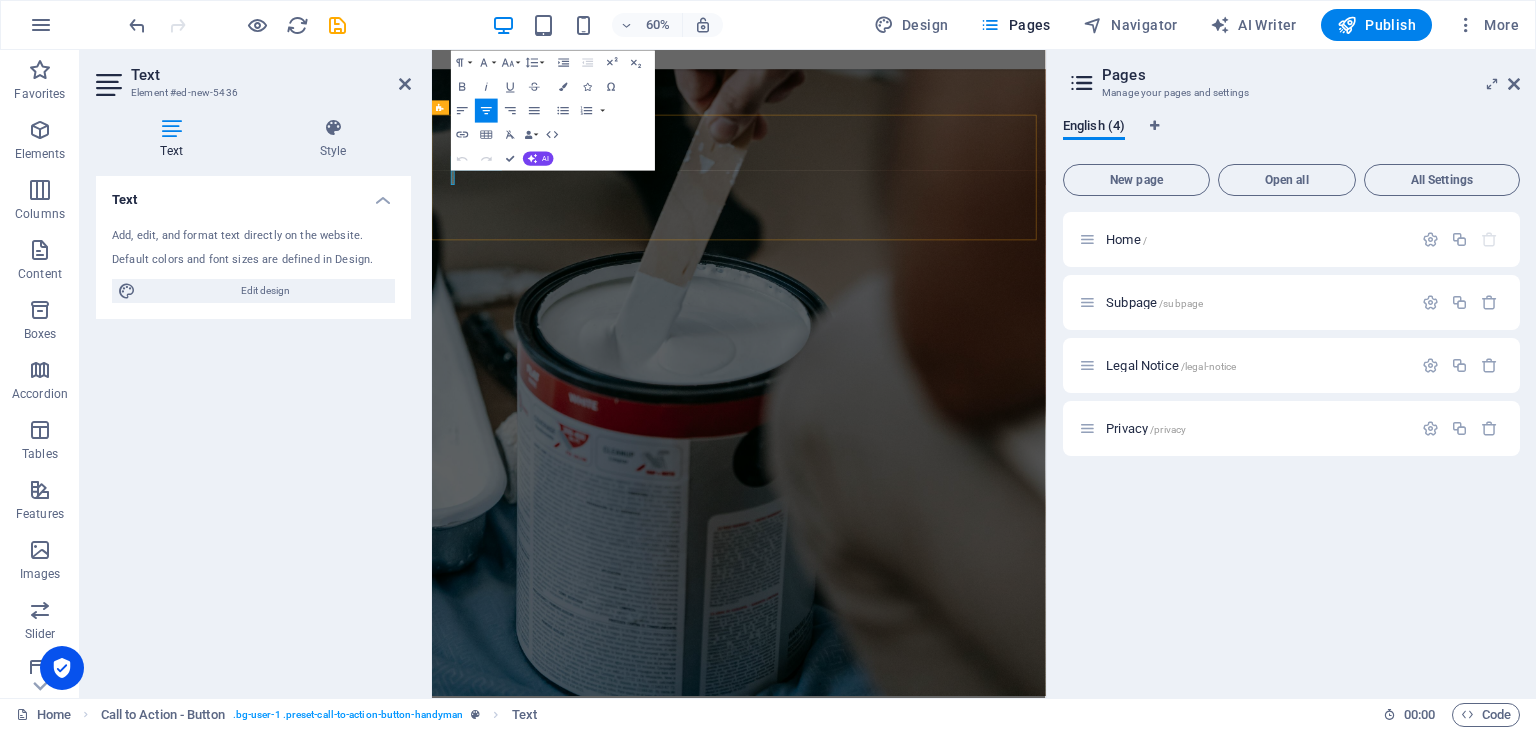 type 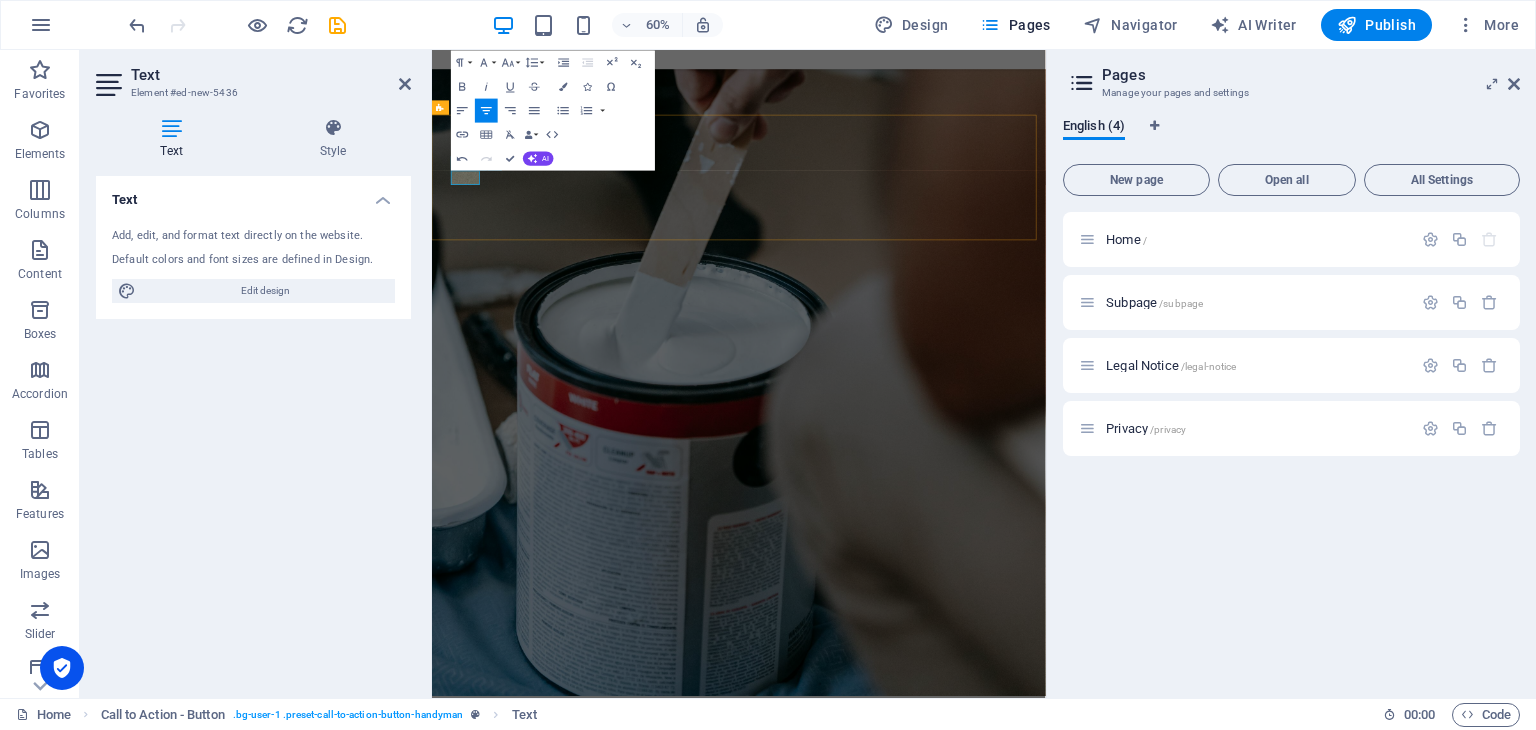 click on "Heeftt" at bounding box center [943, 2026] 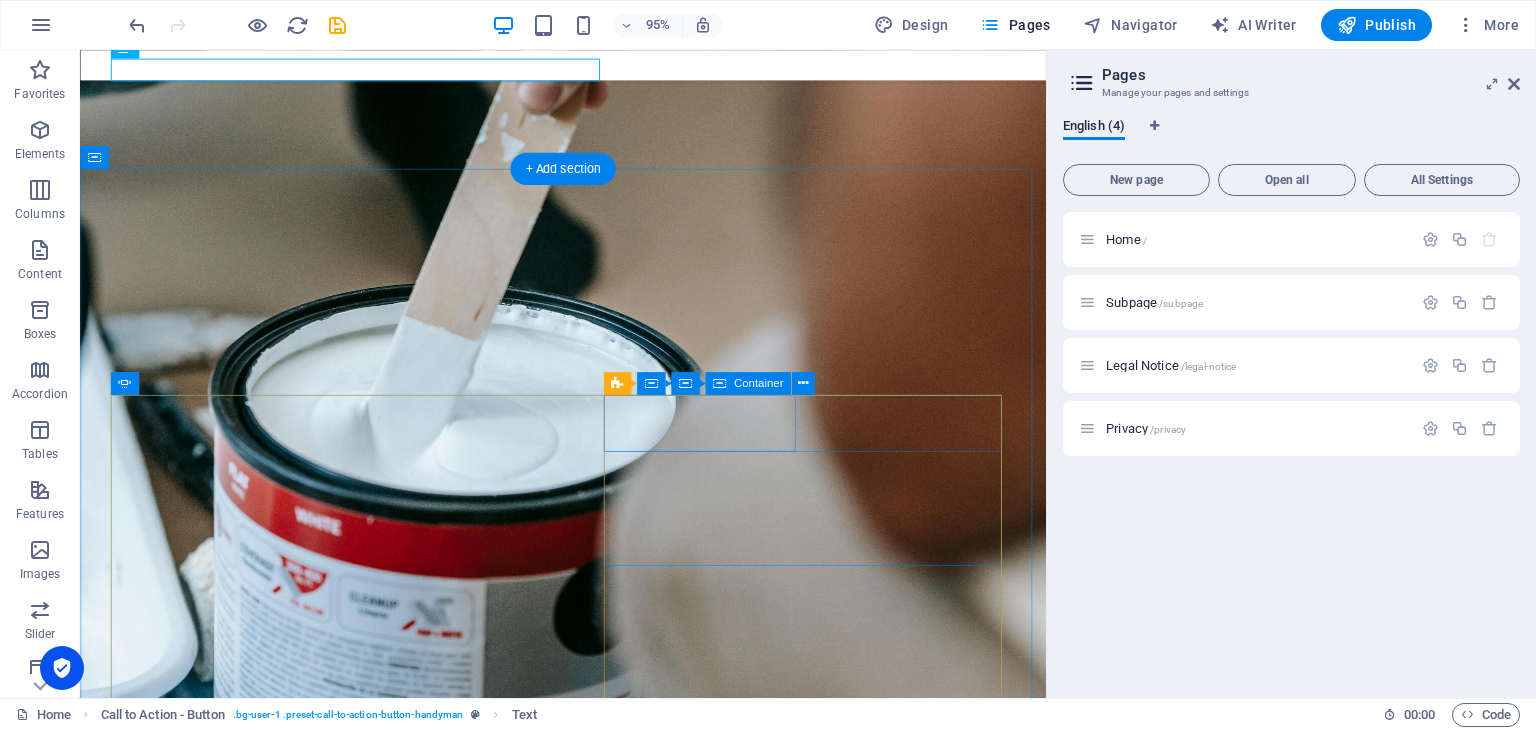 scroll, scrollTop: 3480, scrollLeft: 0, axis: vertical 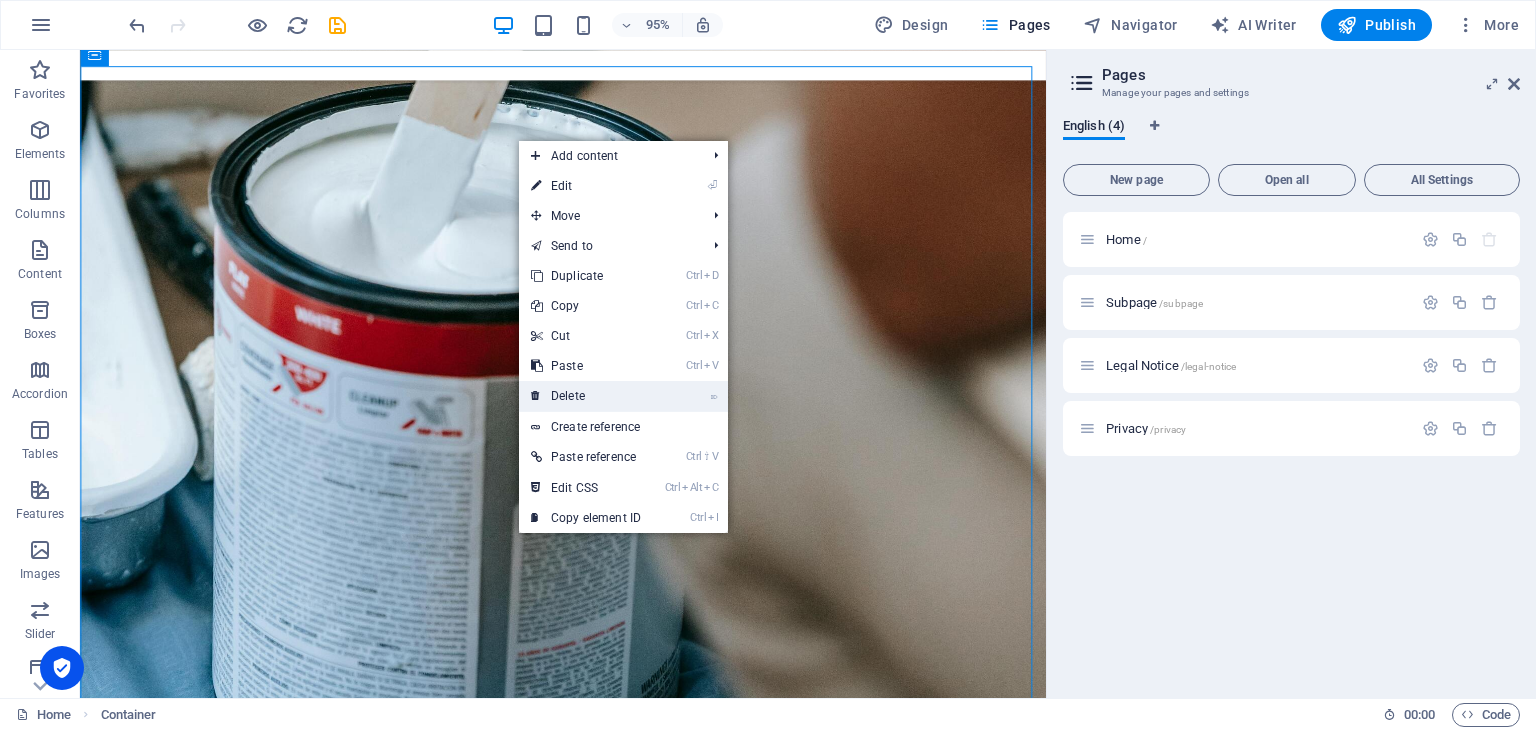 click on "⌦  Delete" at bounding box center [586, 396] 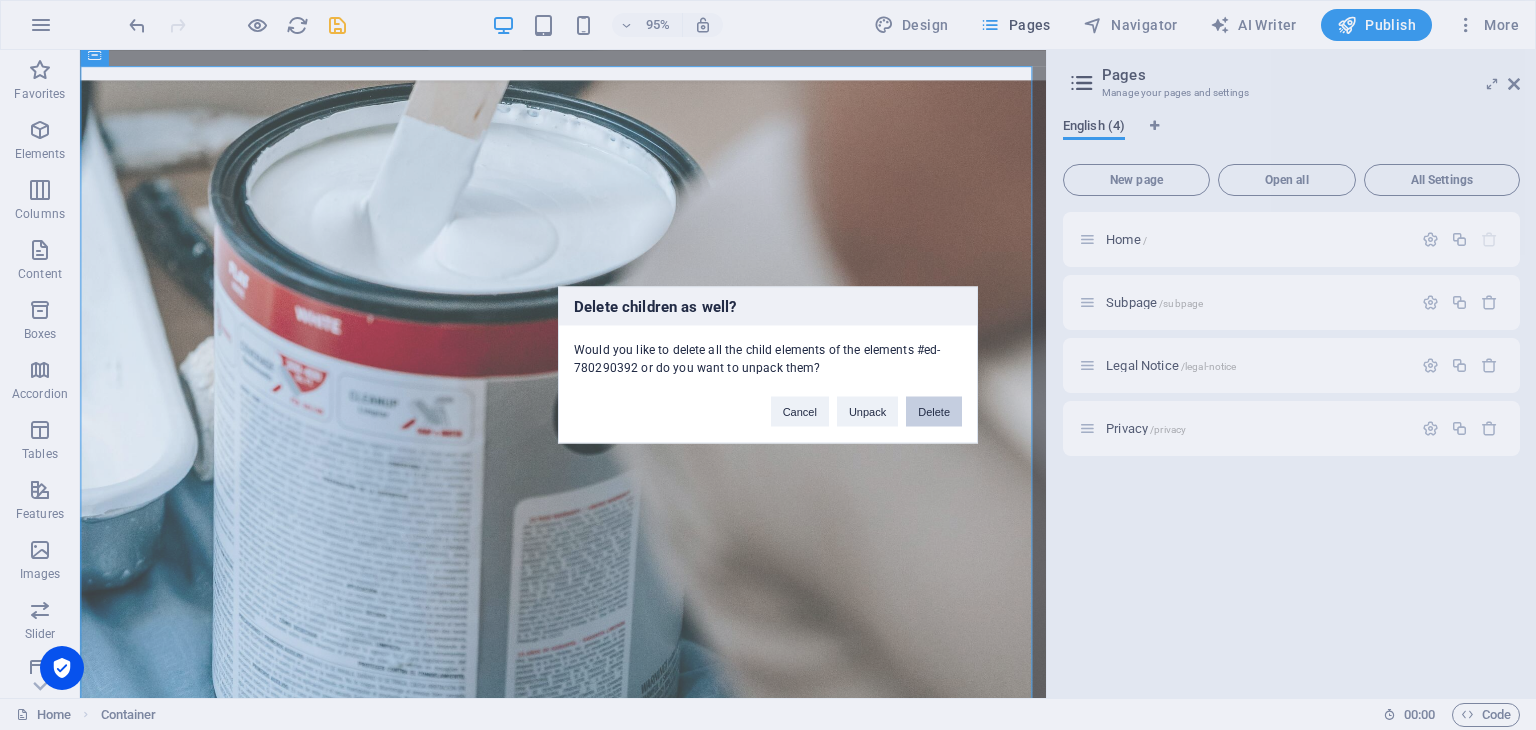 click on "Delete" at bounding box center [934, 412] 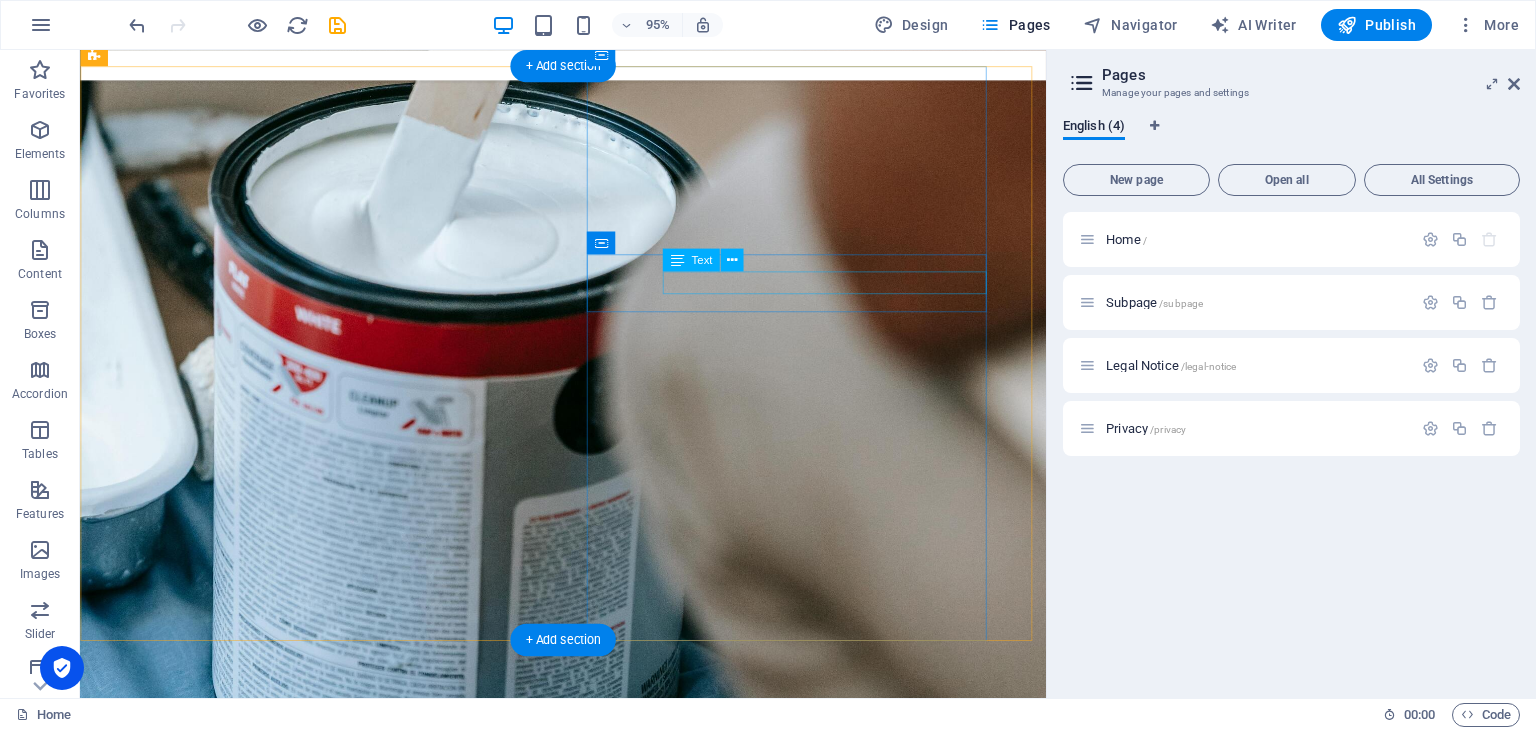 click on "[STREET_ADDRESS][PERSON_NAME]" at bounding box center [588, 2947] 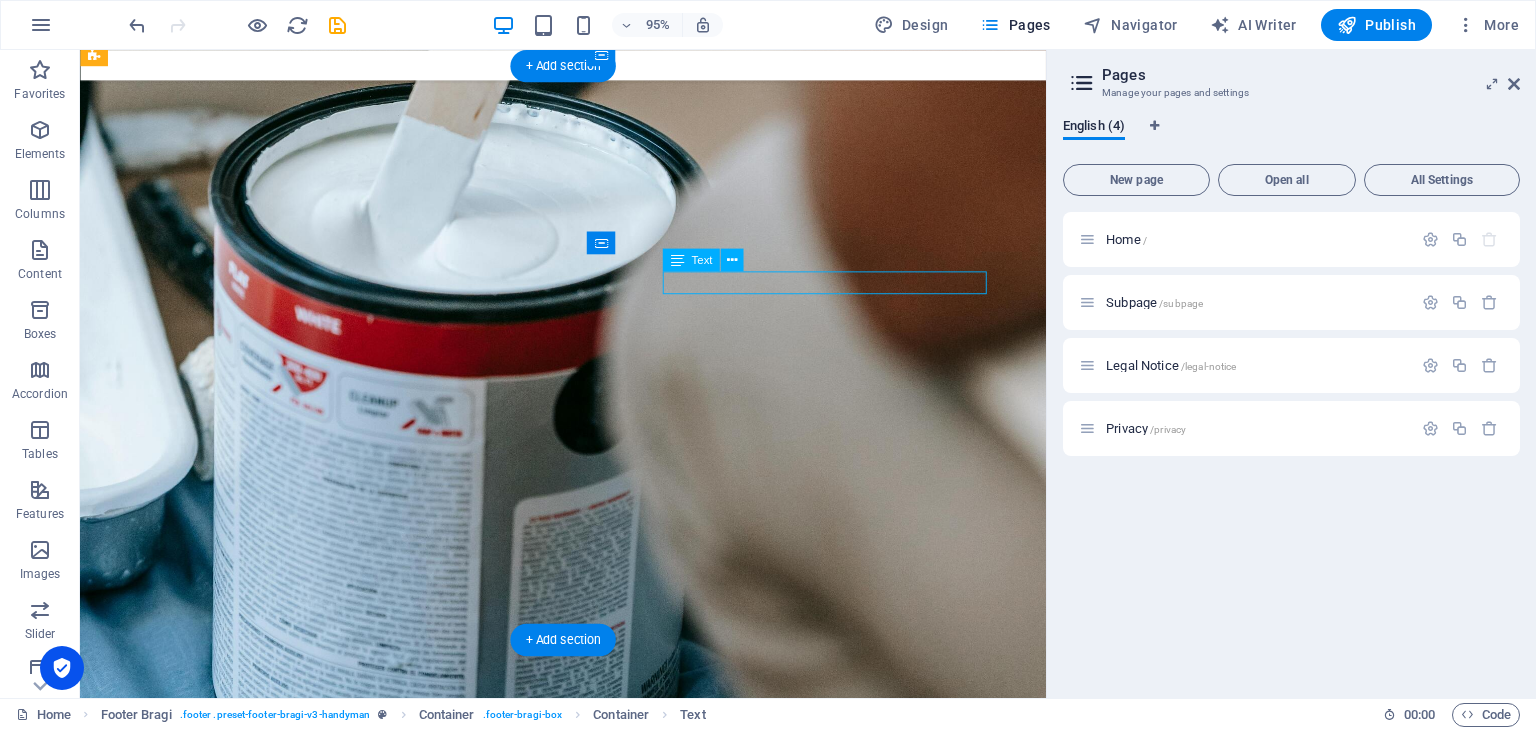 click on "[STREET_ADDRESS][PERSON_NAME]" at bounding box center [588, 2947] 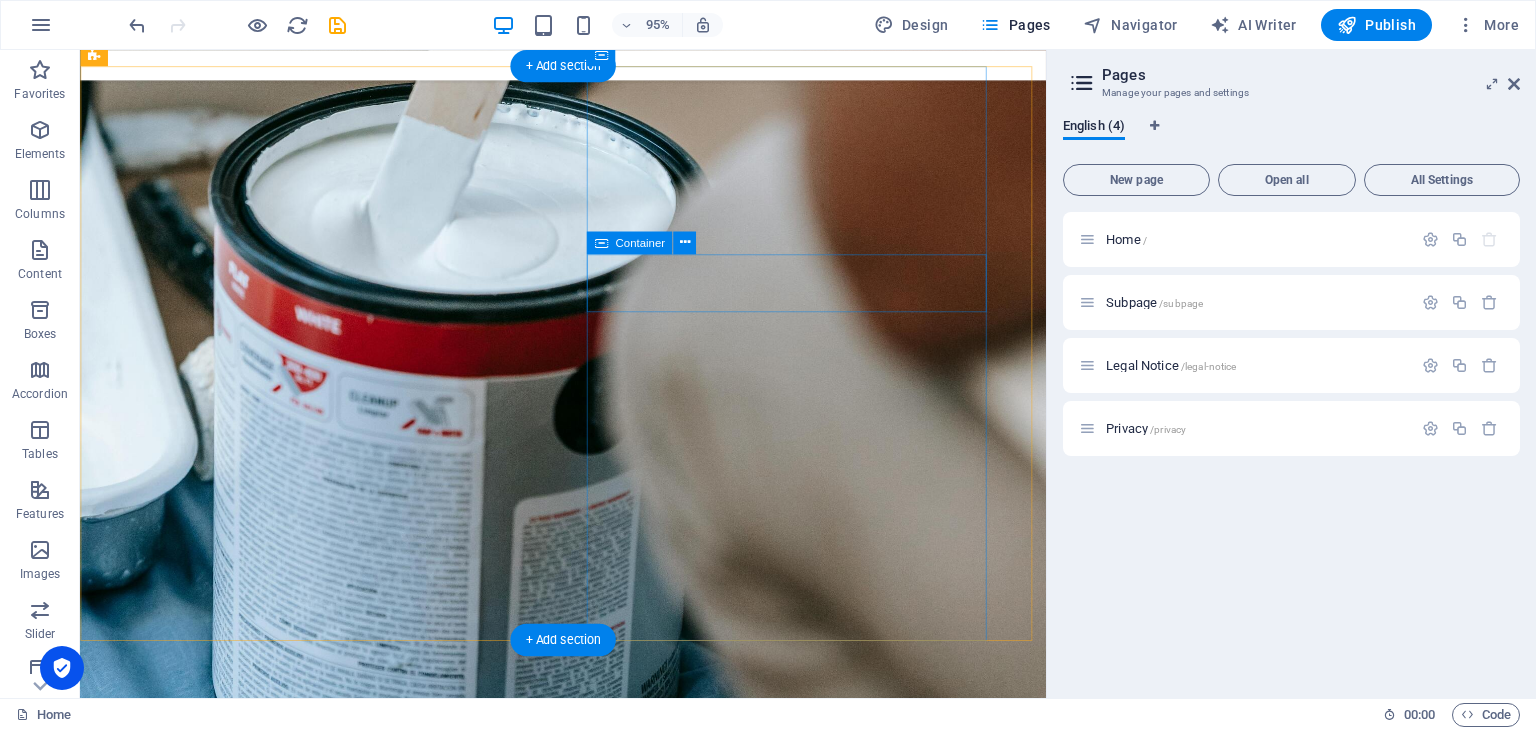 click at bounding box center (588, 2871) 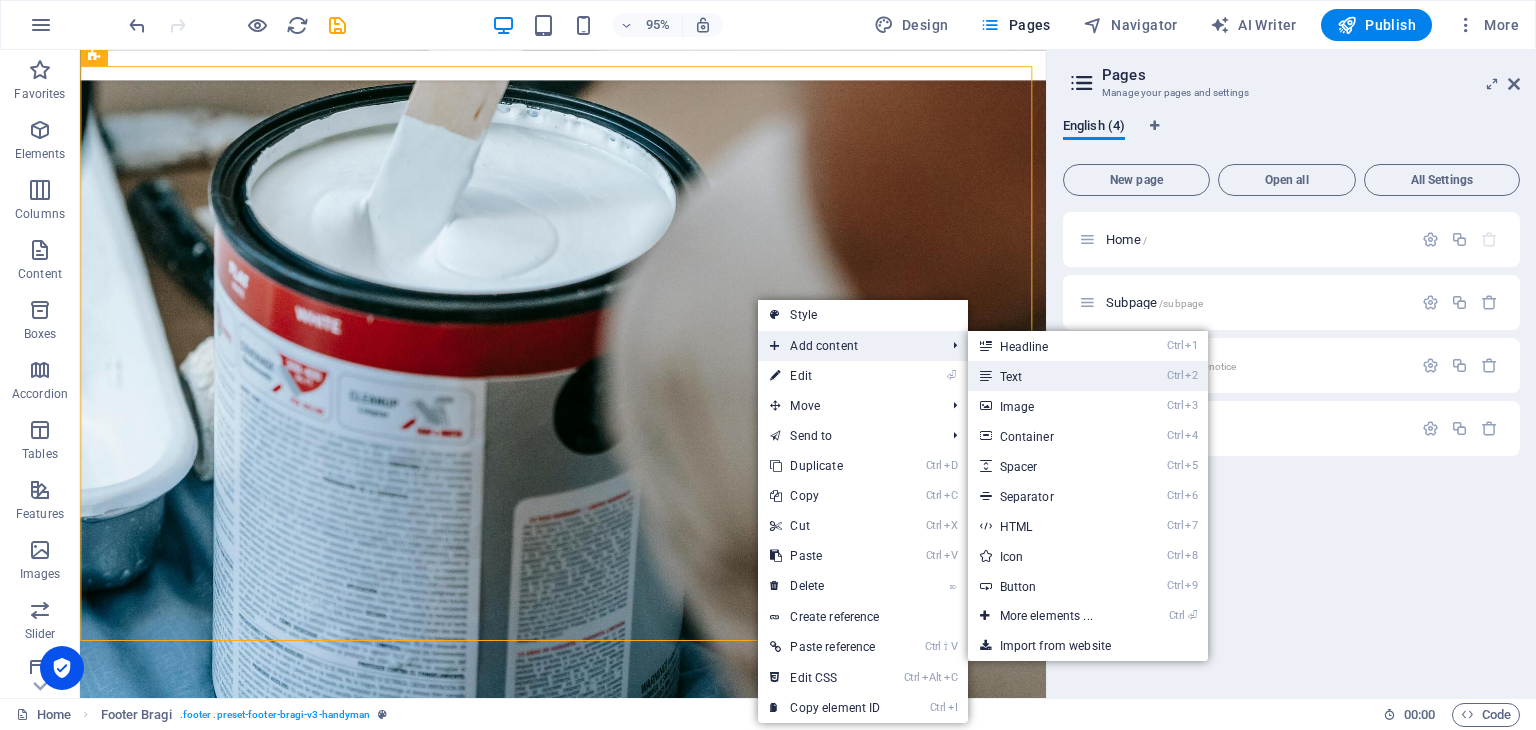 drag, startPoint x: 1024, startPoint y: 381, endPoint x: 979, endPoint y: 547, distance: 171.99127 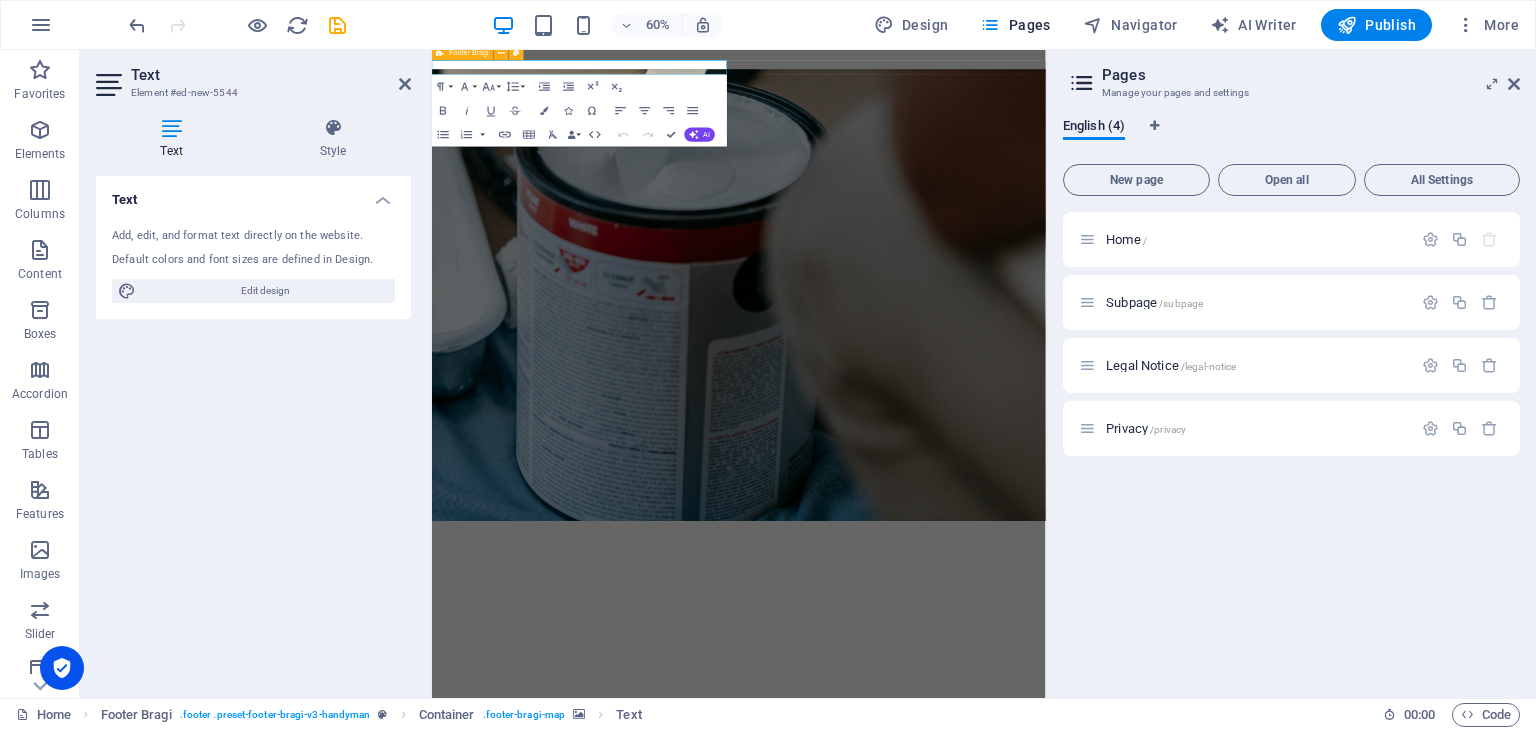 scroll, scrollTop: 3489, scrollLeft: 0, axis: vertical 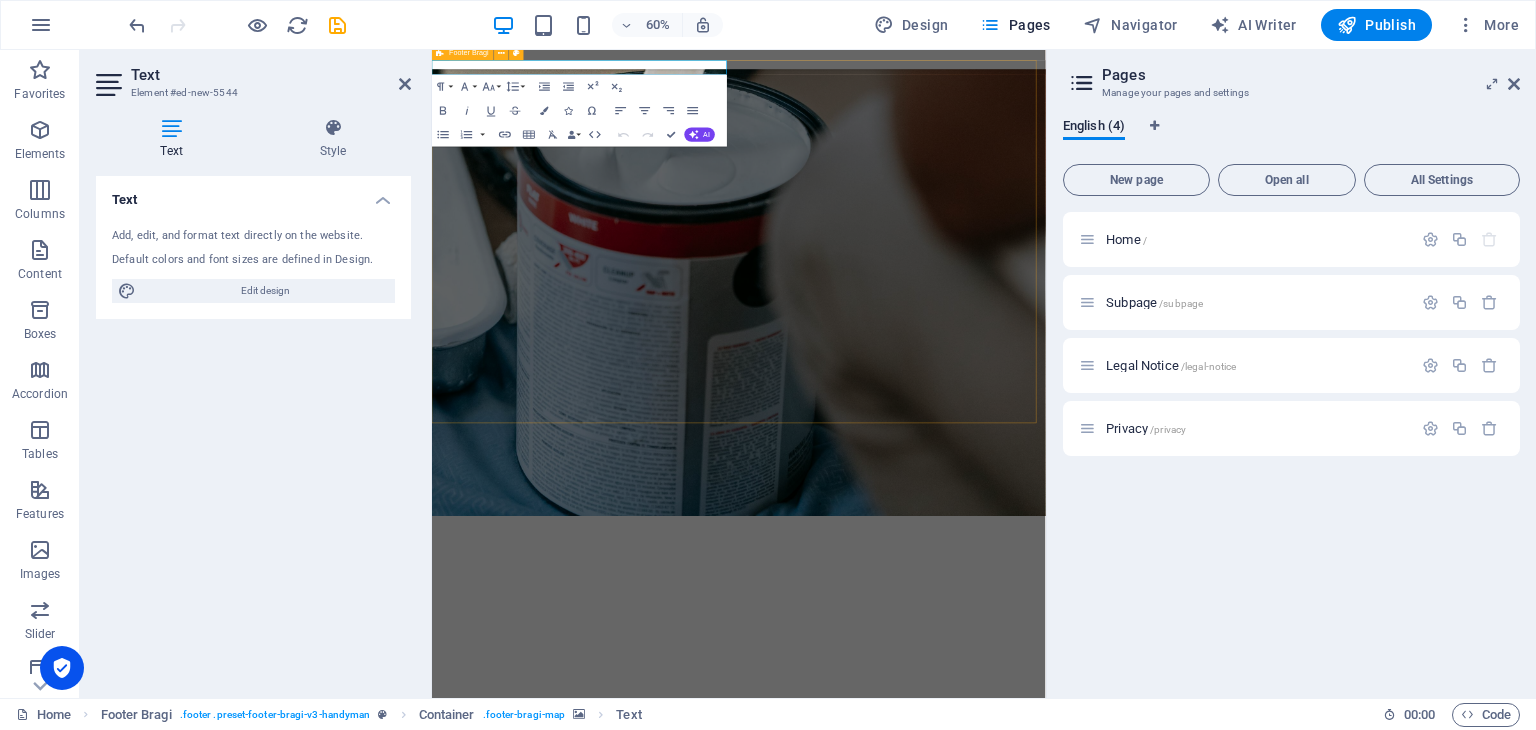 click at bounding box center (943, 2170) 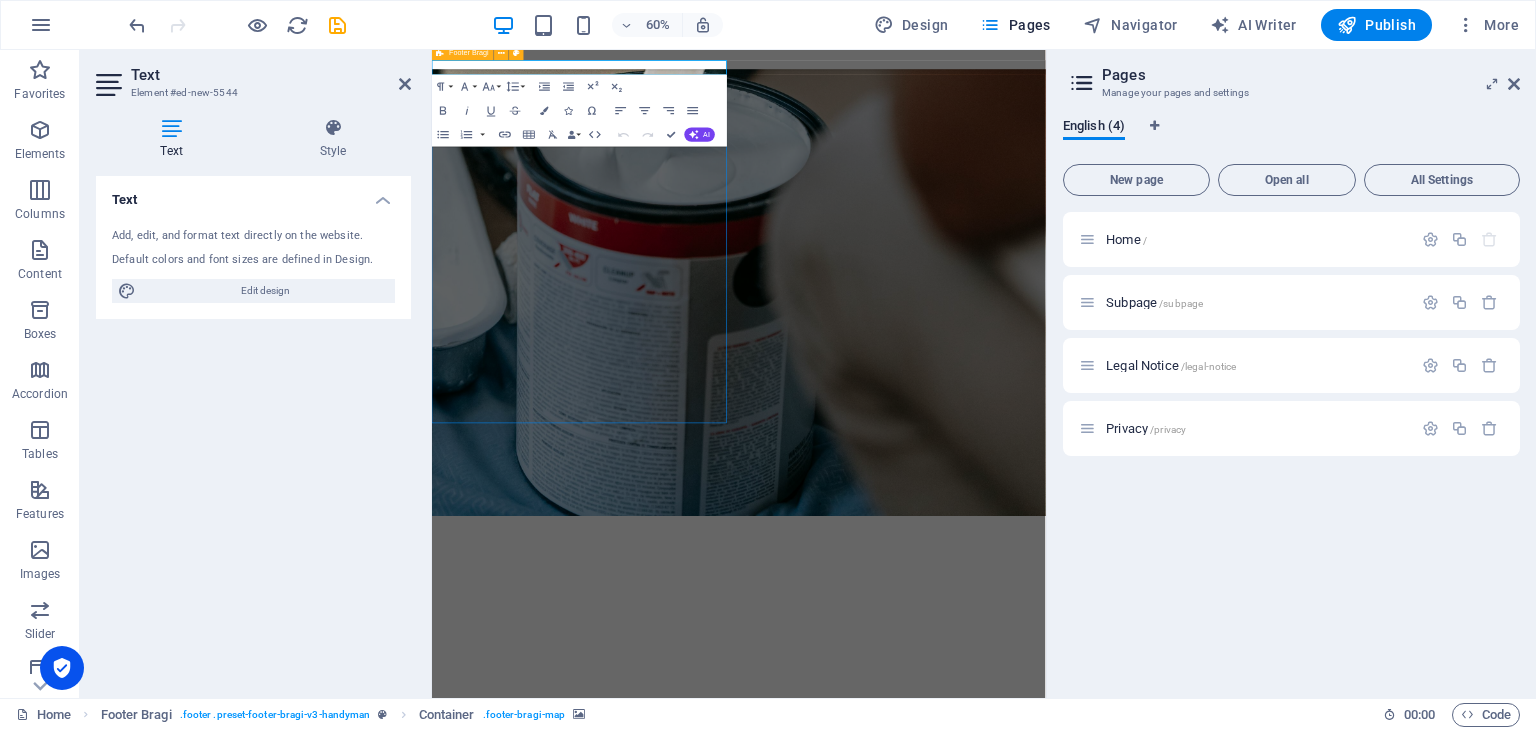 scroll, scrollTop: 3480, scrollLeft: 0, axis: vertical 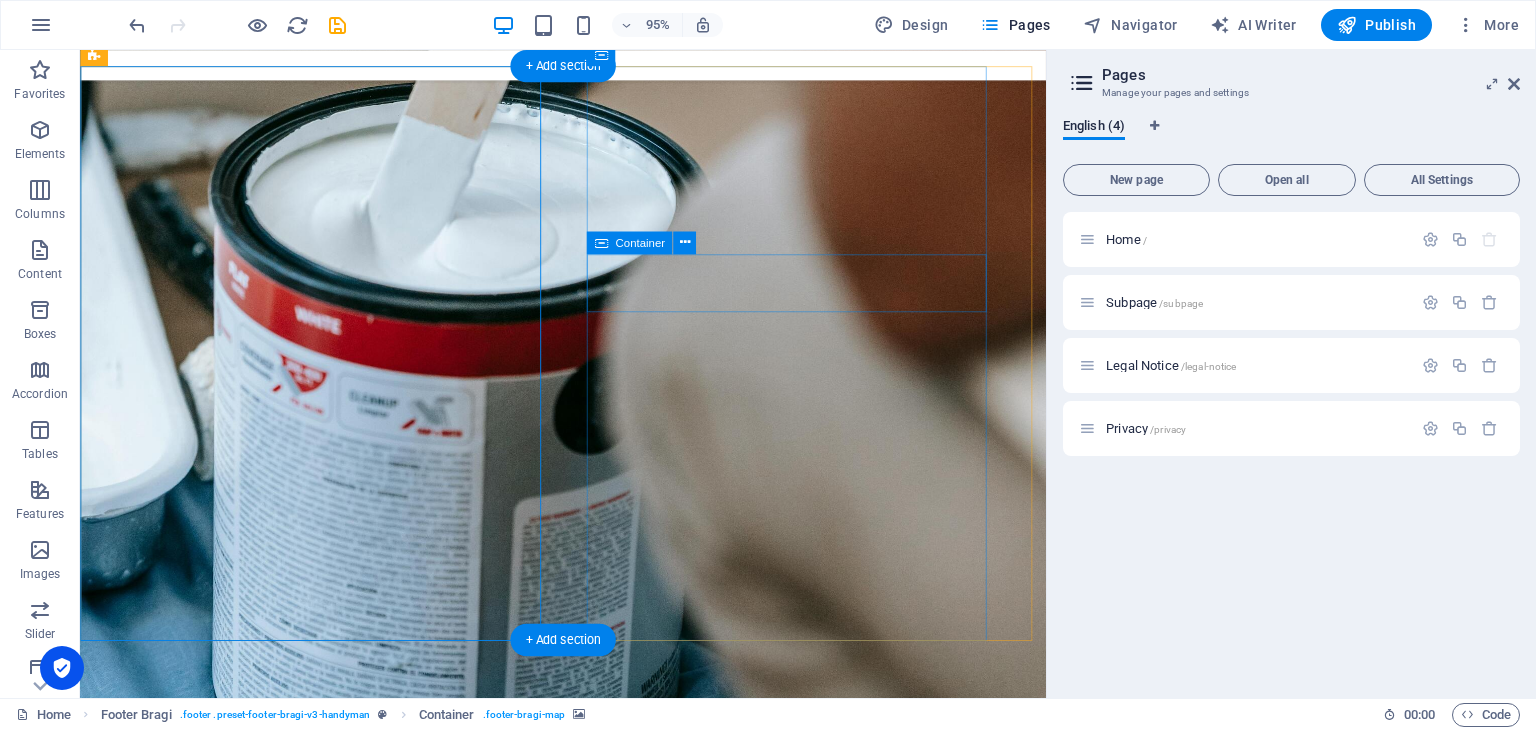 click at bounding box center [588, 2753] 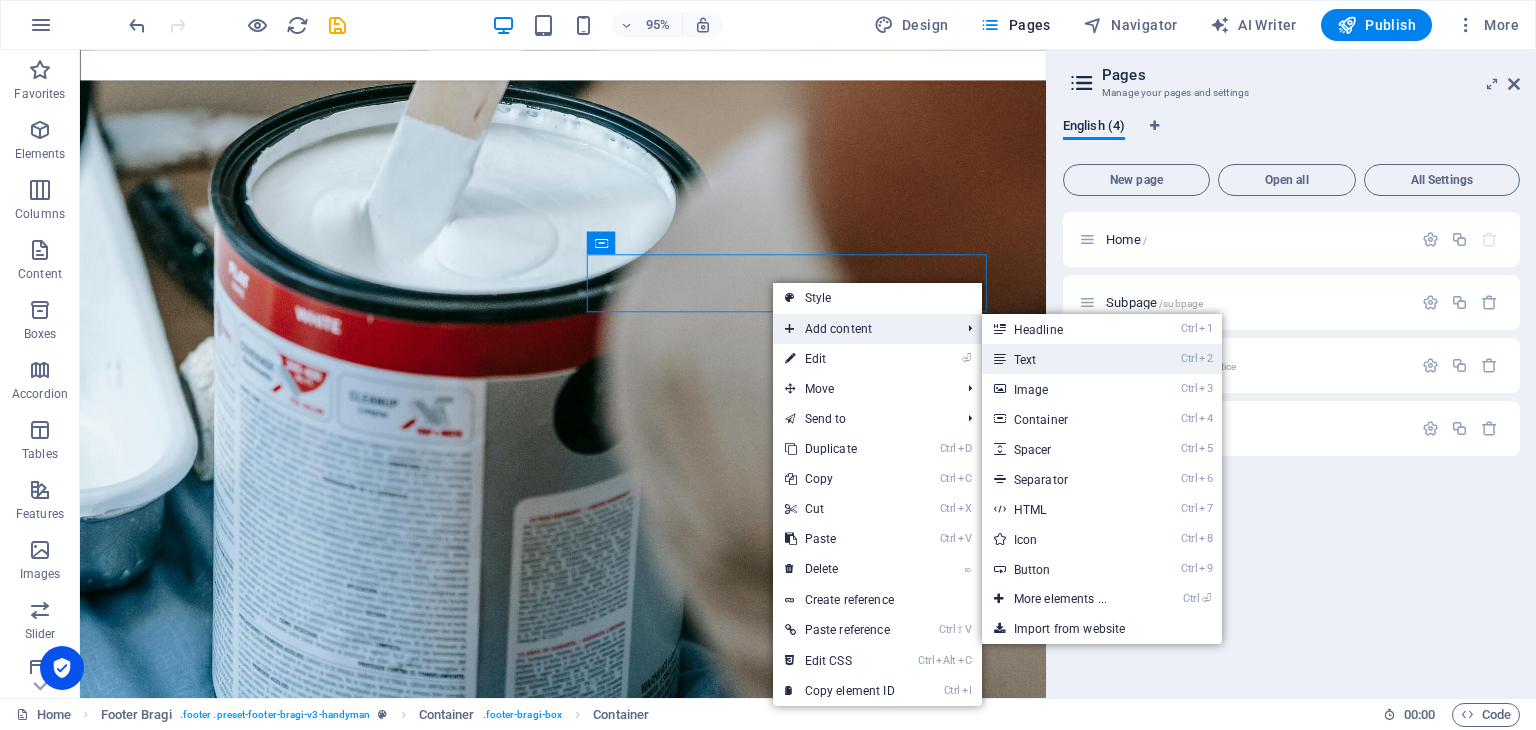 click on "Ctrl 2  Text" at bounding box center [1064, 359] 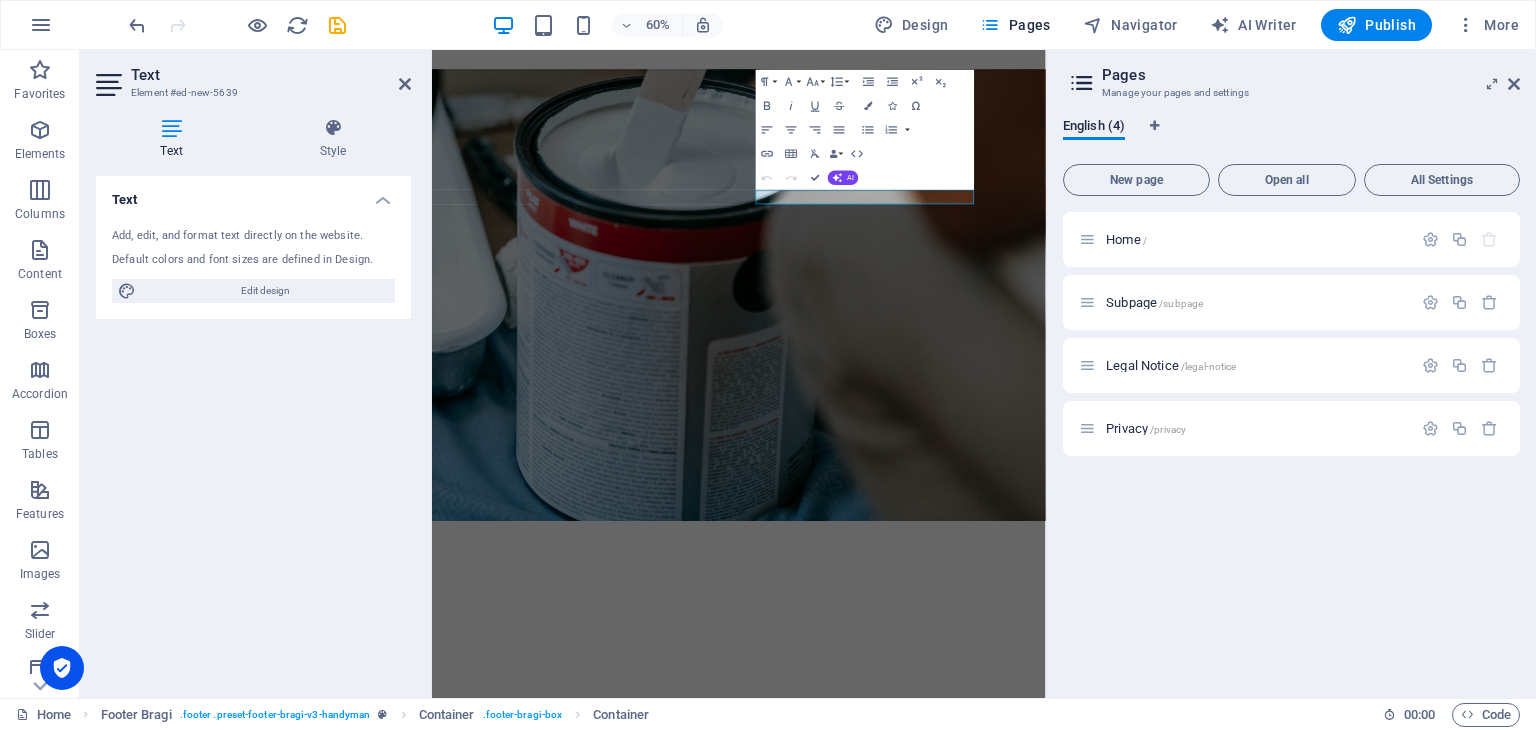 scroll, scrollTop: 3489, scrollLeft: 0, axis: vertical 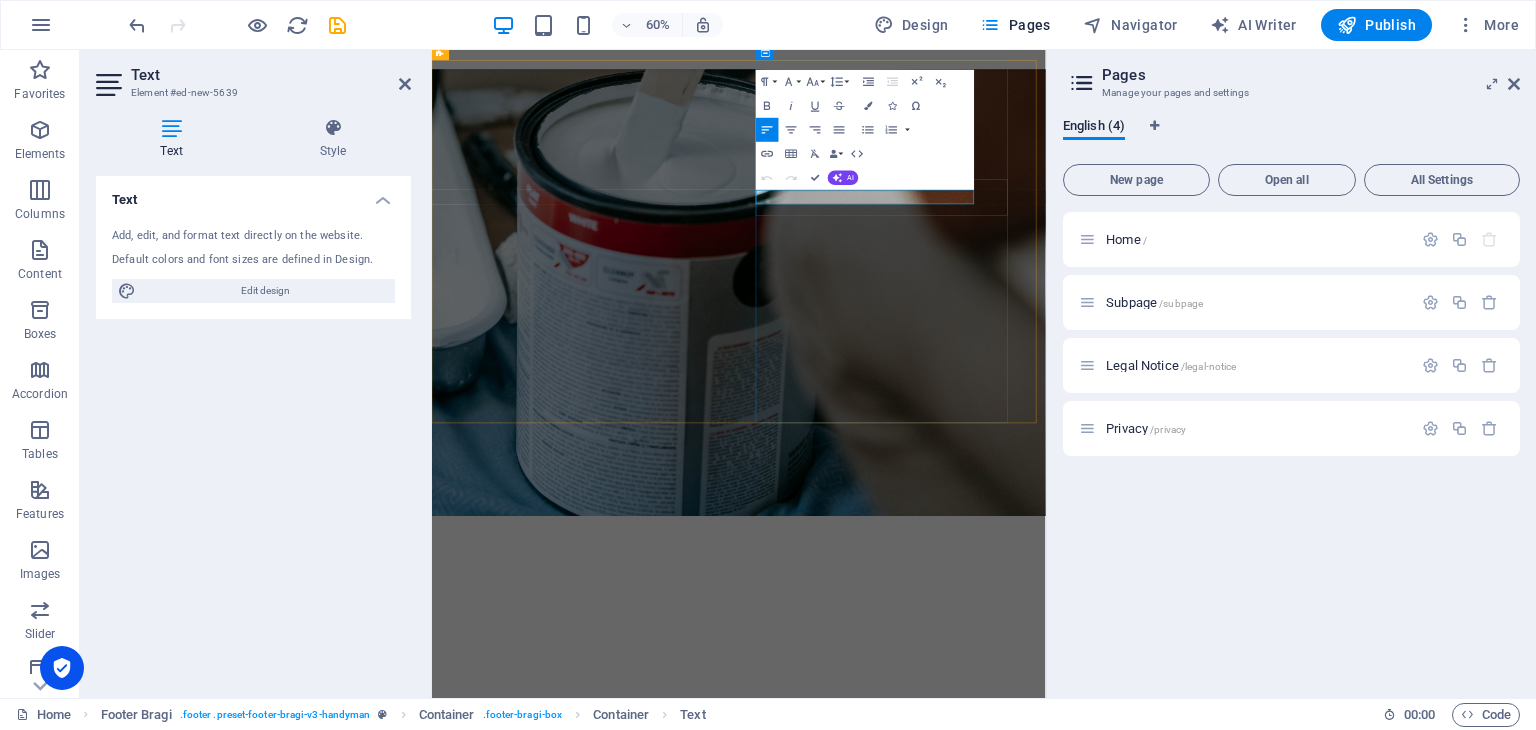 click on "New text element" at bounding box center (943, 2705) 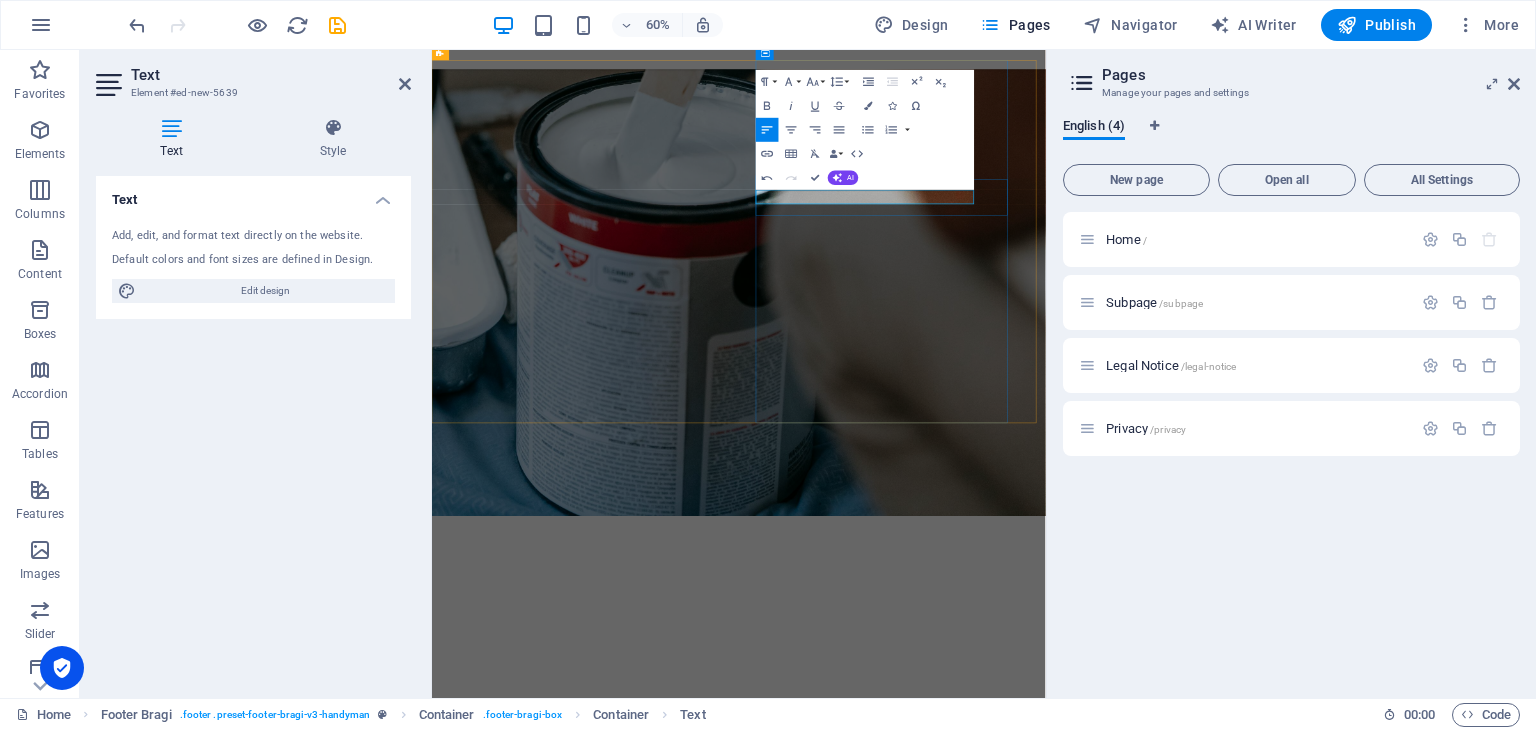 type 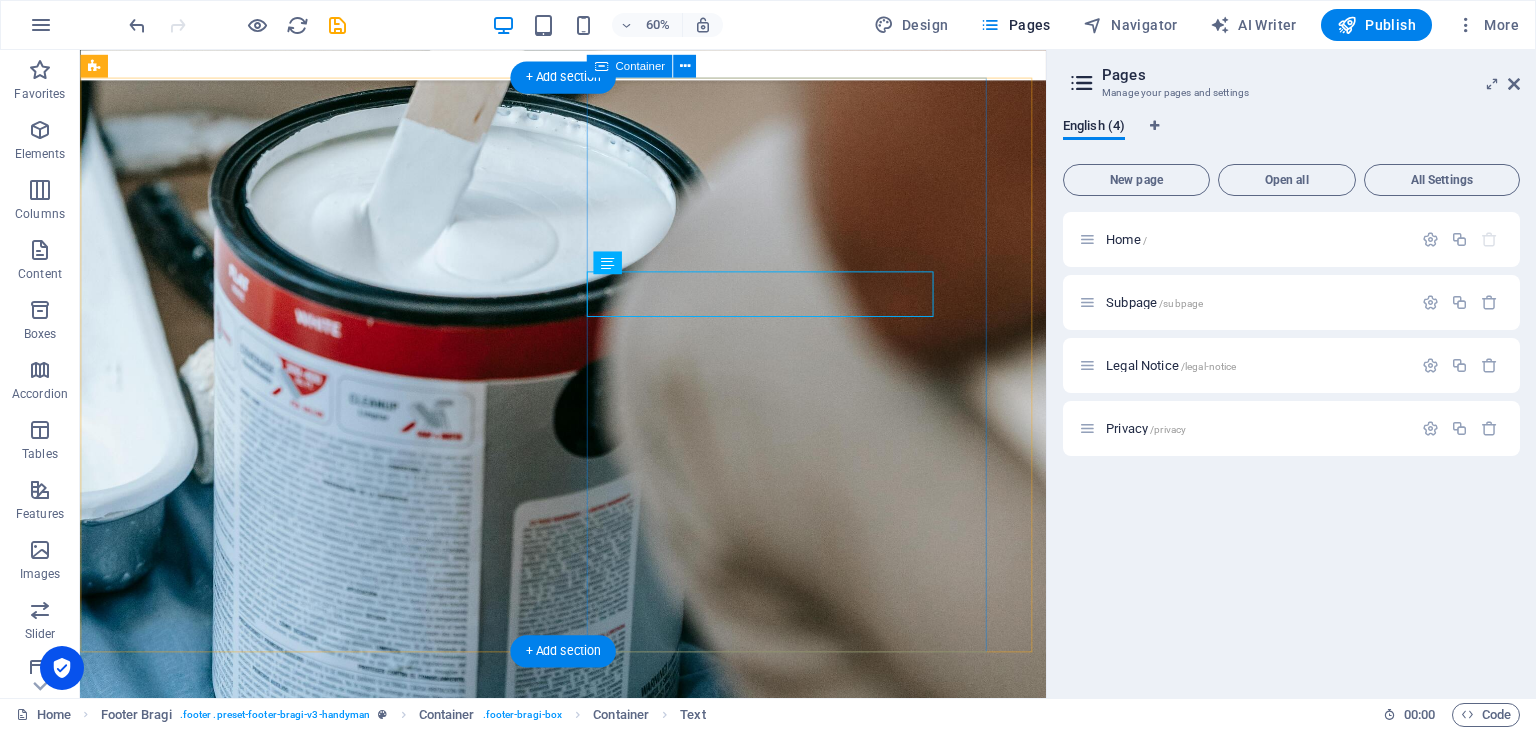 scroll, scrollTop: 3468, scrollLeft: 0, axis: vertical 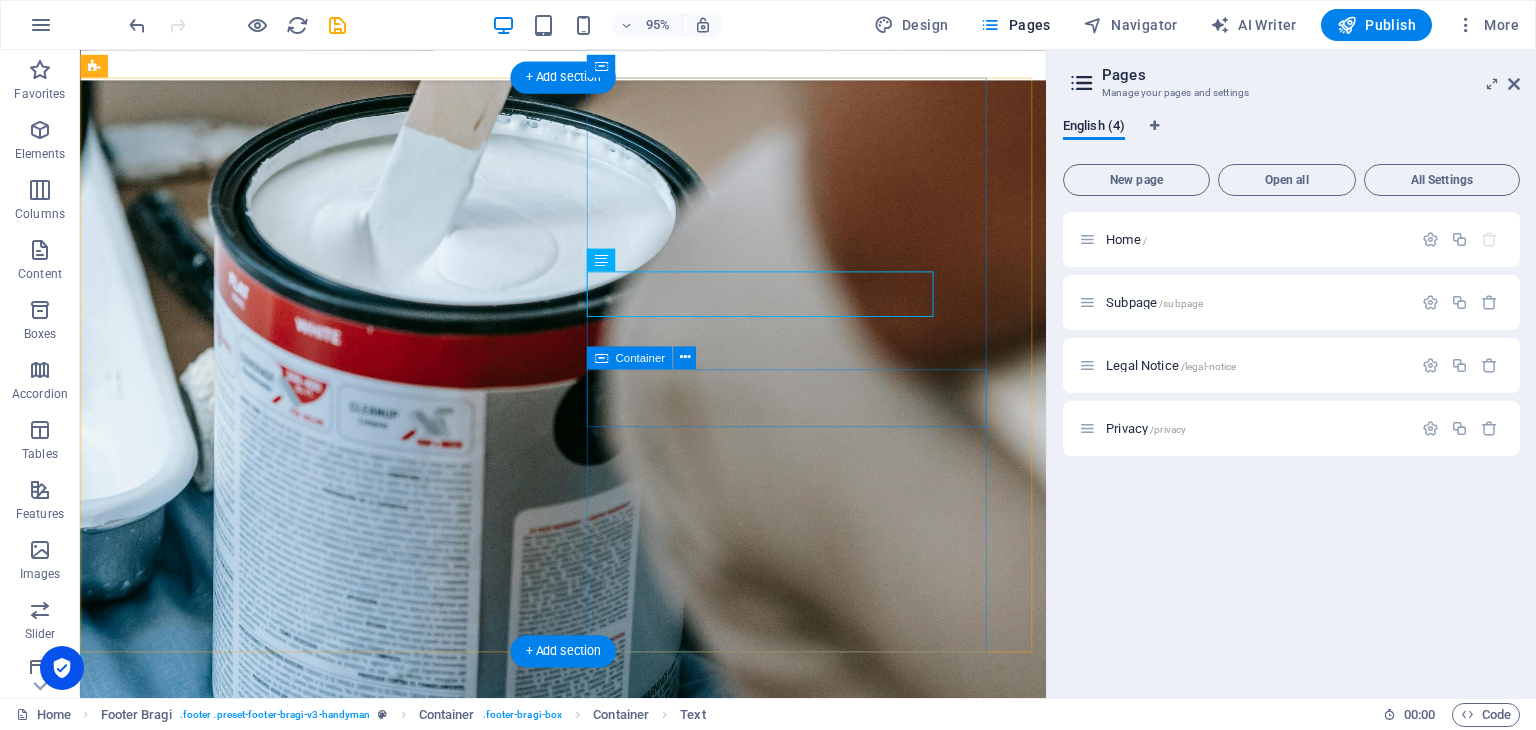 click on "(308) 555-0121" at bounding box center [588, 3001] 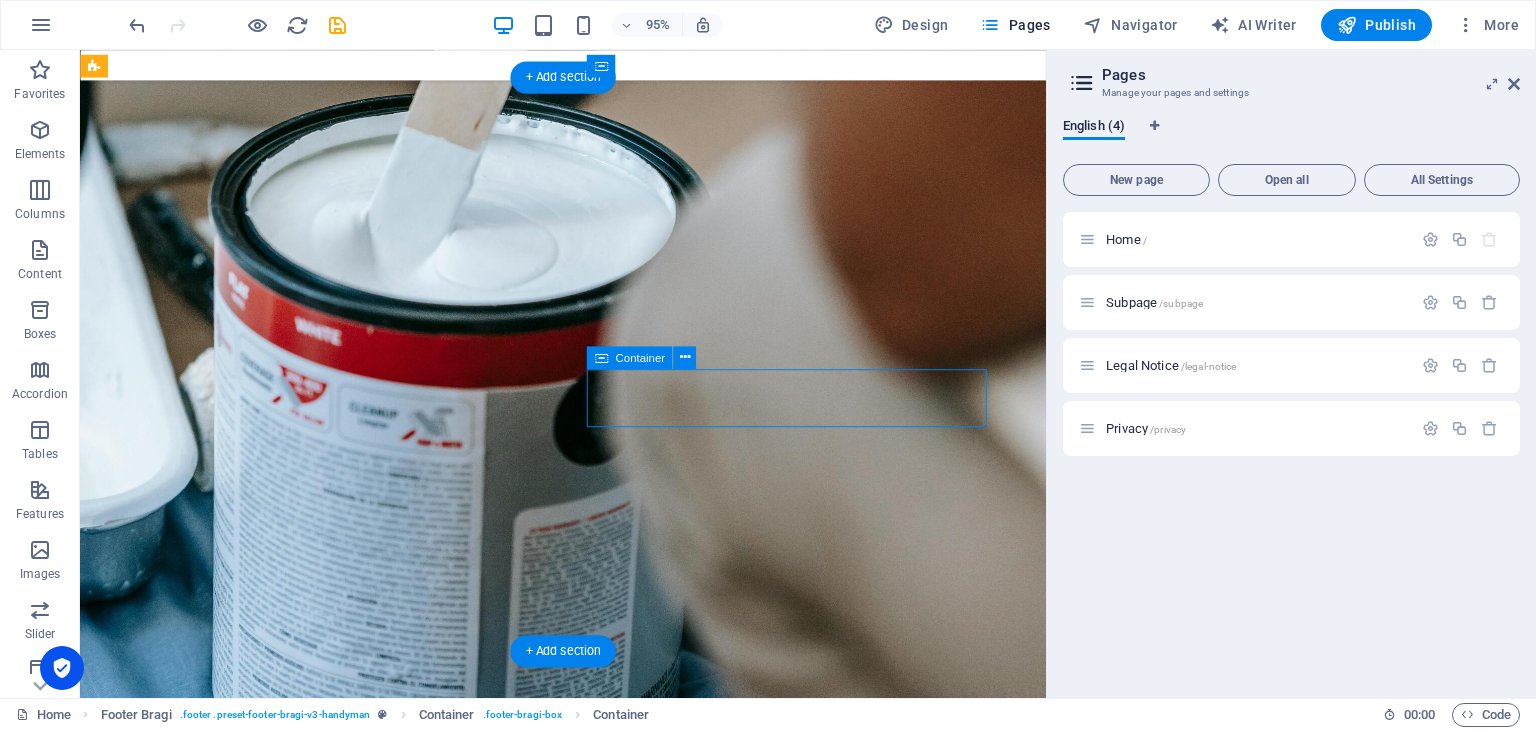 click on "(308) 555-0121" at bounding box center (588, 3001) 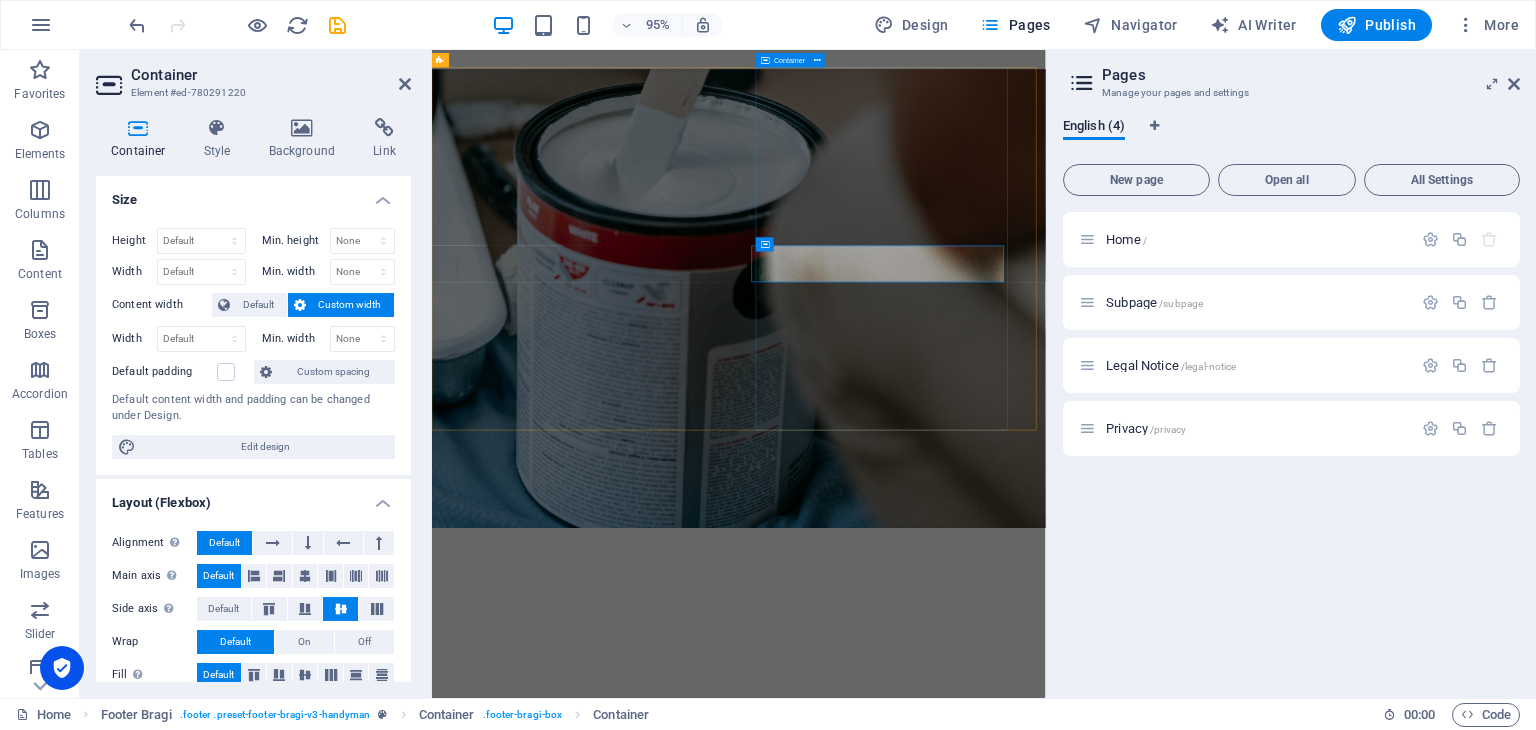 scroll, scrollTop: 3477, scrollLeft: 0, axis: vertical 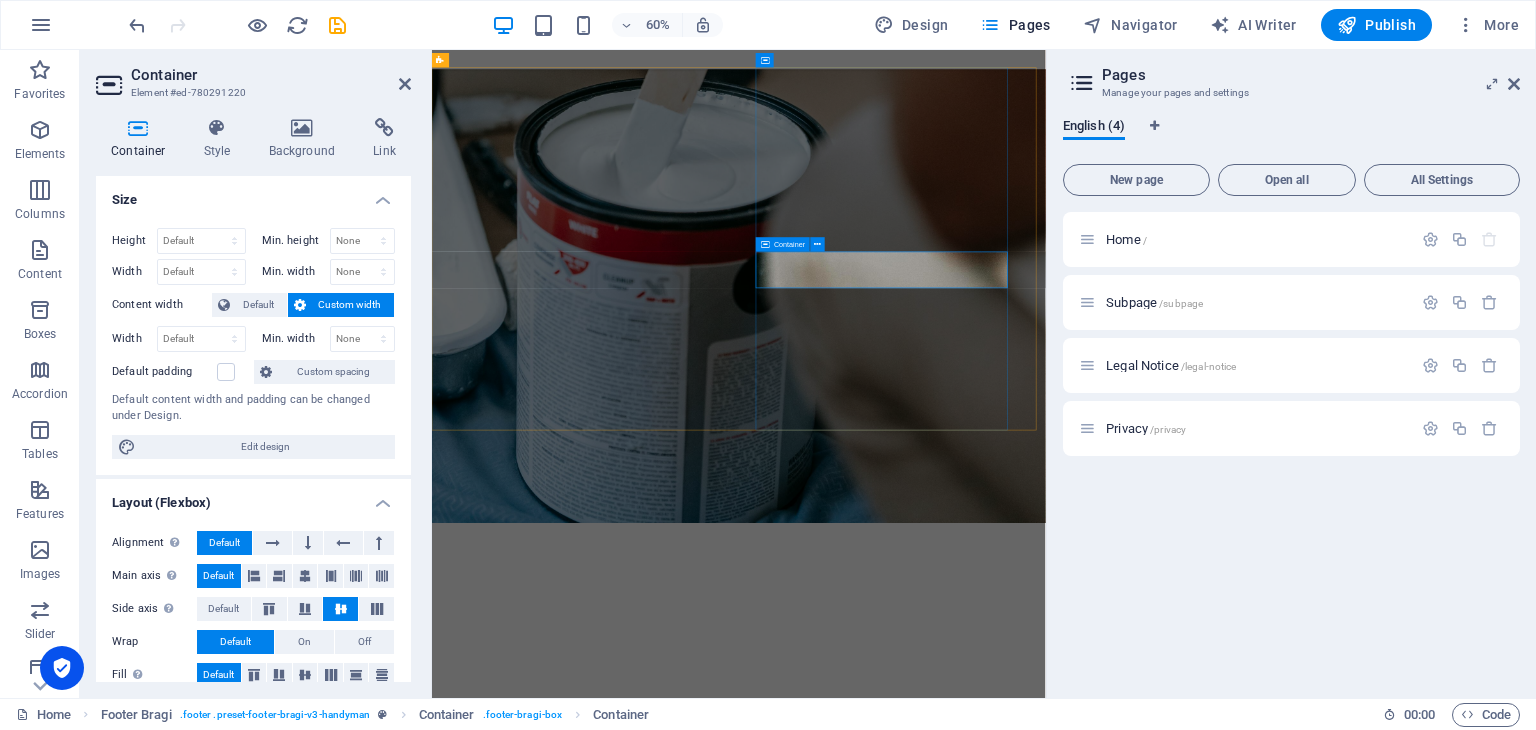 click on "(308) 555-0121" at bounding box center [943, 3005] 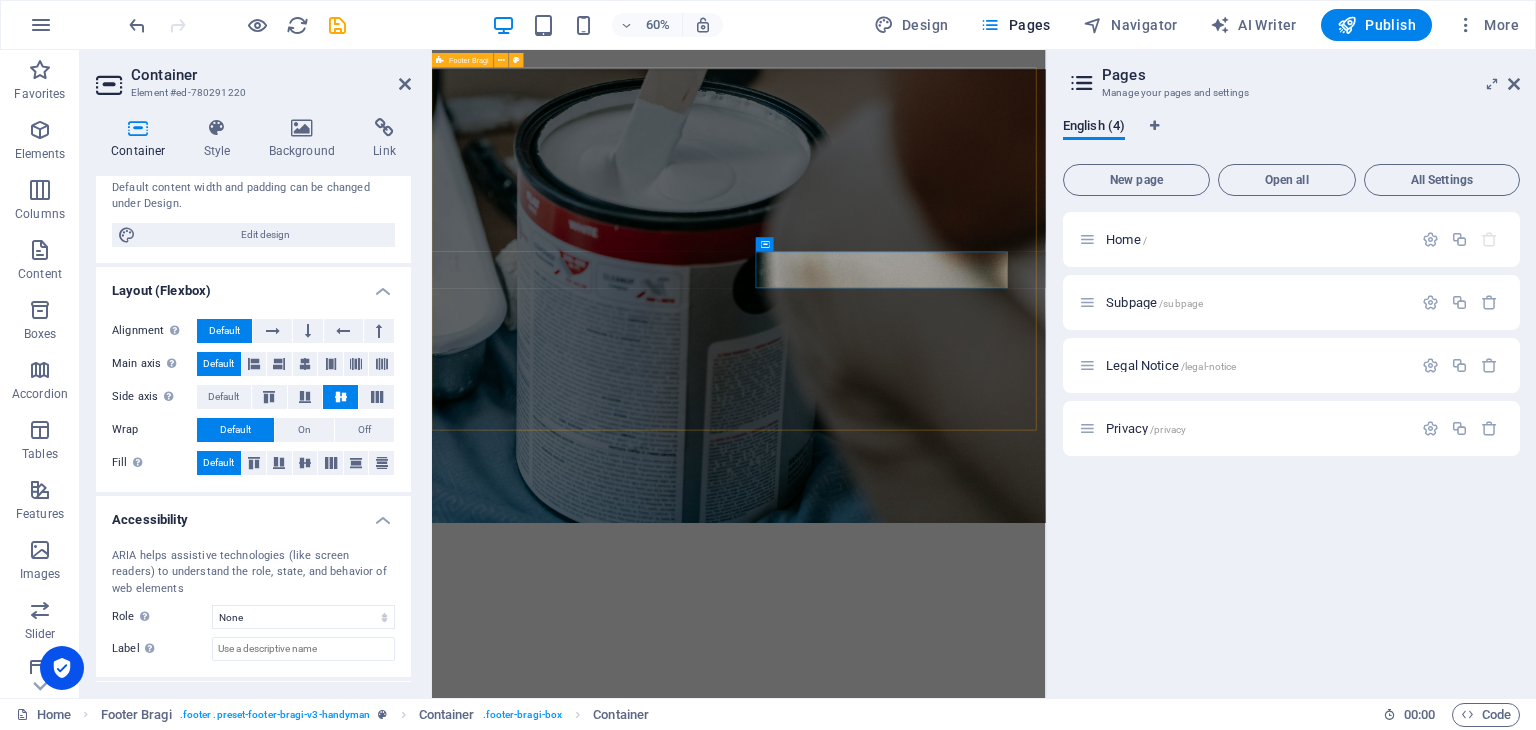 scroll, scrollTop: 300, scrollLeft: 0, axis: vertical 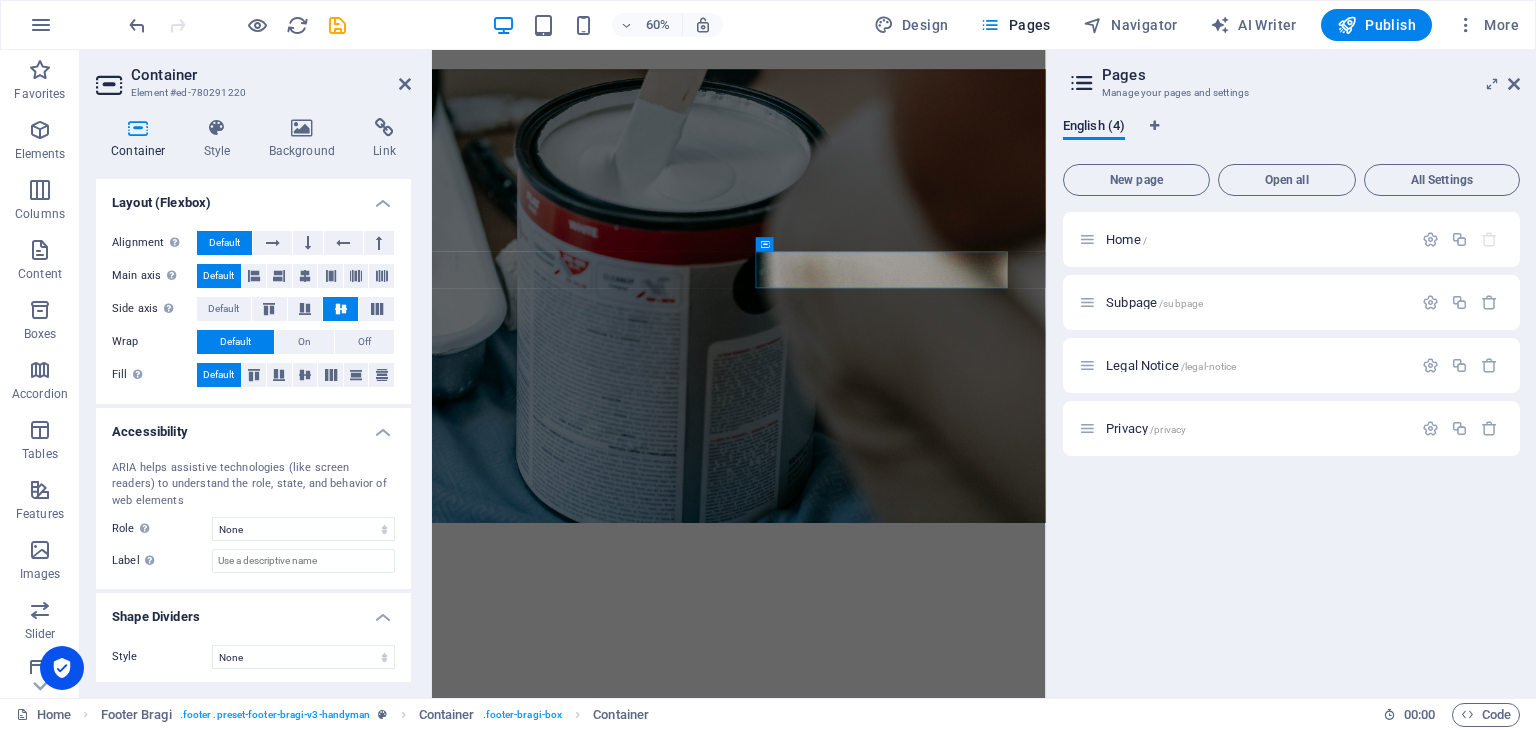 click on "Home / Subpage /subpage Legal Notice /legal-notice Privacy /privacy" at bounding box center [1291, 447] 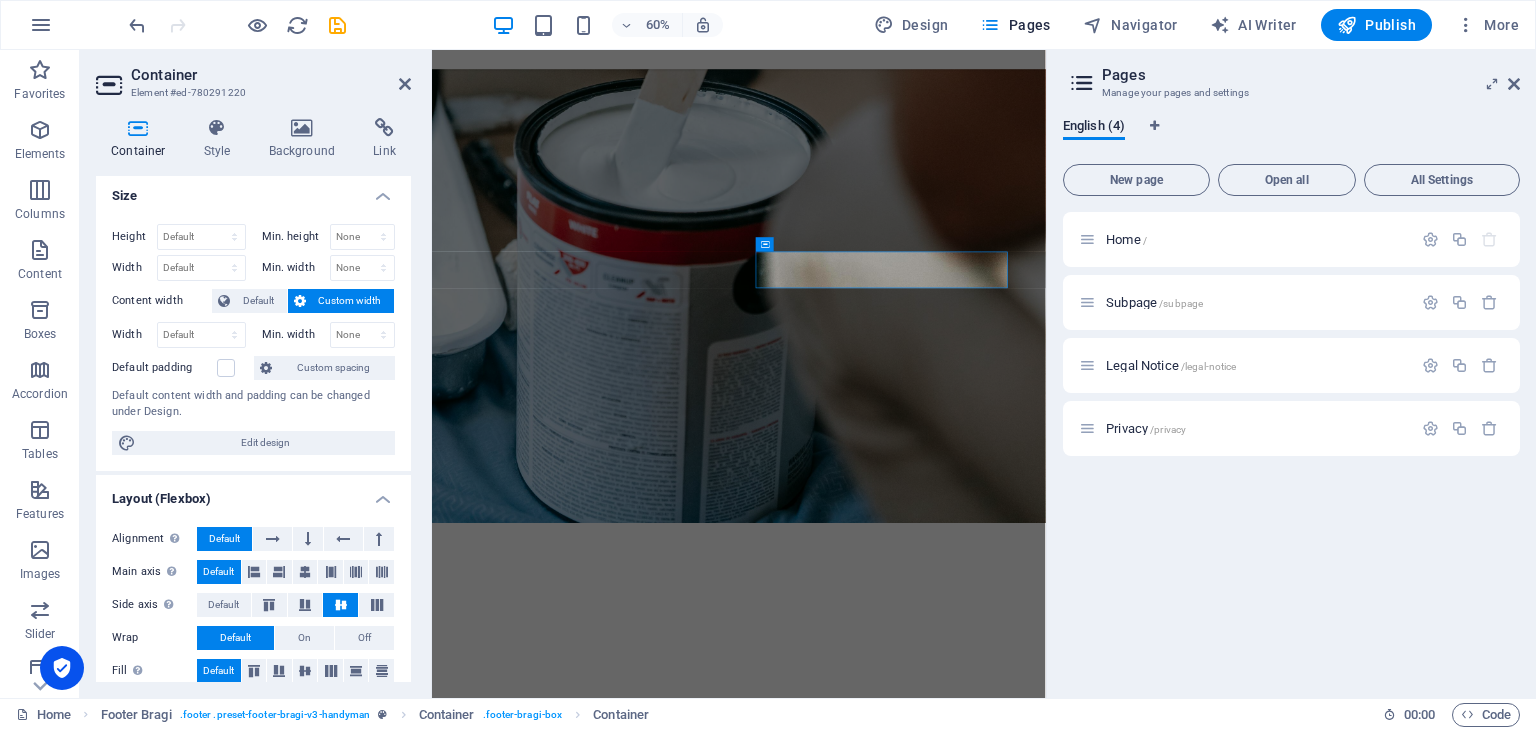 scroll, scrollTop: 0, scrollLeft: 0, axis: both 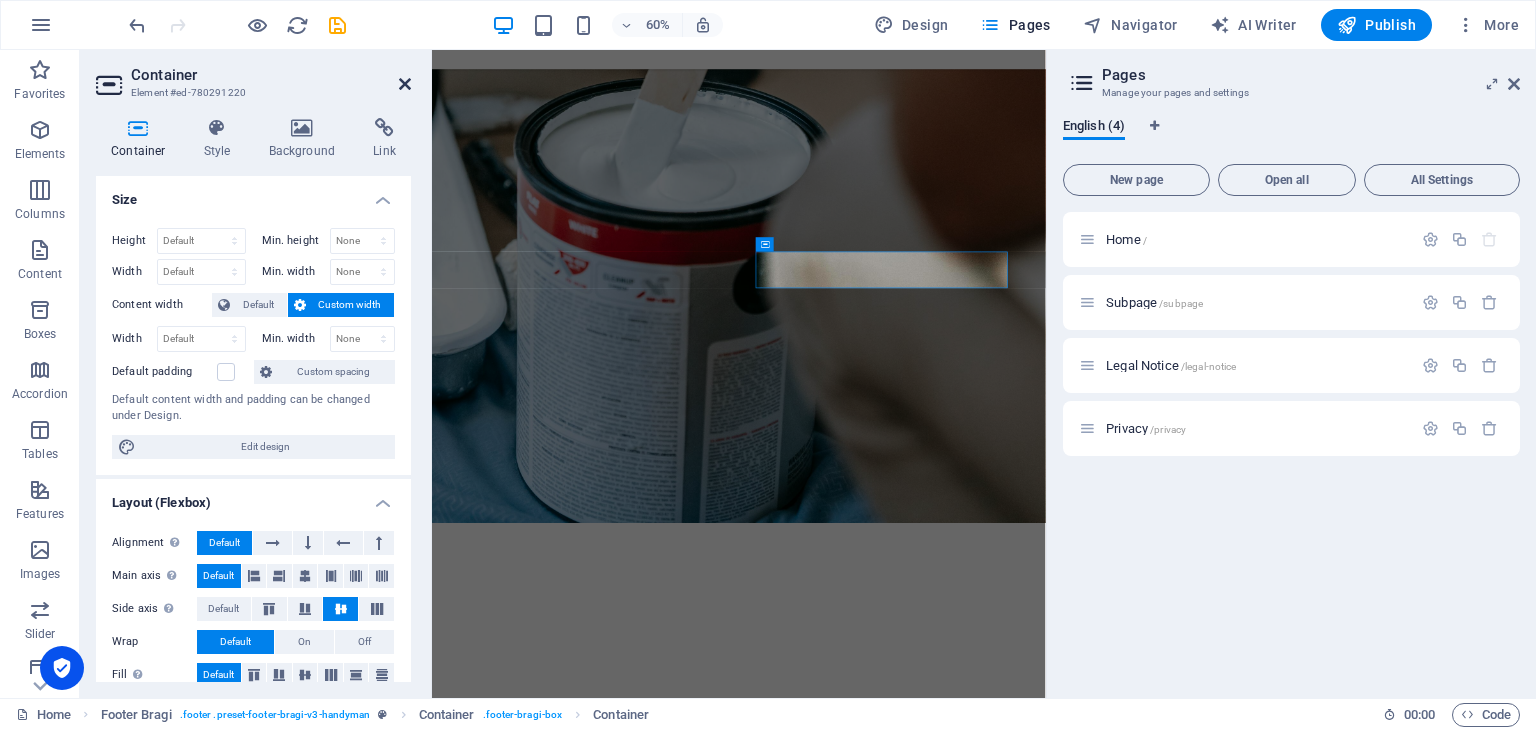 click at bounding box center (405, 84) 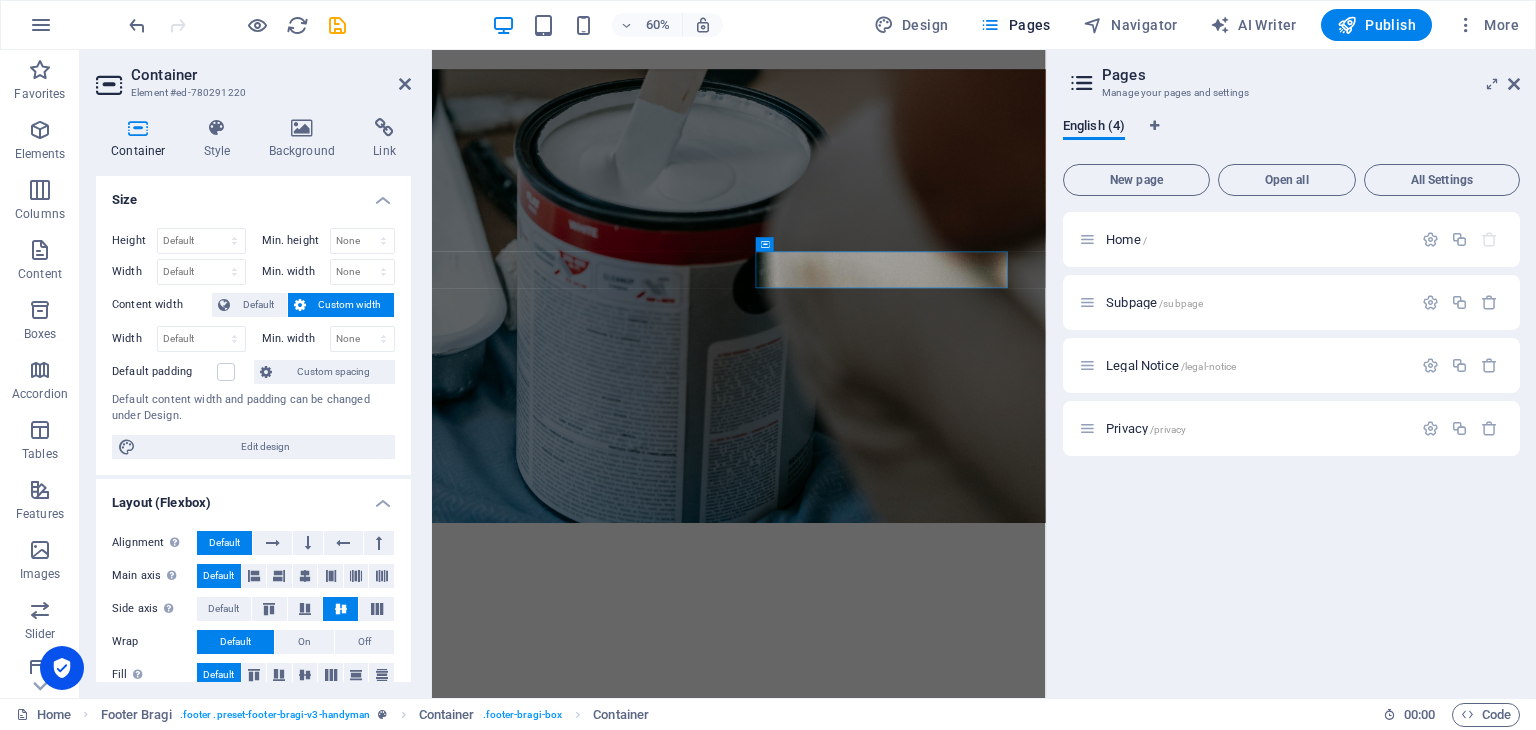 scroll, scrollTop: 3468, scrollLeft: 0, axis: vertical 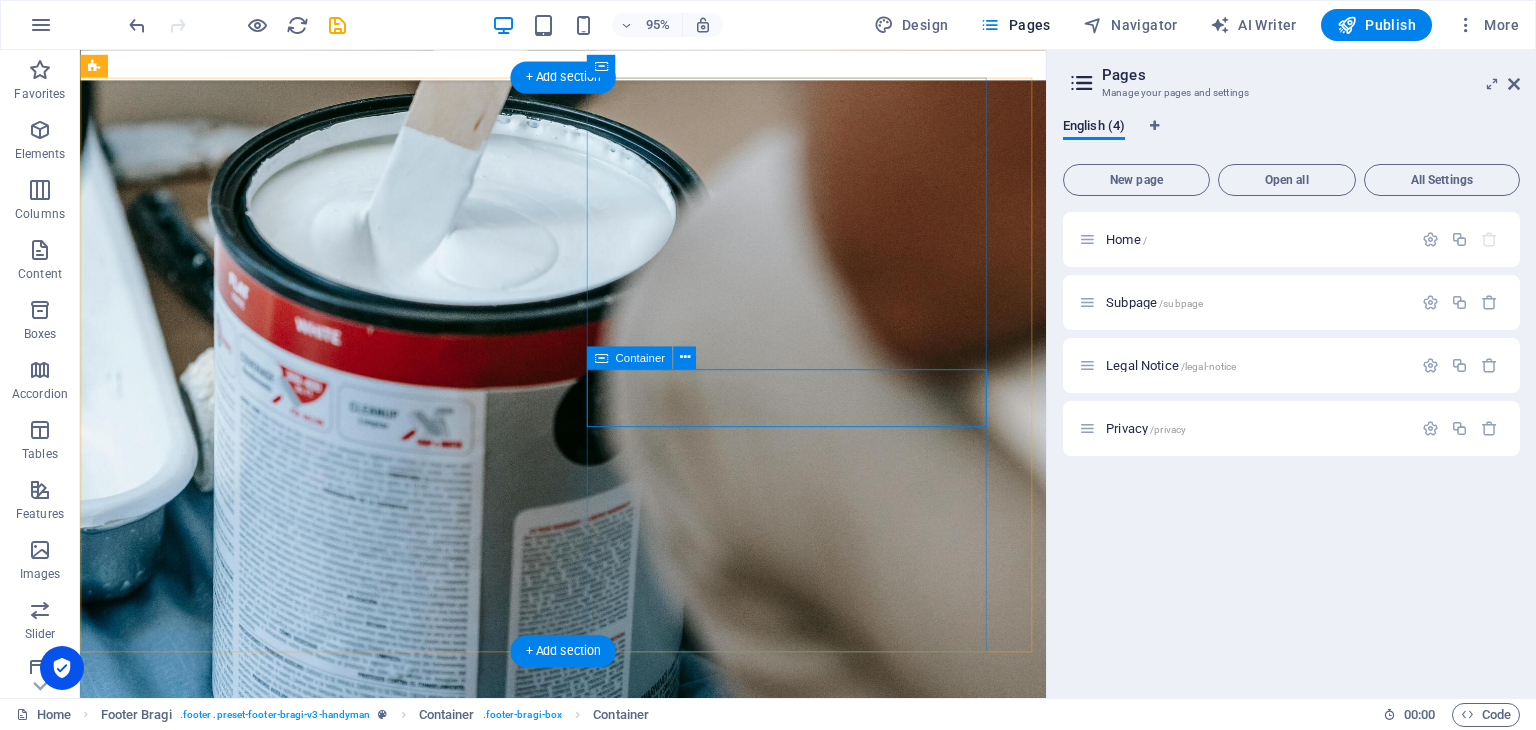 click on "(308) 555-0121" at bounding box center (588, 3001) 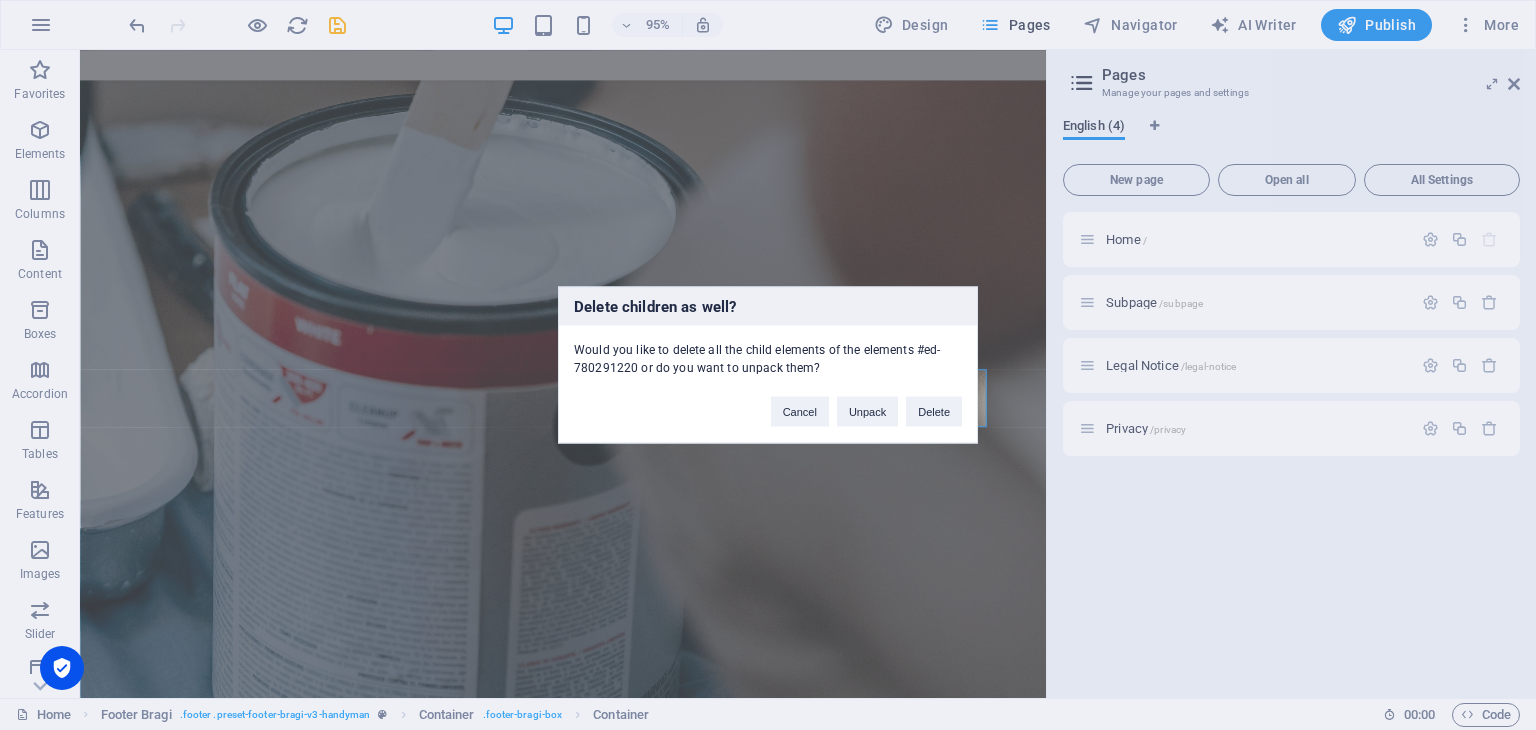 type 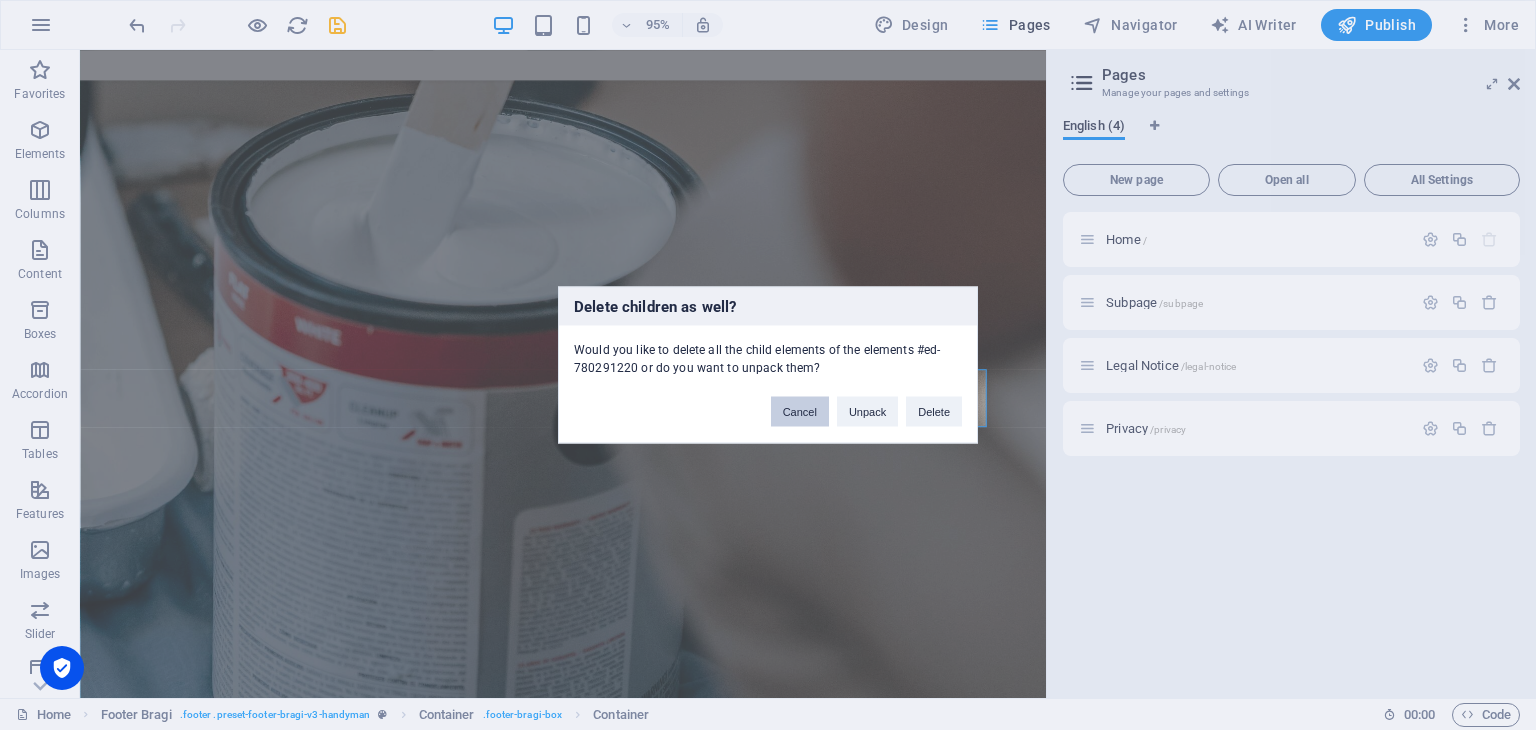 click on "Cancel" at bounding box center (800, 412) 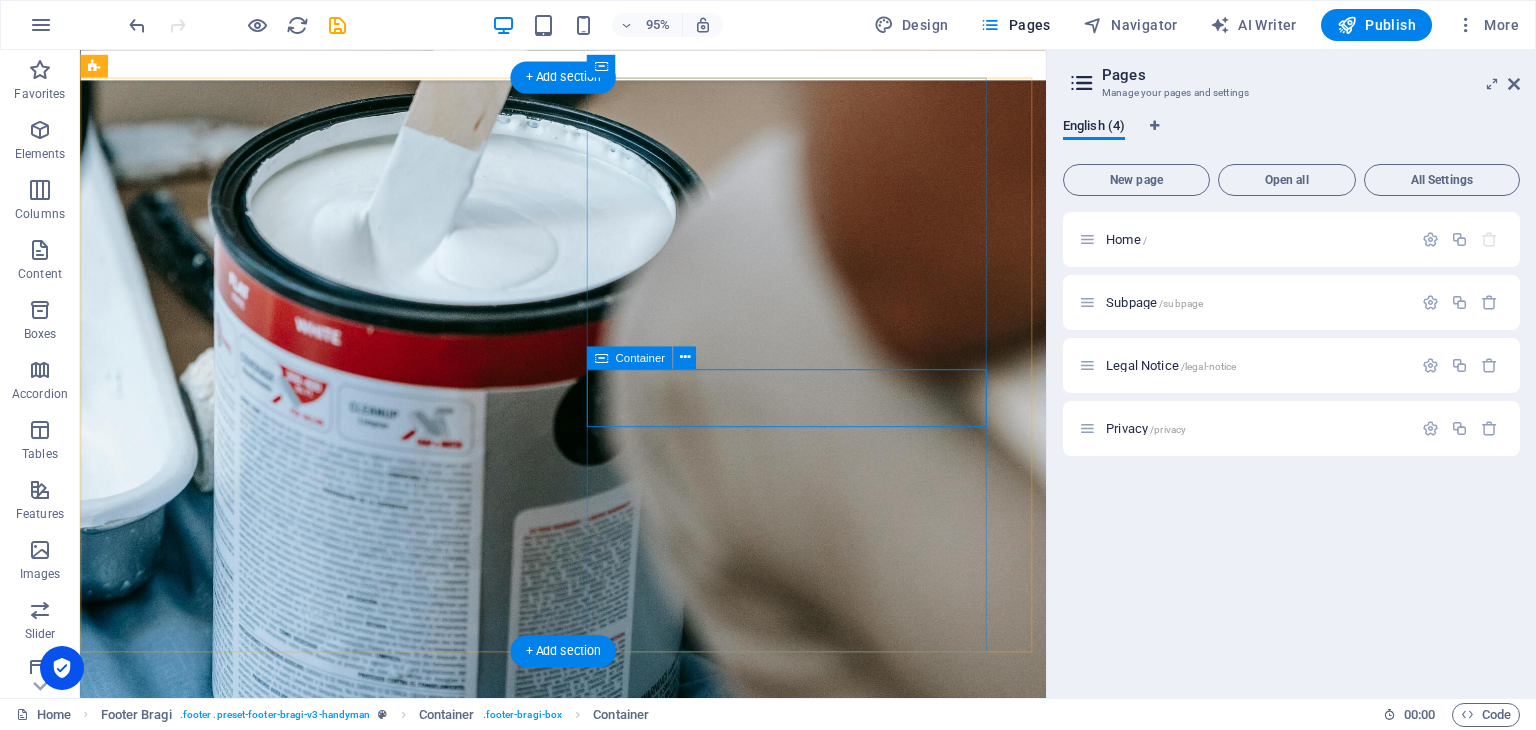 click on "(308) 555-0121" at bounding box center [588, 3001] 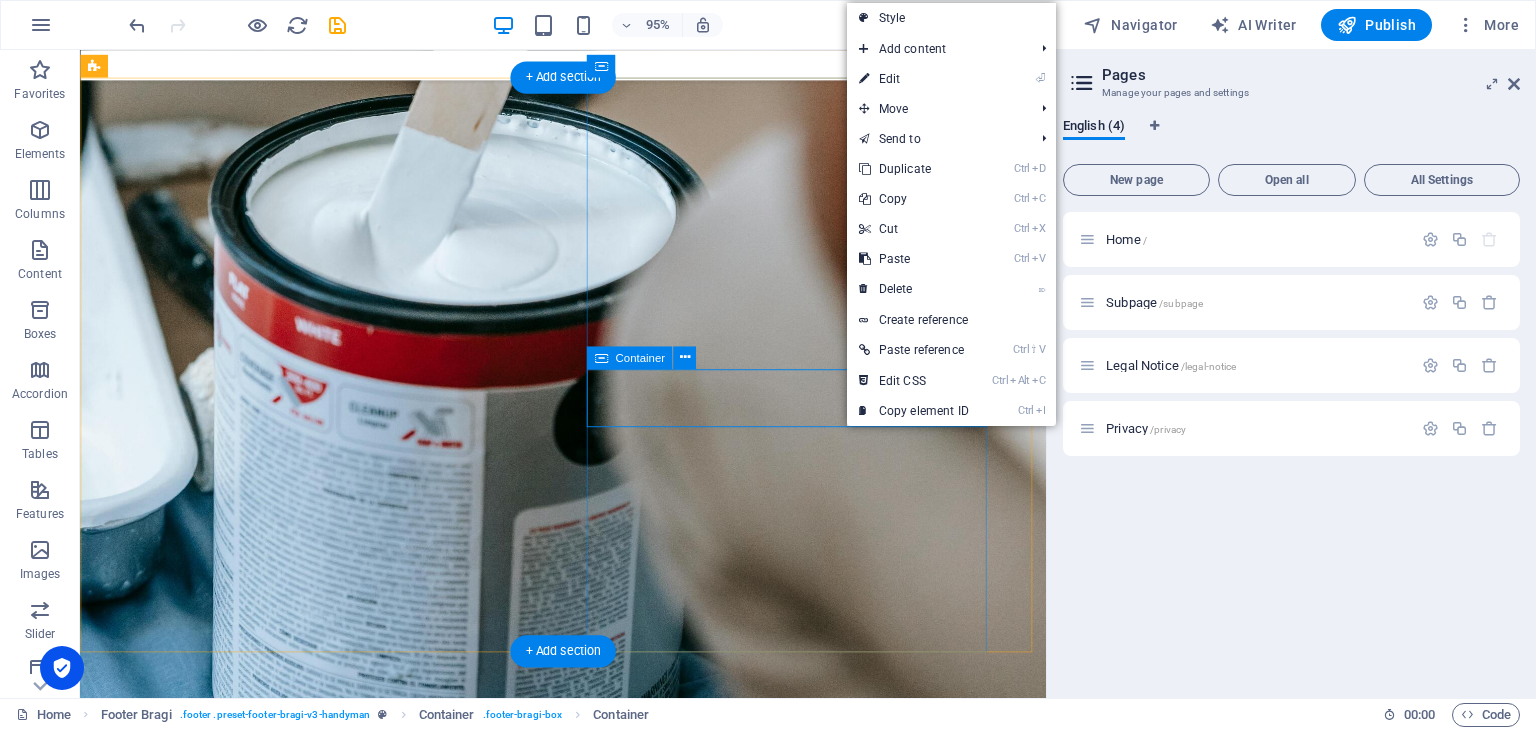 click on "(308) 555-0121" at bounding box center (588, 3001) 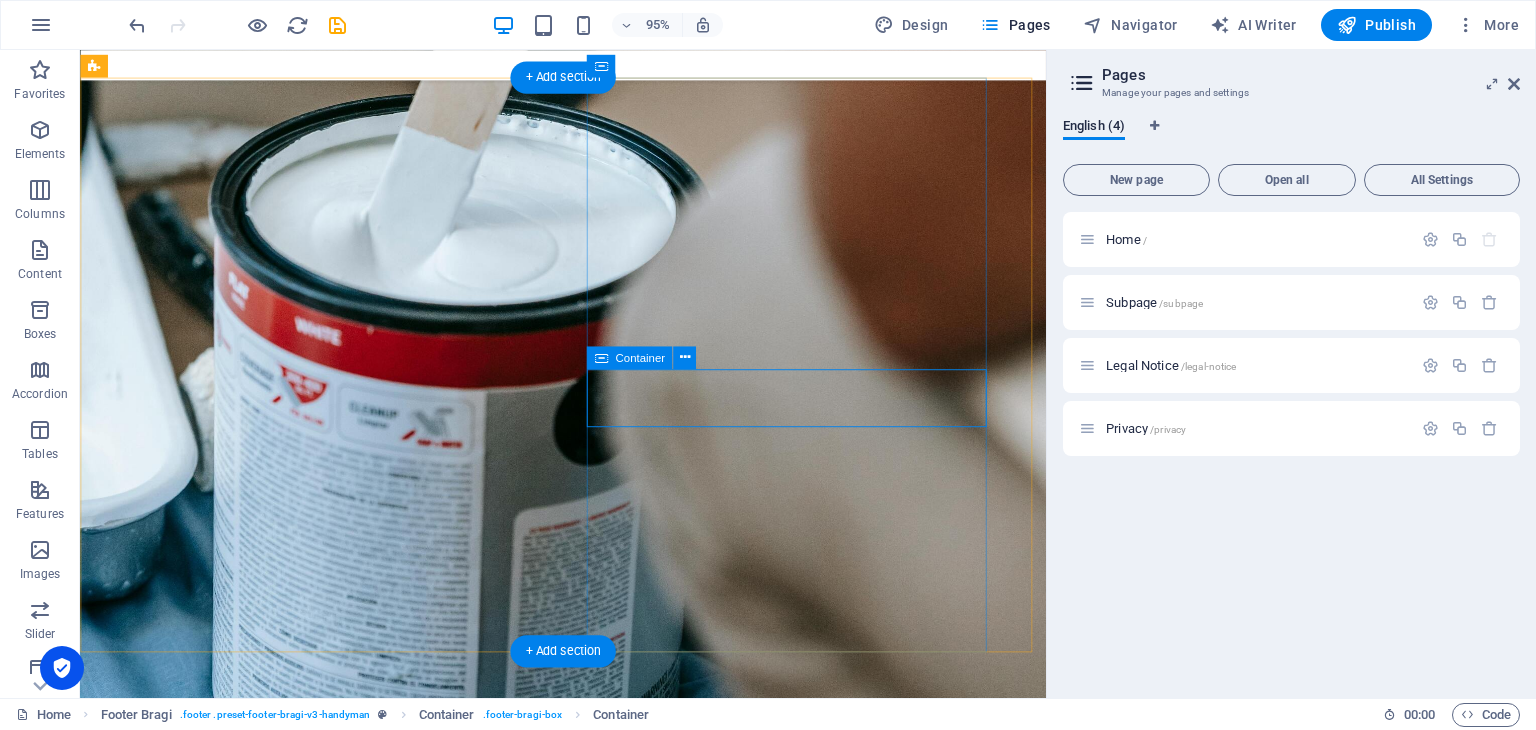 click on "(308) 555-0121" at bounding box center (588, 3001) 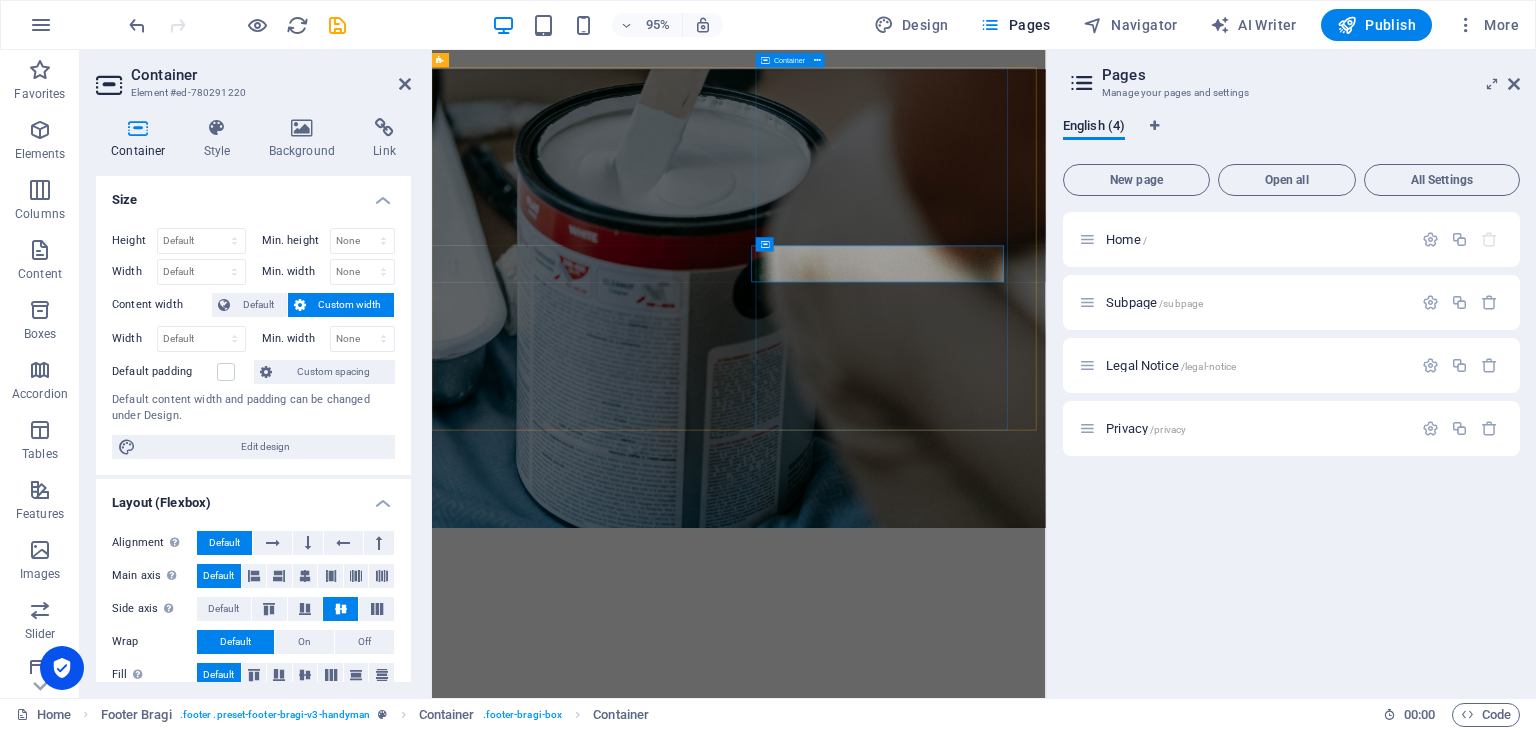 scroll, scrollTop: 3477, scrollLeft: 0, axis: vertical 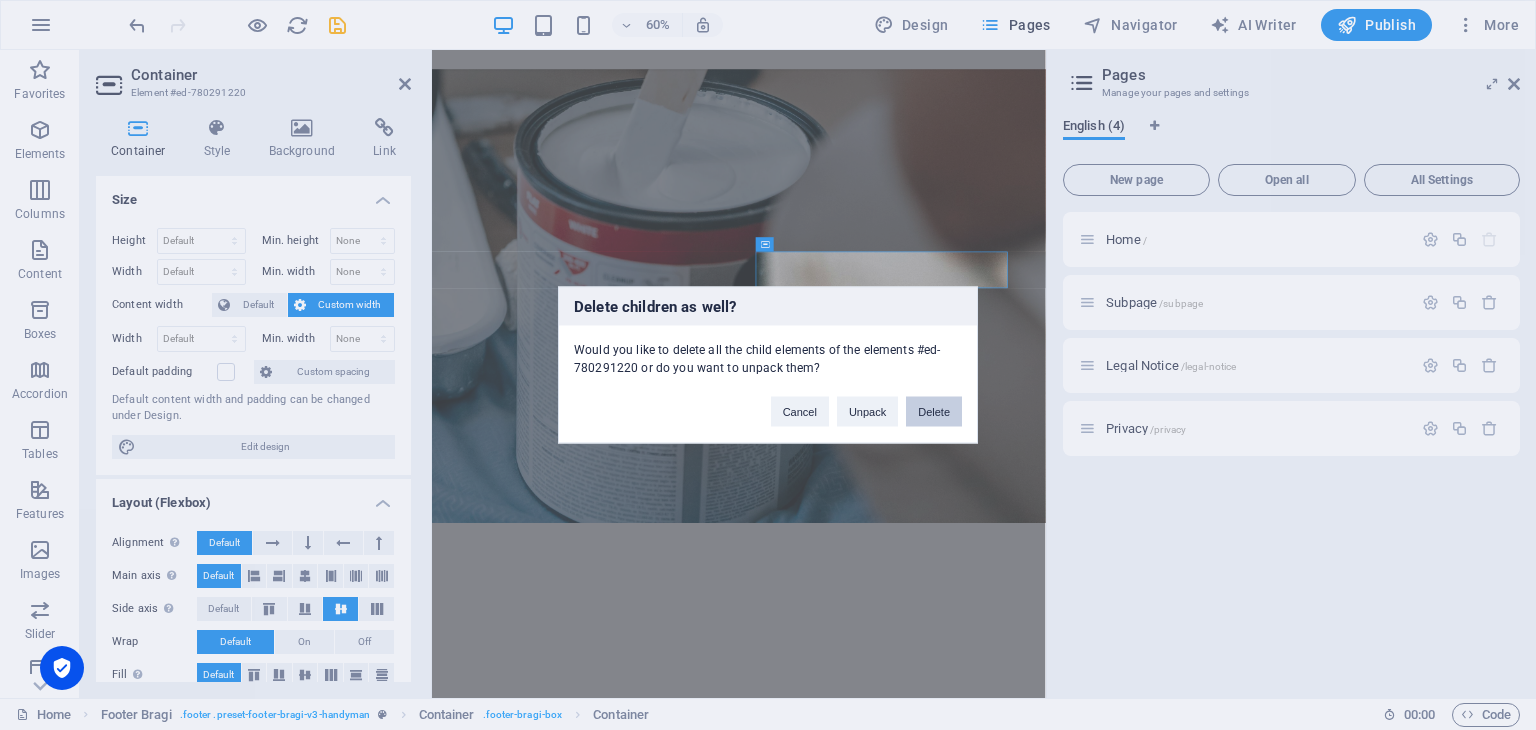 click on "Delete" at bounding box center (934, 412) 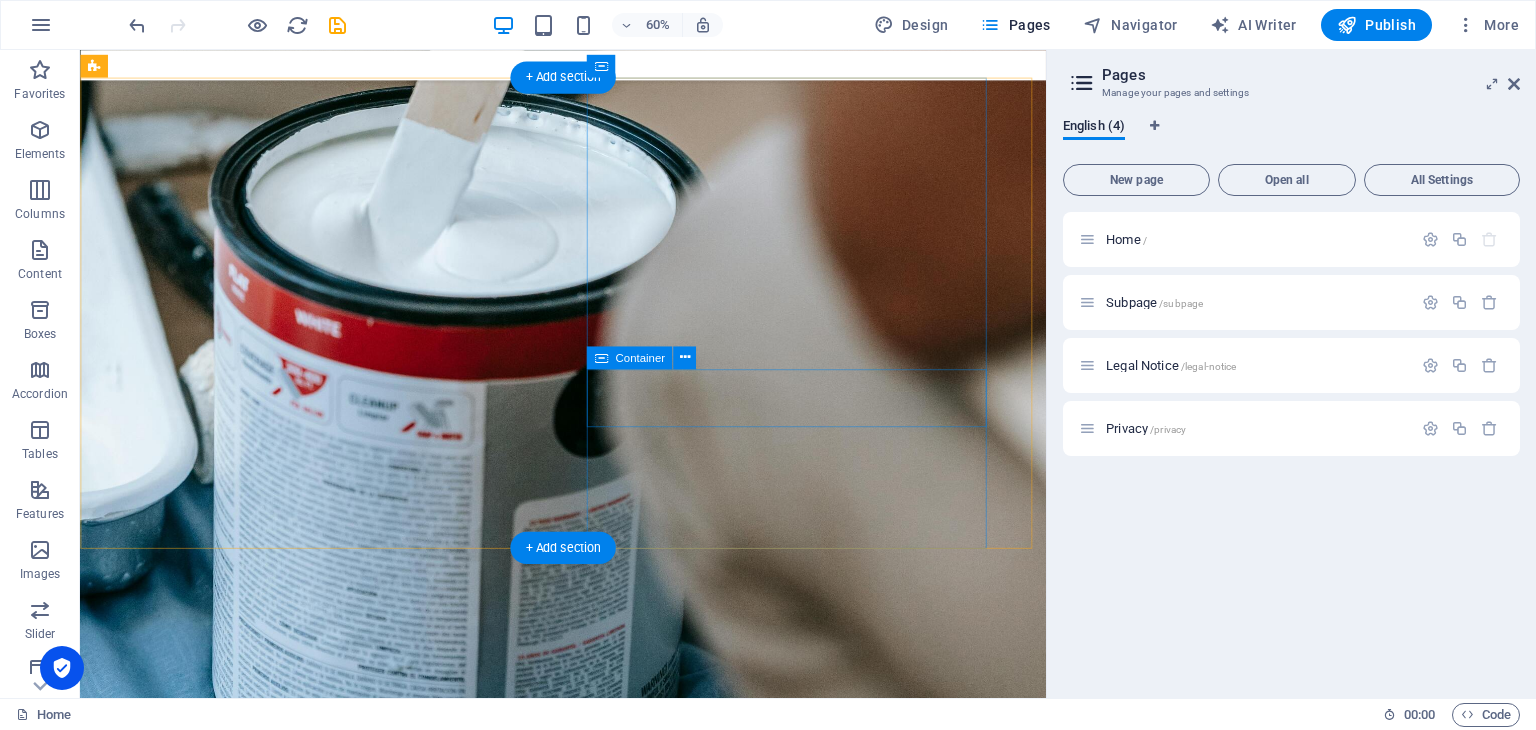 scroll, scrollTop: 3468, scrollLeft: 0, axis: vertical 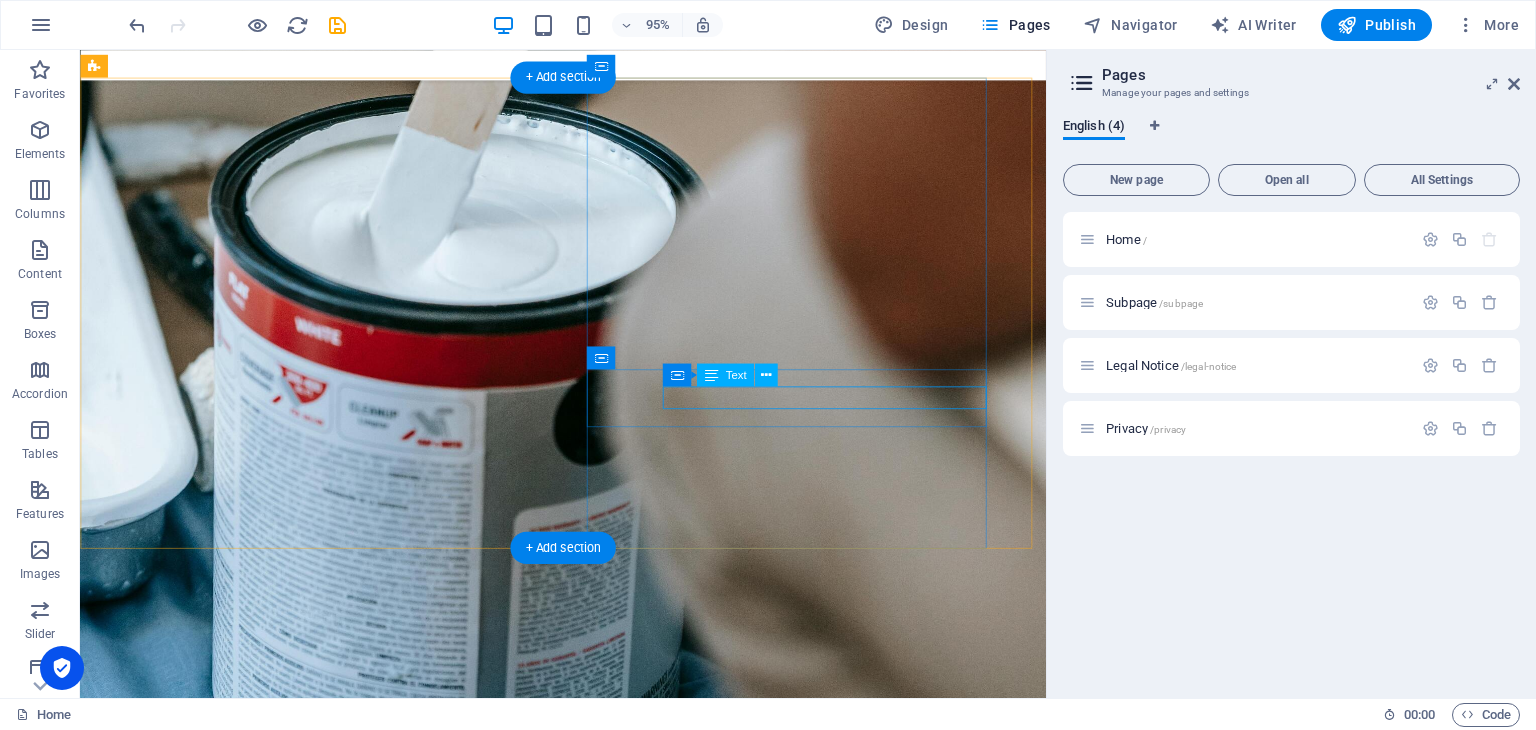 click on "[EMAIL_ADDRESS]" at bounding box center [588, 2946] 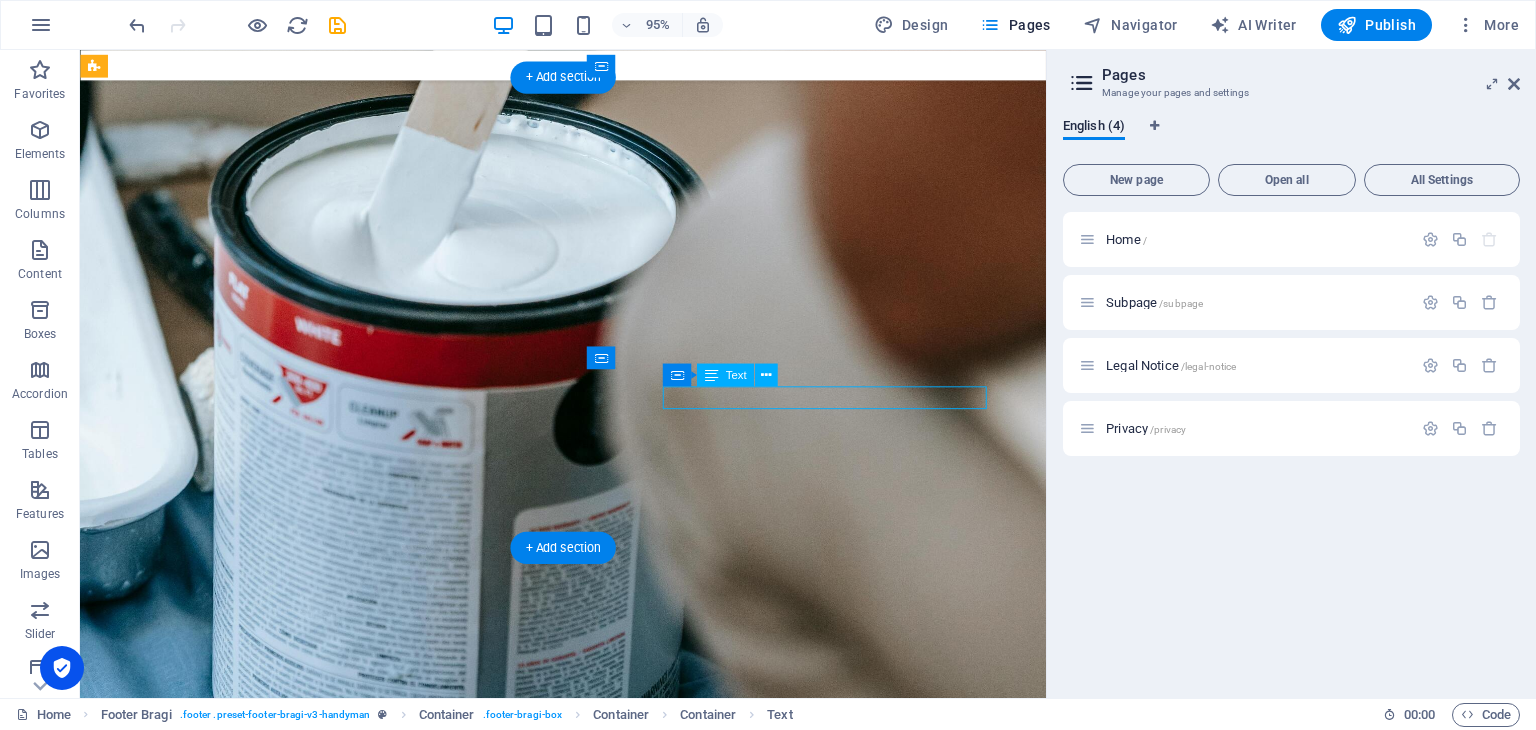 click on "[EMAIL_ADDRESS]" at bounding box center (588, 2946) 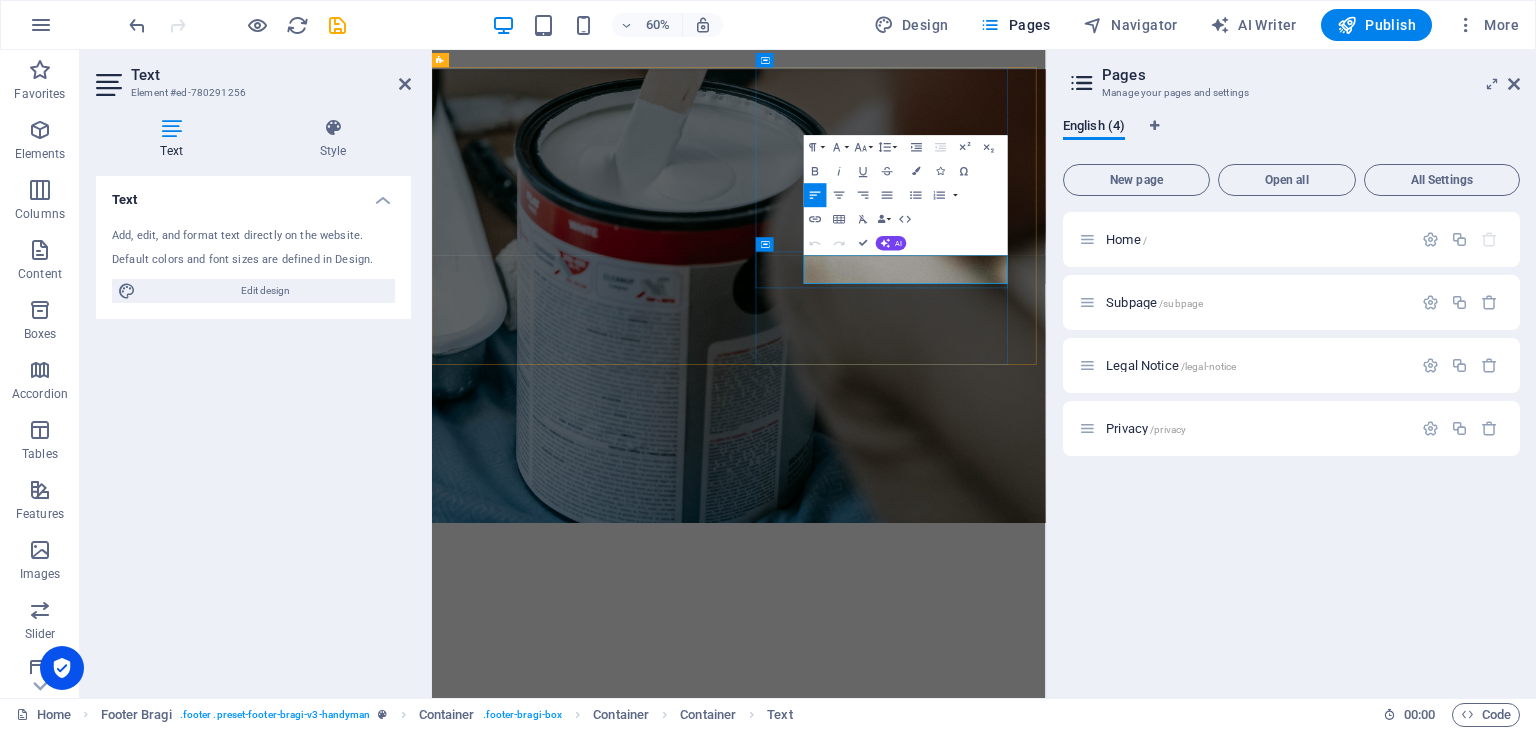 click on "[EMAIL_ADDRESS]" at bounding box center [943, 2950] 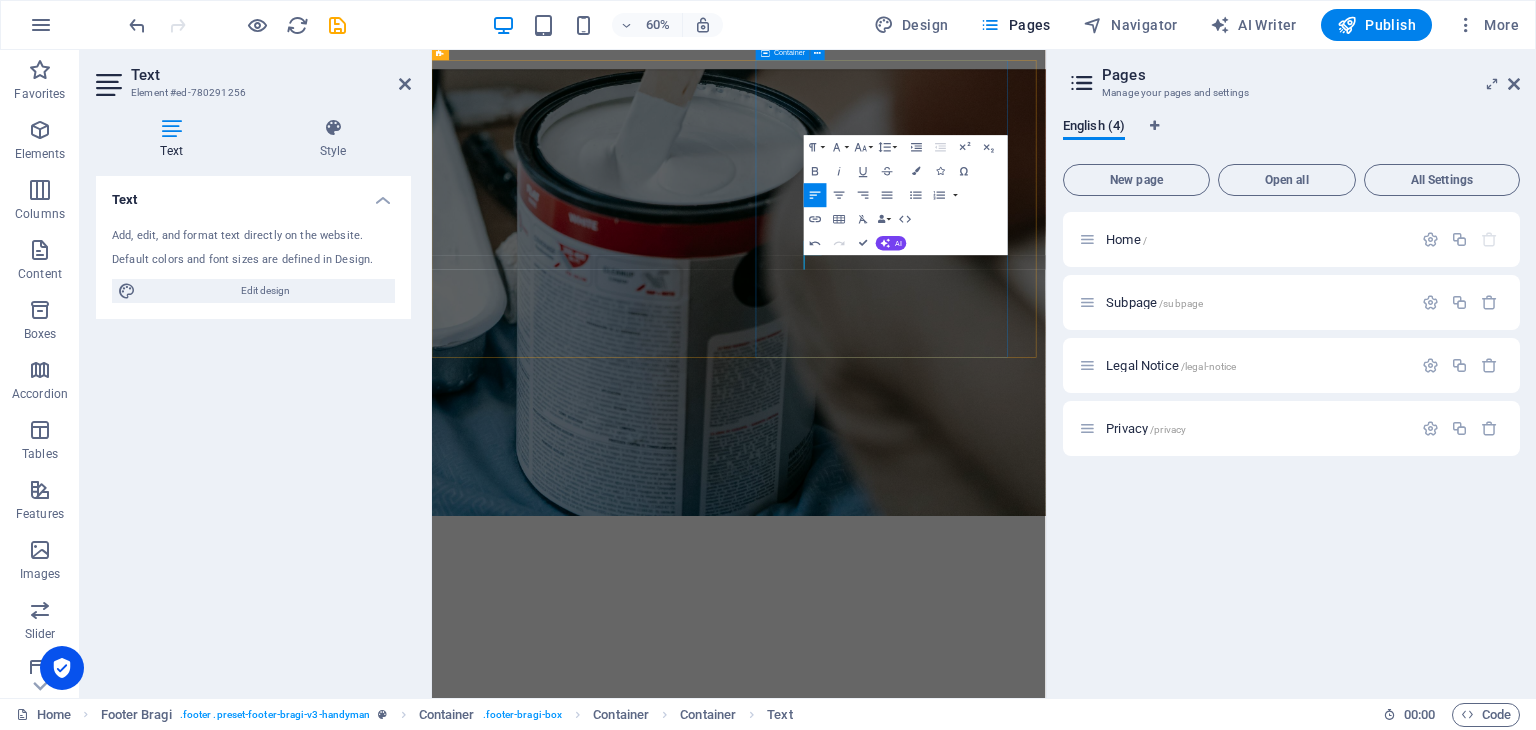 type 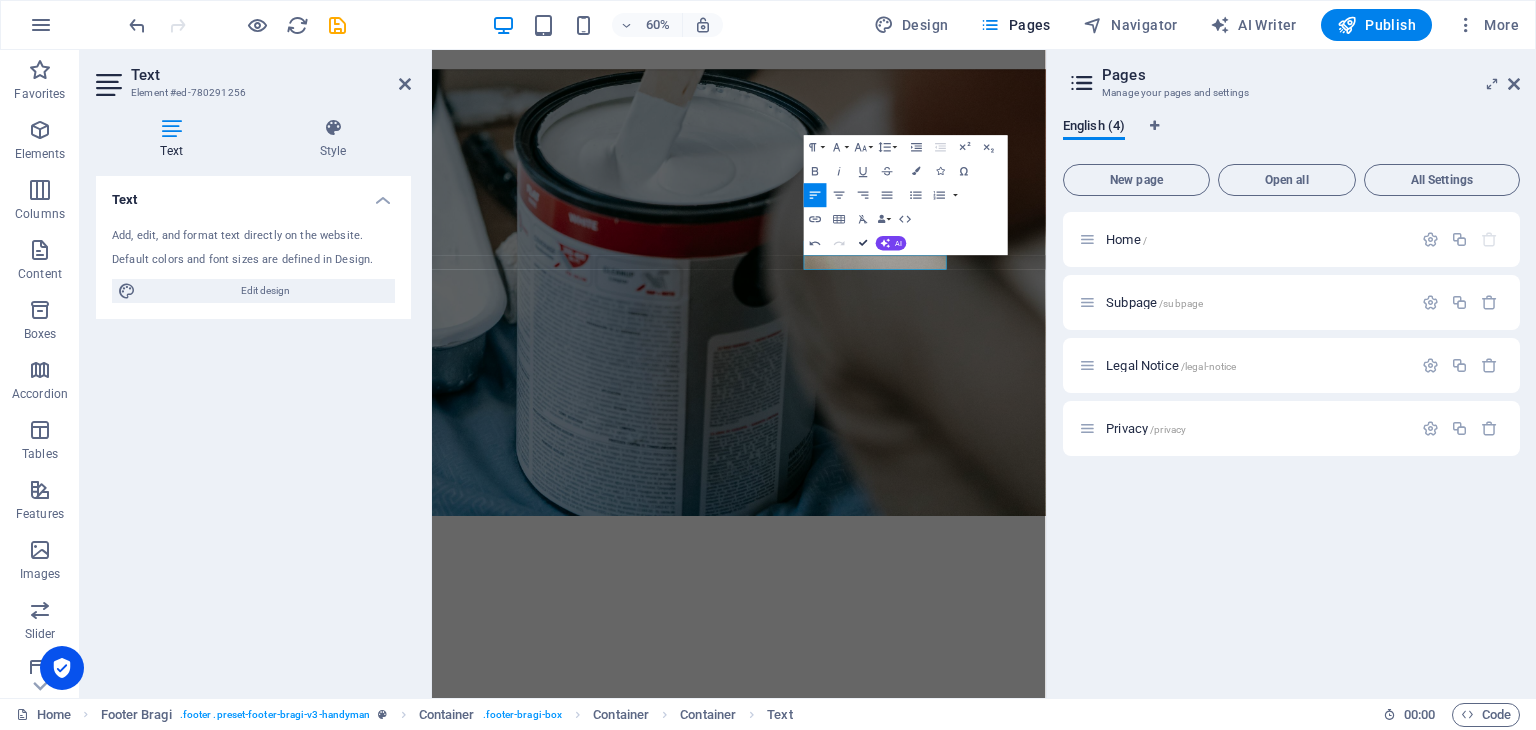 scroll, scrollTop: 3480, scrollLeft: 0, axis: vertical 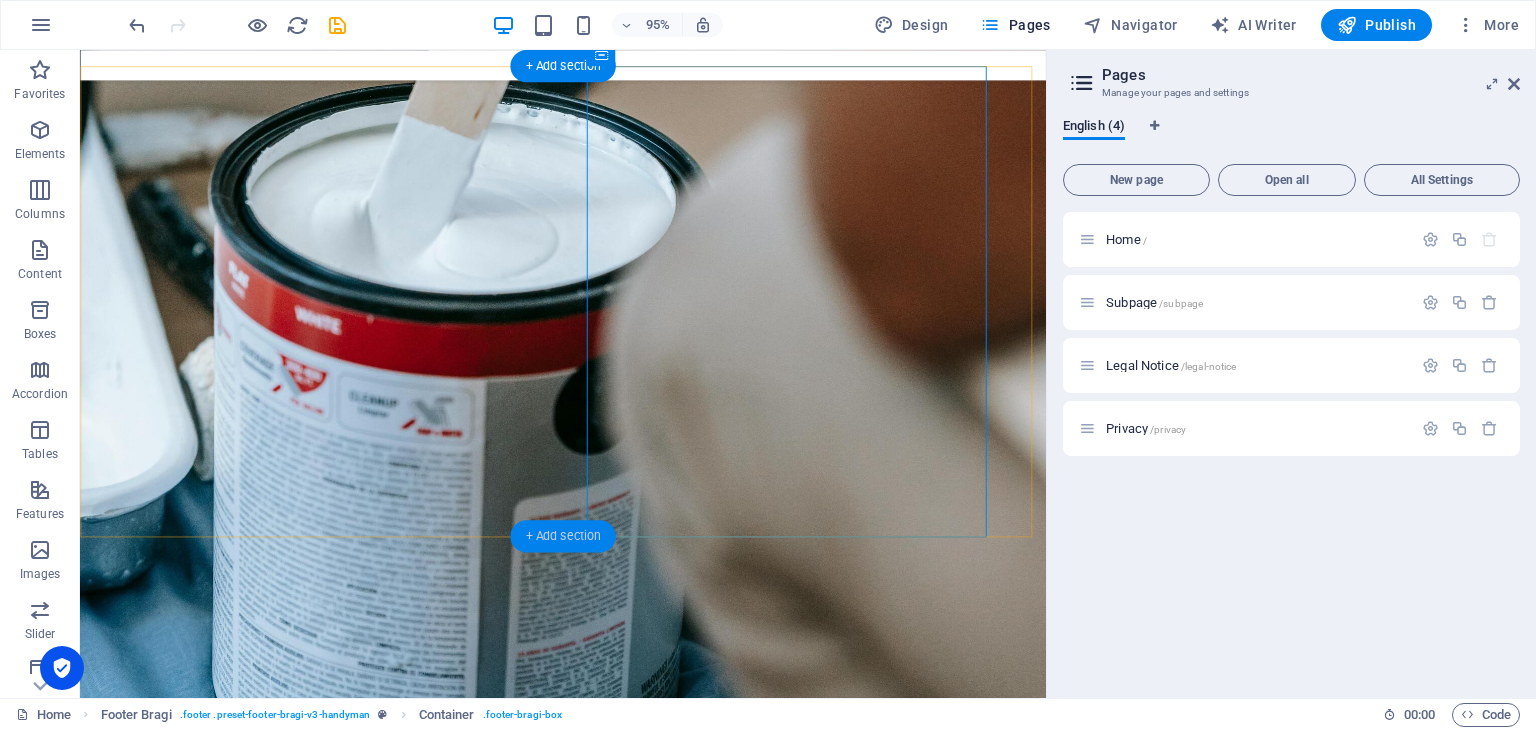 drag, startPoint x: 592, startPoint y: 532, endPoint x: 281, endPoint y: 799, distance: 409.89023 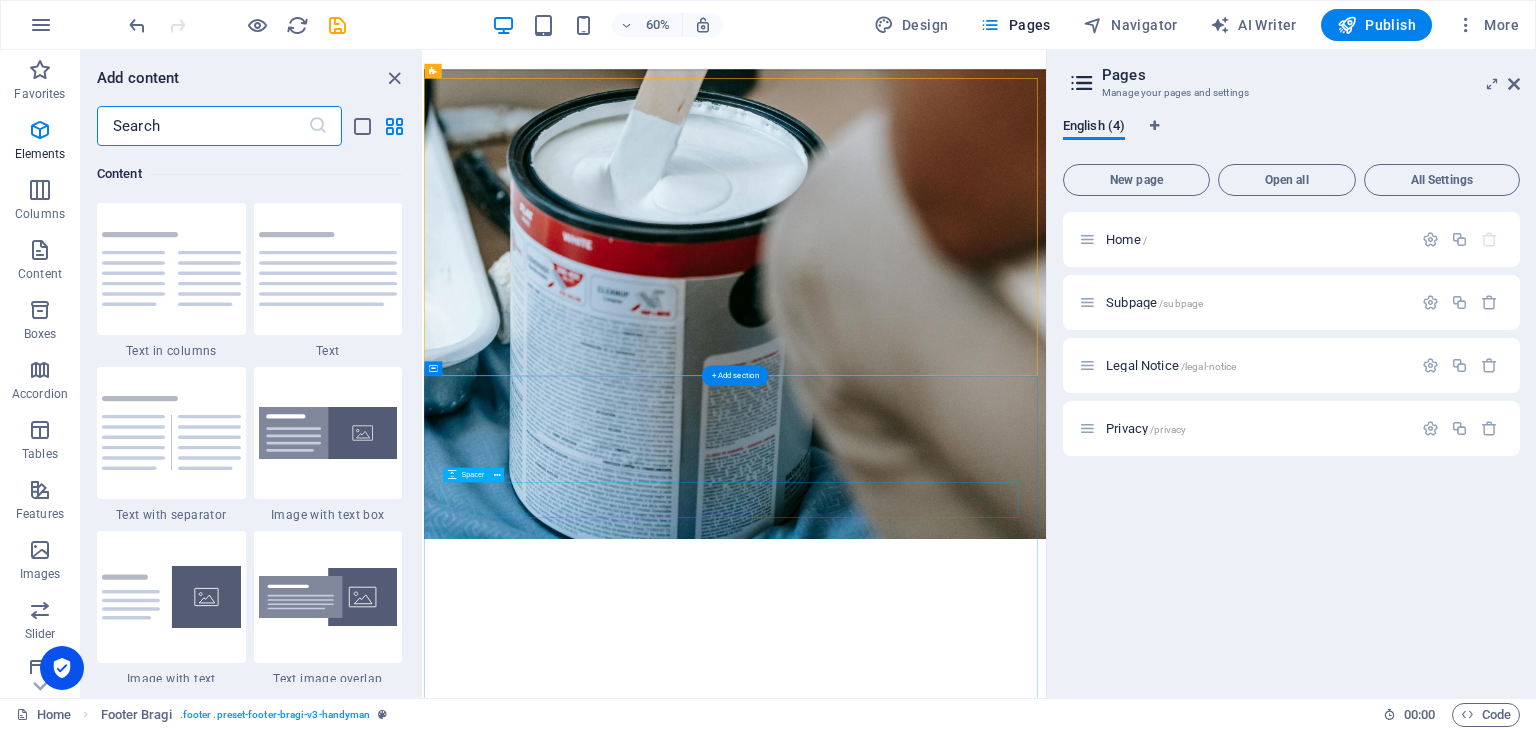 scroll, scrollTop: 3499, scrollLeft: 0, axis: vertical 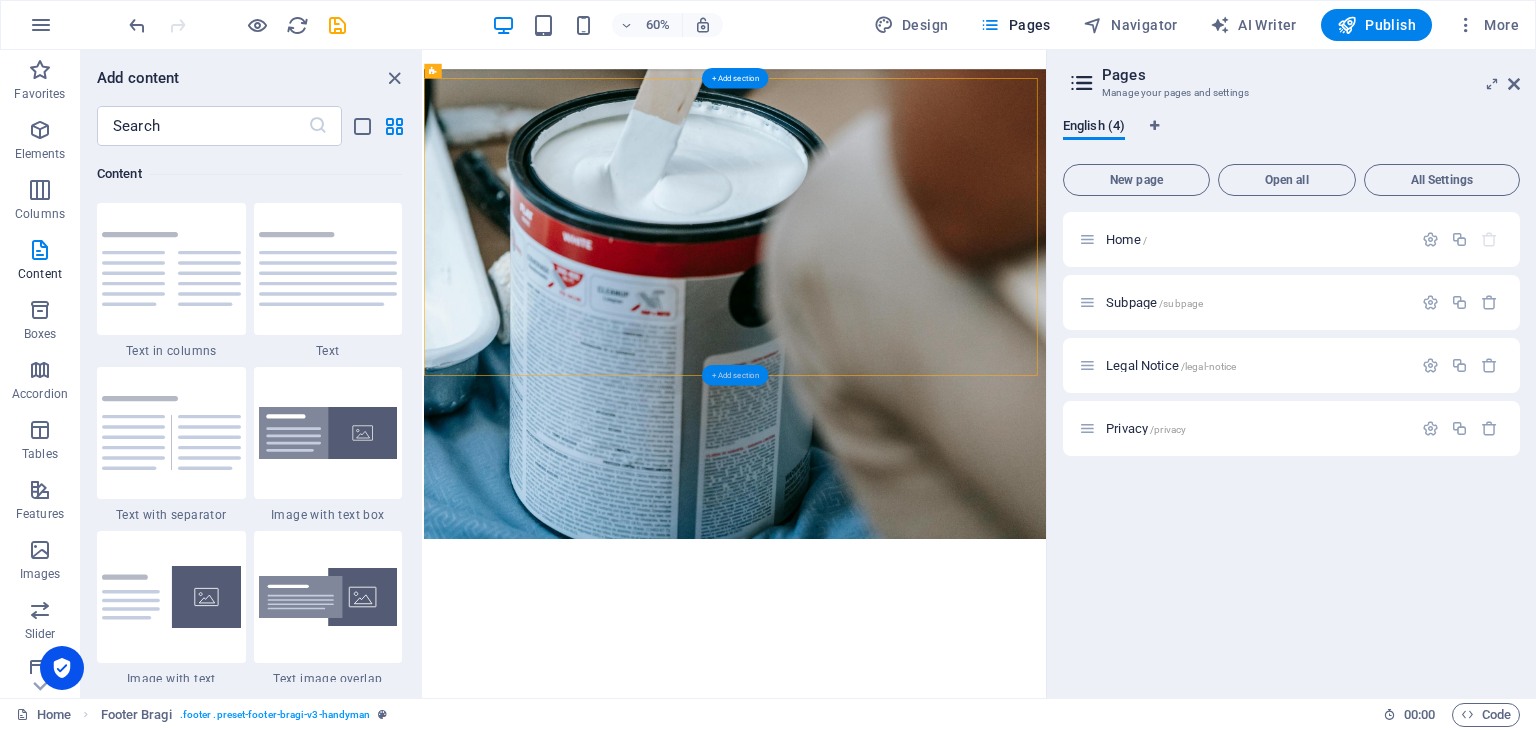 click on "+ Add section" at bounding box center (735, 375) 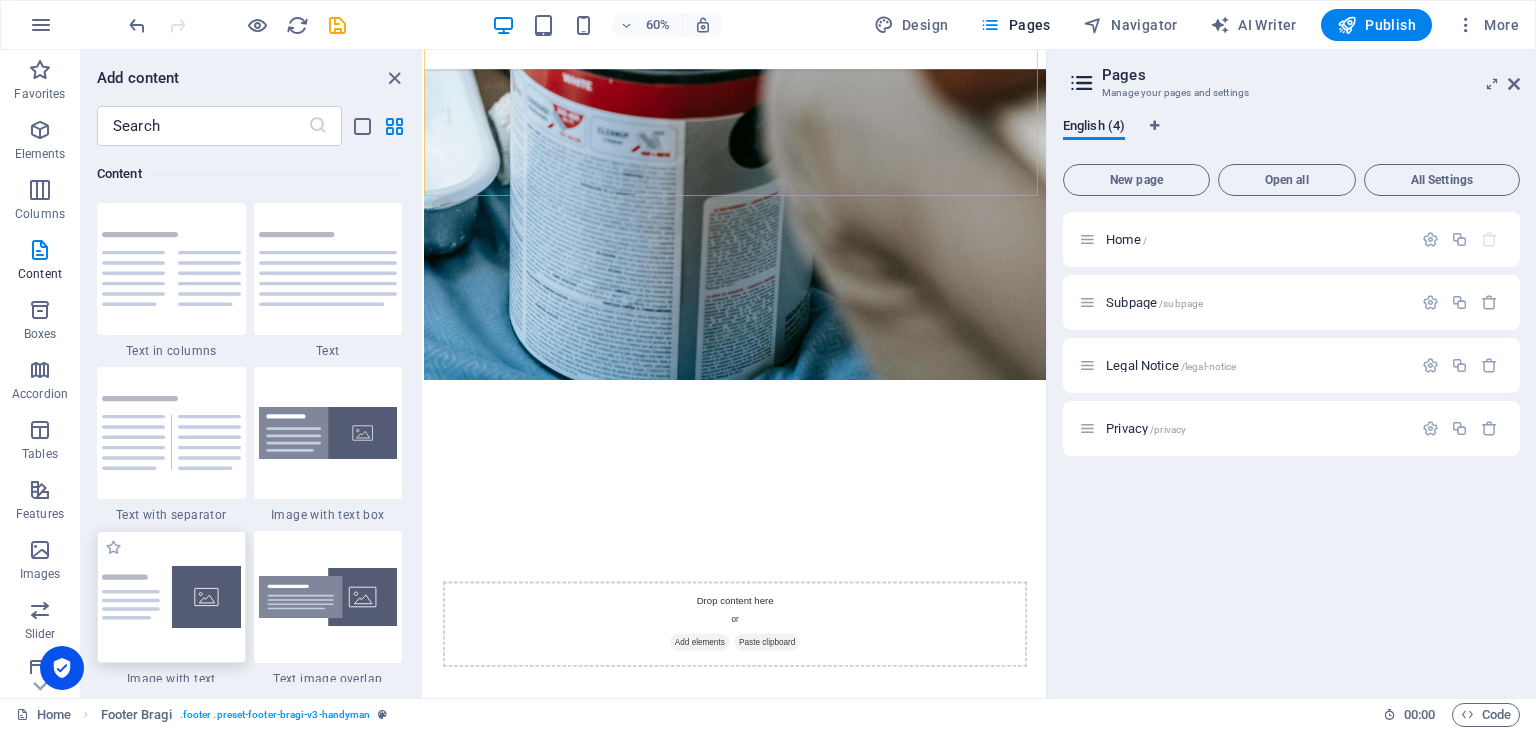 scroll, scrollTop: 3780, scrollLeft: 0, axis: vertical 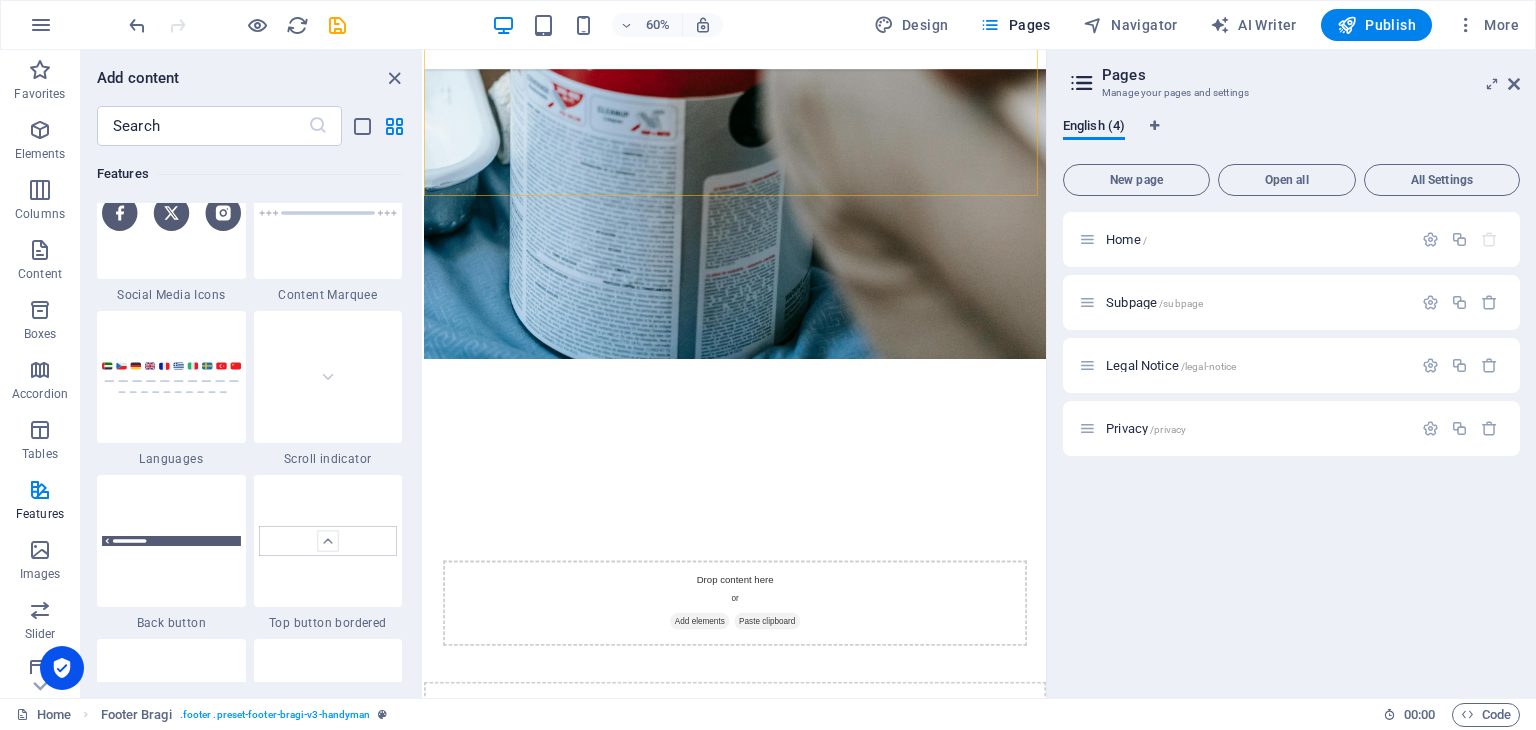 click on "English (4) New page Open all All Settings Home / Subpage /subpage Legal Notice /legal-notice Privacy /privacy" at bounding box center [1291, 400] 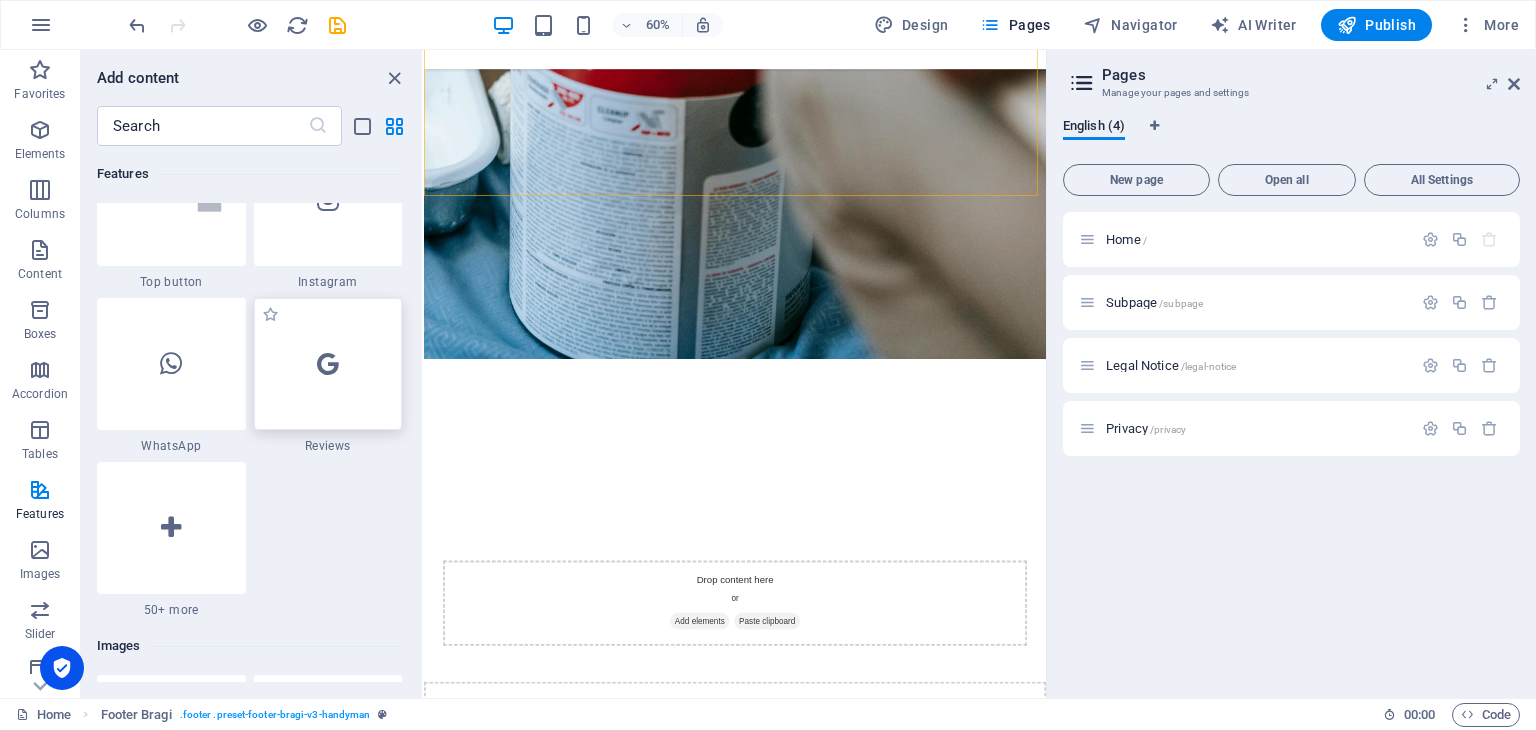 scroll, scrollTop: 9499, scrollLeft: 0, axis: vertical 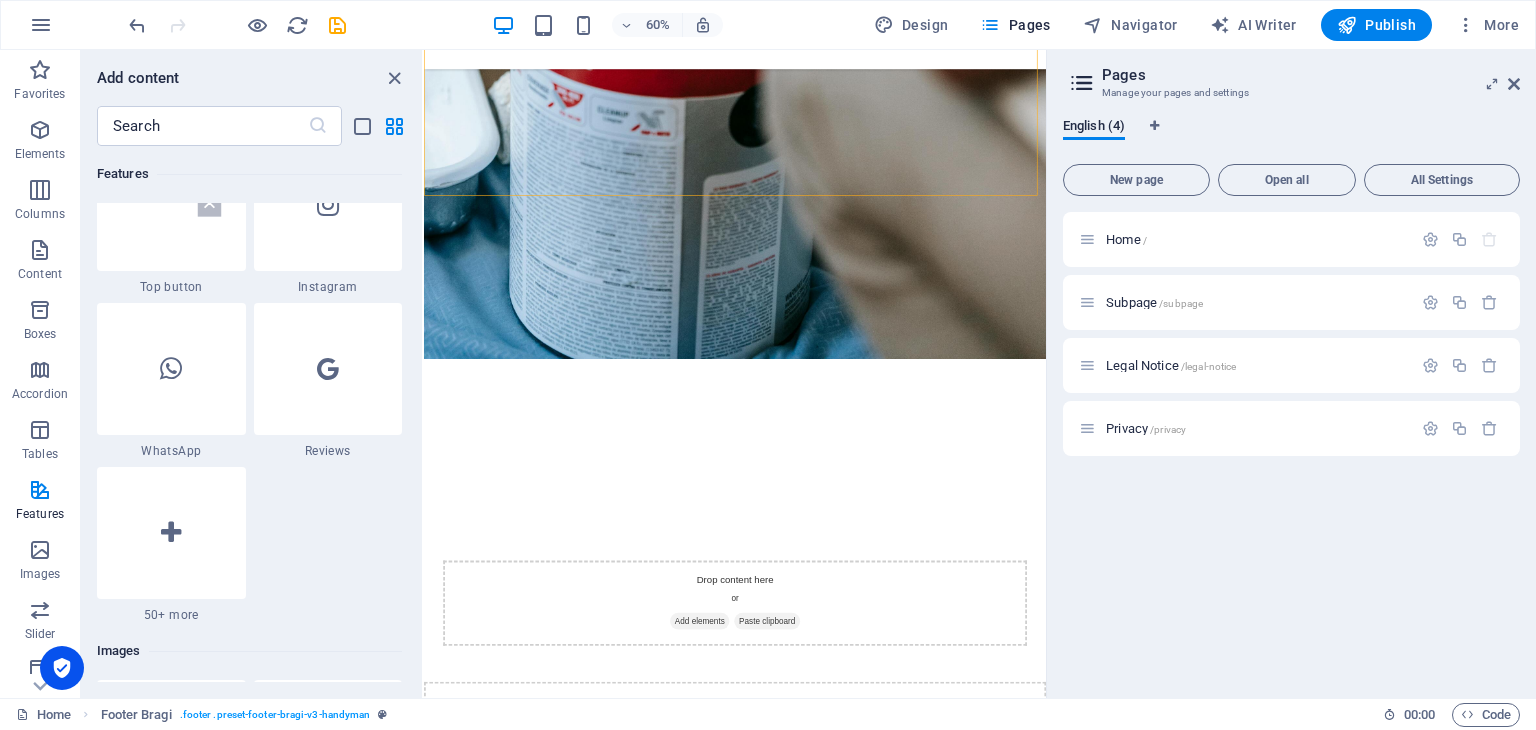 click at bounding box center [171, 533] 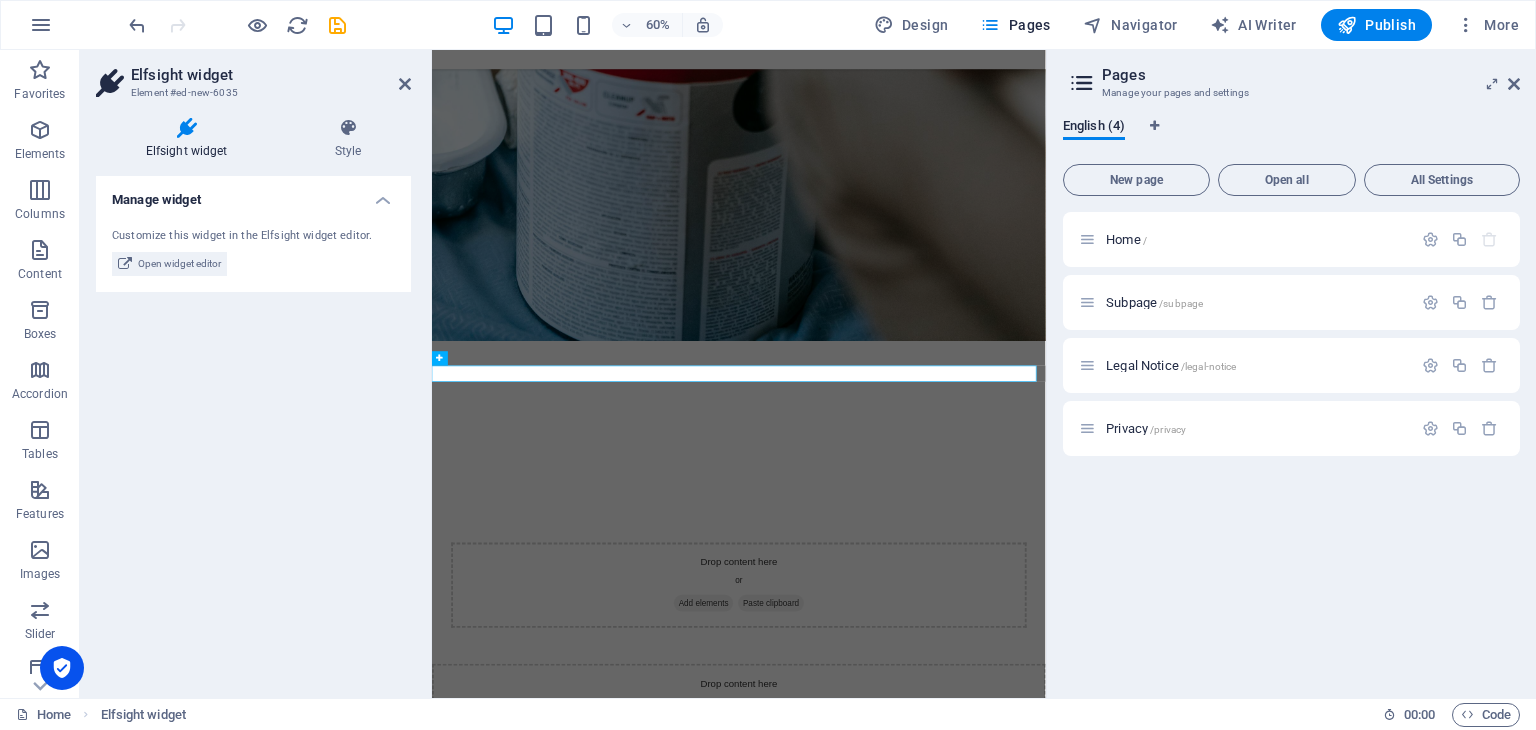 scroll, scrollTop: 3476, scrollLeft: 0, axis: vertical 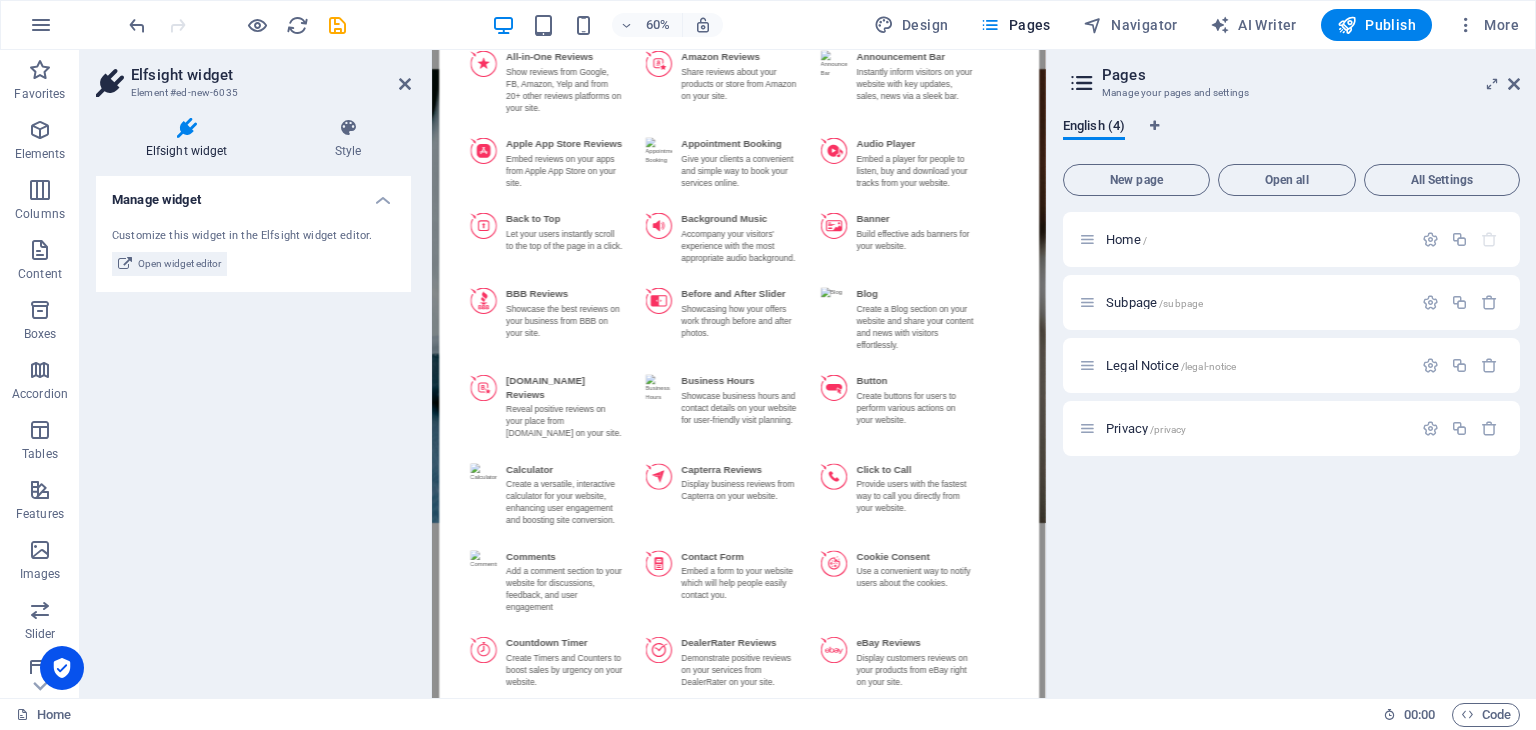 click on "Home / Subpage /subpage Legal Notice /legal-notice Privacy /privacy" at bounding box center (1291, 447) 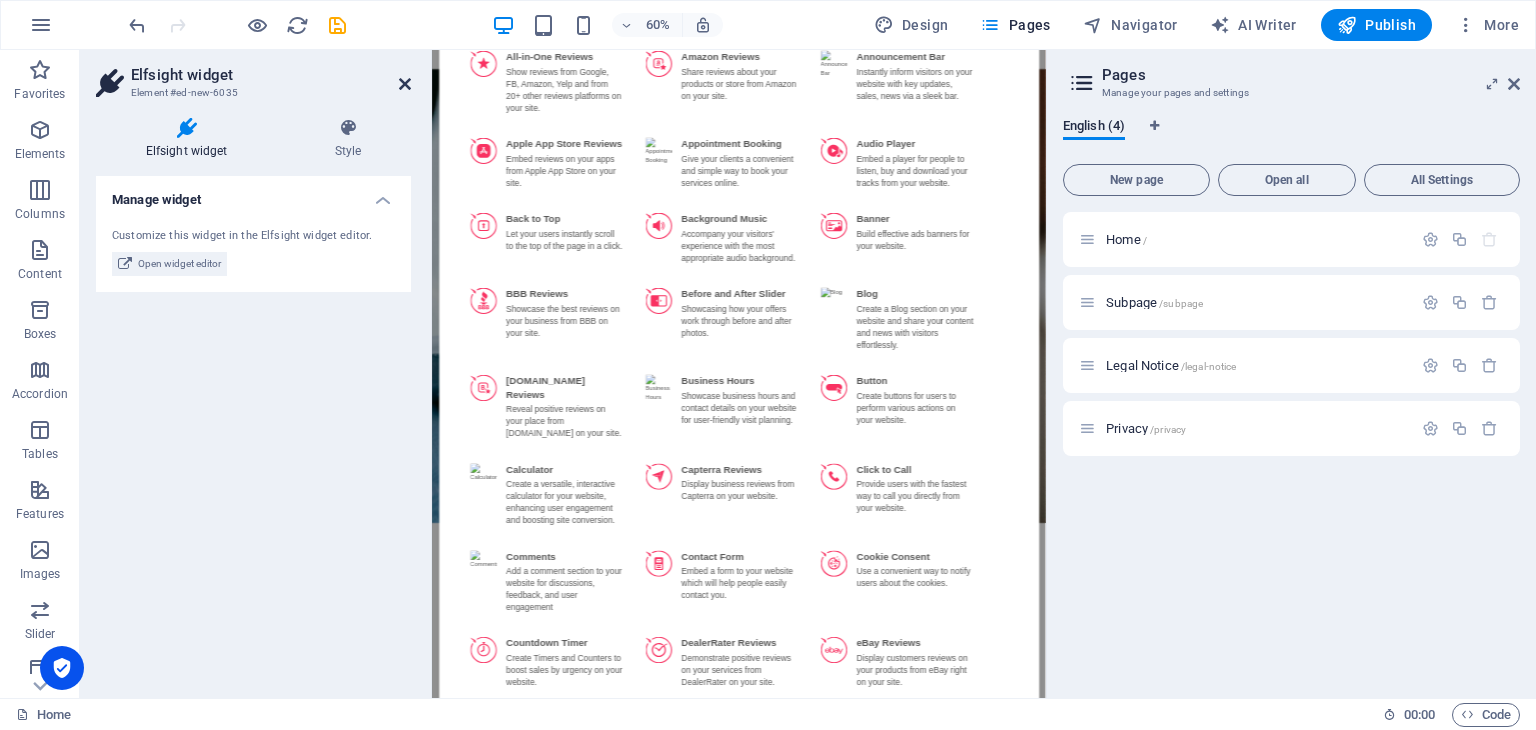 click at bounding box center [405, 84] 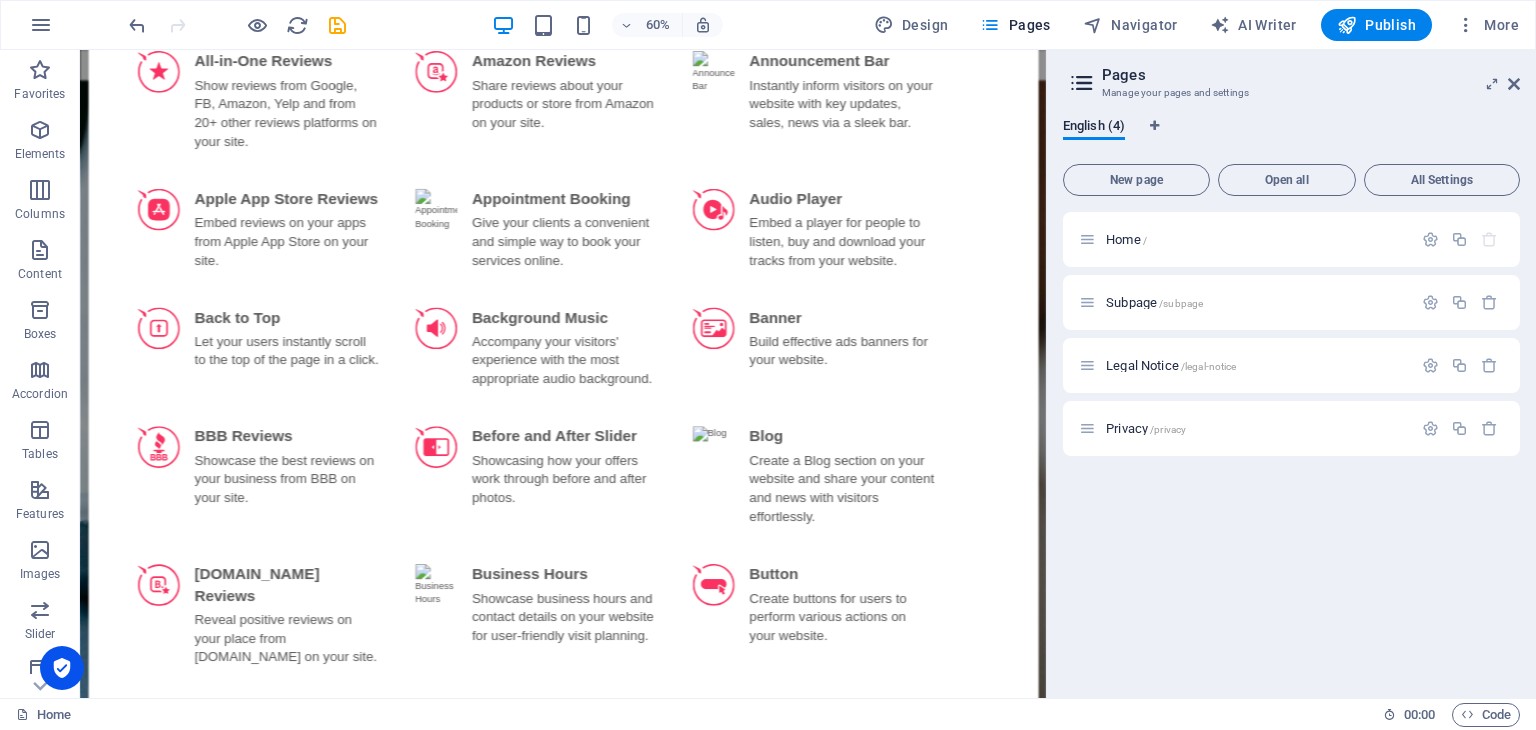 scroll, scrollTop: 3466, scrollLeft: 0, axis: vertical 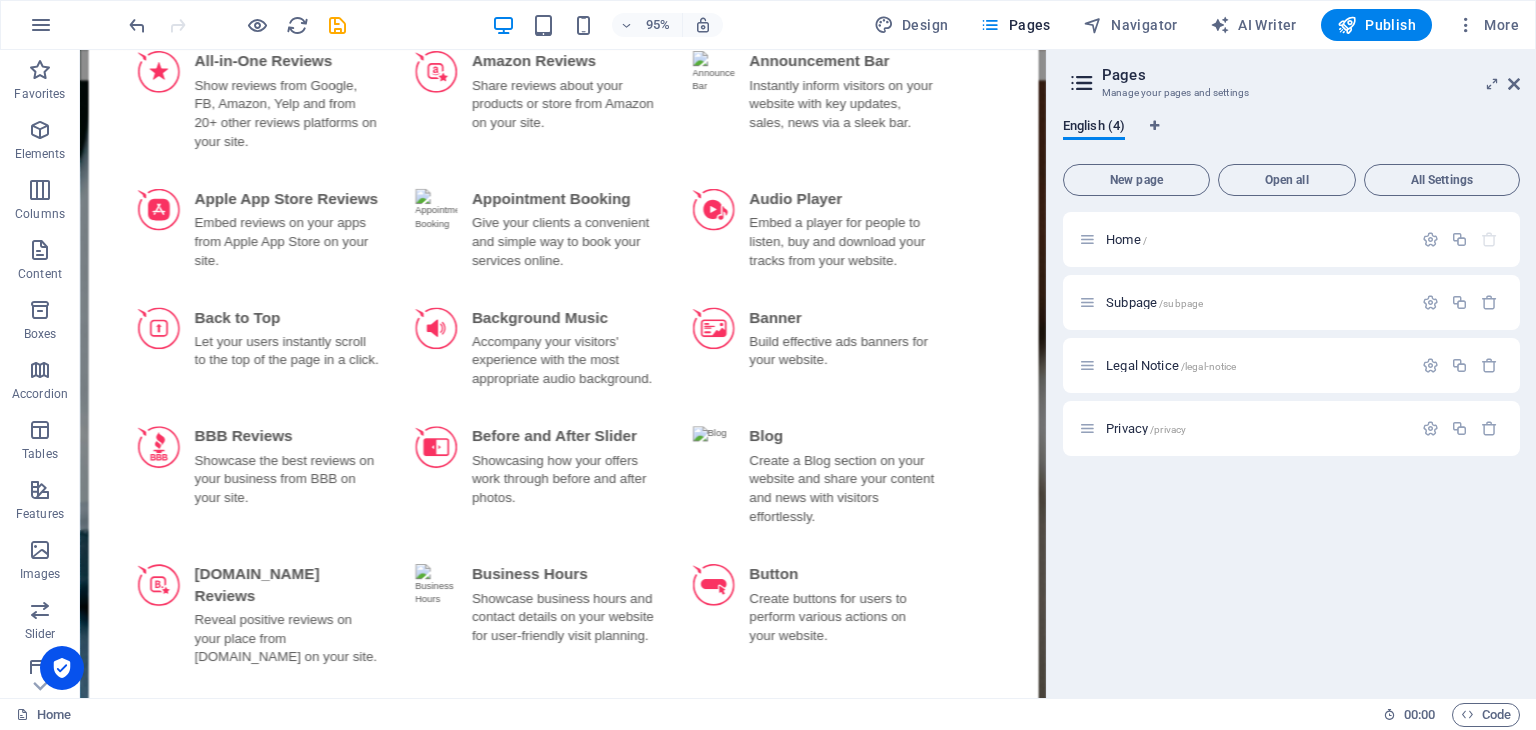 click on "English (4) New page Open all All Settings Home / Subpage /subpage Legal Notice /legal-notice Privacy /privacy" at bounding box center (1291, 400) 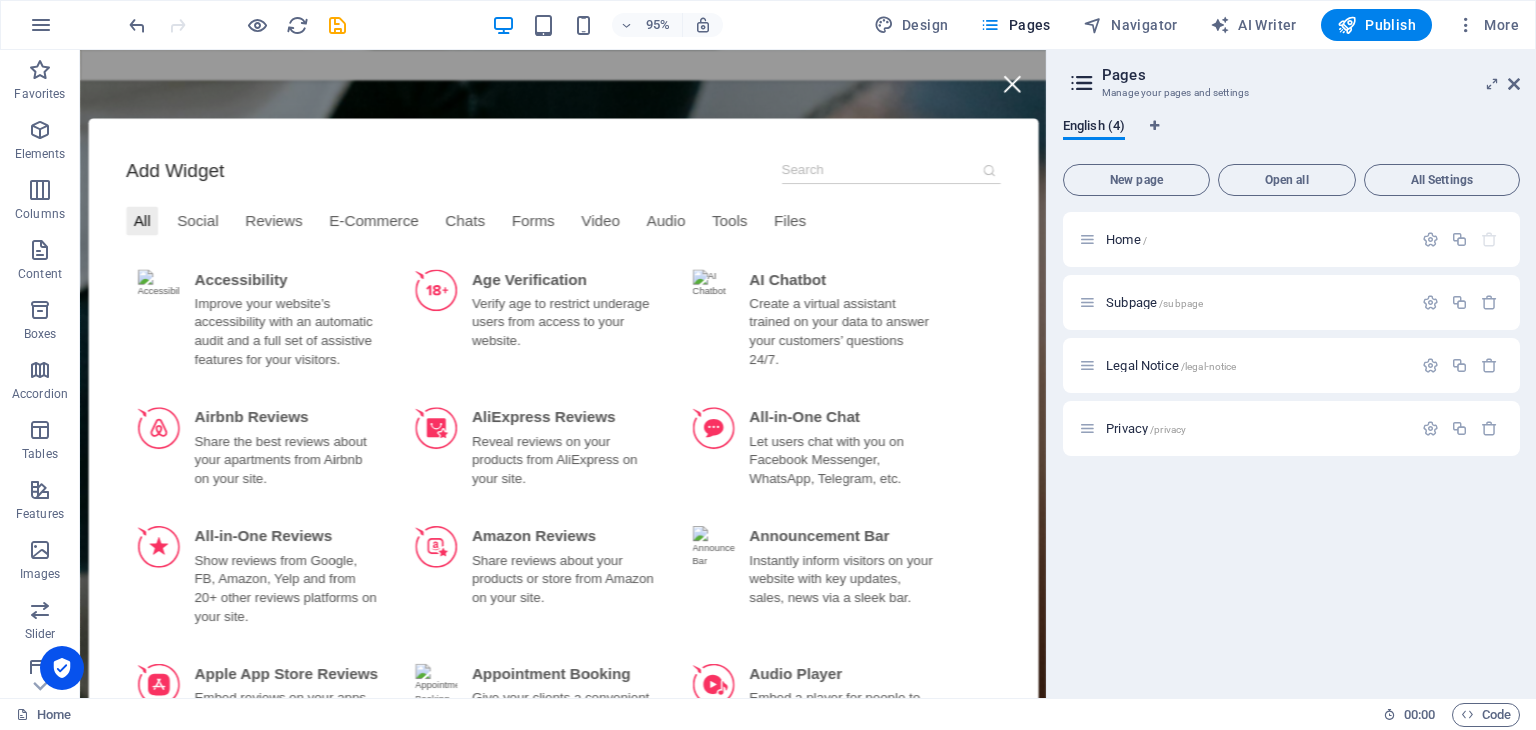 scroll, scrollTop: 2766, scrollLeft: 0, axis: vertical 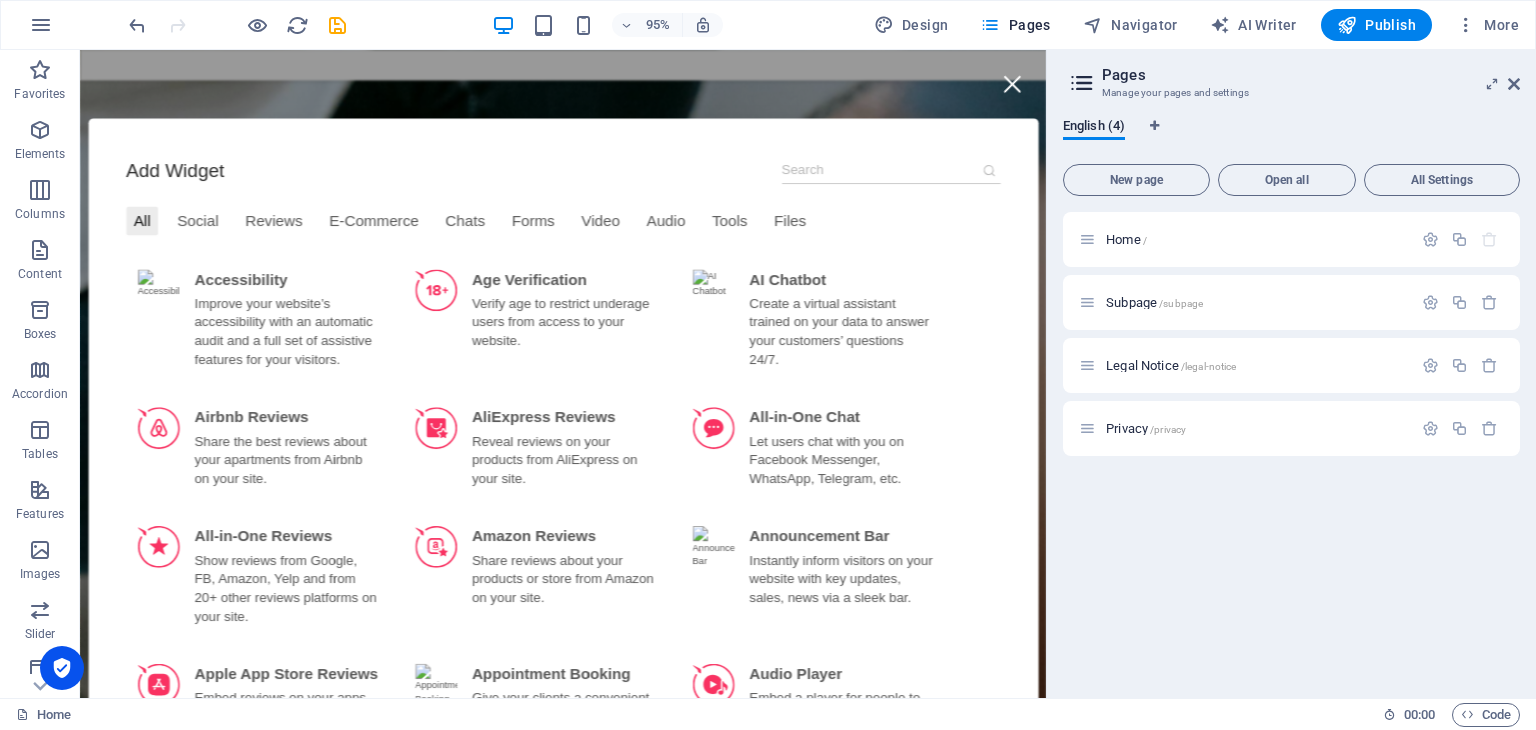 click at bounding box center (1060, 85) 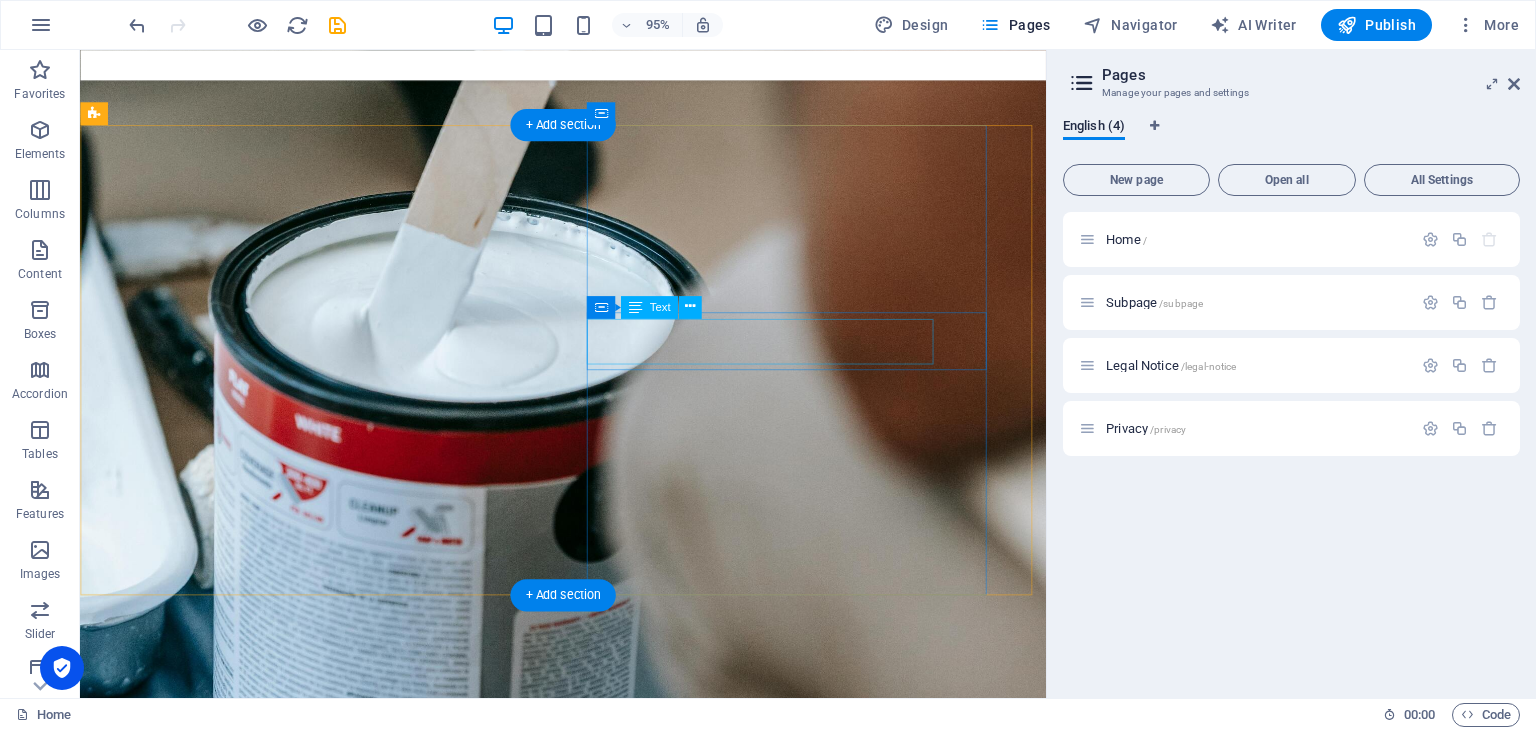 scroll, scrollTop: 3466, scrollLeft: 0, axis: vertical 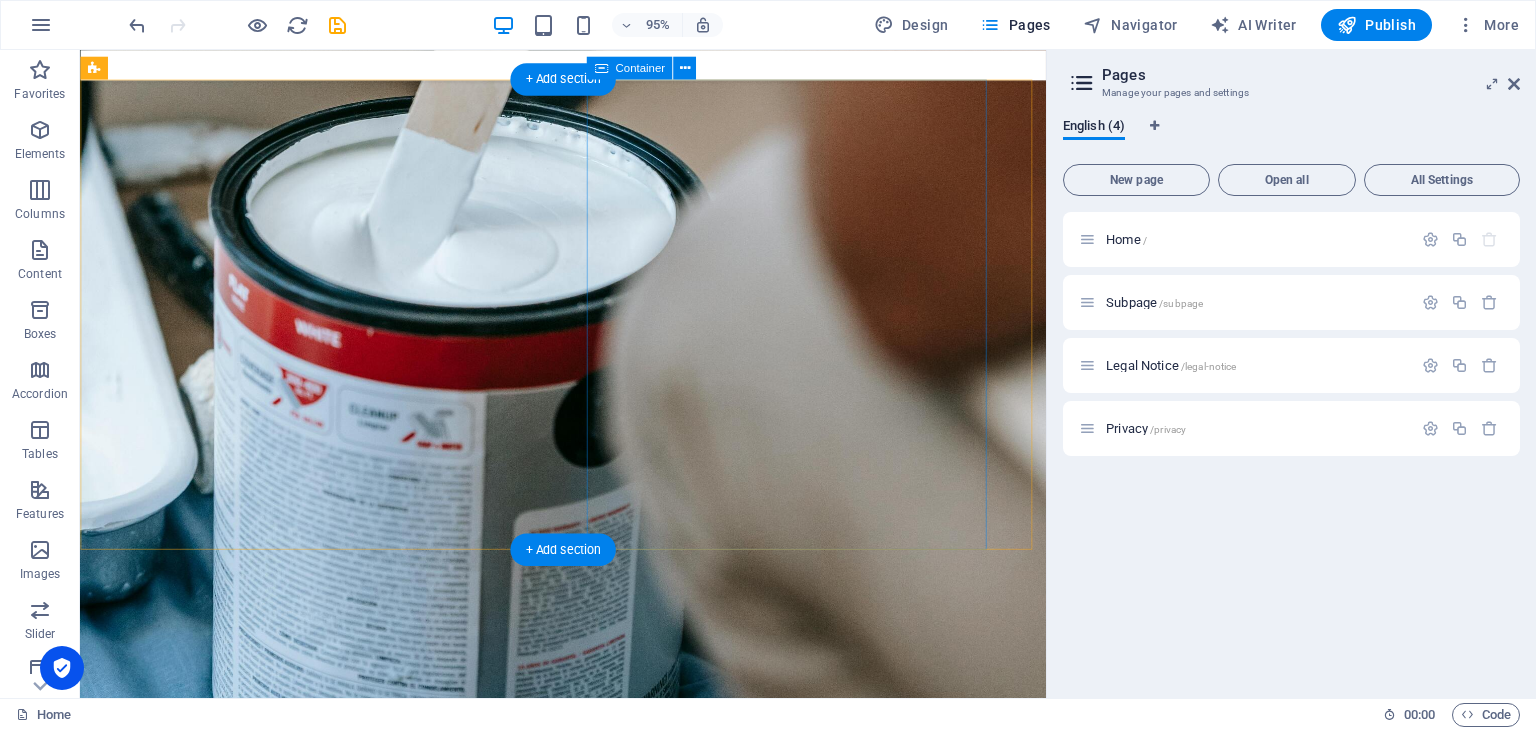 click on "Contact Us Remmerswaalstraat 35 2191 BJ De Zilk geerlingsonderhoud@delta.nl" at bounding box center (588, 2742) 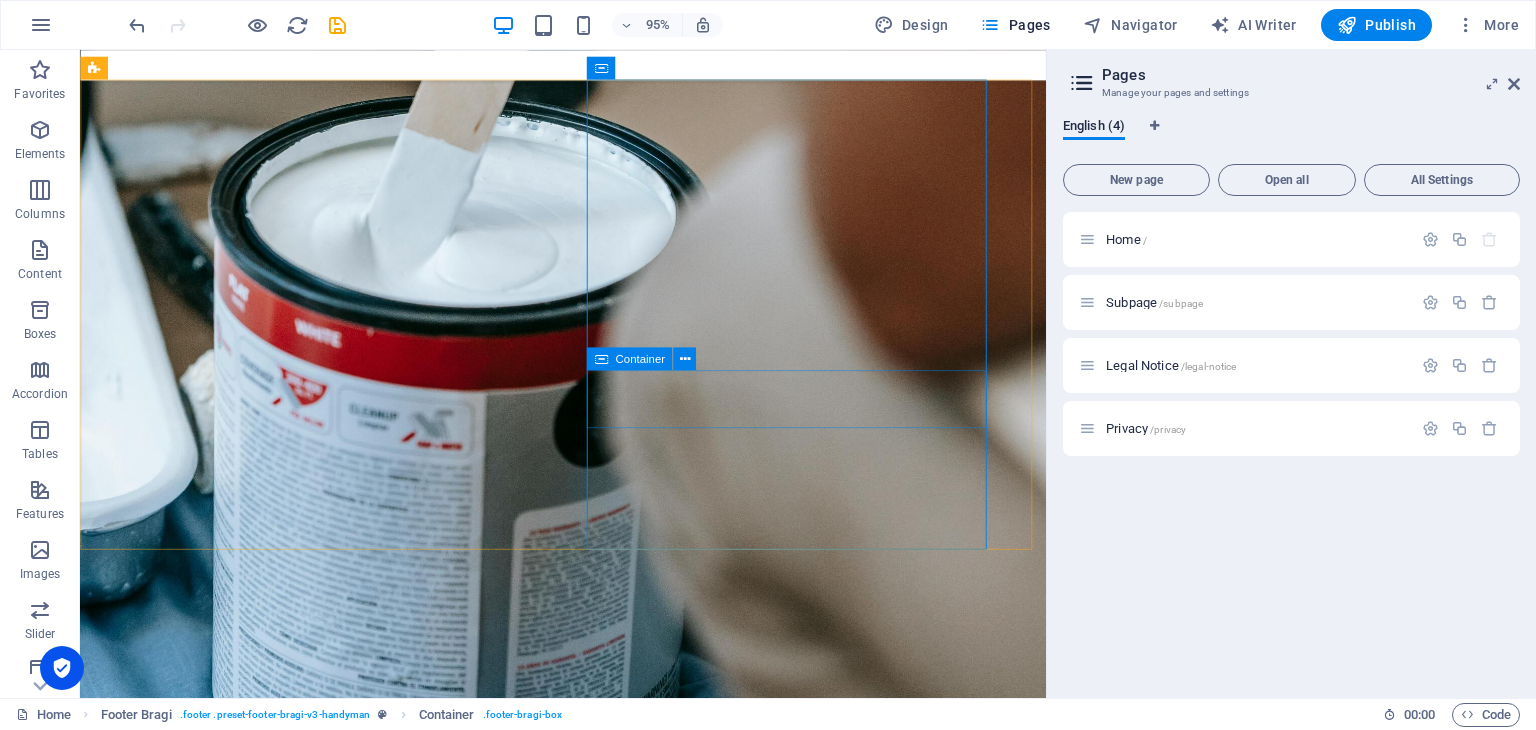 click on "Container" at bounding box center (639, 358) 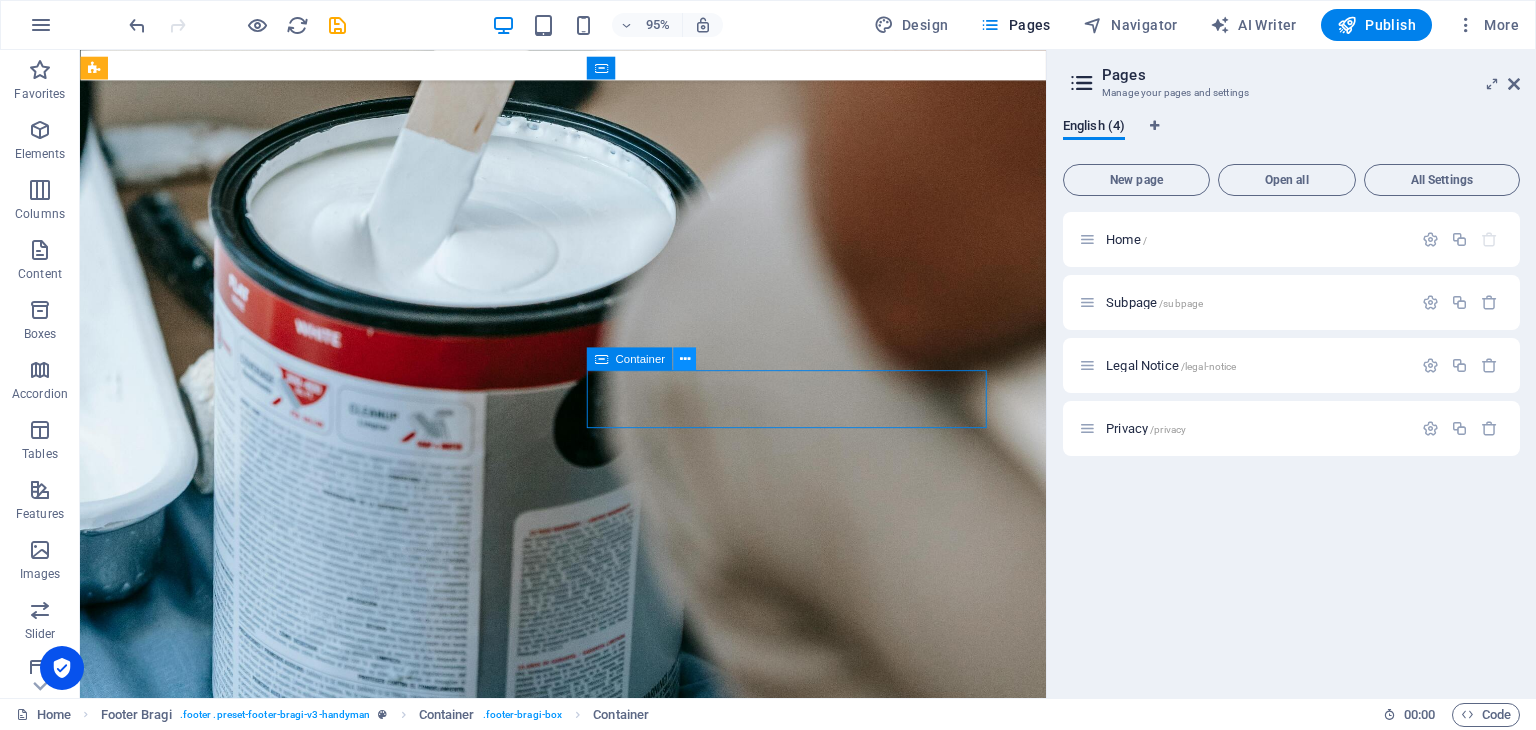 click at bounding box center [684, 359] 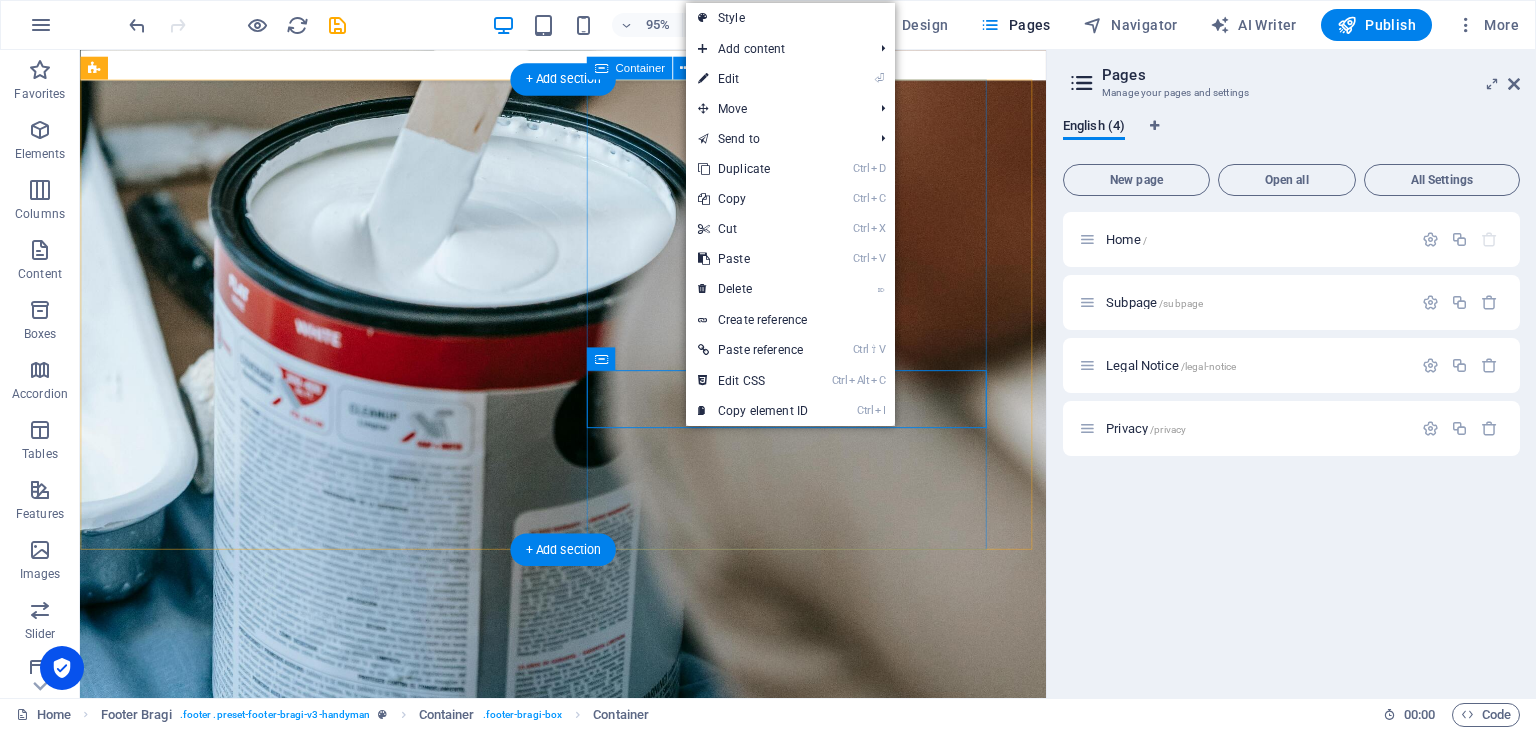 click on "Contact Us Remmerswaalstraat 35 2191 BJ De Zilk geerlingsonderhoud@delta.nl" at bounding box center [588, 2742] 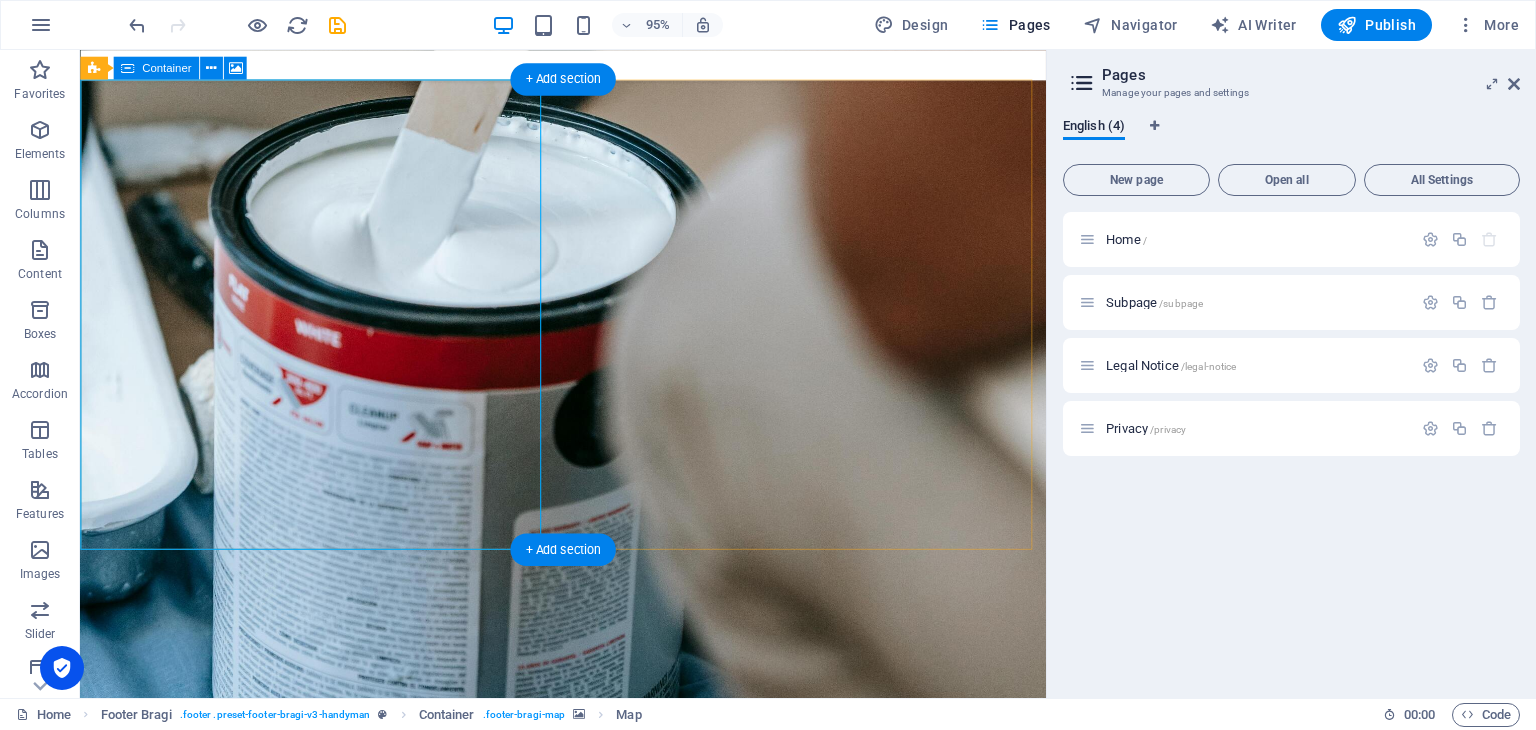 click at bounding box center [588, 2125] 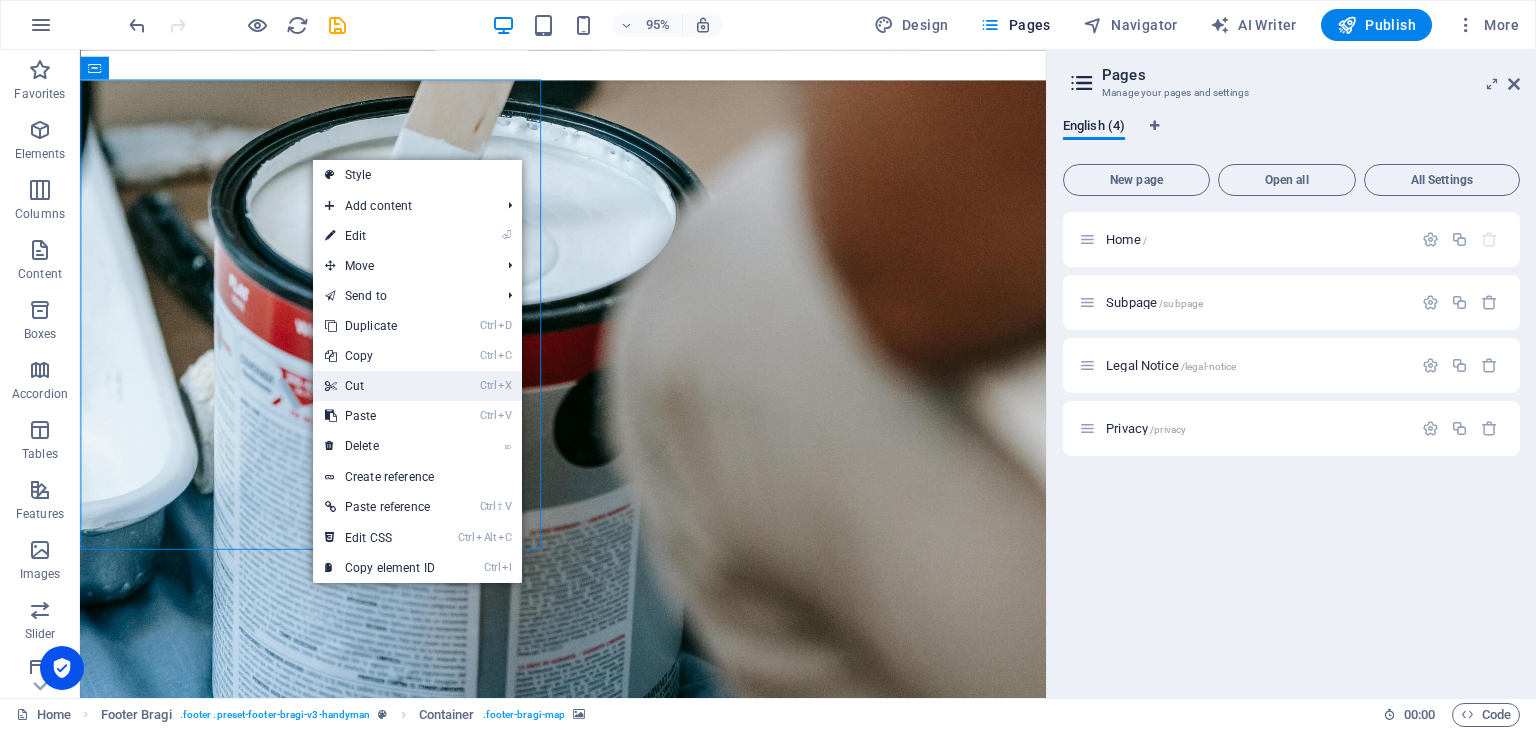 click on "Ctrl X  Cut" at bounding box center (380, 386) 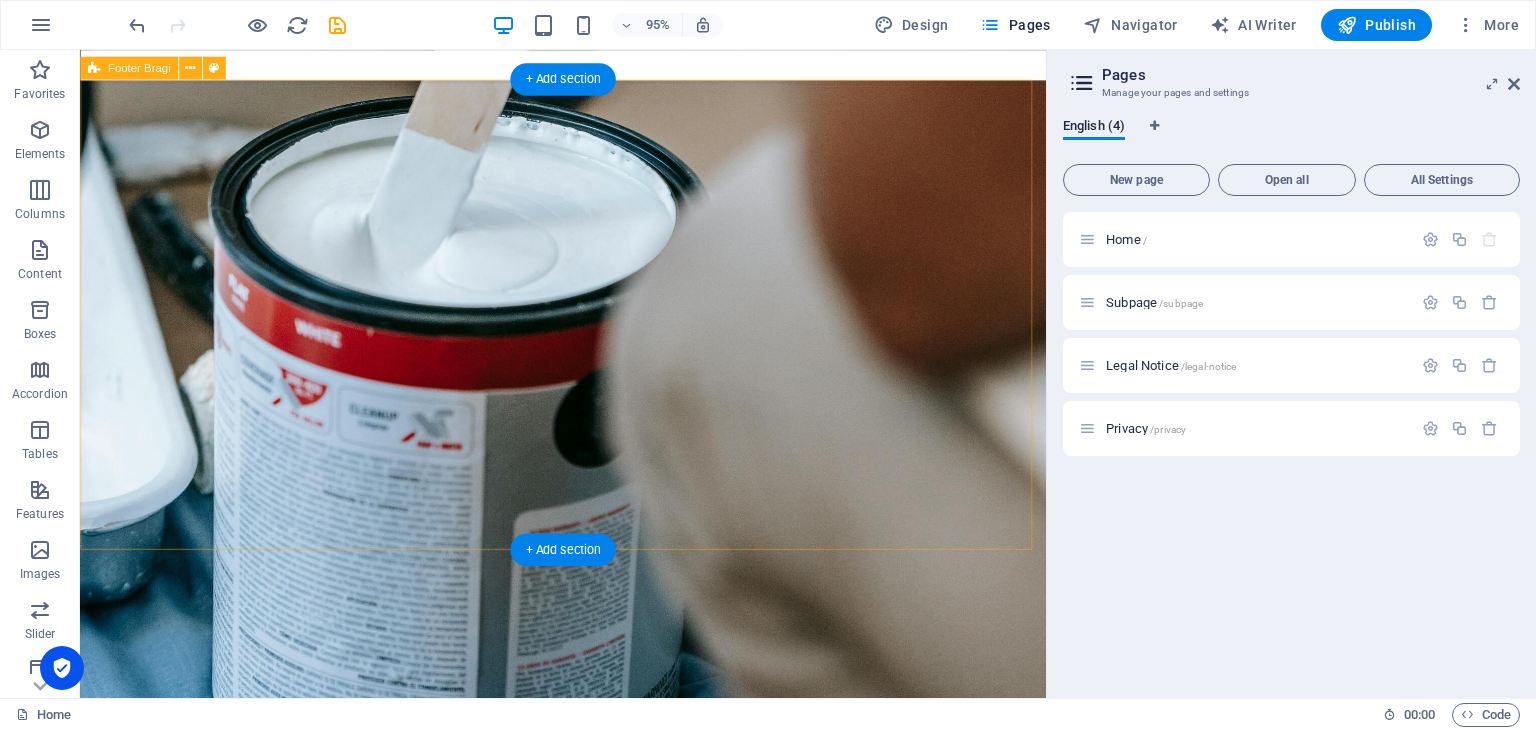 click on "Contact Us Remmerswaalstraat 35 2191 BJ De Zilk geerlingsonderhoud@delta.nl" at bounding box center [588, 2223] 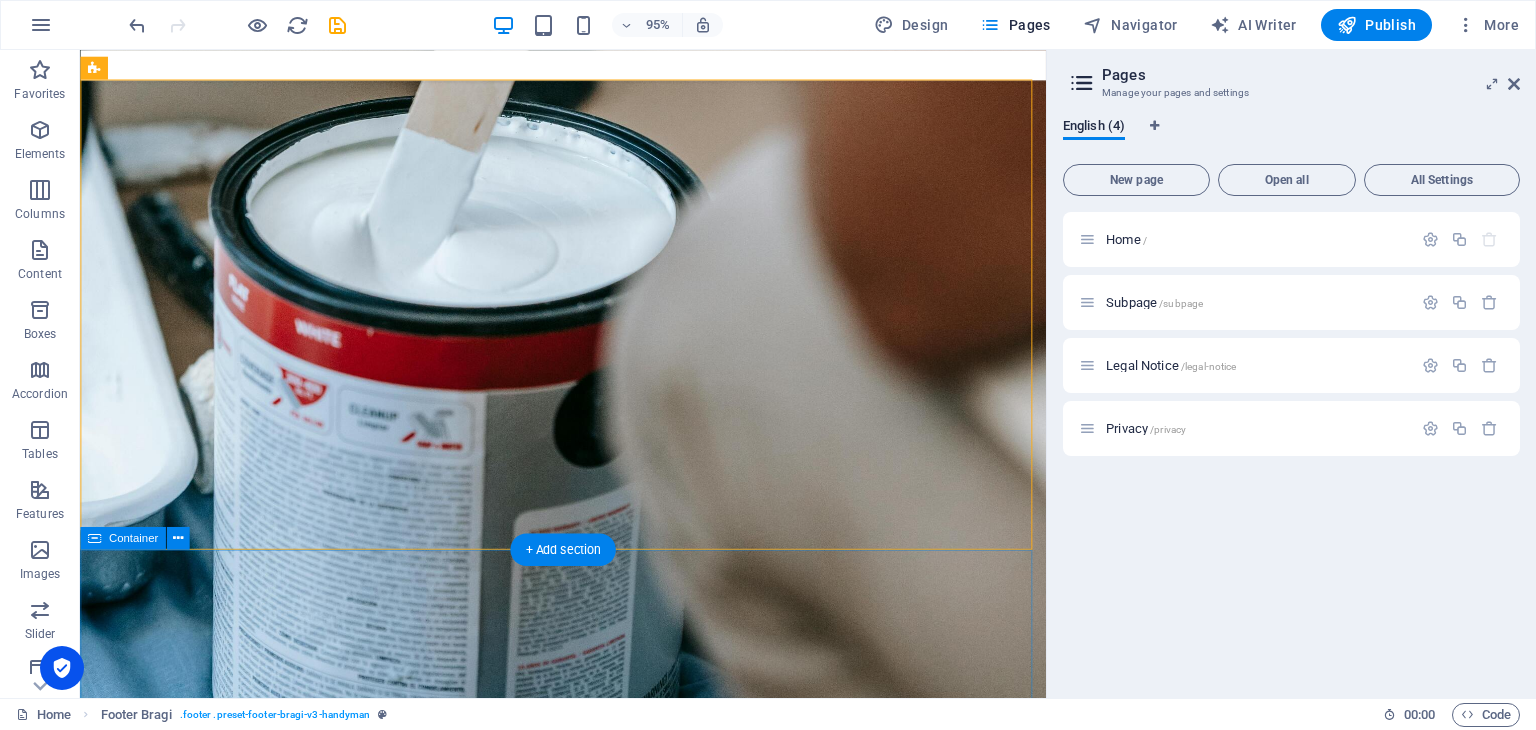 click on "Send Us a Message   Send   I have read and understand the privacy policy. Unreadable? Regenerate" at bounding box center (588, 2983) 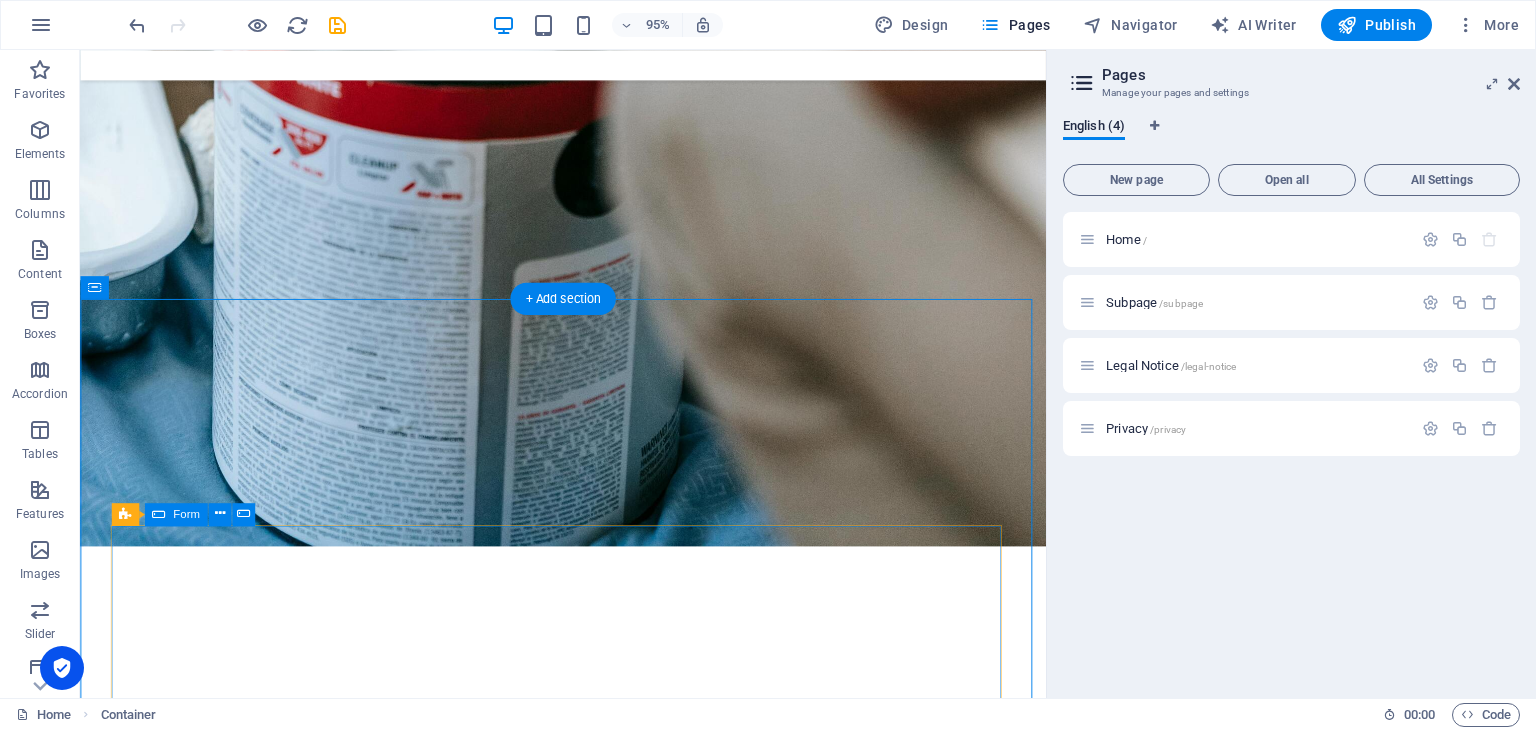 scroll, scrollTop: 3966, scrollLeft: 0, axis: vertical 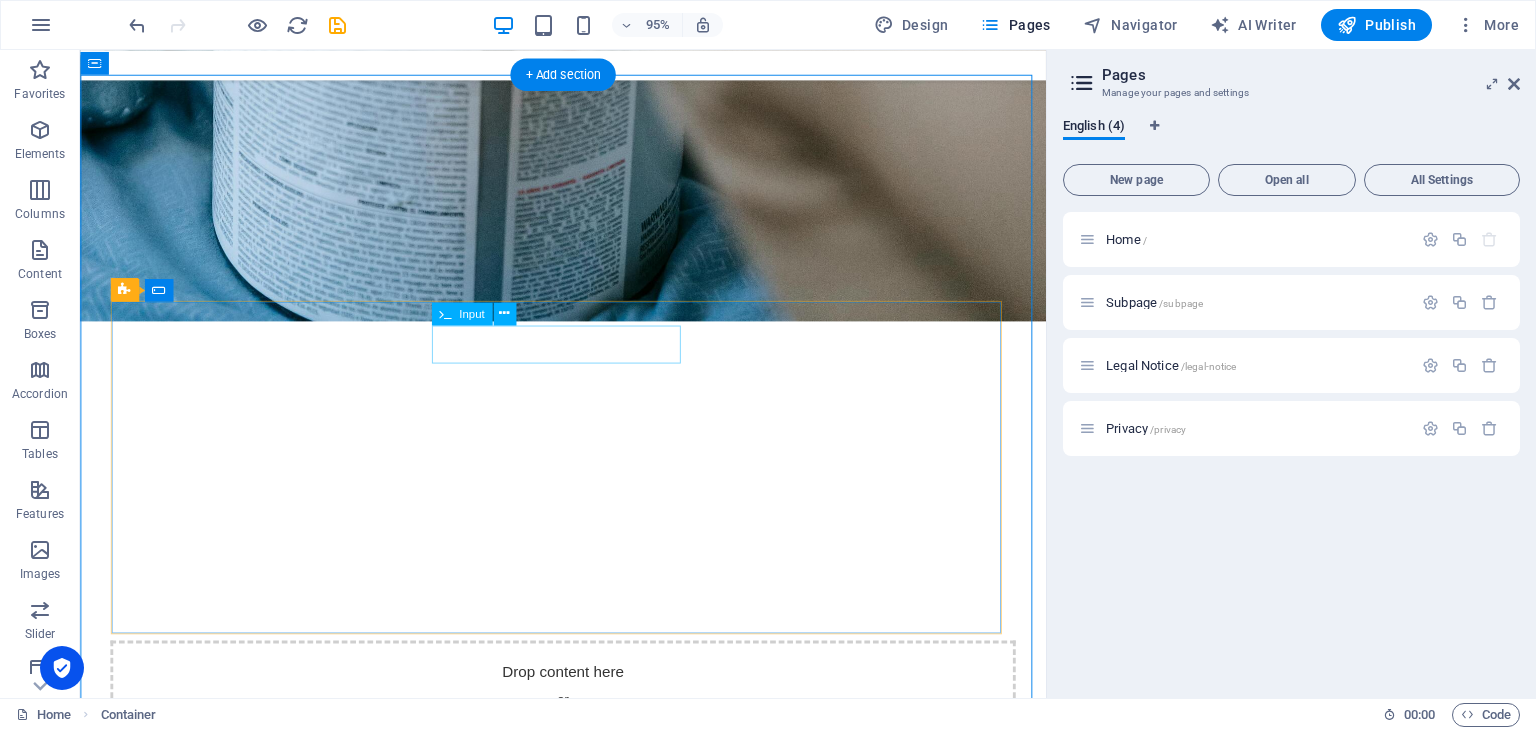 click at bounding box center (827, 2355) 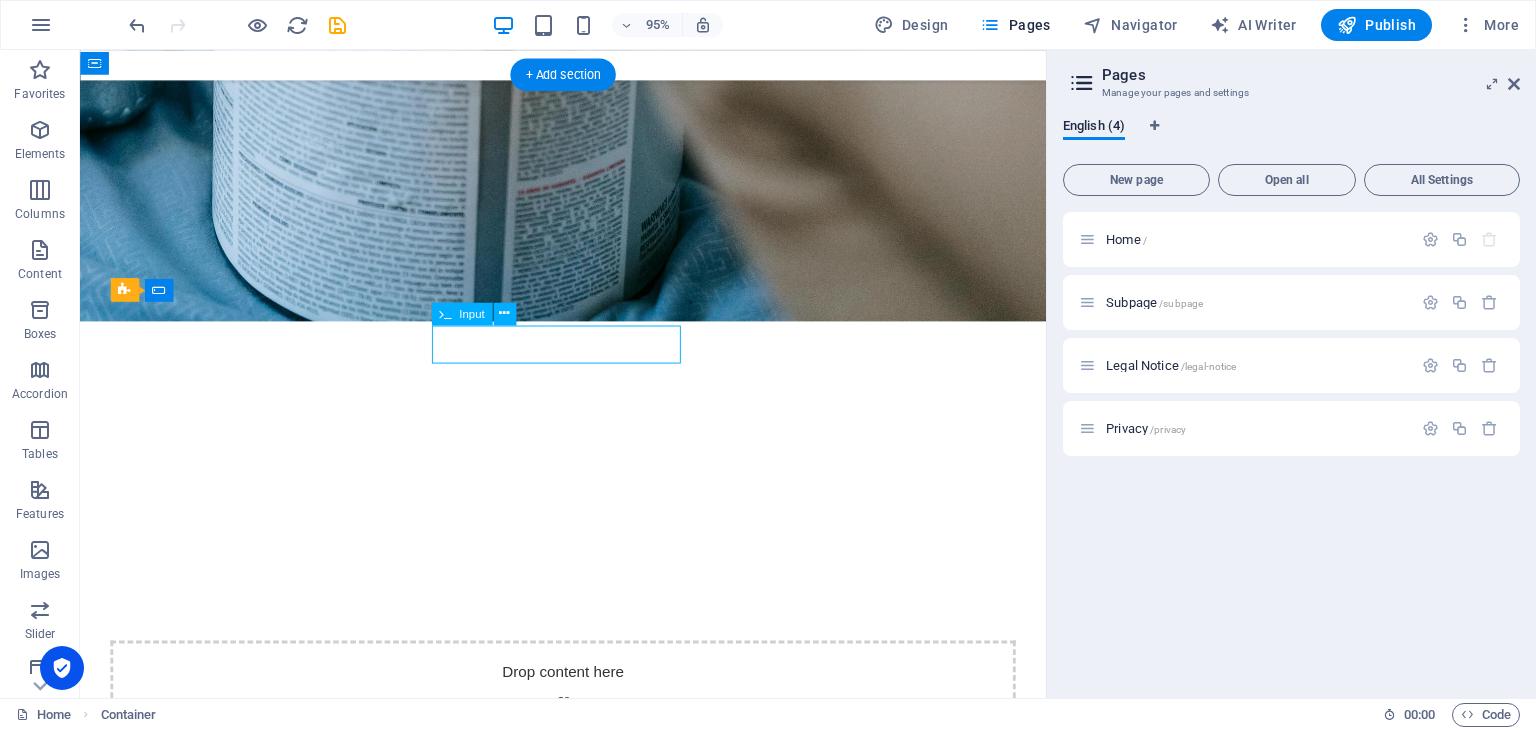click at bounding box center (827, 2355) 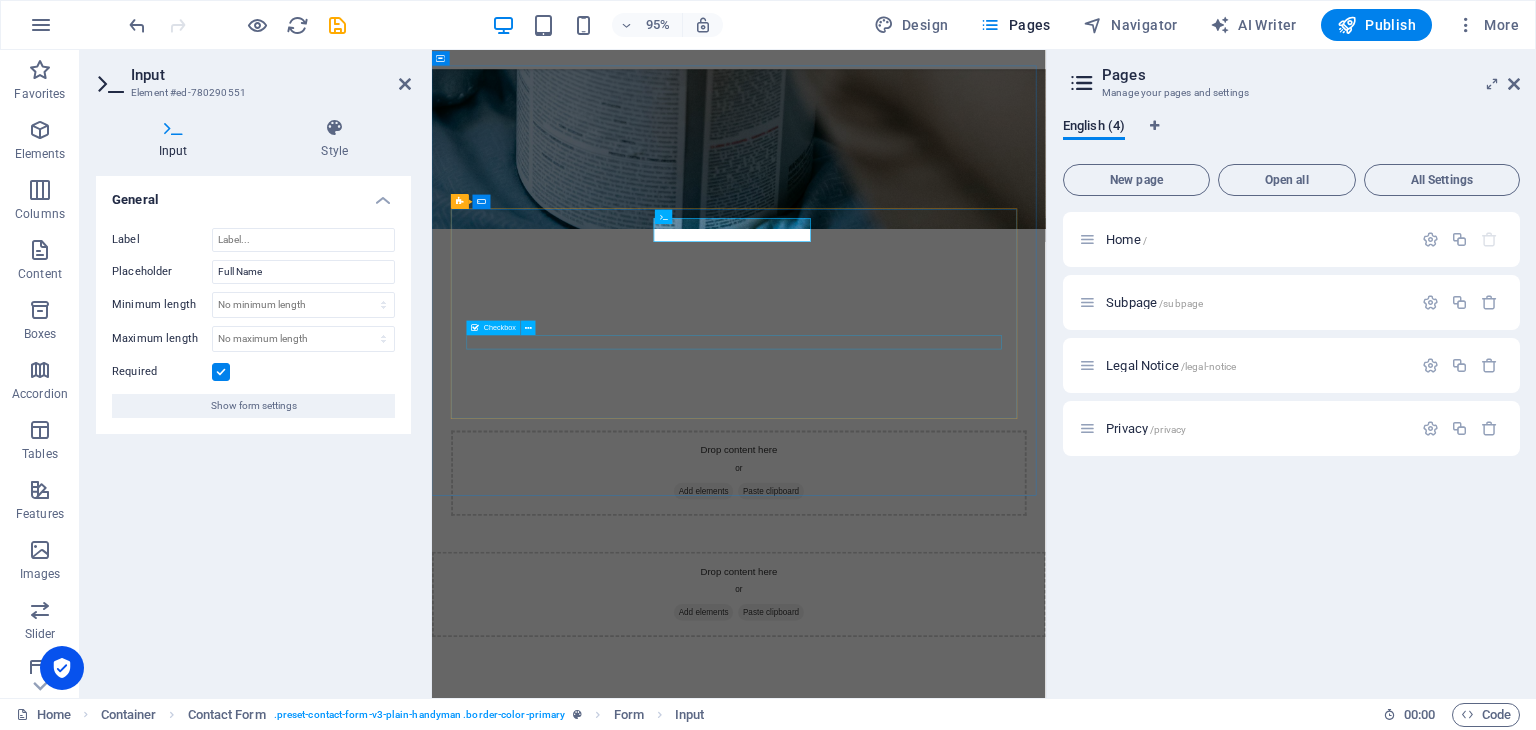 scroll, scrollTop: 3976, scrollLeft: 0, axis: vertical 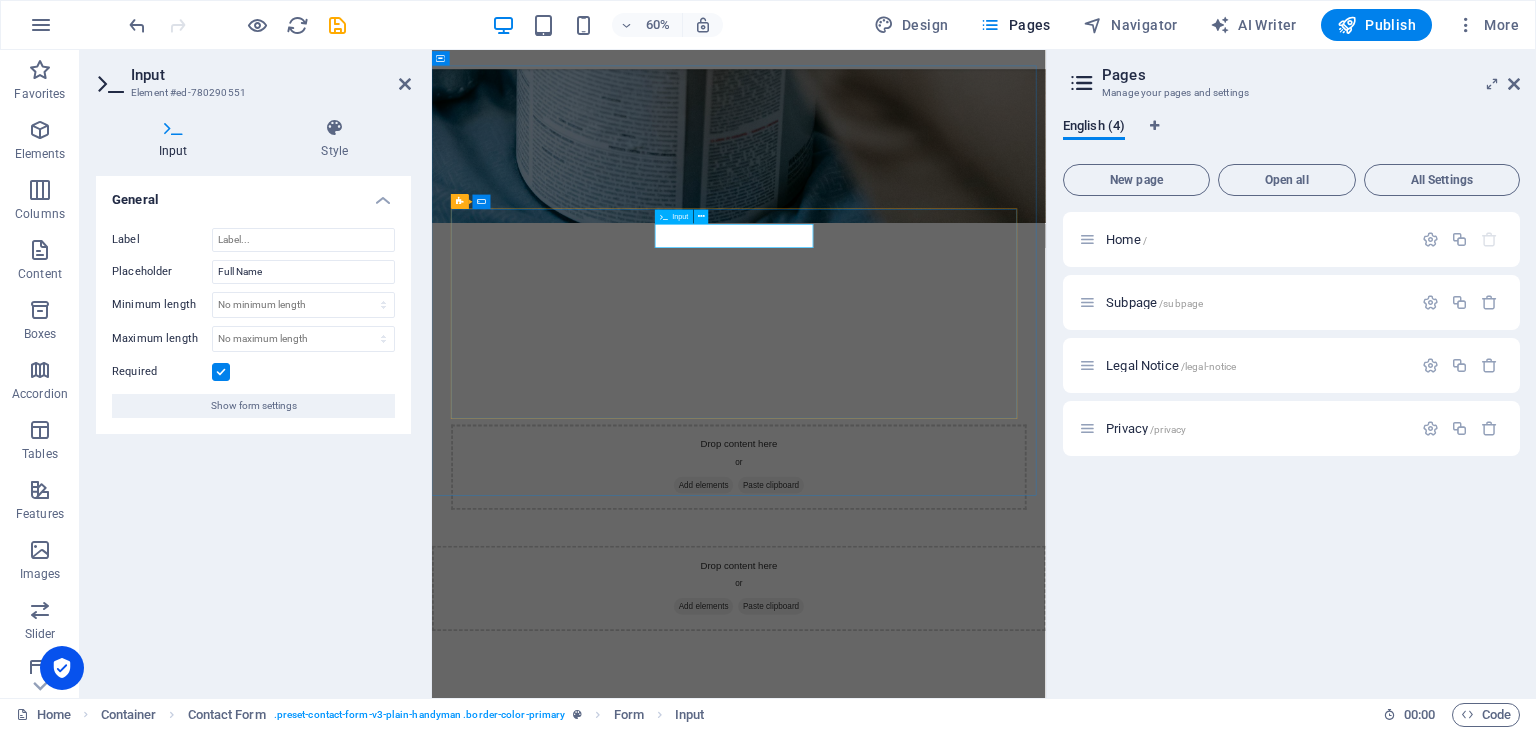 click at bounding box center [1143, 2358] 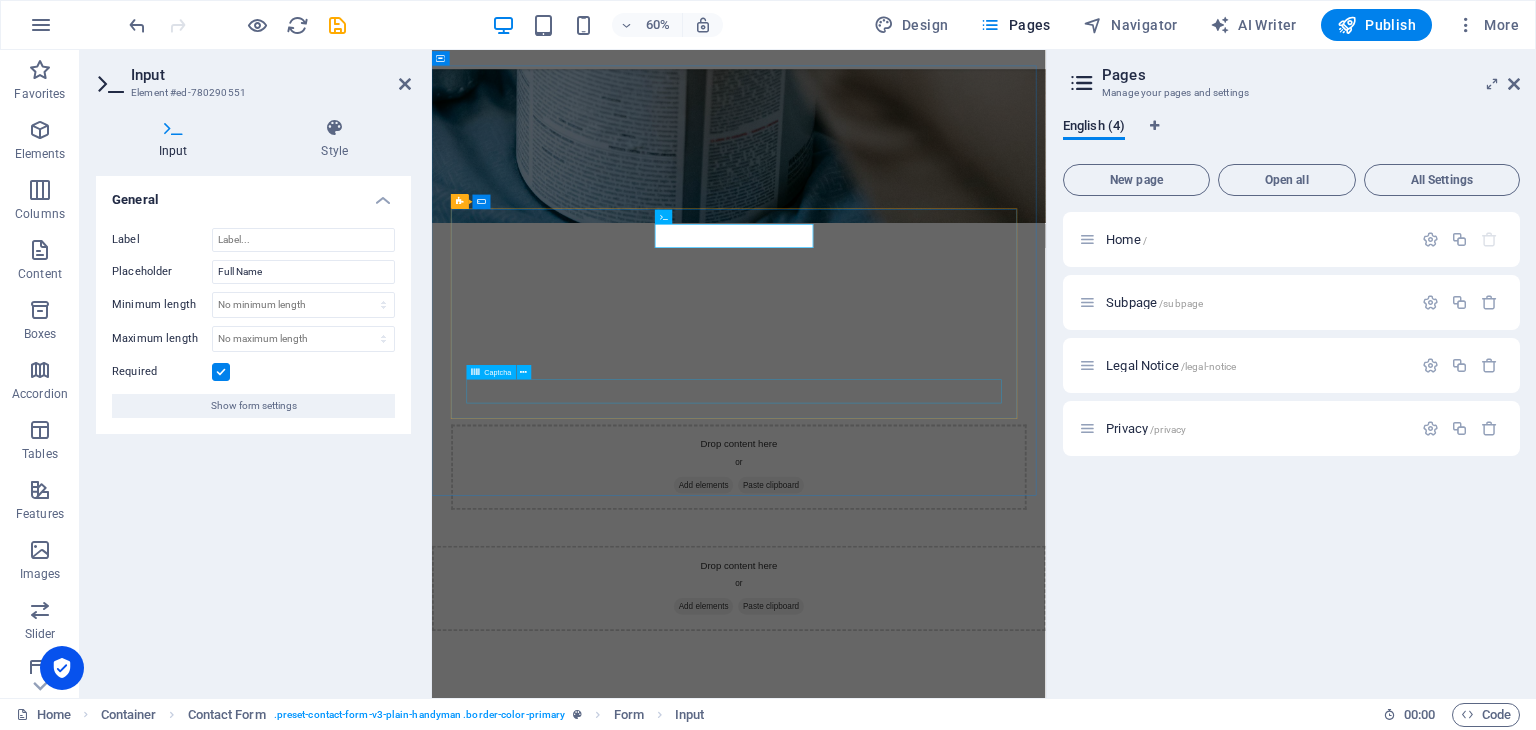 click on "Unreadable? Regenerate" at bounding box center (943, 2724) 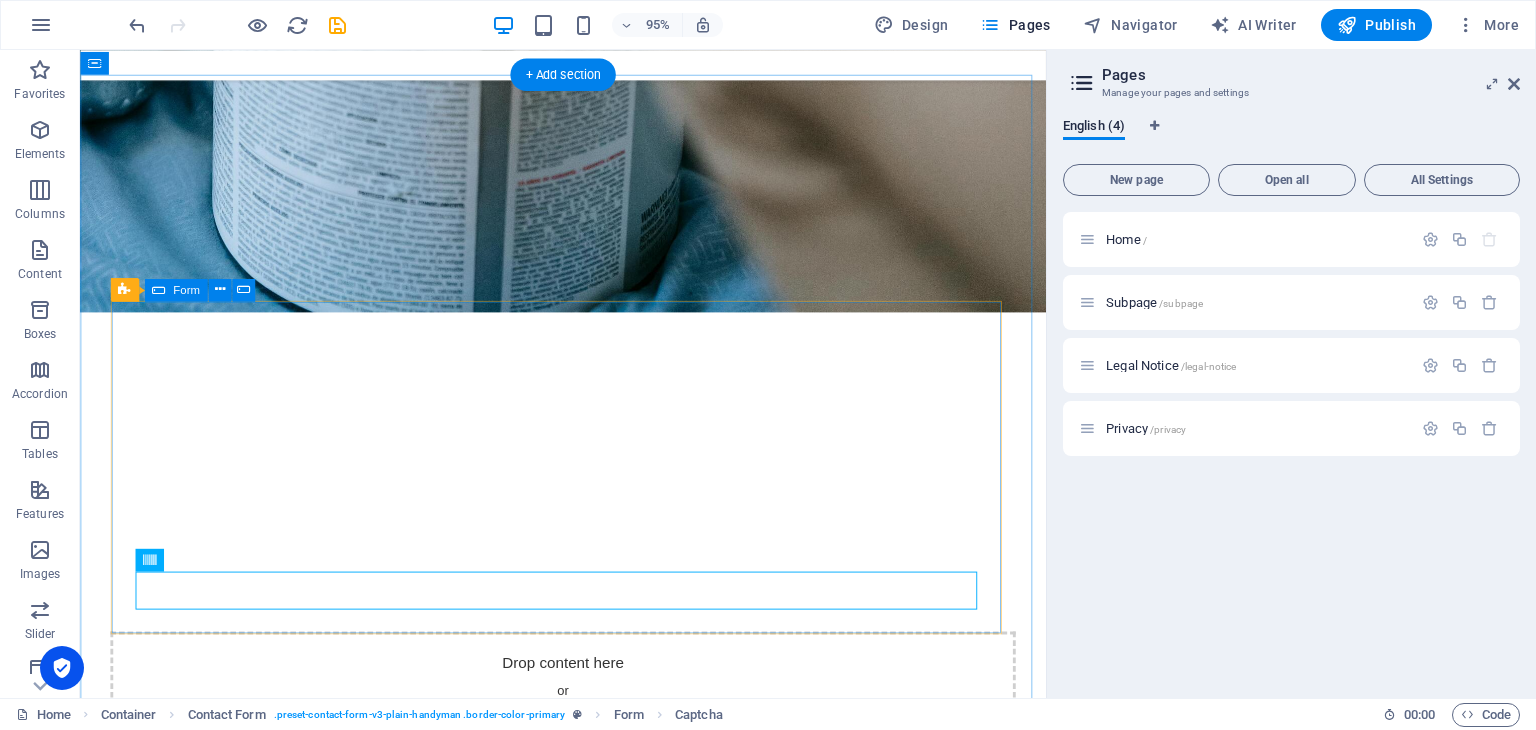 scroll, scrollTop: 3966, scrollLeft: 0, axis: vertical 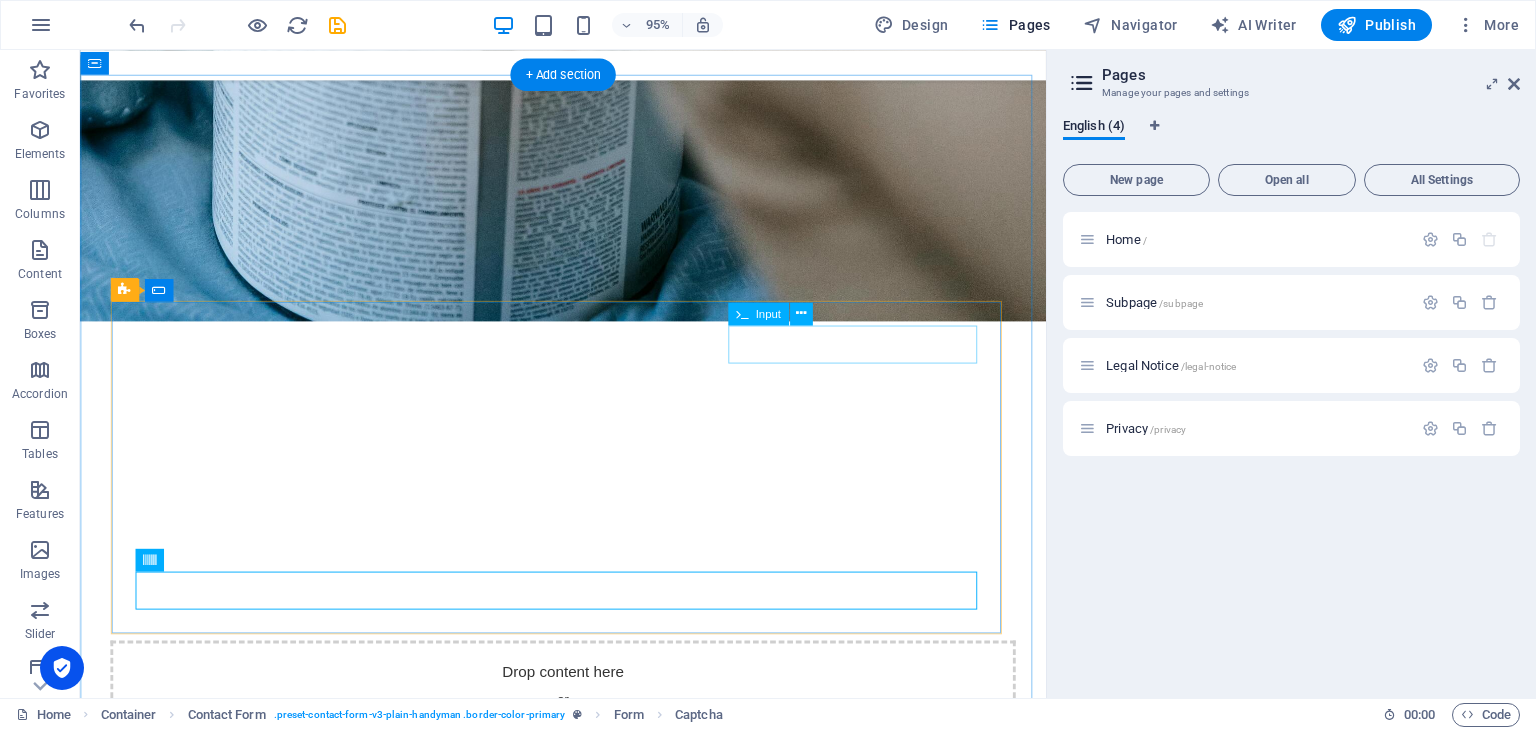 click at bounding box center (588, 2450) 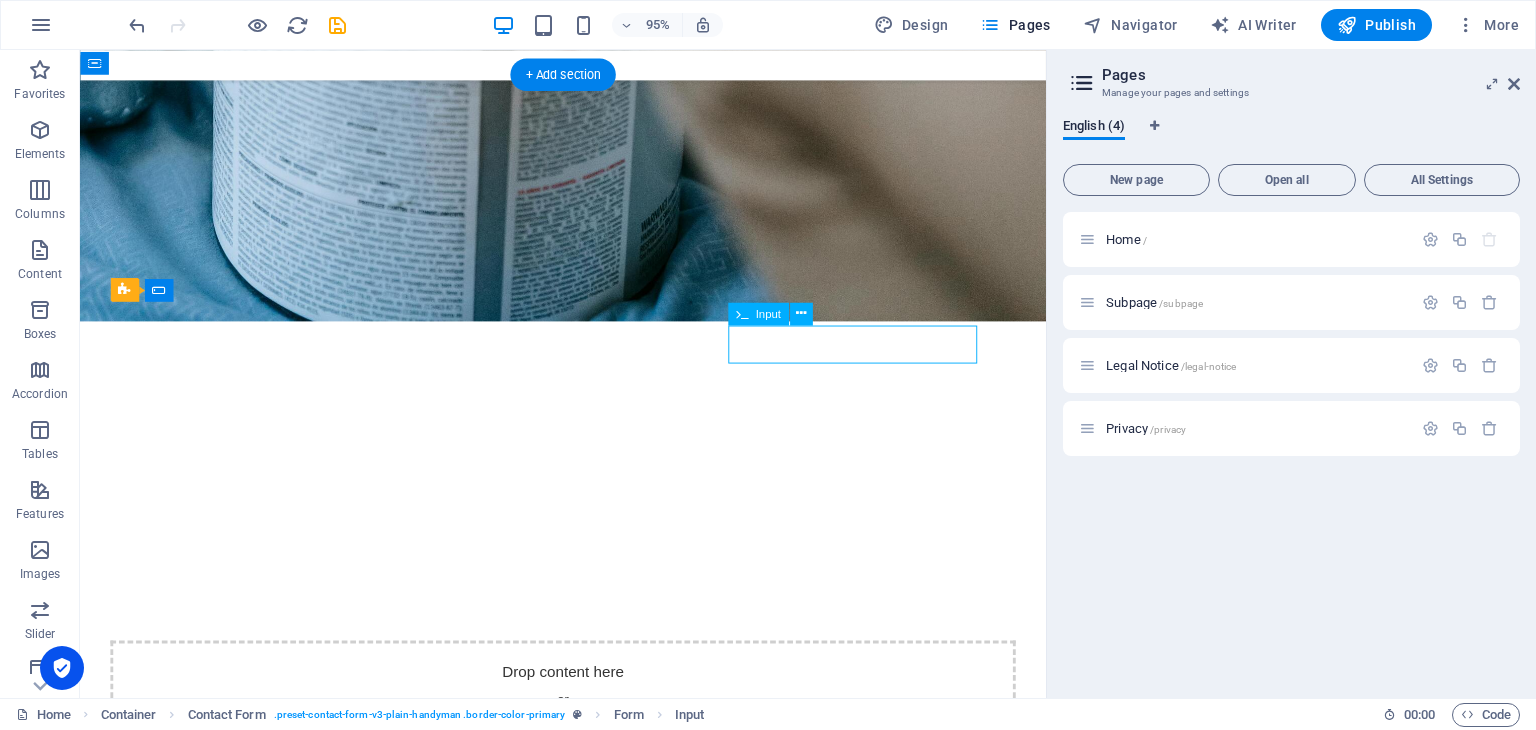 click at bounding box center (588, 2450) 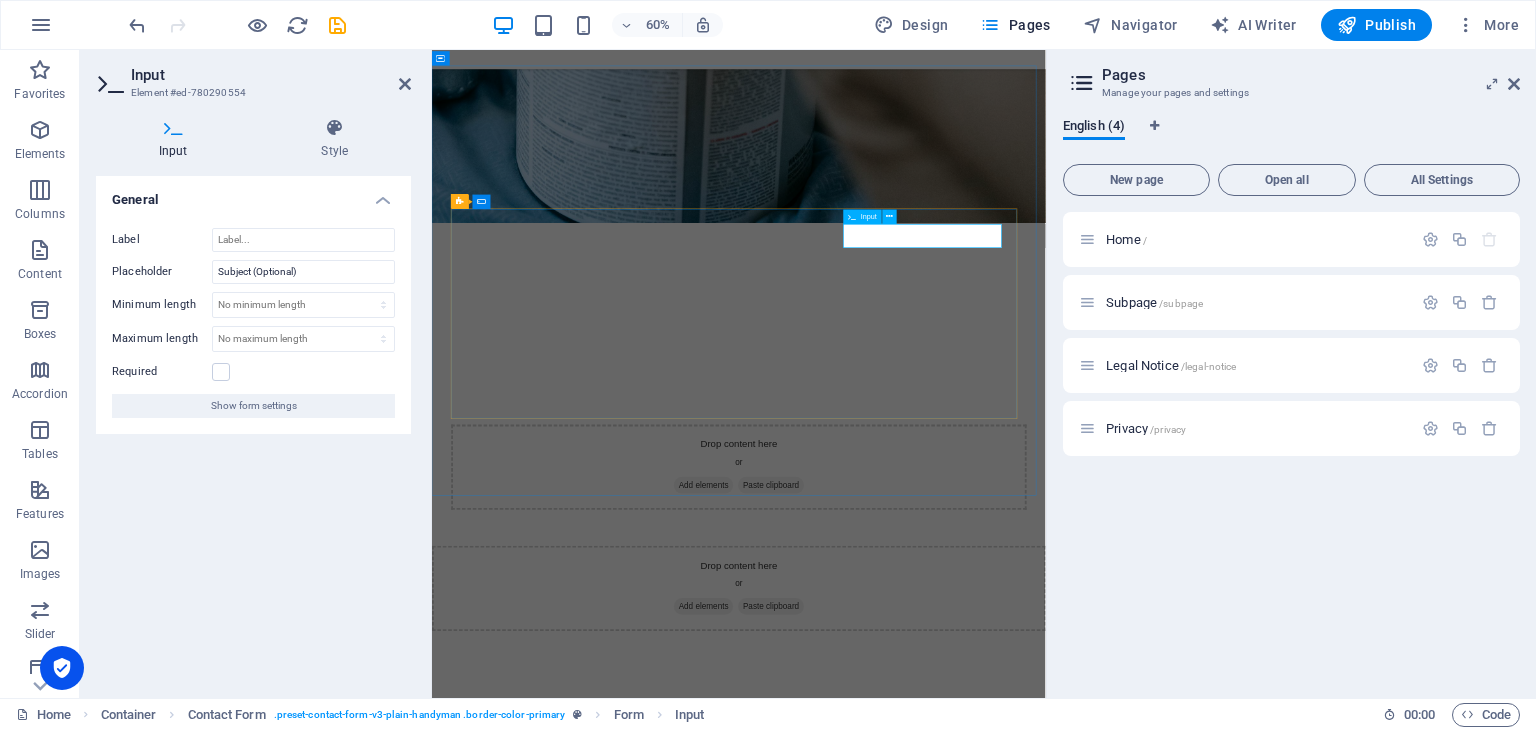 click at bounding box center (664, 2453) 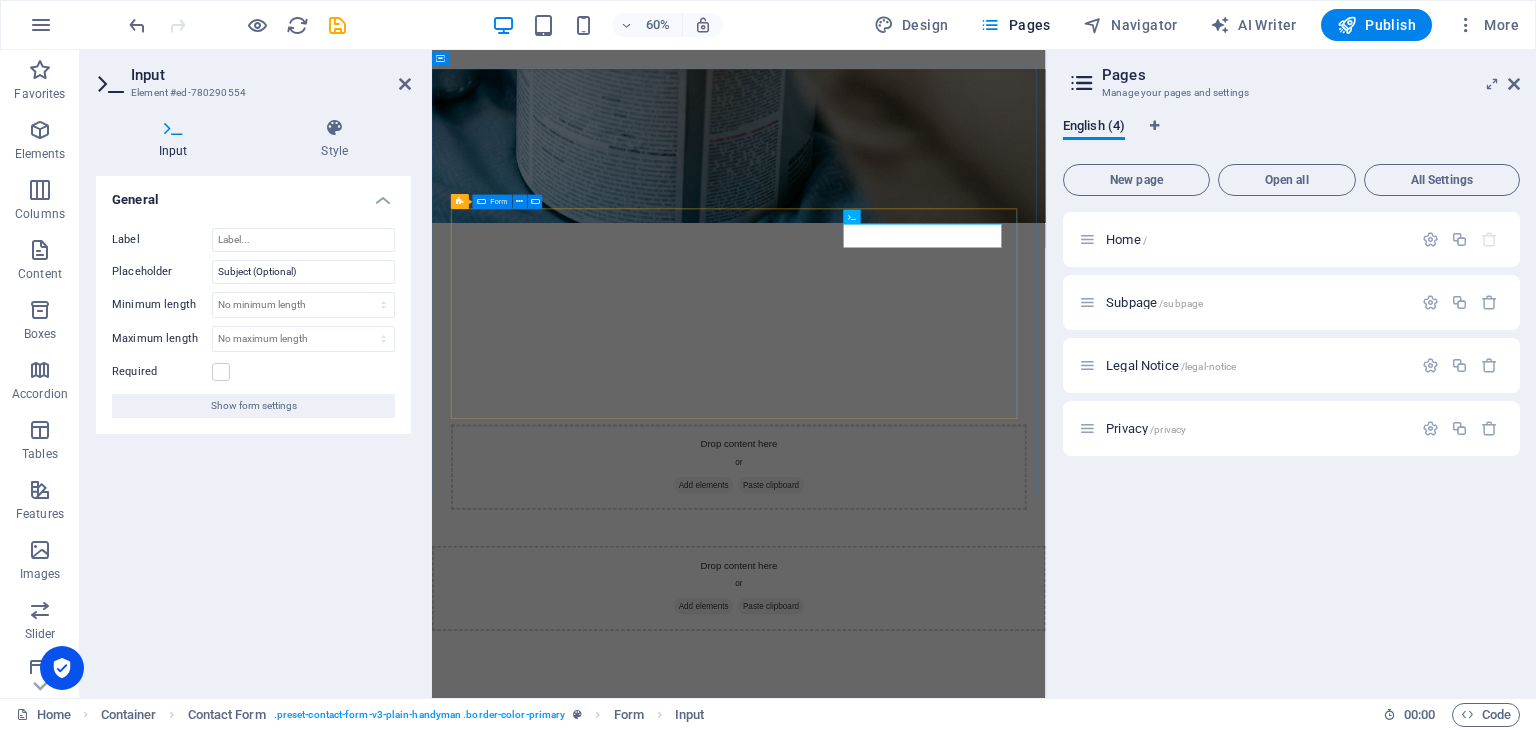 click on "Naam Onderwerp Send   I have read and understand the privacy policy. Unreadable? Regenerate" at bounding box center (943, 2541) 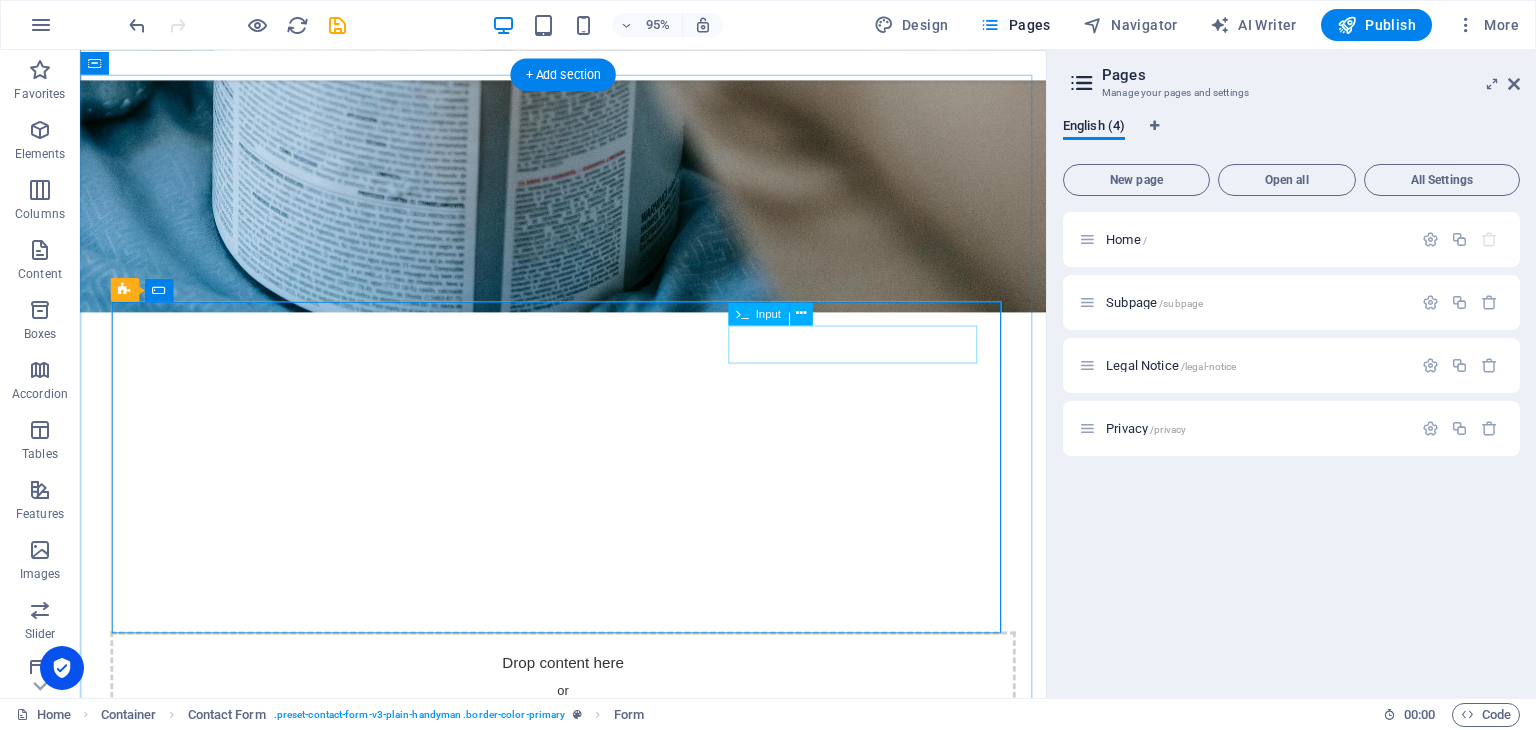 scroll, scrollTop: 3966, scrollLeft: 0, axis: vertical 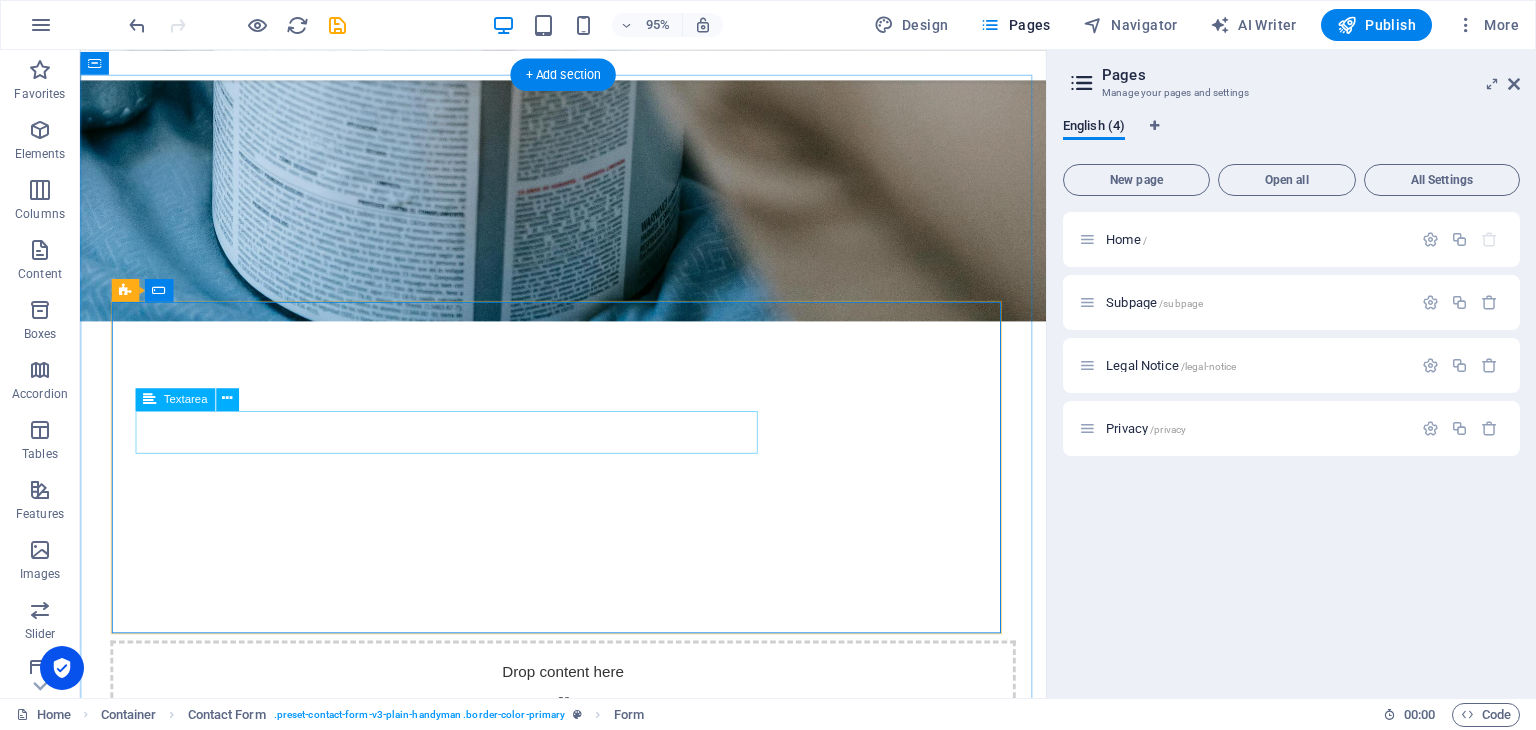 click at bounding box center [472, 2549] 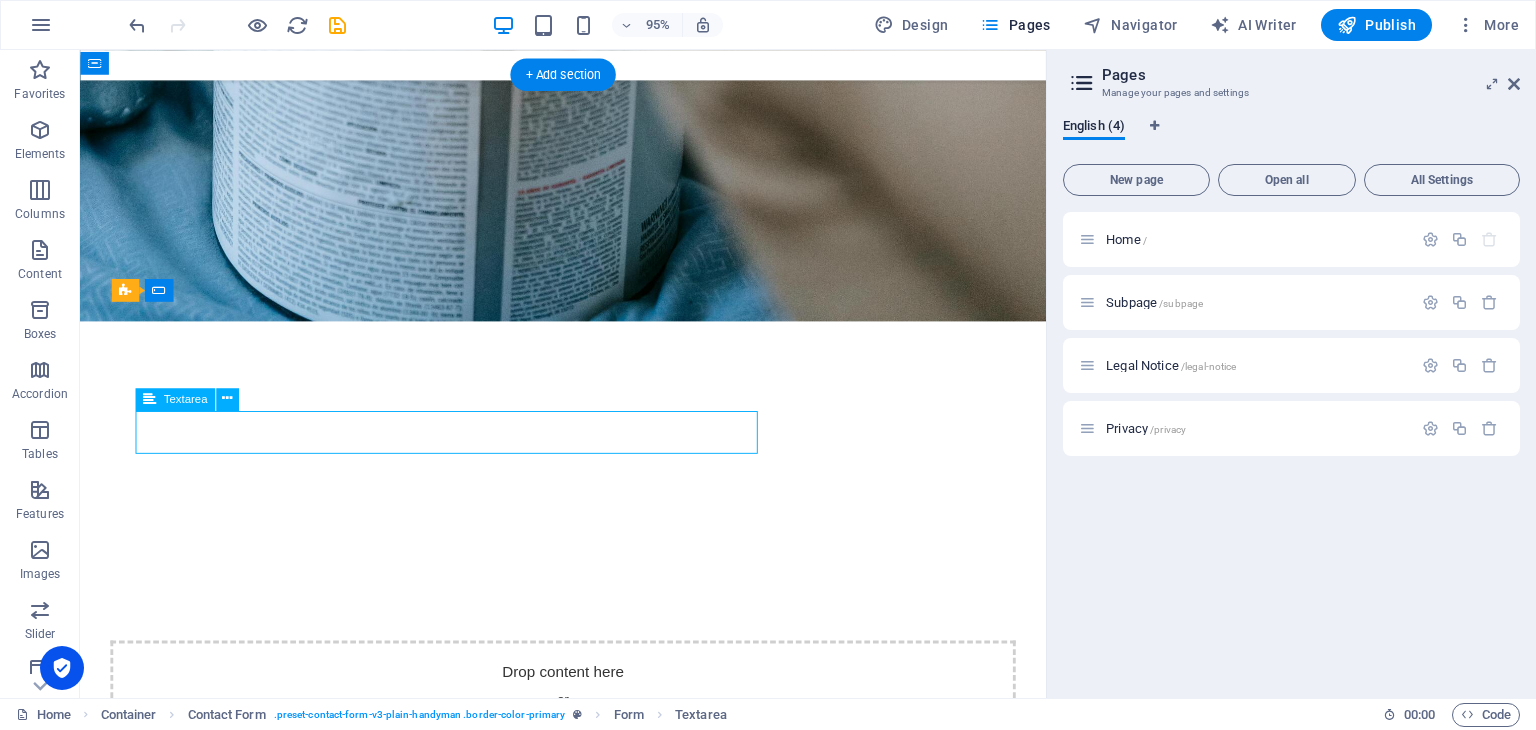 click at bounding box center [472, 2549] 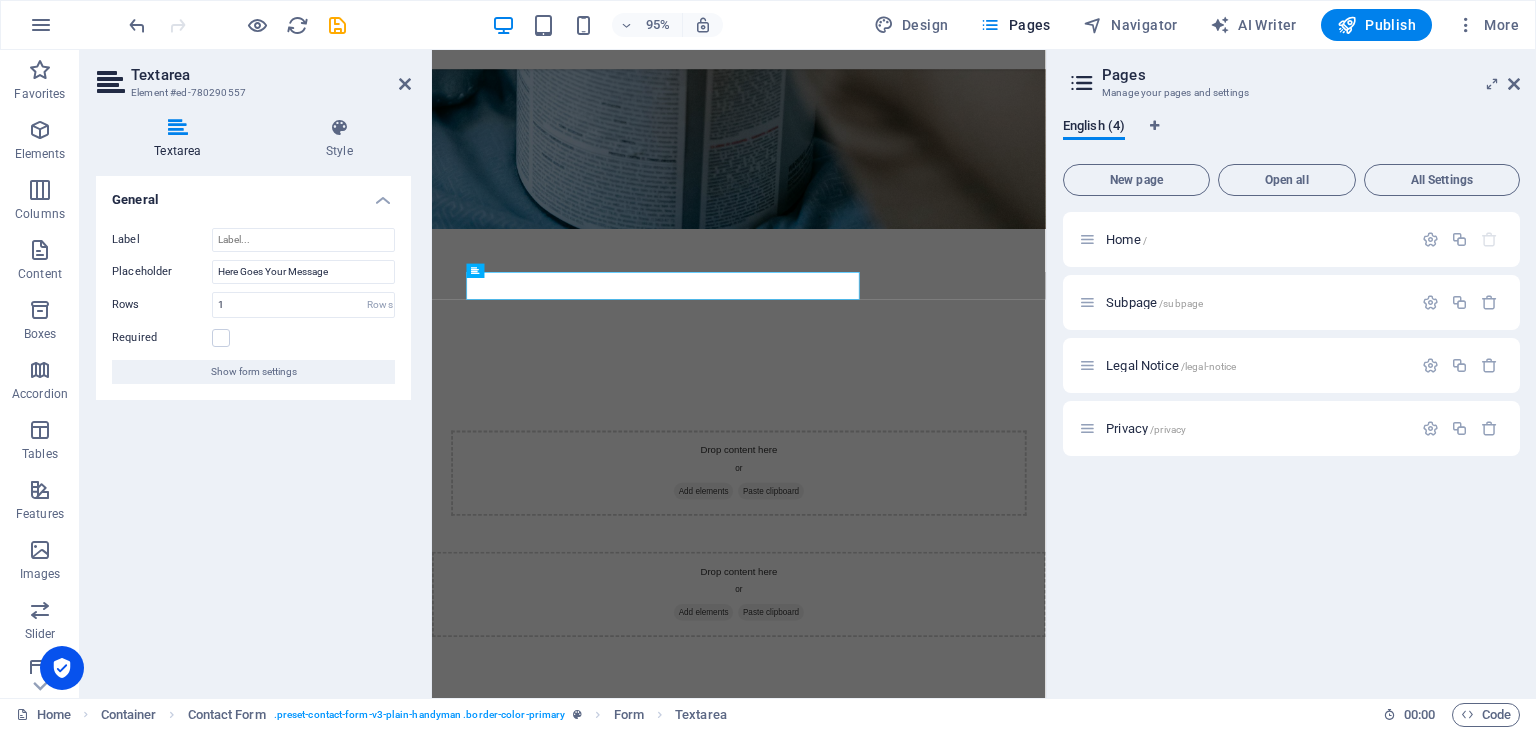 scroll, scrollTop: 3976, scrollLeft: 0, axis: vertical 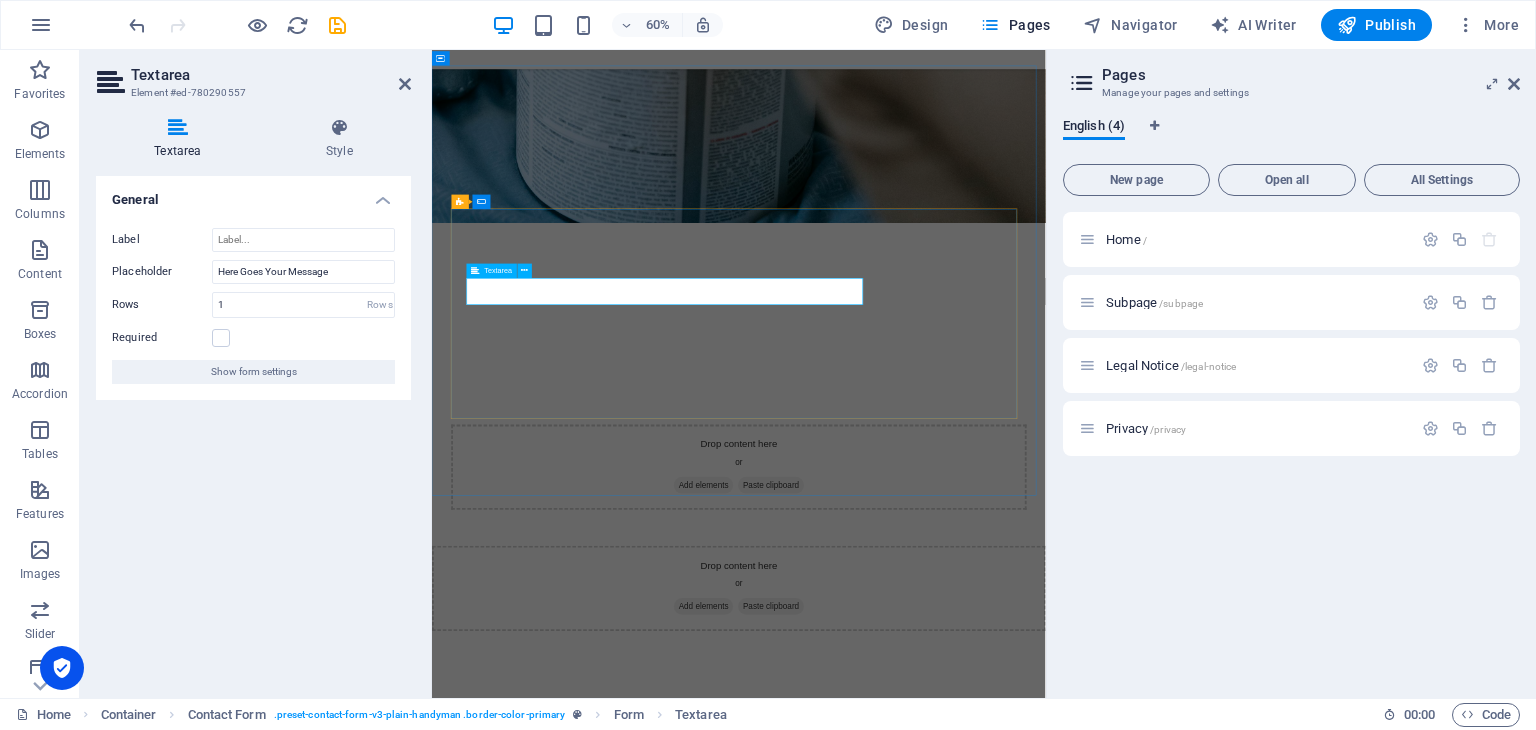 click at bounding box center (723, 2548) 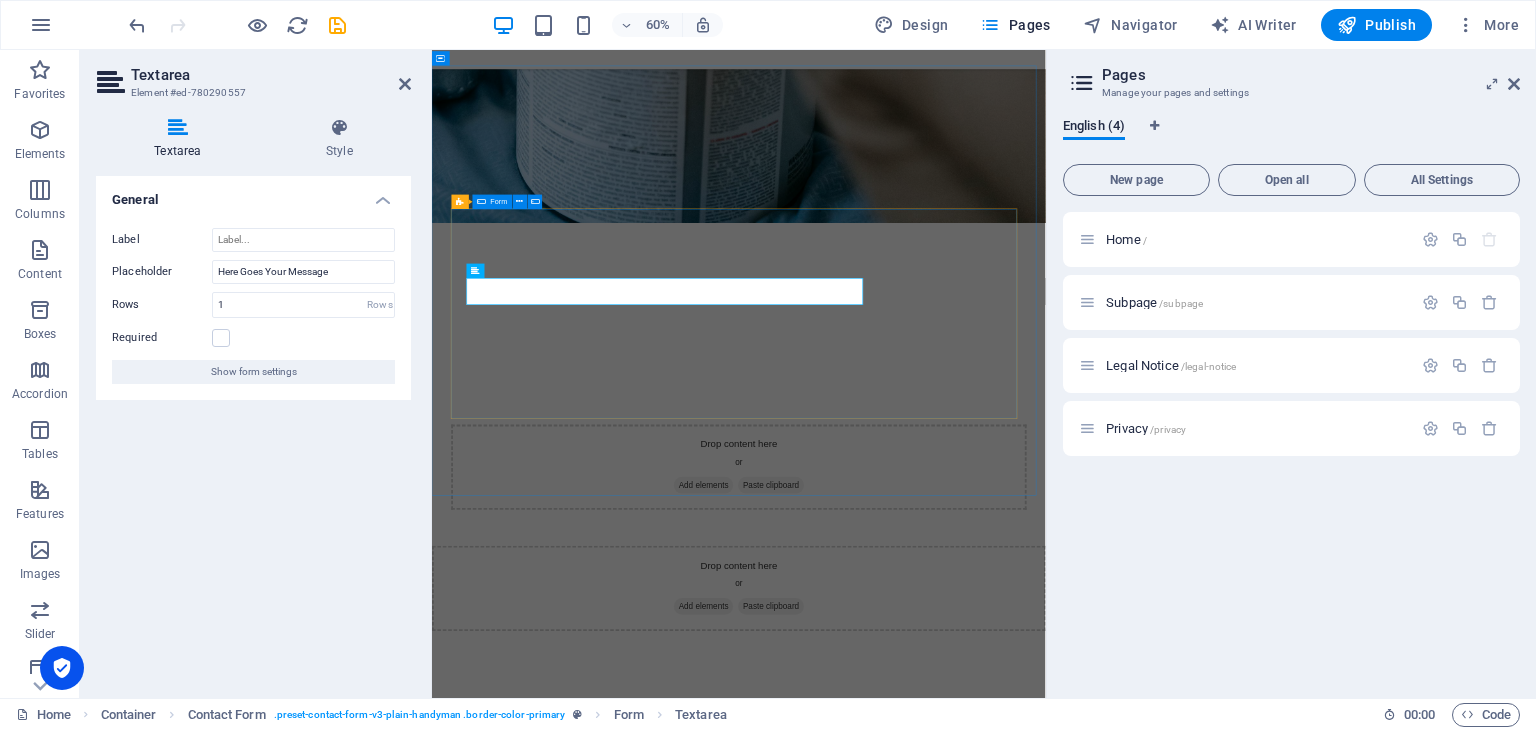 click on "Naam Onderwerp Uw bericht Send   I have read and understand the privacy policy. Unreadable? Regenerate" at bounding box center (943, 2541) 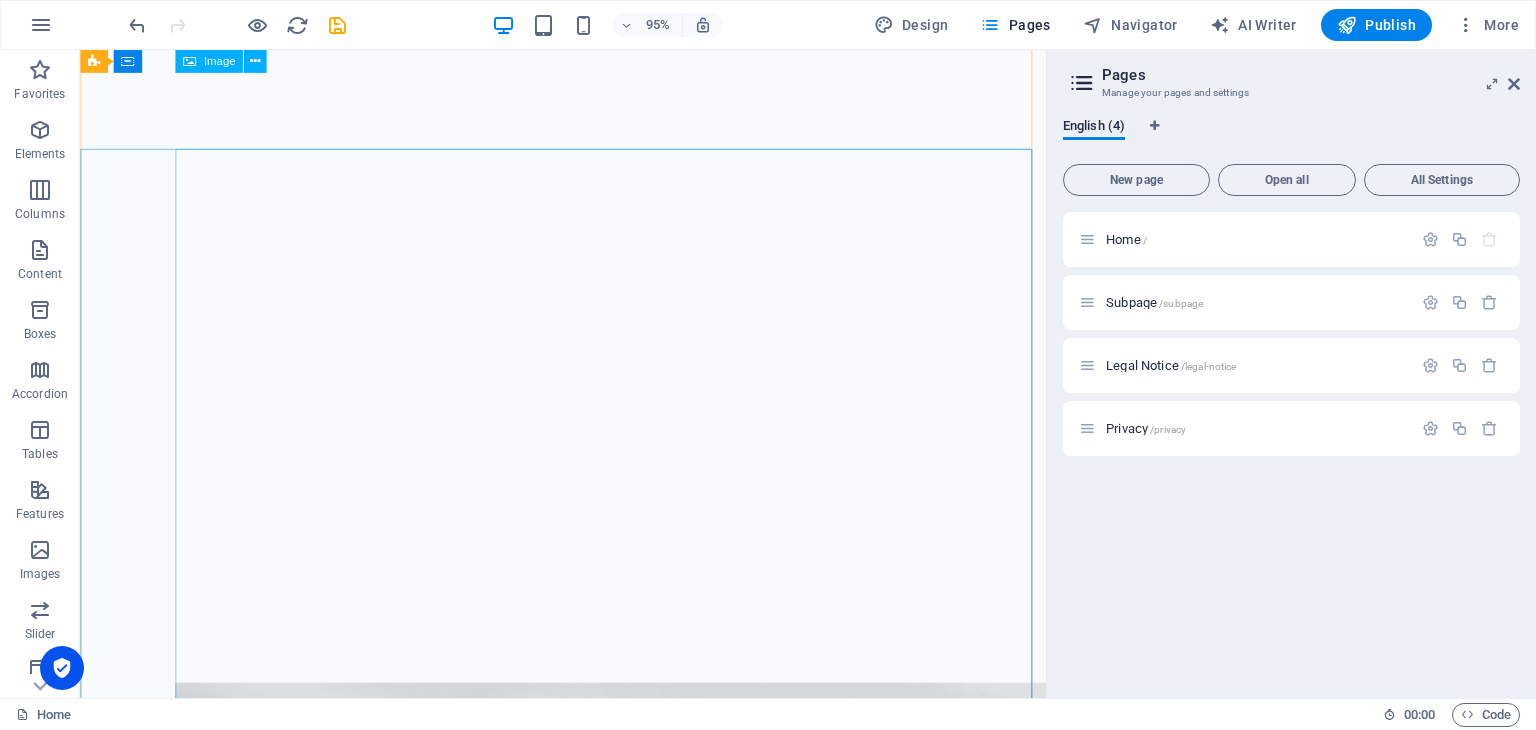 scroll, scrollTop: 0, scrollLeft: 0, axis: both 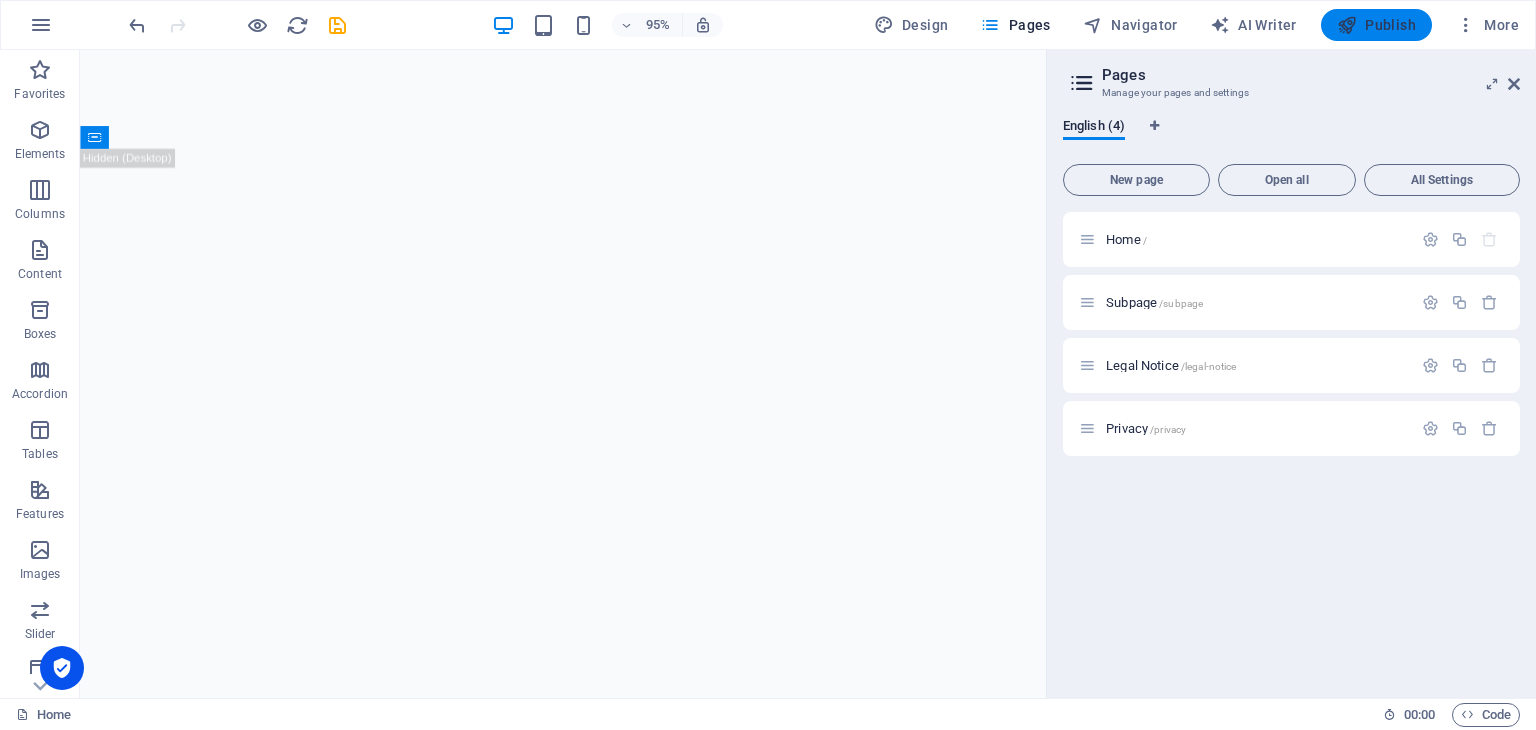 type on "Uw bericht" 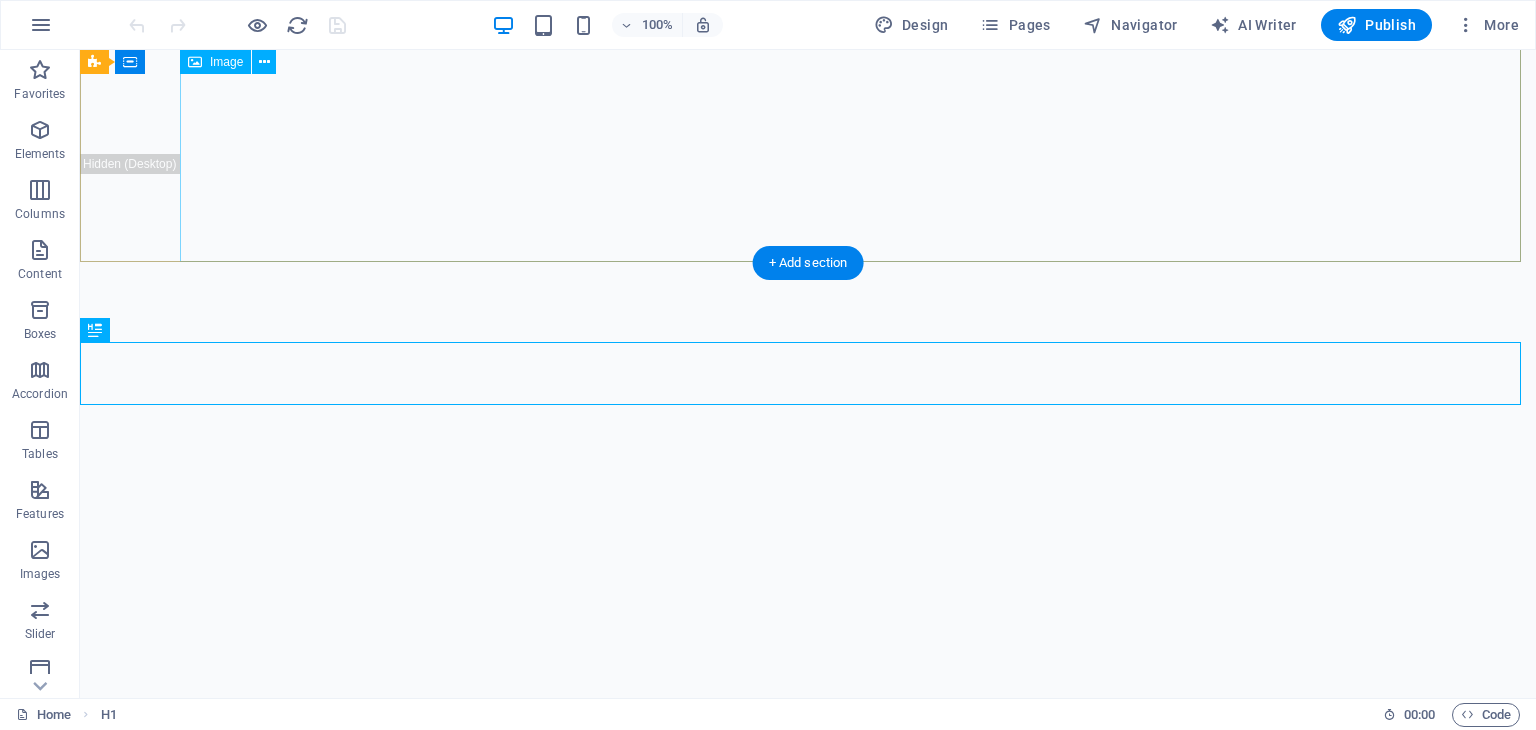 scroll, scrollTop: 574, scrollLeft: 0, axis: vertical 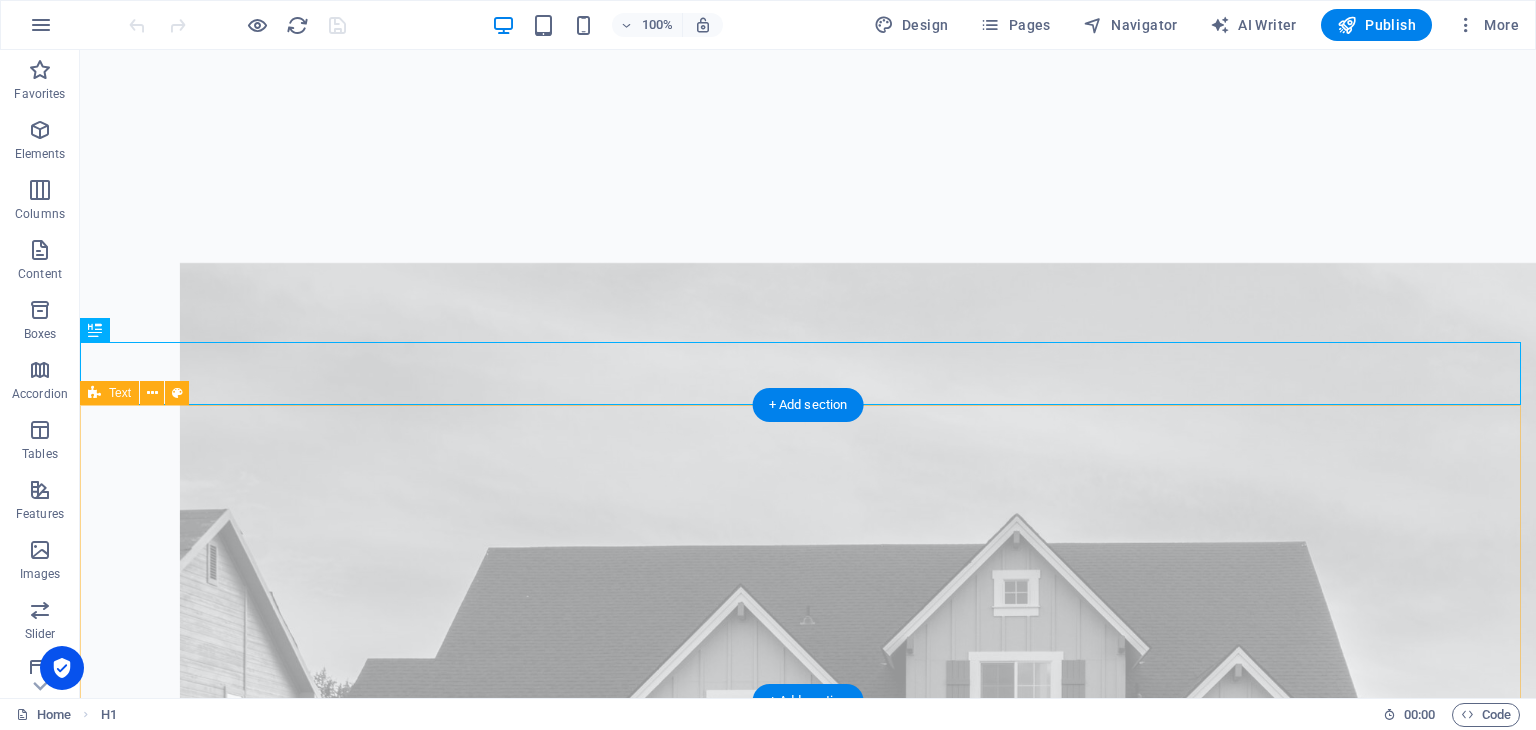 click on "Klus en Onderhoudsbedrijf Geerlings is uw partner voor klussen in en rondom uw huis en tuin." at bounding box center (808, 1525) 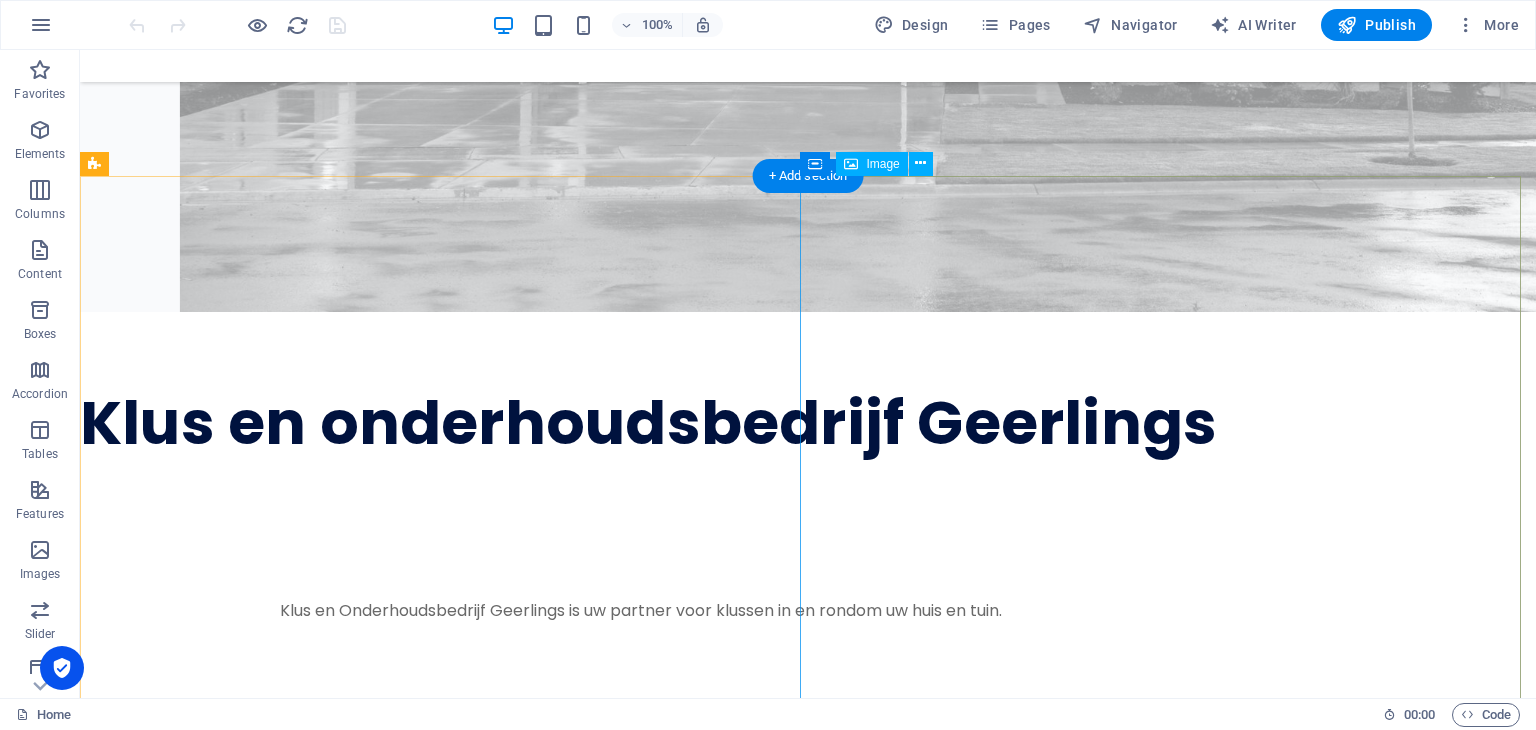 scroll, scrollTop: 2074, scrollLeft: 0, axis: vertical 